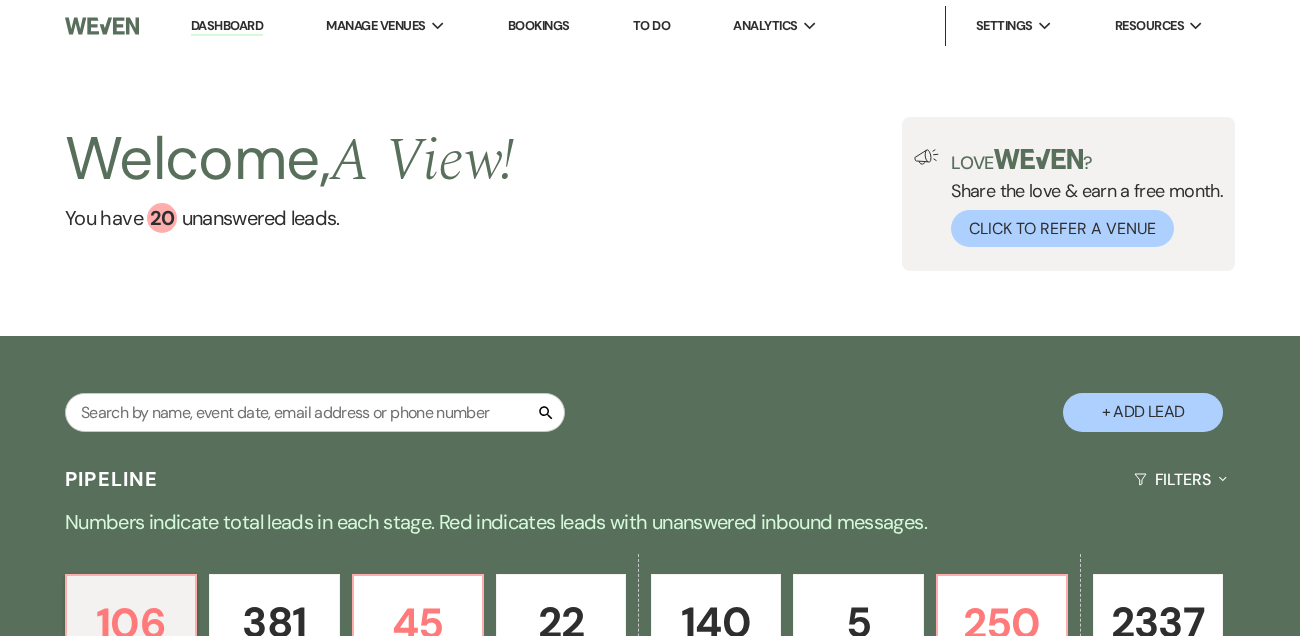 scroll, scrollTop: 764, scrollLeft: 0, axis: vertical 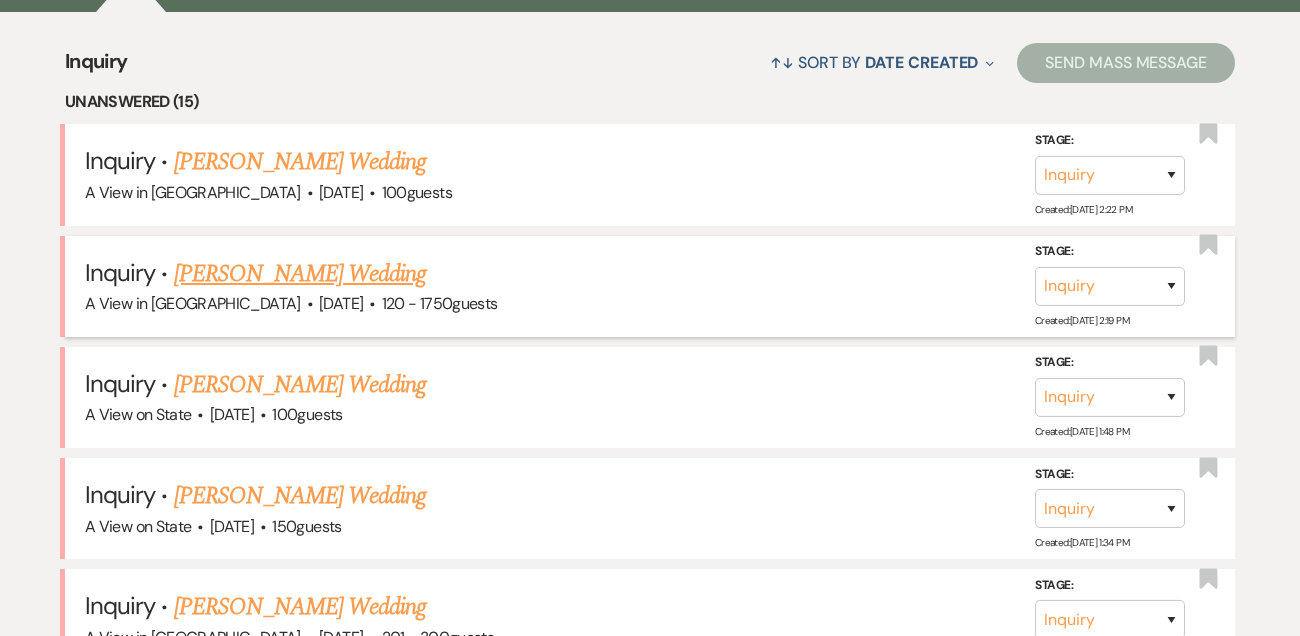 click on "[PERSON_NAME] Wedding" at bounding box center (300, 274) 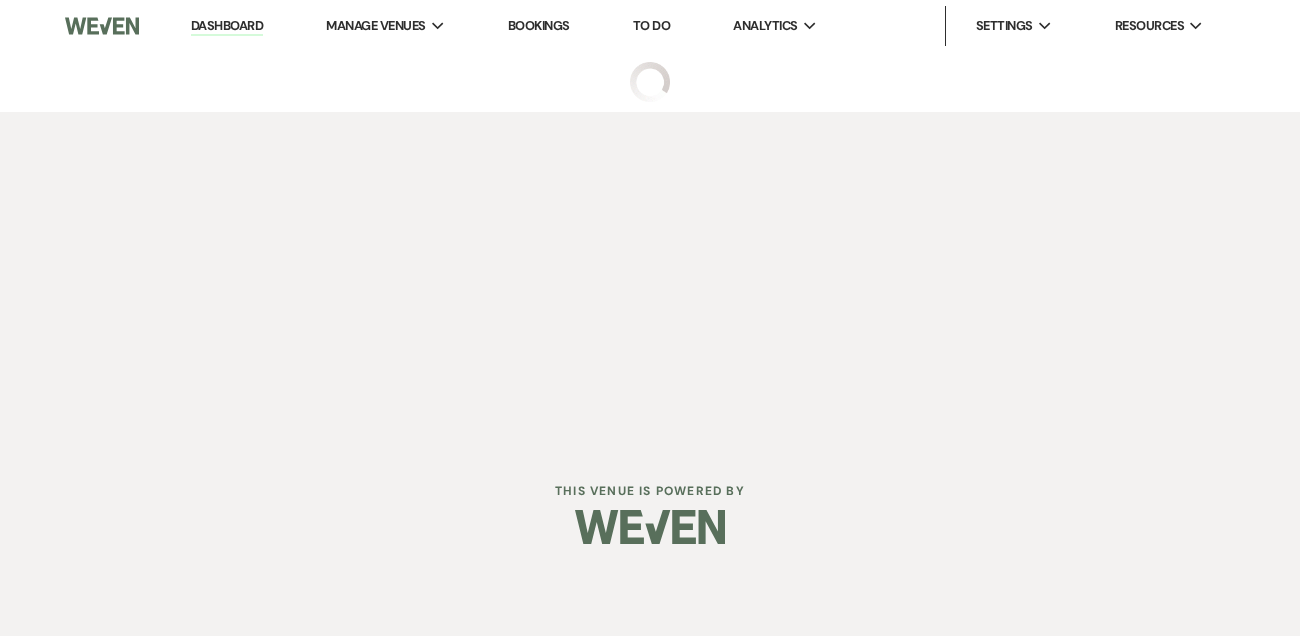scroll, scrollTop: 0, scrollLeft: 0, axis: both 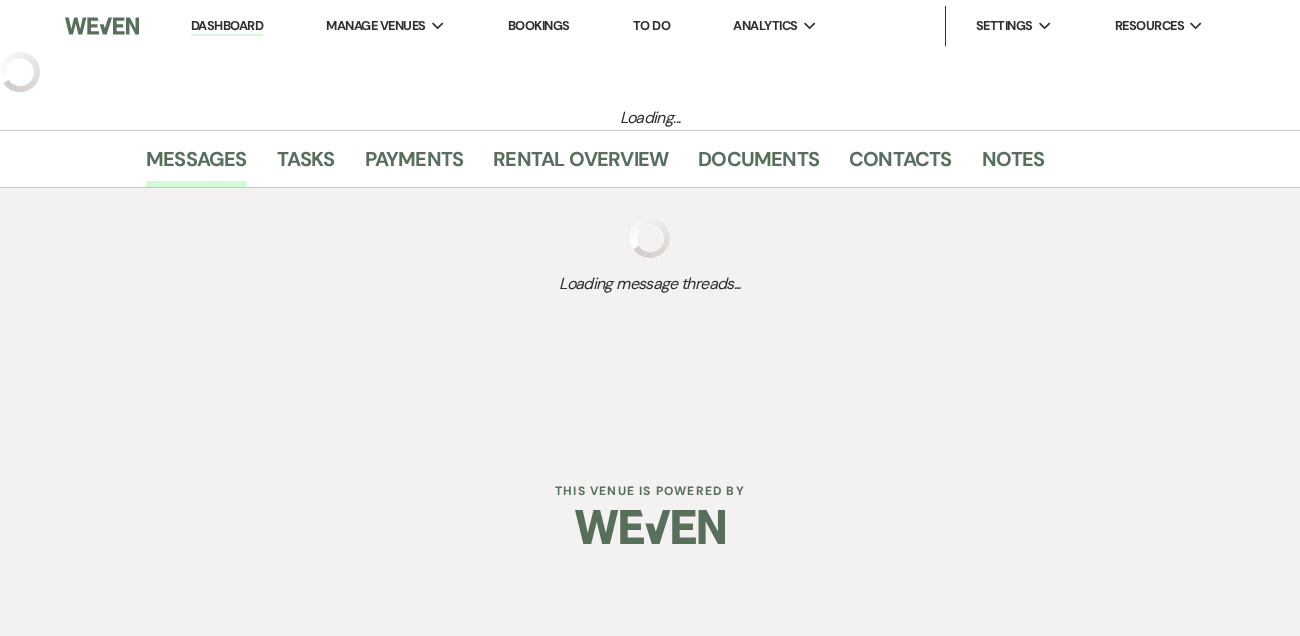 select on "5" 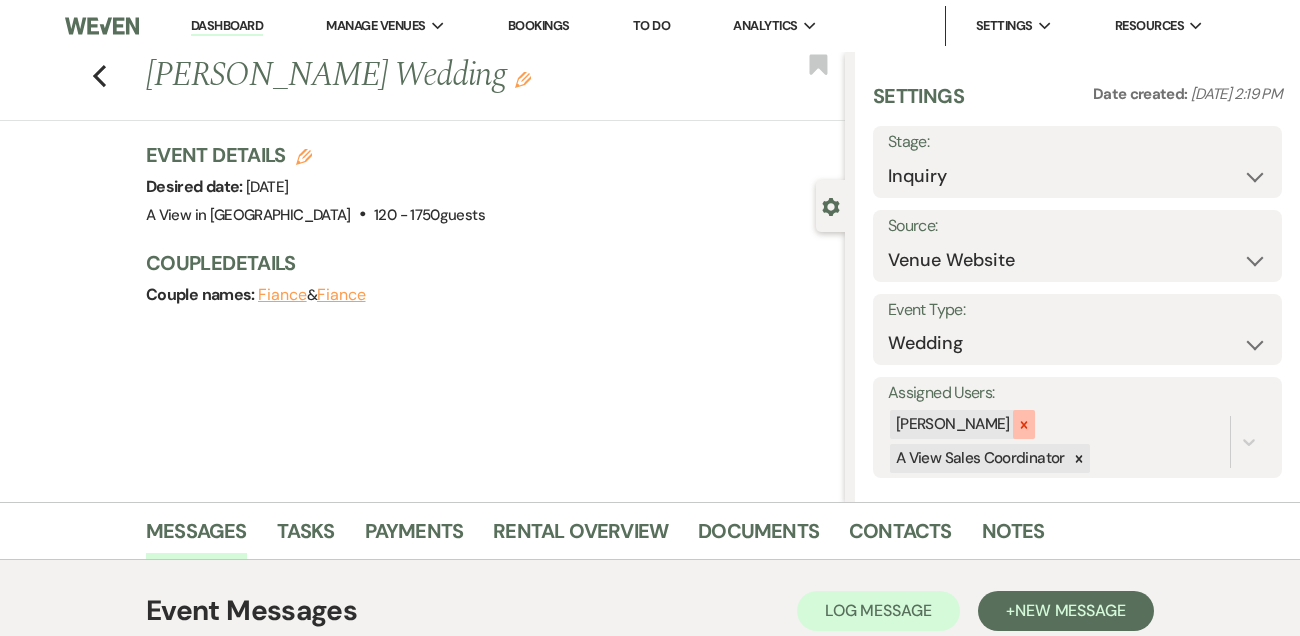 click 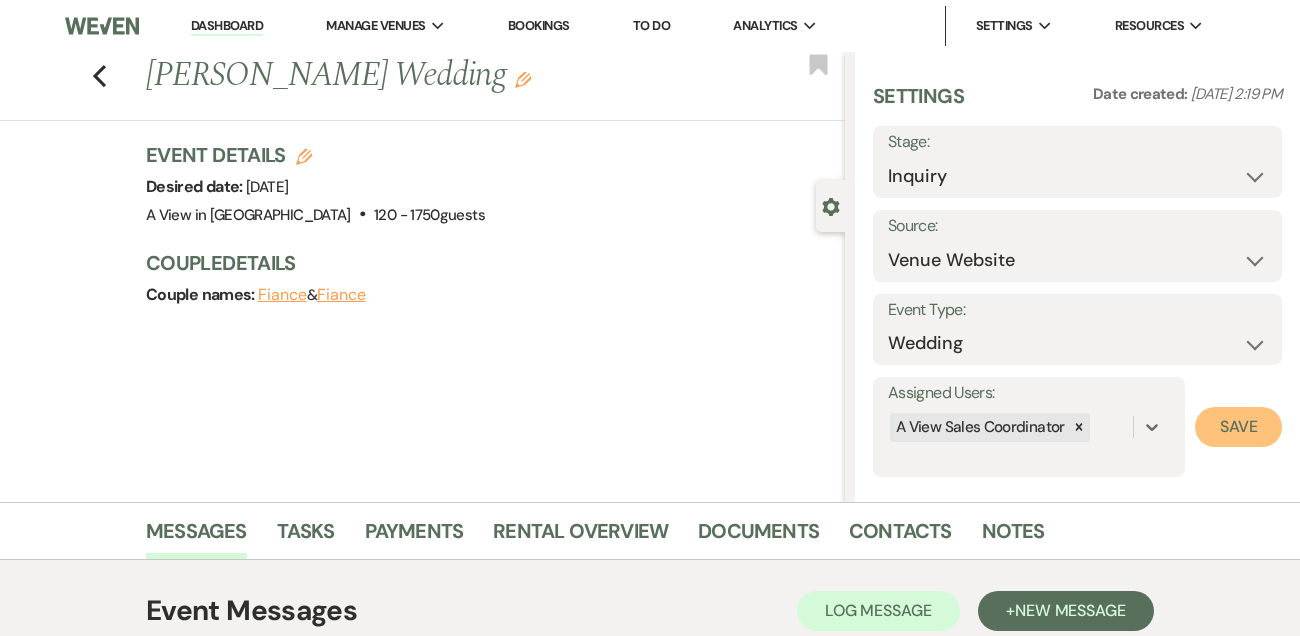 click on "Save" at bounding box center [1238, 427] 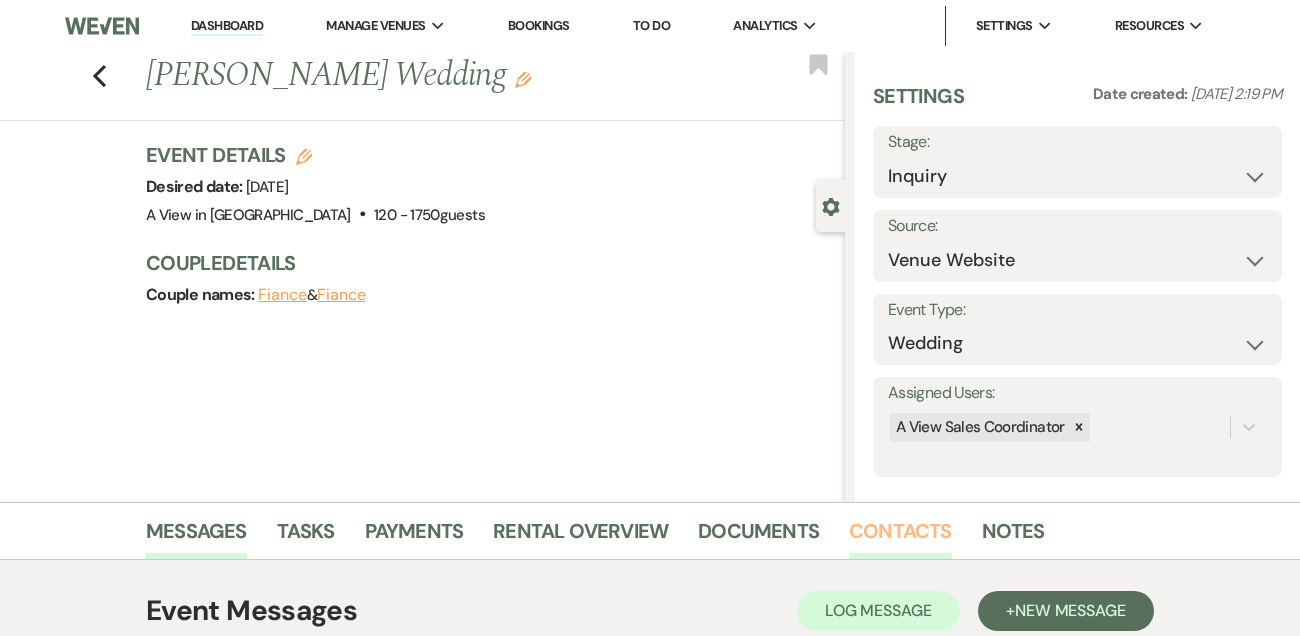 click on "Contacts" at bounding box center [900, 537] 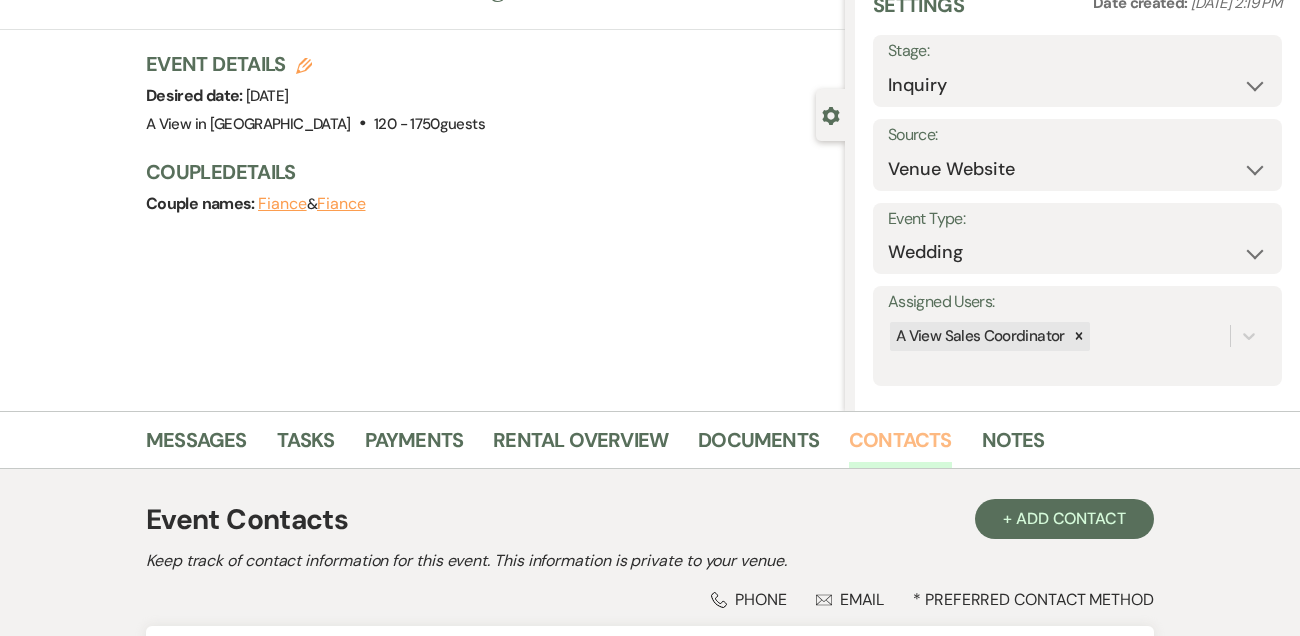 scroll, scrollTop: 0, scrollLeft: 0, axis: both 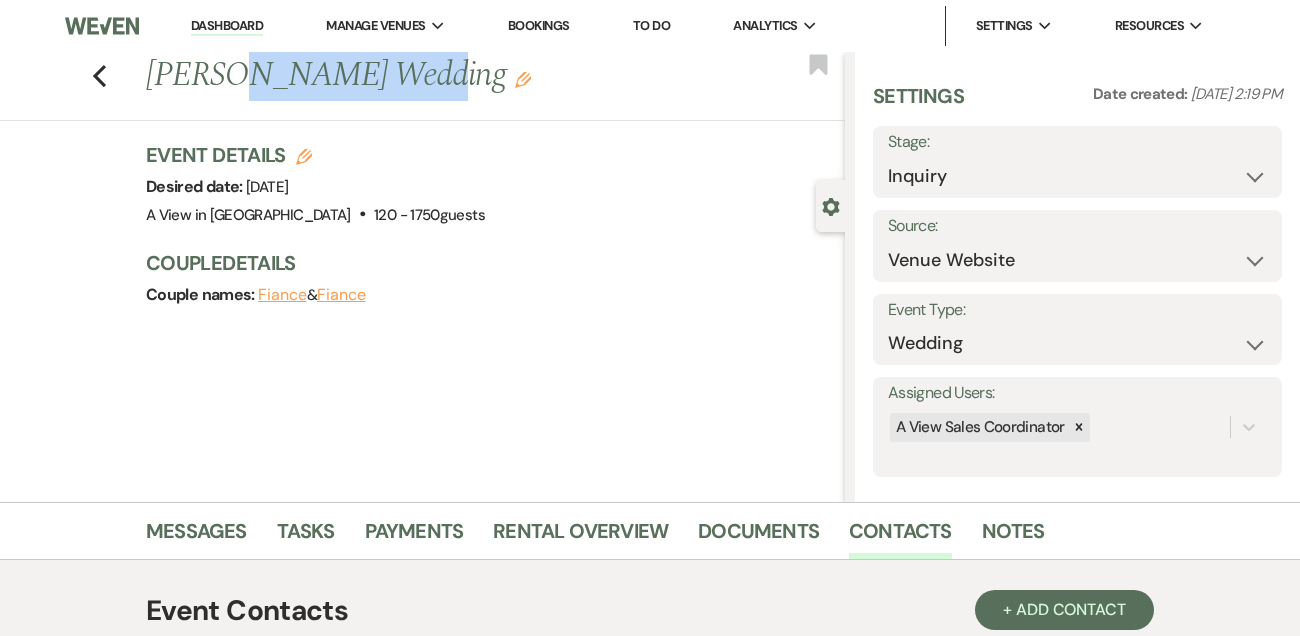 drag, startPoint x: 226, startPoint y: 73, endPoint x: 369, endPoint y: 73, distance: 143 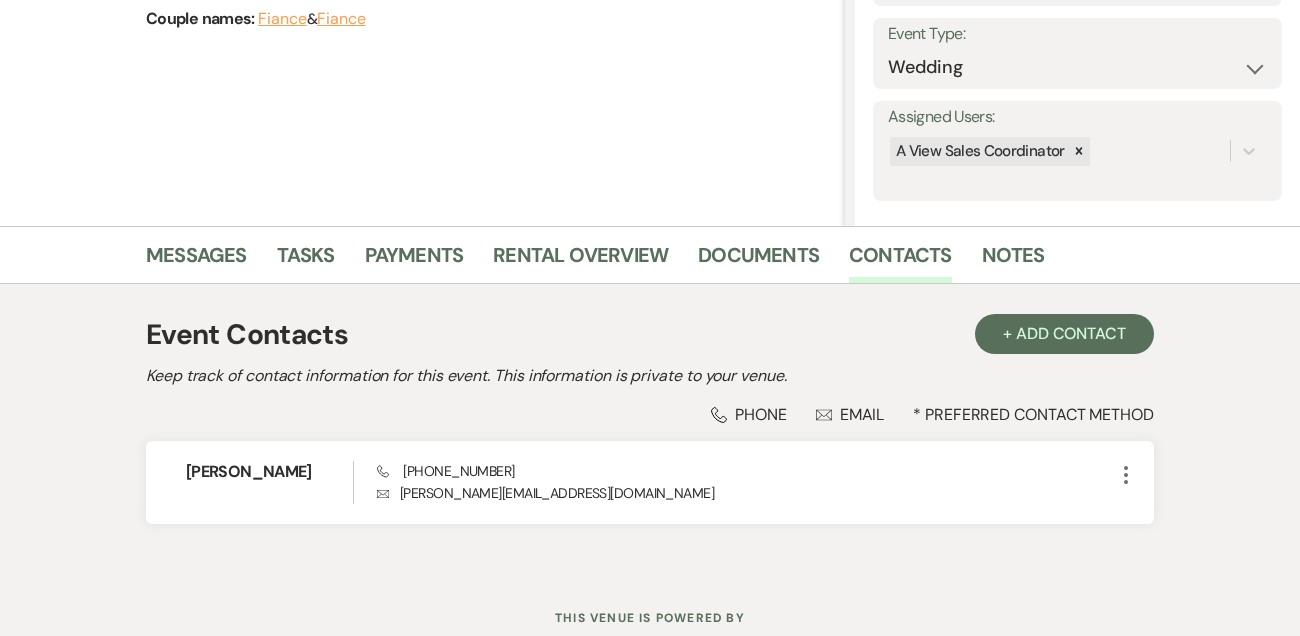 scroll, scrollTop: 340, scrollLeft: 0, axis: vertical 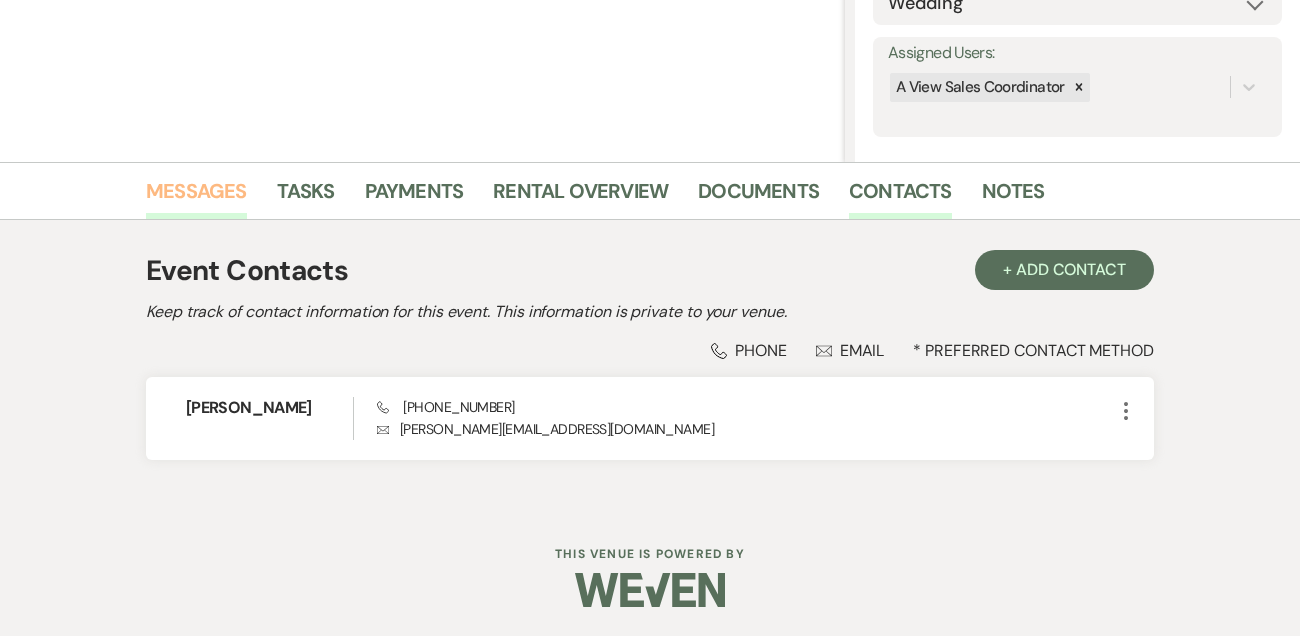 click on "Messages" at bounding box center (196, 197) 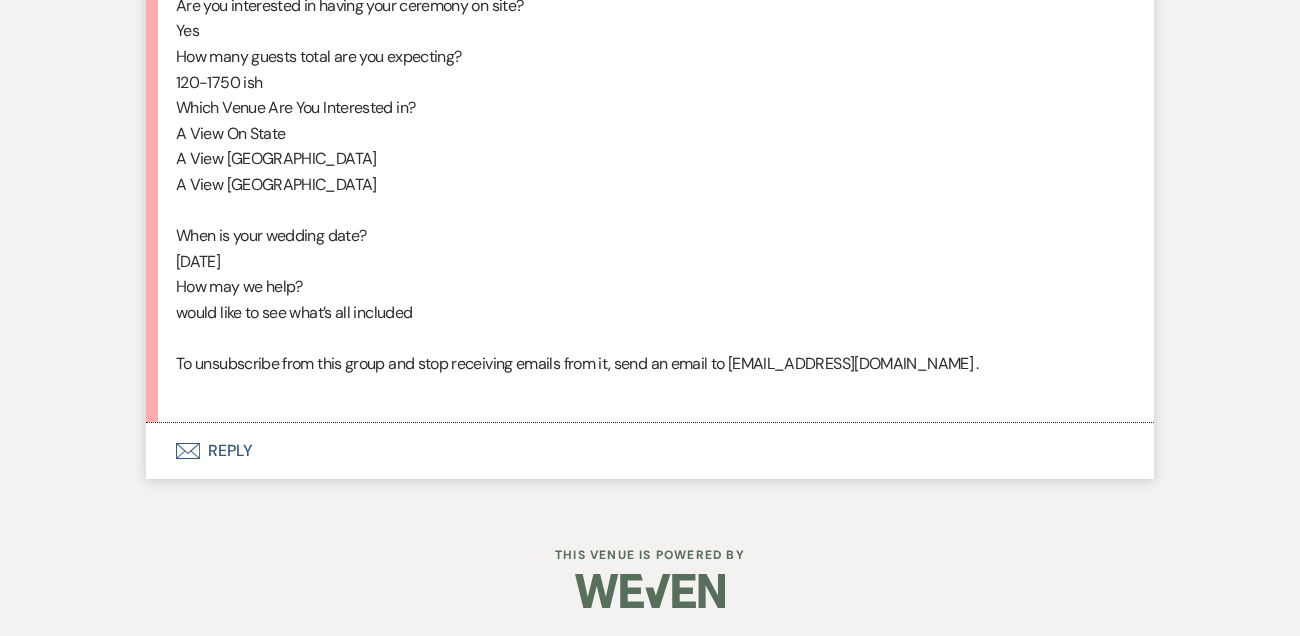 scroll, scrollTop: 1255, scrollLeft: 0, axis: vertical 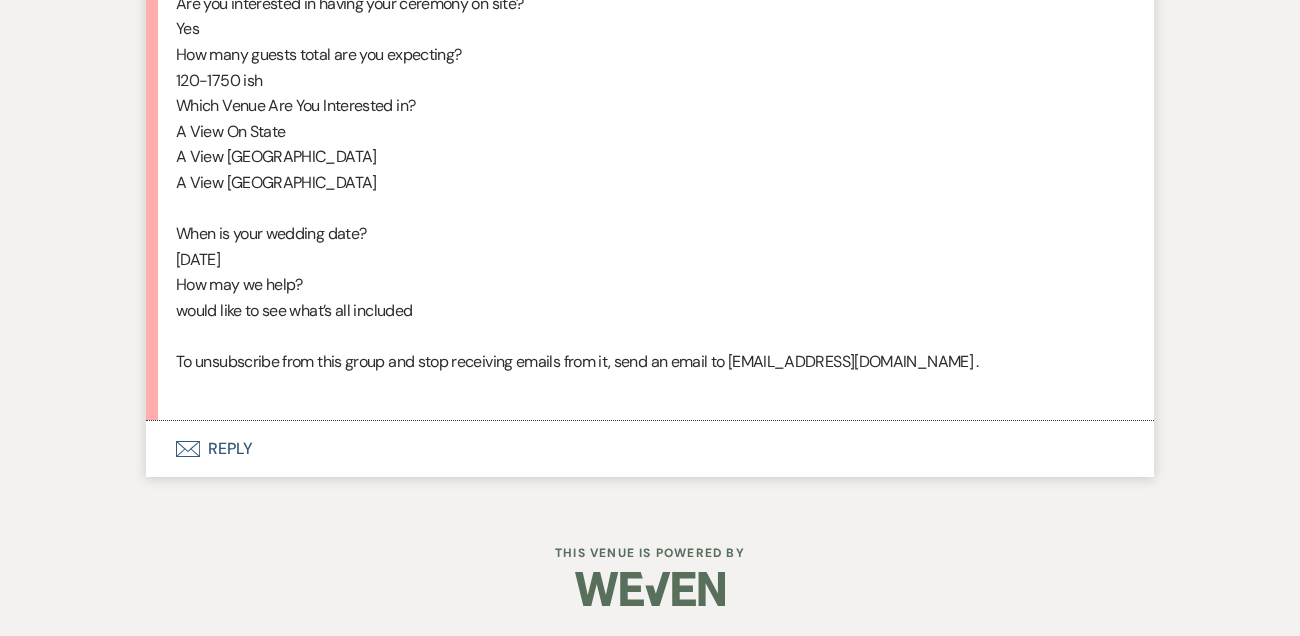click on "Envelope Reply" at bounding box center (650, 449) 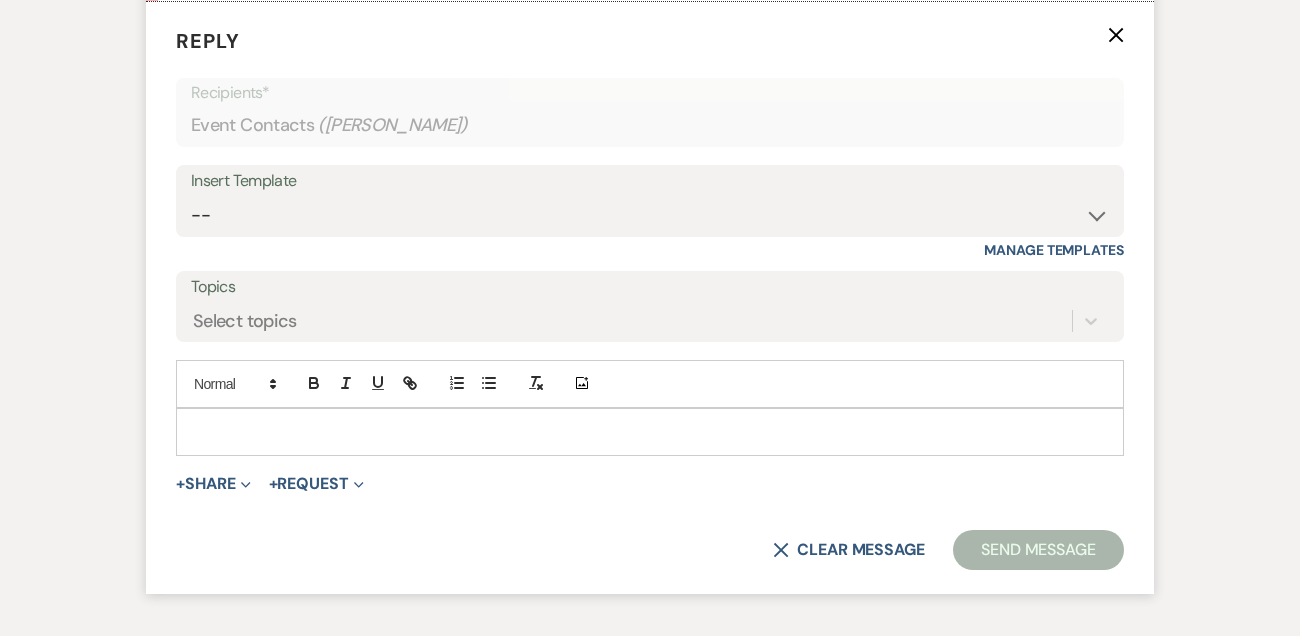 scroll, scrollTop: 1677, scrollLeft: 0, axis: vertical 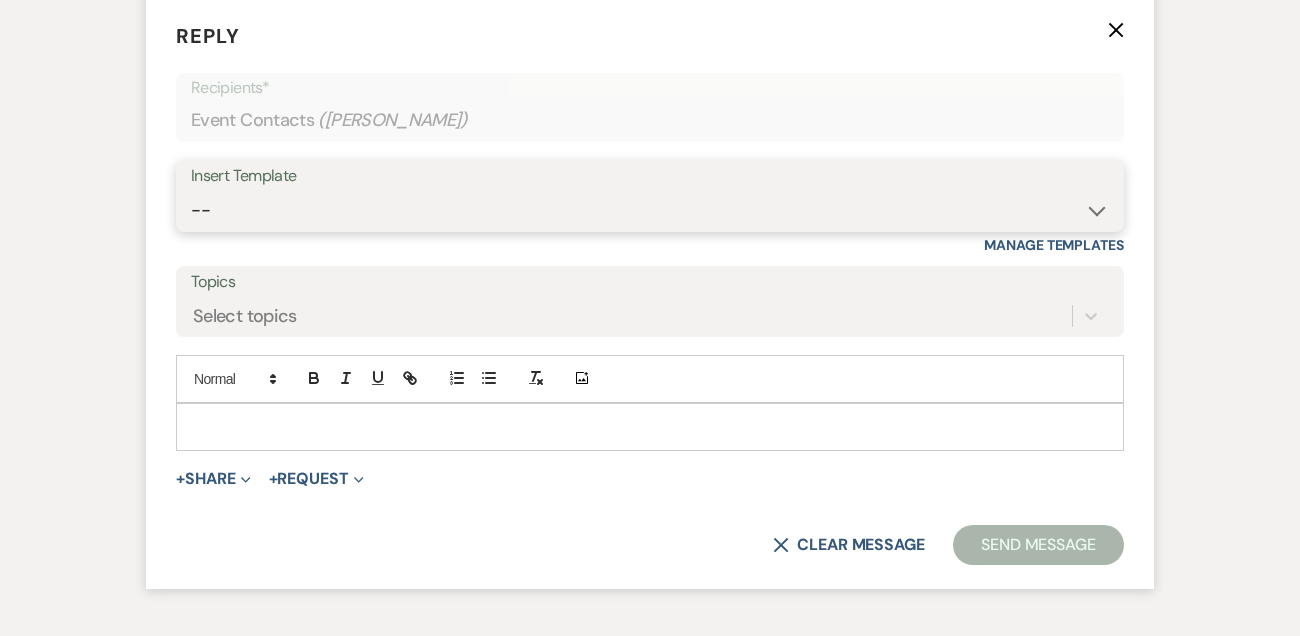 click on "-- Tour Confirmation Contract (Pre-Booked Leads) Out of office Inquiry Email All 3 Venues Inquiry Welcome Email Initial Inquiry Follow Up Say YES to the Venue!  [PERSON_NAME] Tour Follow Up - A Special Note from A View  [PERSON_NAME] Signature Pharna Signature Pharna  Brochure Download Follow Up A View on State - Drop Box 12 Month Payment & Optional Meeting - [PERSON_NAME] 8 Month Meeting - [PERSON_NAME] 12 M Payment - PC 8 M Meeting - PC 3 M - PC Final - PC Post Final  - PC [PERSON_NAME] Payments - DB Del & PC  Brit Signature LL Signature Lead Follow Up 2nd Lead Follow Up [PERSON_NAME]" at bounding box center [650, 210] 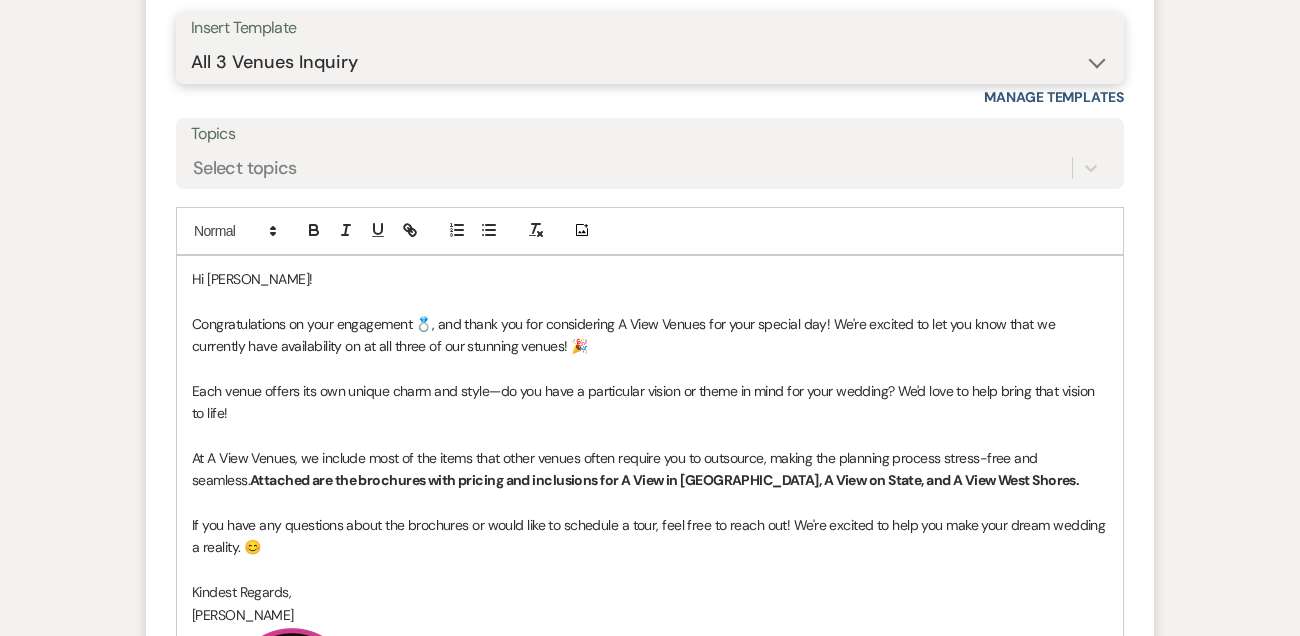 scroll, scrollTop: 1835, scrollLeft: 0, axis: vertical 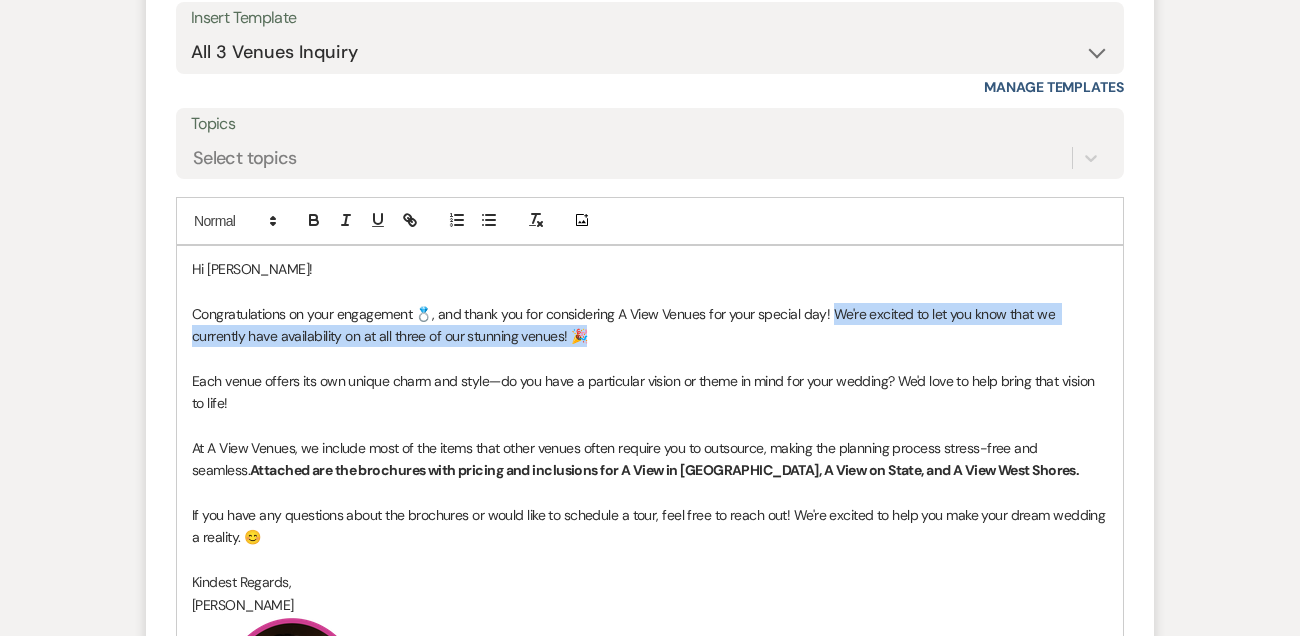 drag, startPoint x: 833, startPoint y: 337, endPoint x: 835, endPoint y: 354, distance: 17.117243 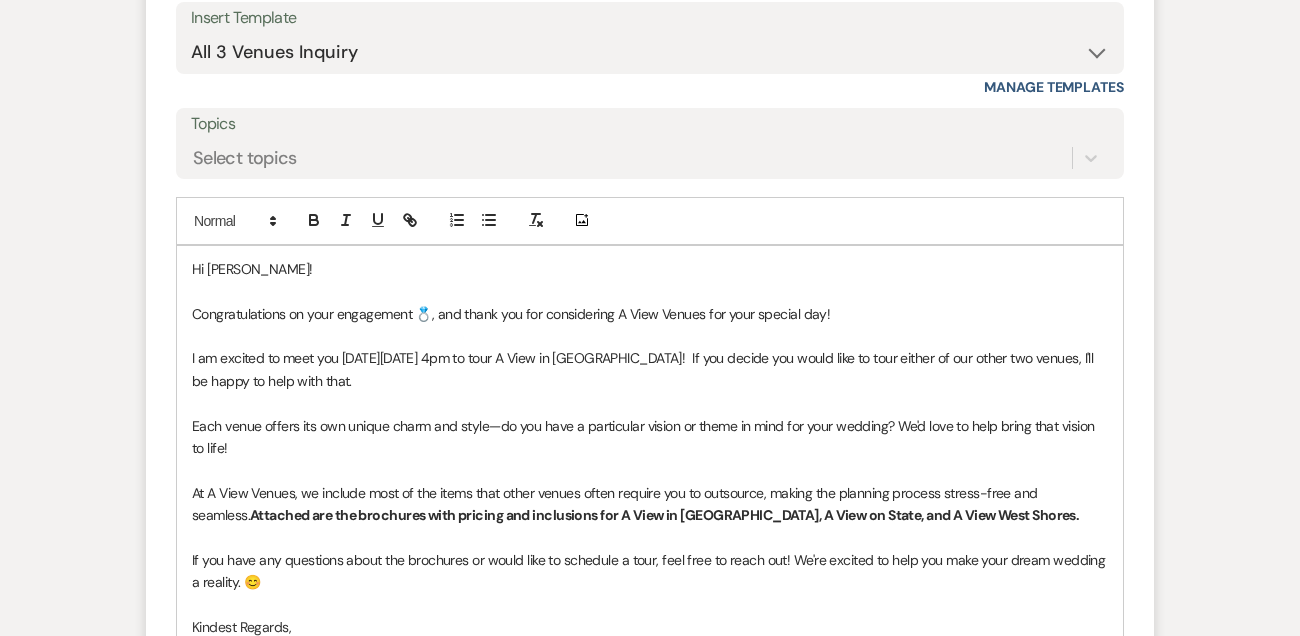 click on "Each venue offers its own unique charm and style—do you have a particular vision or theme in mind for your wedding? We'd love to help bring that vision to life!" at bounding box center (650, 437) 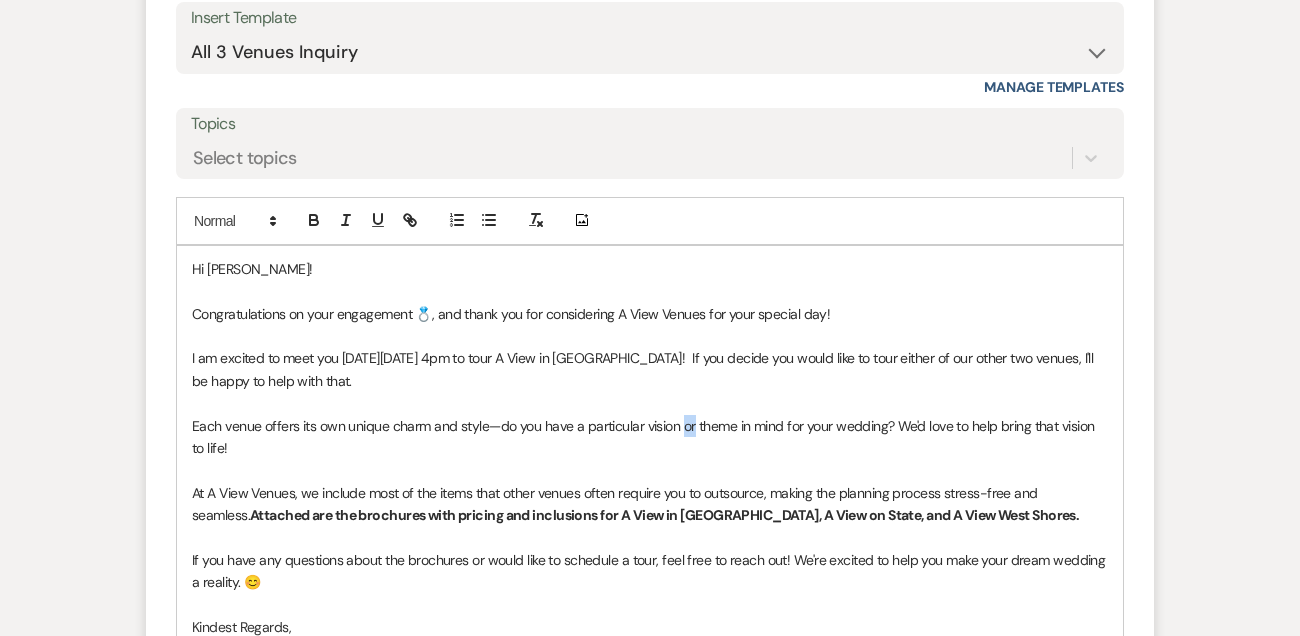 click on "Each venue offers its own unique charm and style—do you have a particular vision or theme in mind for your wedding? We'd love to help bring that vision to life!" at bounding box center [650, 437] 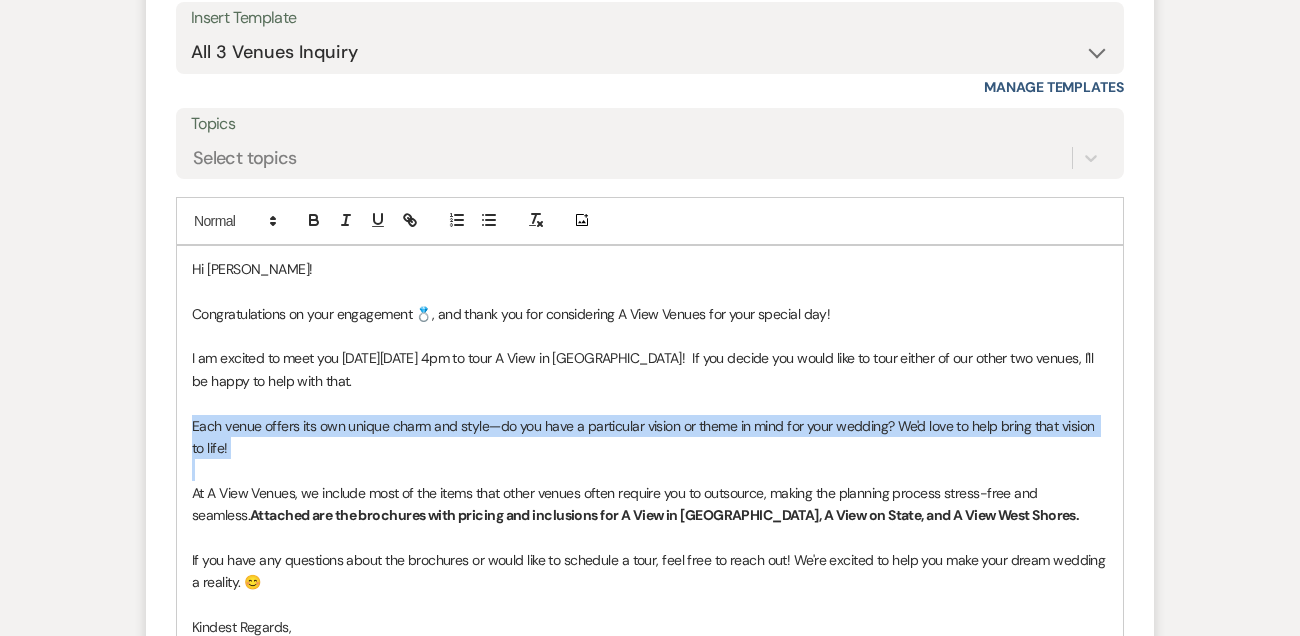 click on "Each venue offers its own unique charm and style—do you have a particular vision or theme in mind for your wedding? We'd love to help bring that vision to life!" at bounding box center [650, 437] 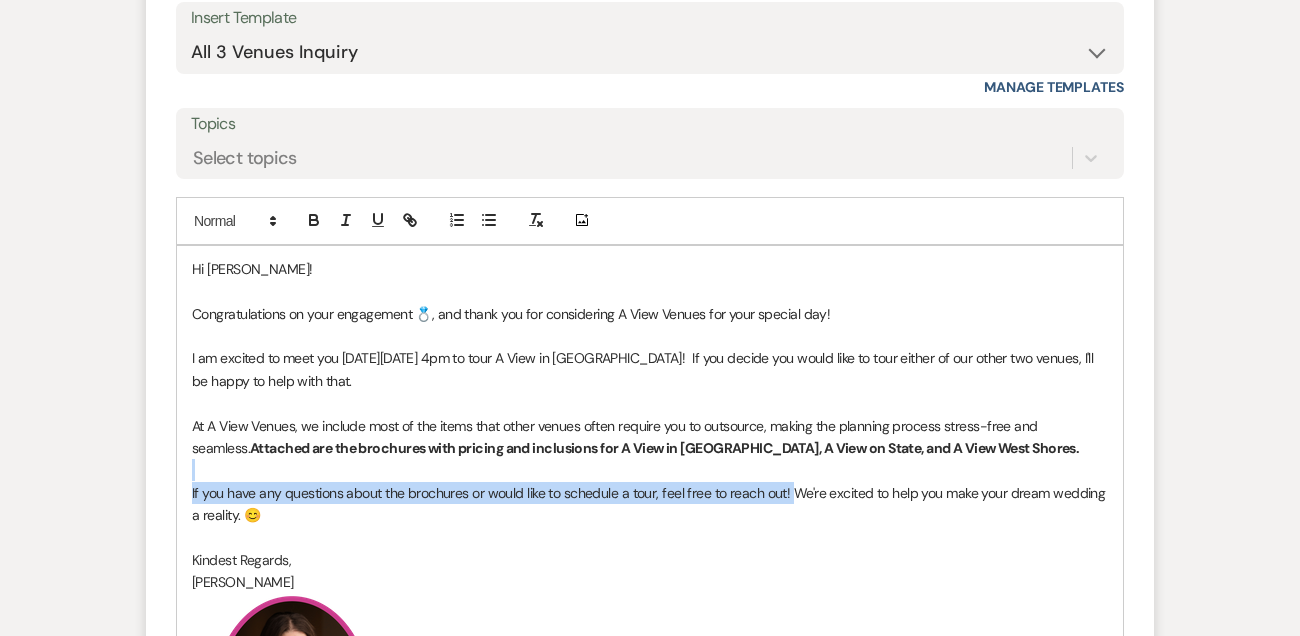 click on "Hi Emily! Congratulations on your engagement 💍, and thank you for considering A View Venues for your special day!   I am excited to meet you on Tuesday, July 22nd at 4pm to tour A View in Fontenelle Hills!  If you decide you would like to tour either of our other two venues, I'll be happy to help with that. At A View Venues, we include most of the items that other venues often require you to outsource, making the planning process stress-free and seamless.  Attached are the brochures with pricing and inclusions for A View in Fontenelle Hills, A View on State, and A View West Shores.  If you have any questions about the brochures or would like to schedule a tour, feel free to reach out! We're excited to help you make your dream wedding a reality. 😊 Kindest Regards, Lindsay Levi ﻿ ﻿   ﻿ ﻿" at bounding box center [650, 526] 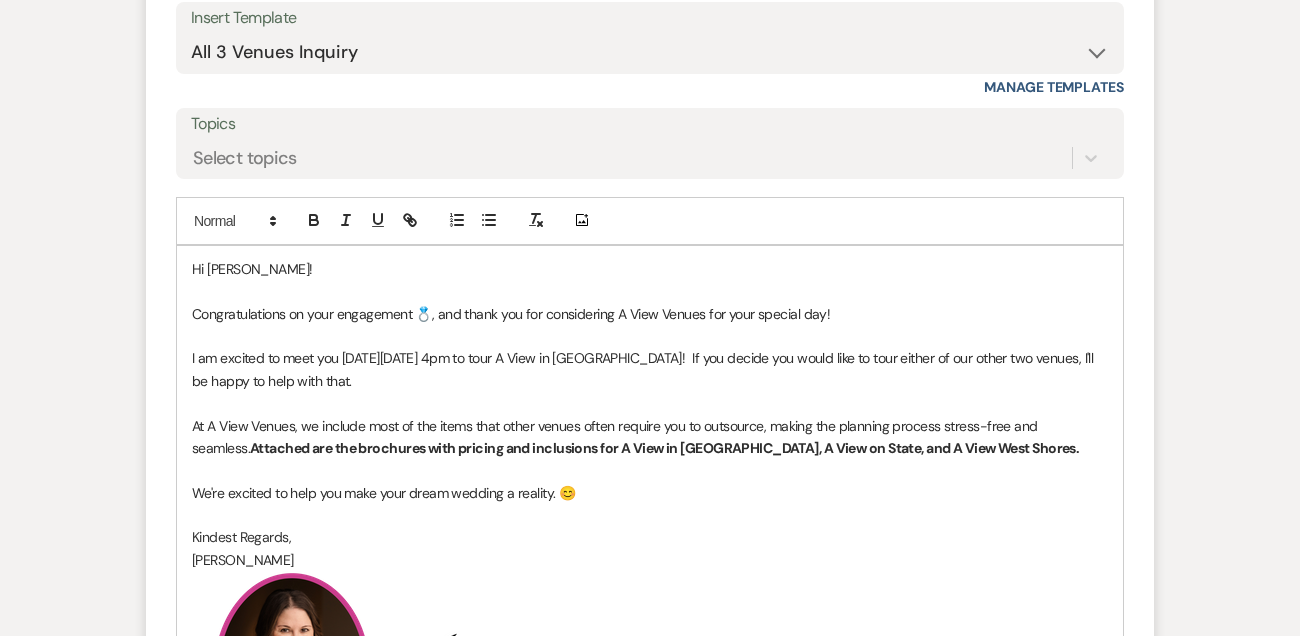 click on "We're excited to help you make your dream wedding a reality. 😊" at bounding box center [650, 493] 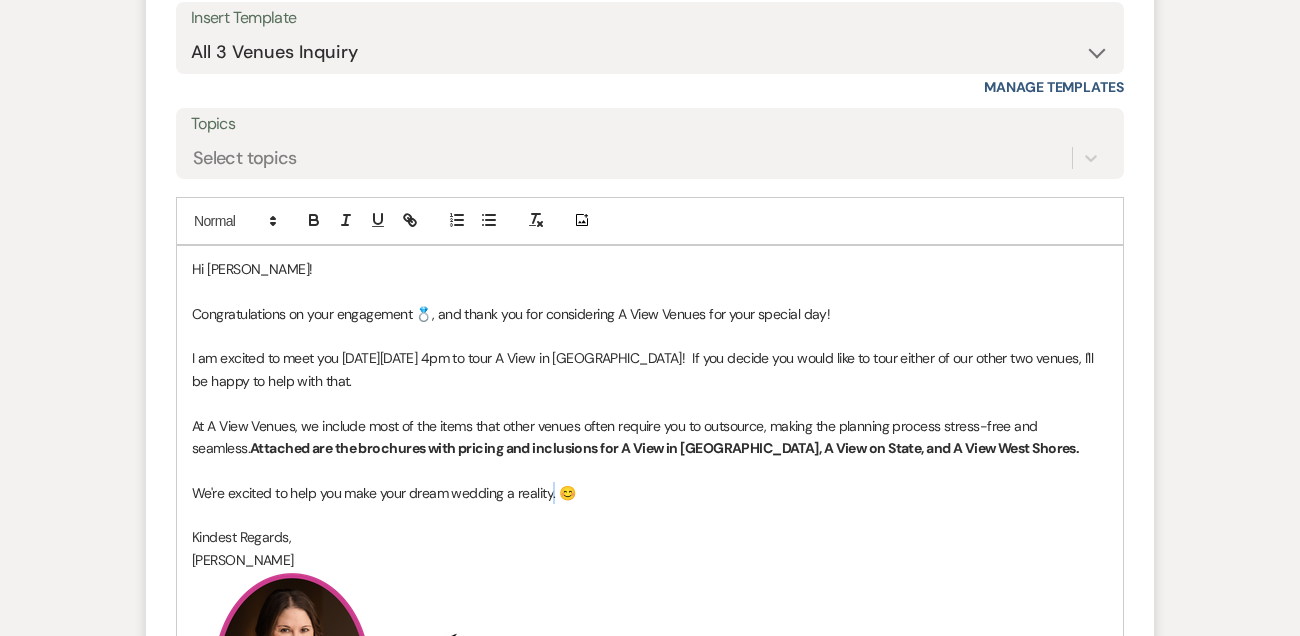 click on "We're excited to help you make your dream wedding a reality. 😊" at bounding box center [650, 493] 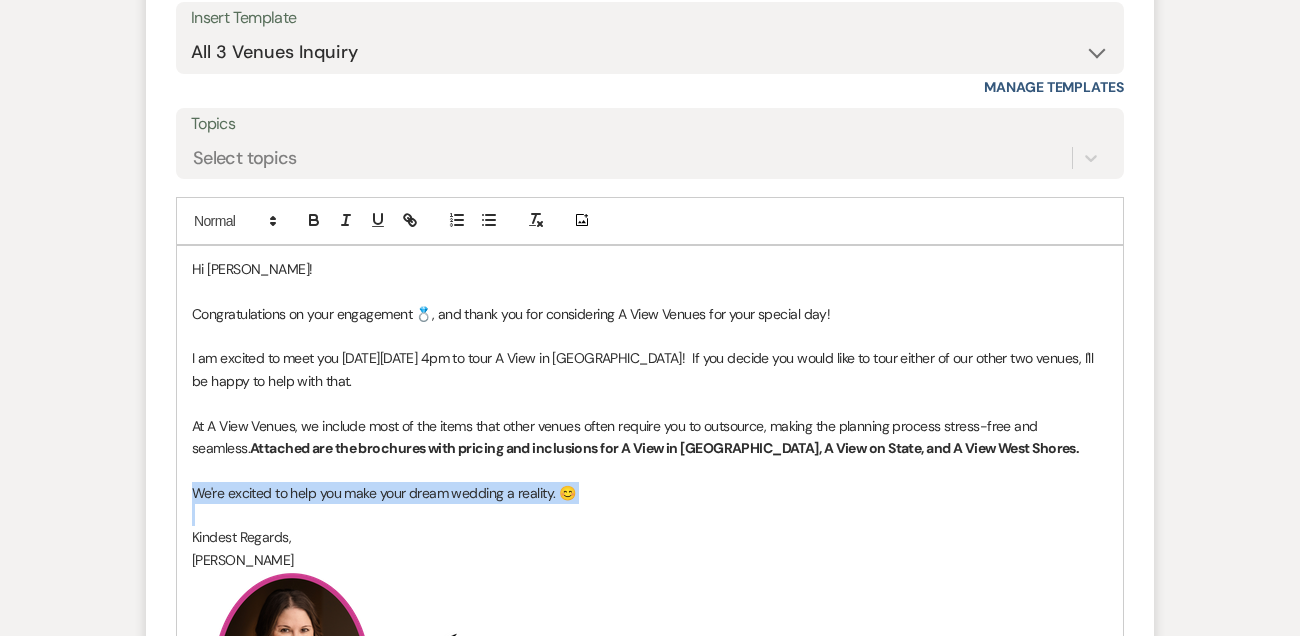 click on "We're excited to help you make your dream wedding a reality. 😊" at bounding box center (650, 493) 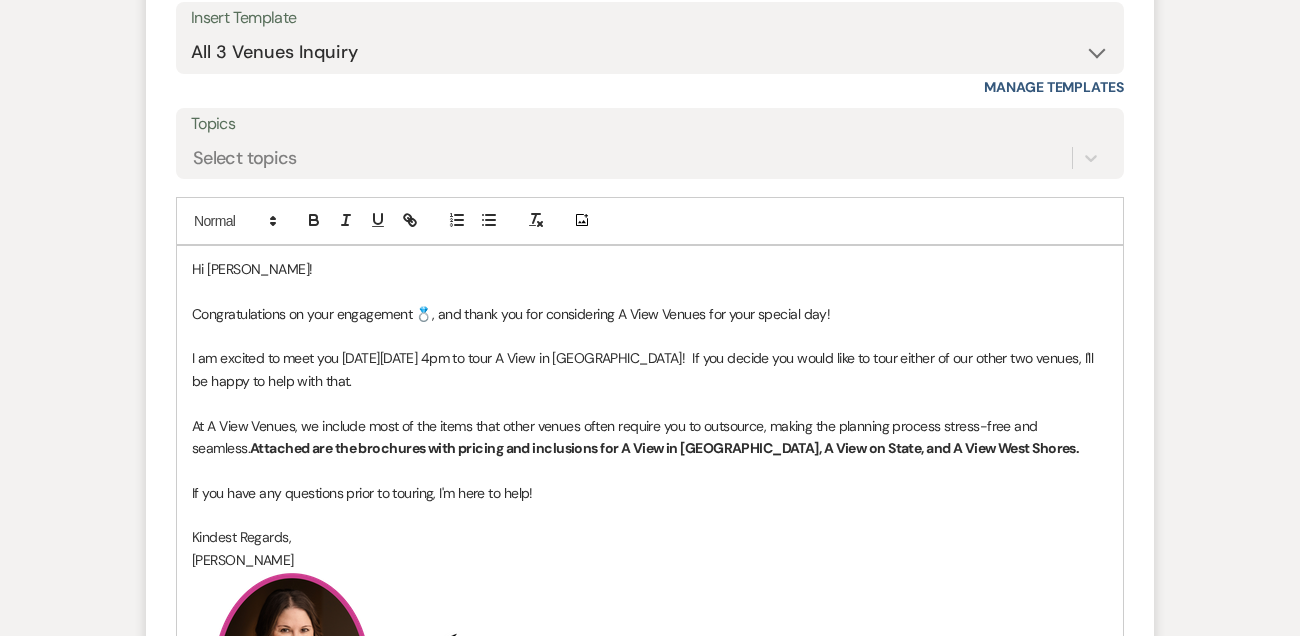 click on "If you have any questions prior to touring, I'm here to help!" at bounding box center [650, 493] 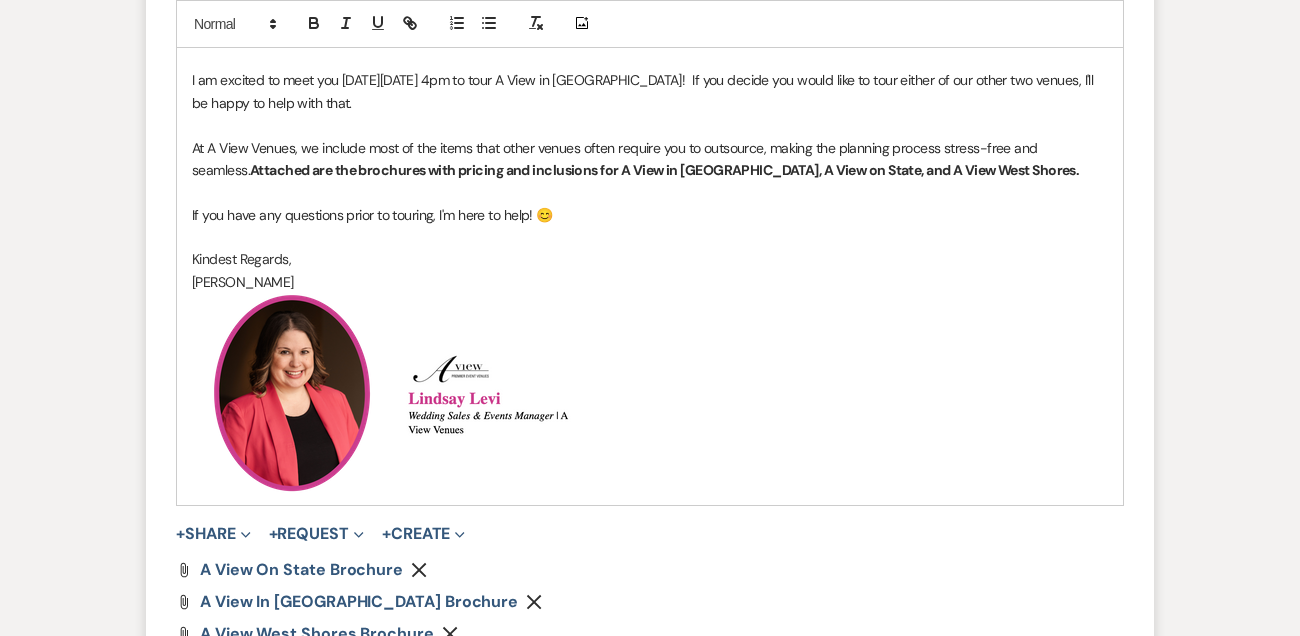 scroll, scrollTop: 2265, scrollLeft: 0, axis: vertical 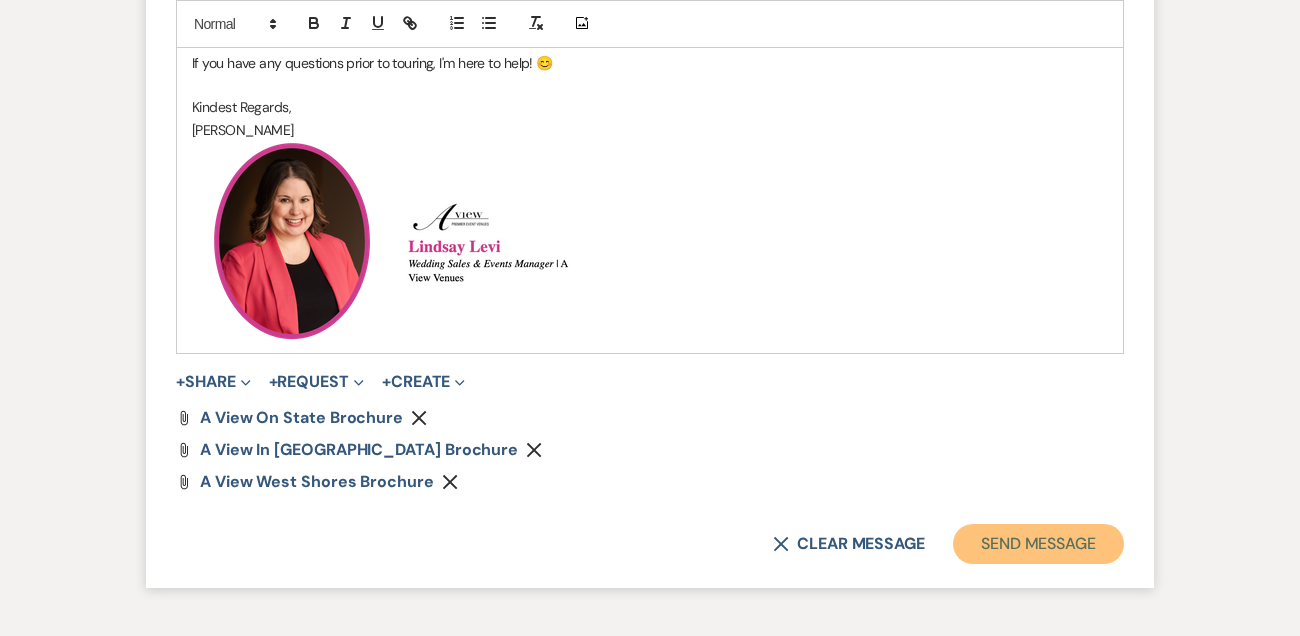 click on "Send Message" at bounding box center [1038, 544] 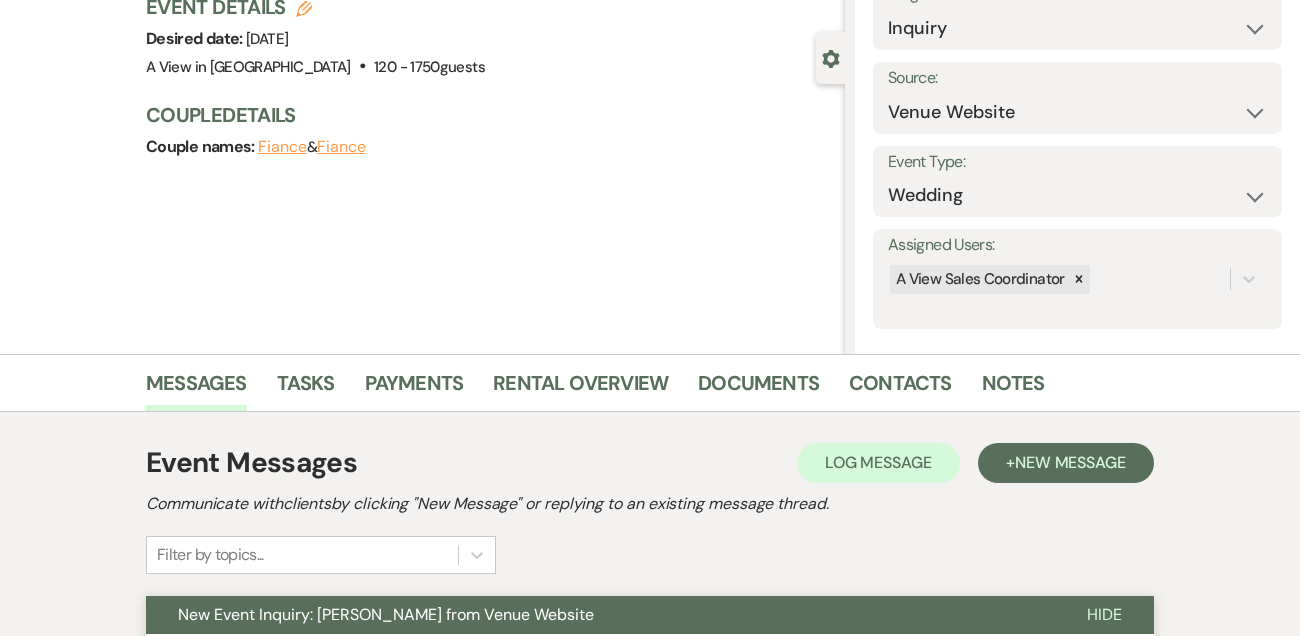 scroll, scrollTop: 0, scrollLeft: 0, axis: both 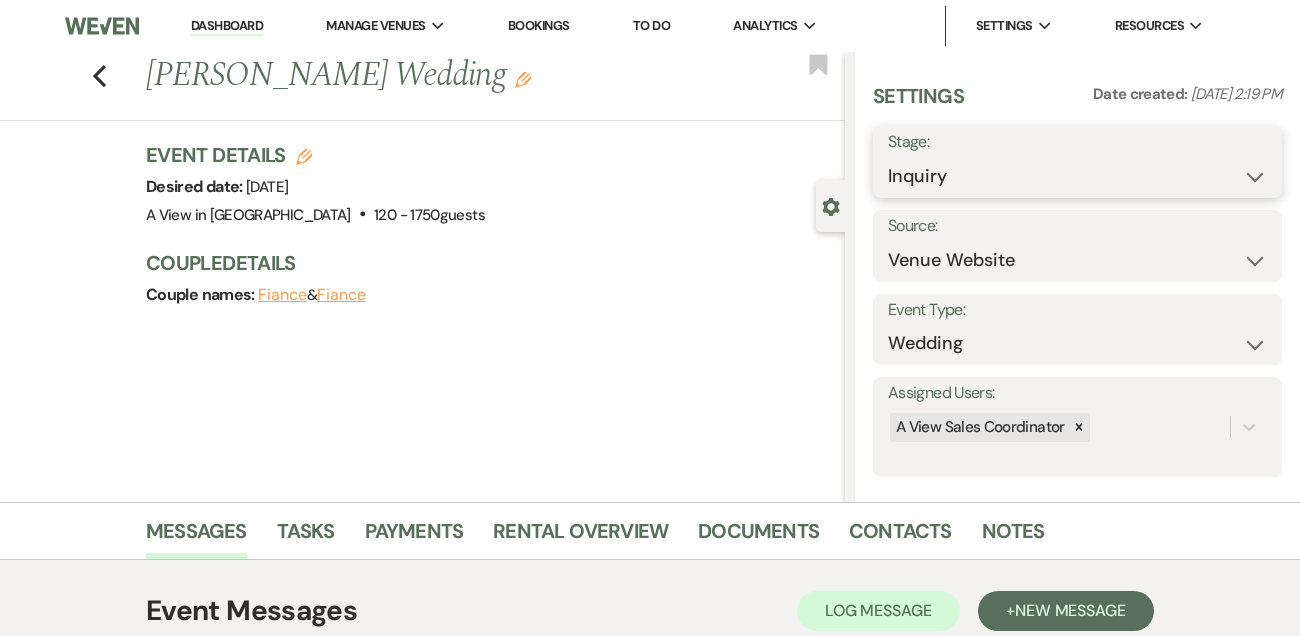 click on "Inquiry Follow Up Tour Requested Tour Confirmed Toured Proposal Sent Booked Lost" at bounding box center [1077, 176] 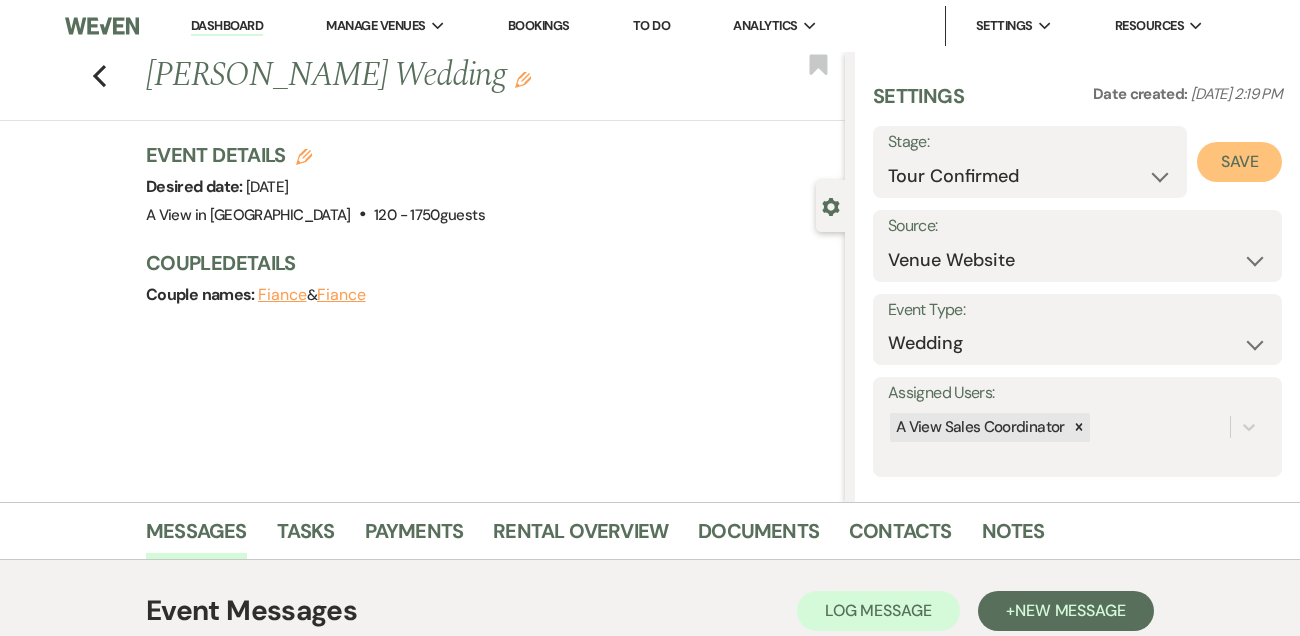 click on "Save" at bounding box center [1239, 162] 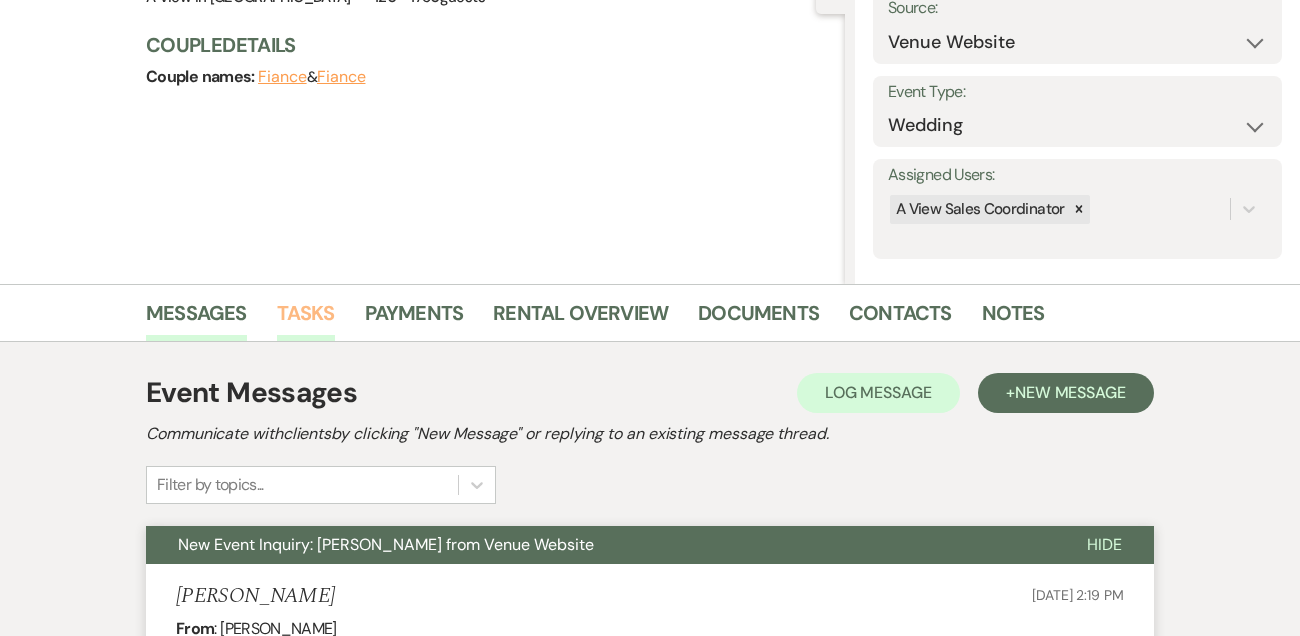 click on "Tasks" at bounding box center (306, 319) 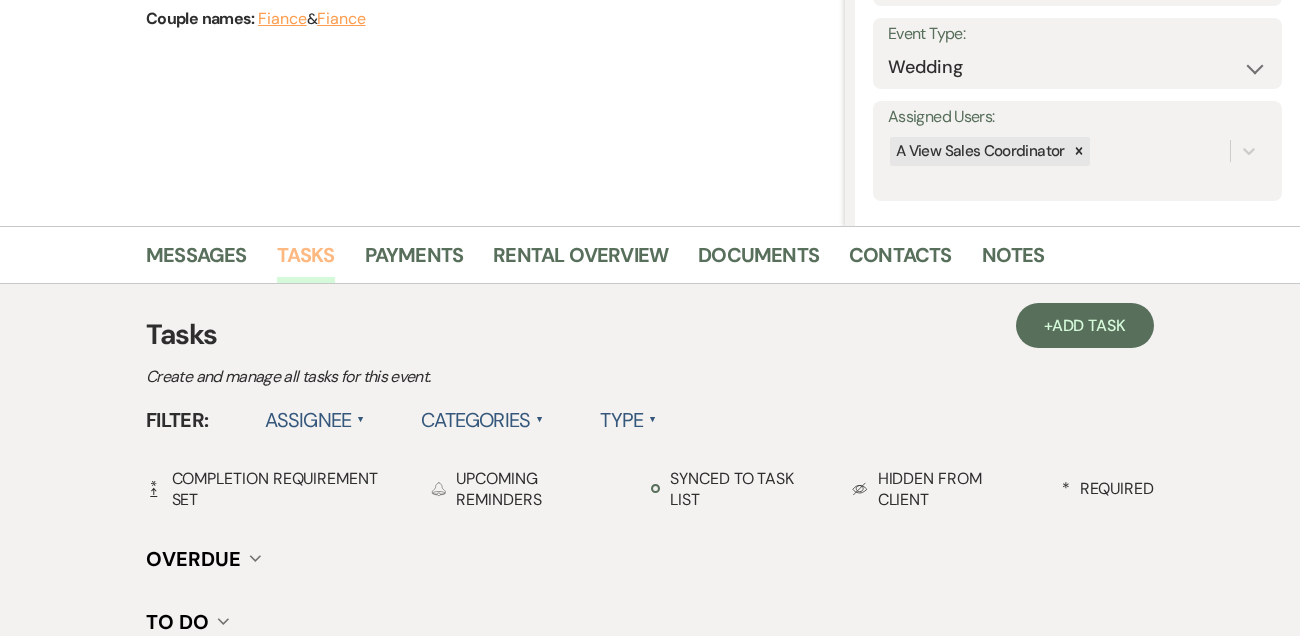 scroll, scrollTop: 299, scrollLeft: 0, axis: vertical 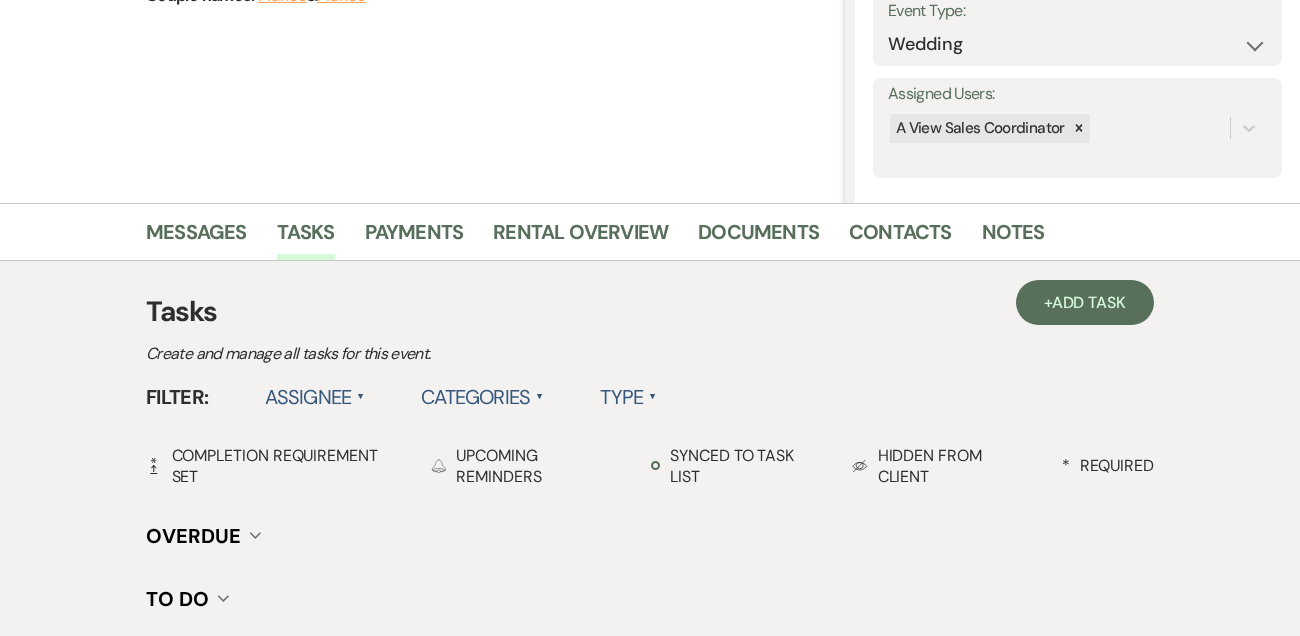 click on "Messages" at bounding box center (211, 236) 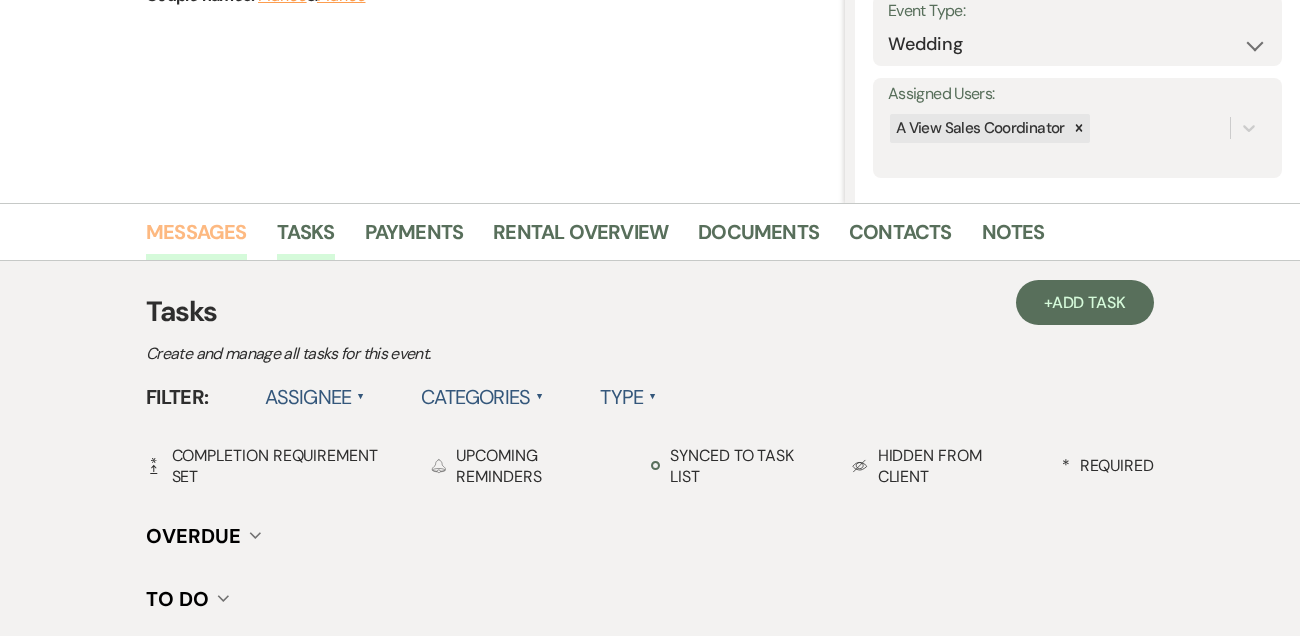 click on "Messages" at bounding box center [196, 238] 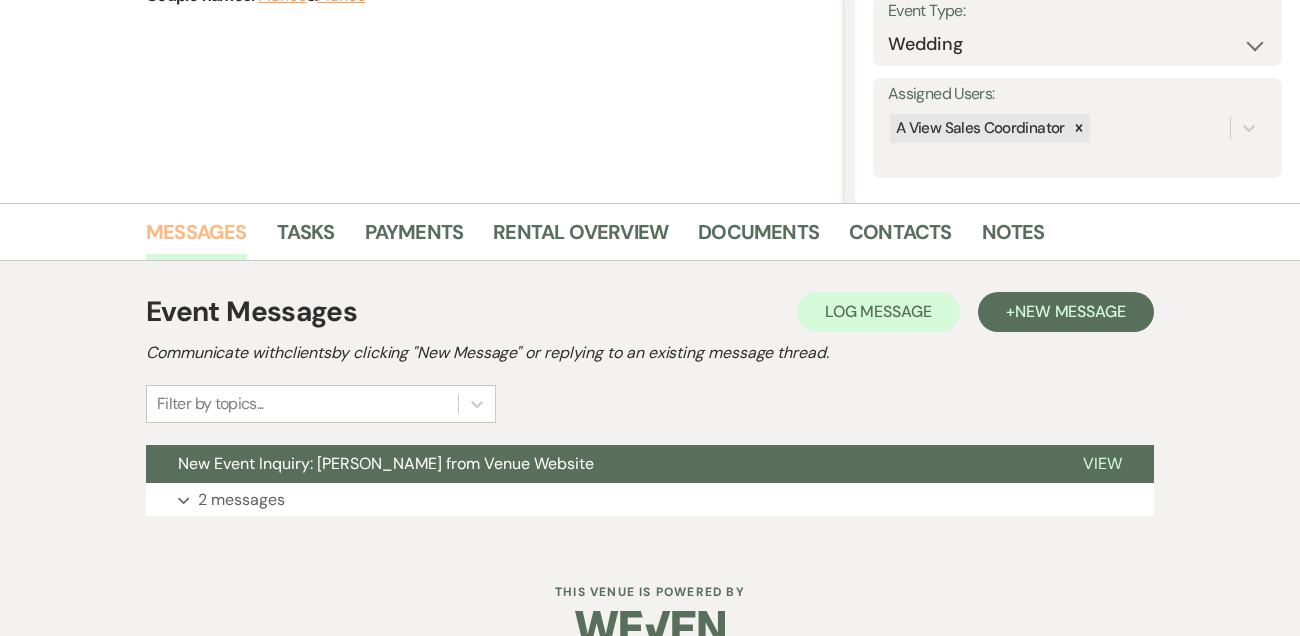 scroll, scrollTop: 337, scrollLeft: 0, axis: vertical 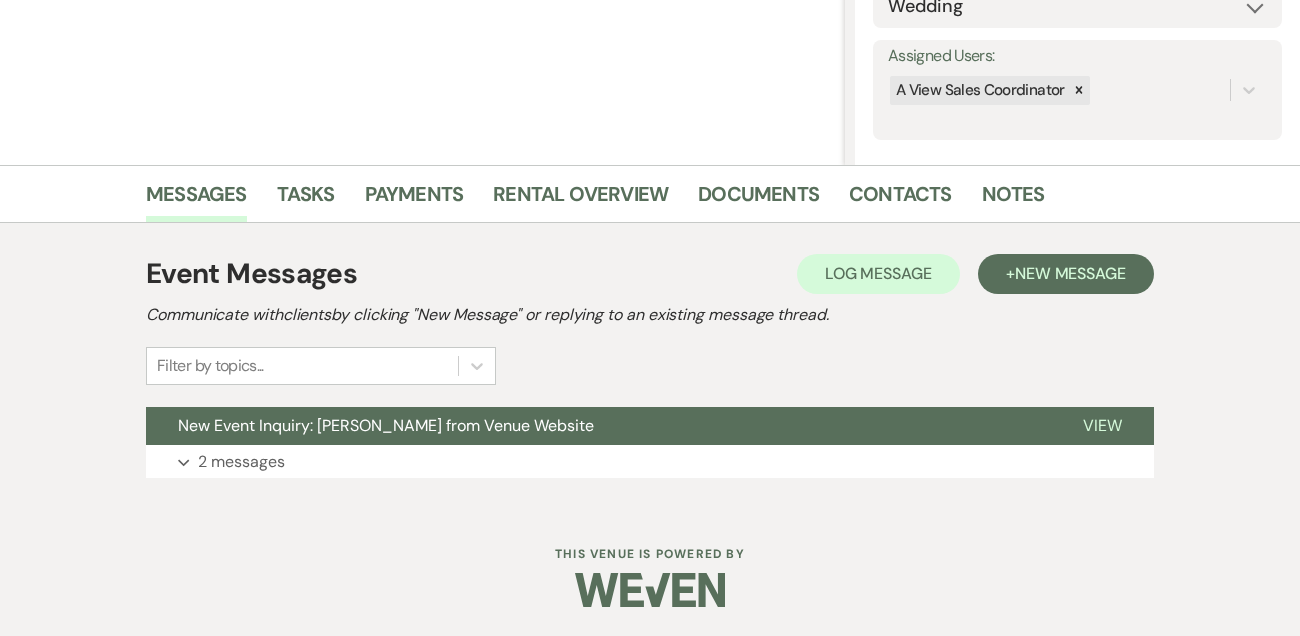 click on "Event Messages   Log Log Message +  New Message Communicate with  clients  by clicking "New Message" or replying to an existing message thread. Filter by topics... New Event Inquiry: Emily Ivaskevicius from Venue Website View Expand 2 messages" at bounding box center [650, 365] 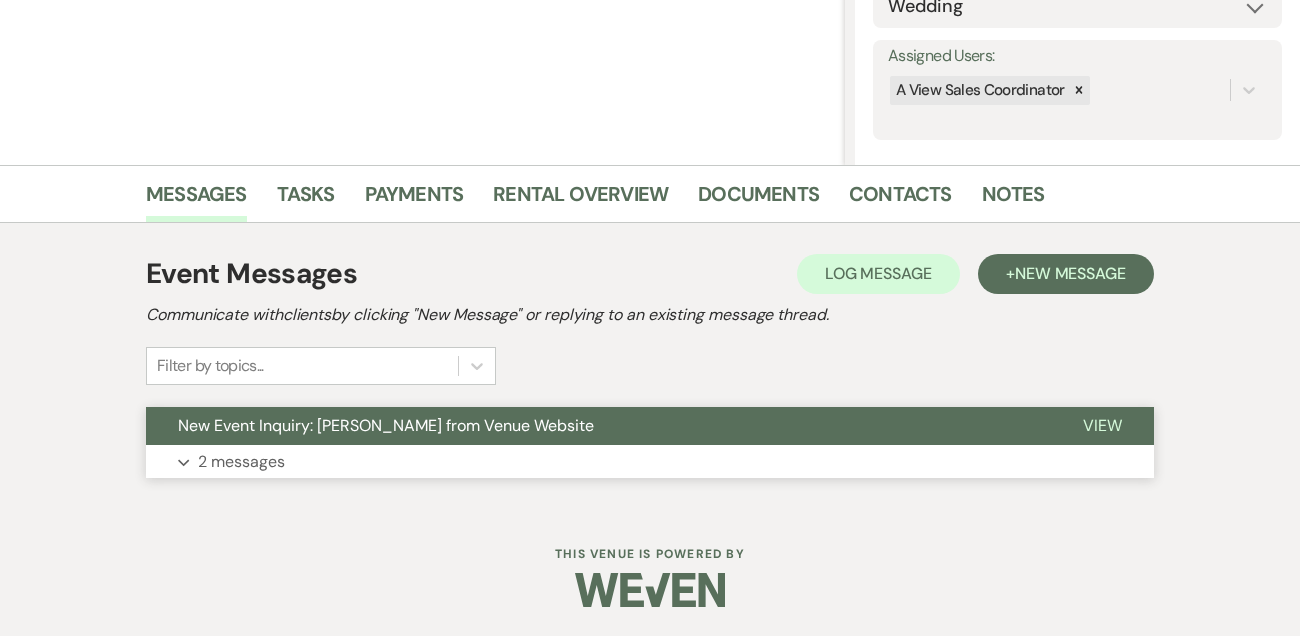 click on "2 messages" at bounding box center (241, 462) 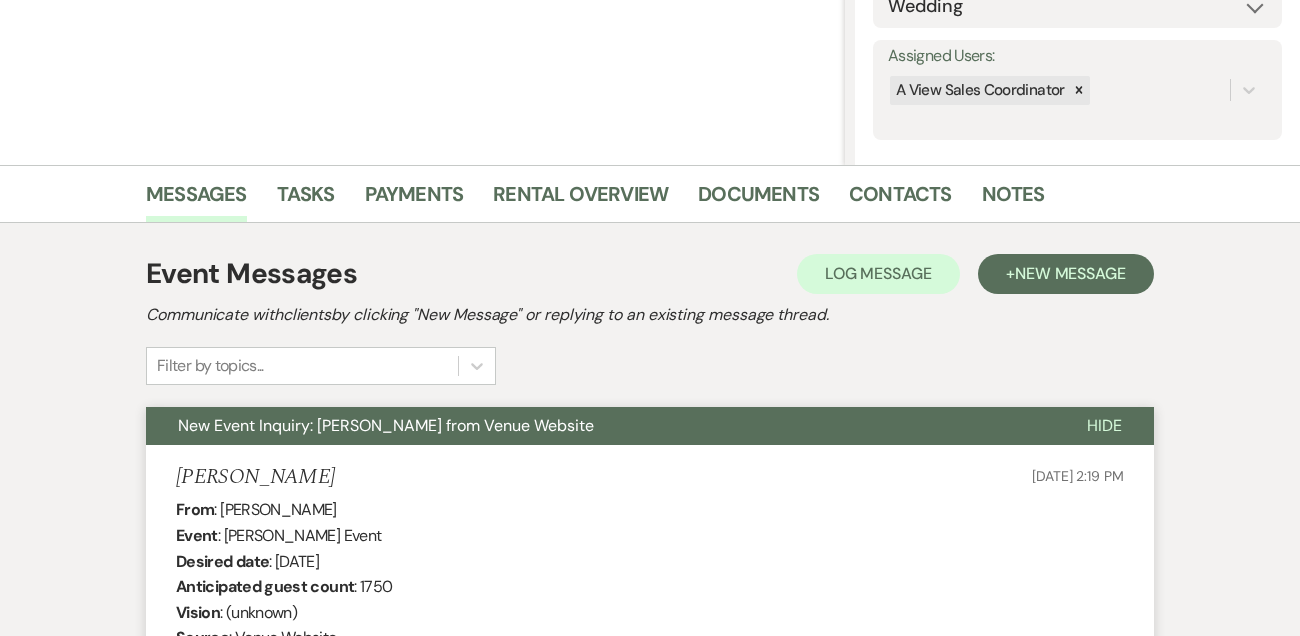 drag, startPoint x: 221, startPoint y: 513, endPoint x: 366, endPoint y: 513, distance: 145 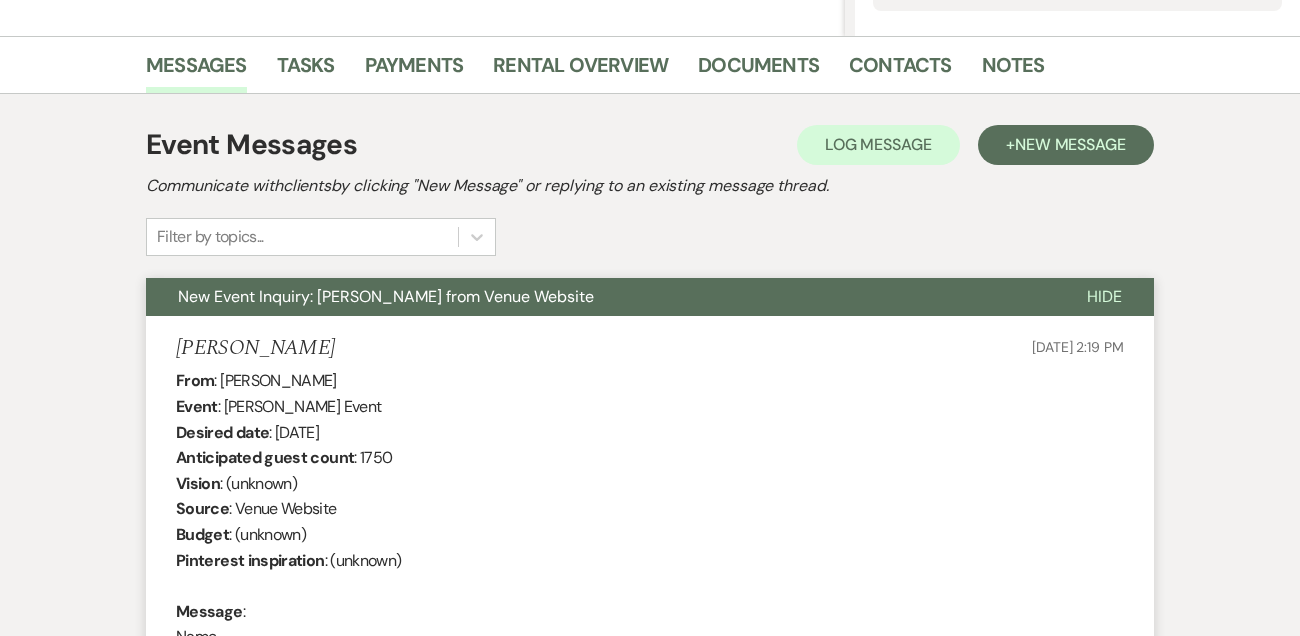 scroll, scrollTop: 663, scrollLeft: 0, axis: vertical 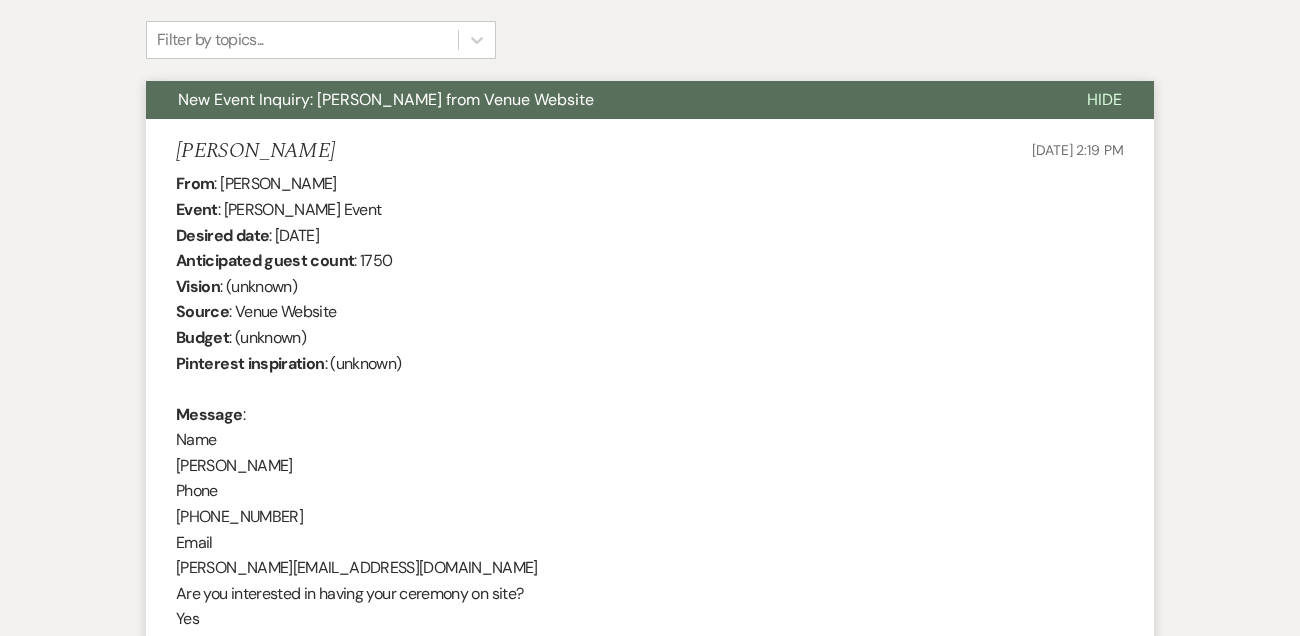 drag, startPoint x: 276, startPoint y: 233, endPoint x: 422, endPoint y: 234, distance: 146.00342 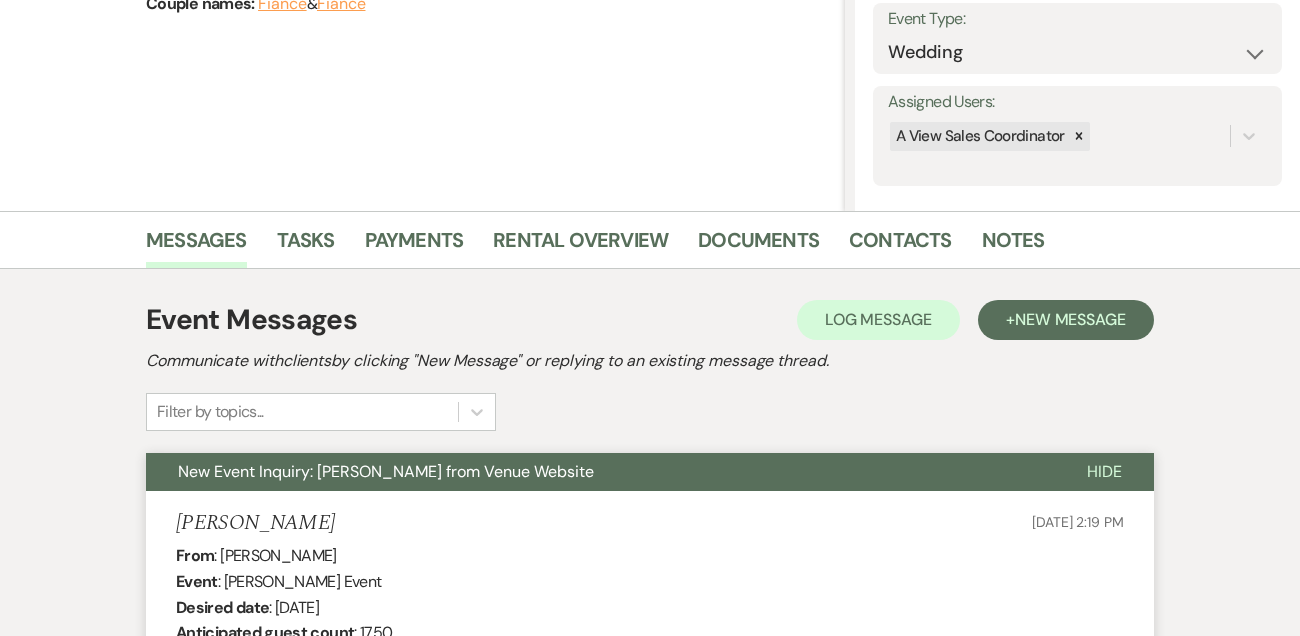 scroll, scrollTop: 0, scrollLeft: 0, axis: both 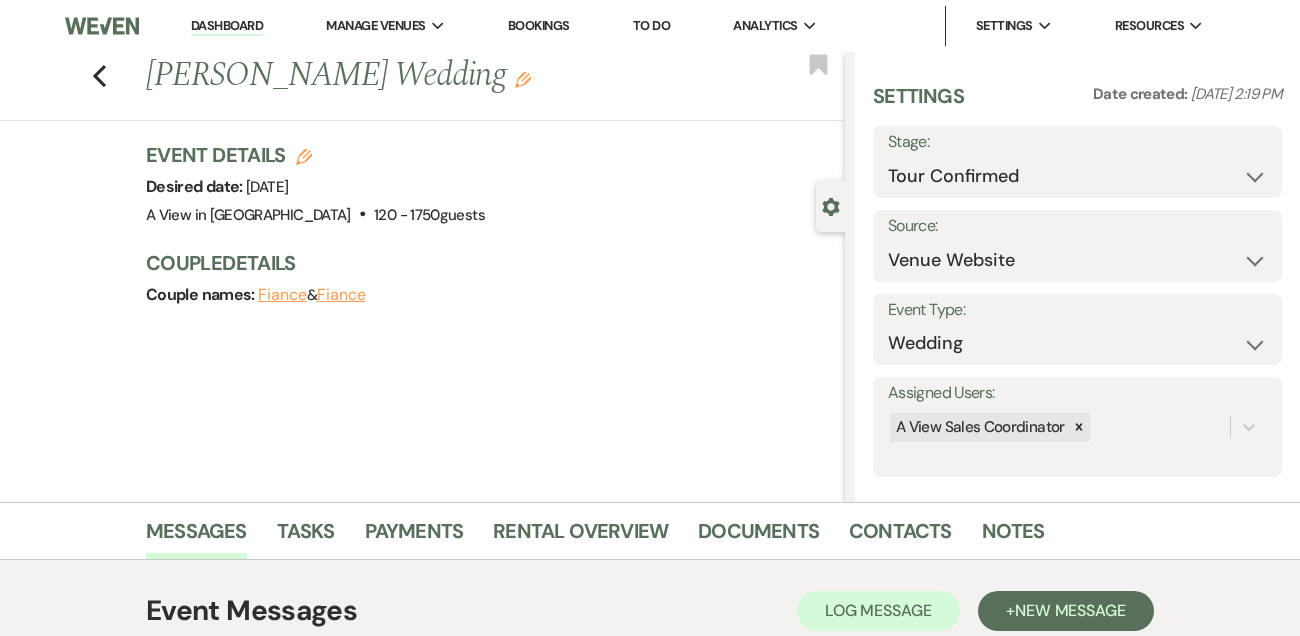 click on "Dashboard" at bounding box center (227, 26) 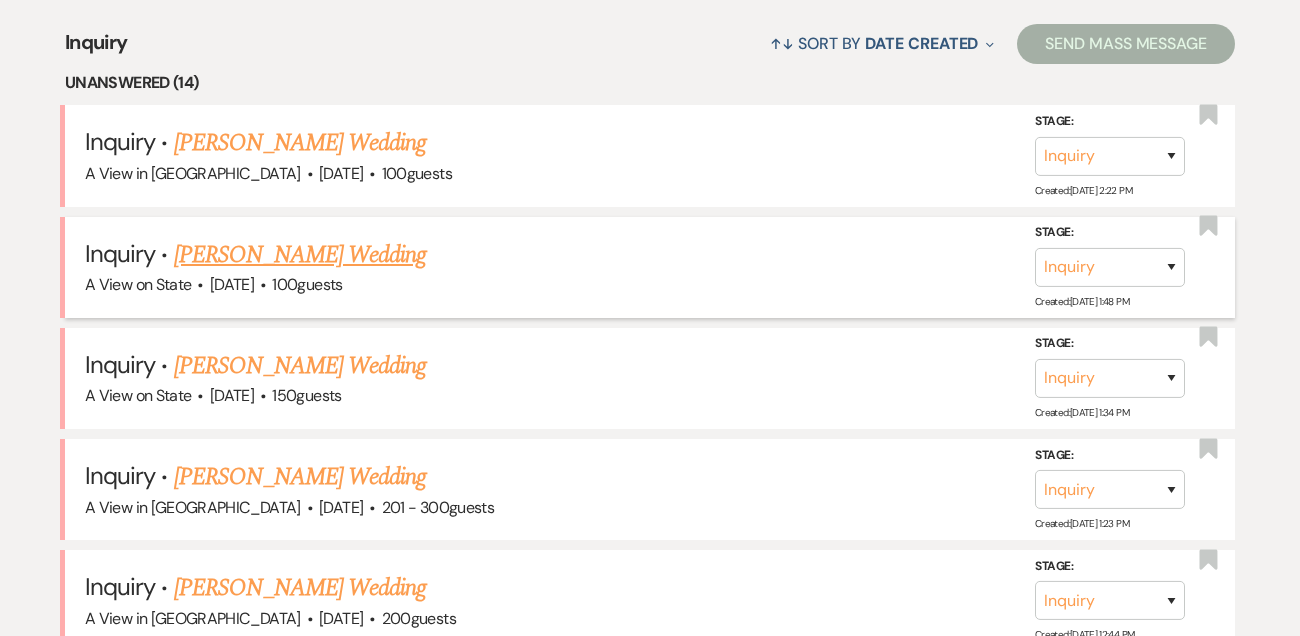 scroll, scrollTop: 807, scrollLeft: 0, axis: vertical 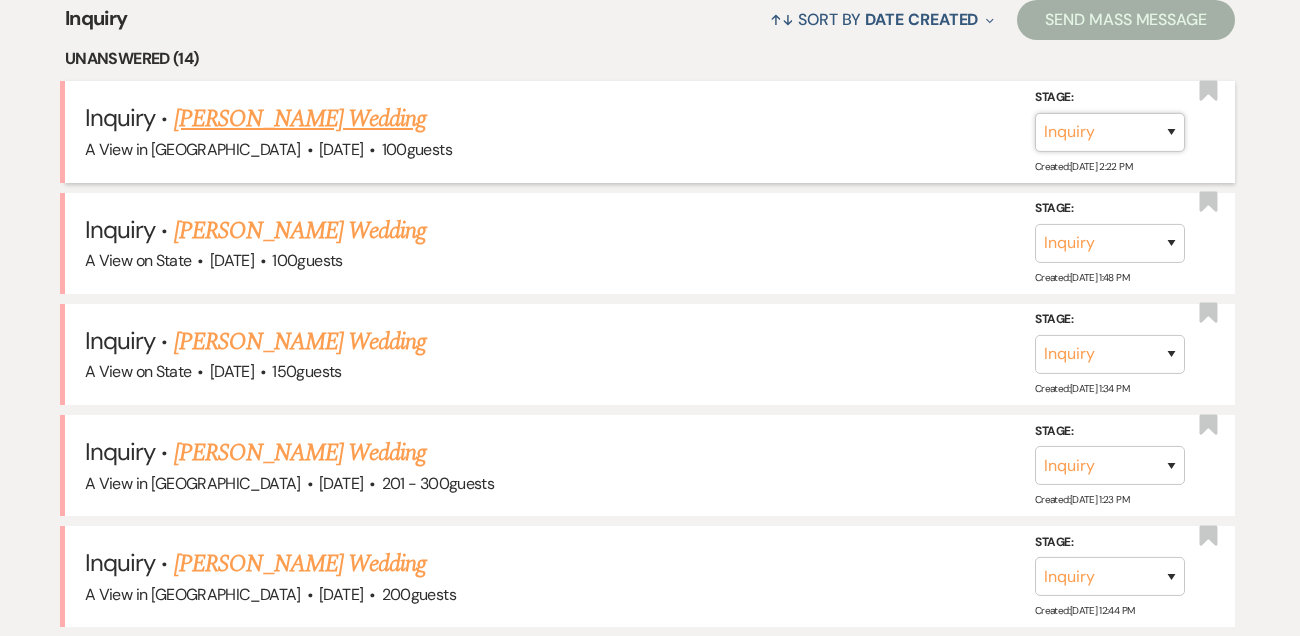 click on "Inquiry Follow Up Tour Requested Tour Confirmed Toured Proposal Sent Booked Lost" at bounding box center (1110, 131) 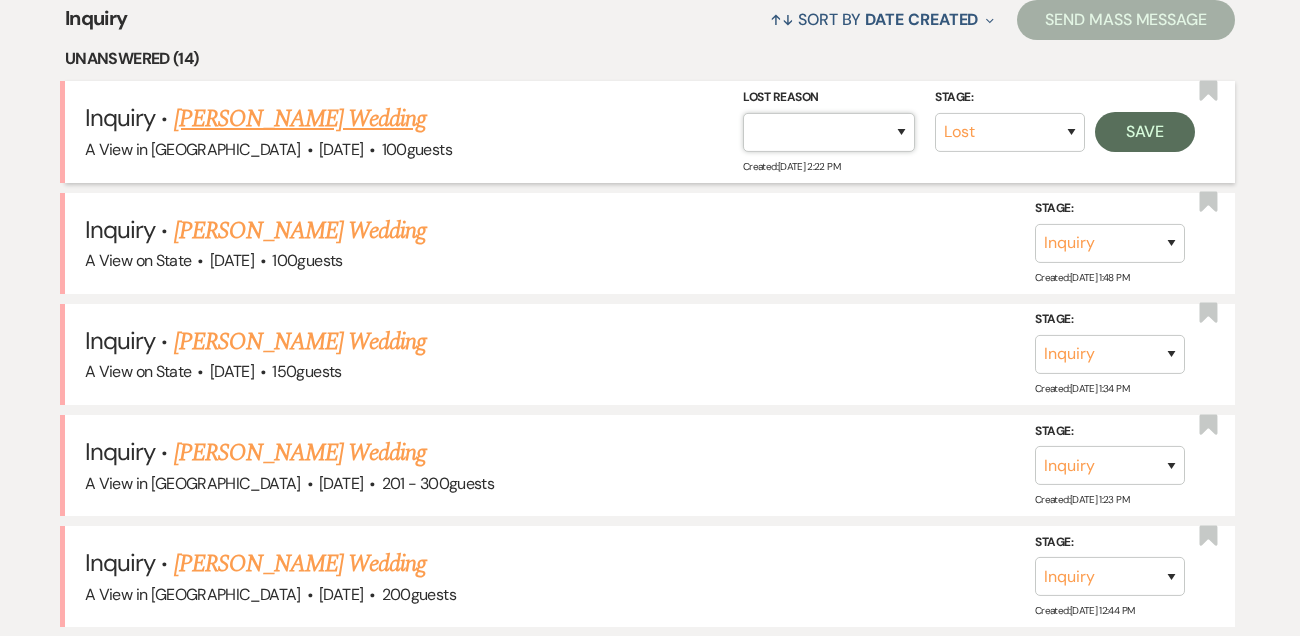 click on "Booked Elsewhere Budget Date Unavailable No Response Not a Good Match Capacity Cancelled Duplicate (hidden) Spam (hidden) Other (hidden) Other" at bounding box center [829, 131] 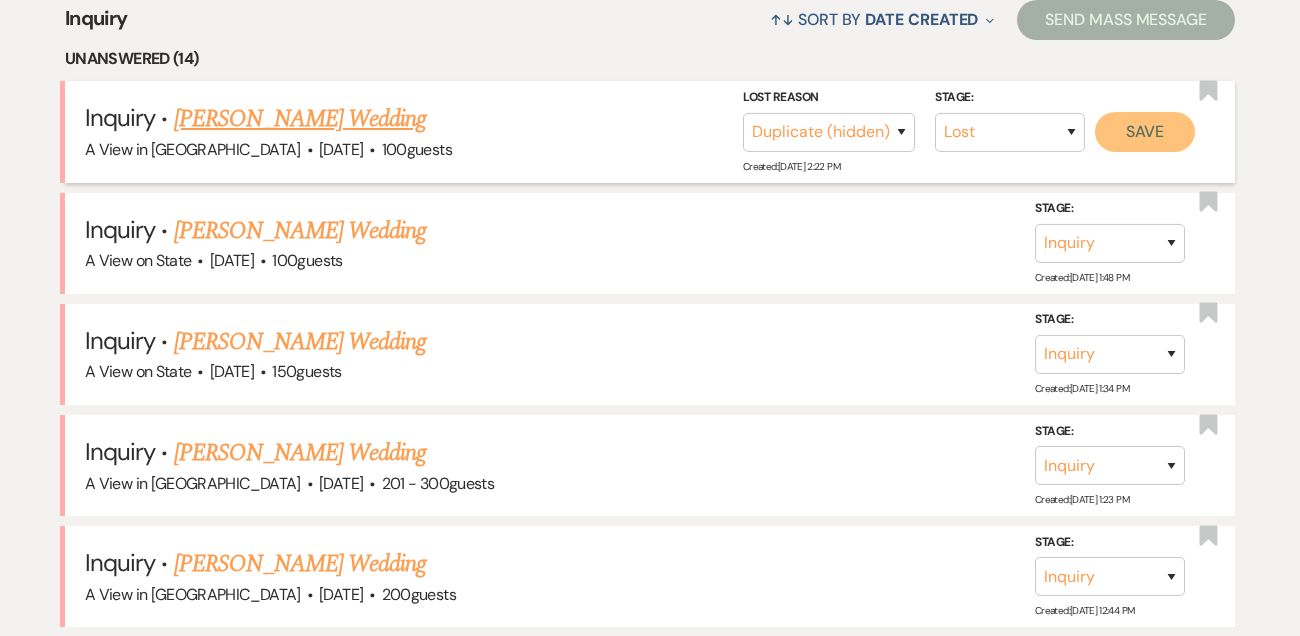 click on "Save" at bounding box center [1145, 131] 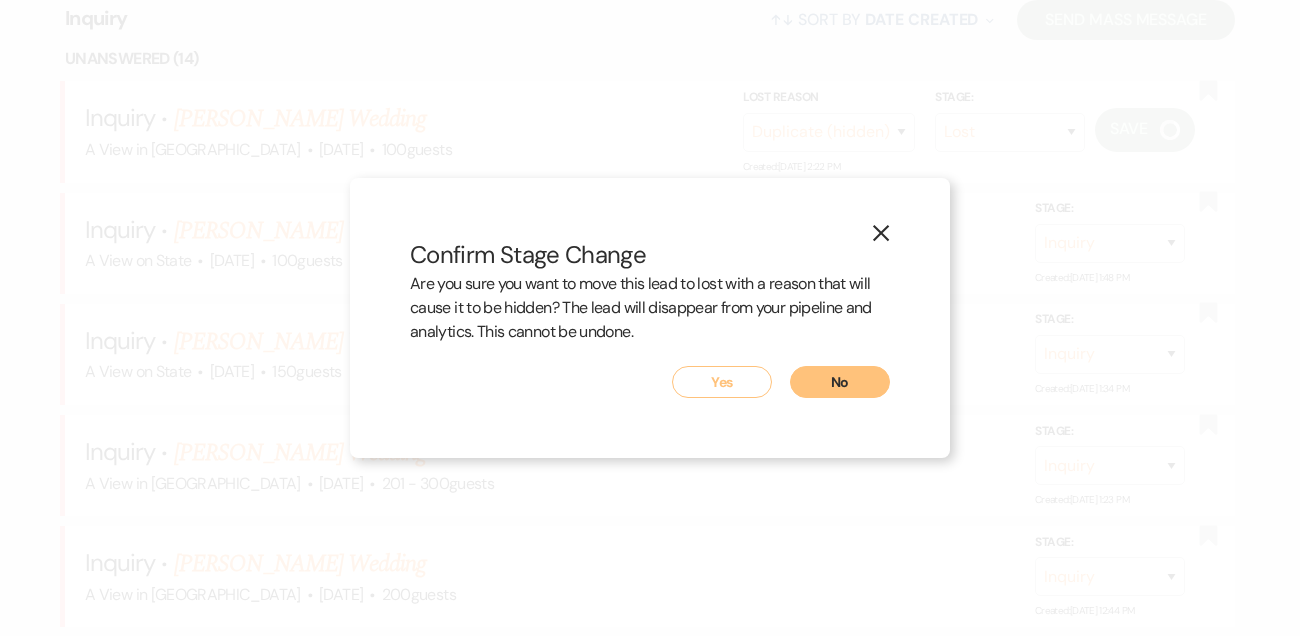 click on "Yes" at bounding box center (722, 382) 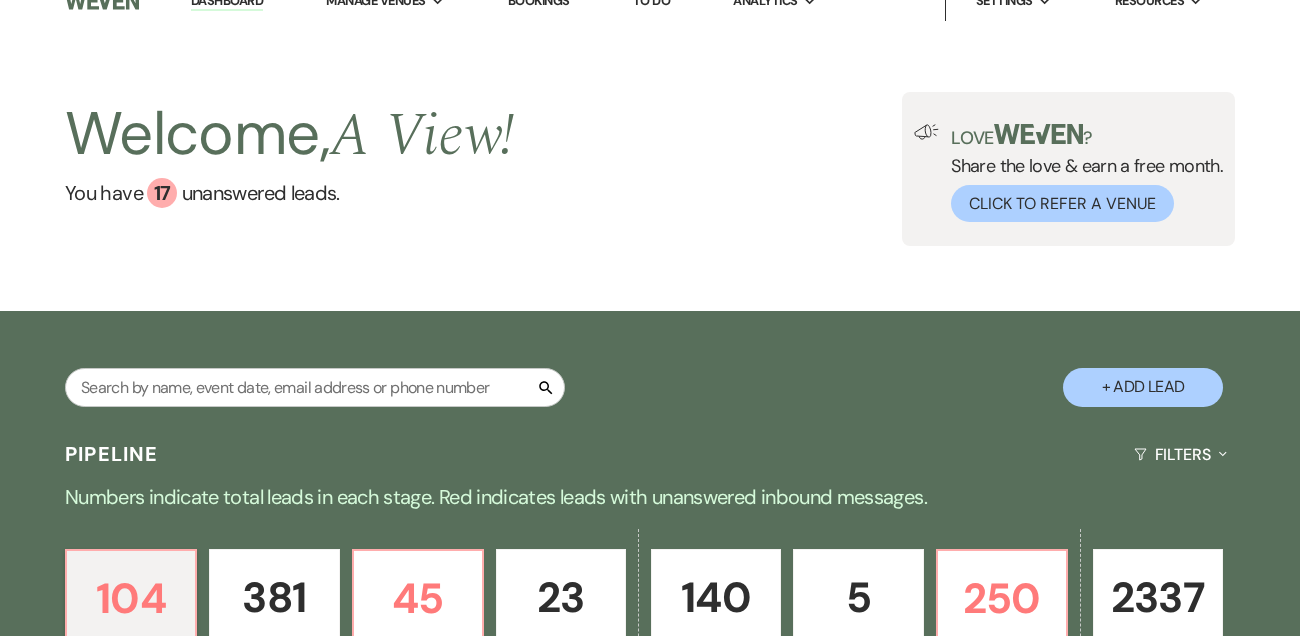 scroll, scrollTop: 0, scrollLeft: 0, axis: both 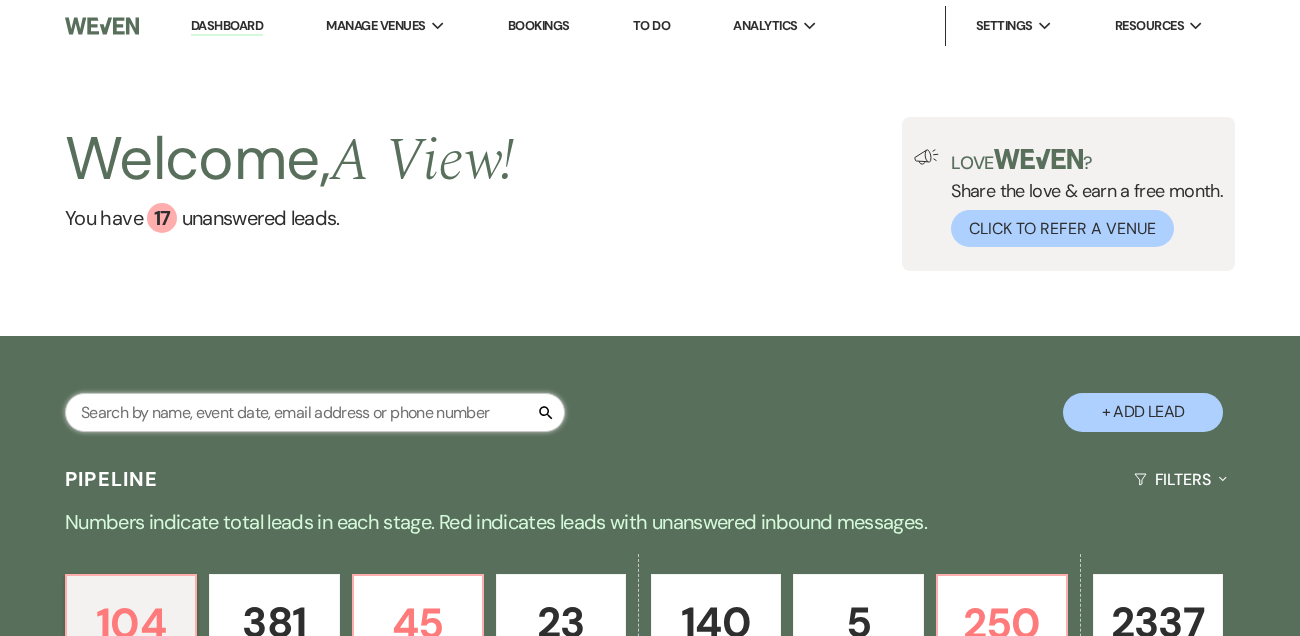 click at bounding box center [315, 412] 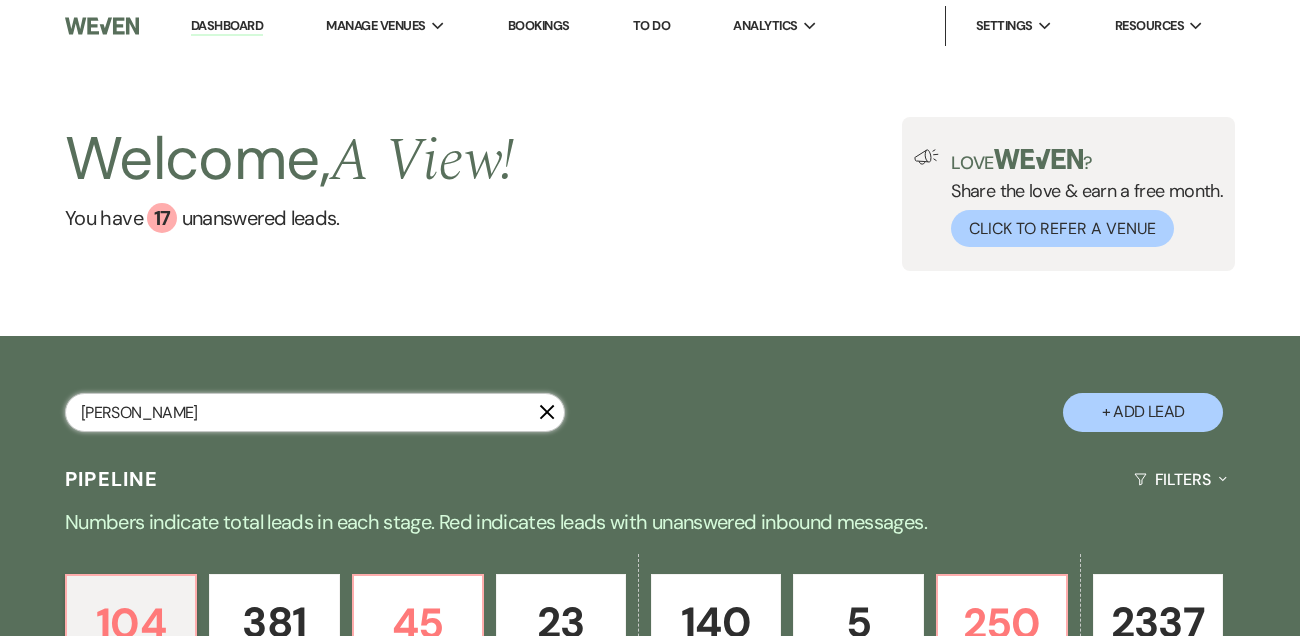 type on "krista wadd" 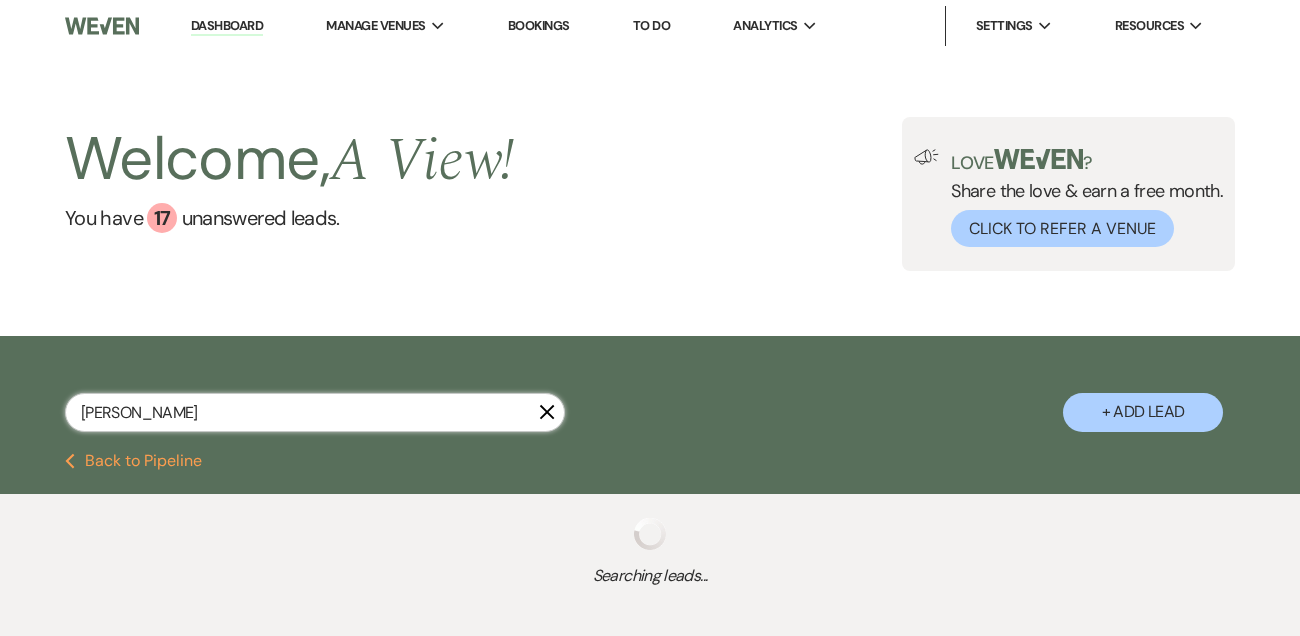 select on "4" 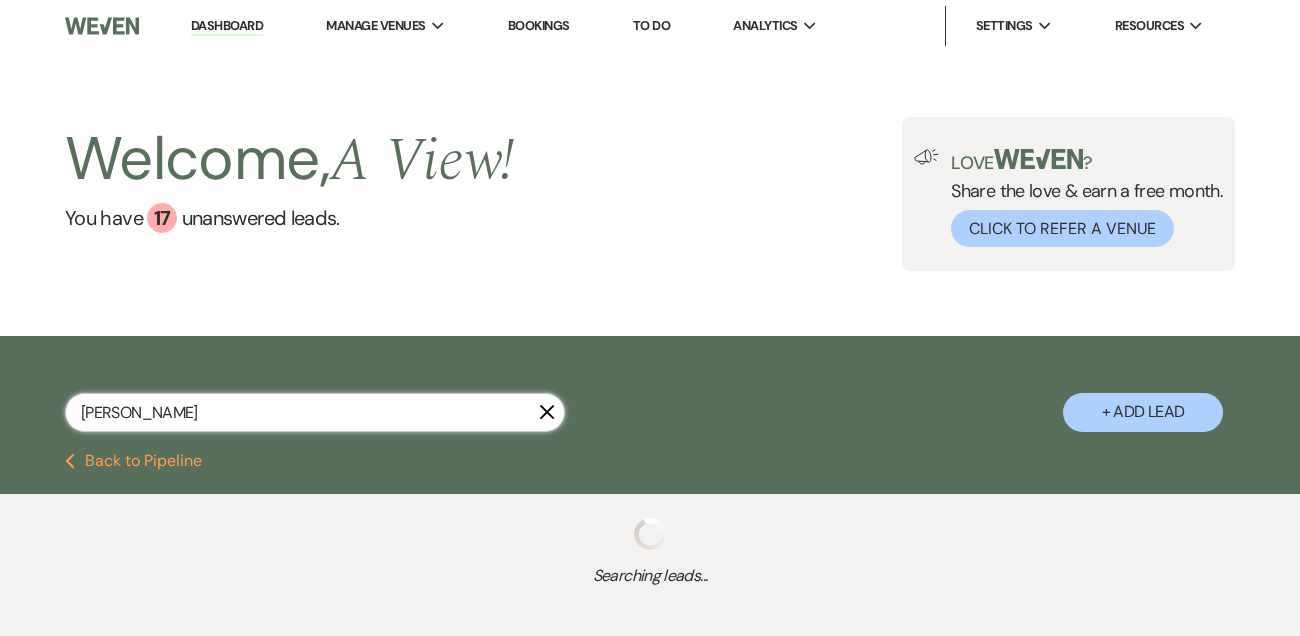 select on "8" 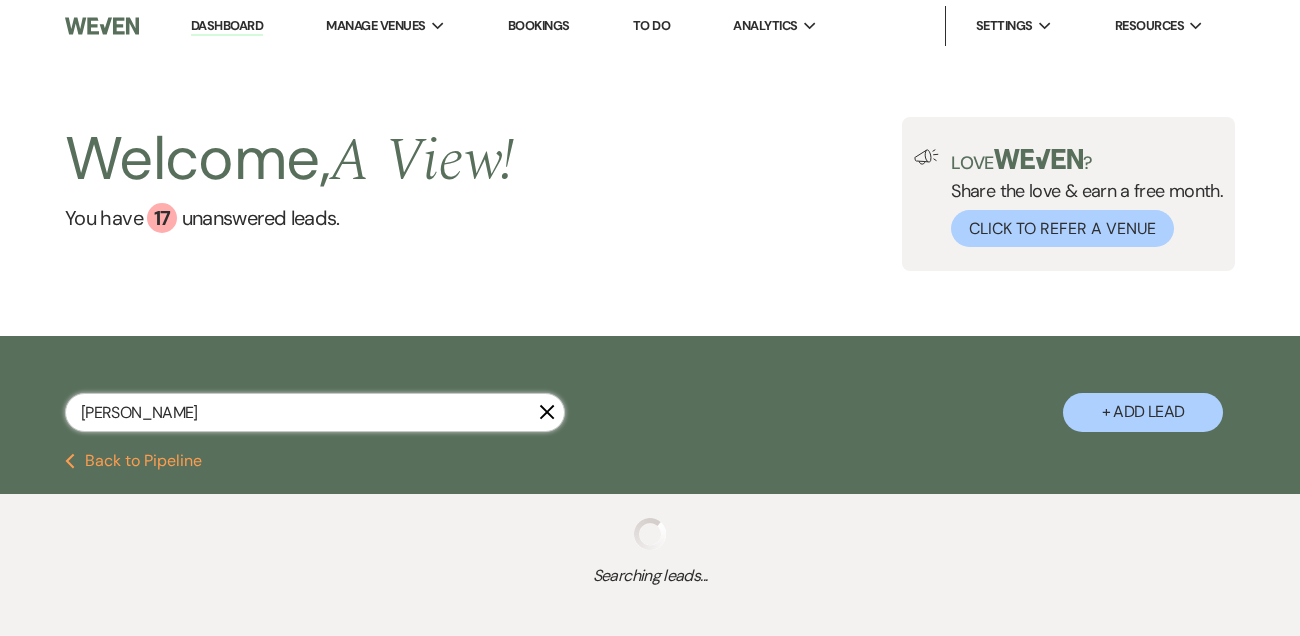 select on "4" 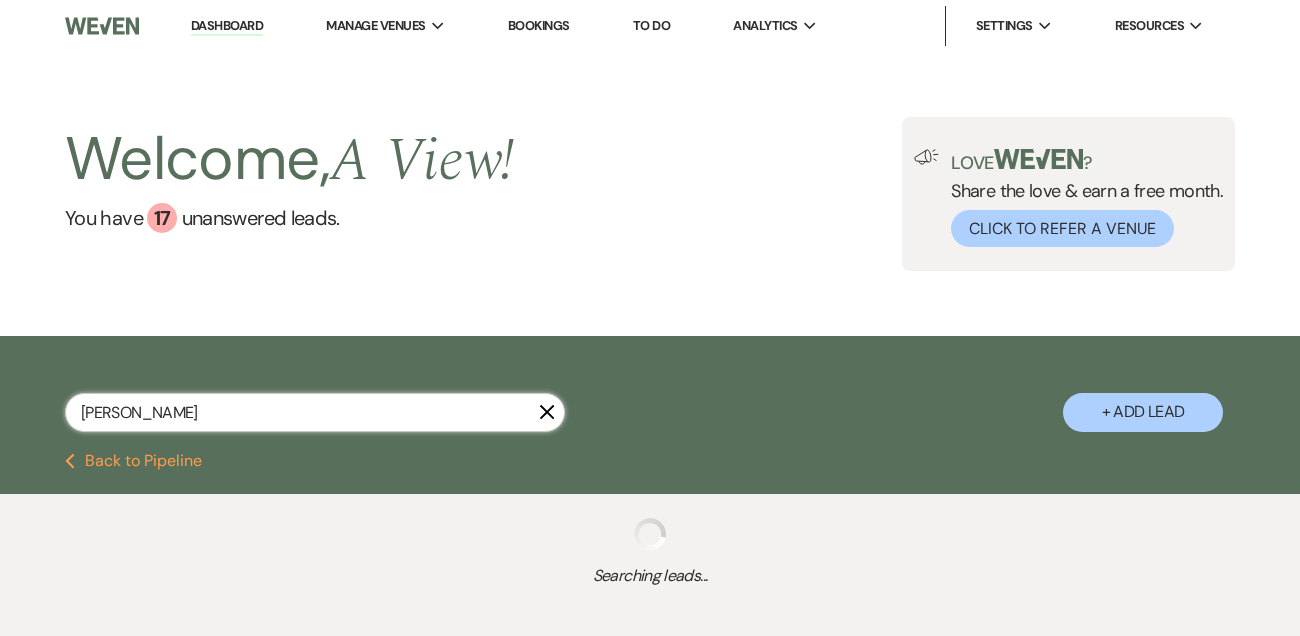 select on "8" 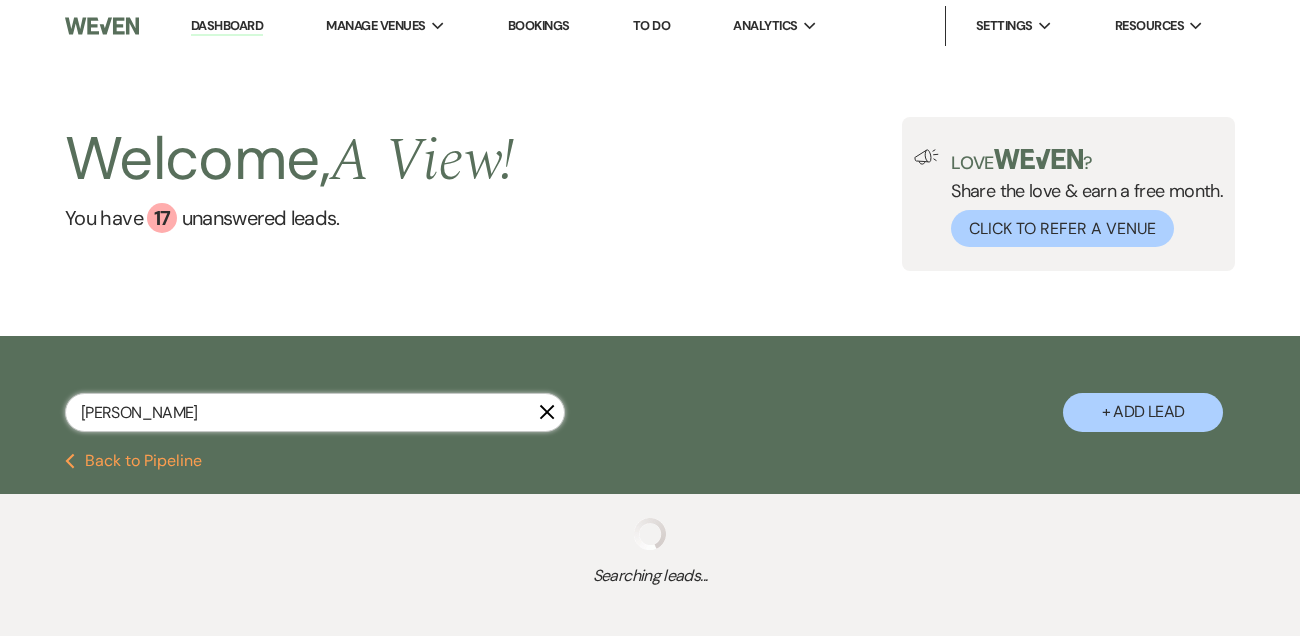 select on "8" 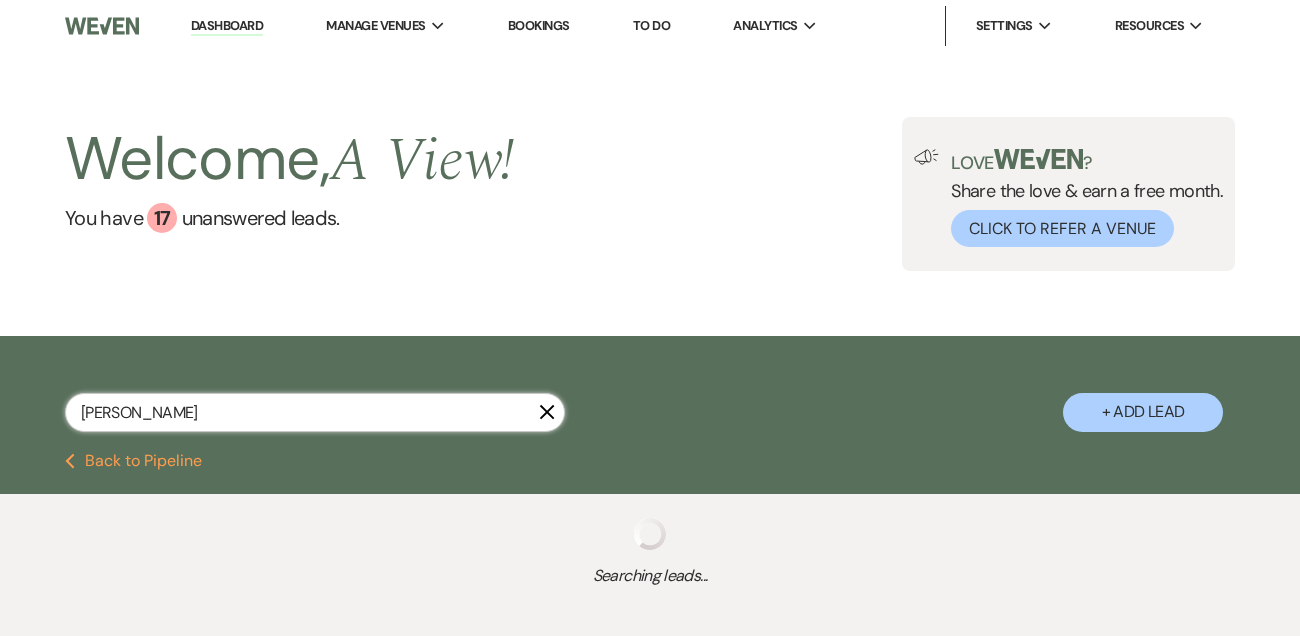 select on "8" 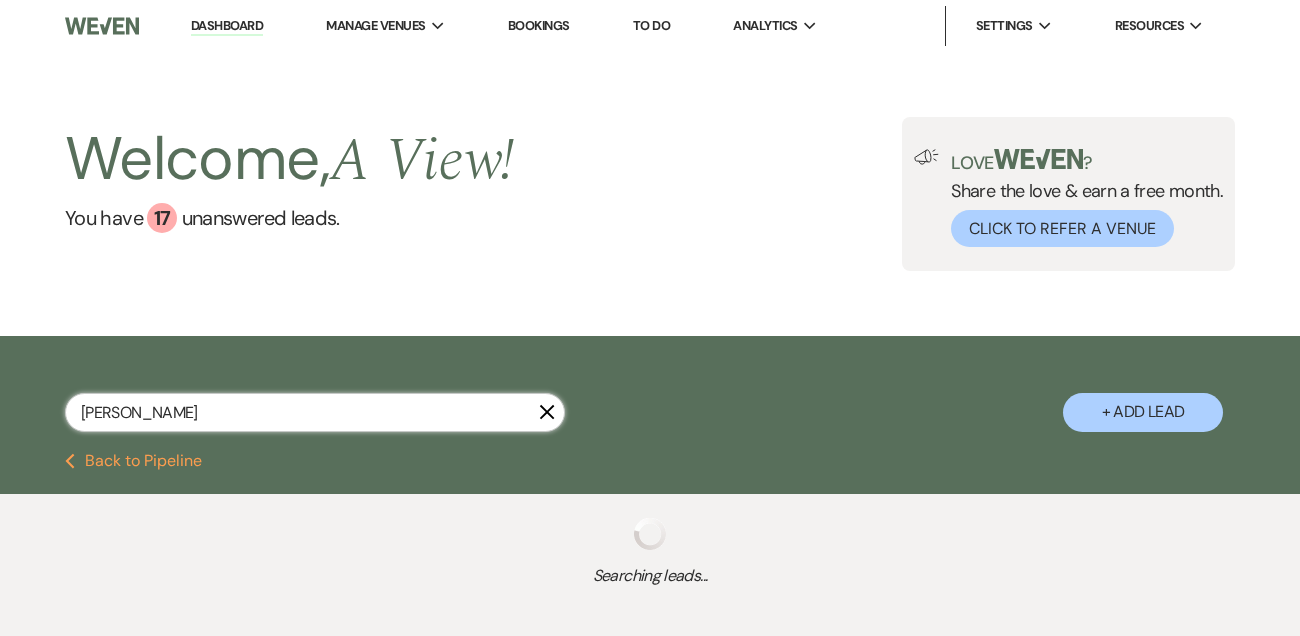 select on "4" 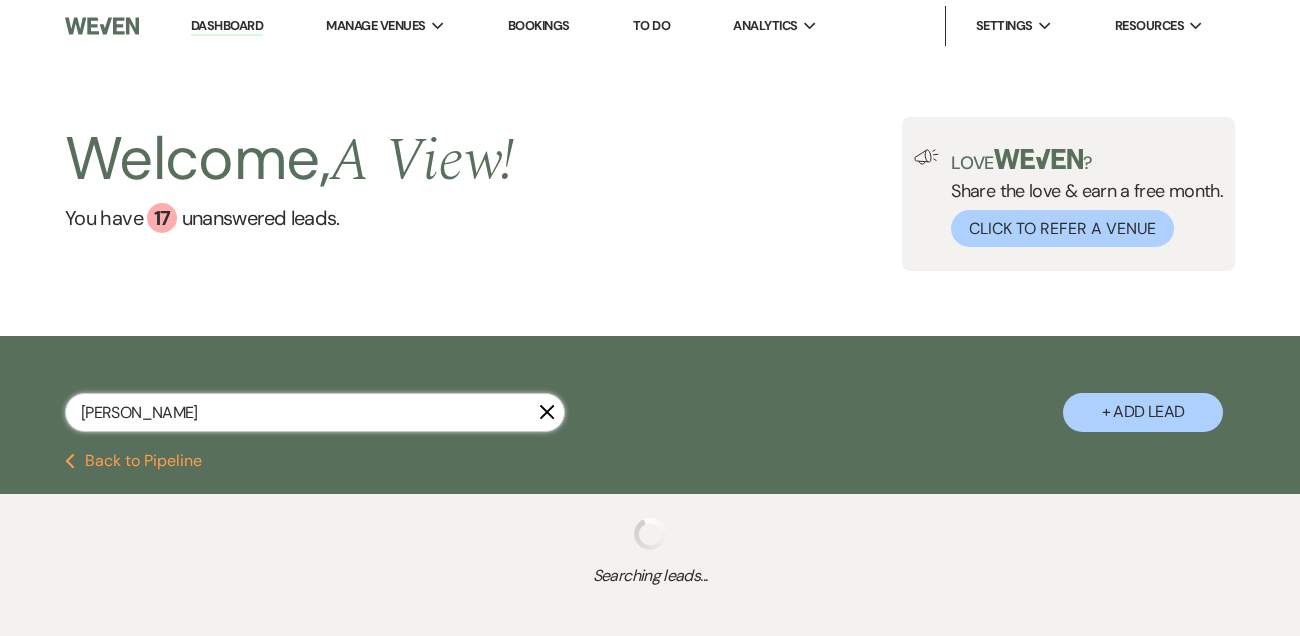 select on "8" 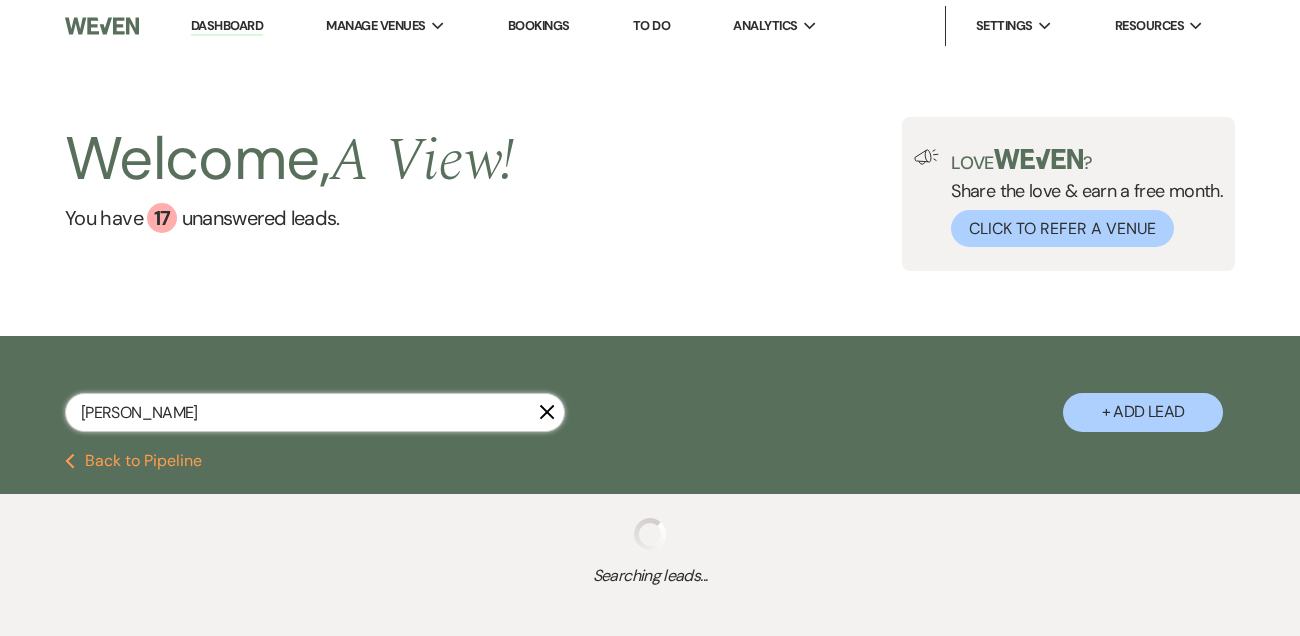 select on "8" 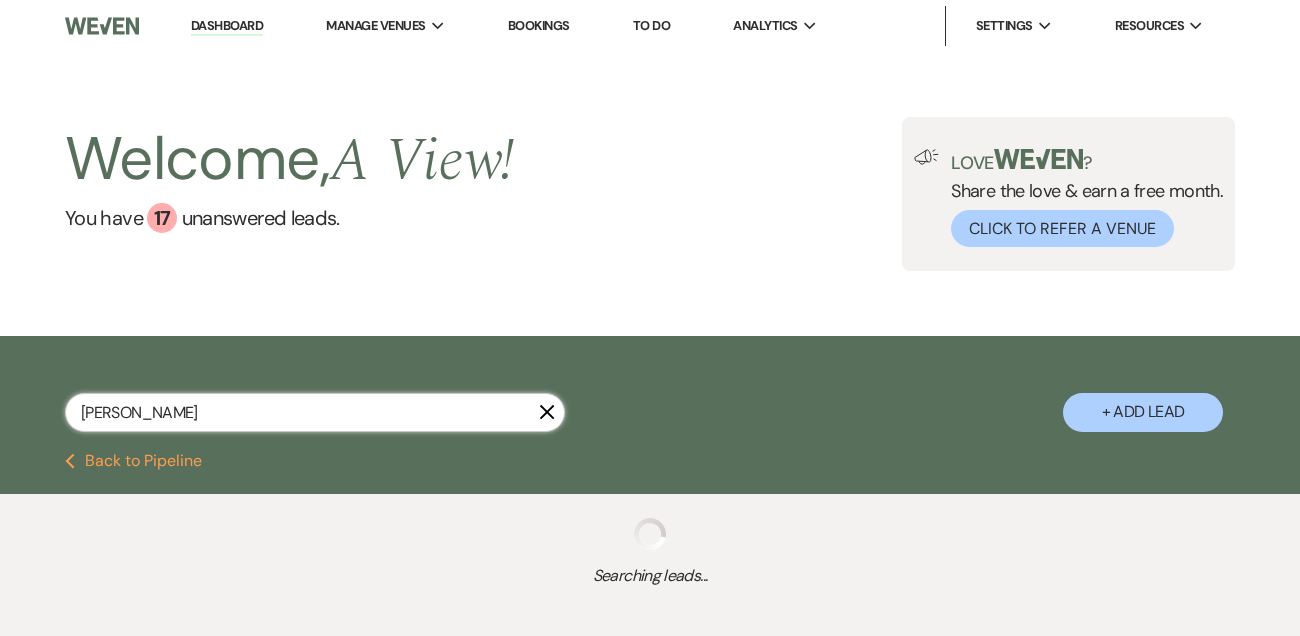 select on "4" 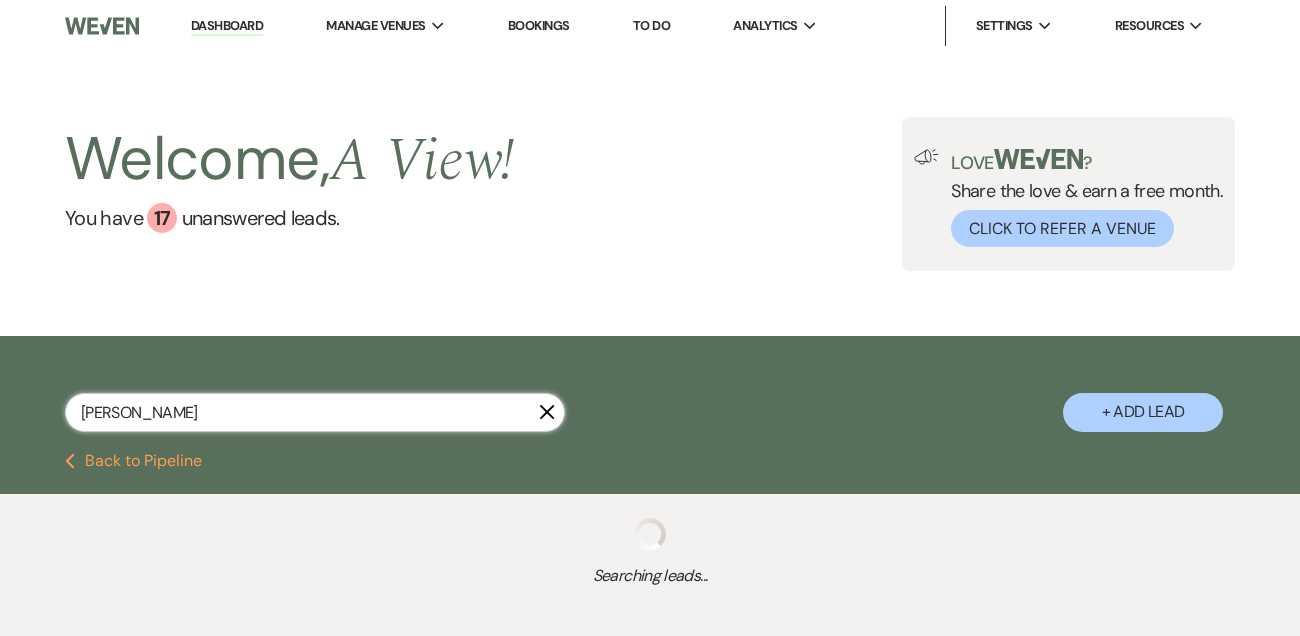 select on "8" 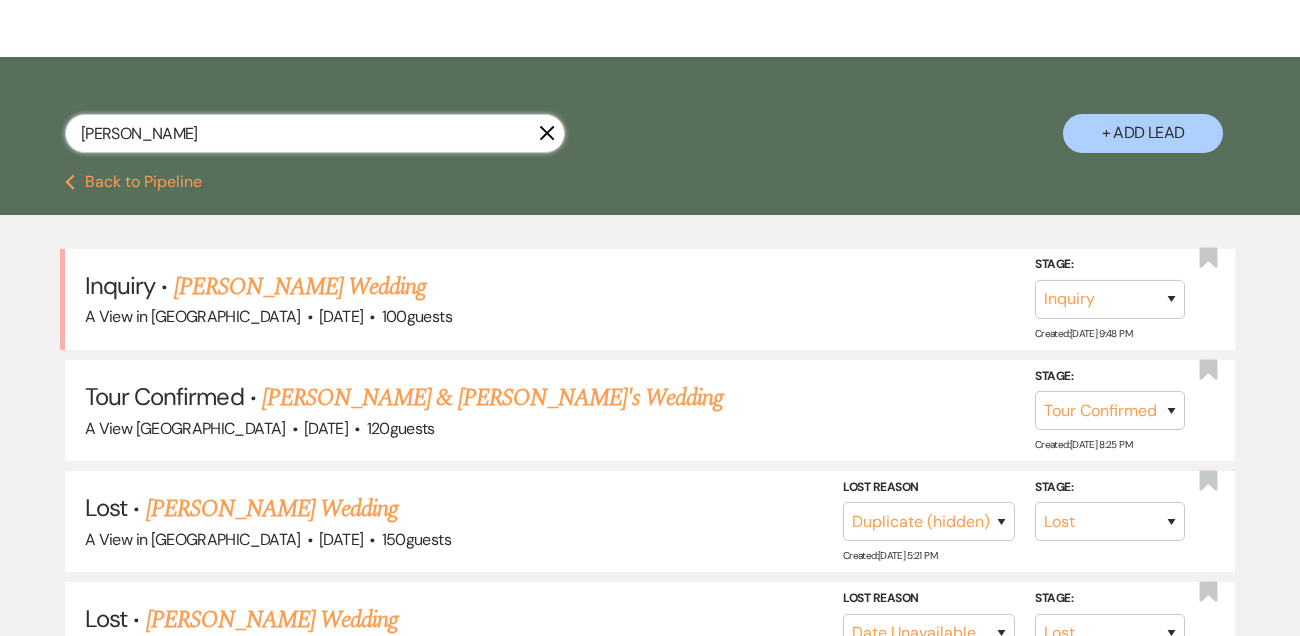 scroll, scrollTop: 371, scrollLeft: 0, axis: vertical 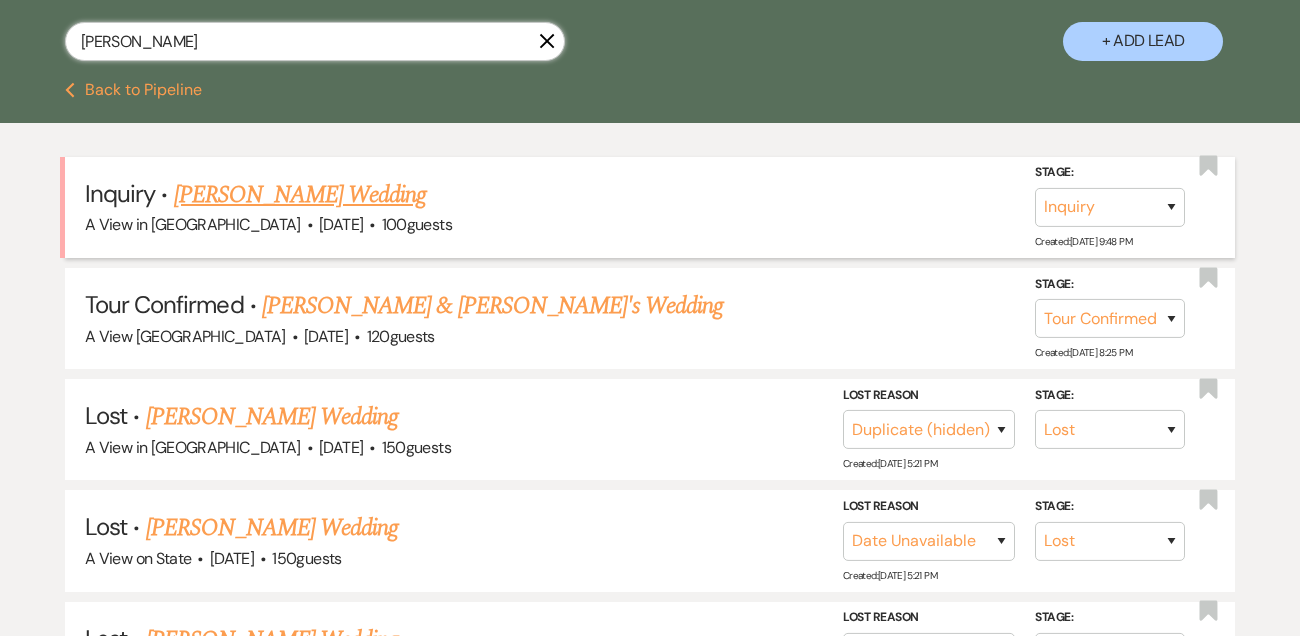 type on "krista wadd" 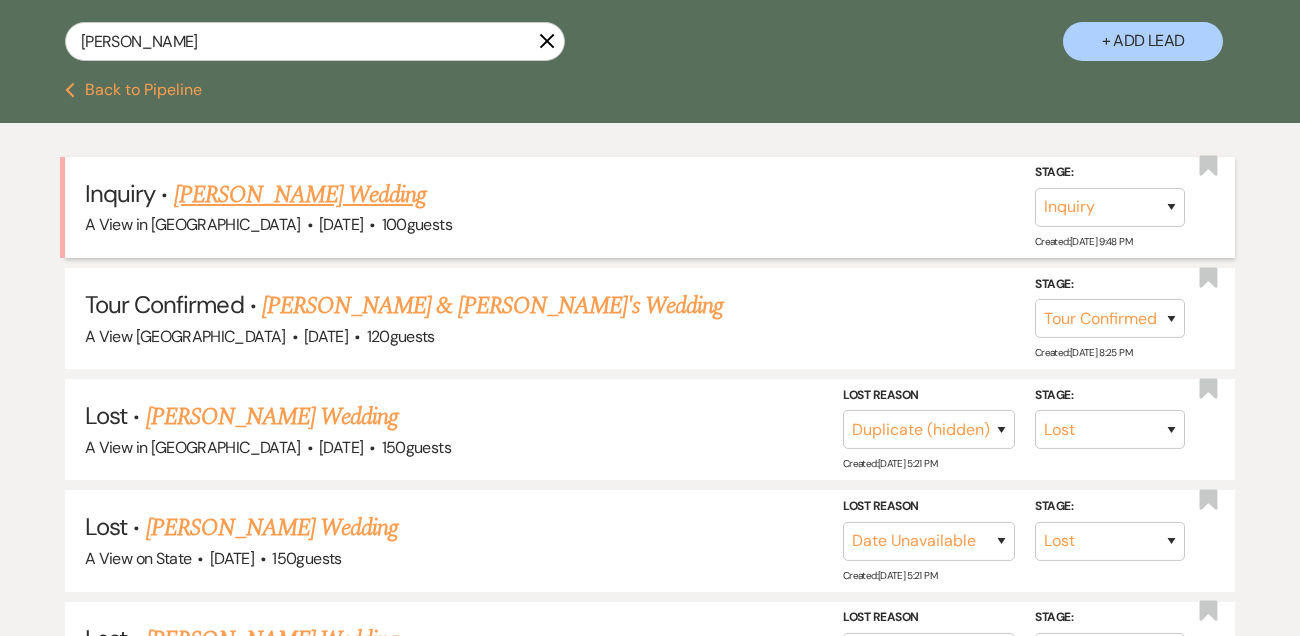 click on "Krista Waddell's Wedding" at bounding box center [300, 195] 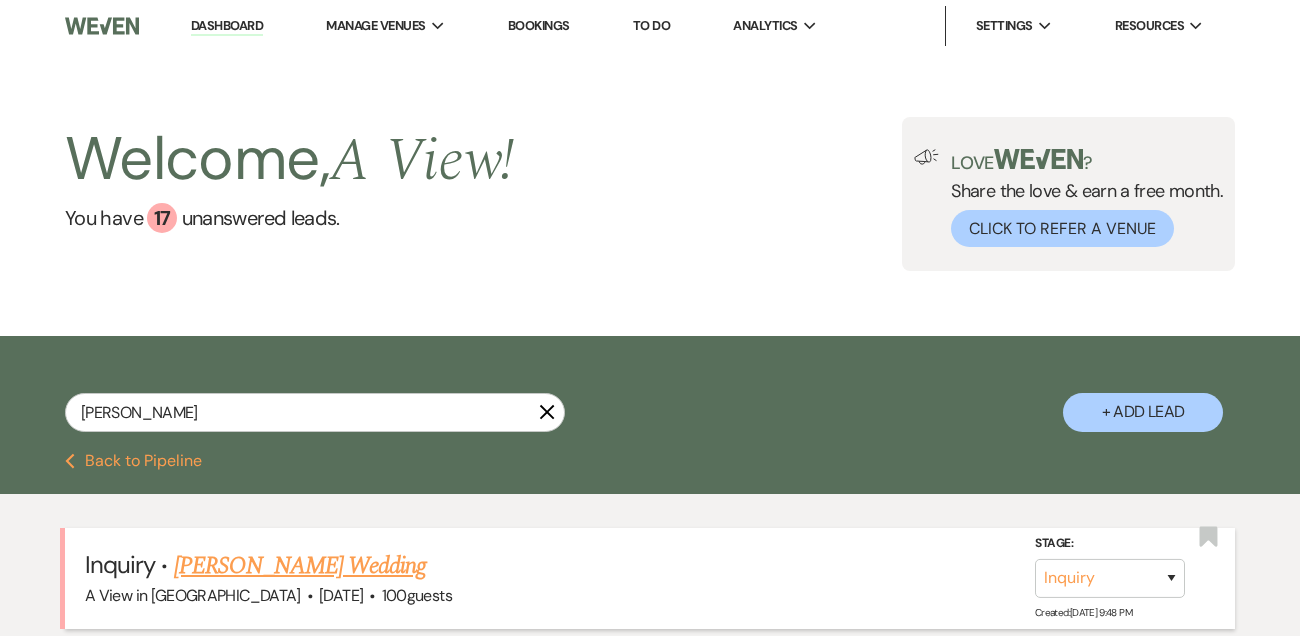 select on "5" 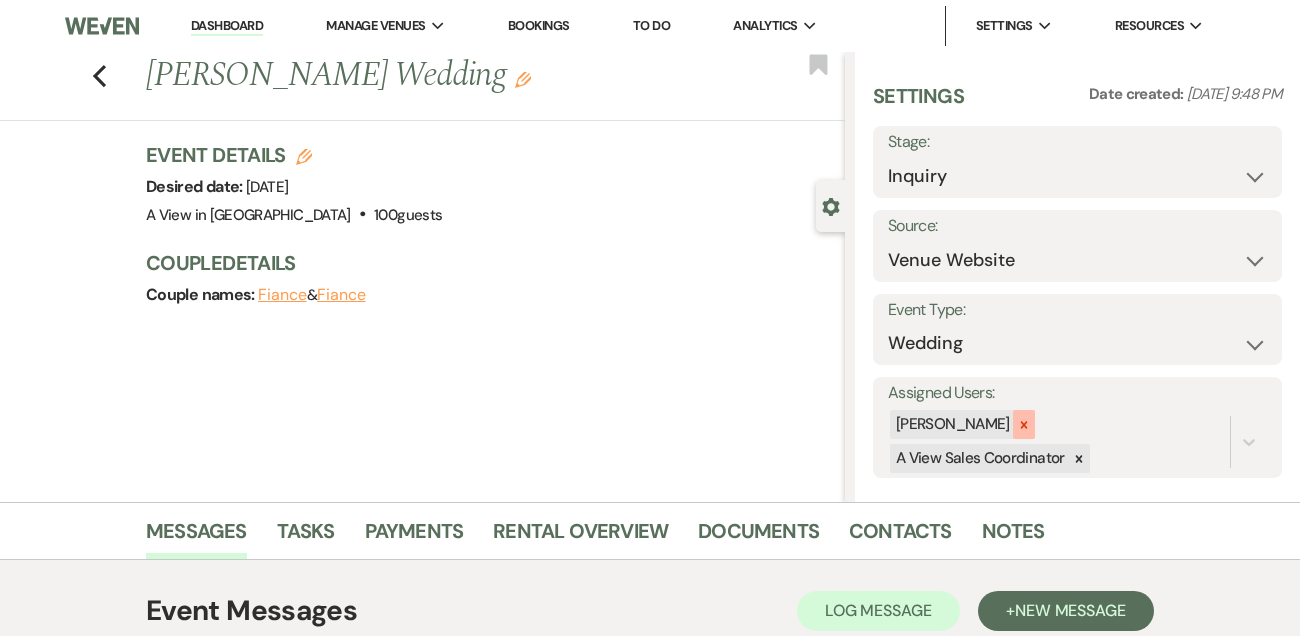 click 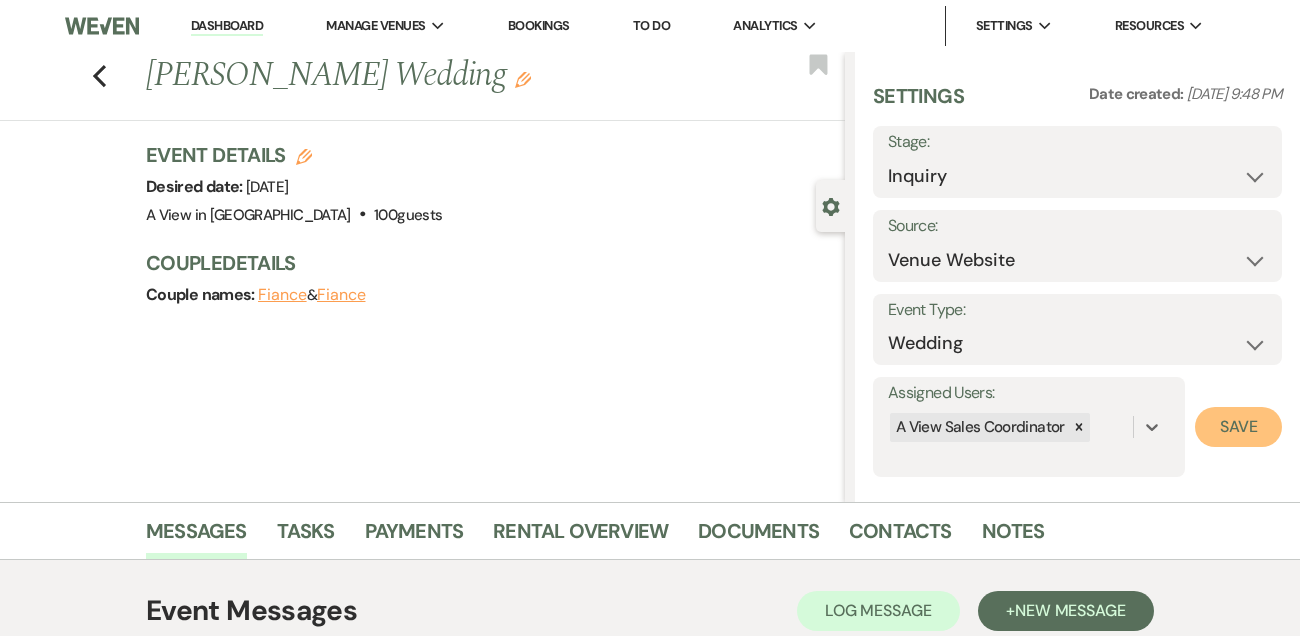 click on "Save" at bounding box center (1238, 427) 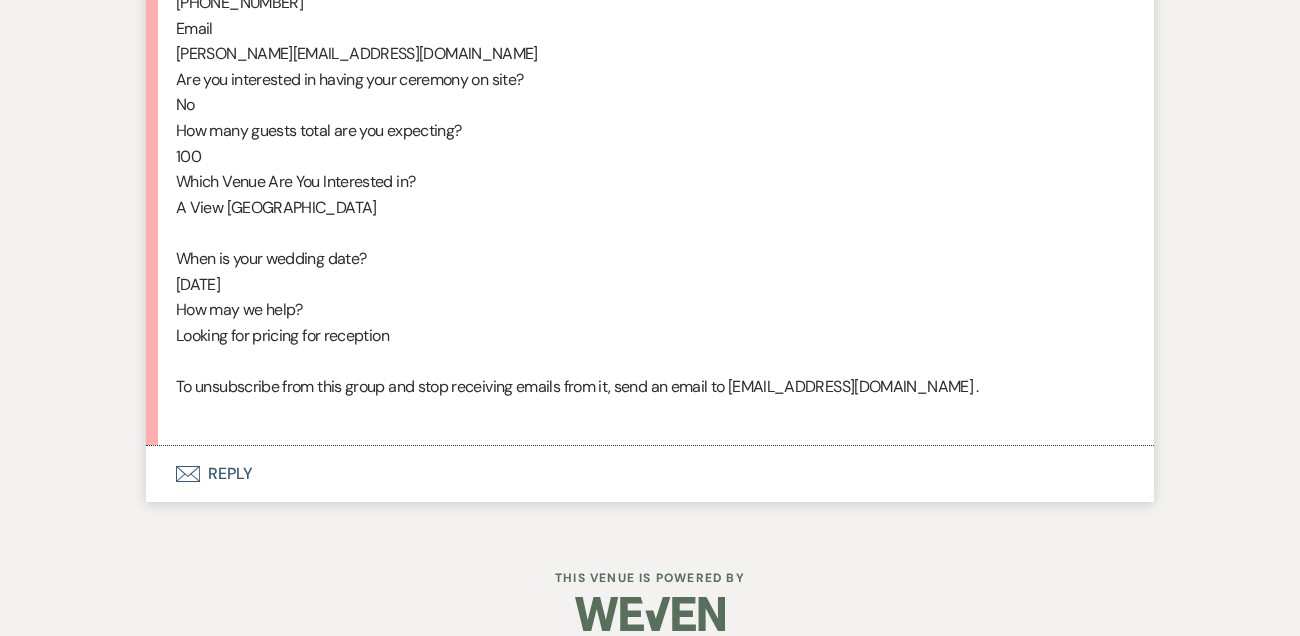 scroll, scrollTop: 1196, scrollLeft: 0, axis: vertical 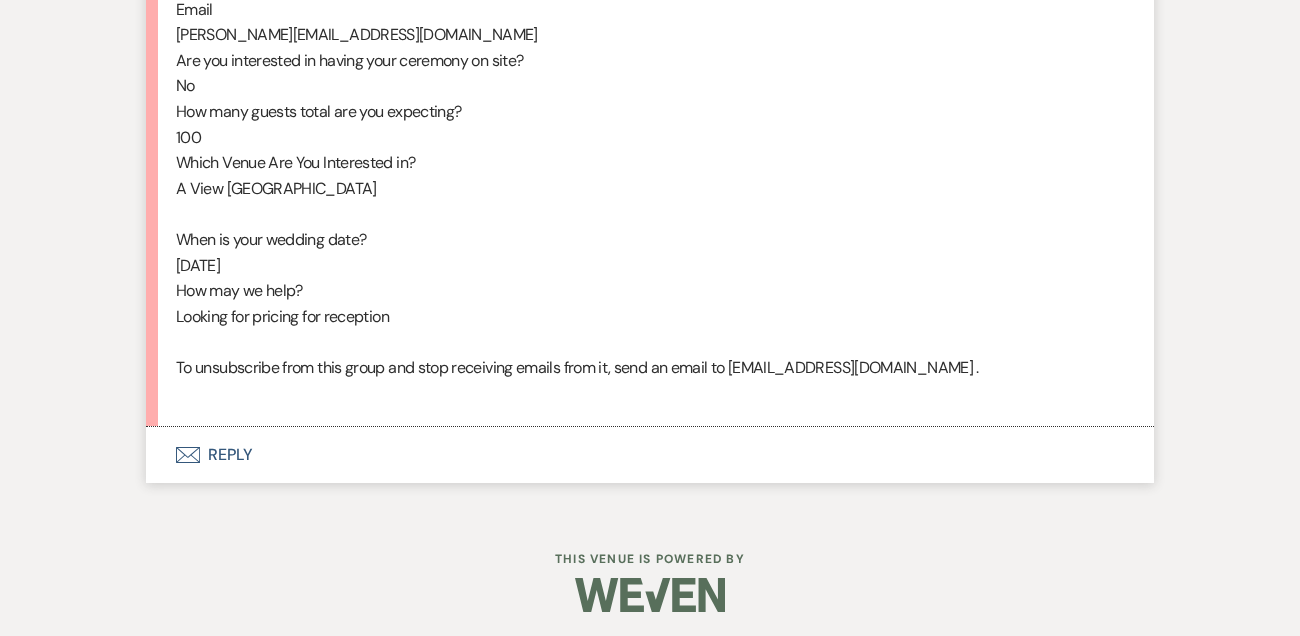 click on "Envelope Reply" at bounding box center [650, 455] 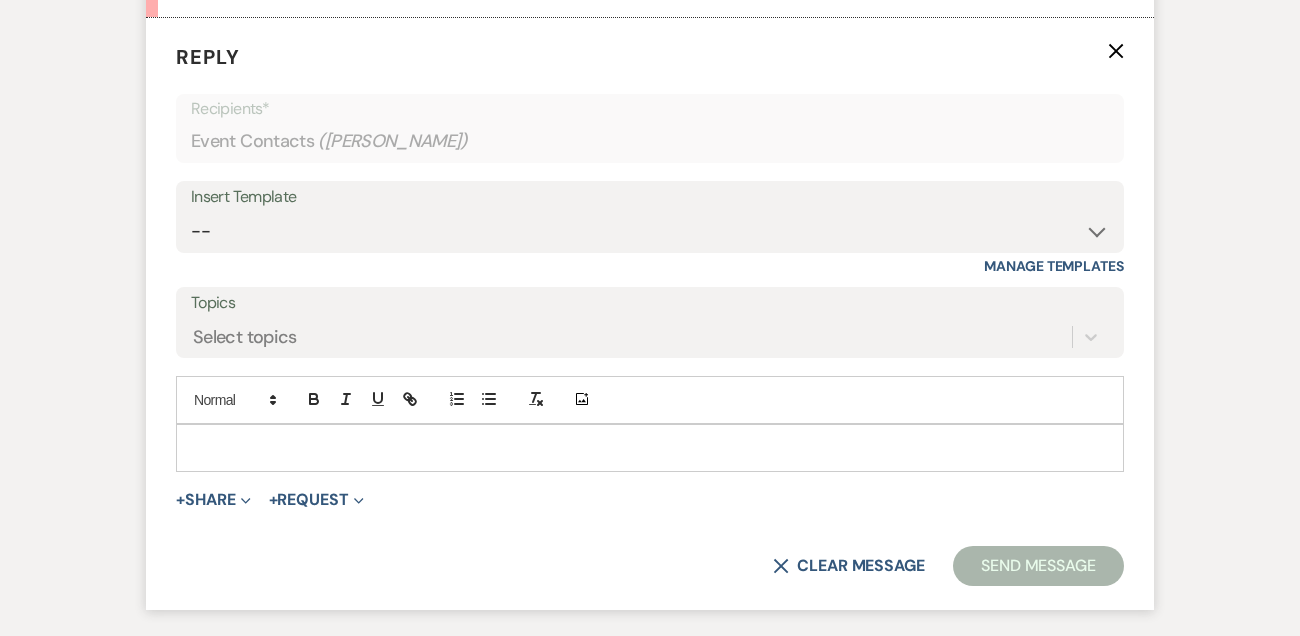 scroll, scrollTop: 1626, scrollLeft: 0, axis: vertical 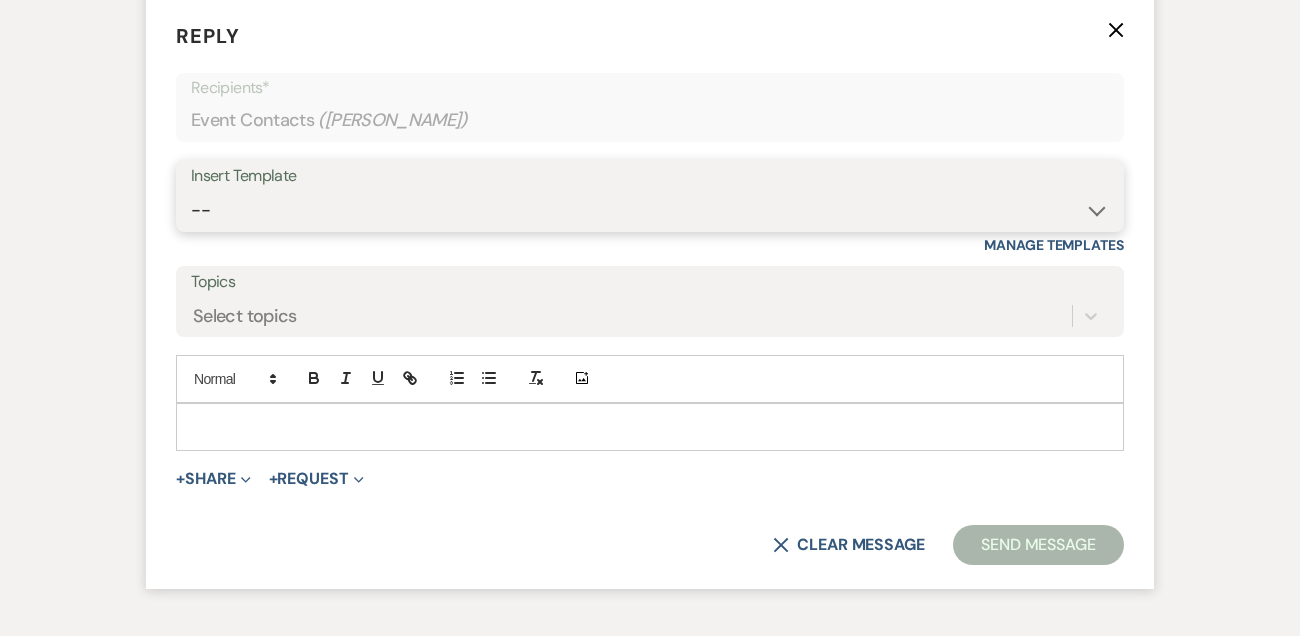 click on "-- Tour Confirmation Contract (Pre-Booked Leads) Out of office Inquiry Email All 3 Venues Inquiry Welcome Email Initial Inquiry Follow Up Say YES to the Venue!  [PERSON_NAME] Tour Follow Up - A Special Note from A View  [PERSON_NAME] Signature Pharna Signature Pharna  Brochure Download Follow Up A View on State - Drop Box 12 Month Payment & Optional Meeting - [PERSON_NAME] 8 Month Meeting - [PERSON_NAME] 12 M Payment - PC 8 M Meeting - PC 3 M - PC Final - PC Post Final  - PC [PERSON_NAME] Payments - DB Del & PC  Brit Signature LL Signature Lead Follow Up 2nd Lead Follow Up [PERSON_NAME]" at bounding box center (650, 210) 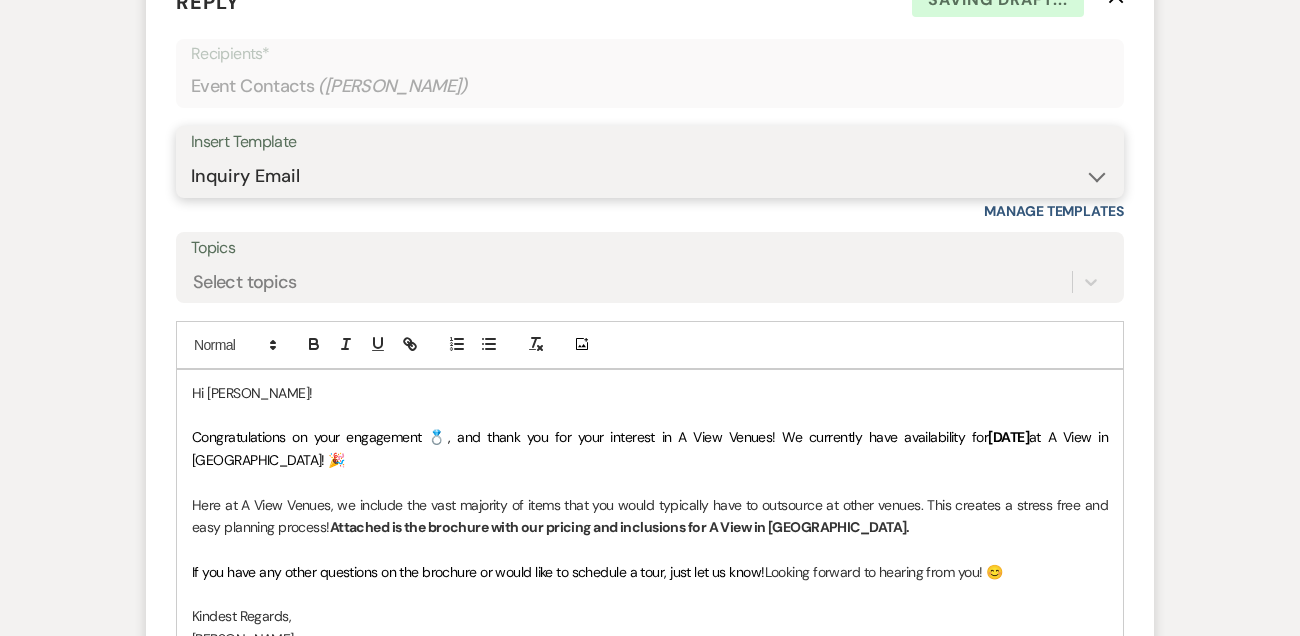 scroll, scrollTop: 1676, scrollLeft: 0, axis: vertical 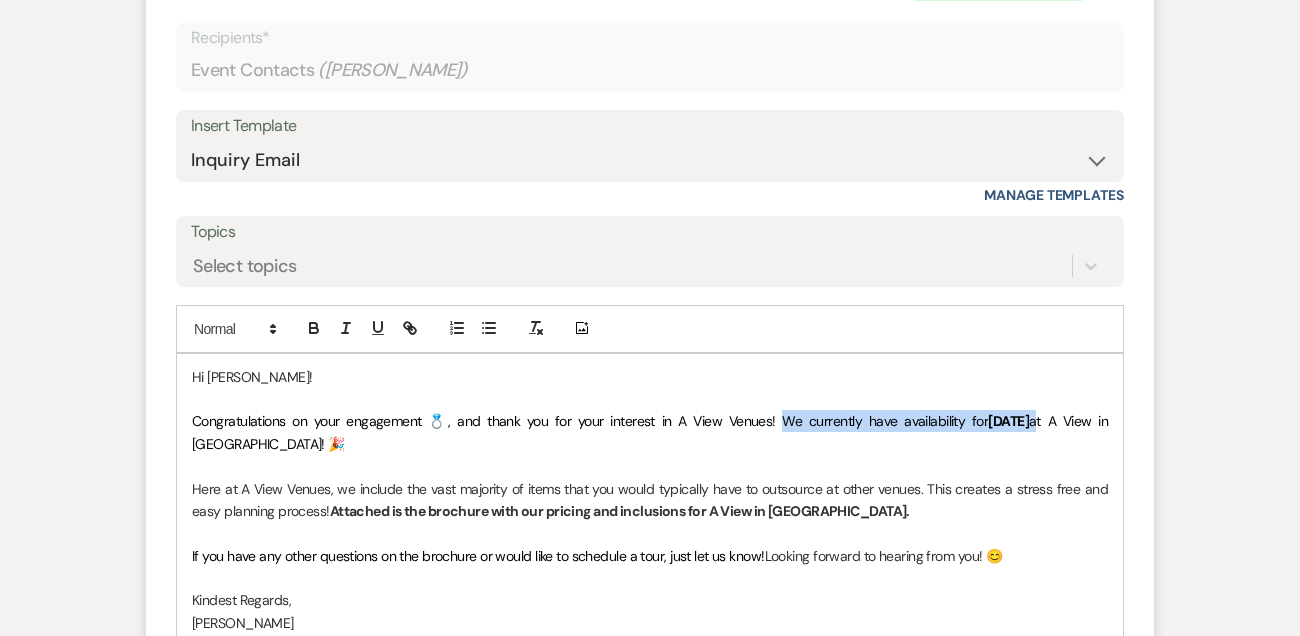drag, startPoint x: 753, startPoint y: 447, endPoint x: 1040, endPoint y: 441, distance: 287.0627 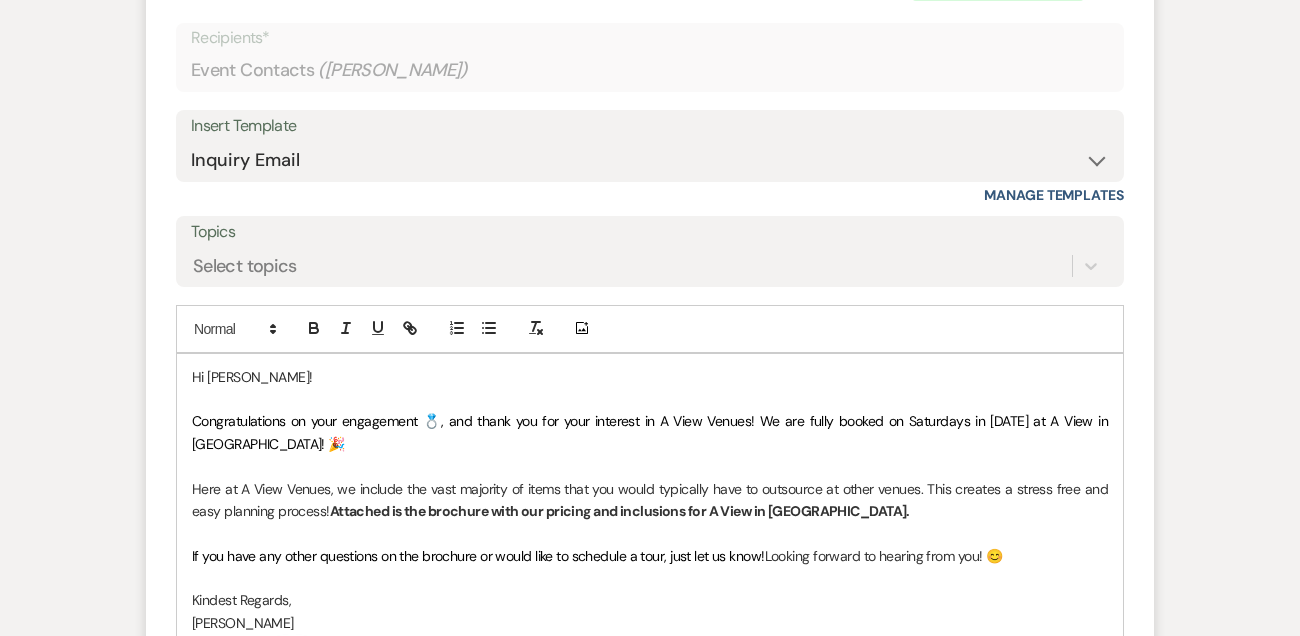 click on "Congratulations on your engagement 💍, and thank you for your interest in A View Venues! We are fully booked on Saturdays in June 2026 at A View in Fontenelle Hills! 🎉" at bounding box center [650, 432] 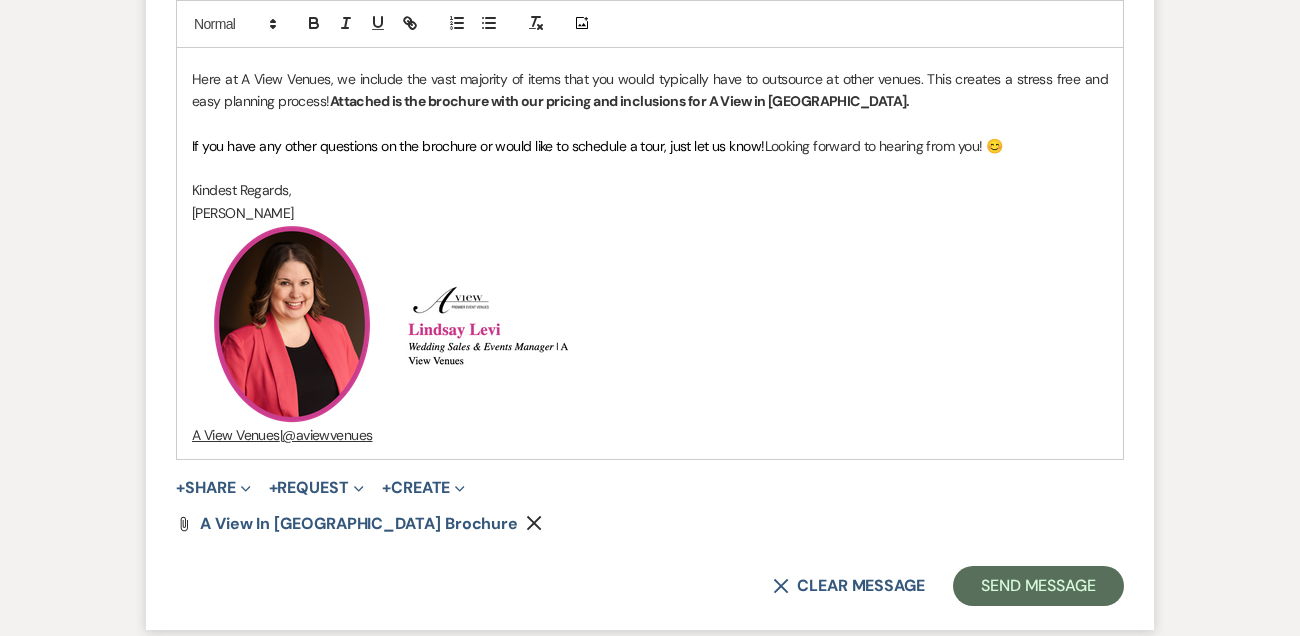 scroll, scrollTop: 2145, scrollLeft: 0, axis: vertical 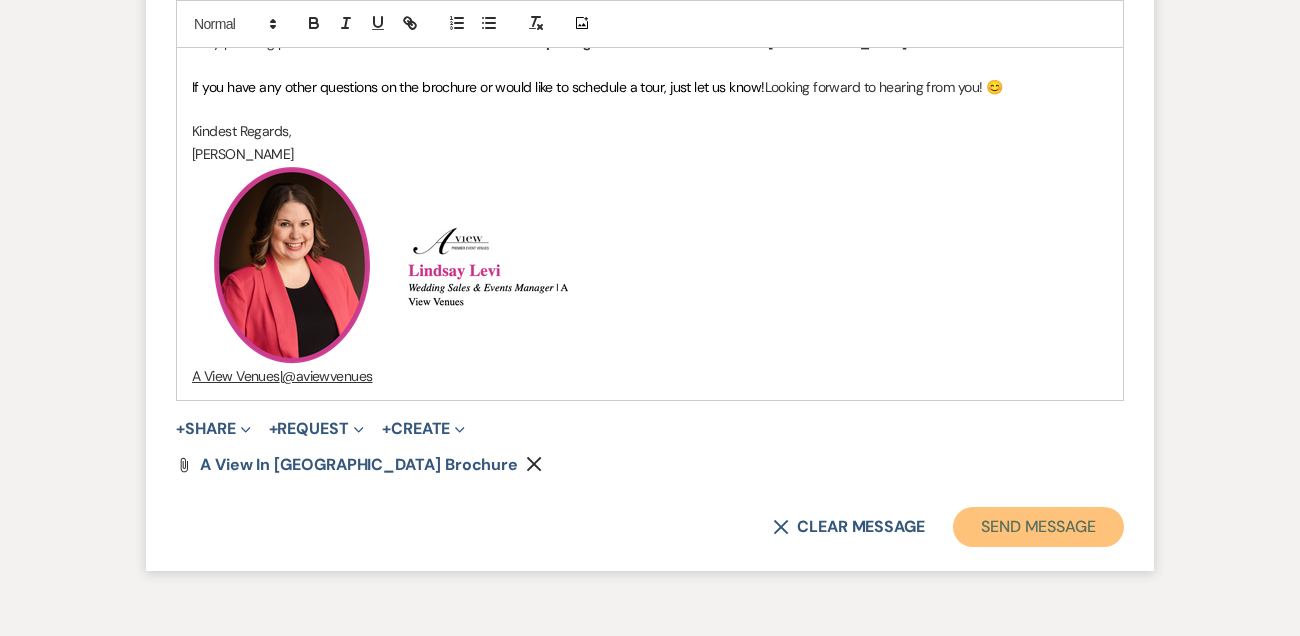 click on "Send Message" at bounding box center [1038, 527] 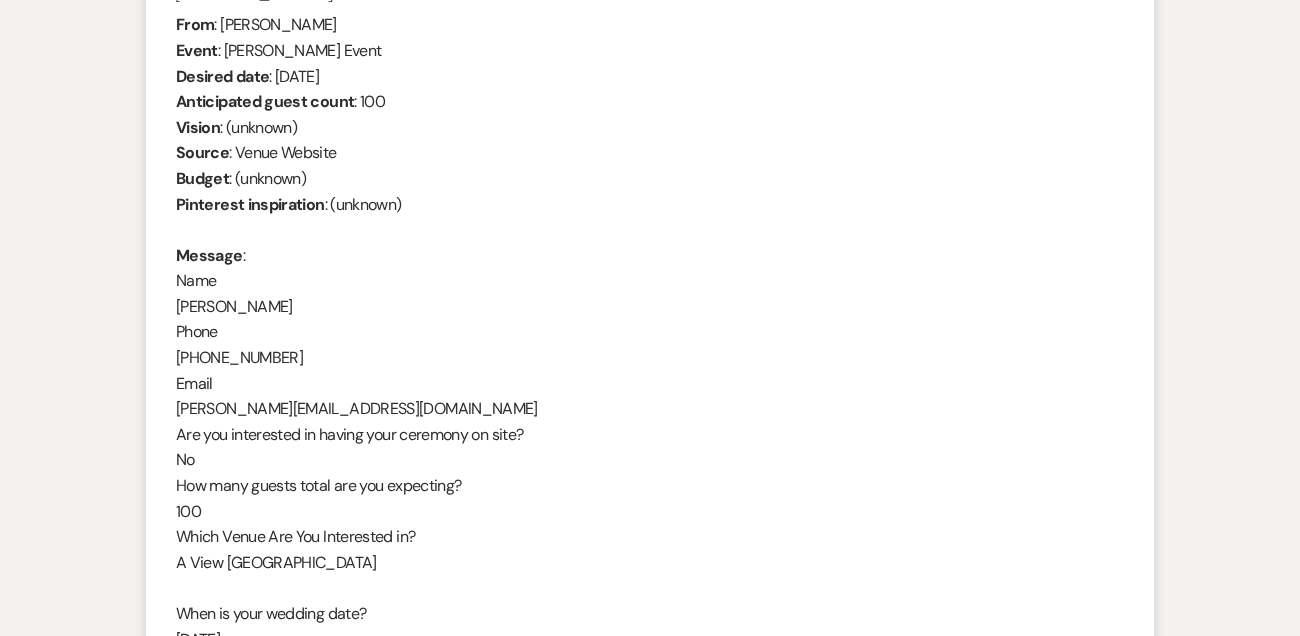 scroll, scrollTop: 798, scrollLeft: 0, axis: vertical 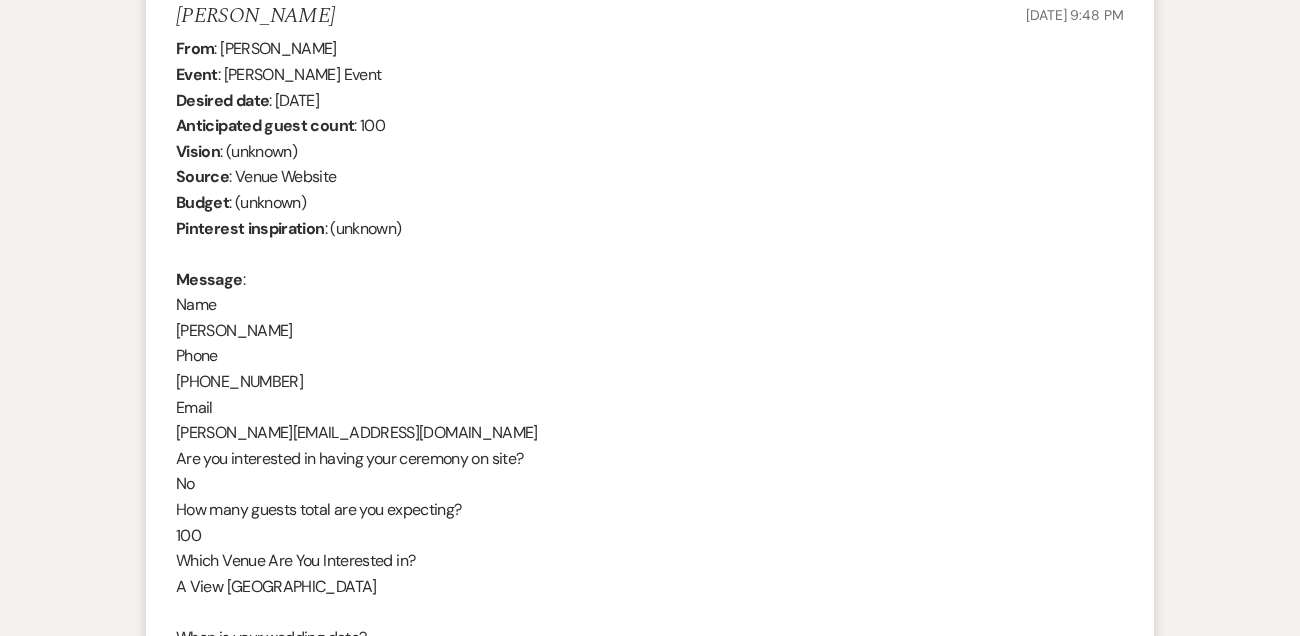 click on "From : Krista Waddell
Event : Krista Waddell's Event
Desired date : June 13th 2026
Anticipated guest count : 100
Vision : (unknown)
Source : Venue Website
Budget : (unknown)
Pinterest inspiration : (unknown)
Message :   Name Krista Waddell Phone (402) 812-4355 Email k.rae.0789@gmail.com Are you interested in having your ceremony on site? No How many guests total are you expecting? 100 Which Venue Are You Interested in? A View Fontenelle Hills When is your wedding date? 06/13/2026 How may we help? Looking for pricing for reception To unsubscribe from this group and stop receiving emails from it, send an email to Lead-Consolidation-A-View-in-Fontenelle-Hills+unsubscribe@weven.co ." at bounding box center [650, 420] 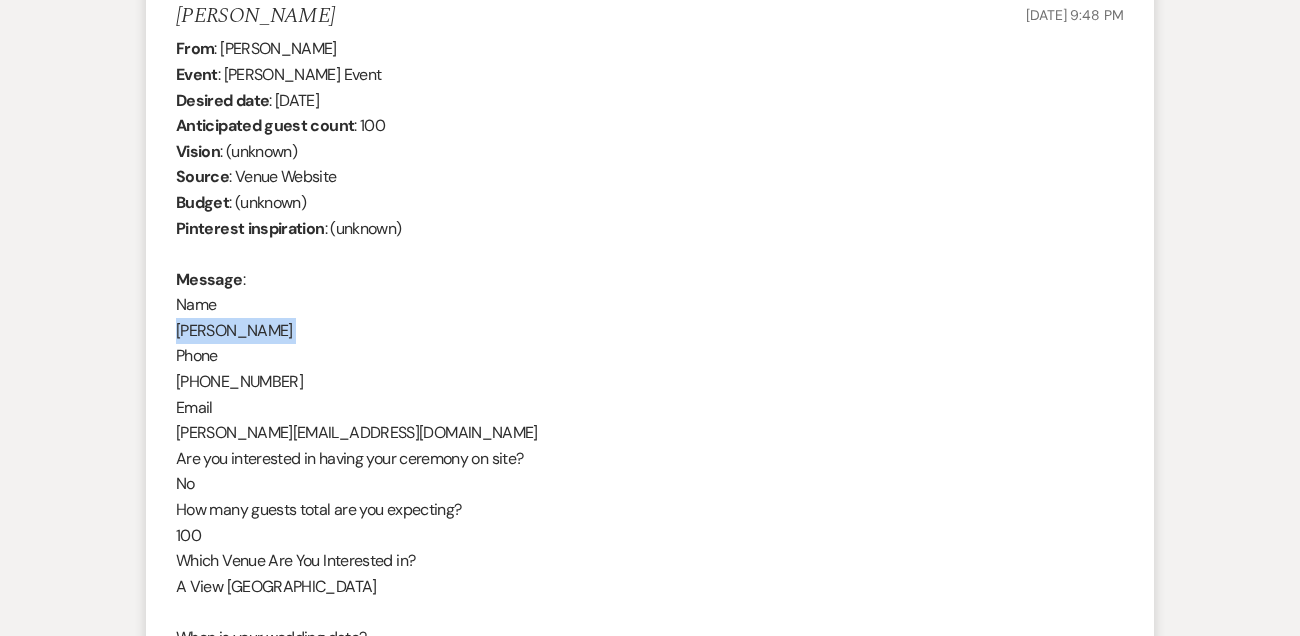click on "From : Krista Waddell
Event : Krista Waddell's Event
Desired date : June 13th 2026
Anticipated guest count : 100
Vision : (unknown)
Source : Venue Website
Budget : (unknown)
Pinterest inspiration : (unknown)
Message :   Name Krista Waddell Phone (402) 812-4355 Email k.rae.0789@gmail.com Are you interested in having your ceremony on site? No How many guests total are you expecting? 100 Which Venue Are You Interested in? A View Fontenelle Hills When is your wedding date? 06/13/2026 How may we help? Looking for pricing for reception To unsubscribe from this group and stop receiving emails from it, send an email to Lead-Consolidation-A-View-in-Fontenelle-Hills+unsubscribe@weven.co ." at bounding box center [650, 420] 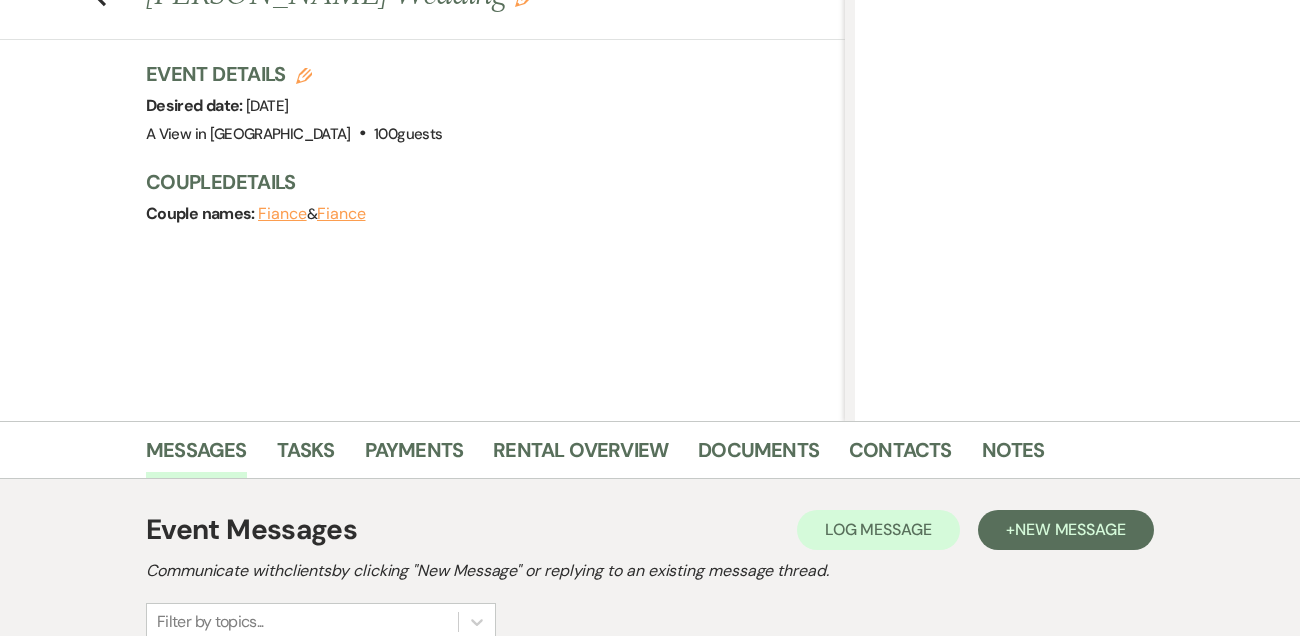 scroll, scrollTop: 0, scrollLeft: 0, axis: both 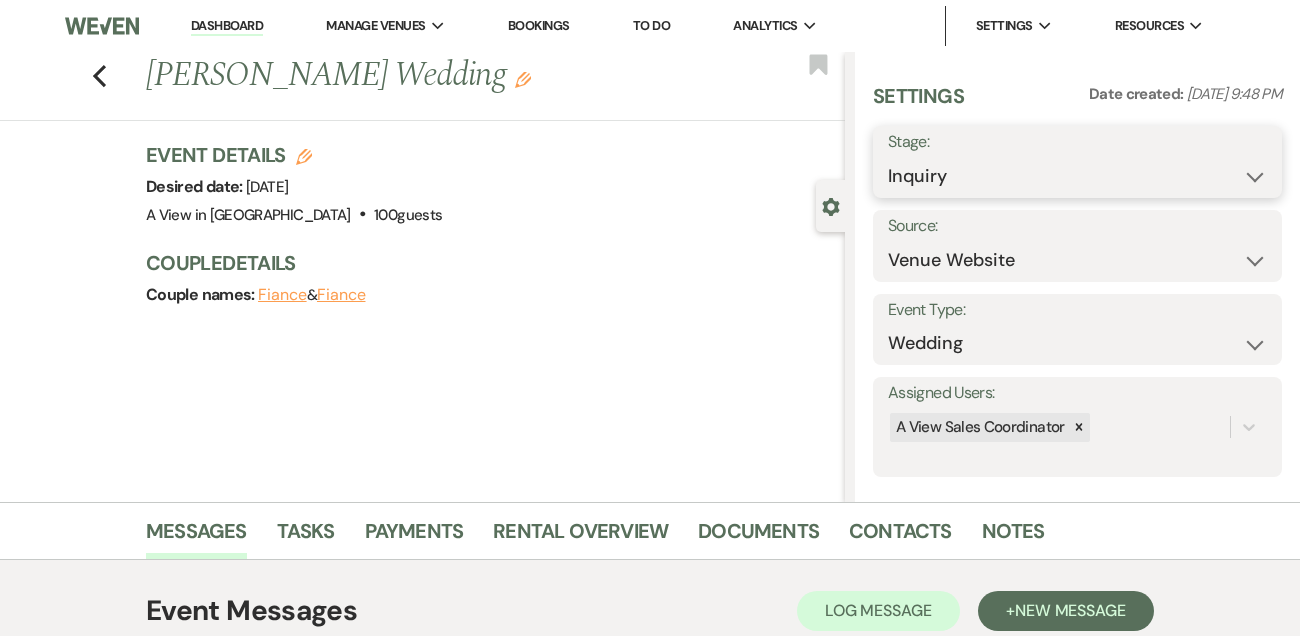 click on "Inquiry Follow Up Tour Requested Tour Confirmed Toured Proposal Sent Booked Lost" at bounding box center [1077, 176] 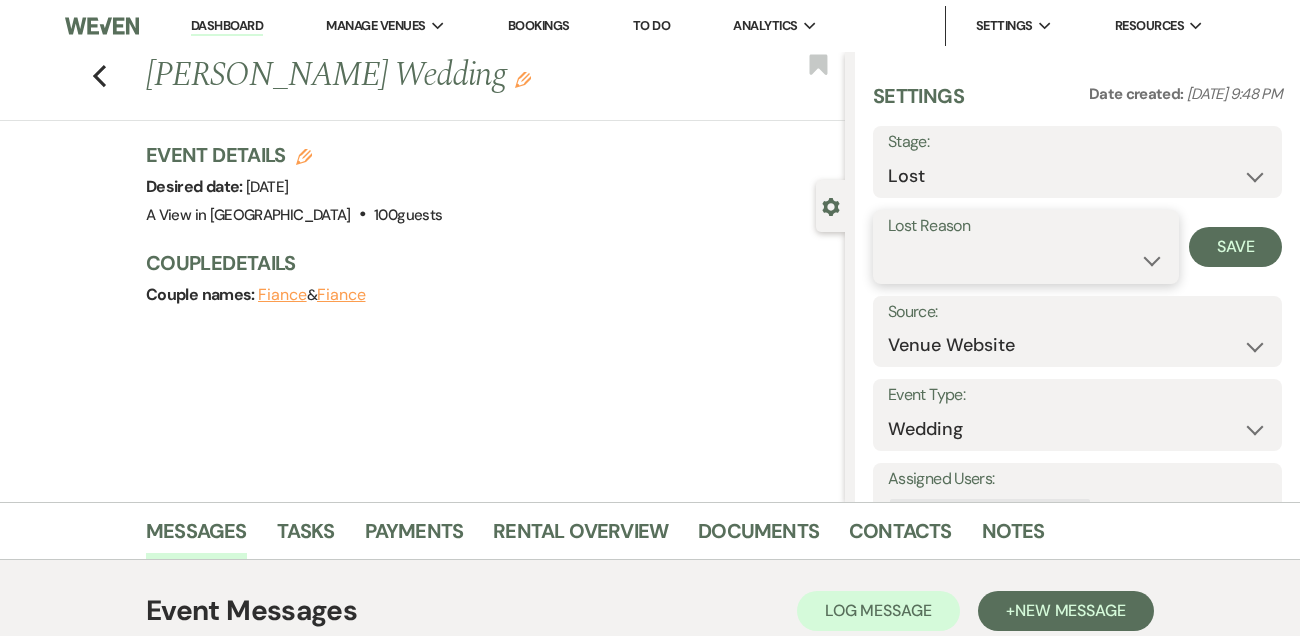 click on "Booked Elsewhere Budget Date Unavailable No Response Not a Good Match Capacity Cancelled Duplicate (hidden) Spam (hidden) Other (hidden) Other" at bounding box center (1026, 260) 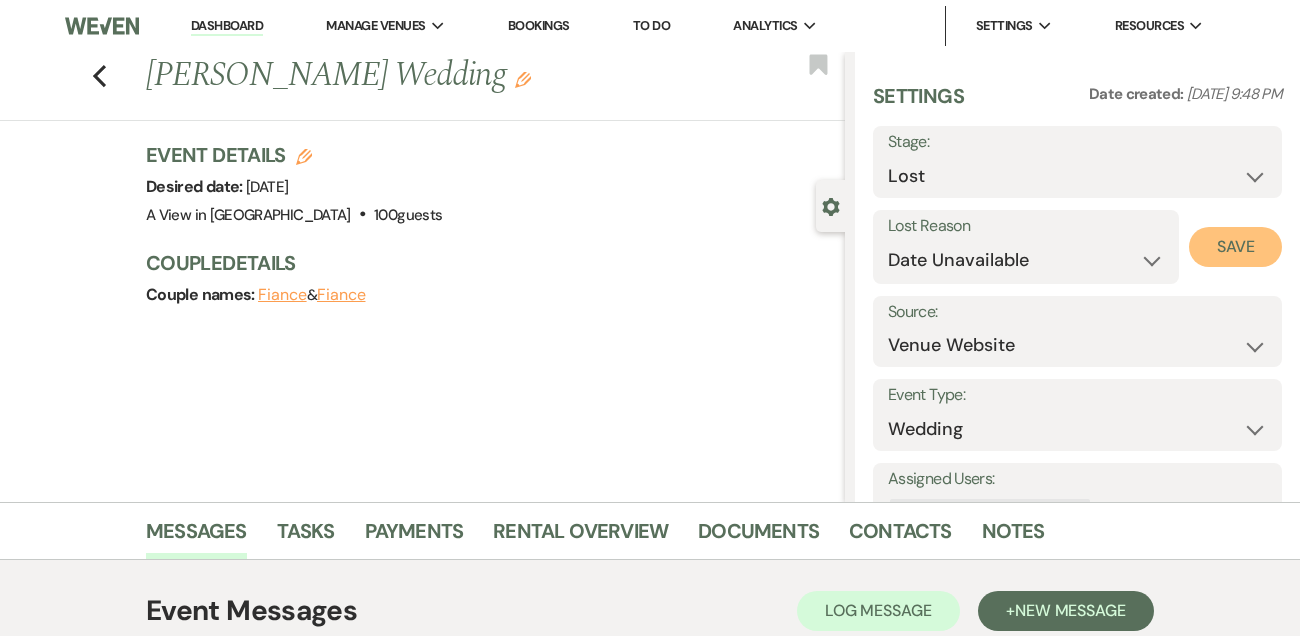 click on "Save" at bounding box center (1235, 247) 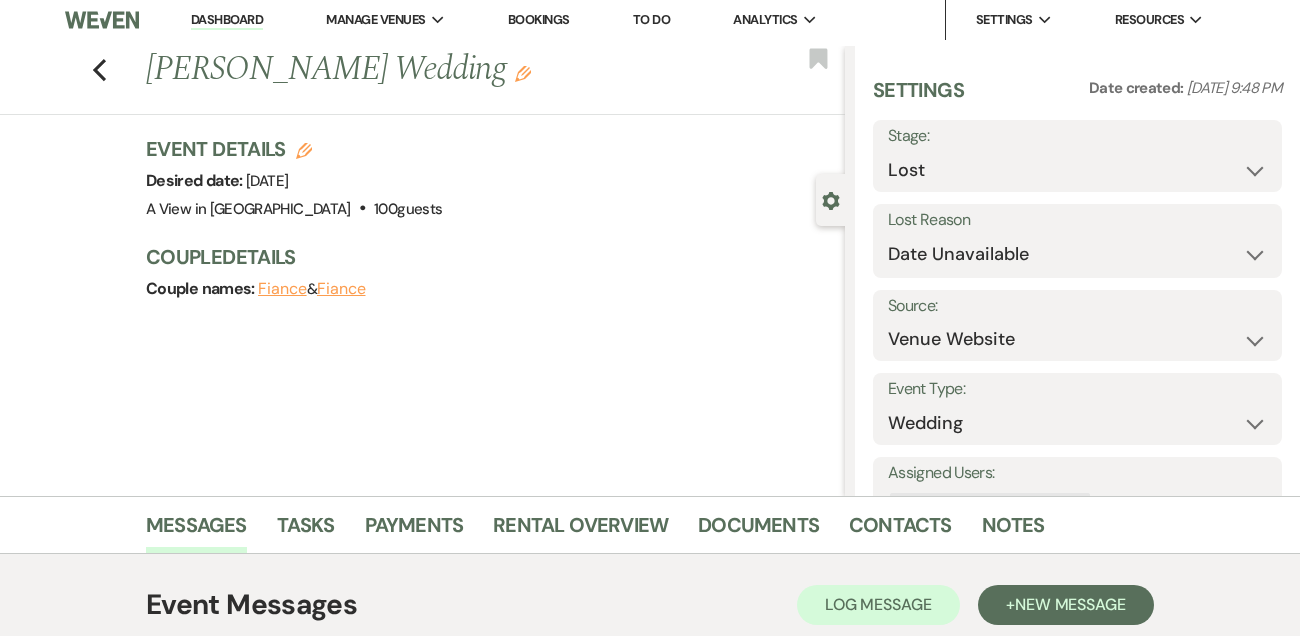 scroll, scrollTop: 0, scrollLeft: 0, axis: both 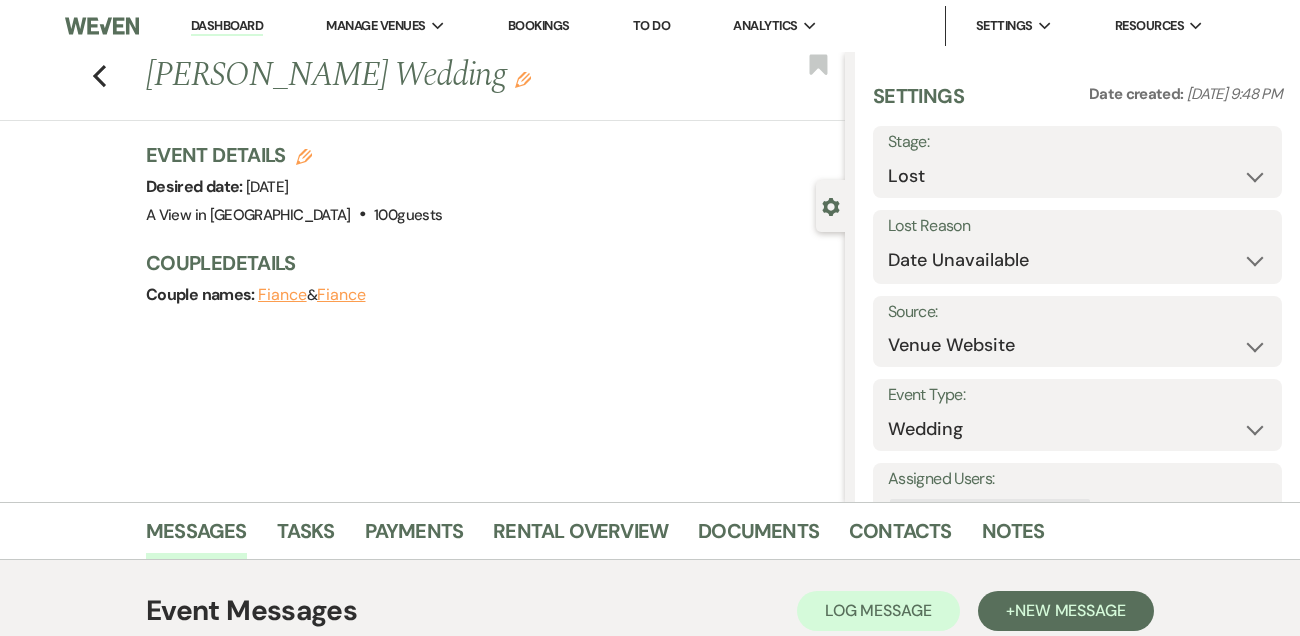 click on "Dashboard" at bounding box center [227, 26] 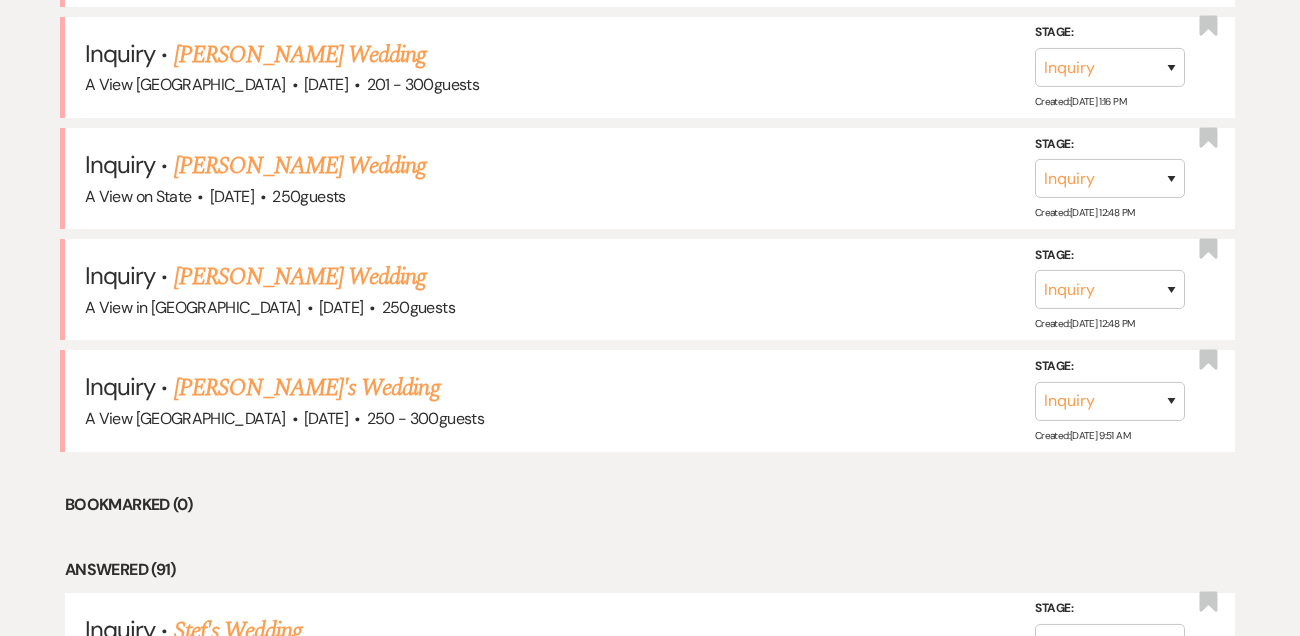 scroll, scrollTop: 1782, scrollLeft: 0, axis: vertical 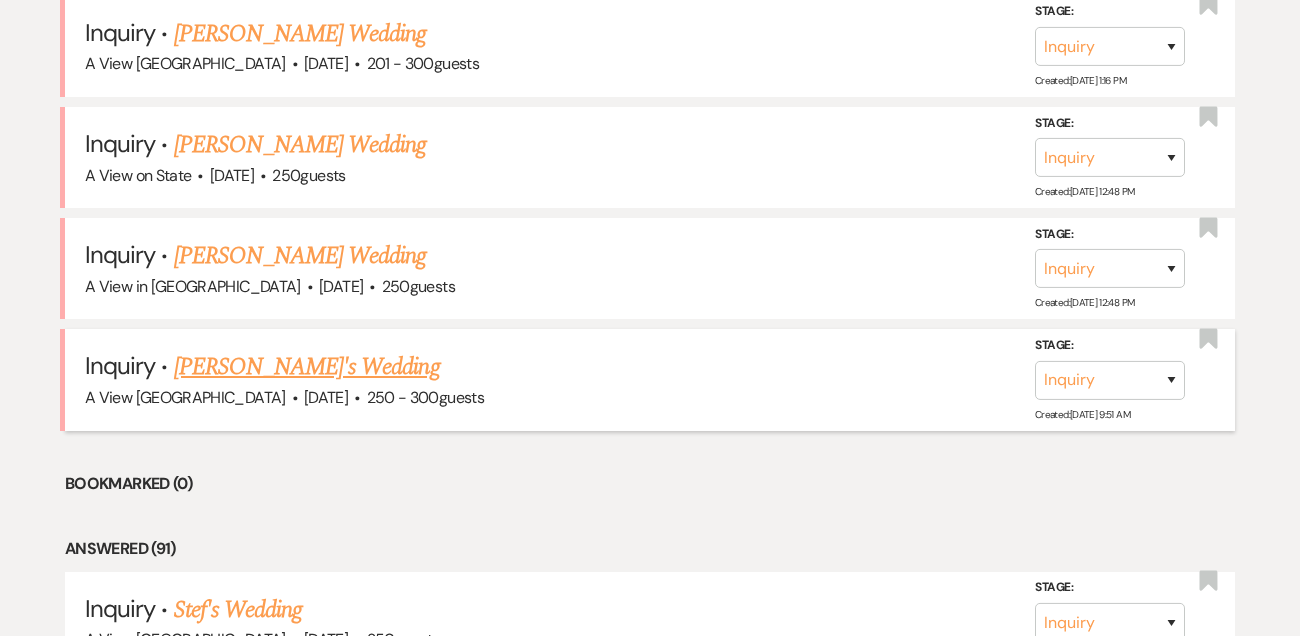 click on "Inquiry · Kayla Van Haute's Wedding A View West Shores · Aug 1, 2026 · 250 - 300  guests Stage: Inquiry Follow Up Tour Requested Tour Confirmed Toured Proposal Sent Booked Lost Created:  Jul 14, 2025, 9:51 AM Bookmark" at bounding box center [650, 379] 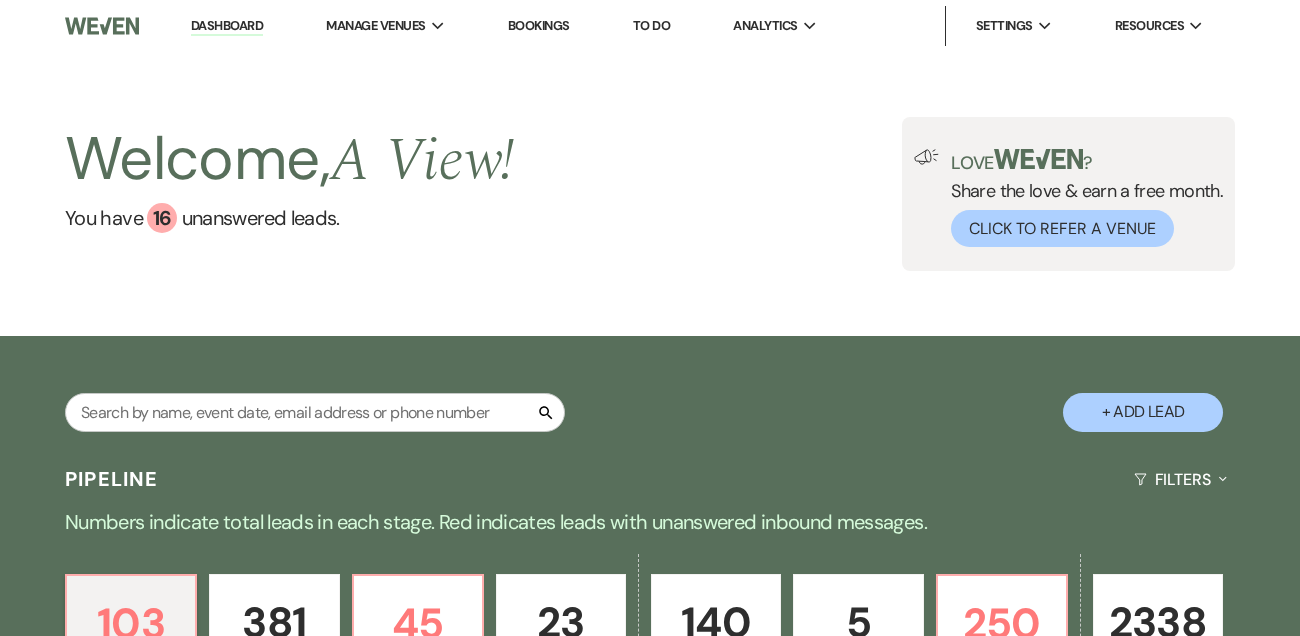 select on "5" 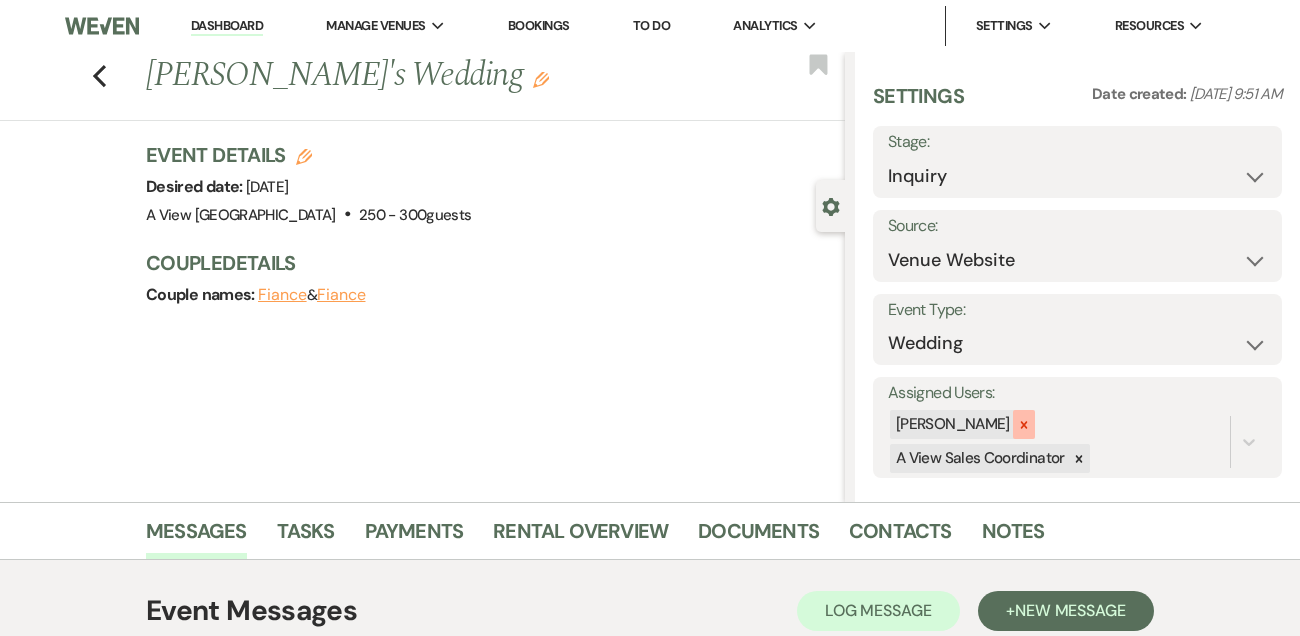click at bounding box center (1024, 424) 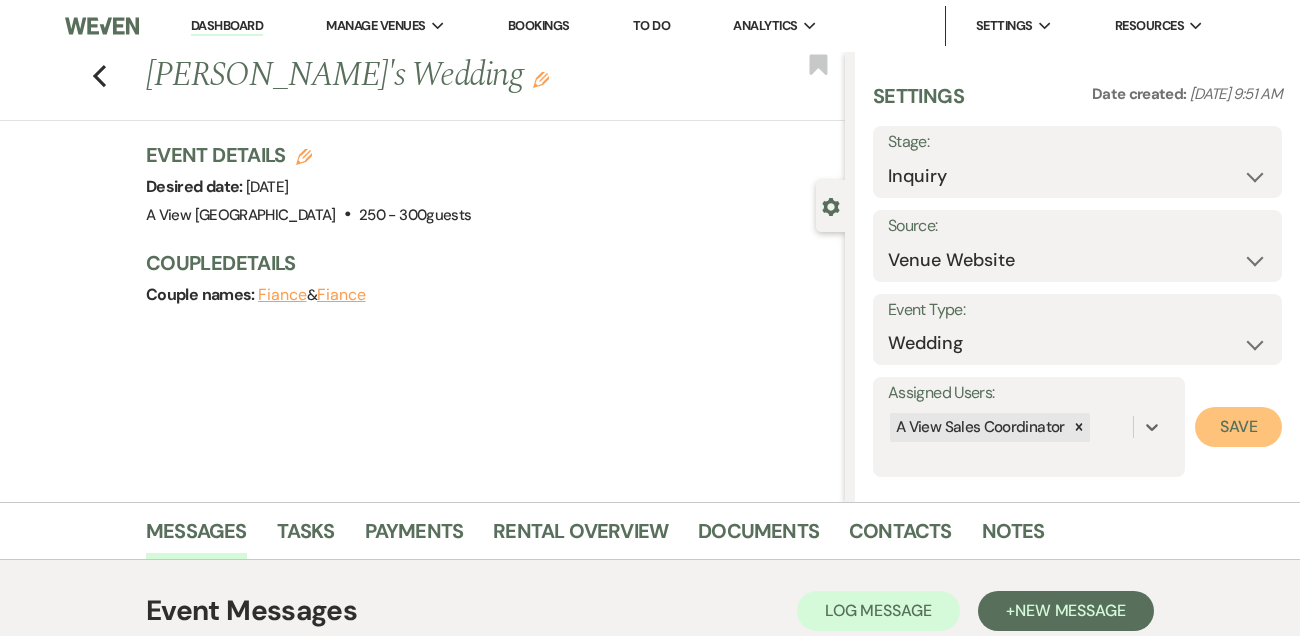 click on "Save" at bounding box center (1238, 427) 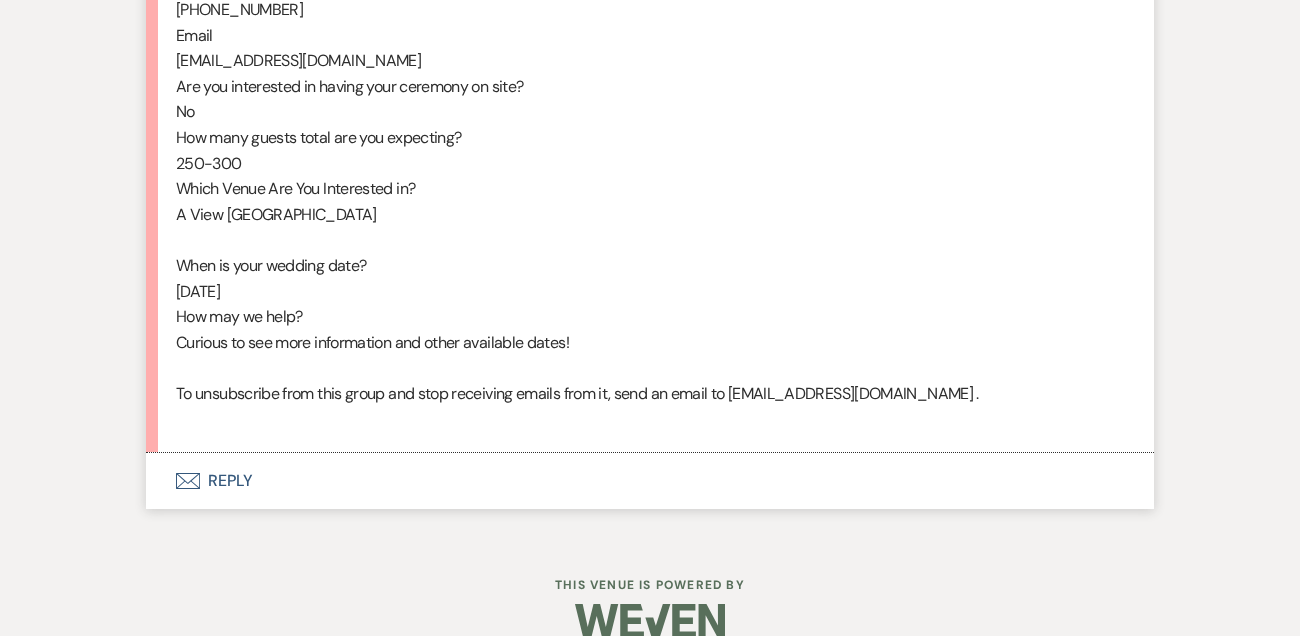 scroll, scrollTop: 1226, scrollLeft: 0, axis: vertical 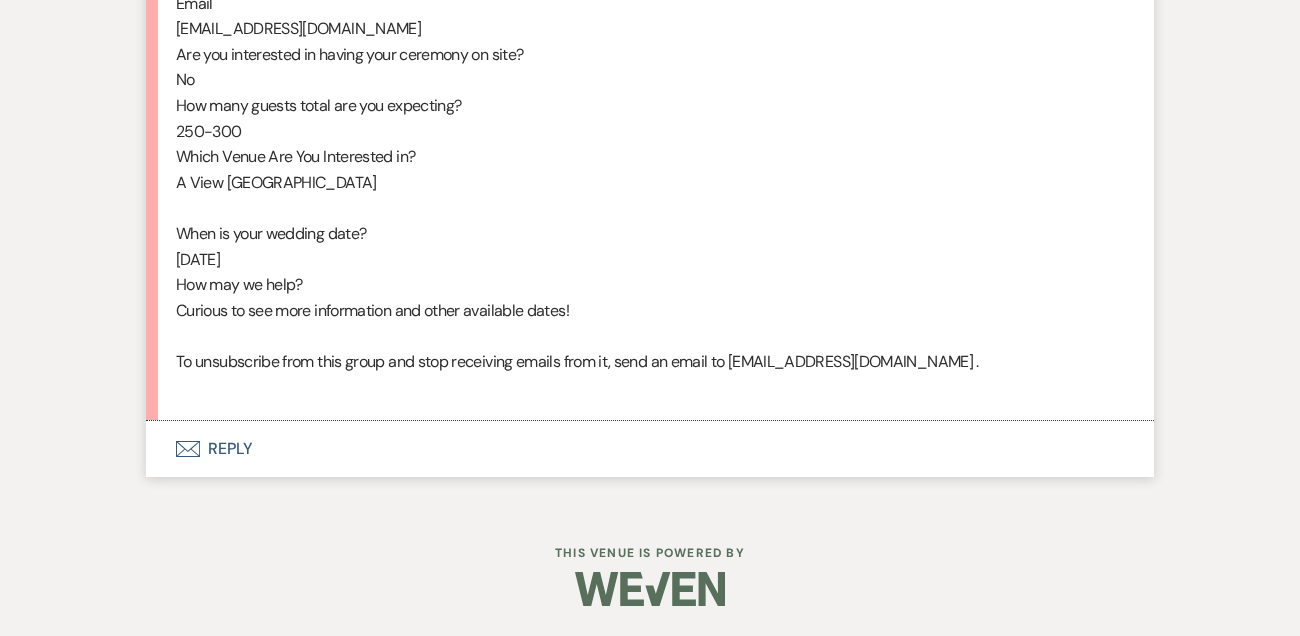 click on "Envelope Reply" at bounding box center [650, 449] 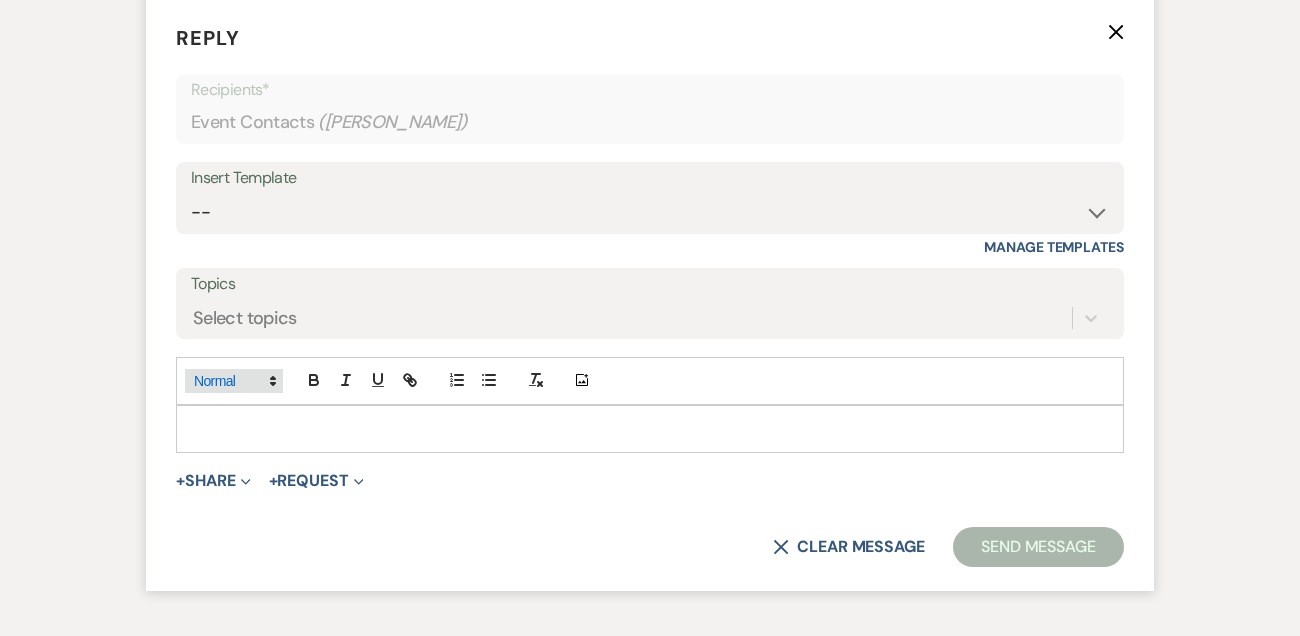 scroll, scrollTop: 1626, scrollLeft: 0, axis: vertical 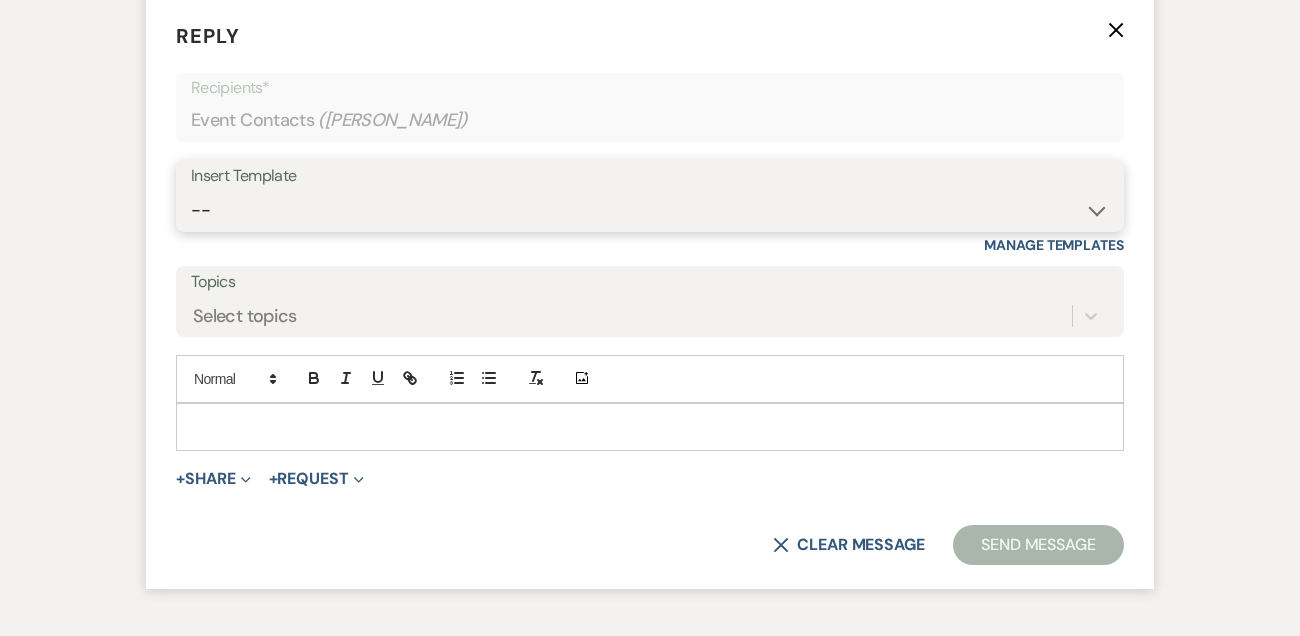 click on "-- Tour Confirmation Contract (Pre-Booked Leads) Out of office Inquiry Email All 3 Venues Inquiry Welcome Email Pharna  Initial Inquiry Follow Up Say YES to the Venue!  Britney Tour Follow Up - A Special Note from A View  Brochure Download Follow Up A View on State - Drop Box 12 M Payment - PC 8 M Meeting - PC 3 M - PC Final - PC Final - PC Delaney Signature Del & PC  Brit Signature LL Signature Lead Follow Up 2nd Lead Follow Up" at bounding box center [650, 210] 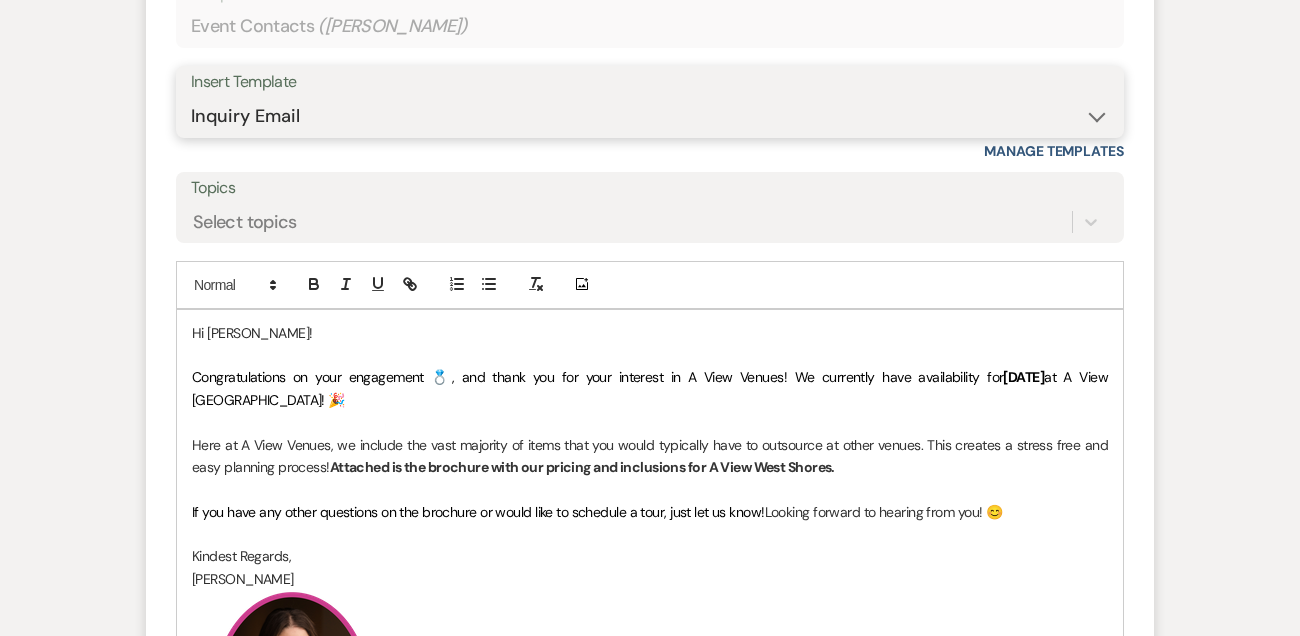scroll, scrollTop: 1773, scrollLeft: 0, axis: vertical 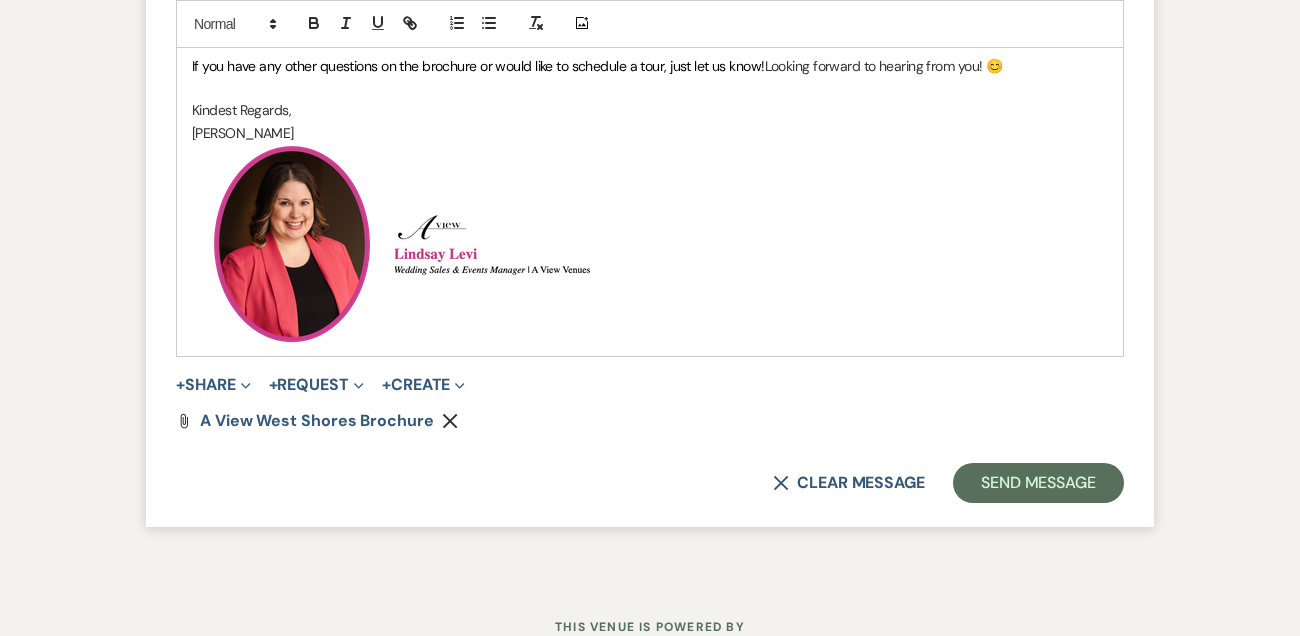 click on "﻿ ﻿   ﻿ ﻿" at bounding box center (650, 244) 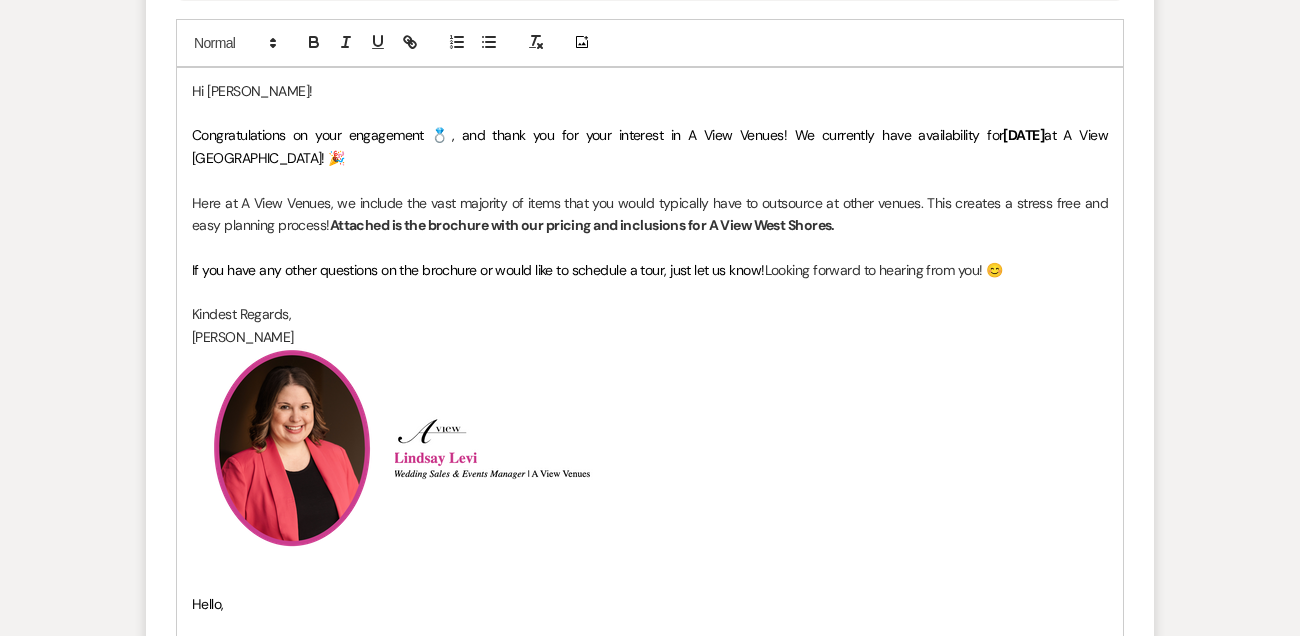 scroll, scrollTop: 1957, scrollLeft: 0, axis: vertical 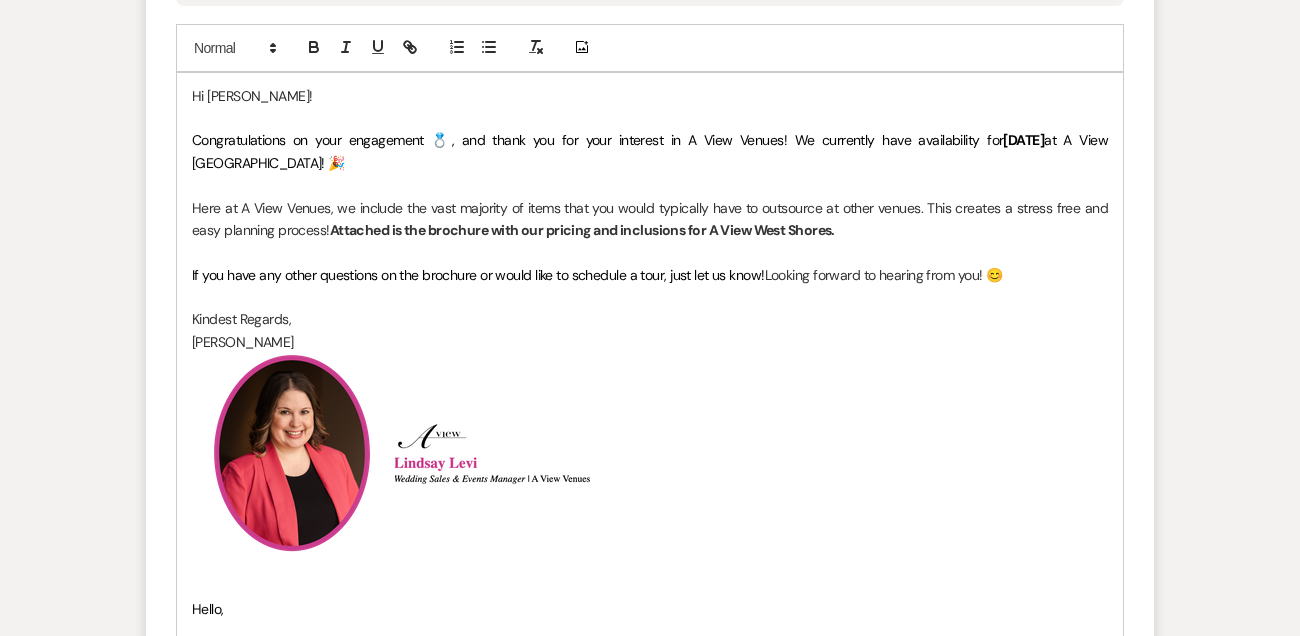 click at bounding box center [650, 252] 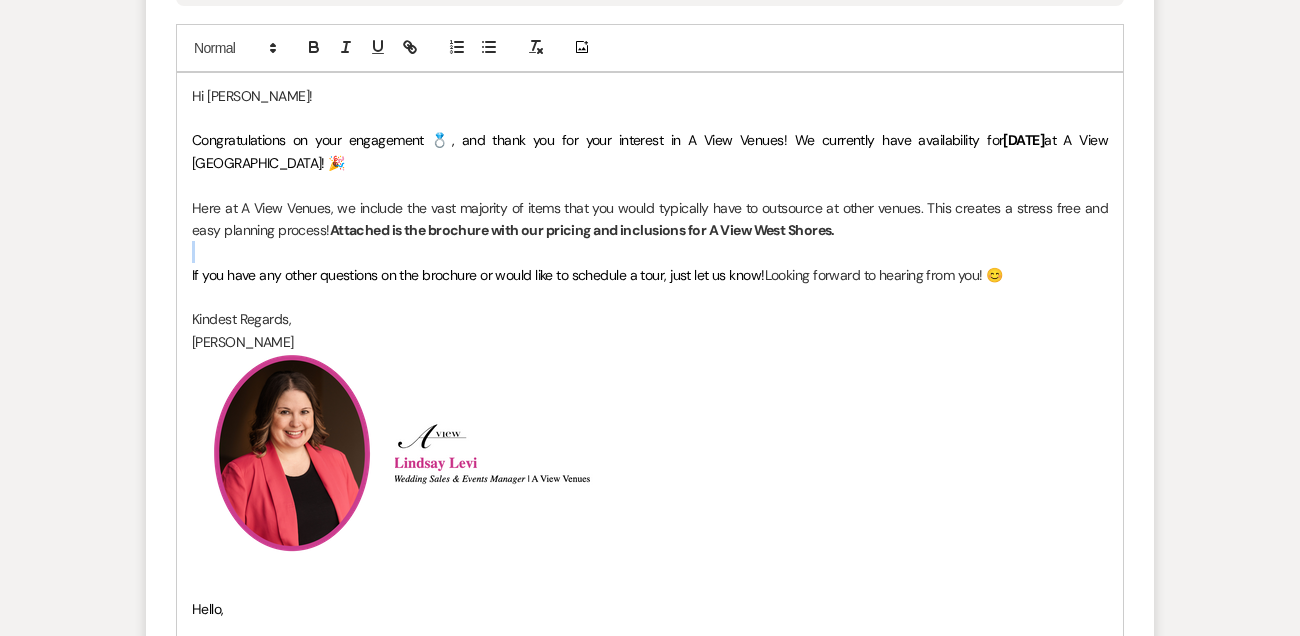 click at bounding box center [650, 252] 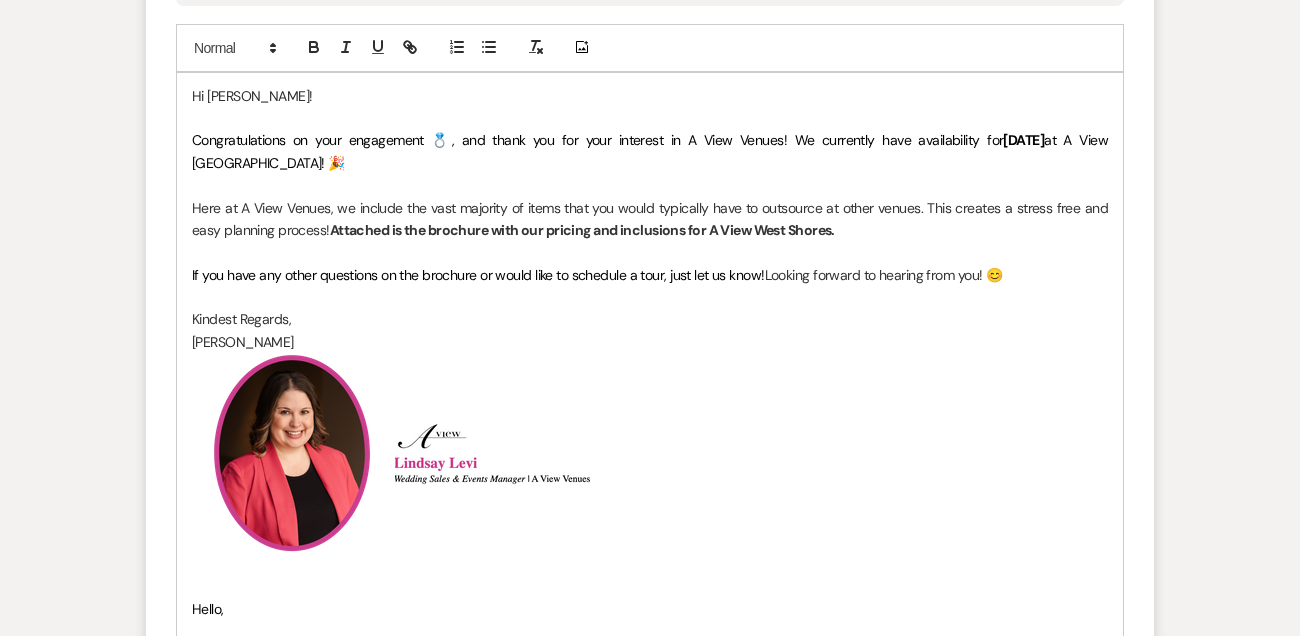click on "If you have any other questions on the brochure or would like to schedule a tour, just let us know!" at bounding box center (478, 275) 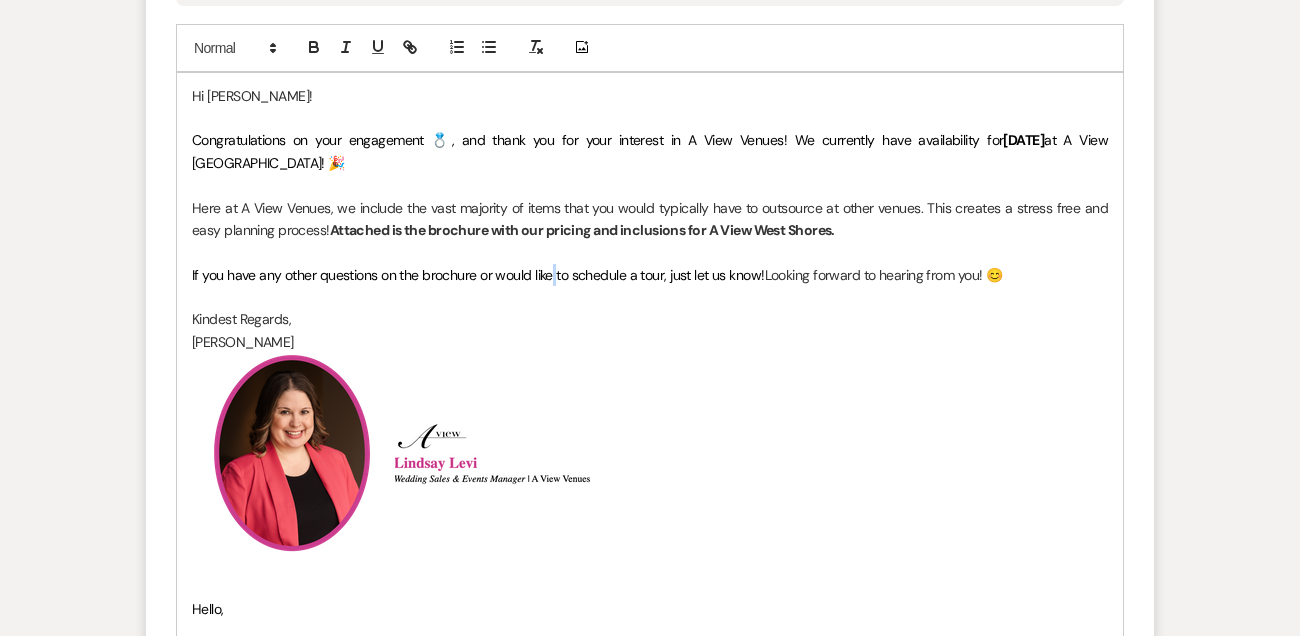 click on "If you have any other questions on the brochure or would like to schedule a tour, just let us know!" at bounding box center [478, 275] 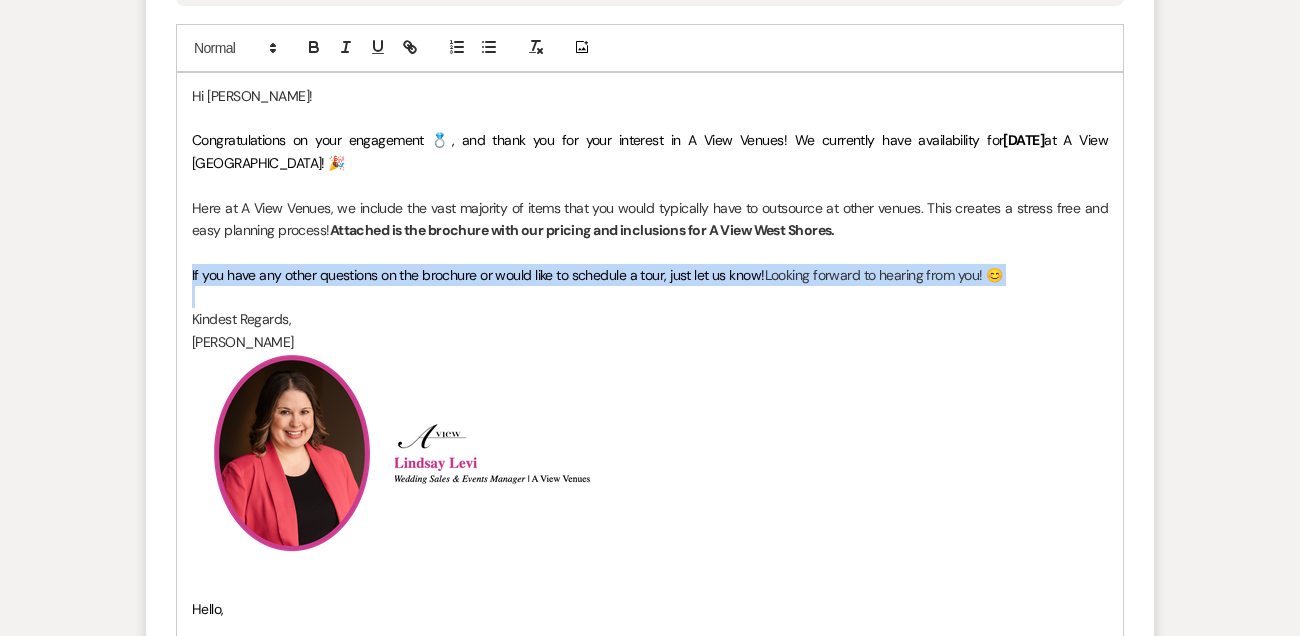 click on "If you have any other questions on the brochure or would like to schedule a tour, just let us know!" at bounding box center [478, 275] 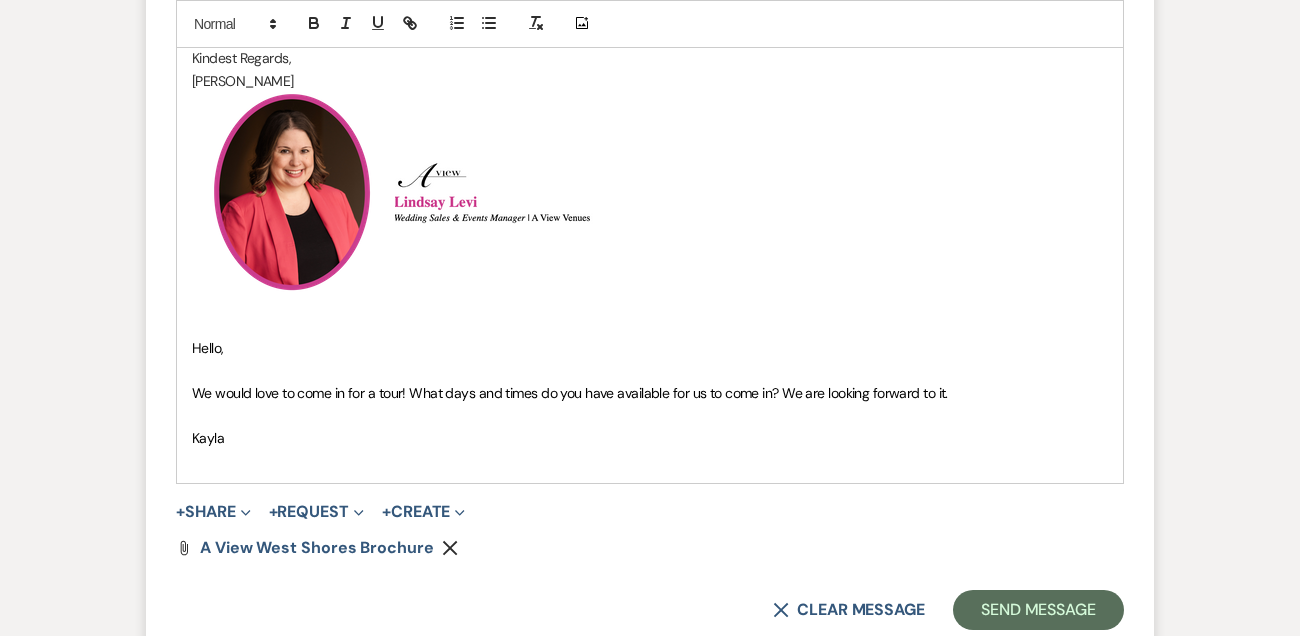 scroll, scrollTop: 2460, scrollLeft: 0, axis: vertical 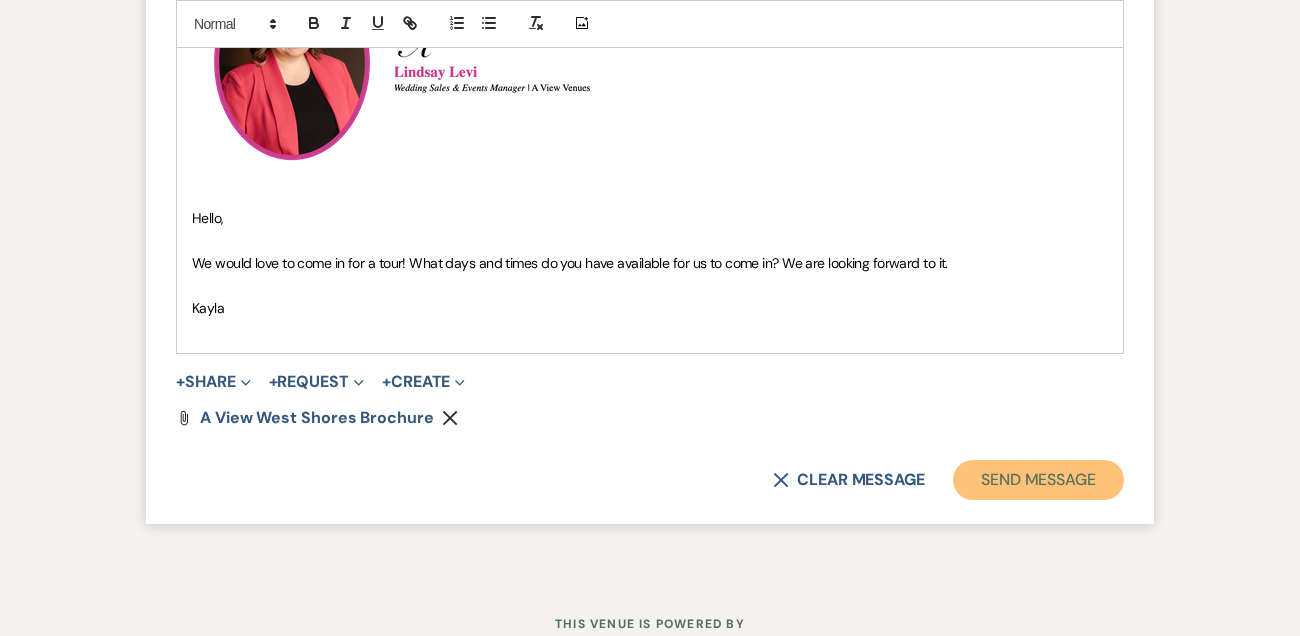 click on "Send Message" at bounding box center (1038, 480) 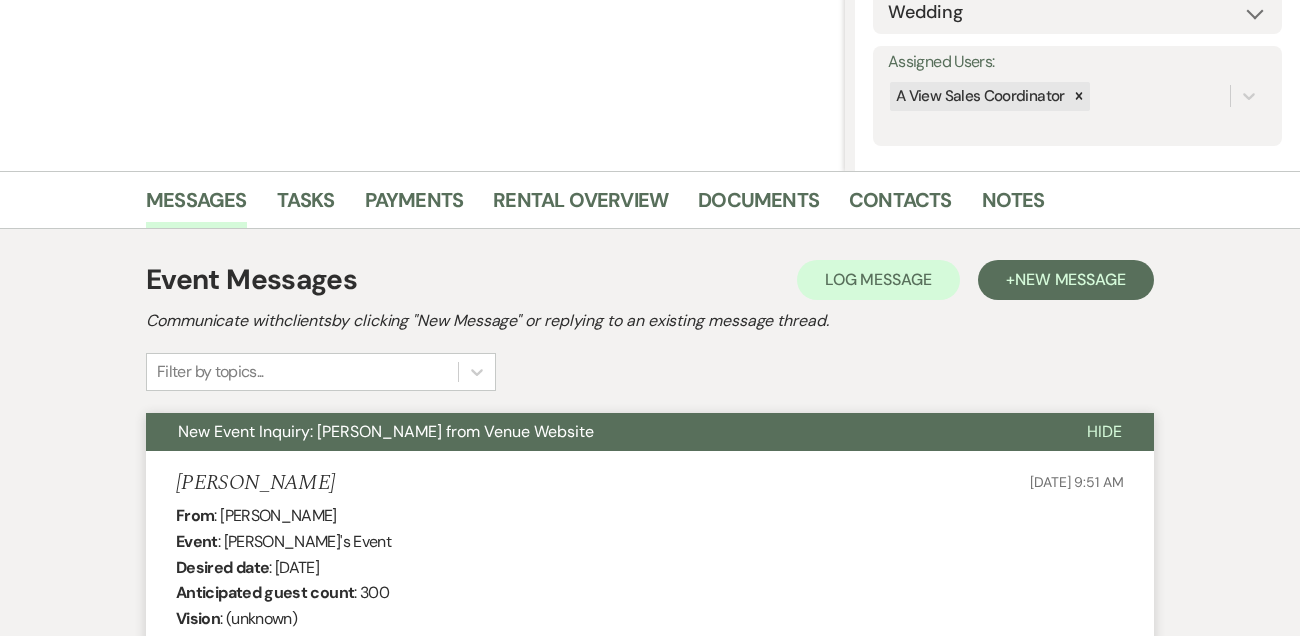 scroll, scrollTop: 0, scrollLeft: 0, axis: both 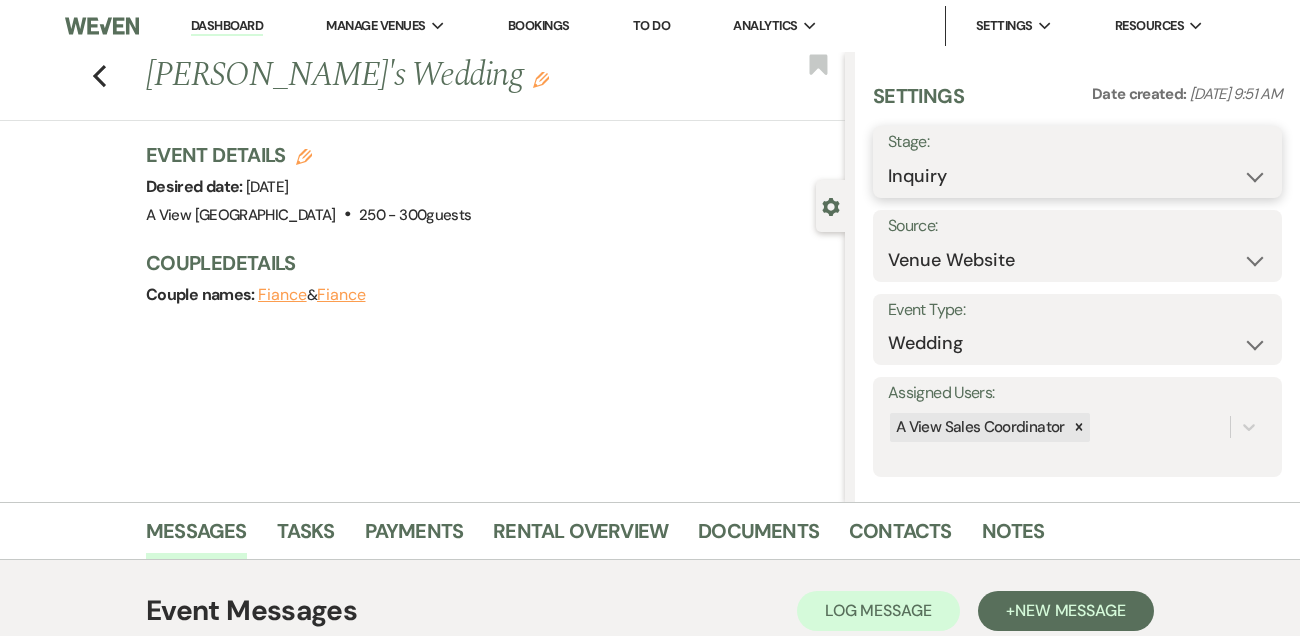 click on "Inquiry Follow Up Tour Requested Tour Confirmed Toured Proposal Sent Booked Lost" at bounding box center (1077, 176) 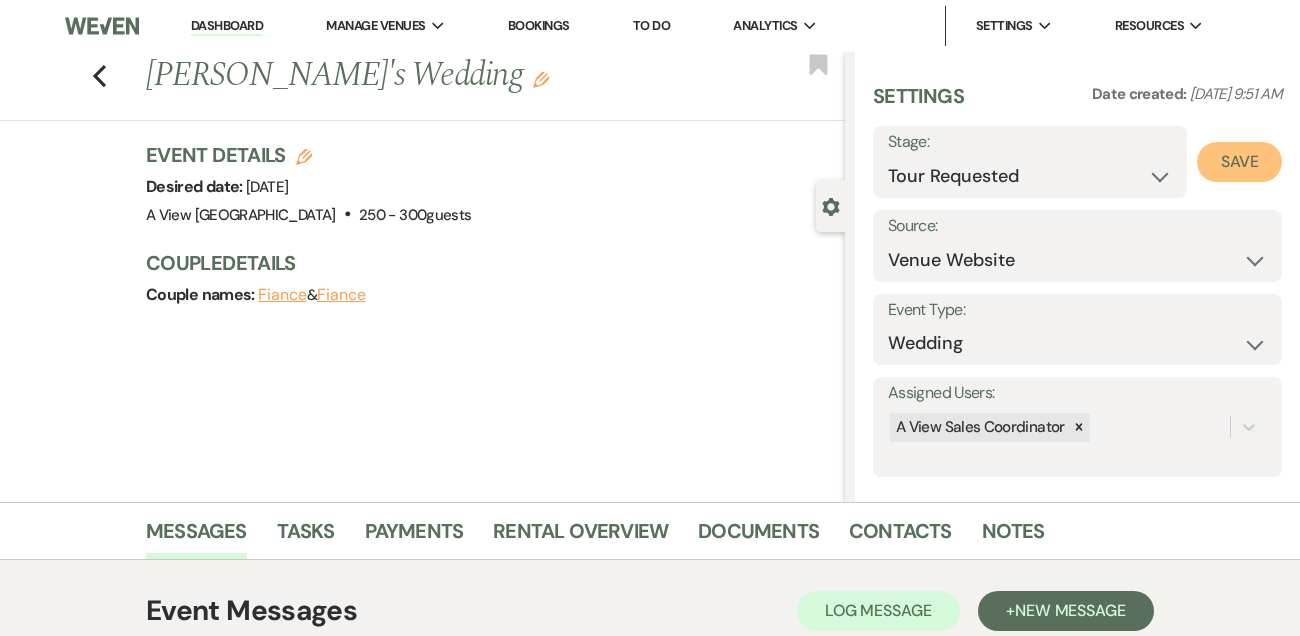 click on "Save" at bounding box center (1239, 162) 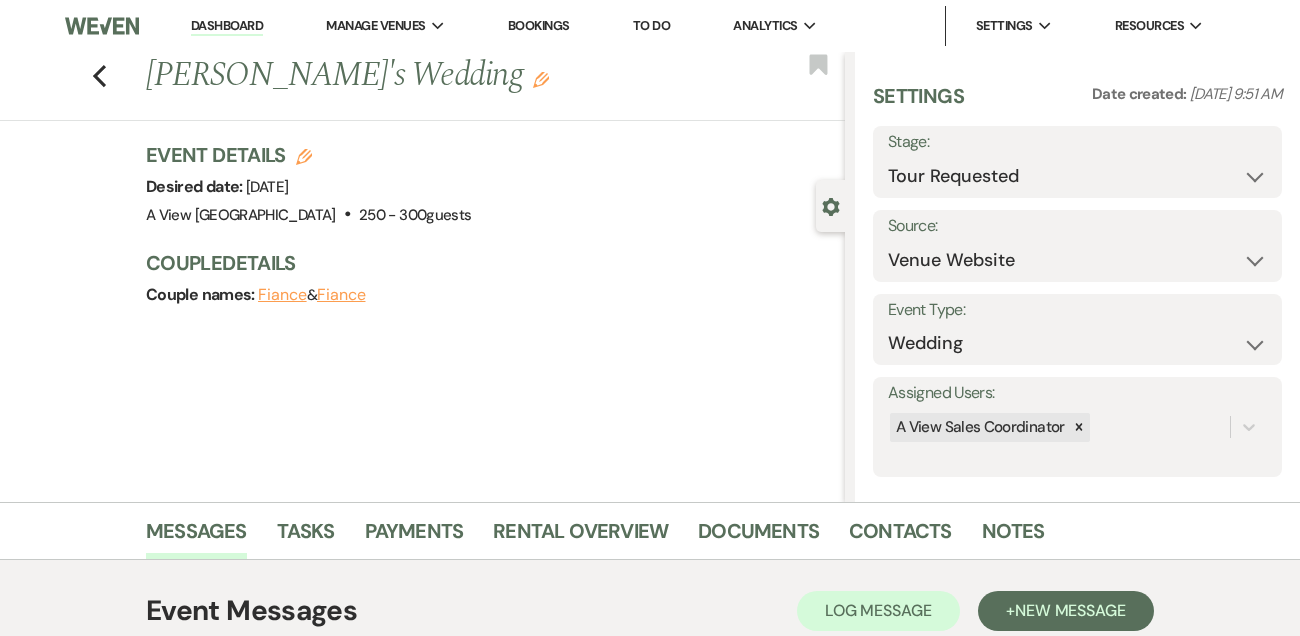 click on "Dashboard" at bounding box center (227, 26) 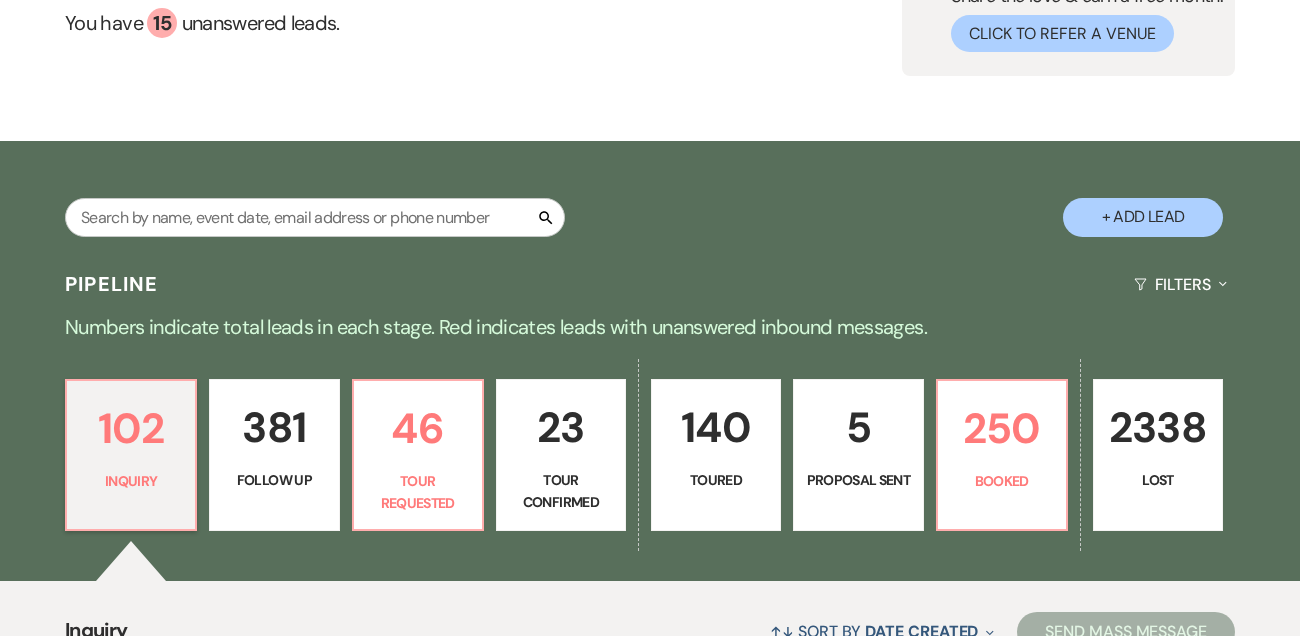 scroll, scrollTop: 555, scrollLeft: 0, axis: vertical 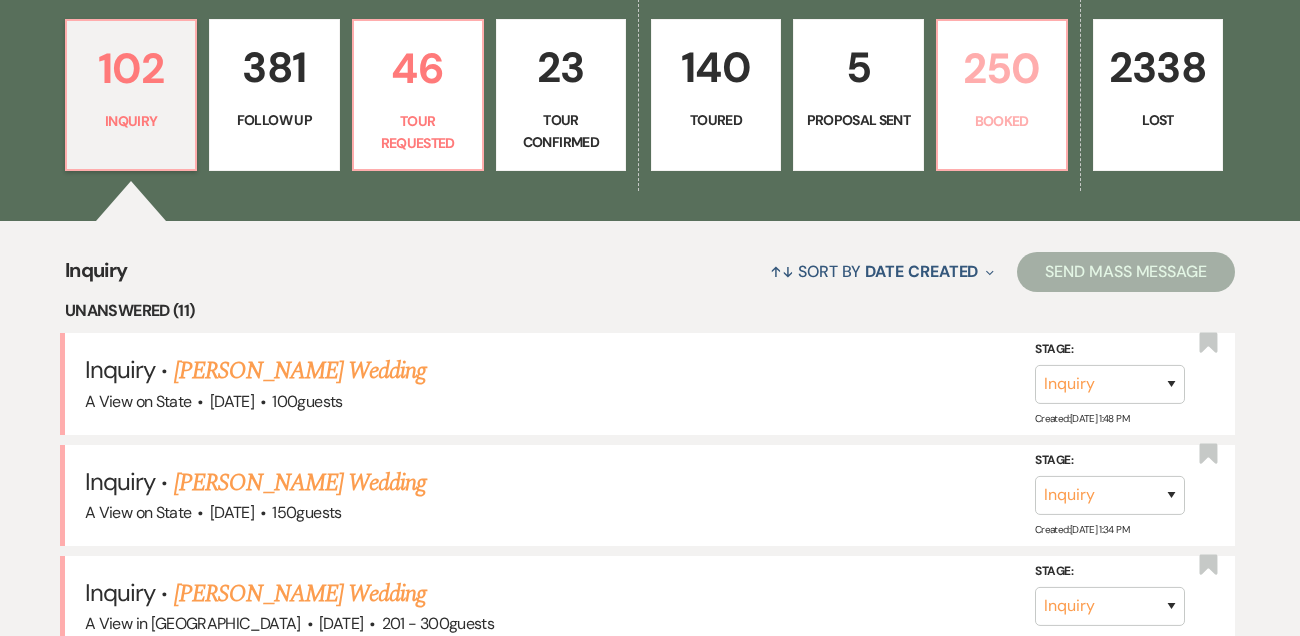 click on "250" at bounding box center [1002, 68] 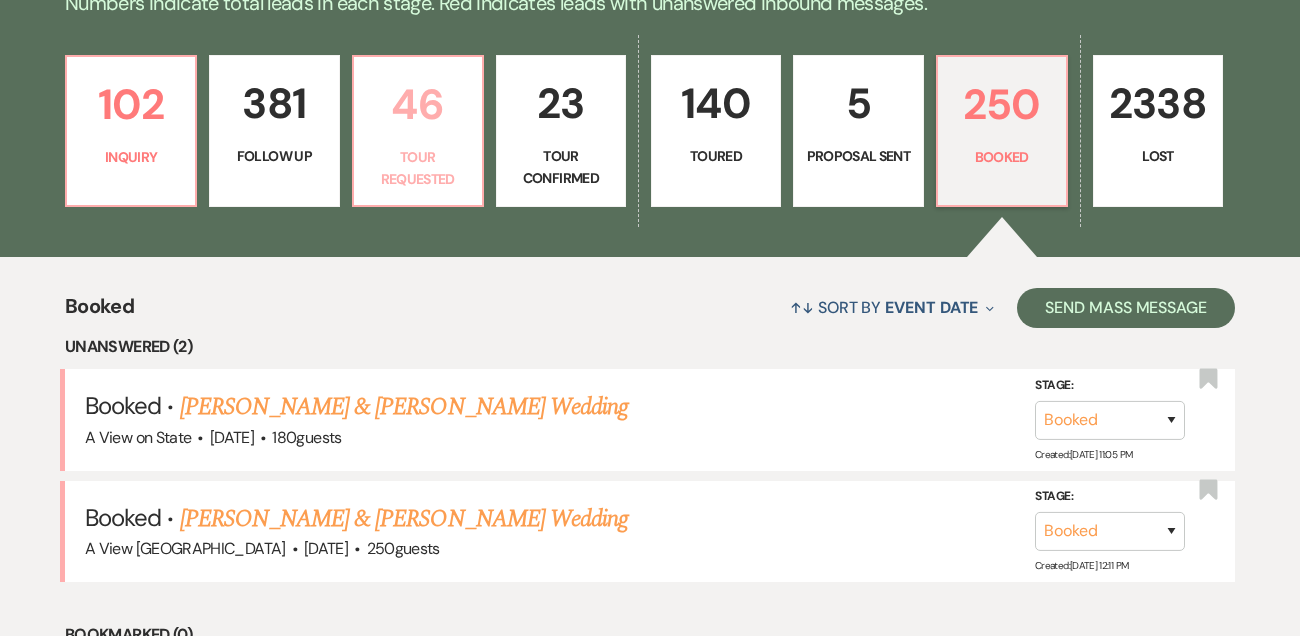scroll, scrollTop: 509, scrollLeft: 0, axis: vertical 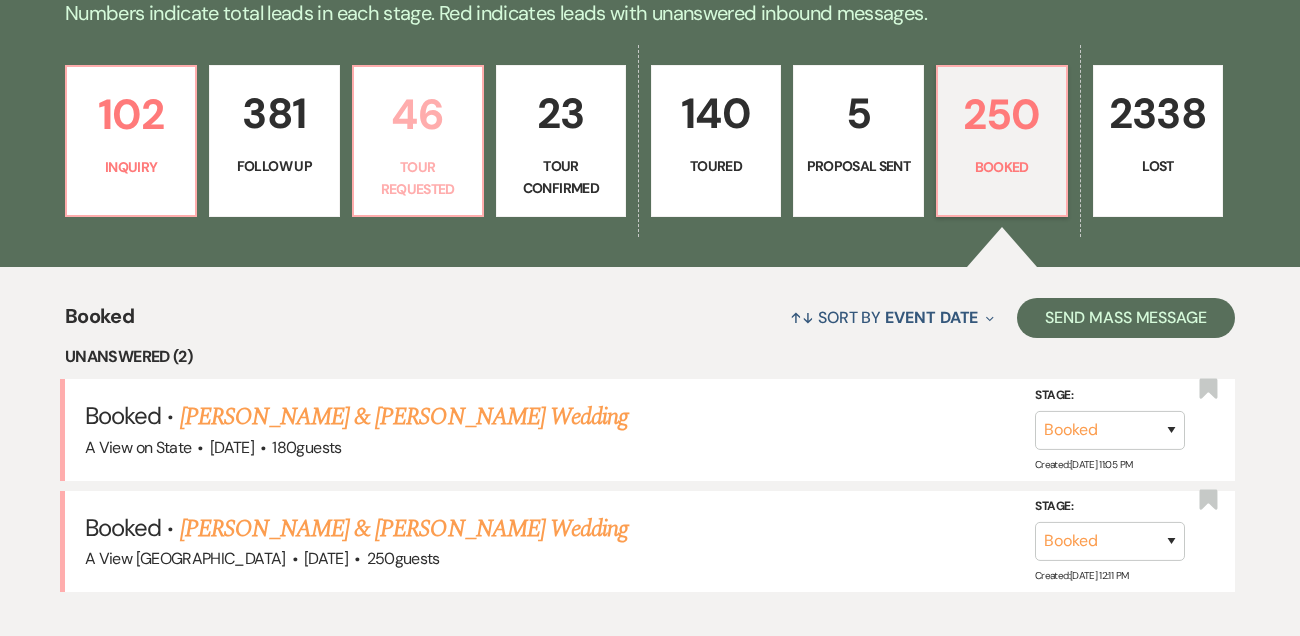 click on "Tour Requested" at bounding box center (418, 178) 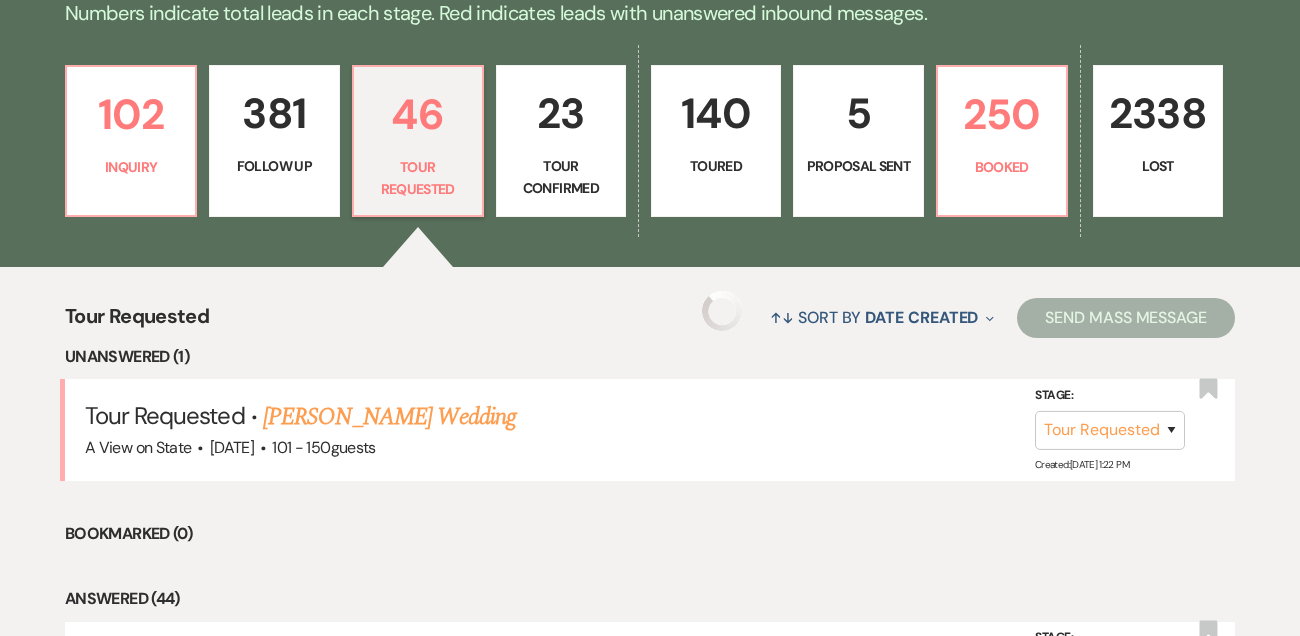 select on "2" 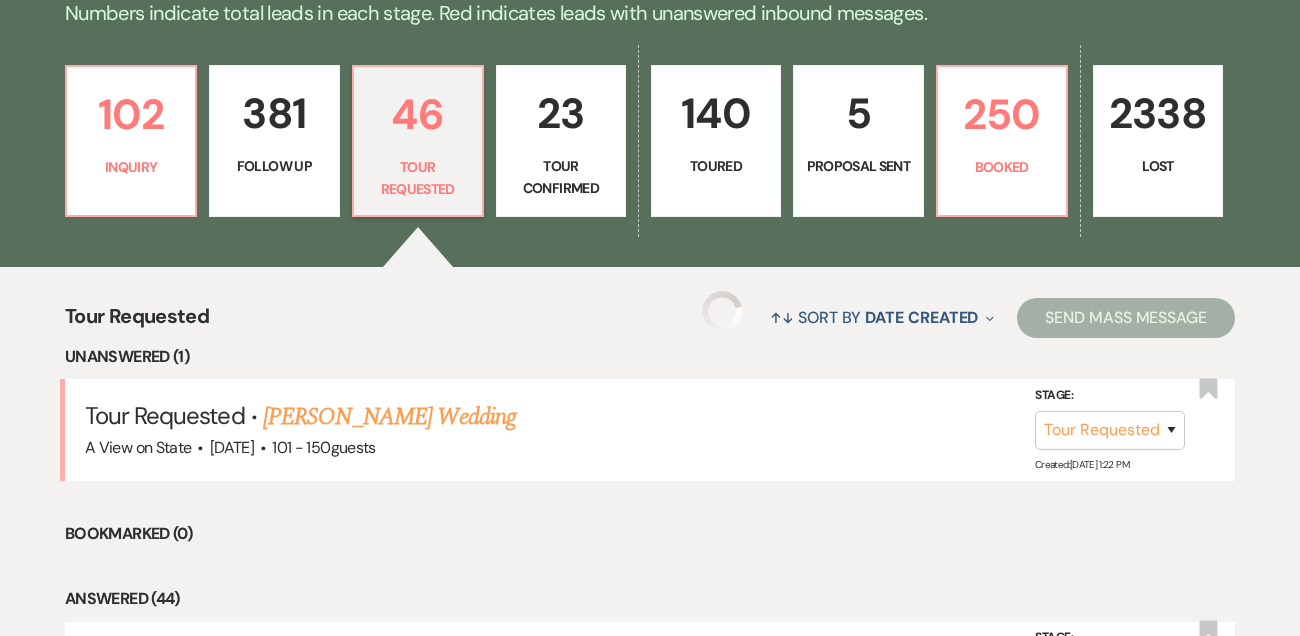 select on "2" 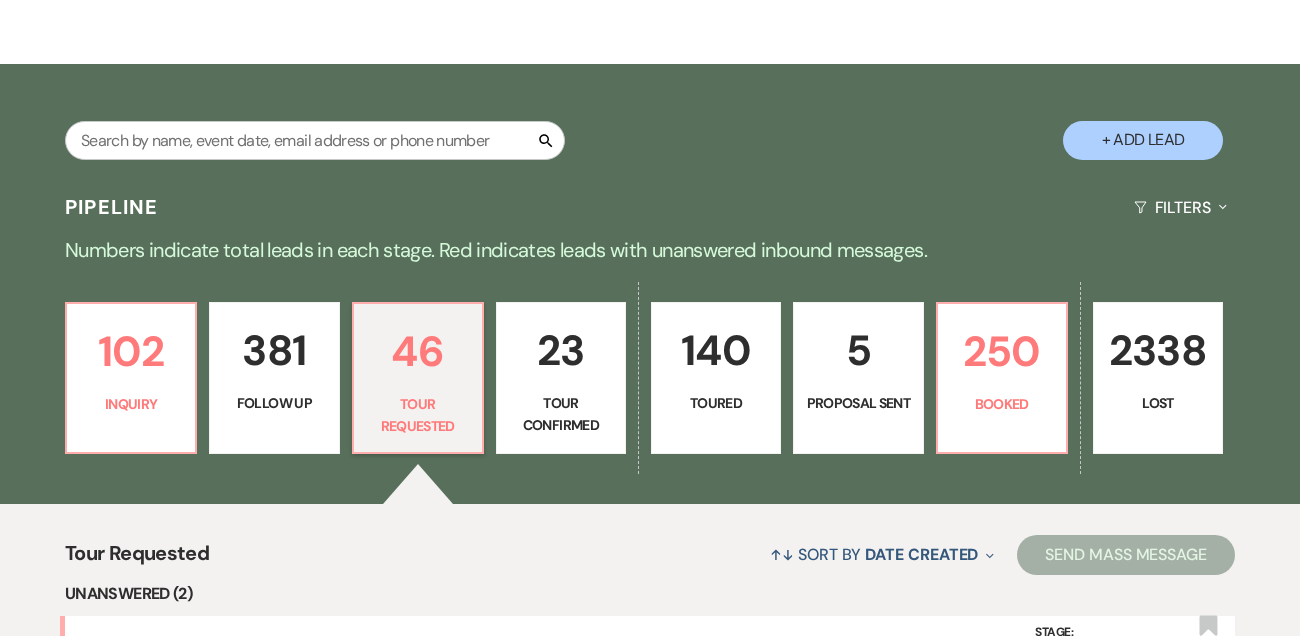 scroll, scrollTop: 254, scrollLeft: 0, axis: vertical 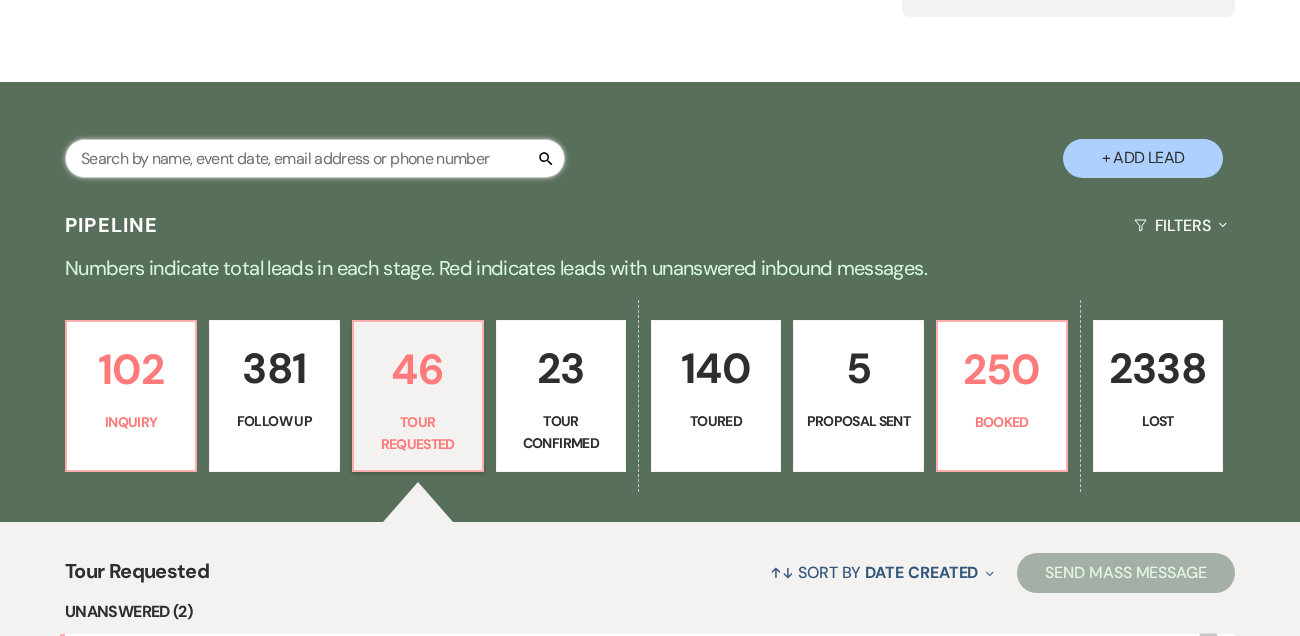 click at bounding box center (315, 158) 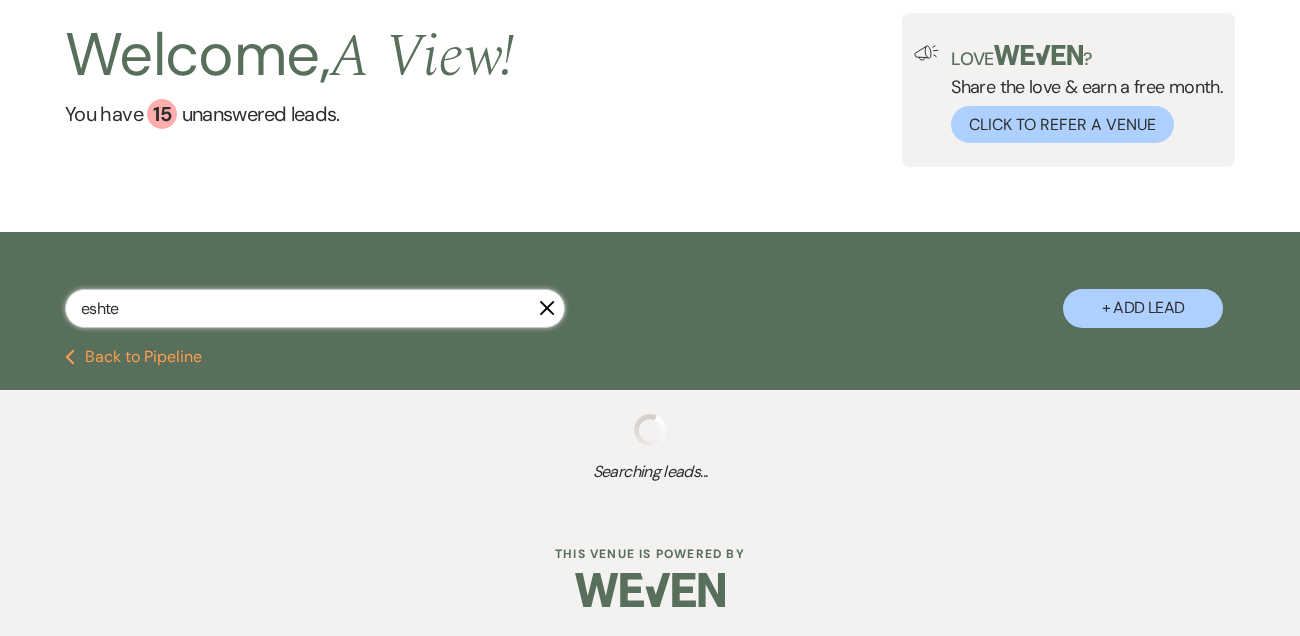 scroll, scrollTop: 100, scrollLeft: 0, axis: vertical 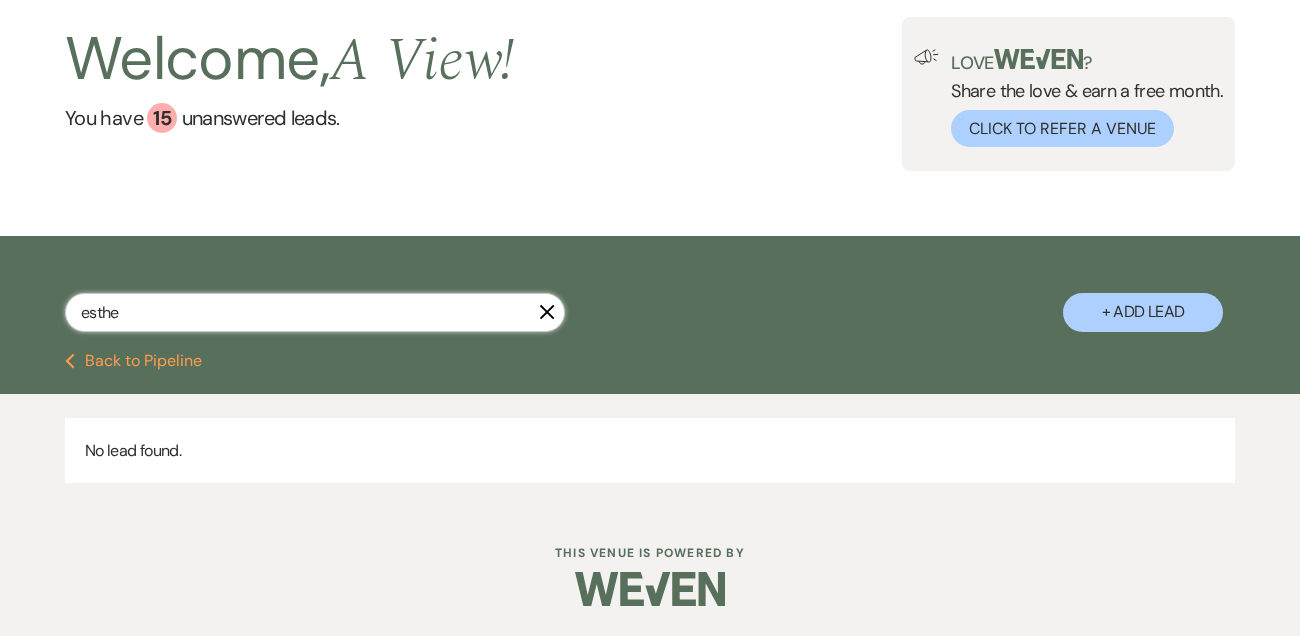 type on "esther" 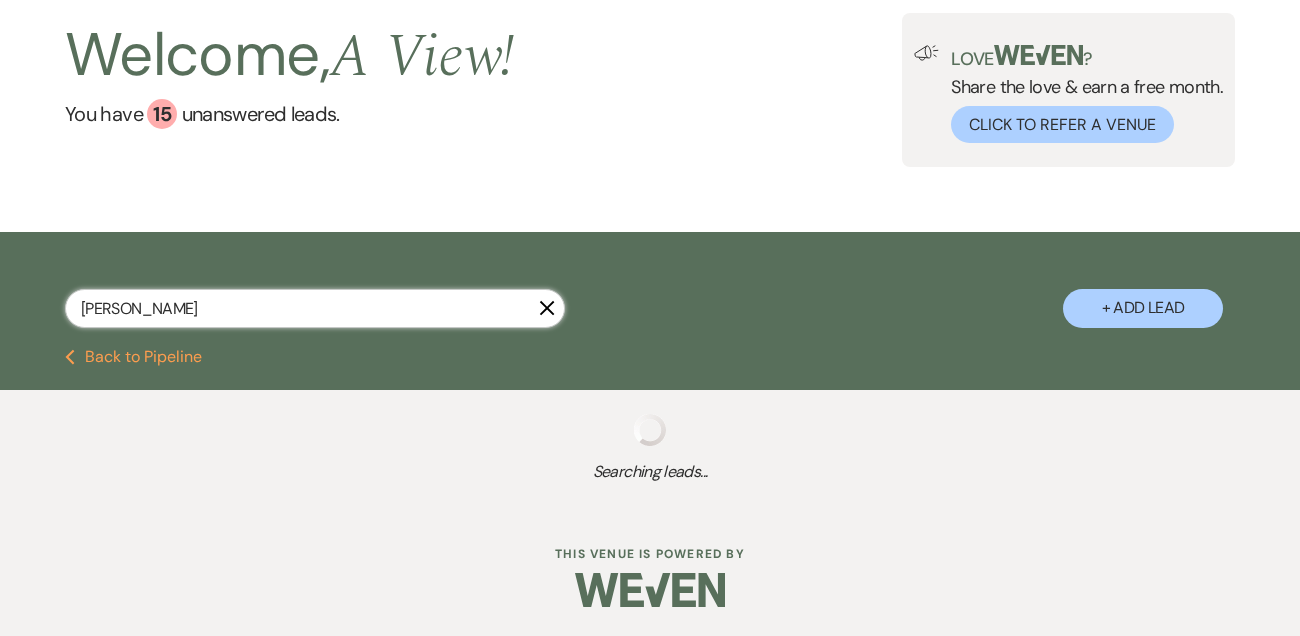 scroll, scrollTop: 154, scrollLeft: 0, axis: vertical 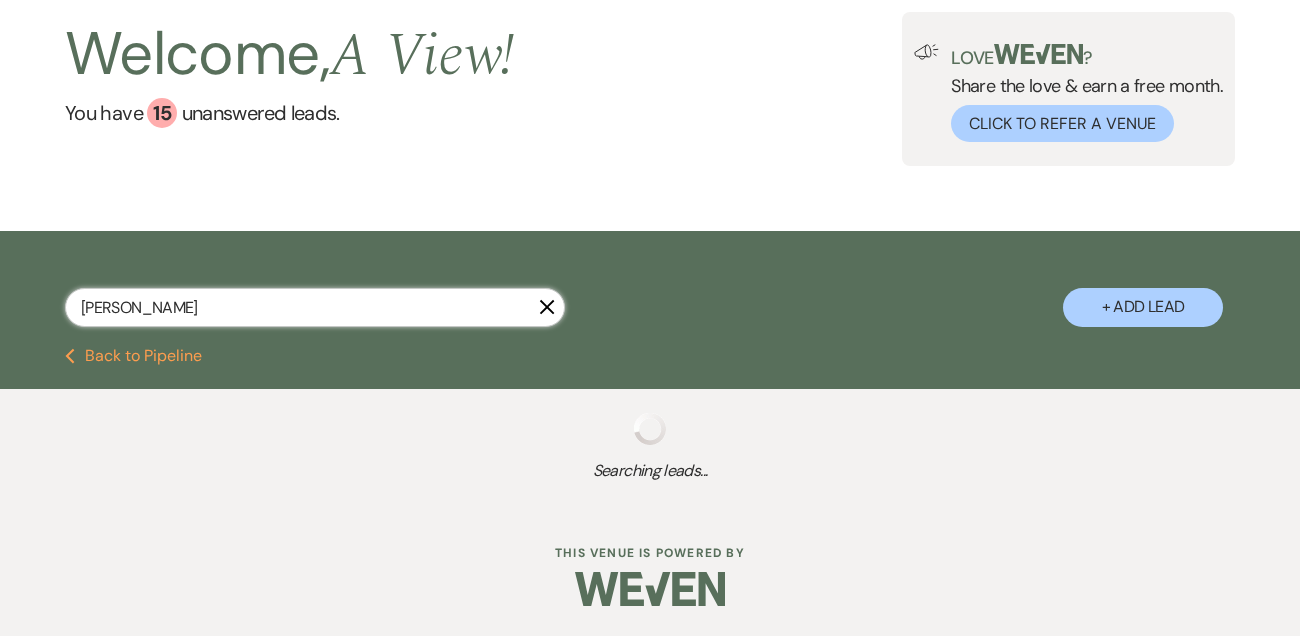 select on "4" 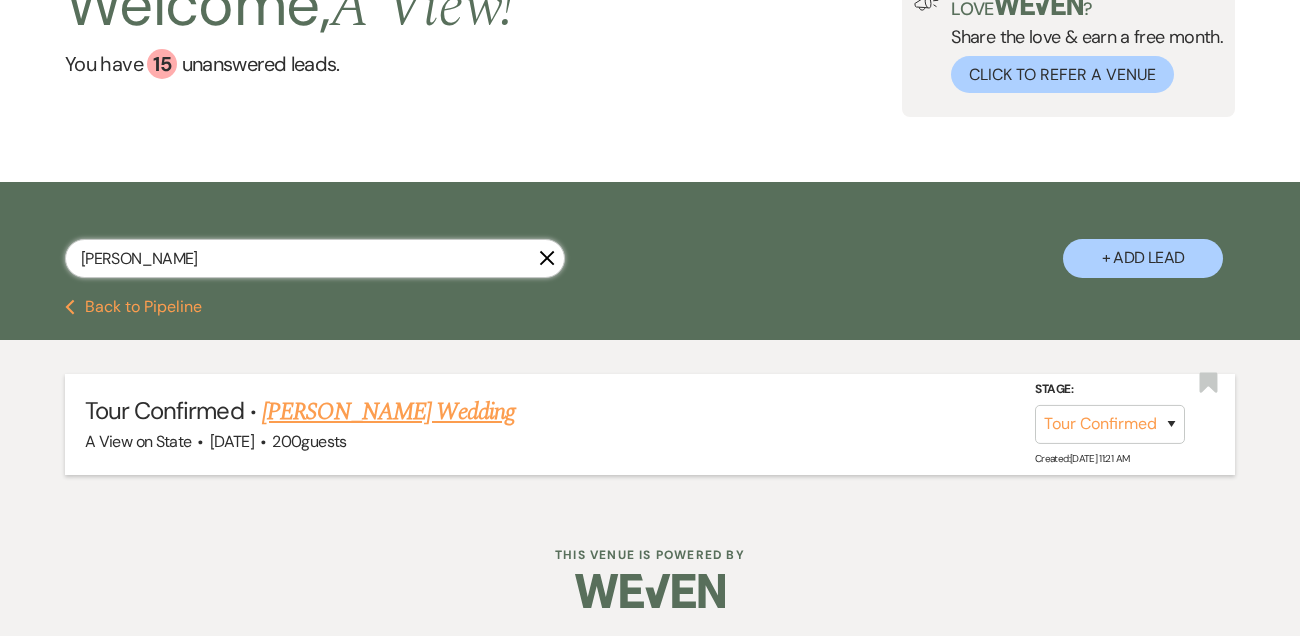 type on "esther" 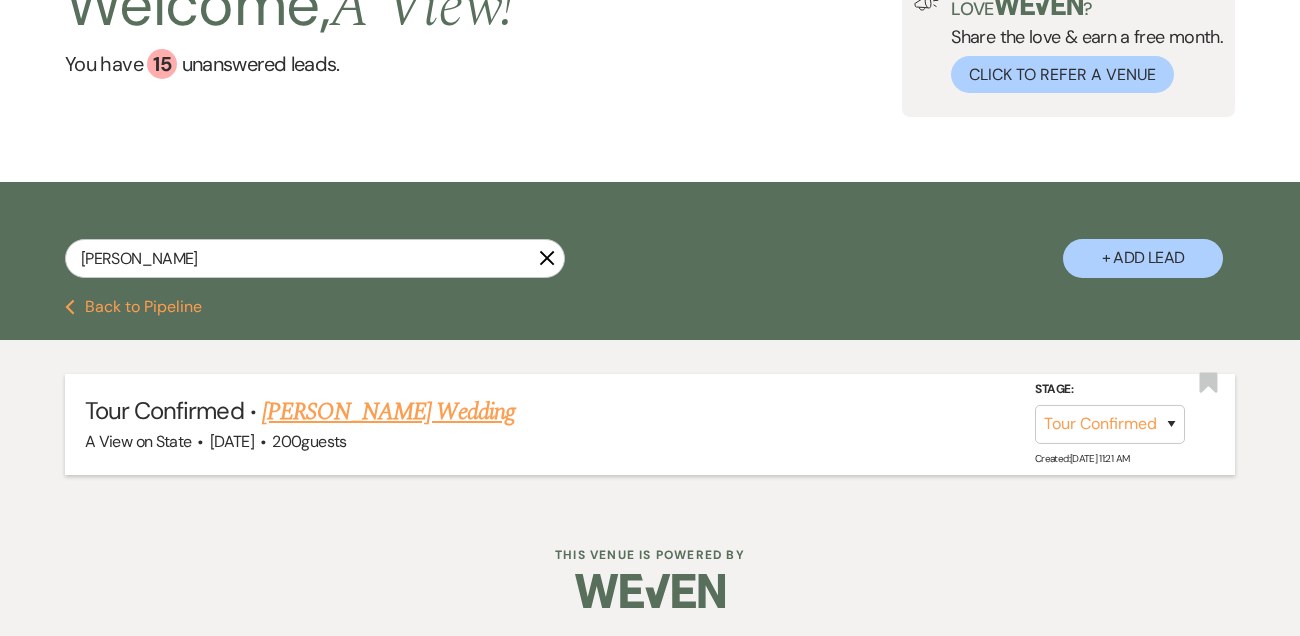 click on "Esther Becker's Wedding" at bounding box center [388, 412] 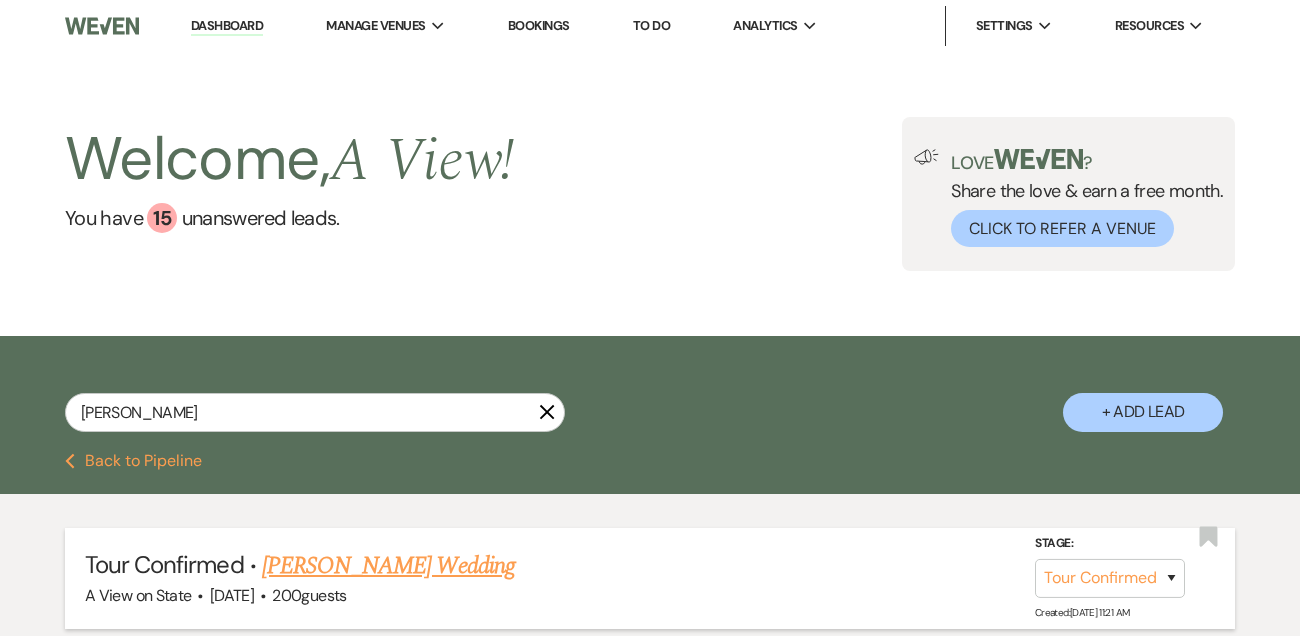select on "4" 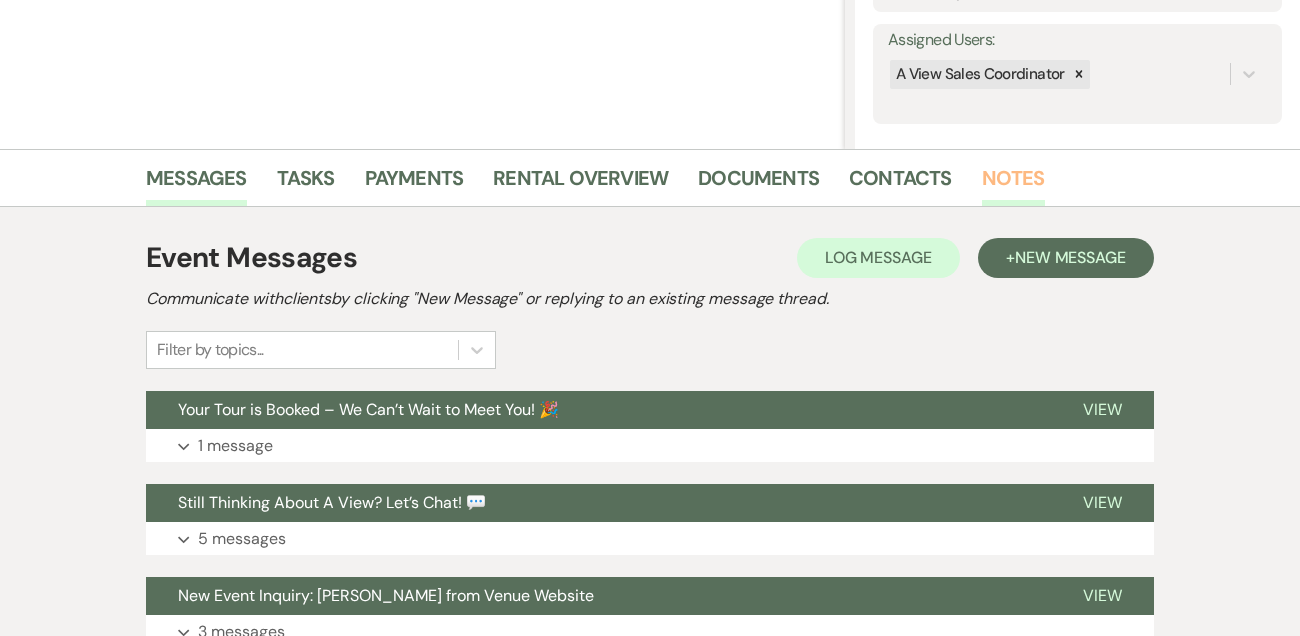 click on "Notes" at bounding box center (1013, 184) 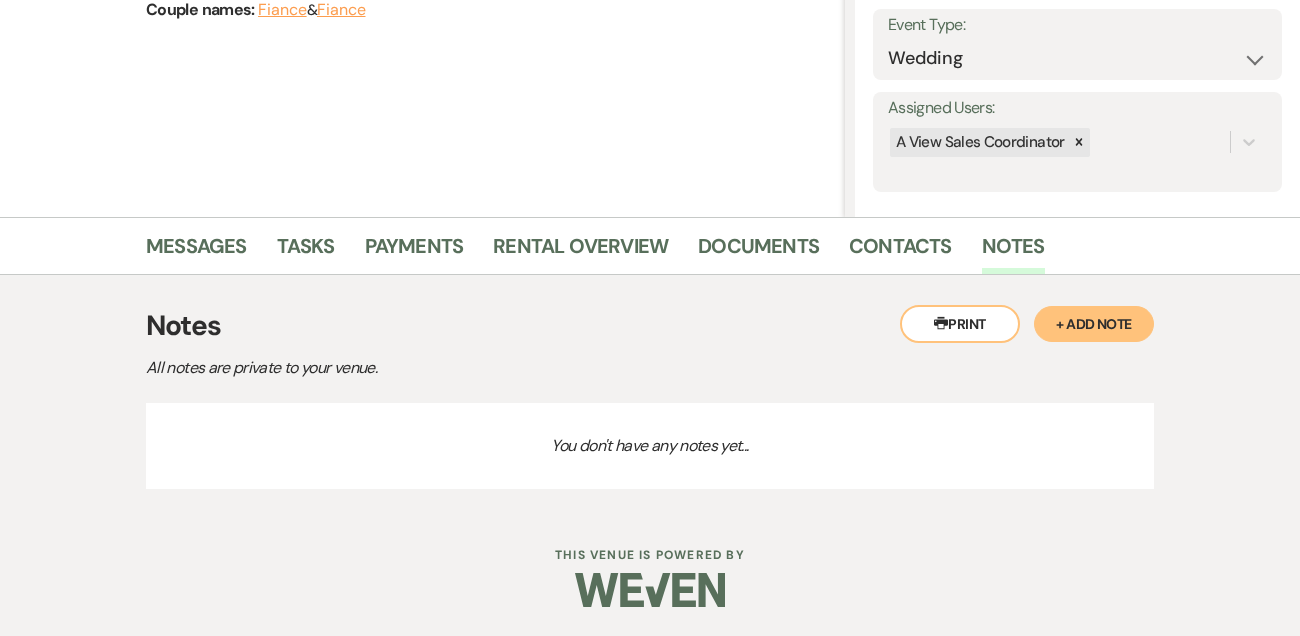 click on "+ Add Note" at bounding box center [1094, 324] 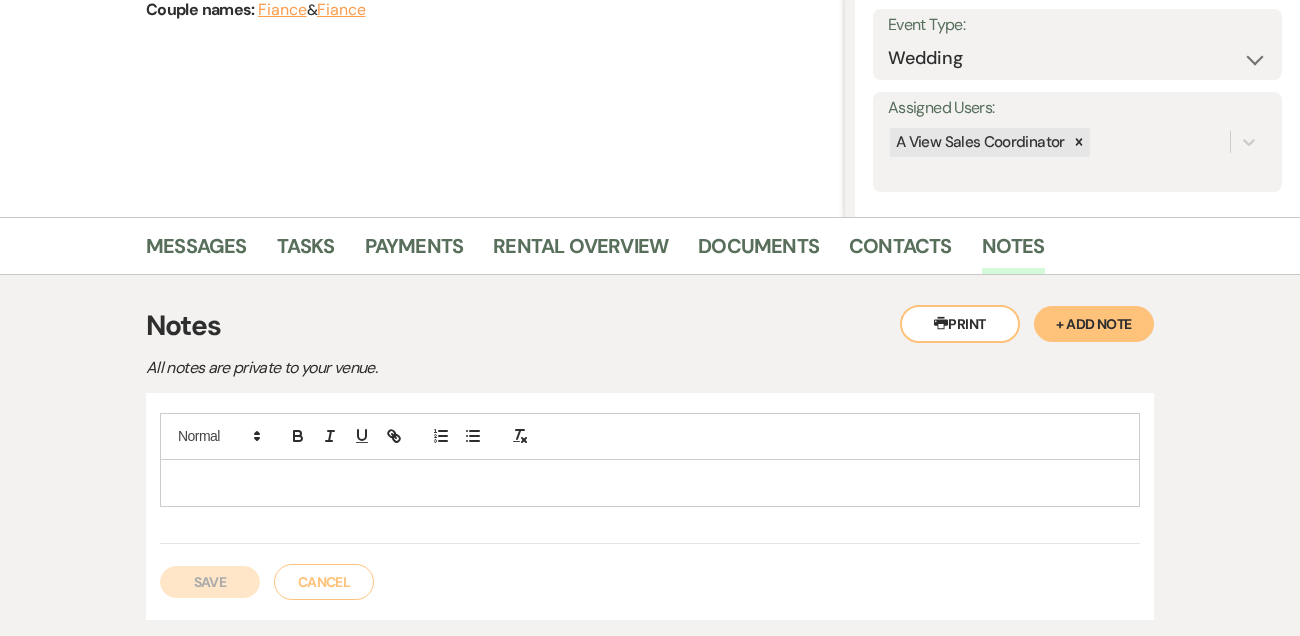 click at bounding box center [650, 483] 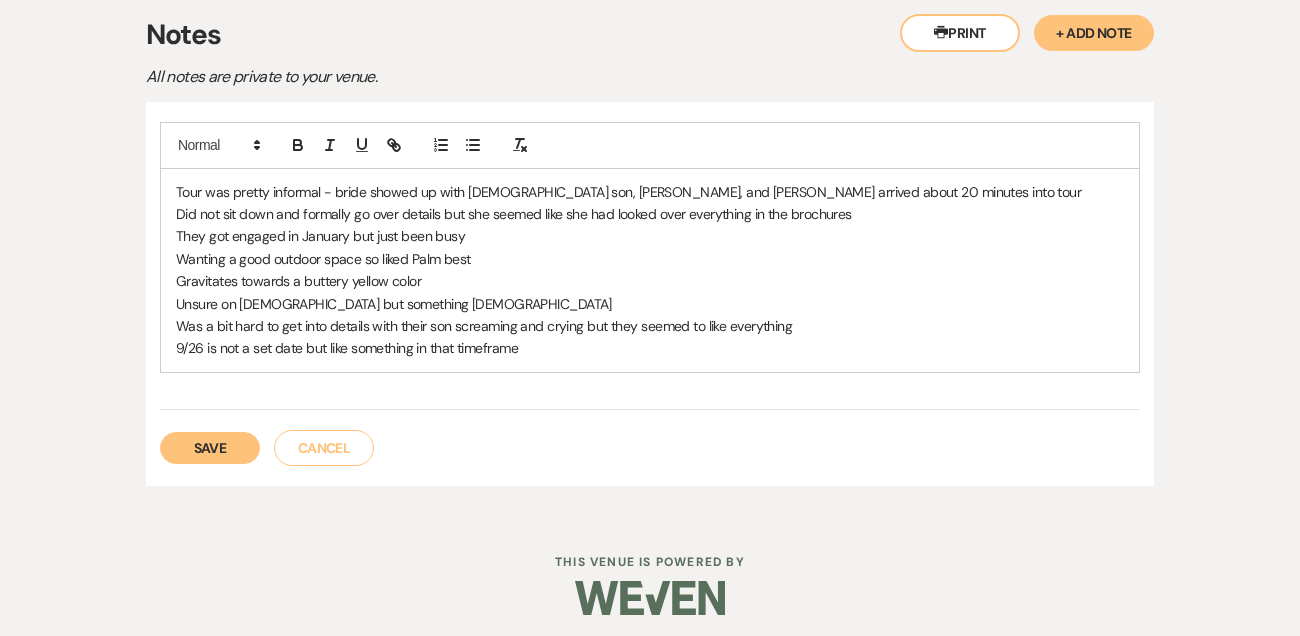 scroll, scrollTop: 582, scrollLeft: 0, axis: vertical 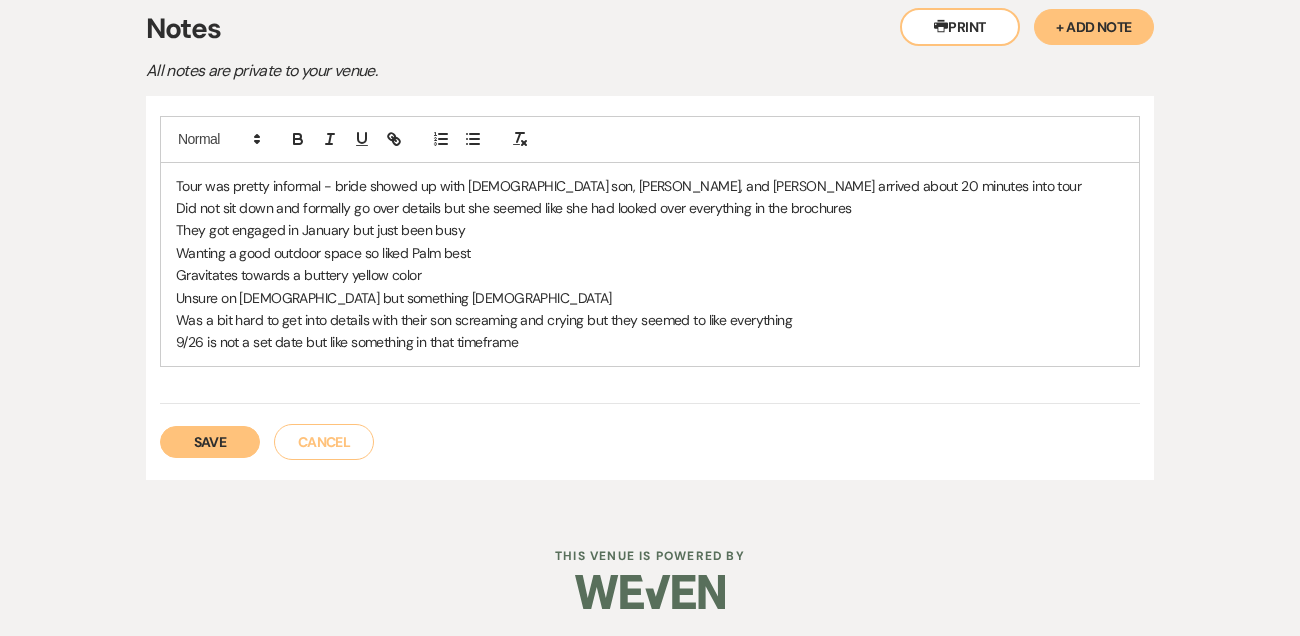 click on "Save" at bounding box center (210, 442) 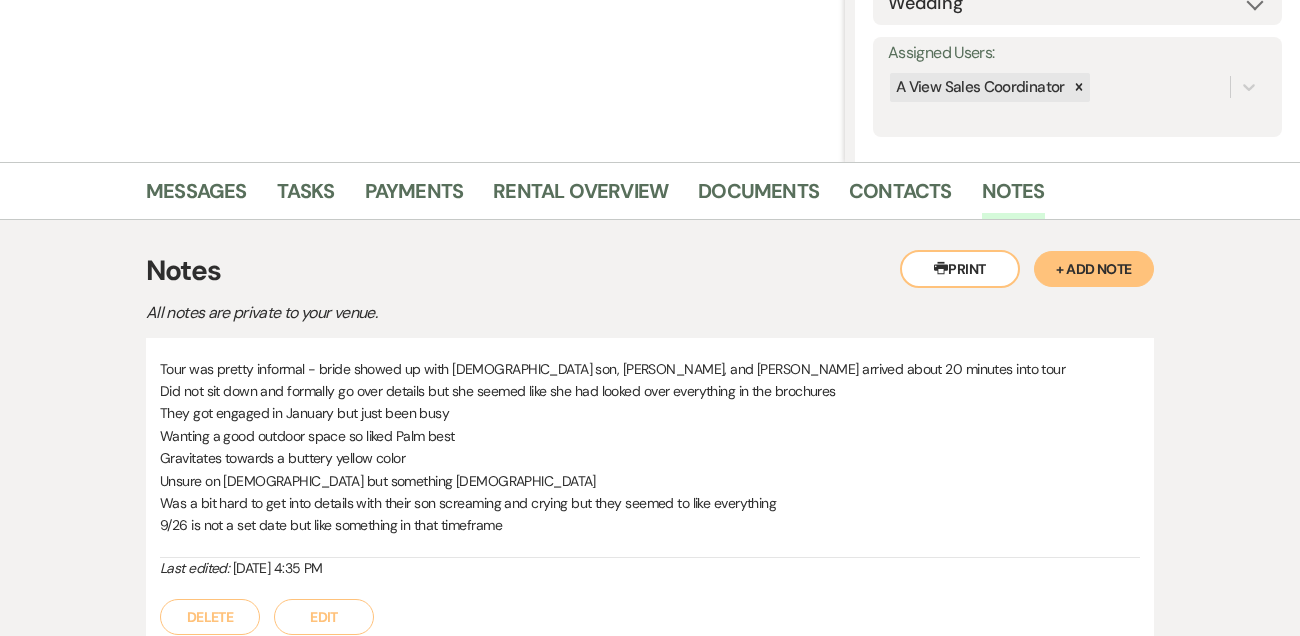 scroll, scrollTop: 345, scrollLeft: 0, axis: vertical 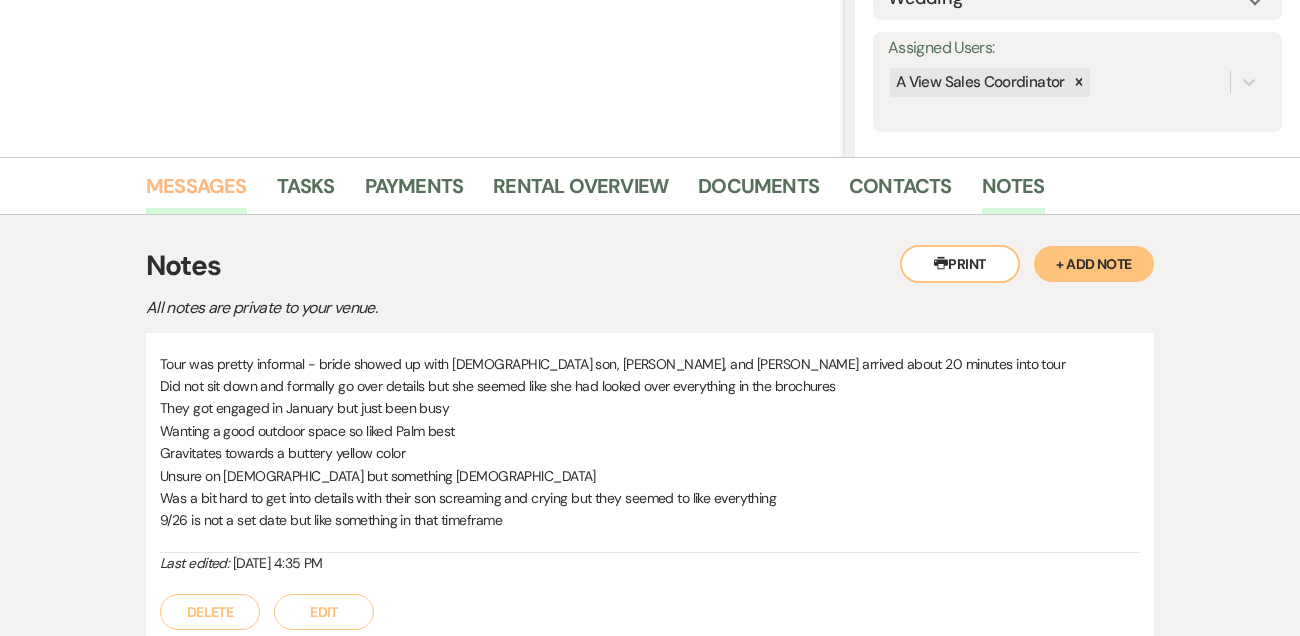 click on "Messages" at bounding box center (196, 192) 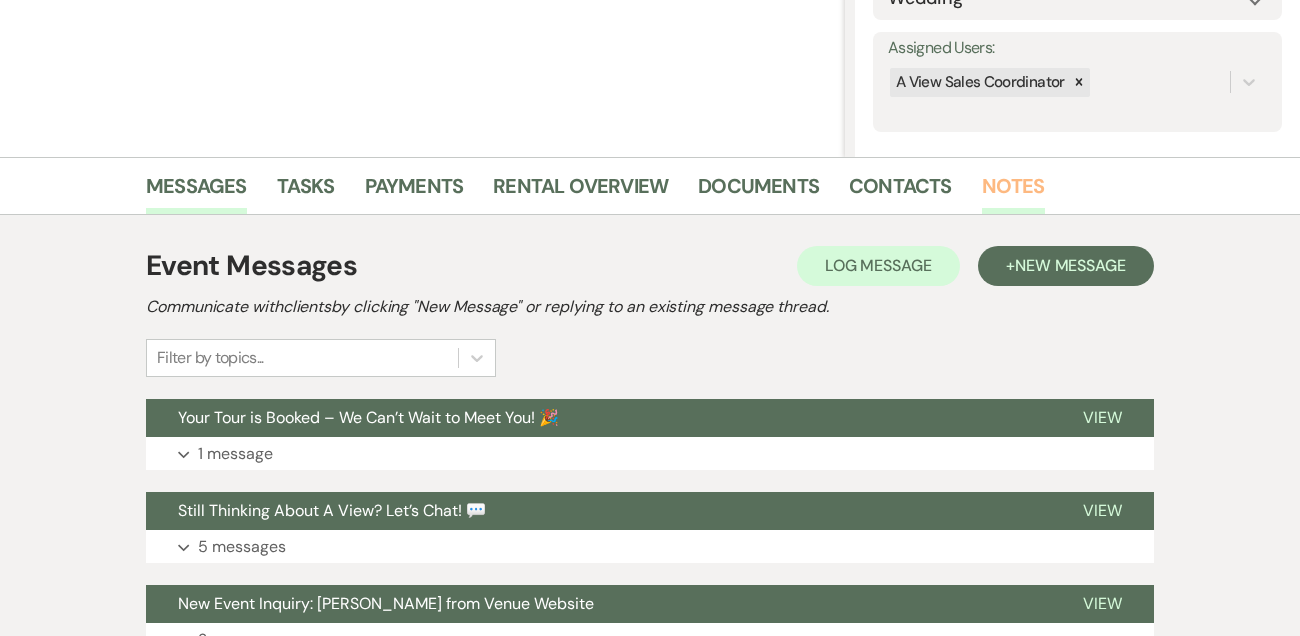 click on "Notes" at bounding box center (1013, 192) 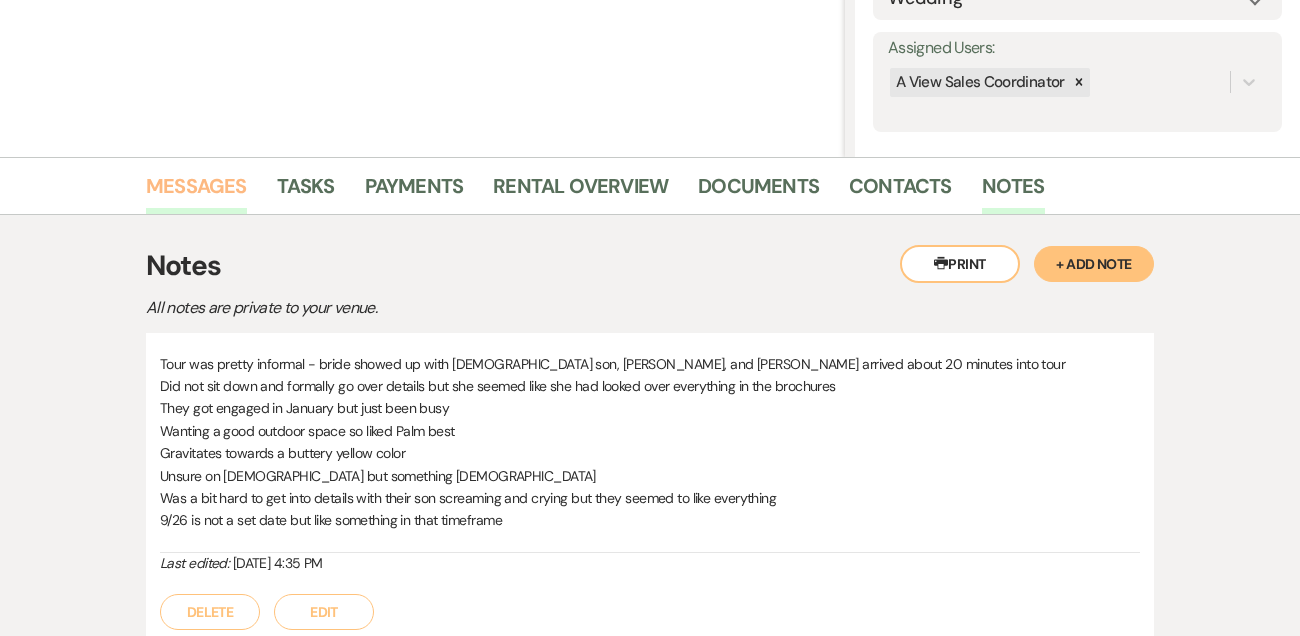 click on "Messages" at bounding box center [196, 192] 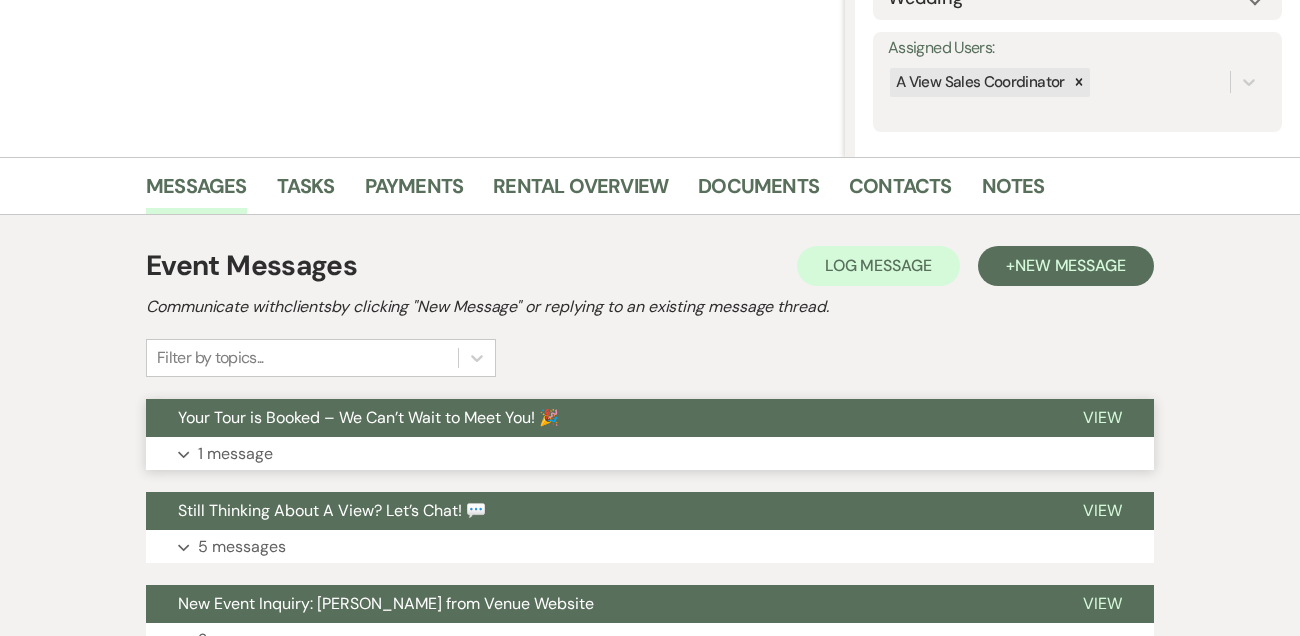 click on "Expand 1 message" at bounding box center [650, 454] 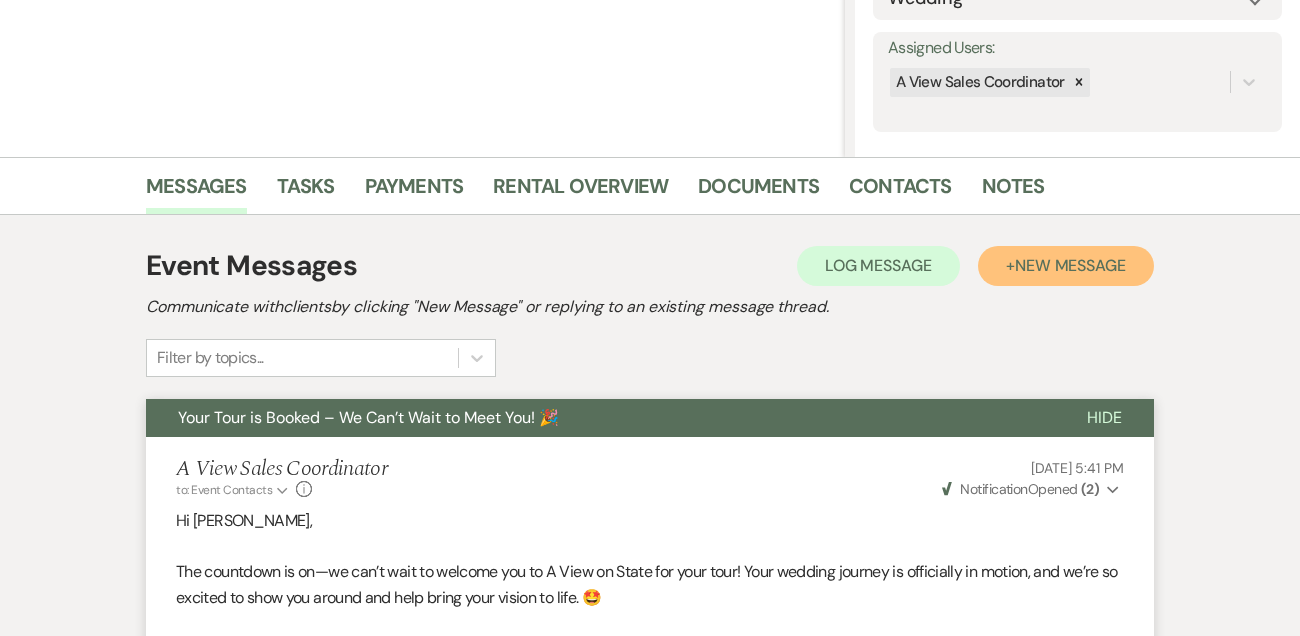 click on "New Message" at bounding box center [1070, 265] 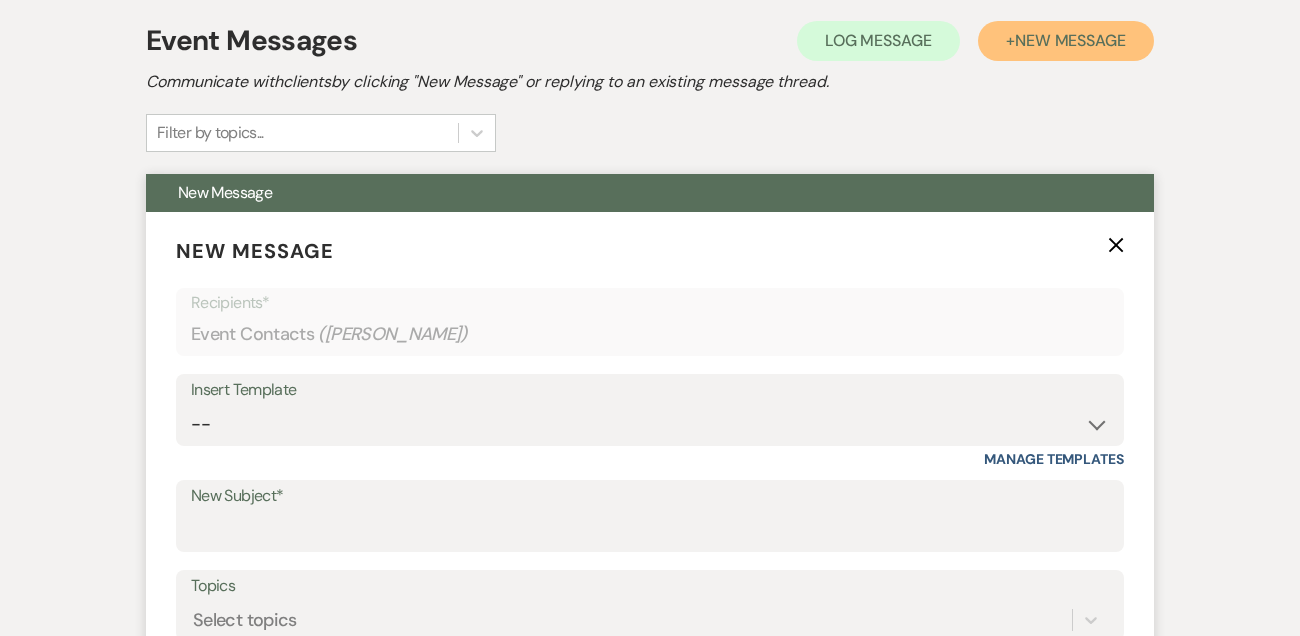 scroll, scrollTop: 585, scrollLeft: 0, axis: vertical 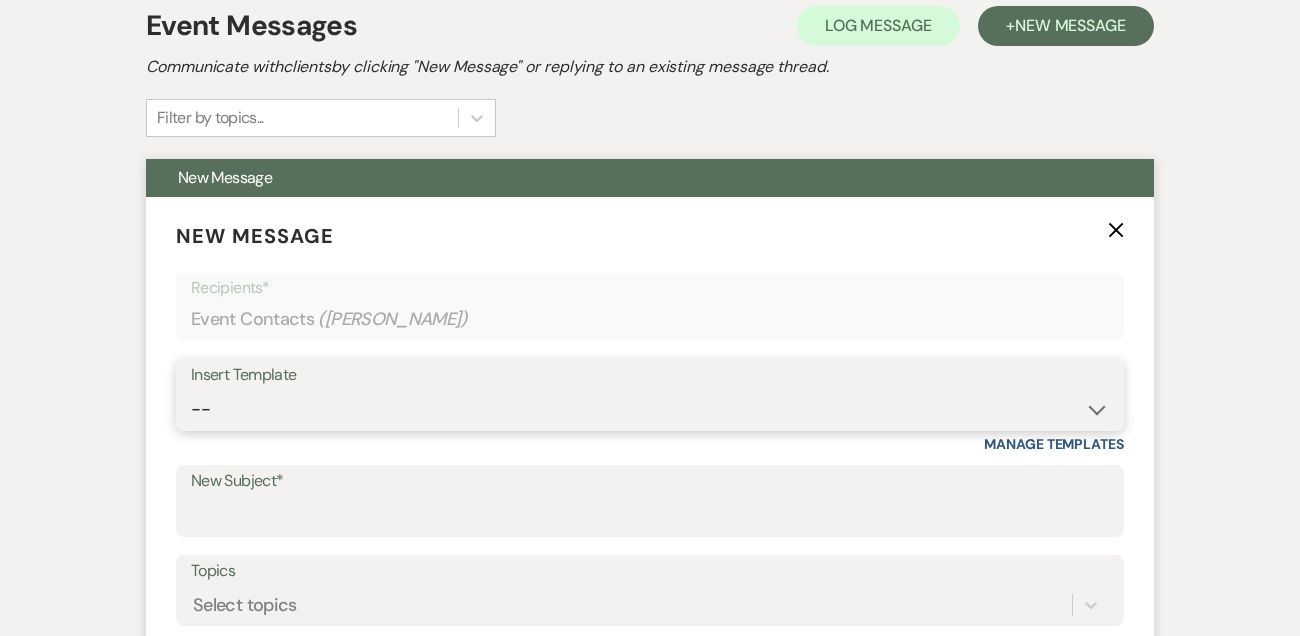 click on "-- Tour Confirmation Contract (Pre-Booked Leads) Out of office Inquiry Email All 3 Venues Inquiry Welcome Email Initial Inquiry Follow Up Say YES to the Venue!  Britney Tour Follow Up - A Special Note from A View  Pharna  Brochure Download Follow Up A View on State - Drop Box 8 Month Meeting - Delaney 12 M Payment - PC 8 M Meeting - PC 3 M - PC Final - PC Post Final - PC Delaney Signature Delaney Signature LL Signature Del & PC  Brit Signature Lead Follow Up 2nd Lead Follow Up" at bounding box center (650, 409) 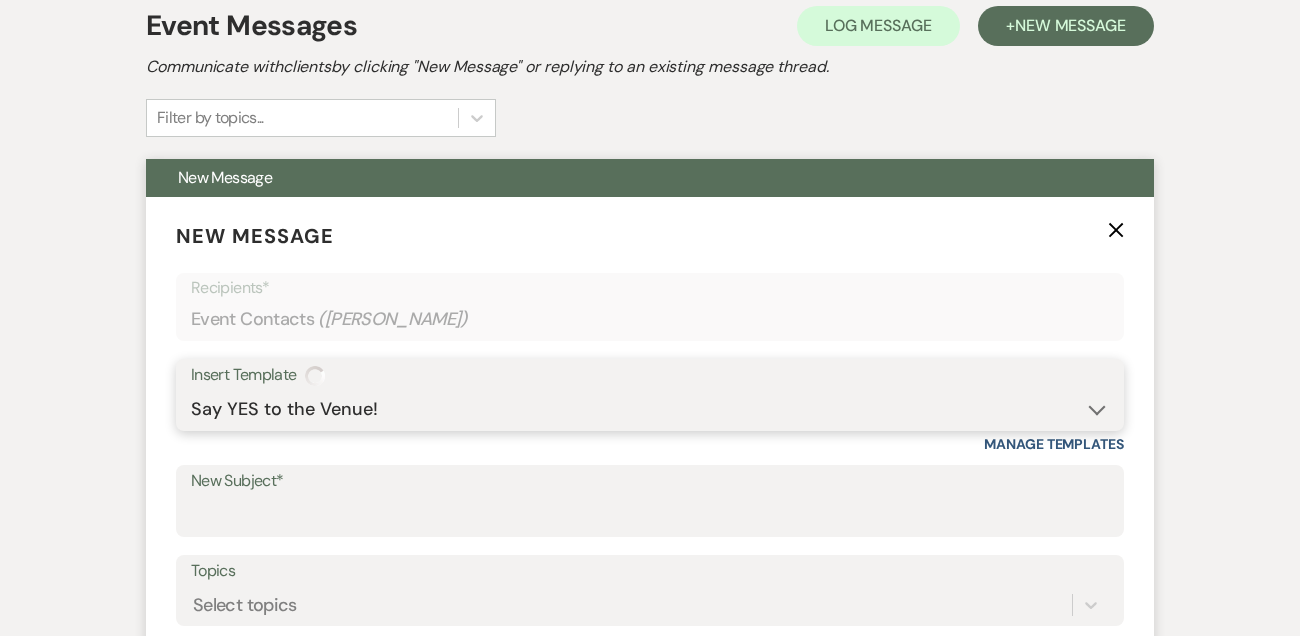type on "Say YES to the Venue! ✨" 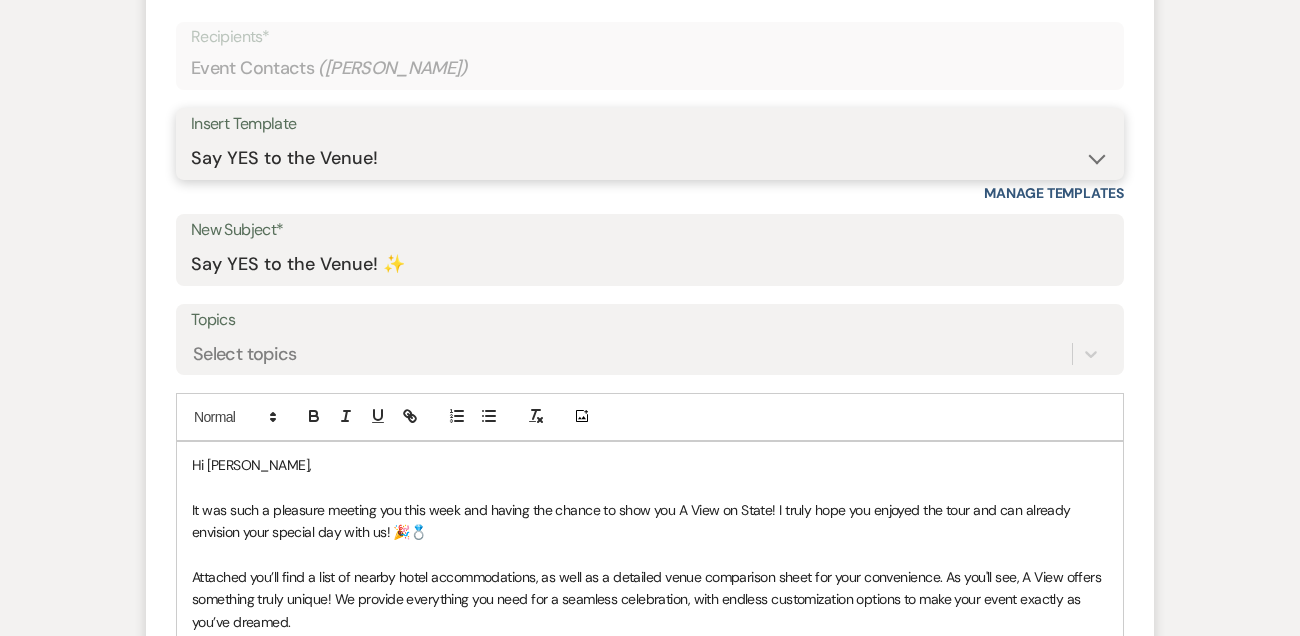 scroll, scrollTop: 838, scrollLeft: 0, axis: vertical 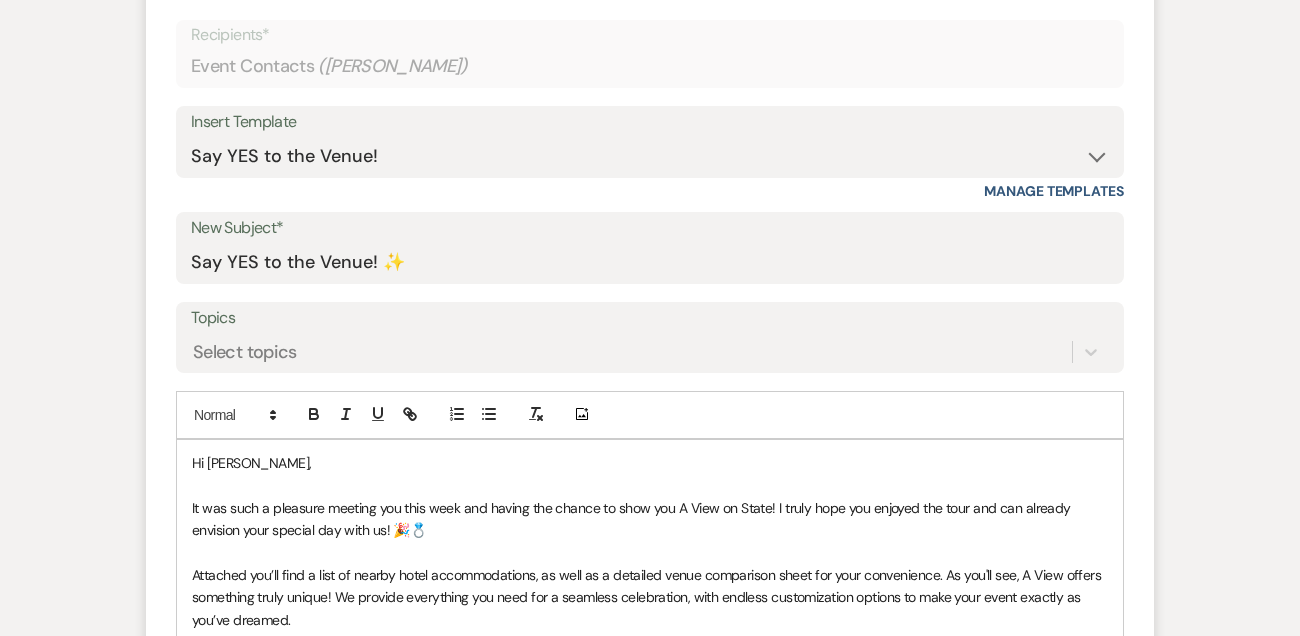 click on "Hi Esther," at bounding box center [650, 463] 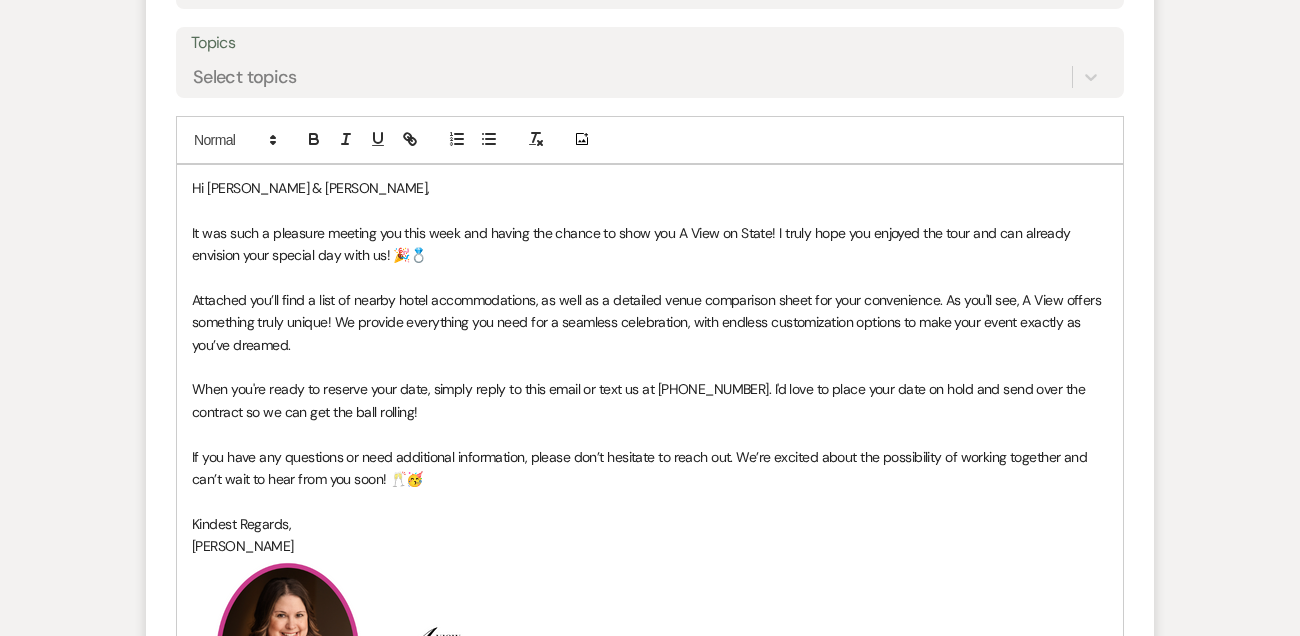 scroll, scrollTop: 1115, scrollLeft: 0, axis: vertical 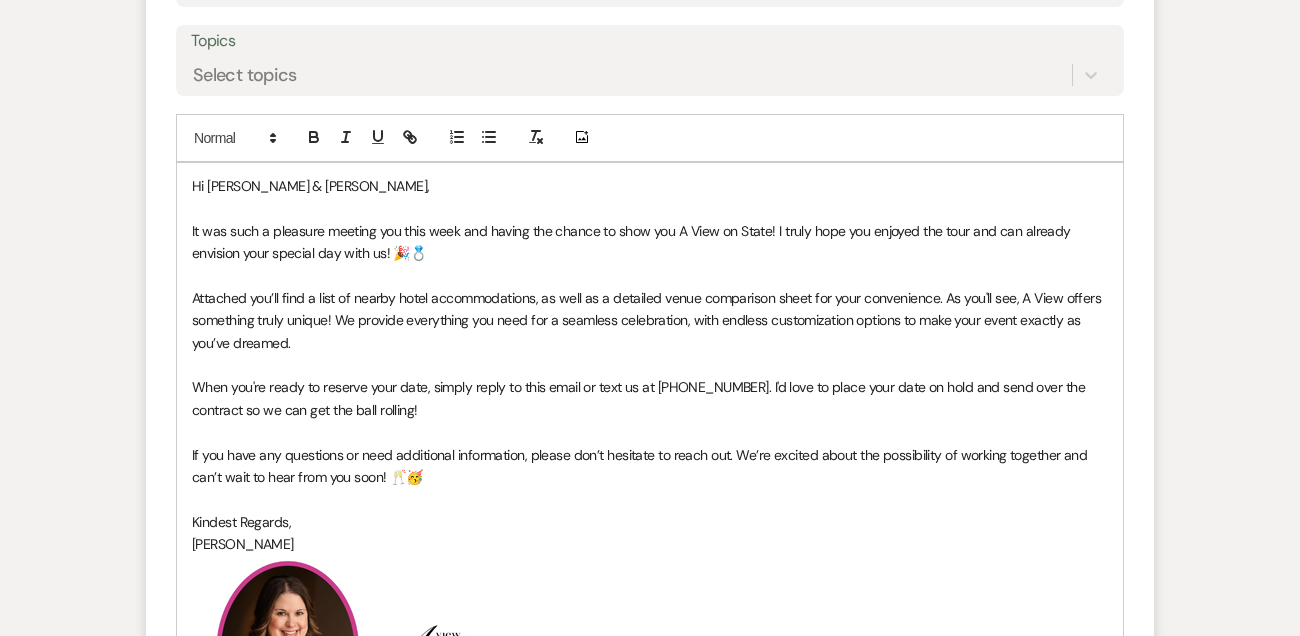 click on "It was such a pleasure meeting you this week and having the chance to show you A View on State! I truly hope you enjoyed the tour and can already envision your special day with us! 🎉💍" at bounding box center (633, 242) 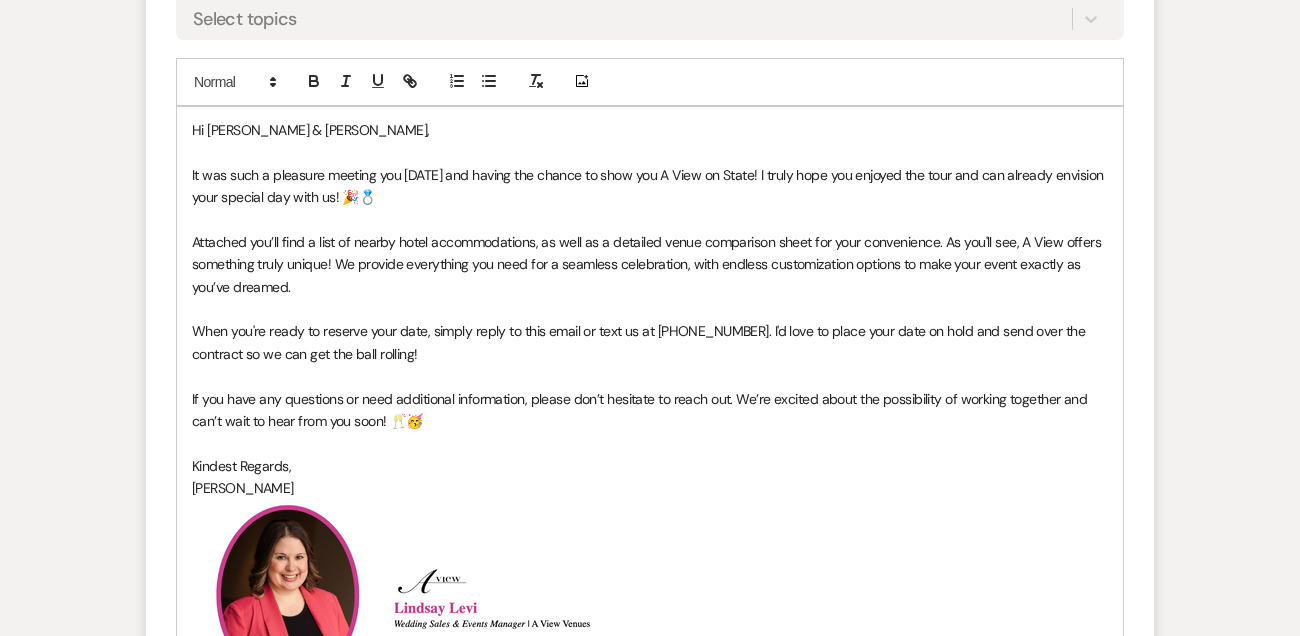 scroll, scrollTop: 1443, scrollLeft: 0, axis: vertical 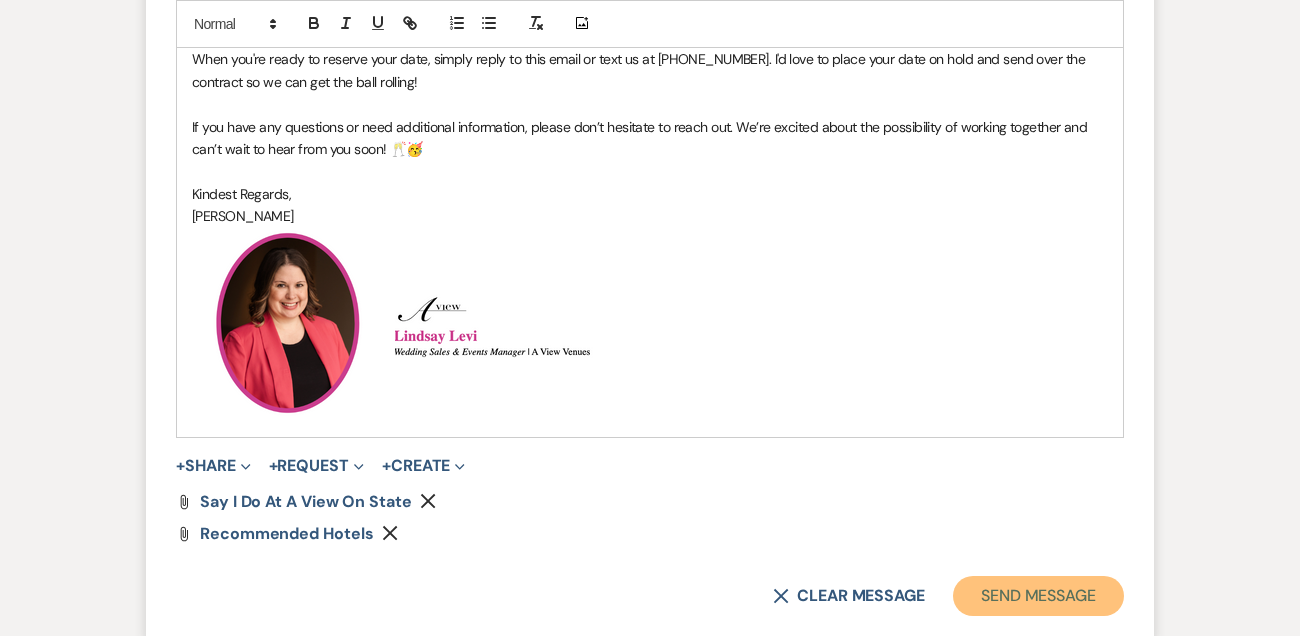click on "Send Message" at bounding box center [1038, 596] 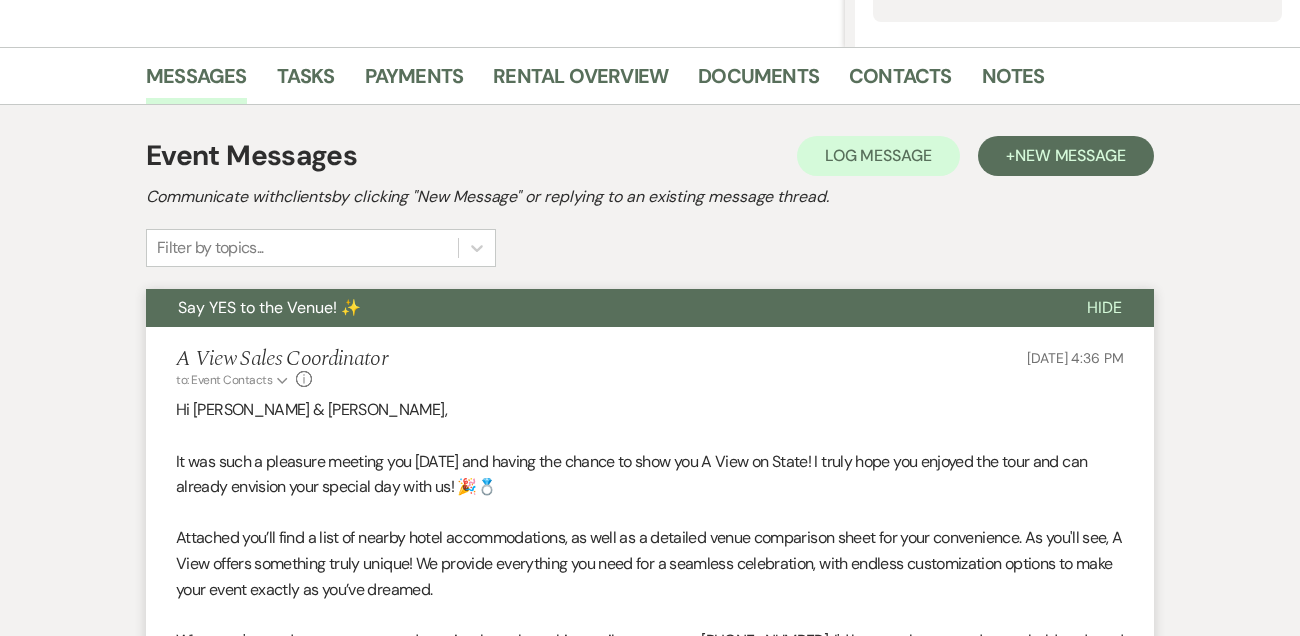 scroll, scrollTop: 0, scrollLeft: 0, axis: both 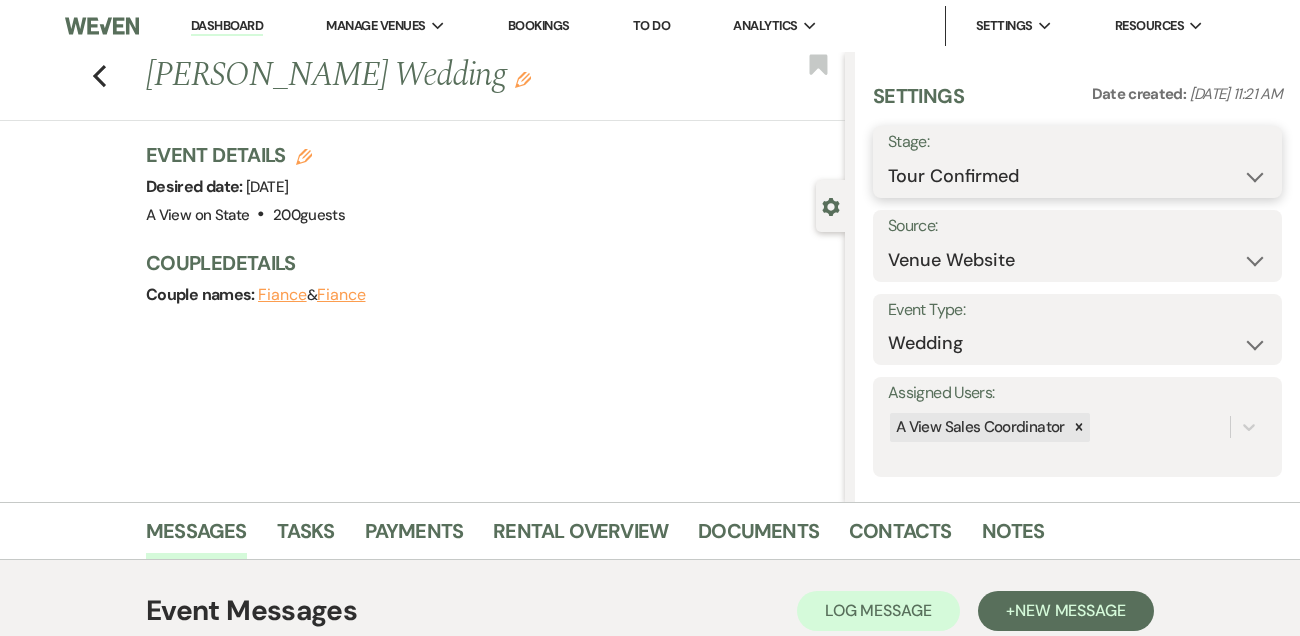 click on "Inquiry Follow Up Tour Requested Tour Confirmed Toured Proposal Sent Booked Lost" at bounding box center [1077, 176] 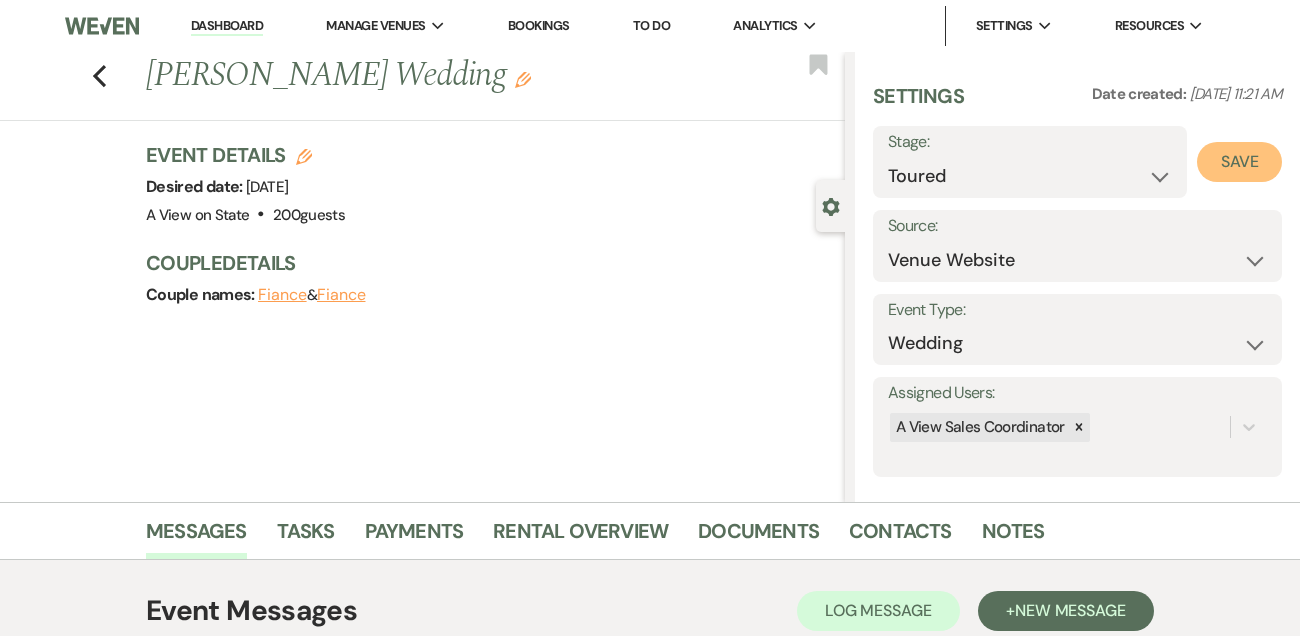 click on "Save" at bounding box center (1239, 162) 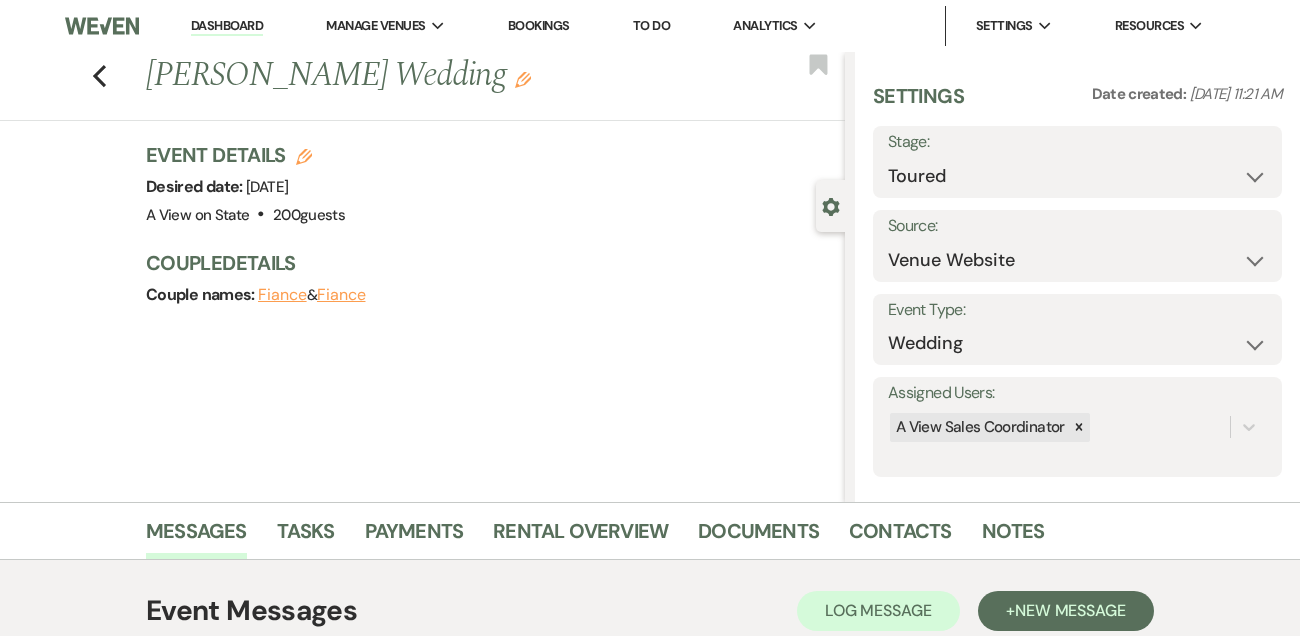 click on "Notes" at bounding box center [1028, 535] 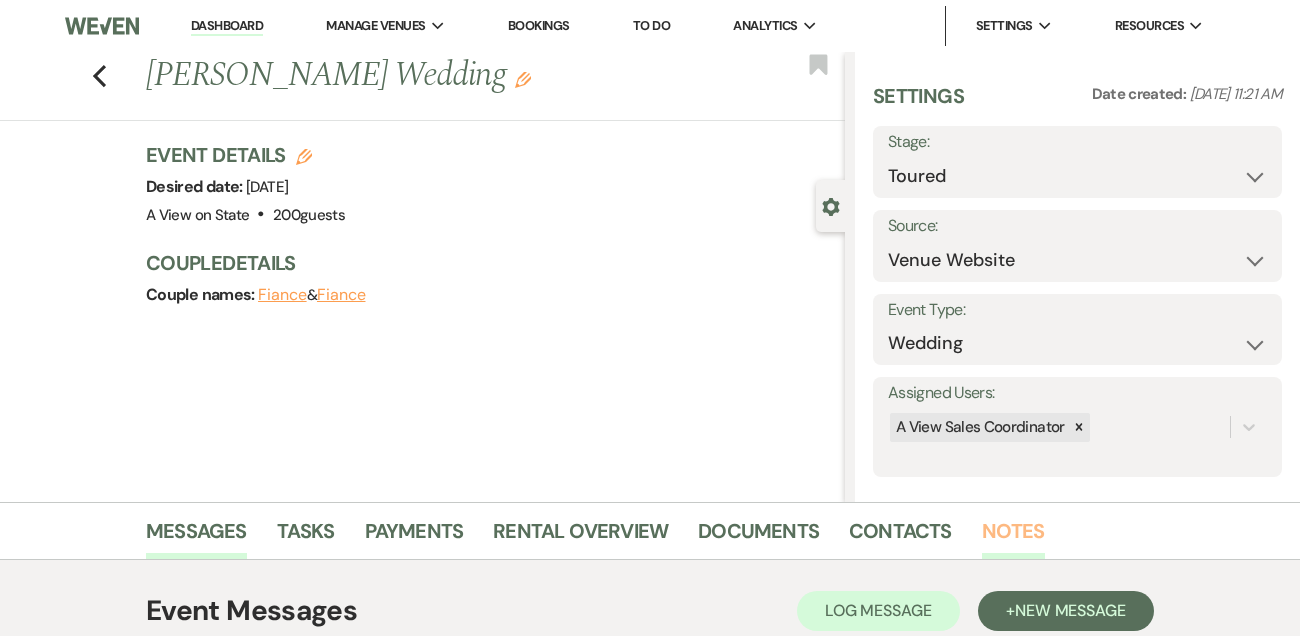 click on "Notes" at bounding box center (1013, 537) 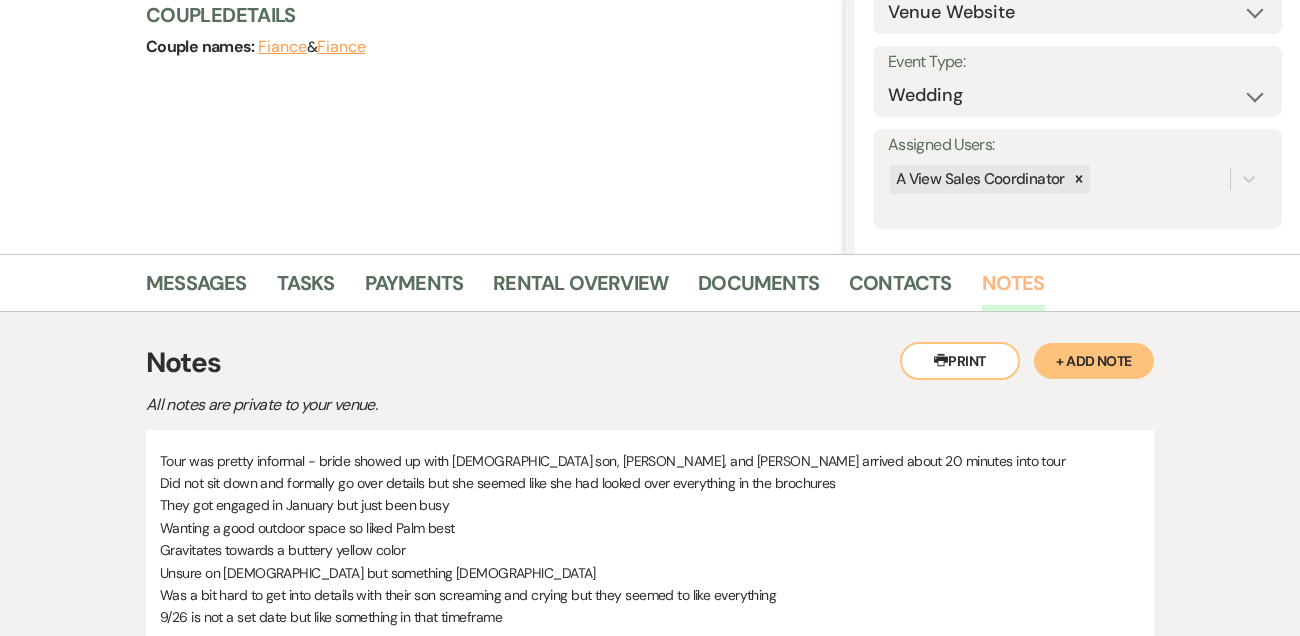 scroll, scrollTop: 0, scrollLeft: 0, axis: both 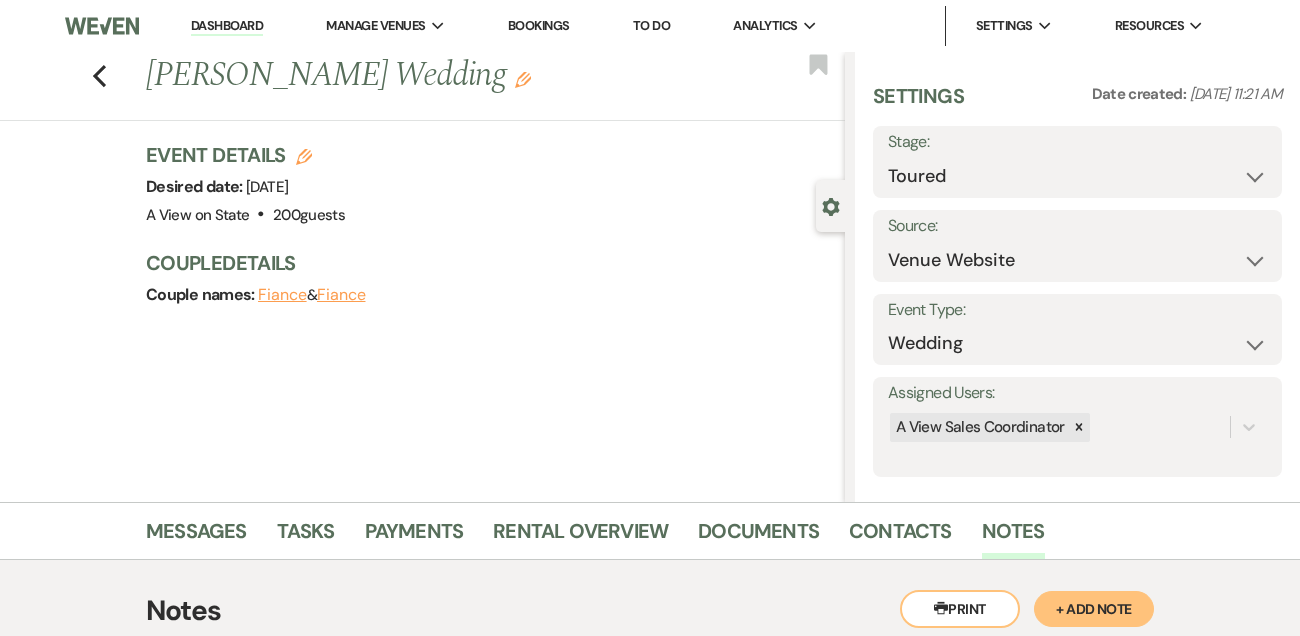 click on "Dashboard" at bounding box center (227, 26) 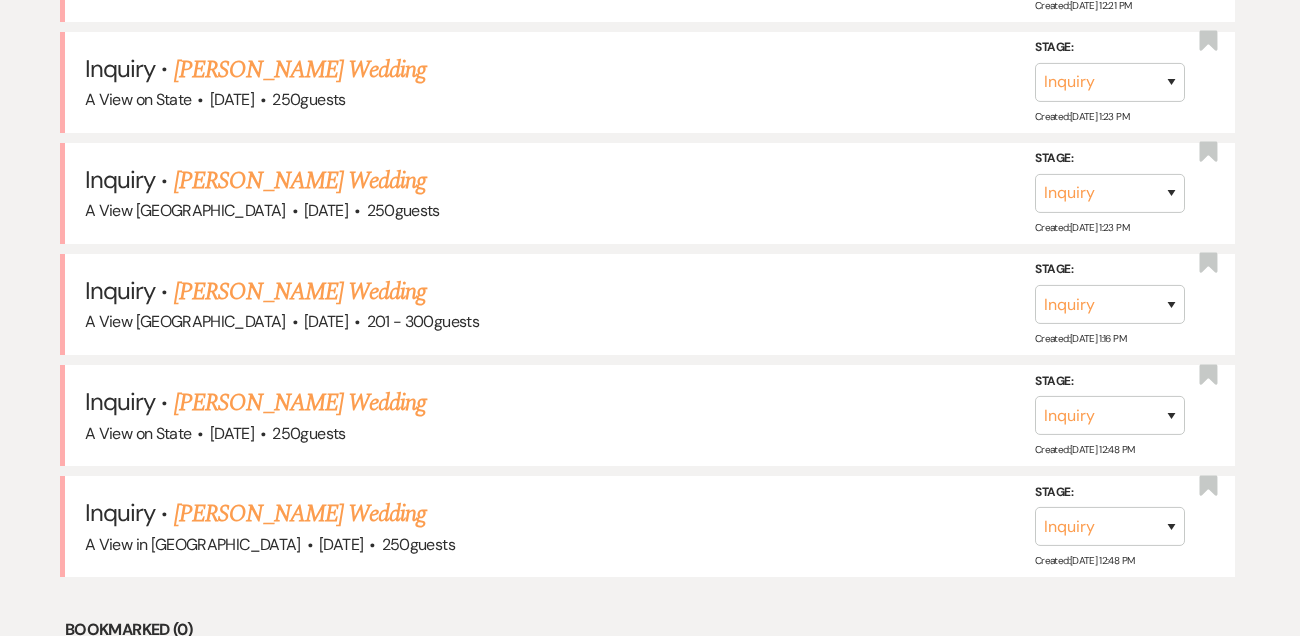 scroll, scrollTop: 1525, scrollLeft: 0, axis: vertical 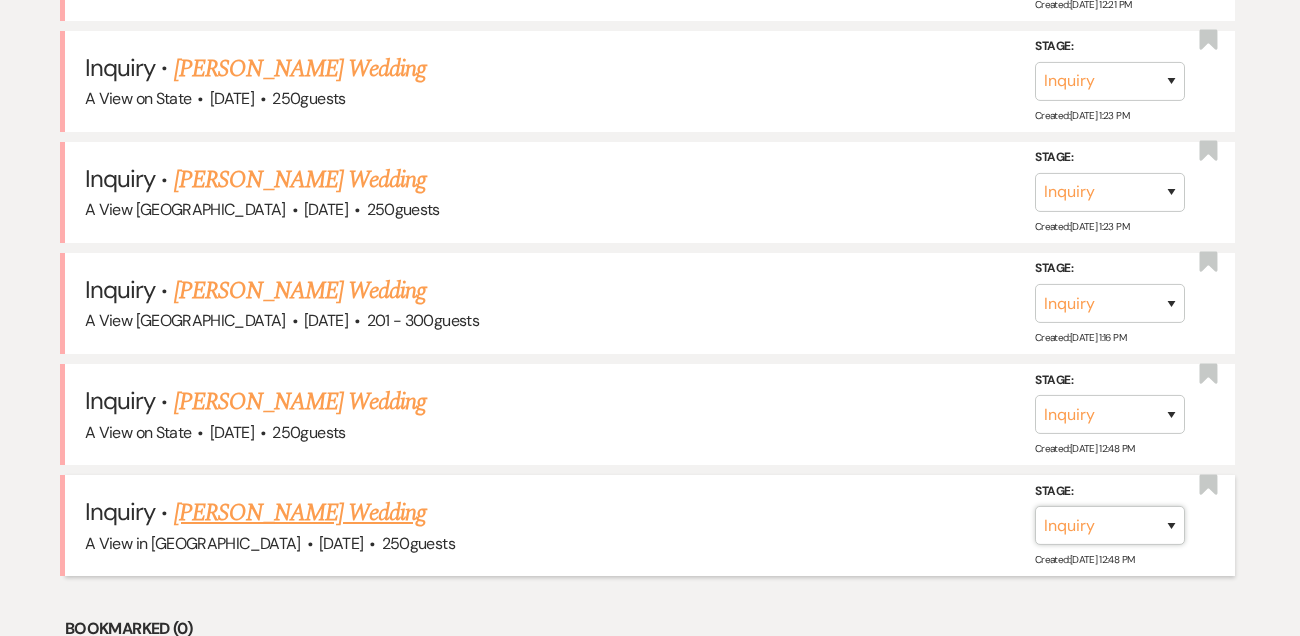 click on "Inquiry Follow Up Tour Requested Tour Confirmed Toured Proposal Sent Booked Lost" at bounding box center (1110, 525) 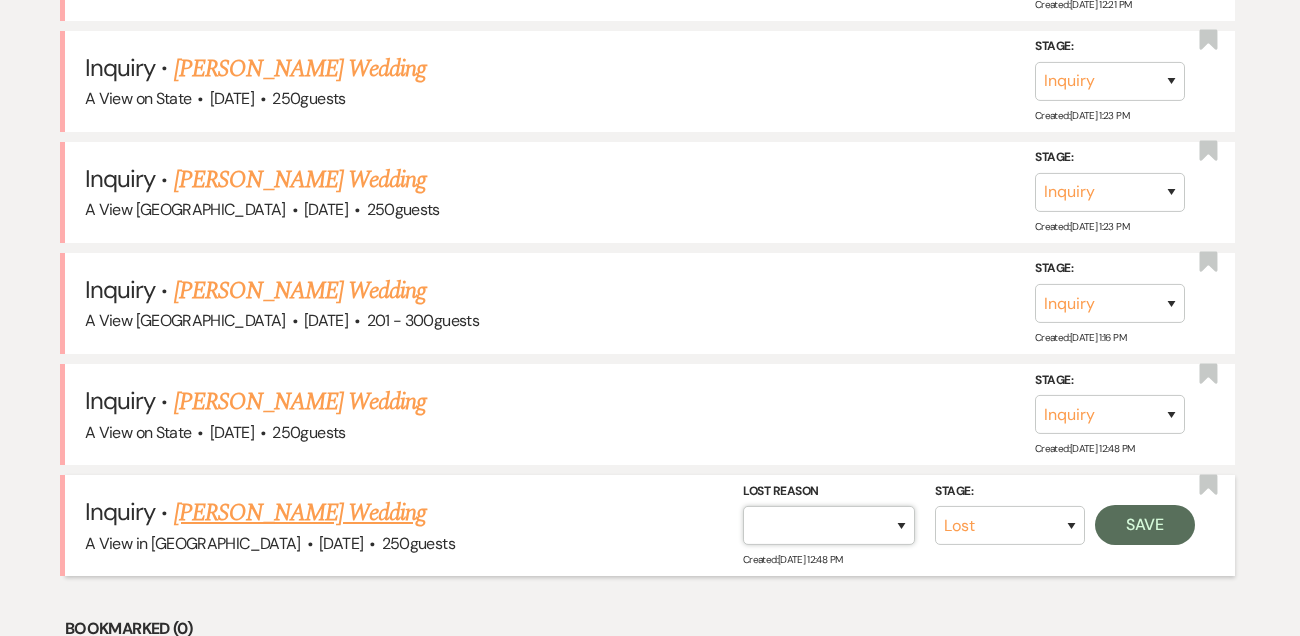 click on "Booked Elsewhere Budget Date Unavailable No Response Not a Good Match Capacity Cancelled Duplicate (hidden) Spam (hidden) Other (hidden) Other" at bounding box center [829, 525] 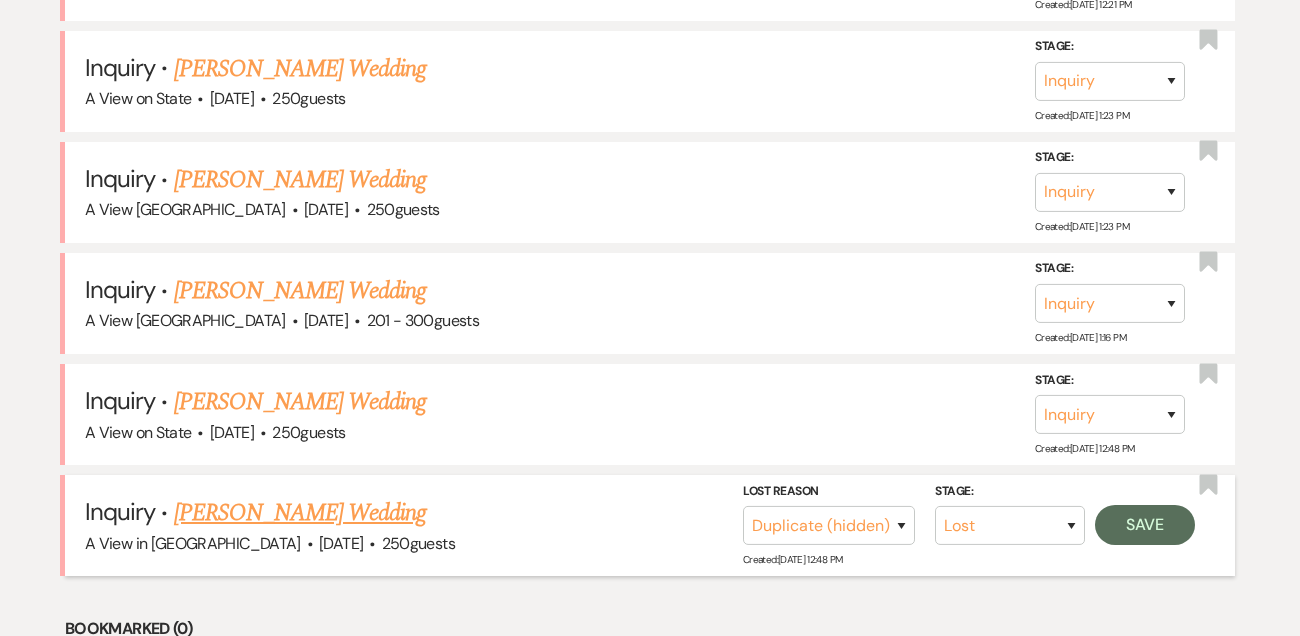 click on "Stage: Inquiry Follow Up Tour Requested Tour Confirmed Toured Proposal Sent Booked Lost Lost Reason Booked Elsewhere Budget Date Unavailable No Response Not a Good Match Capacity Cancelled Duplicate (hidden) Spam (hidden) Other (hidden) Other Save" at bounding box center (969, 513) 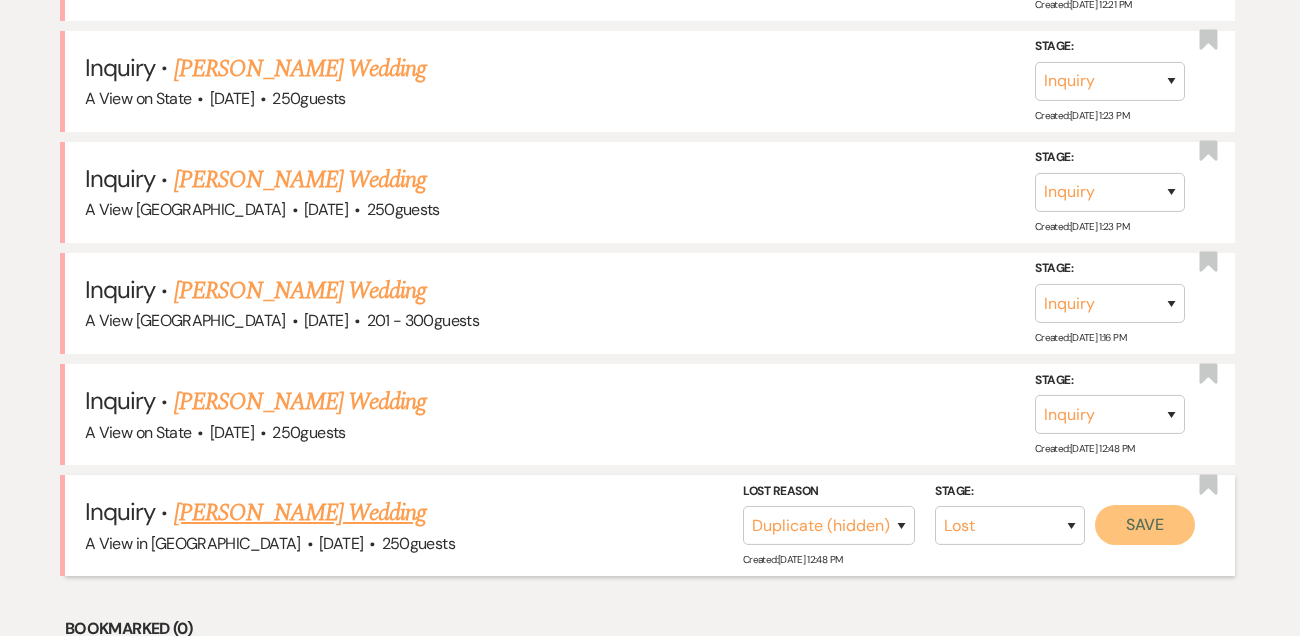 click on "Save" at bounding box center (1145, 525) 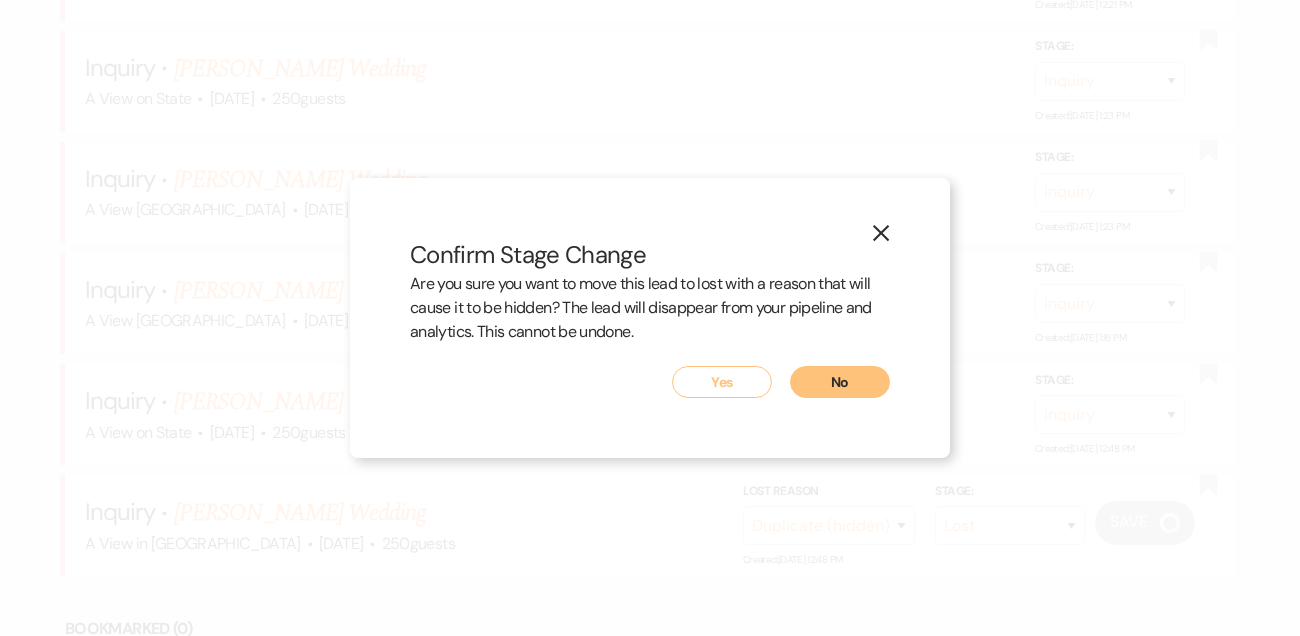 click on "Yes" at bounding box center (722, 382) 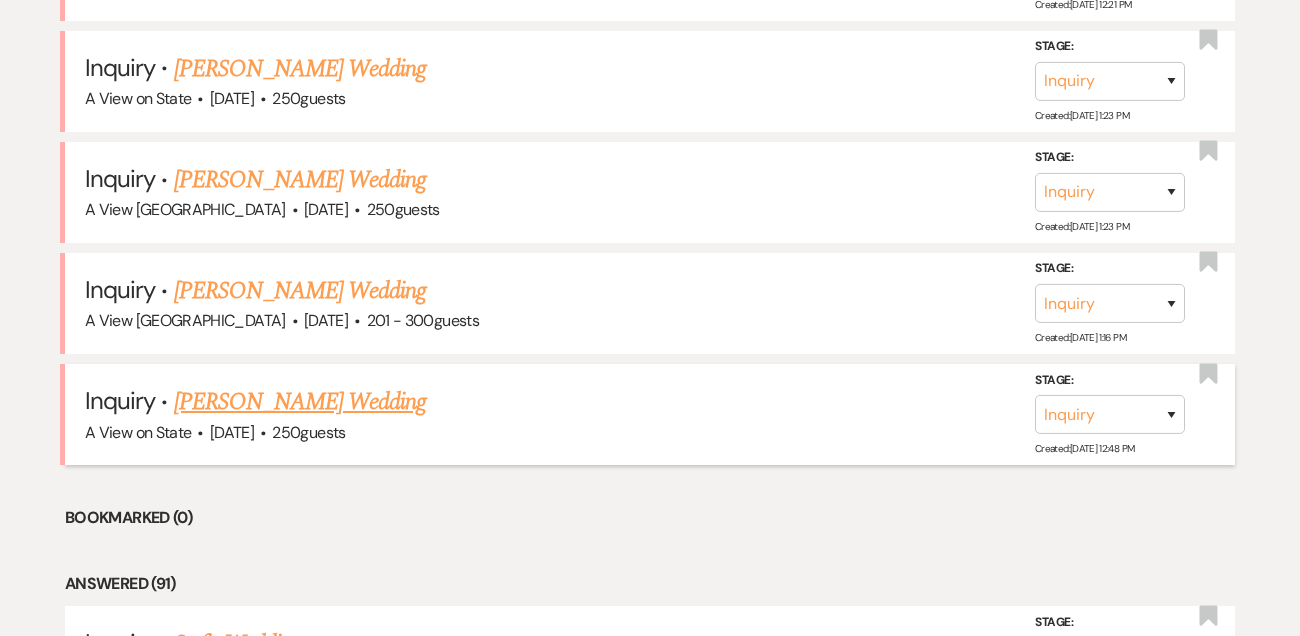 click on "Kaylee Ness's Wedding" at bounding box center [300, 402] 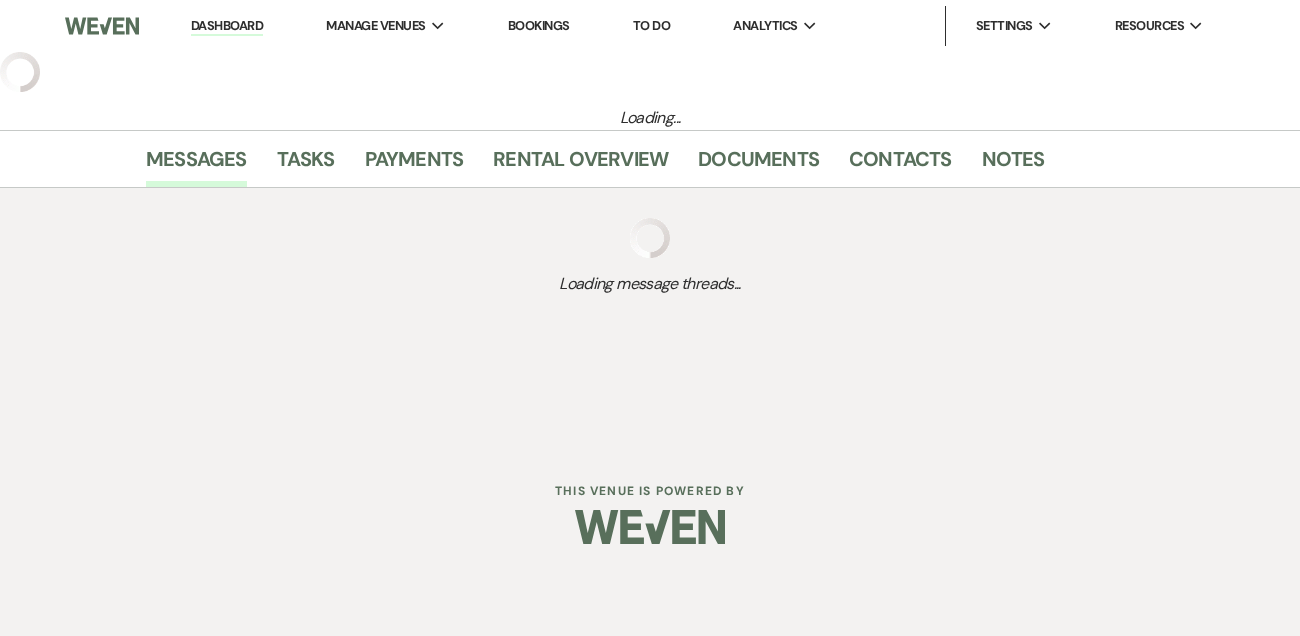 select on "5" 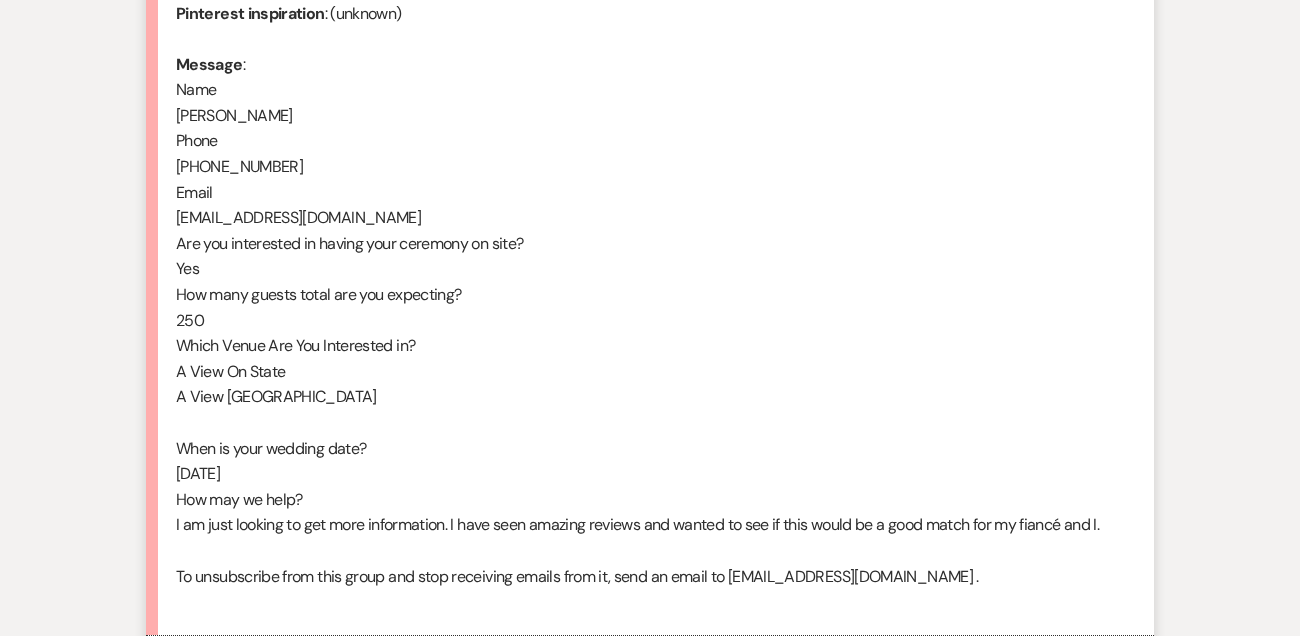 scroll, scrollTop: 1252, scrollLeft: 0, axis: vertical 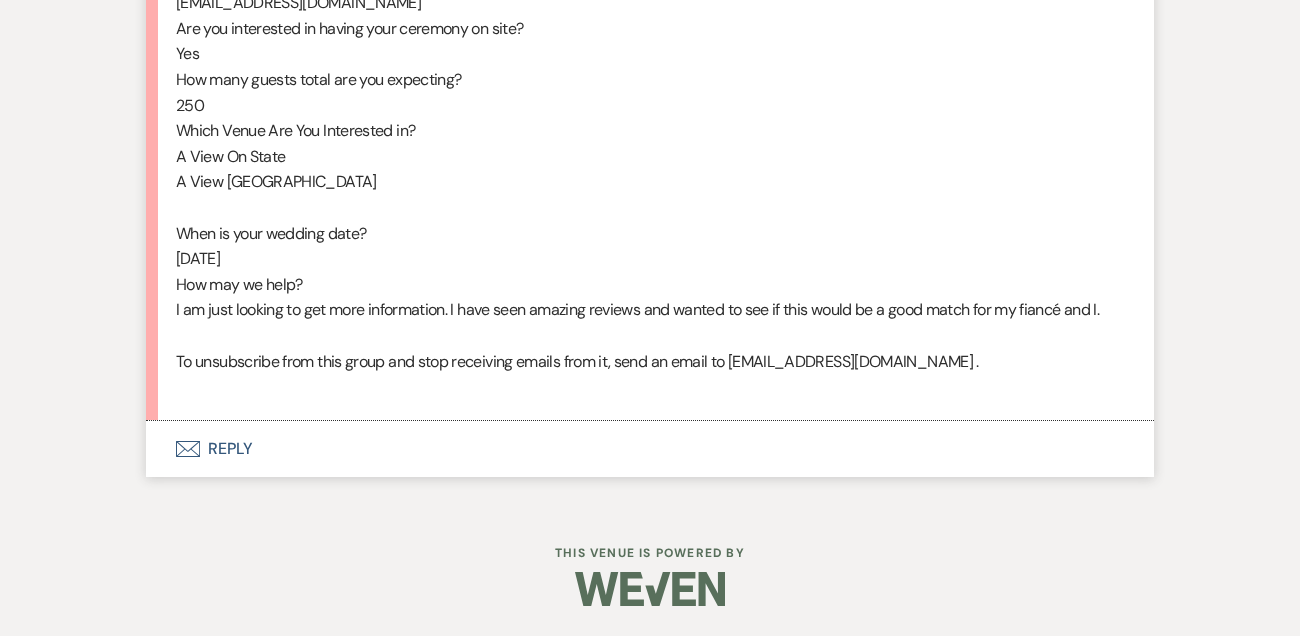click on "Envelope Reply" at bounding box center [650, 449] 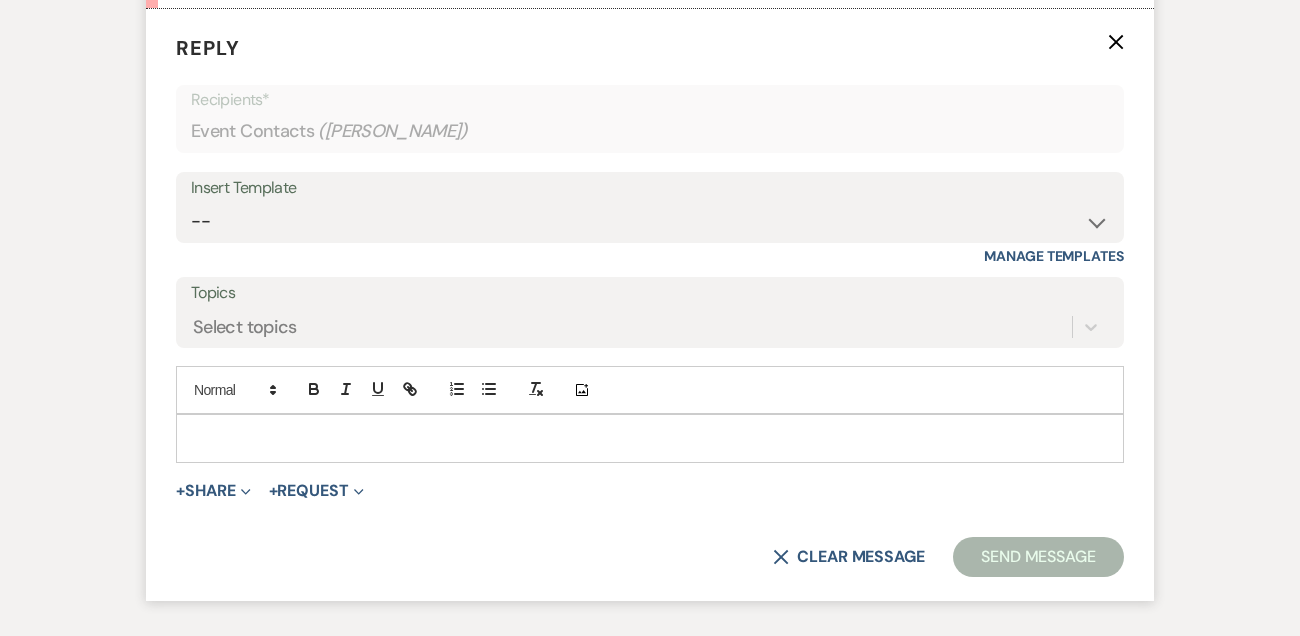 scroll, scrollTop: 1652, scrollLeft: 0, axis: vertical 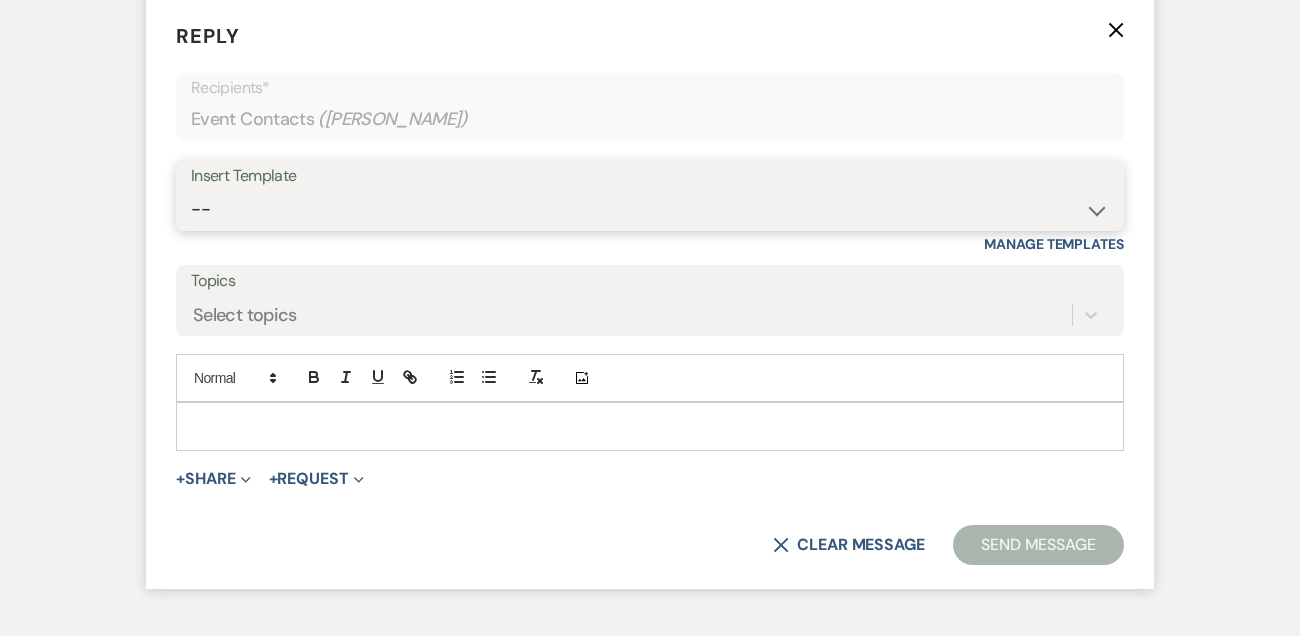 click on "-- Tour Confirmation Contract (Pre-Booked Leads) Out of office Inquiry Email All 3 Venues Inquiry Welcome Email Initial Inquiry Follow Up Say YES to the Venue!  Britney Tour Follow Up - A Special Note from A View  Pharna  Brochure Download Follow Up A View on State - Drop Box 8 Month Meeting - Delaney 12 M Payment - PC 8 M Meeting - PC 3 M - PC Final - PC Post Final - PC Delaney Signature Delaney Signature LL Signature Del & PC  Brit Signature Lead Follow Up 2nd Lead Follow Up" at bounding box center [650, 209] 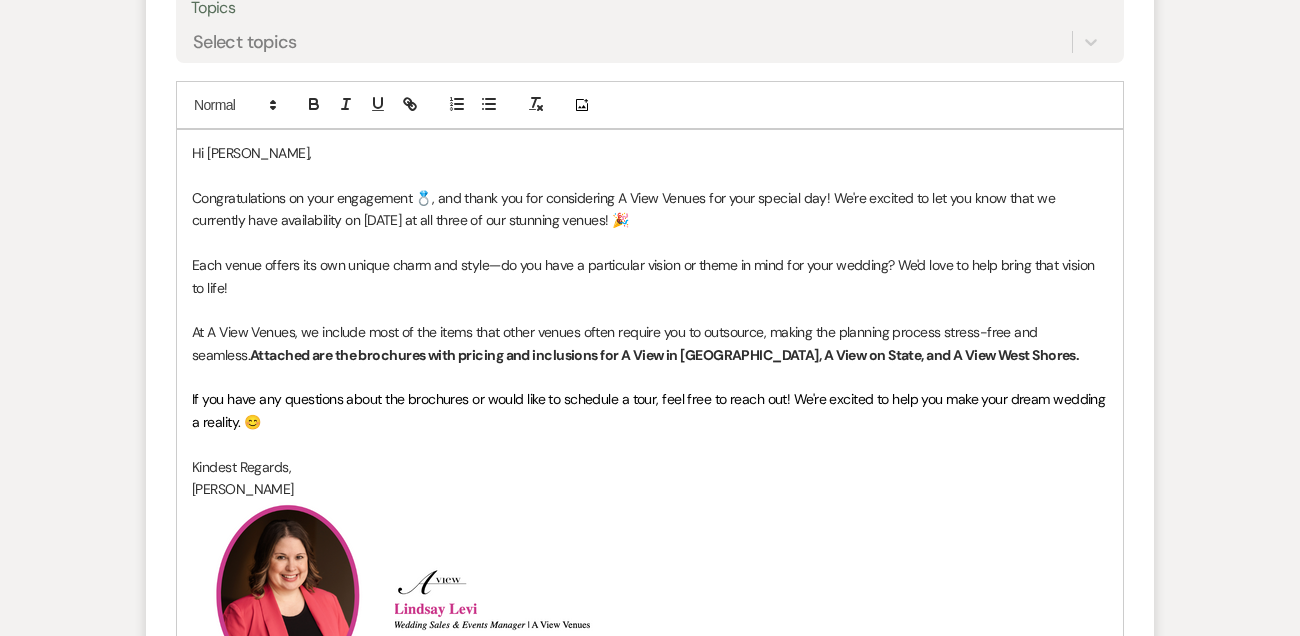 scroll, scrollTop: 1929, scrollLeft: 0, axis: vertical 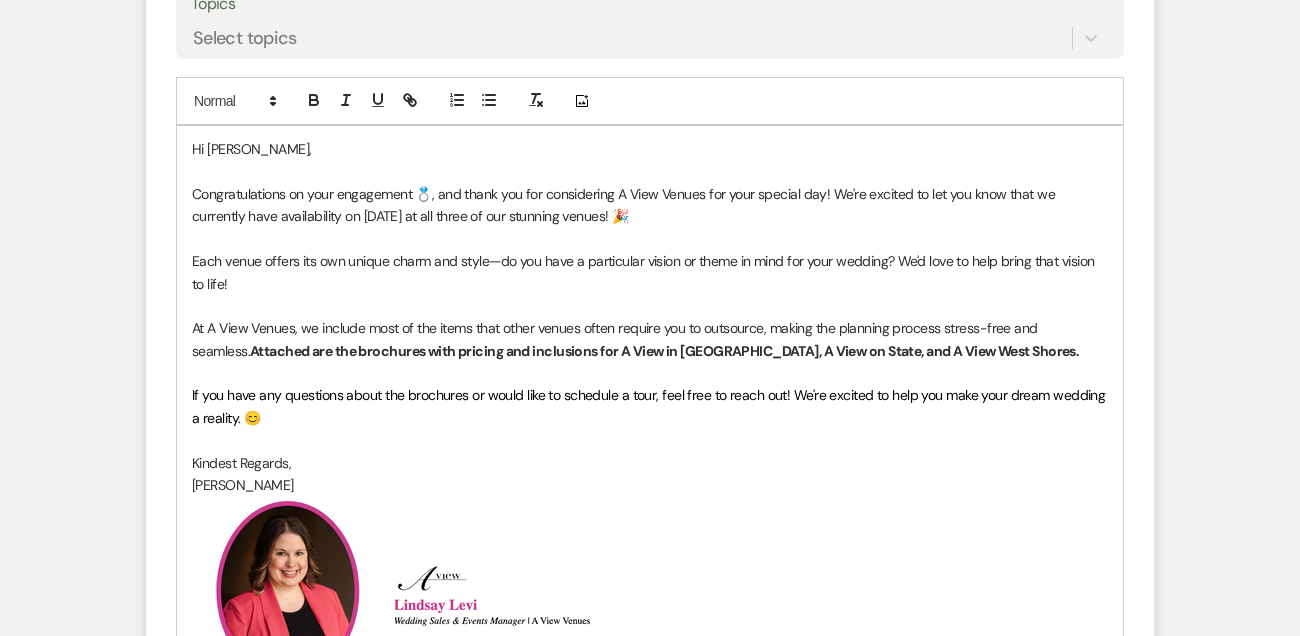 drag, startPoint x: 822, startPoint y: 375, endPoint x: 1026, endPoint y: 373, distance: 204.0098 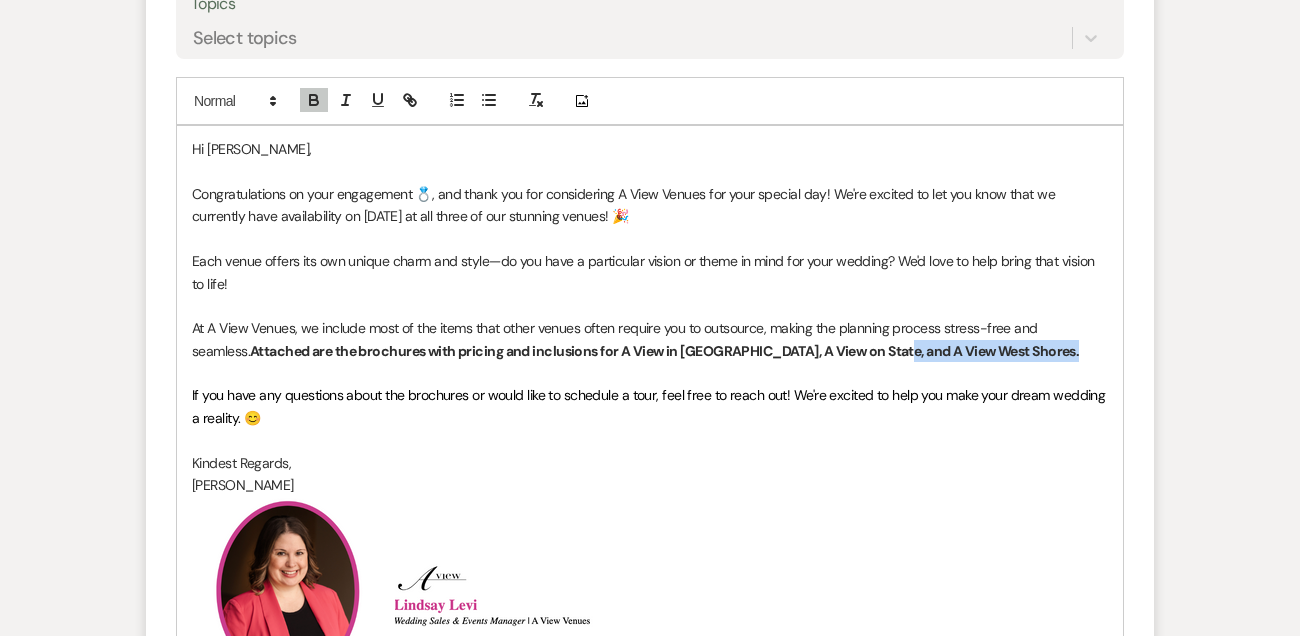 drag, startPoint x: 1026, startPoint y: 373, endPoint x: 819, endPoint y: 366, distance: 207.11832 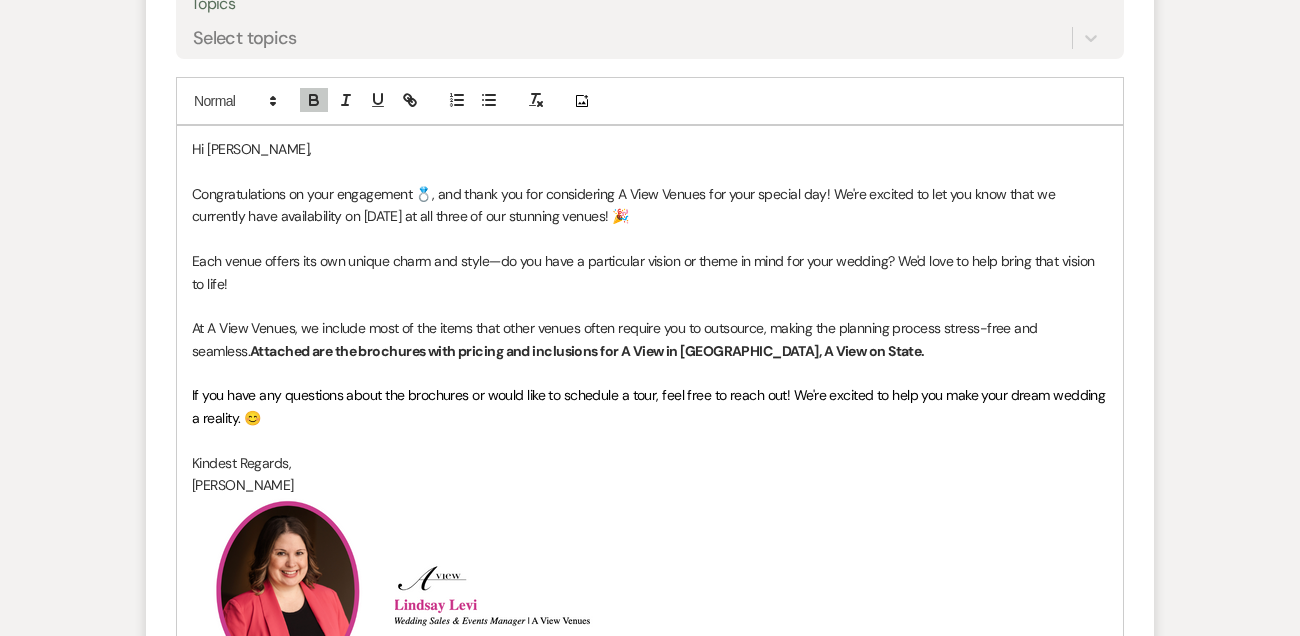 click on "Attached are the brochures with pricing and inclusions for A View in Fontenelle Hills, A View on State." at bounding box center (587, 351) 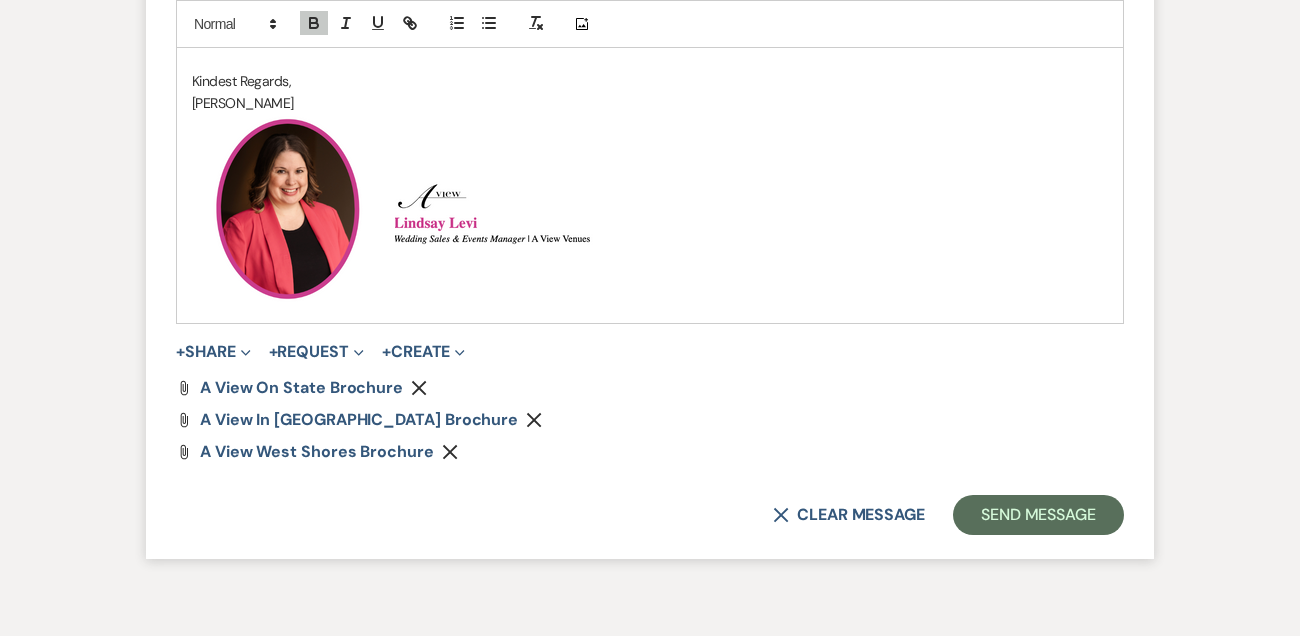 scroll, scrollTop: 2440, scrollLeft: 0, axis: vertical 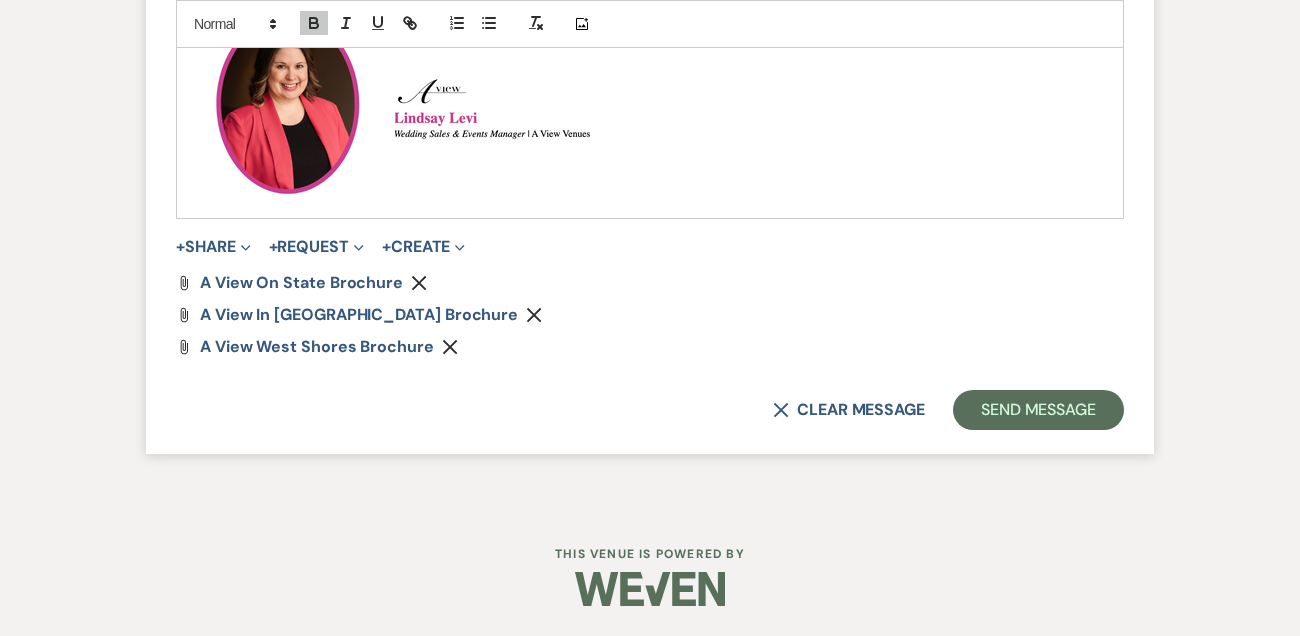 click on "Remove" 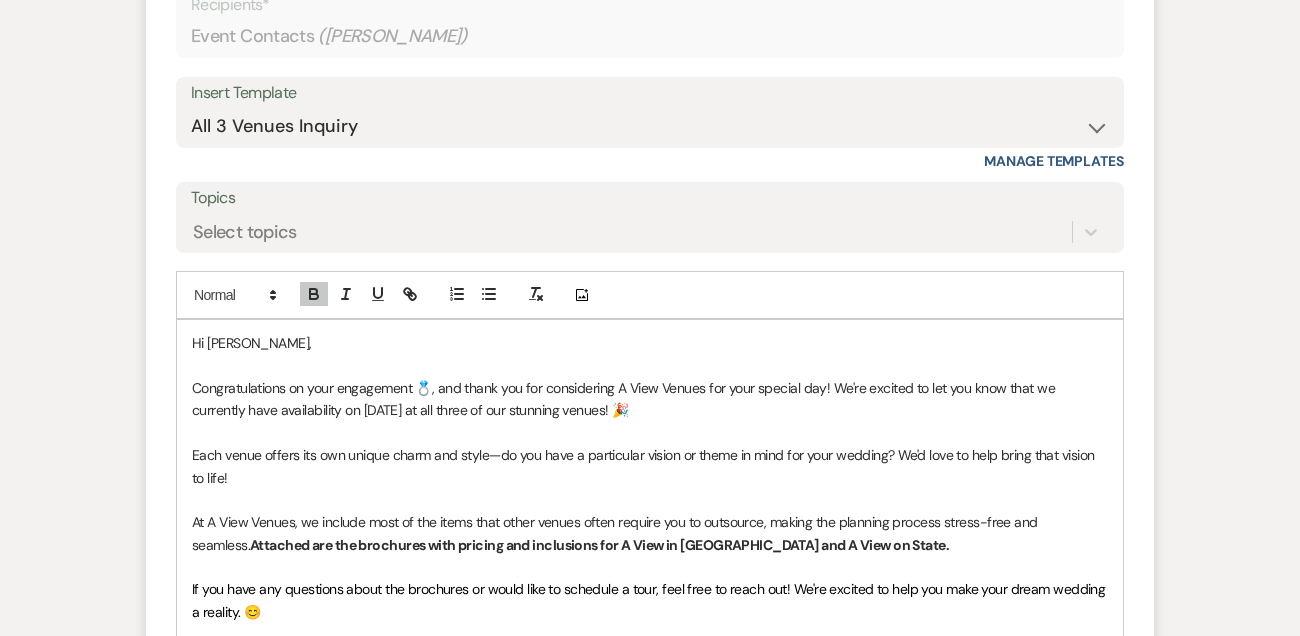 scroll, scrollTop: 1771, scrollLeft: 0, axis: vertical 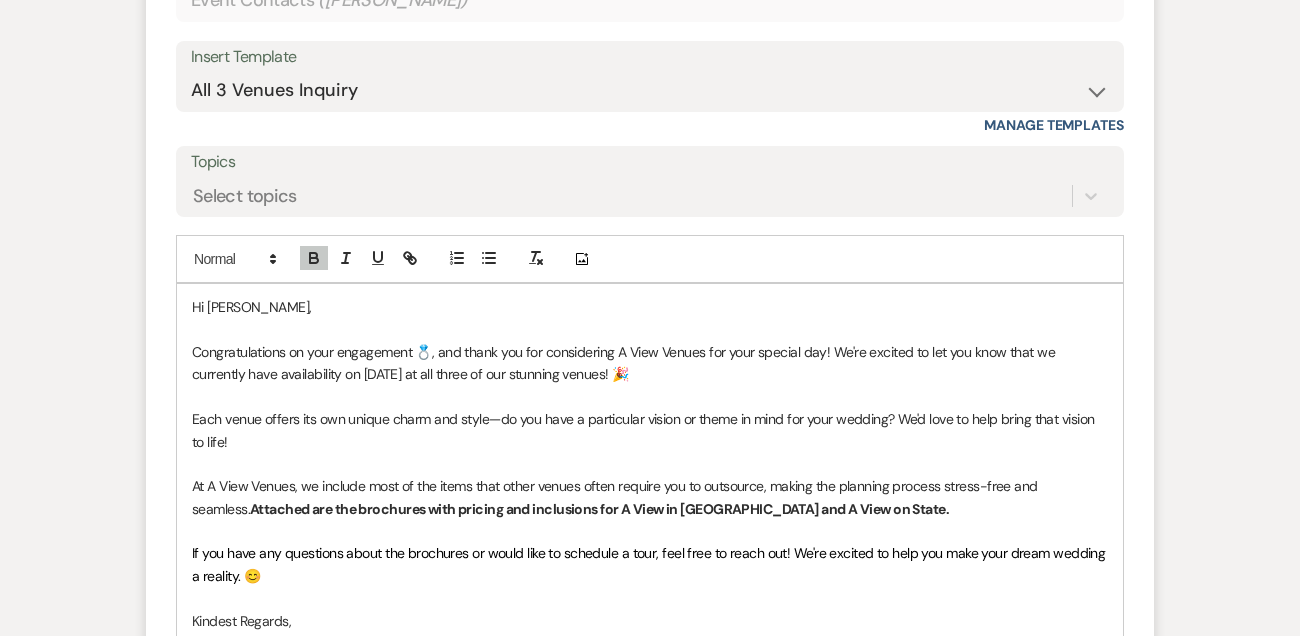 drag, startPoint x: 629, startPoint y: 399, endPoint x: 393, endPoint y: 392, distance: 236.10379 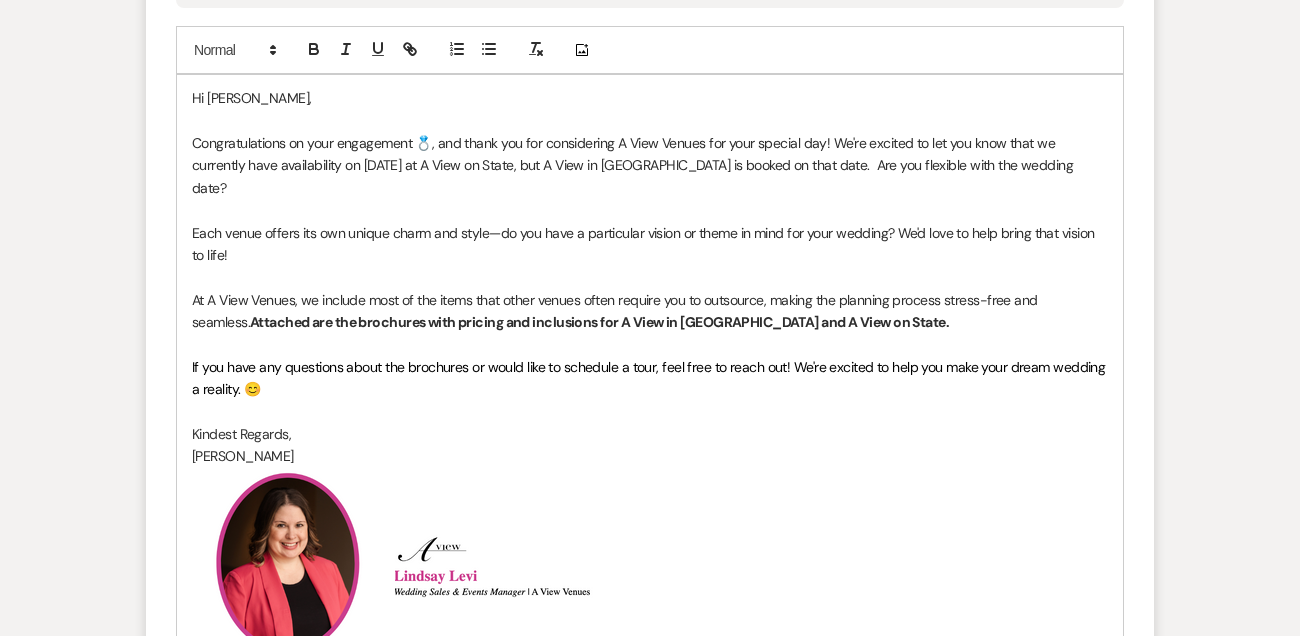 scroll, scrollTop: 1985, scrollLeft: 0, axis: vertical 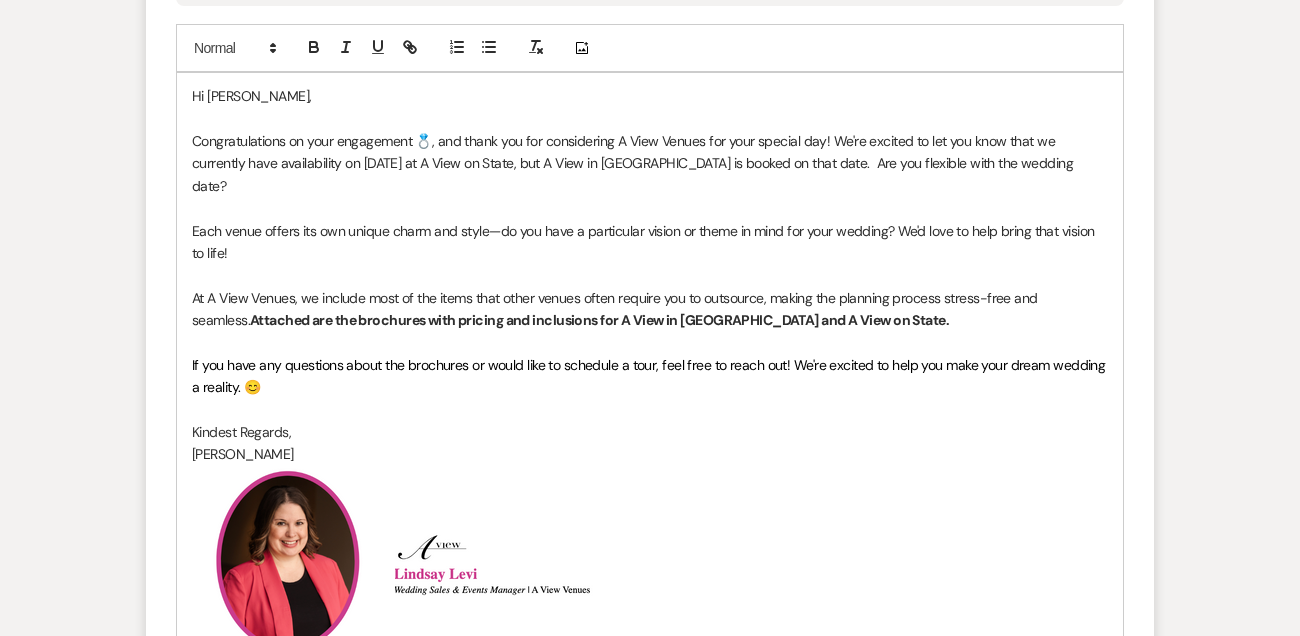 click at bounding box center (650, 342) 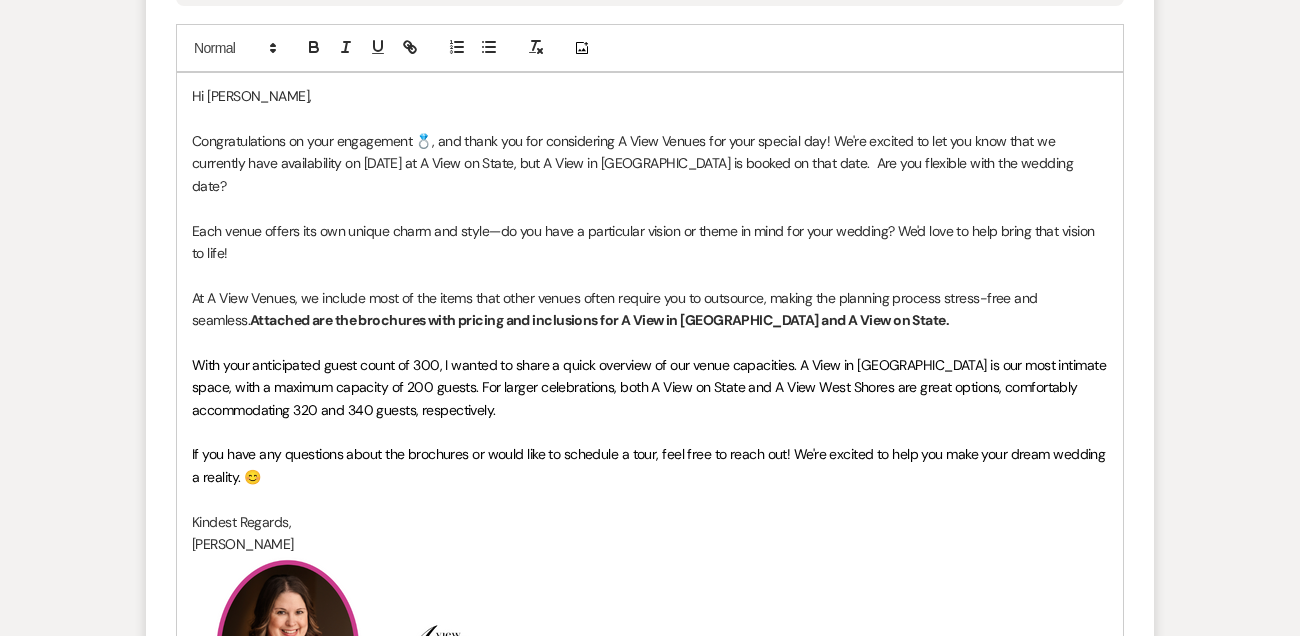 click on "With your anticipated guest count of 300, I wanted to share a quick overview of our venue capacities. A View in Fontenelle Hills is our most intimate space, with a maximum capacity of 200 guests. For larger celebrations, both A View on State and A View West Shores are great options, comfortably accommodating 320 and 340 guests, respectively." at bounding box center (650, 387) 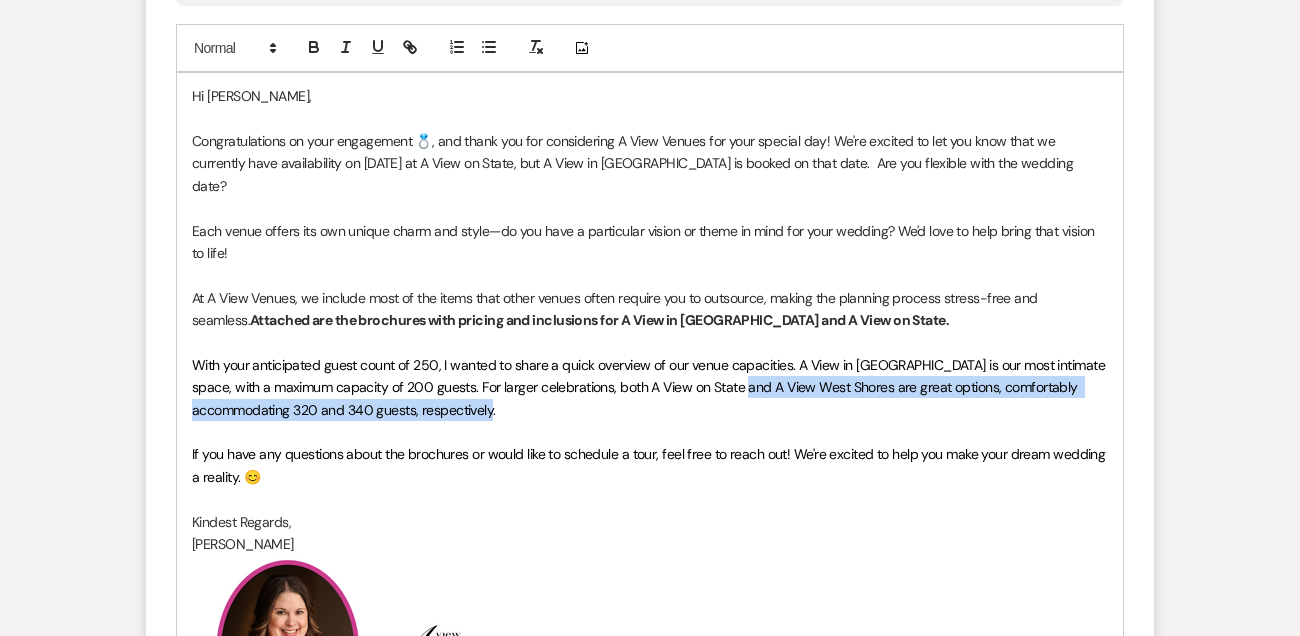 drag, startPoint x: 707, startPoint y: 389, endPoint x: 885, endPoint y: 409, distance: 179.12007 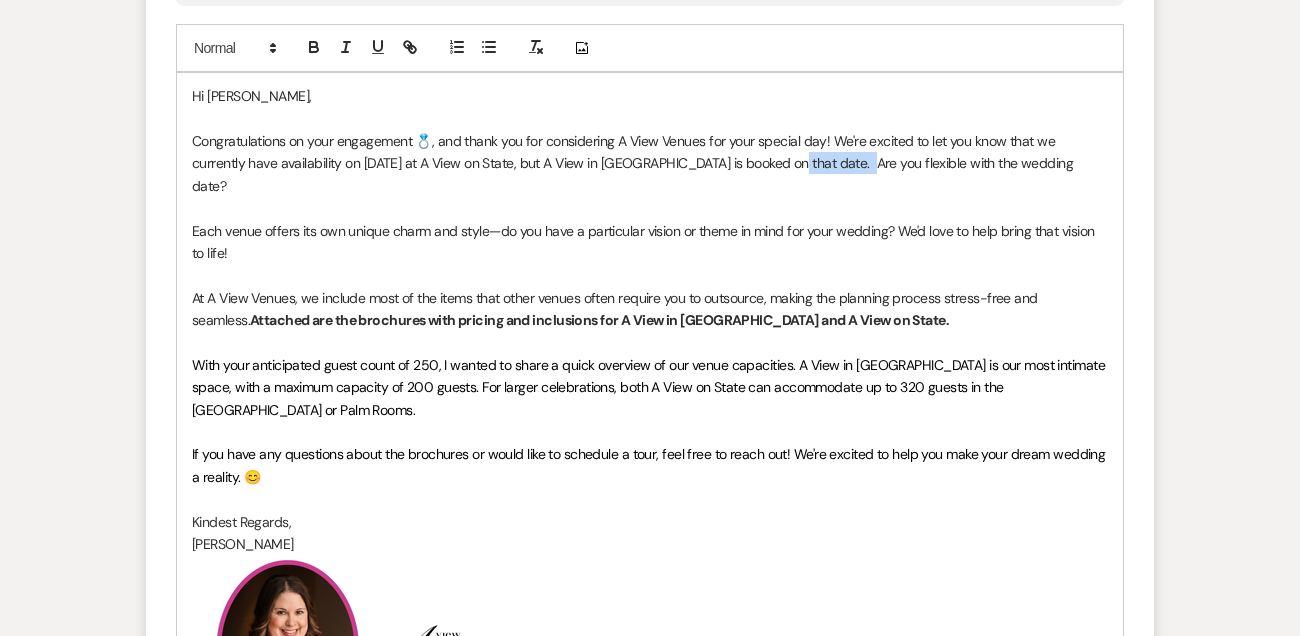 drag, startPoint x: 796, startPoint y: 187, endPoint x: 718, endPoint y: 189, distance: 78.025635 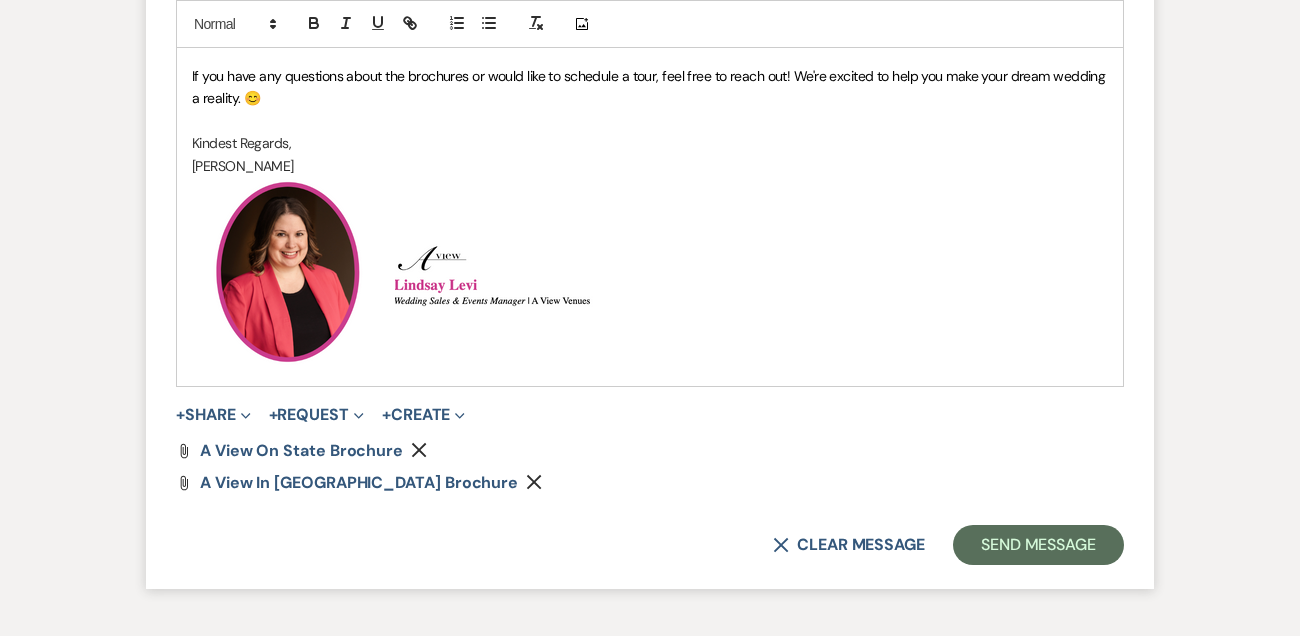 scroll, scrollTop: 2345, scrollLeft: 0, axis: vertical 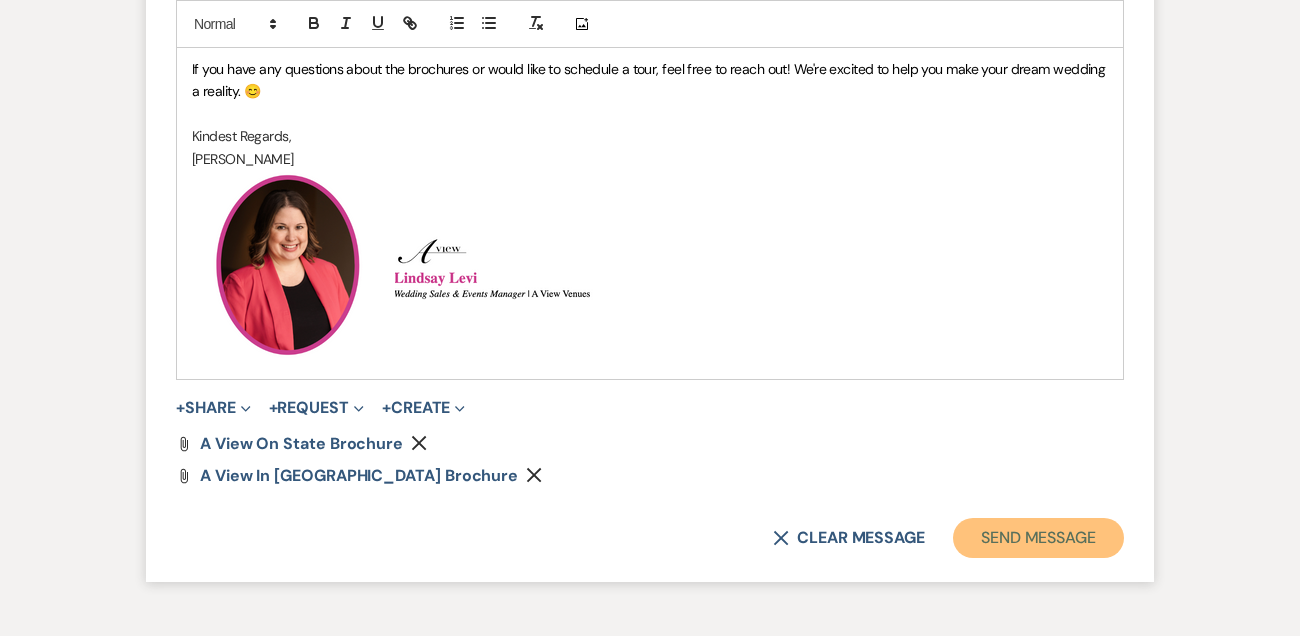 click on "Send Message" at bounding box center (1038, 538) 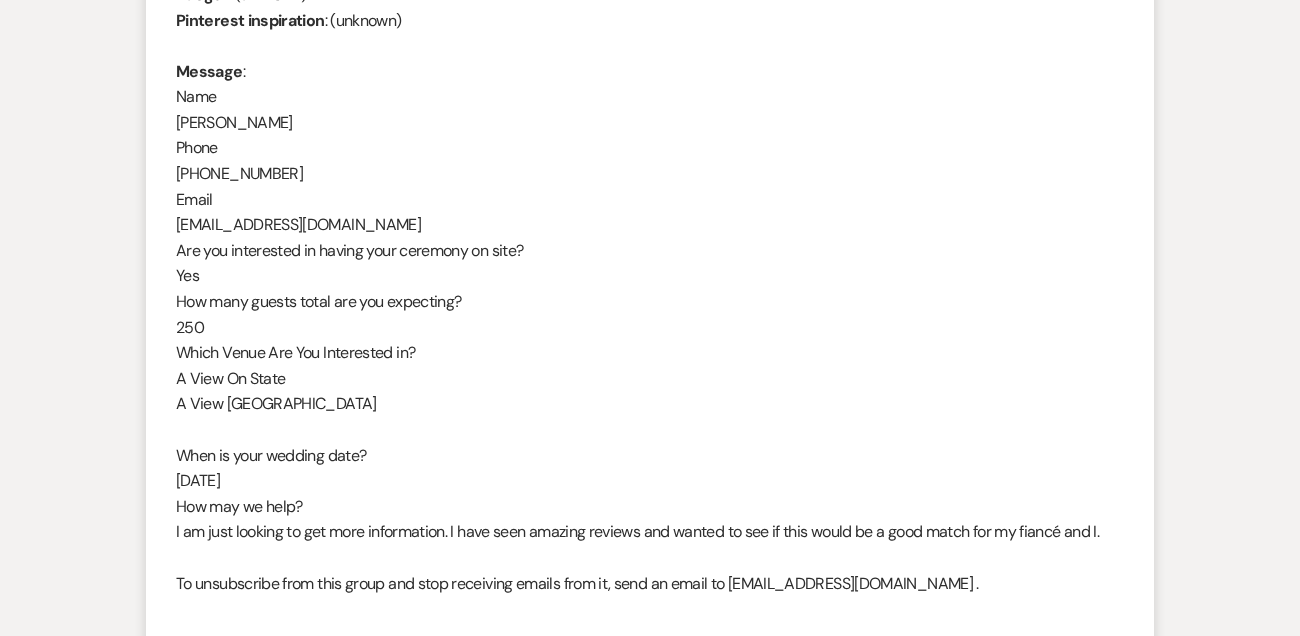 scroll, scrollTop: 991, scrollLeft: 0, axis: vertical 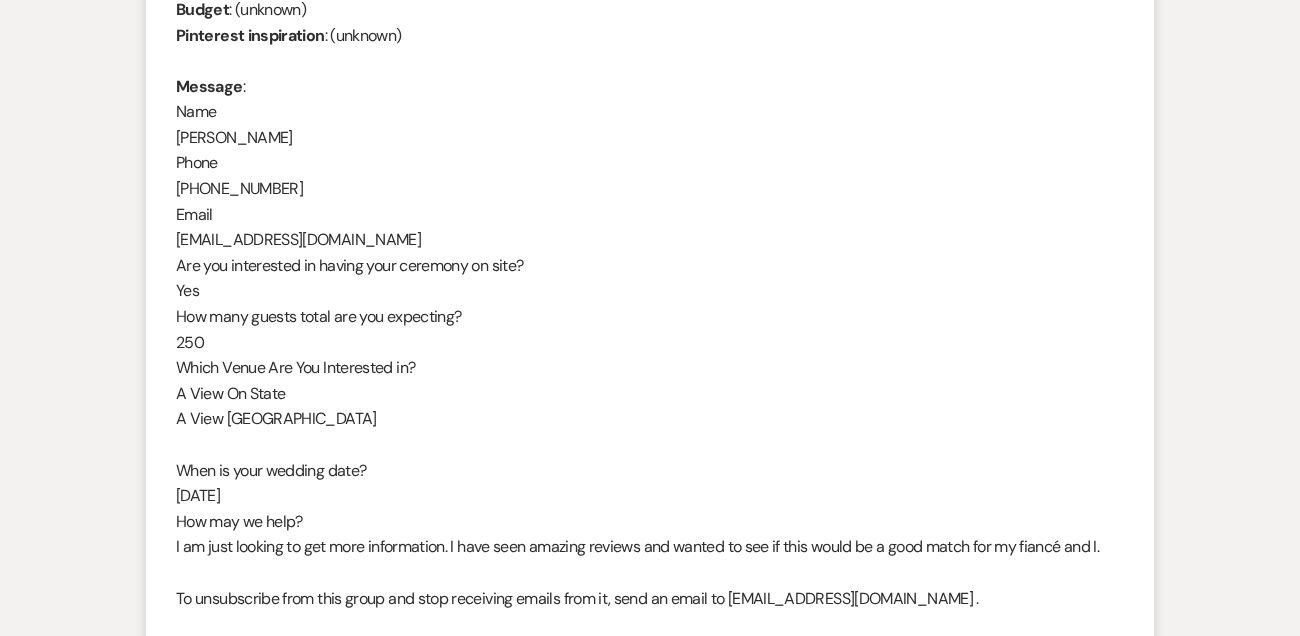 click on "From : Kaylee Ness
Event : Kaylee Ness's Event
Desired date : October 10th 2026
Anticipated guest count : 250
Vision : (unknown)
Source : Venue Website
Budget : (unknown)
Pinterest inspiration : (unknown)
Message :   Name Kaylee Ness Phone (402) 317-0156 Email kcness23@gmail.com Are you interested in having your ceremony on site? Yes How many guests total are you expecting? 250 Which Venue Are You Interested in? A View On State A View Fontenelle Hills When is your wedding date? 10/10/2026 How may we help? I am just looking to get more information. I have seen amazing reviews and wanted to see if this would be a good match for my fiancé and I. To unsubscribe from this group and stop receiving emails from it, send an email to Lead-Consolidation-A-View-on-State+unsubscribe@weven.co ." at bounding box center (650, 239) 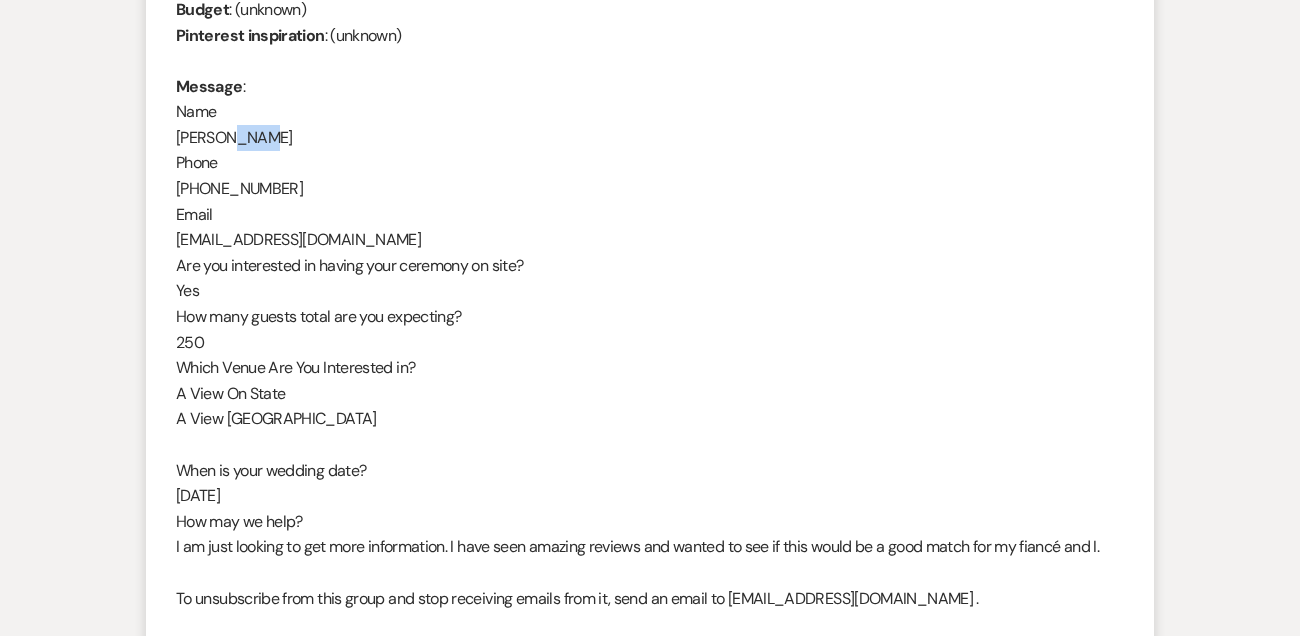 click on "From : Kaylee Ness
Event : Kaylee Ness's Event
Desired date : October 10th 2026
Anticipated guest count : 250
Vision : (unknown)
Source : Venue Website
Budget : (unknown)
Pinterest inspiration : (unknown)
Message :   Name Kaylee Ness Phone (402) 317-0156 Email kcness23@gmail.com Are you interested in having your ceremony on site? Yes How many guests total are you expecting? 250 Which Venue Are You Interested in? A View On State A View Fontenelle Hills When is your wedding date? 10/10/2026 How may we help? I am just looking to get more information. I have seen amazing reviews and wanted to see if this would be a good match for my fiancé and I. To unsubscribe from this group and stop receiving emails from it, send an email to Lead-Consolidation-A-View-on-State+unsubscribe@weven.co ." at bounding box center (650, 239) 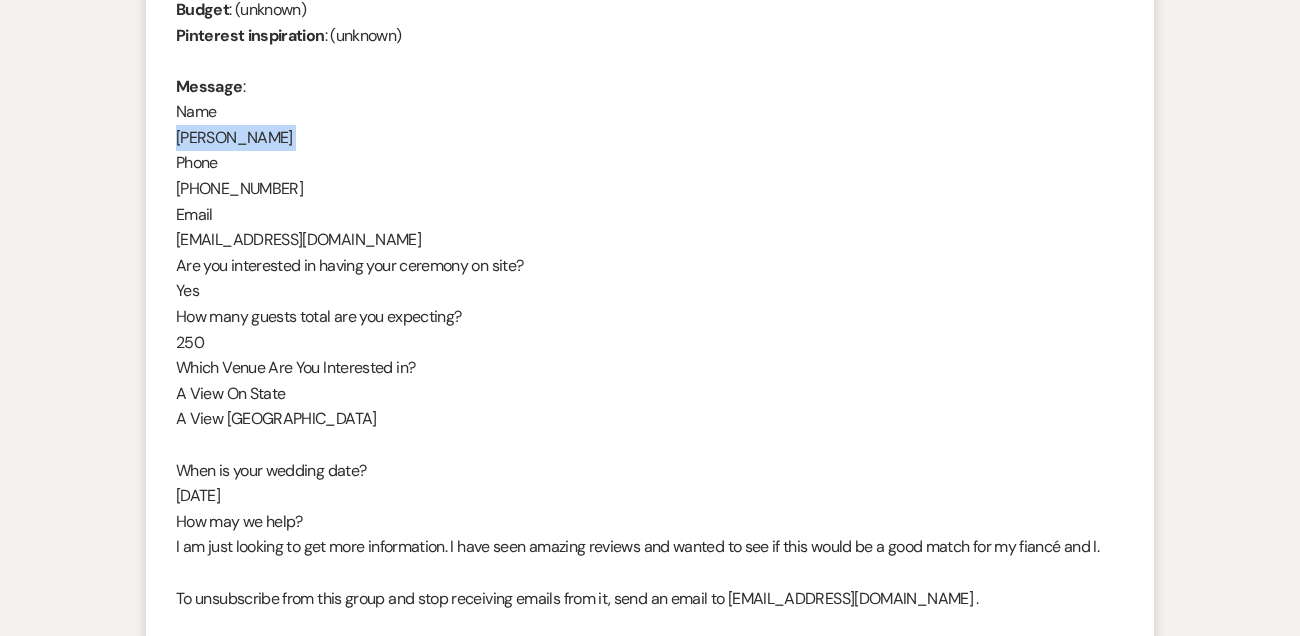 click on "From : Kaylee Ness
Event : Kaylee Ness's Event
Desired date : October 10th 2026
Anticipated guest count : 250
Vision : (unknown)
Source : Venue Website
Budget : (unknown)
Pinterest inspiration : (unknown)
Message :   Name Kaylee Ness Phone (402) 317-0156 Email kcness23@gmail.com Are you interested in having your ceremony on site? Yes How many guests total are you expecting? 250 Which Venue Are You Interested in? A View On State A View Fontenelle Hills When is your wedding date? 10/10/2026 How may we help? I am just looking to get more information. I have seen amazing reviews and wanted to see if this would be a good match for my fiancé and I. To unsubscribe from this group and stop receiving emails from it, send an email to Lead-Consolidation-A-View-on-State+unsubscribe@weven.co ." at bounding box center (650, 239) 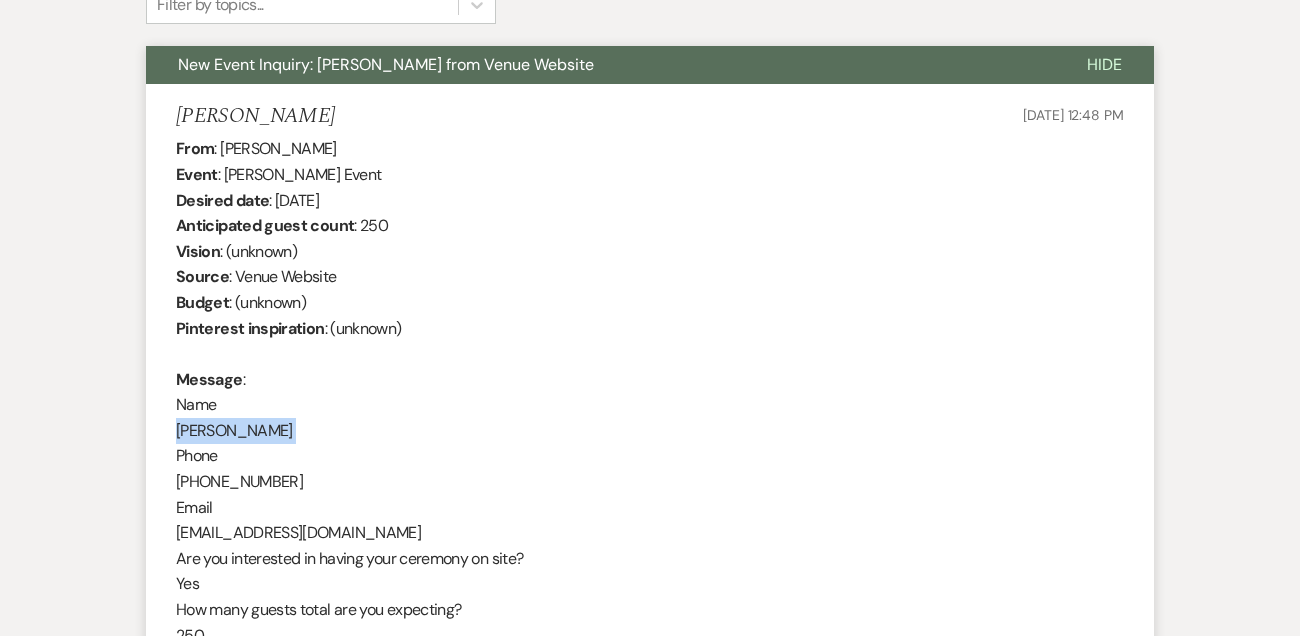 scroll, scrollTop: 695, scrollLeft: 0, axis: vertical 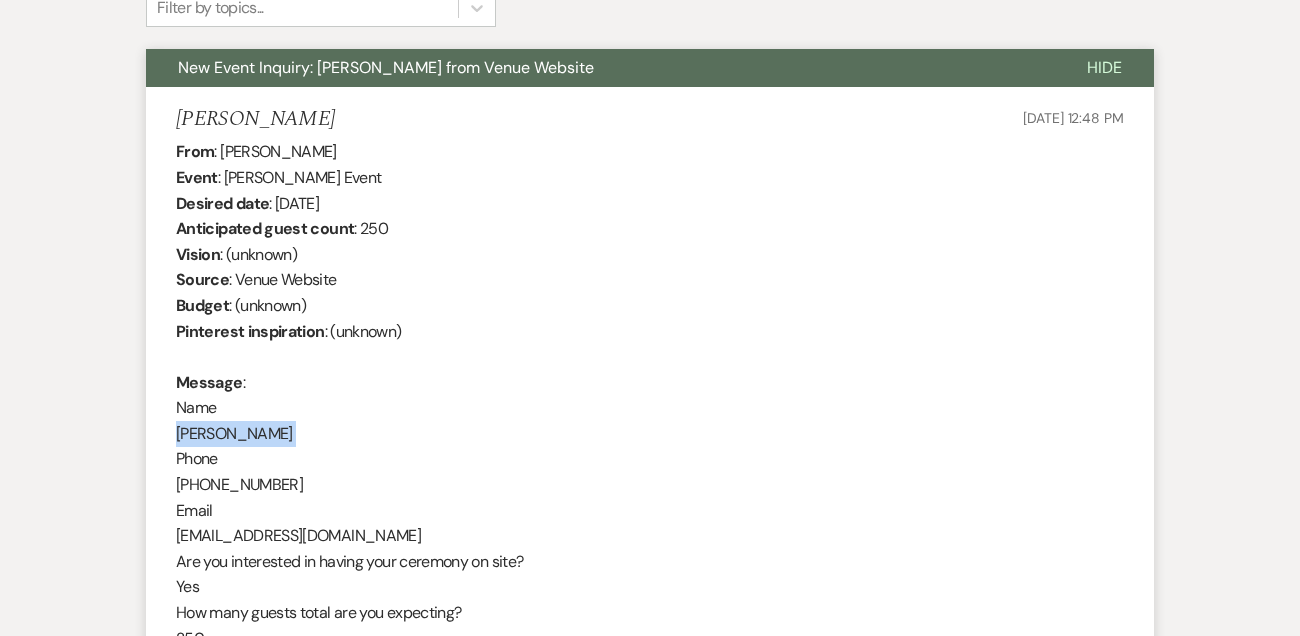 drag, startPoint x: 275, startPoint y: 196, endPoint x: 450, endPoint y: 196, distance: 175 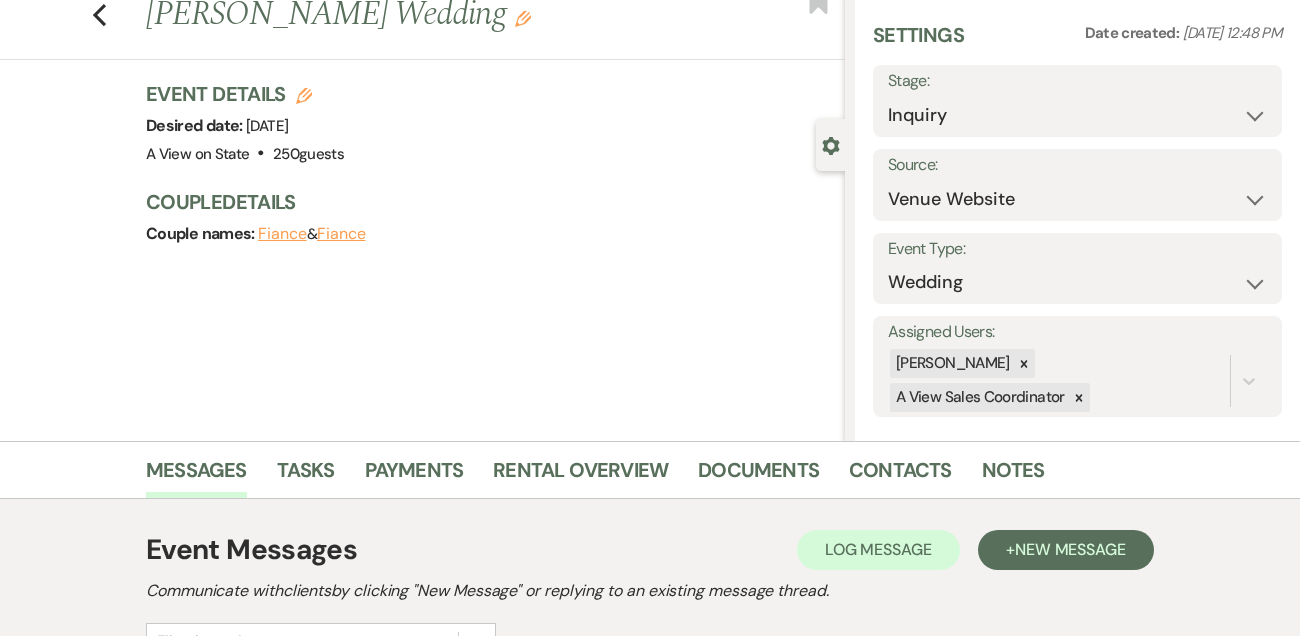 scroll, scrollTop: 59, scrollLeft: 0, axis: vertical 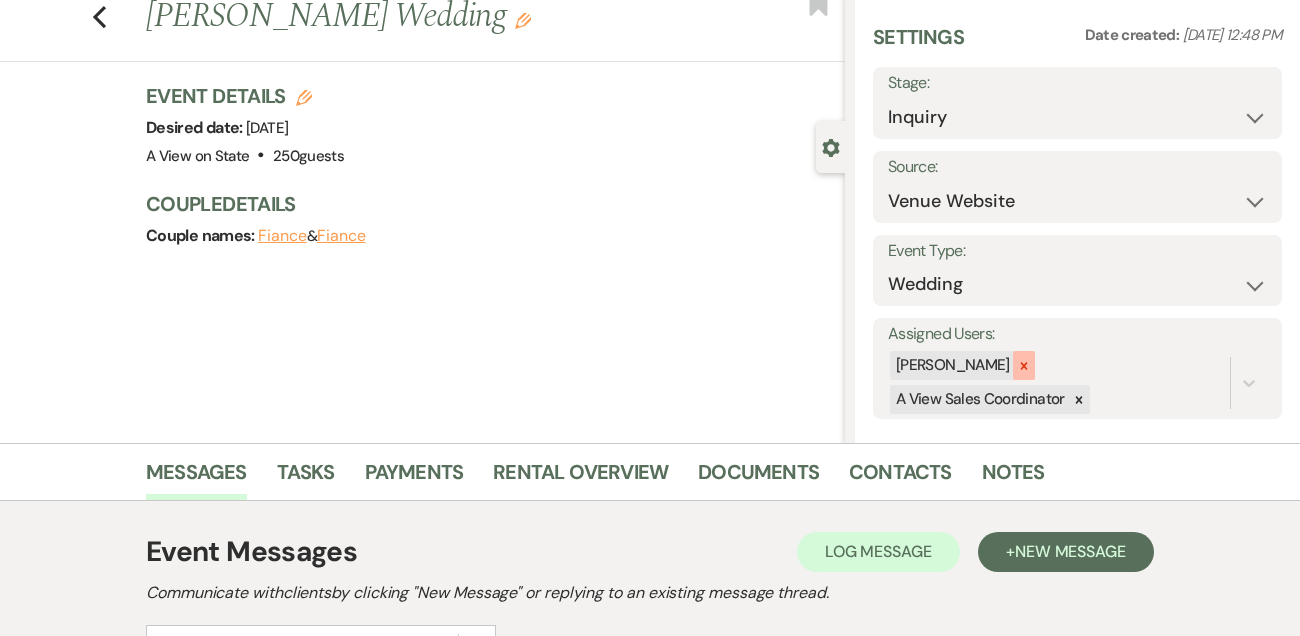 click 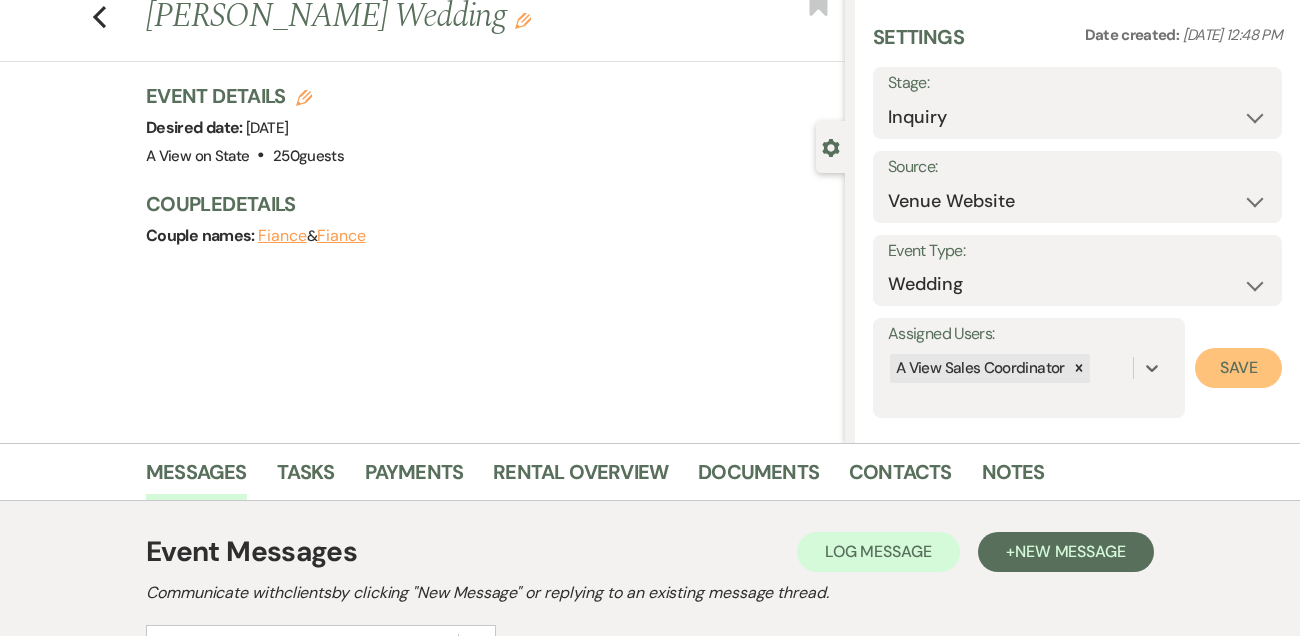 click on "Save" at bounding box center (1238, 368) 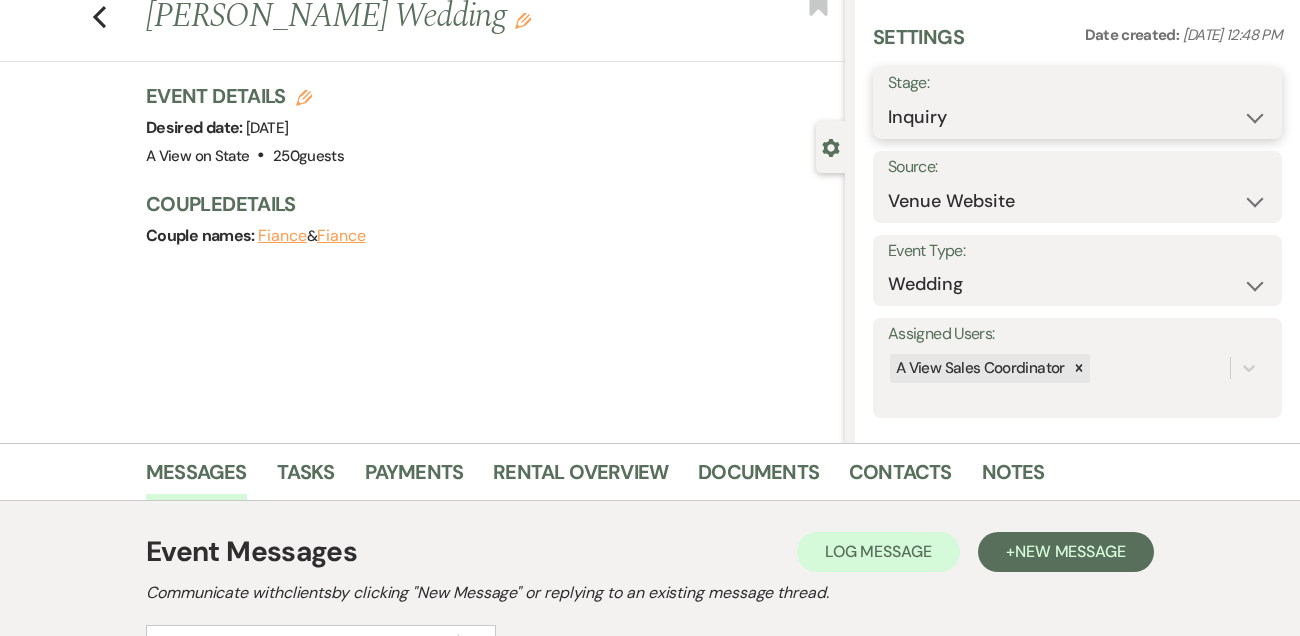 click on "Inquiry Follow Up Tour Requested Tour Confirmed Toured Proposal Sent Booked Lost" at bounding box center (1077, 117) 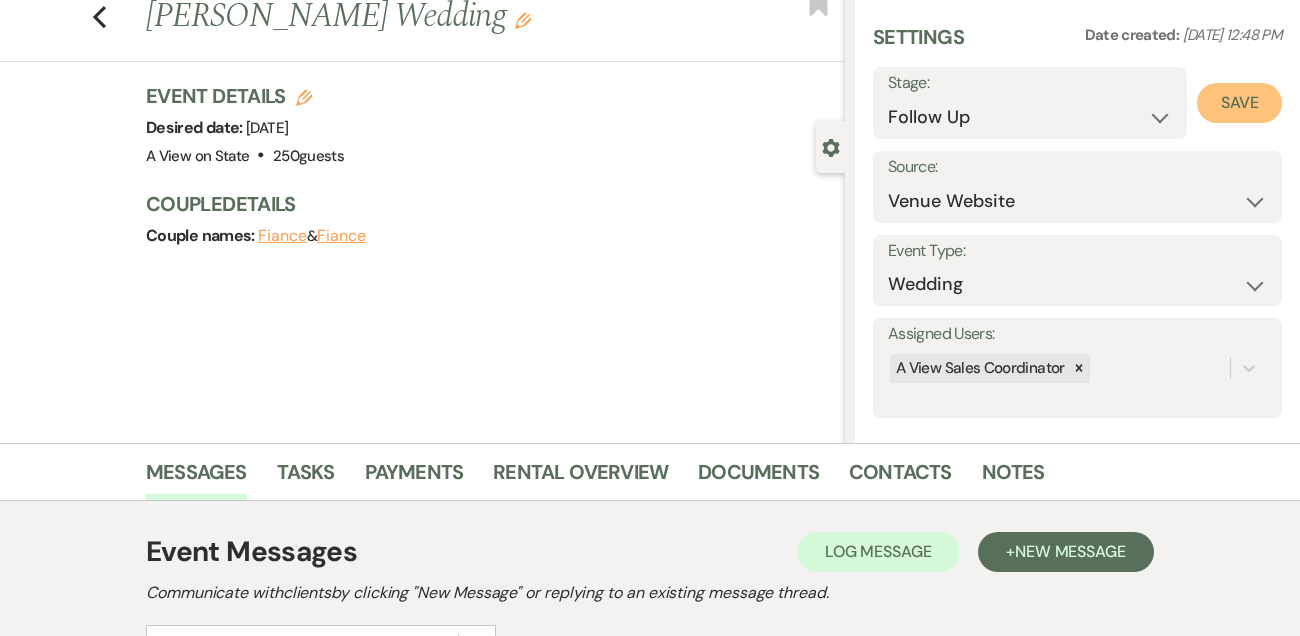 click on "Save" at bounding box center [1239, 103] 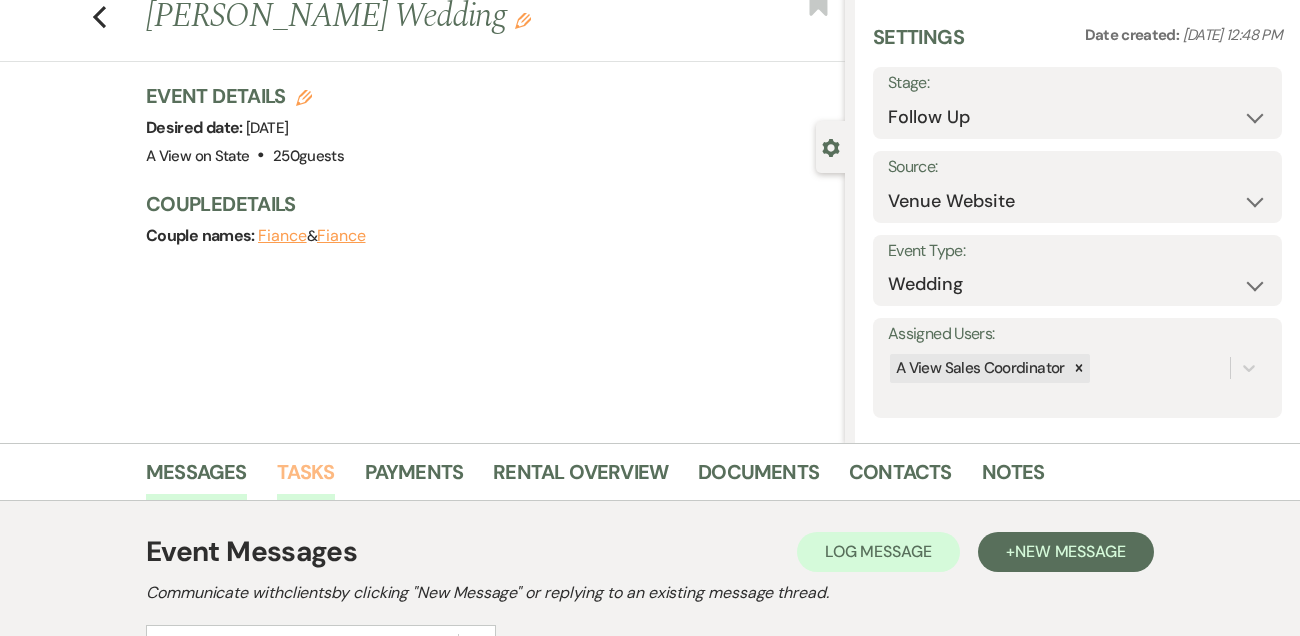 click on "Tasks" at bounding box center [306, 478] 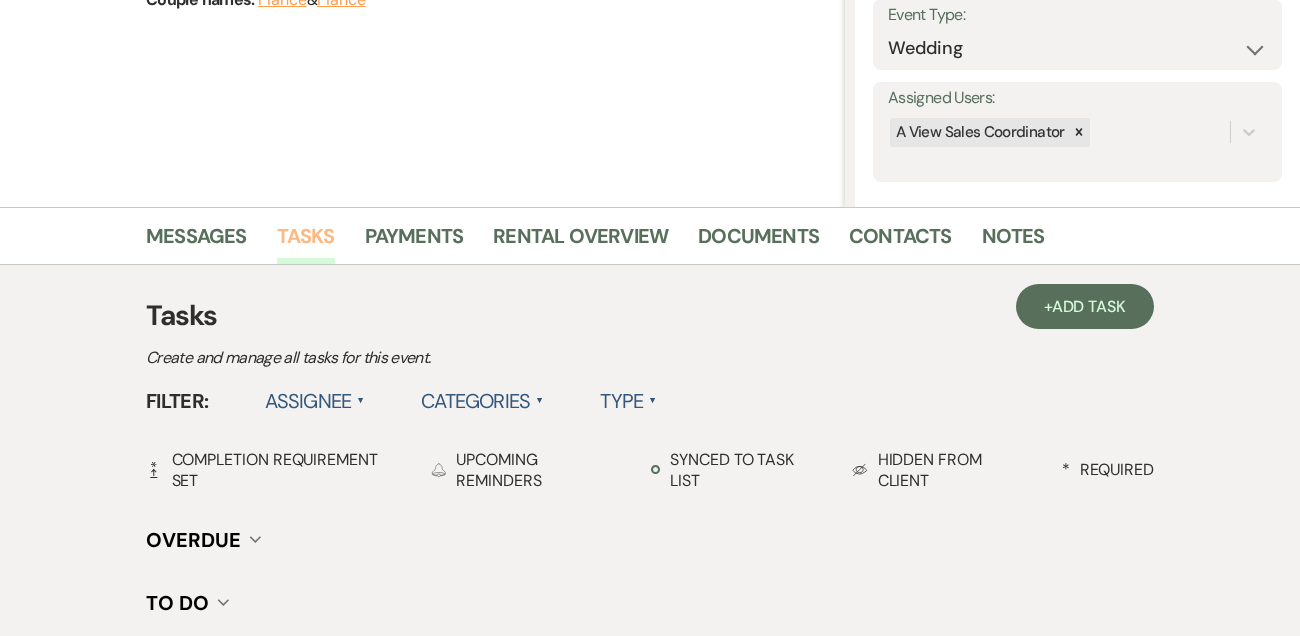 scroll, scrollTop: 311, scrollLeft: 0, axis: vertical 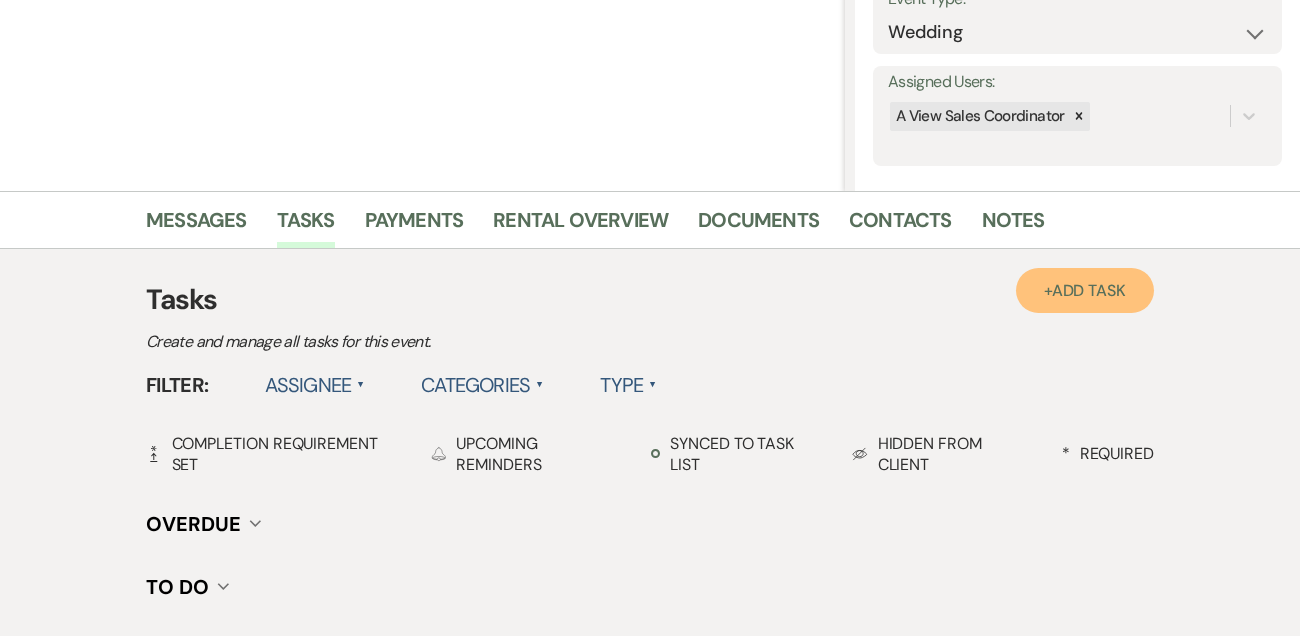 click on "Add Task" at bounding box center (1089, 290) 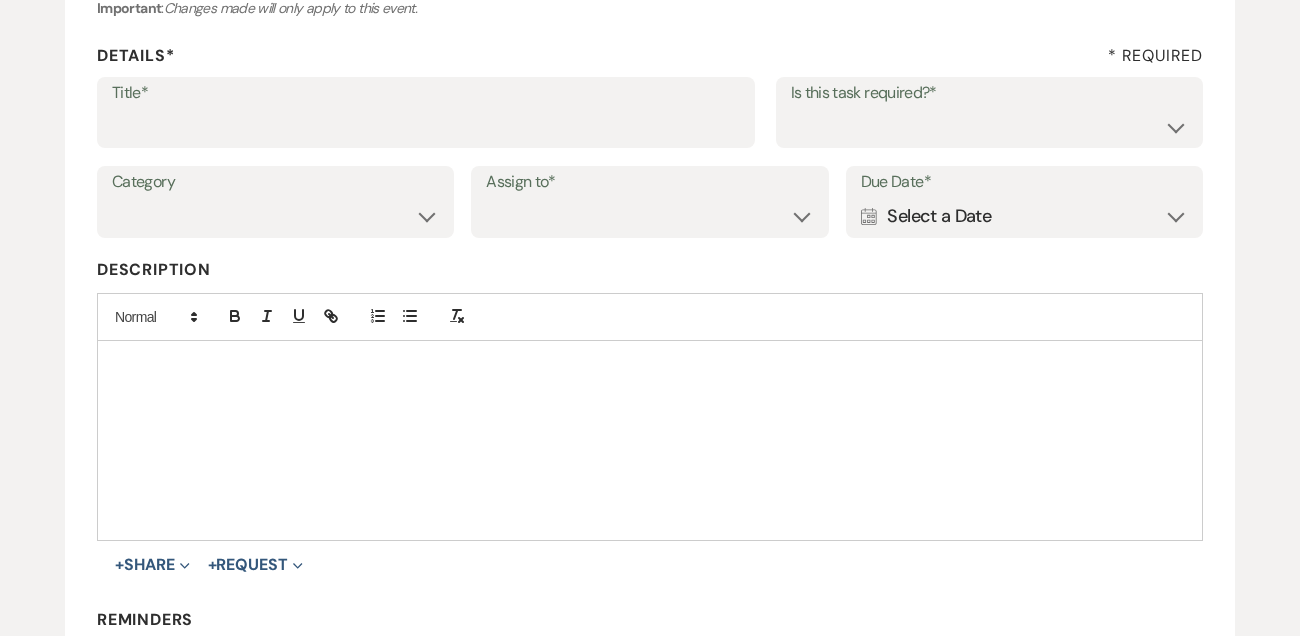 scroll, scrollTop: 237, scrollLeft: 0, axis: vertical 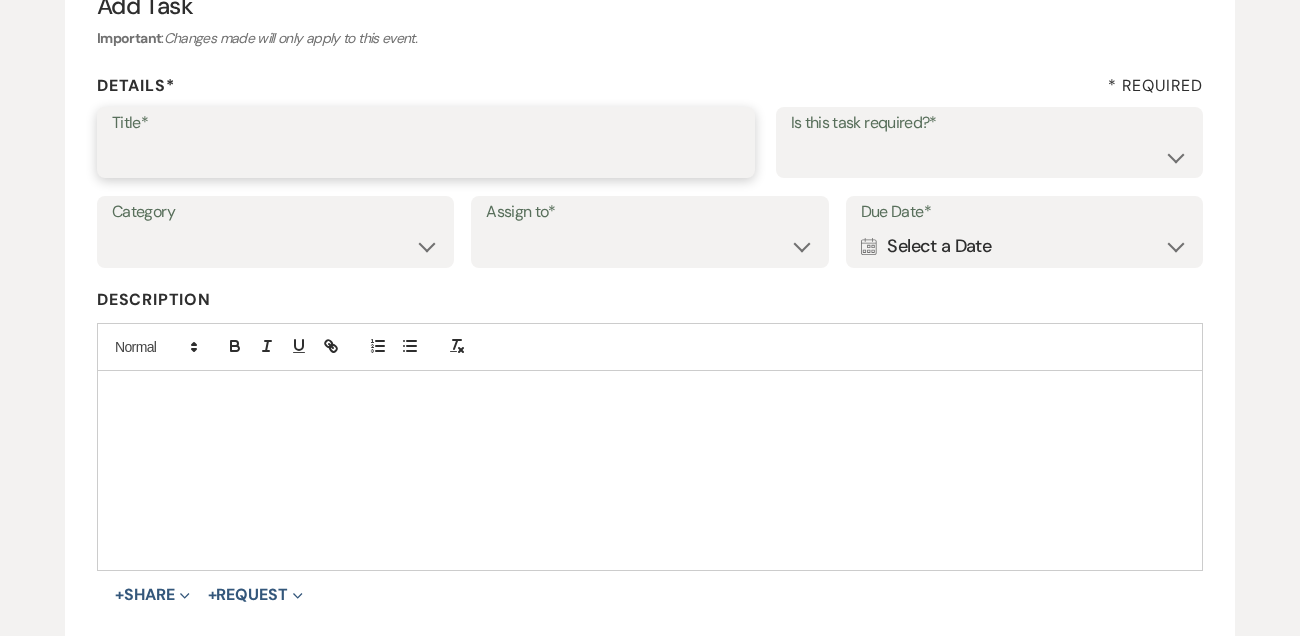 click on "Title*" at bounding box center (426, 156) 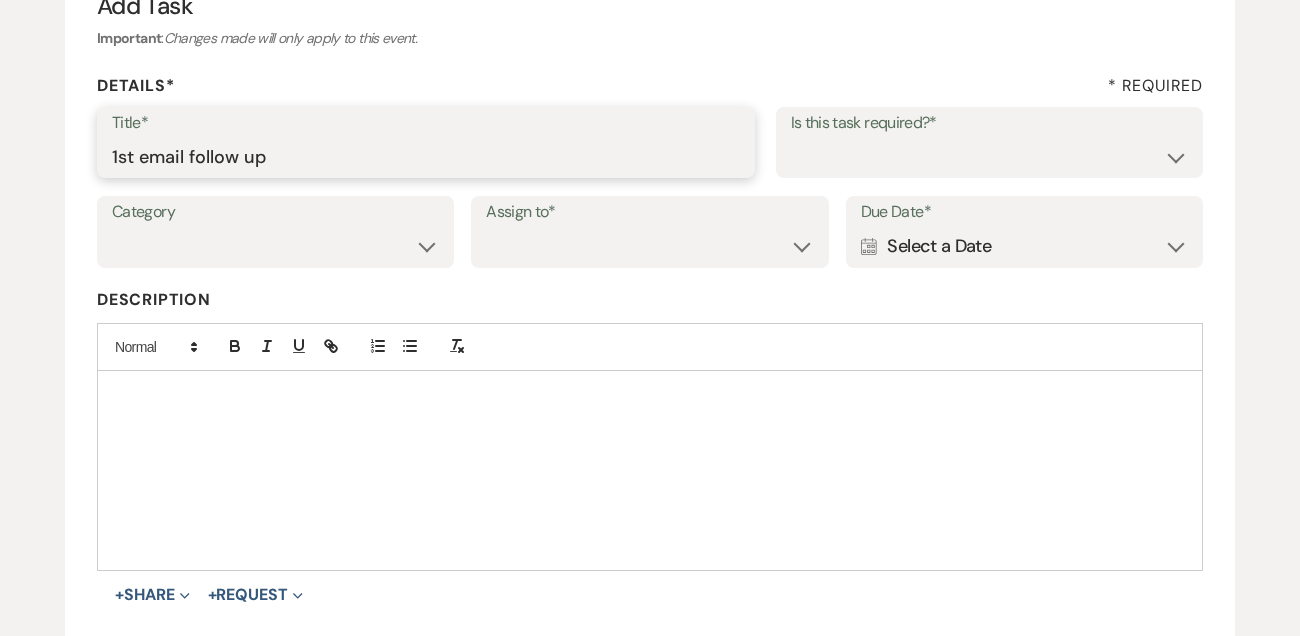 type on "1st email follow up" 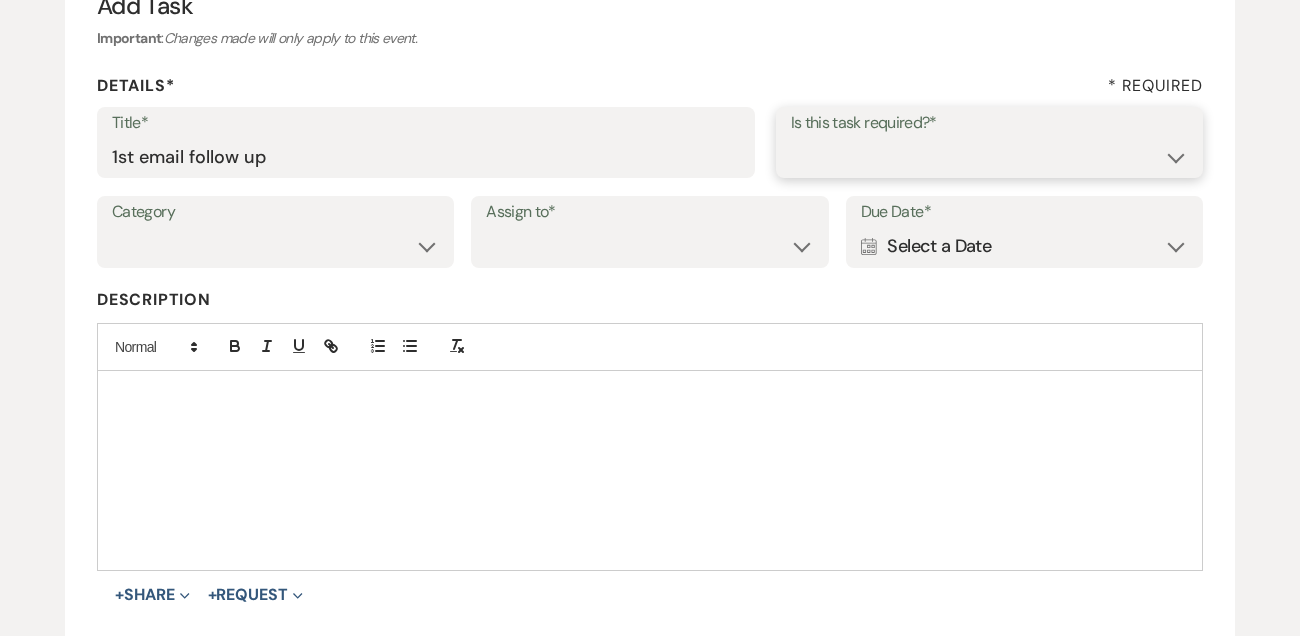 click on "Yes No" at bounding box center (989, 156) 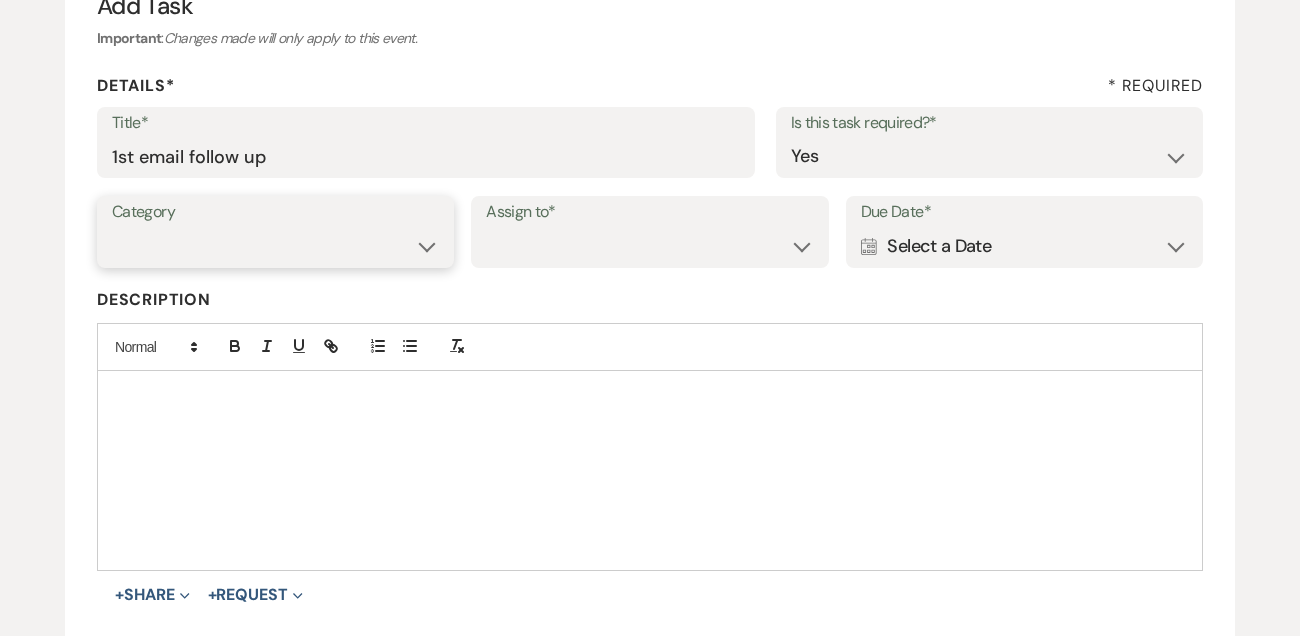 click on "Venue Vendors Guests Details Finalize & Share" at bounding box center [275, 246] 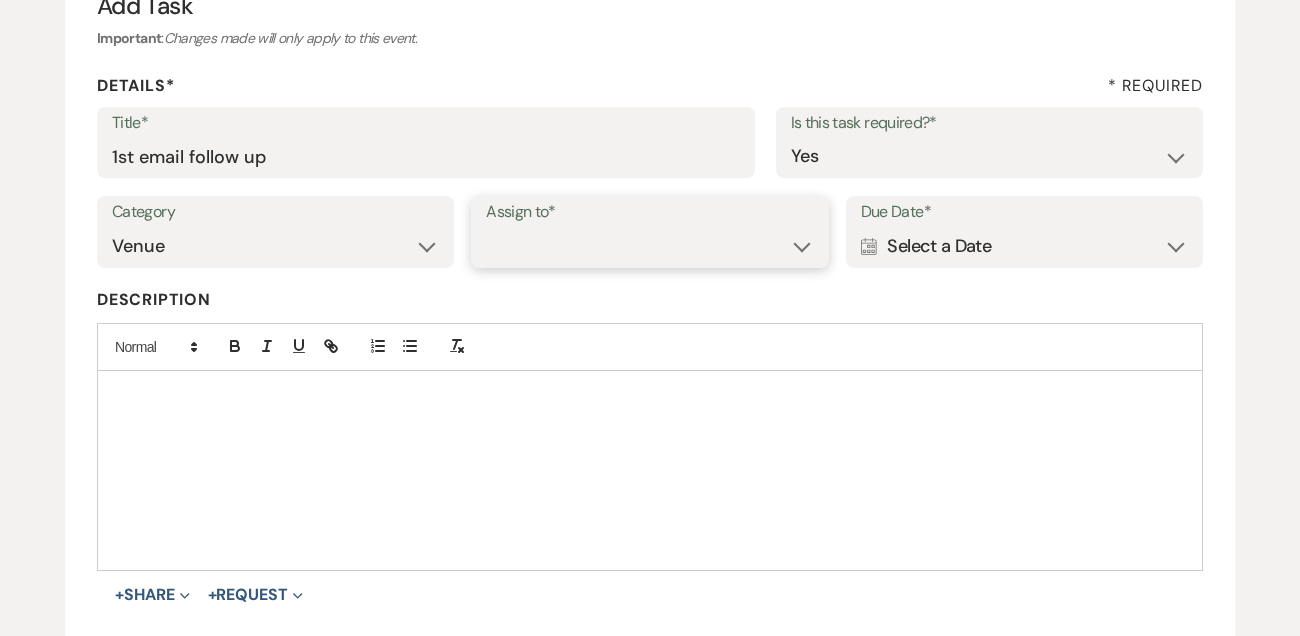 click on "Venue Client" at bounding box center [649, 246] 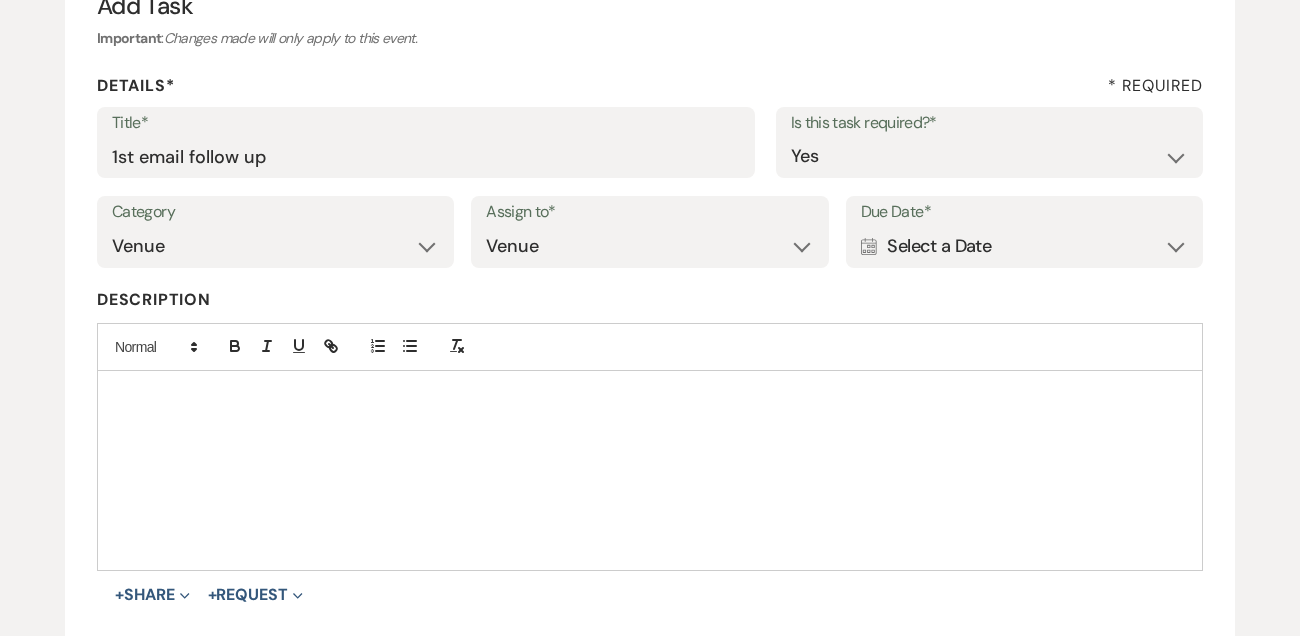 click on "Calendar Select a Date Expand" at bounding box center [1024, 246] 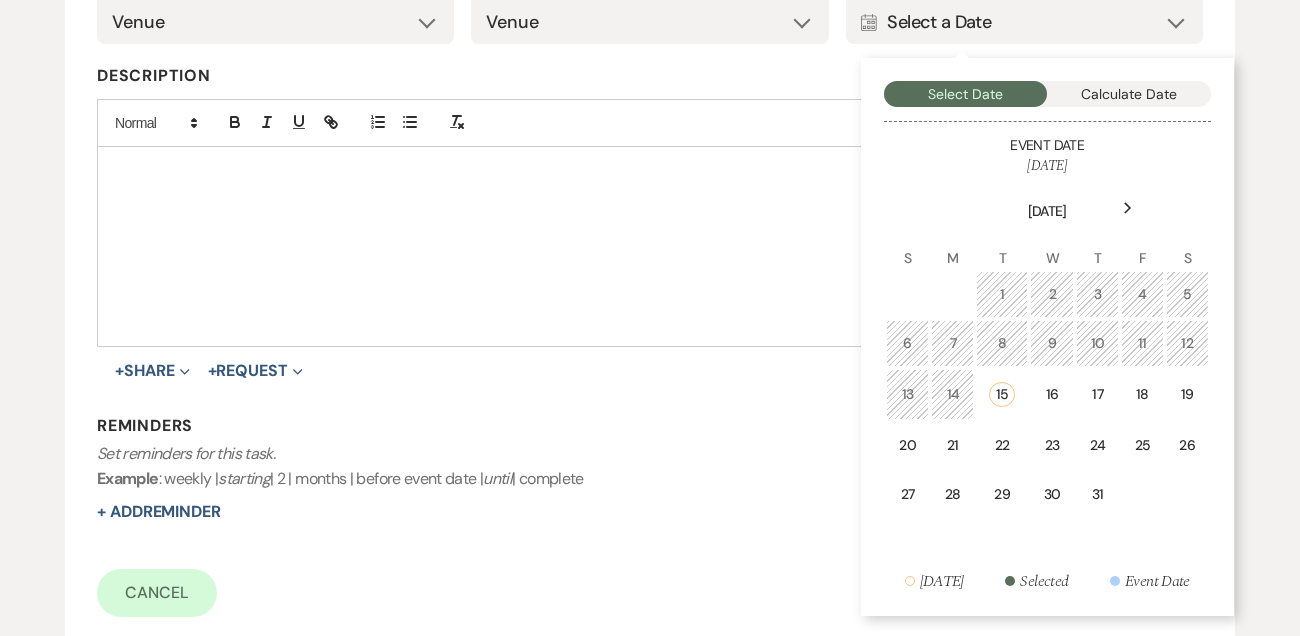 scroll, scrollTop: 463, scrollLeft: 0, axis: vertical 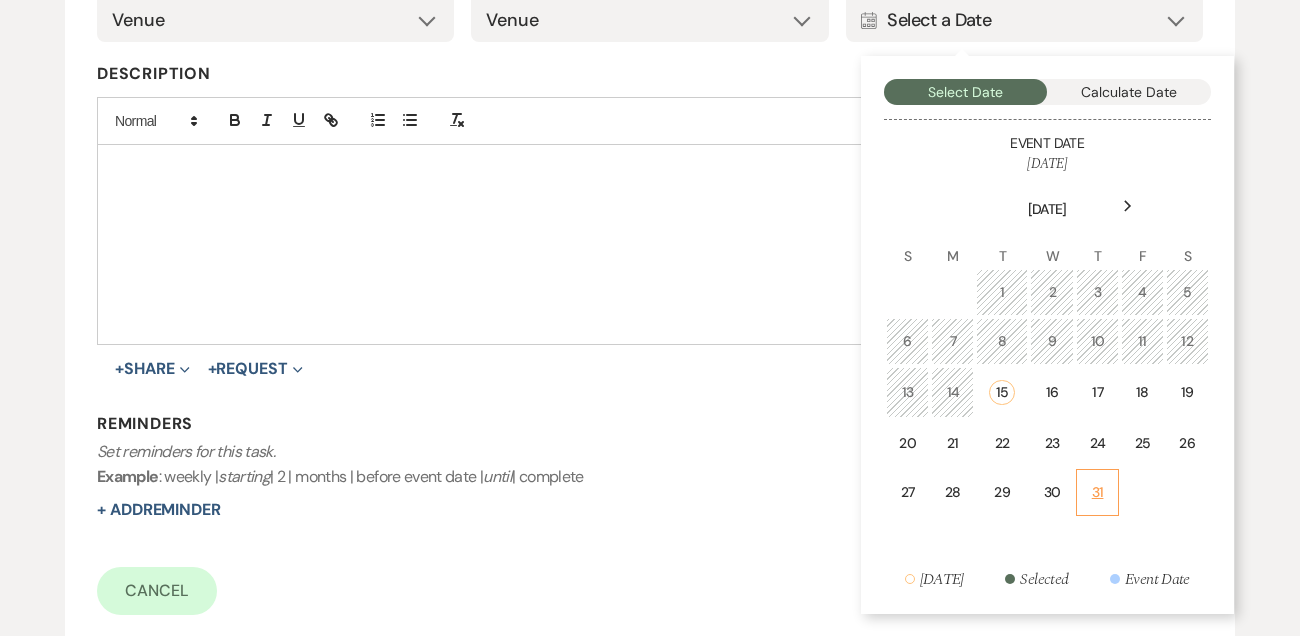 click on "31" at bounding box center [1097, 492] 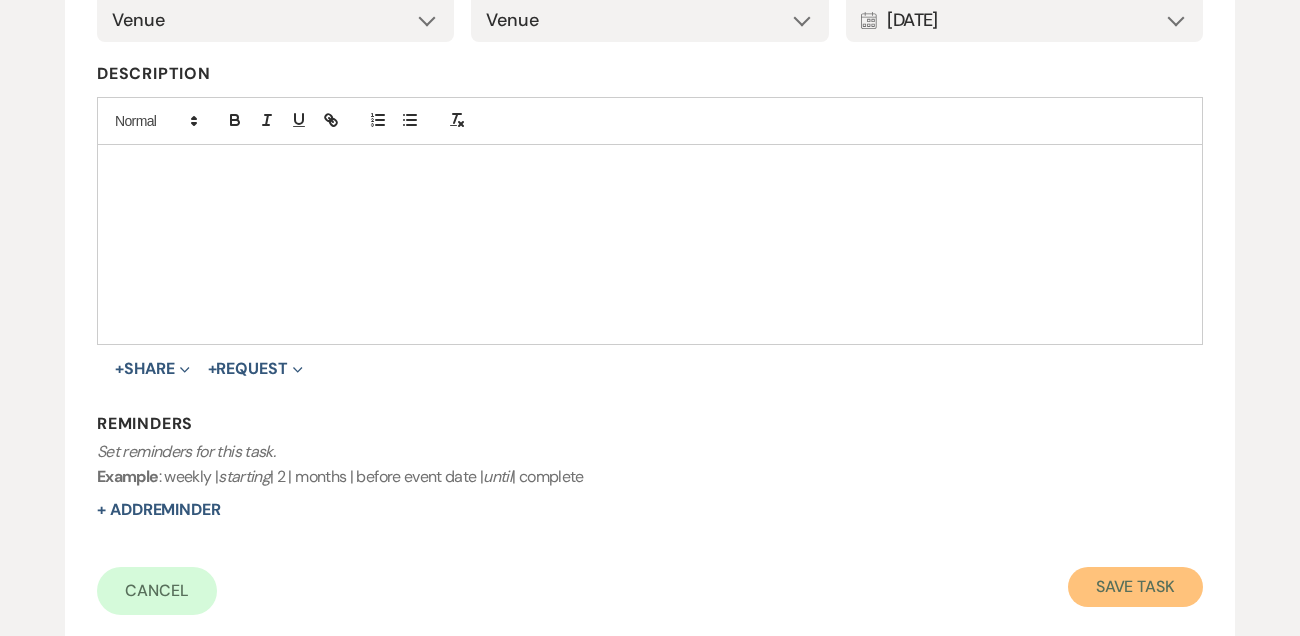 click on "Save Task" at bounding box center [1135, 587] 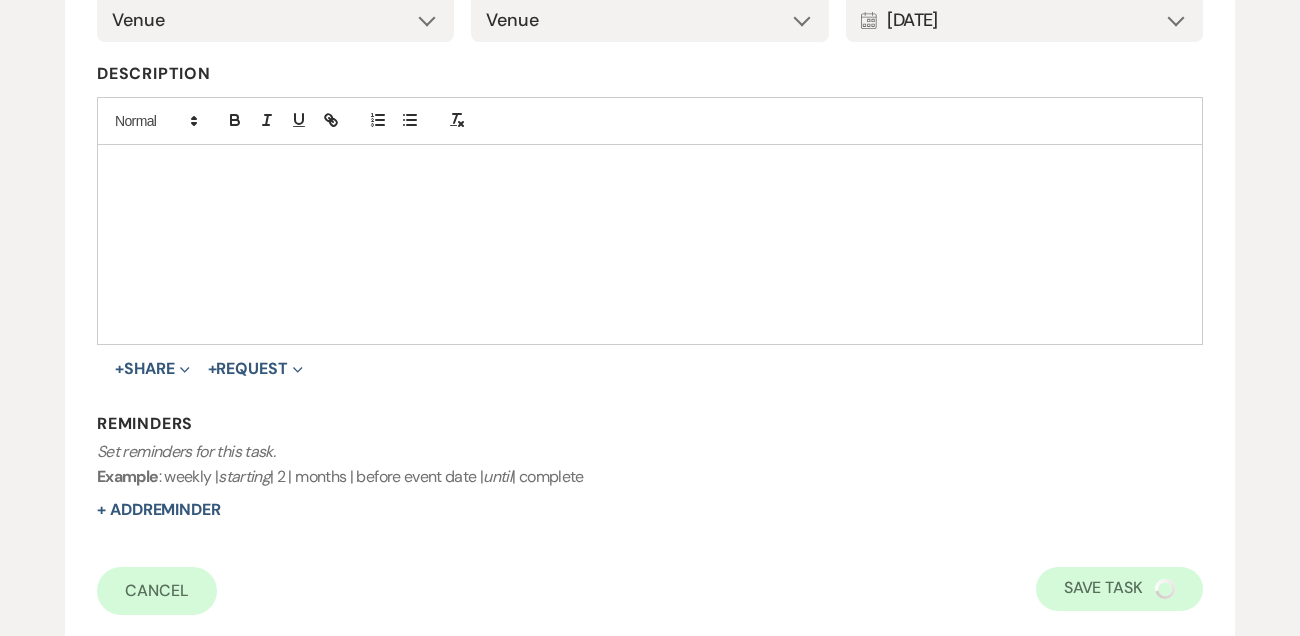 select on "9" 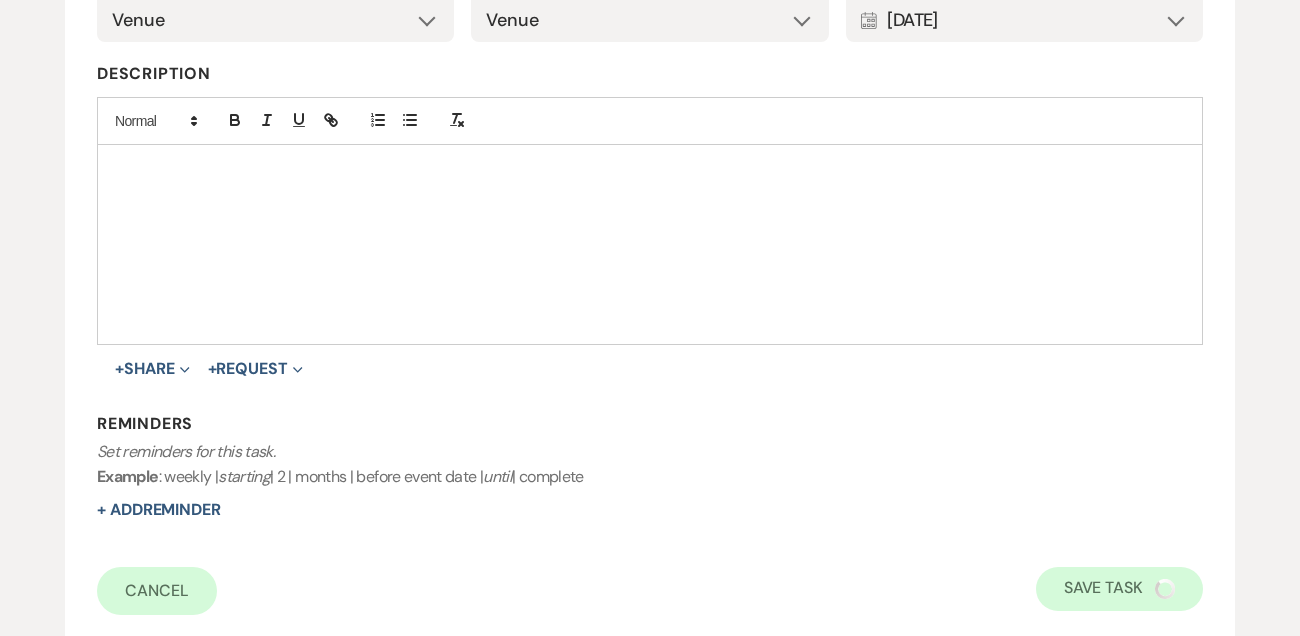 select on "5" 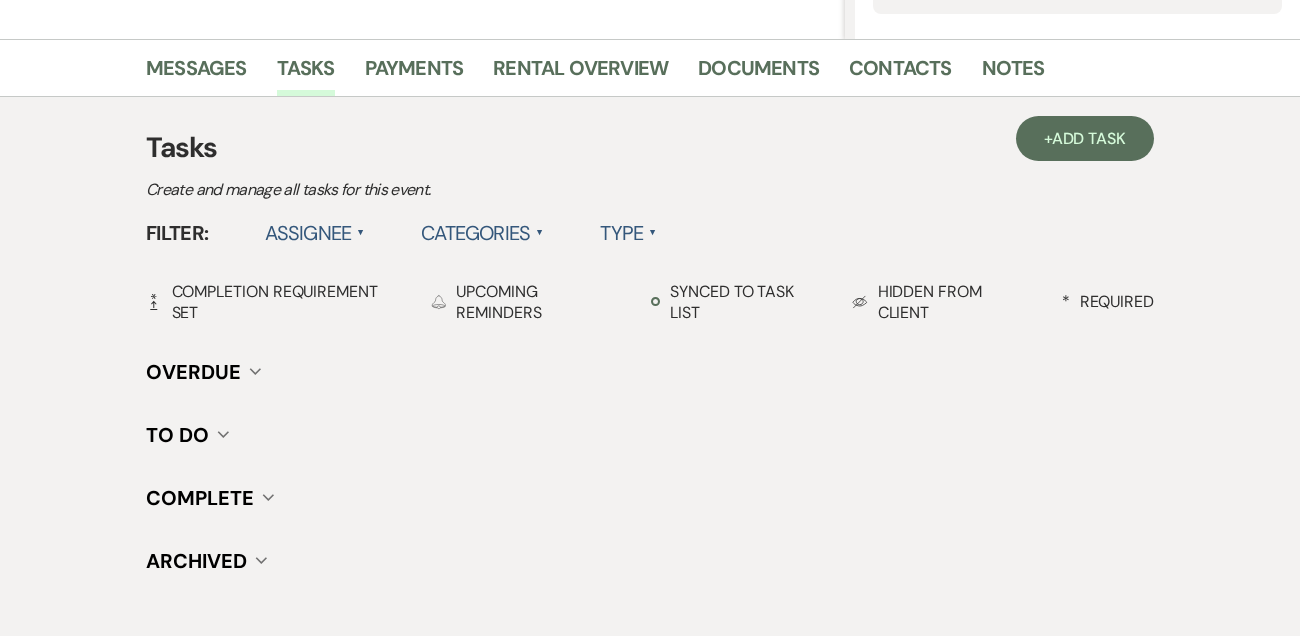 scroll, scrollTop: 311, scrollLeft: 0, axis: vertical 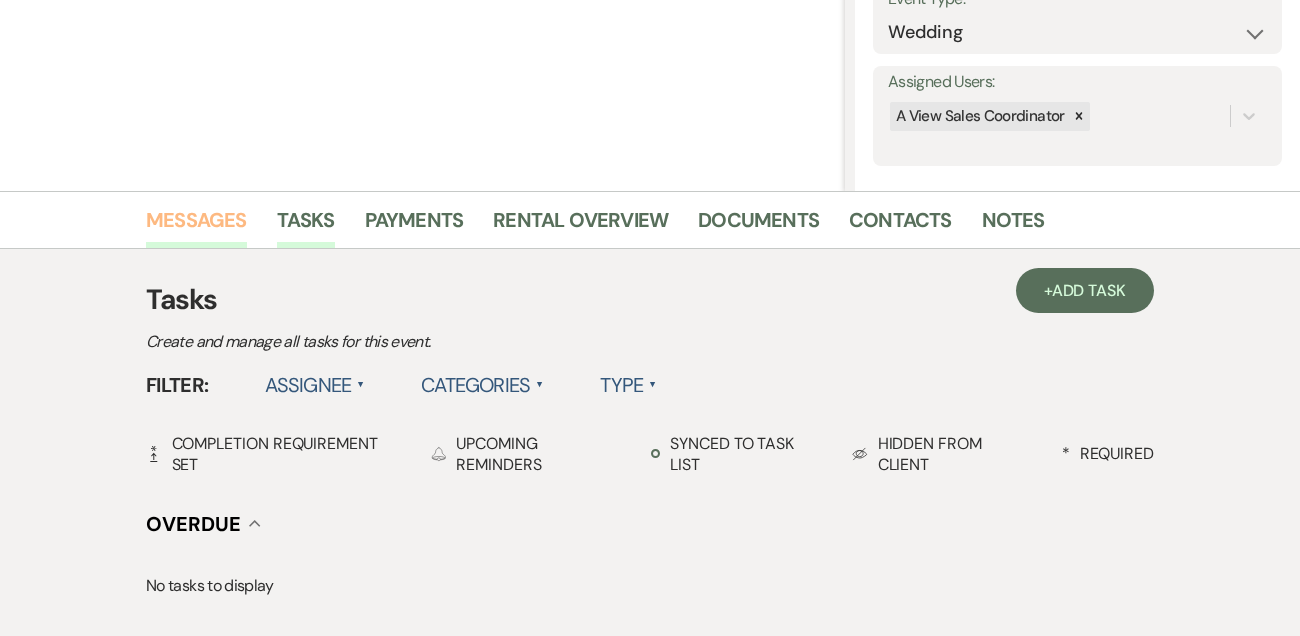 click on "Messages" at bounding box center (196, 226) 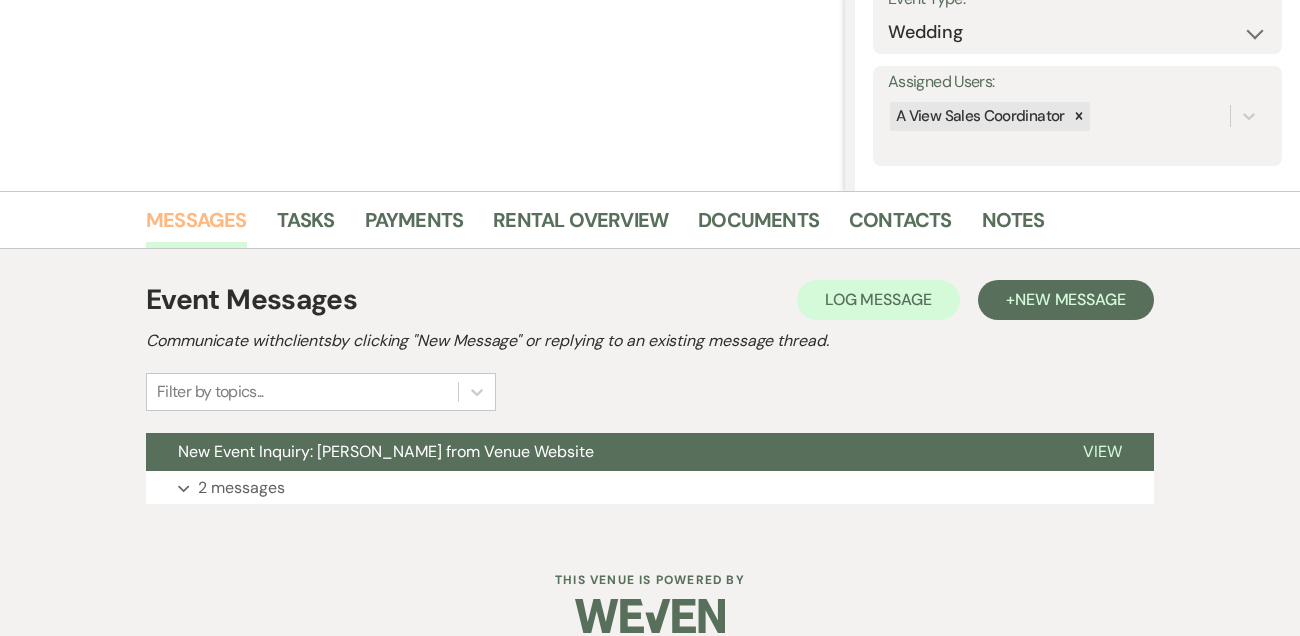 scroll, scrollTop: 325, scrollLeft: 0, axis: vertical 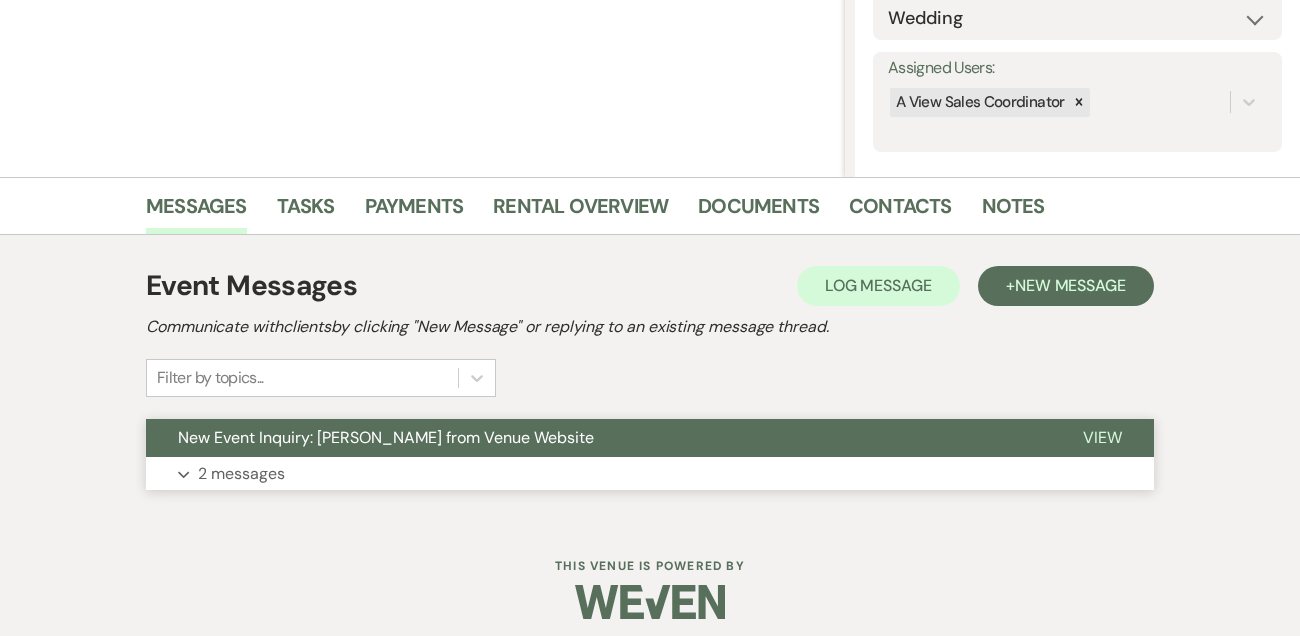 click on "2 messages" at bounding box center (241, 474) 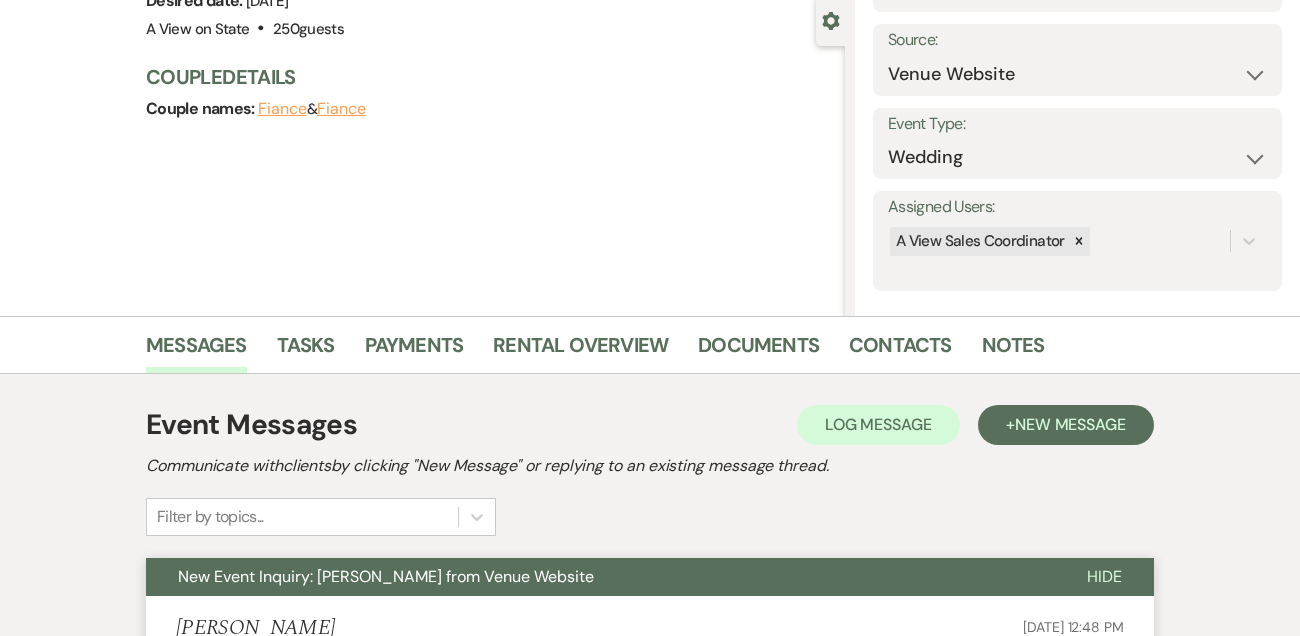 scroll, scrollTop: 180, scrollLeft: 0, axis: vertical 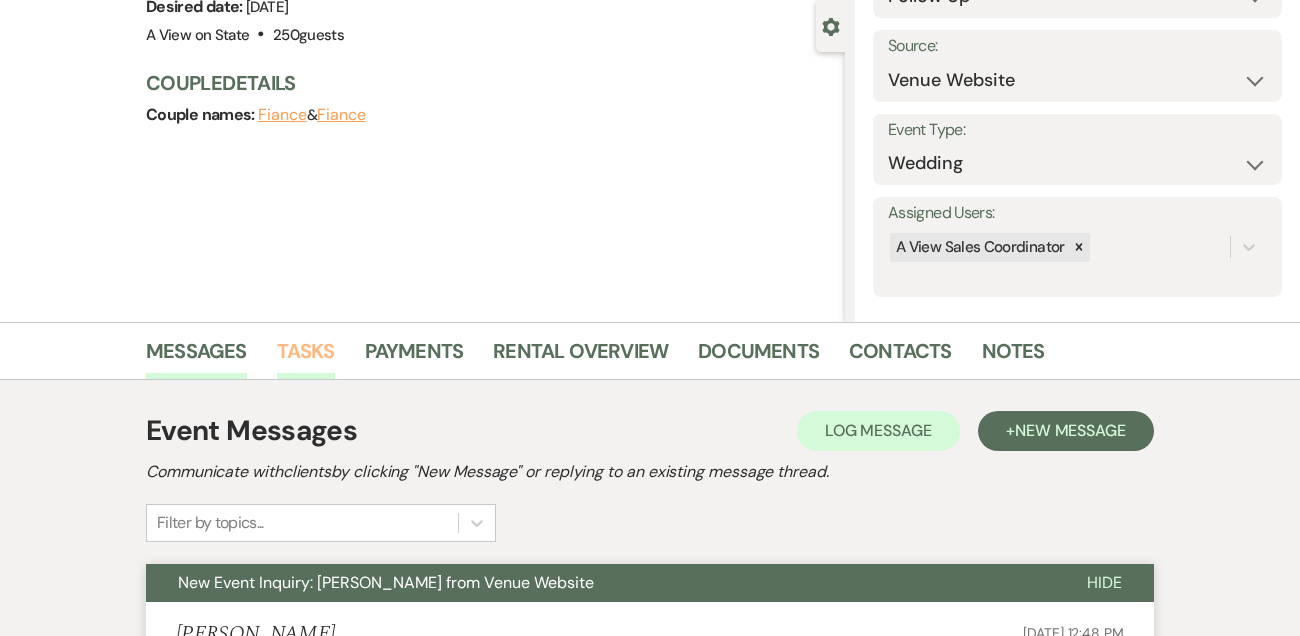 click on "Tasks" at bounding box center (306, 357) 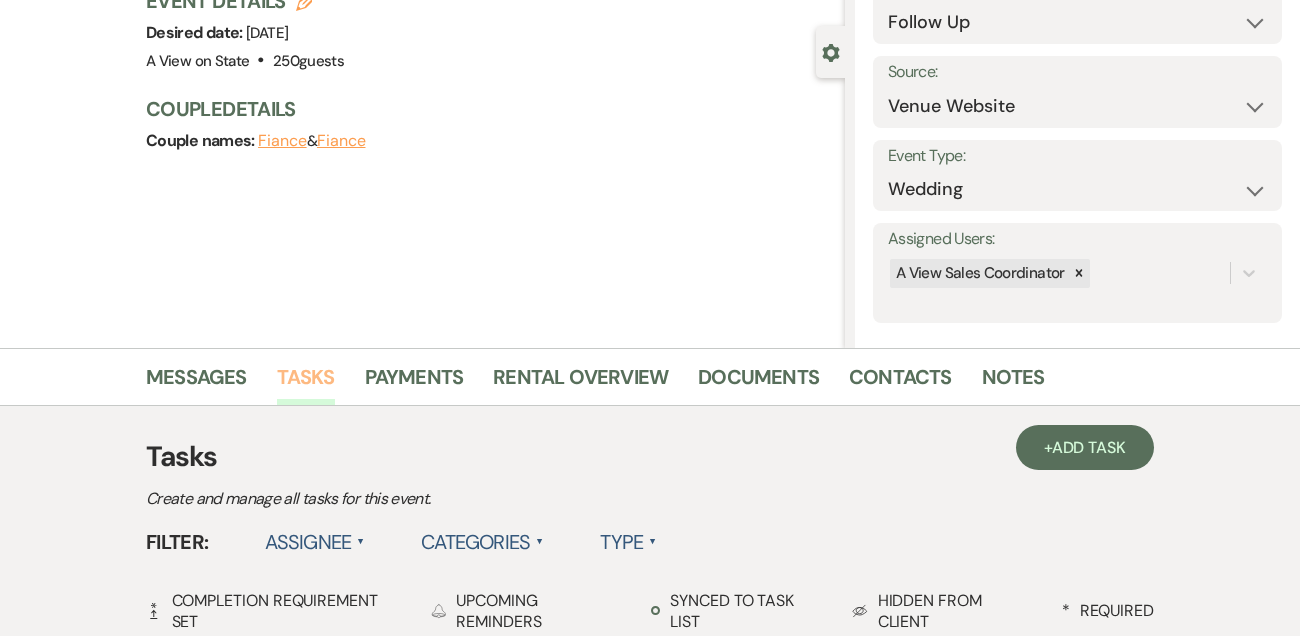 scroll, scrollTop: 0, scrollLeft: 0, axis: both 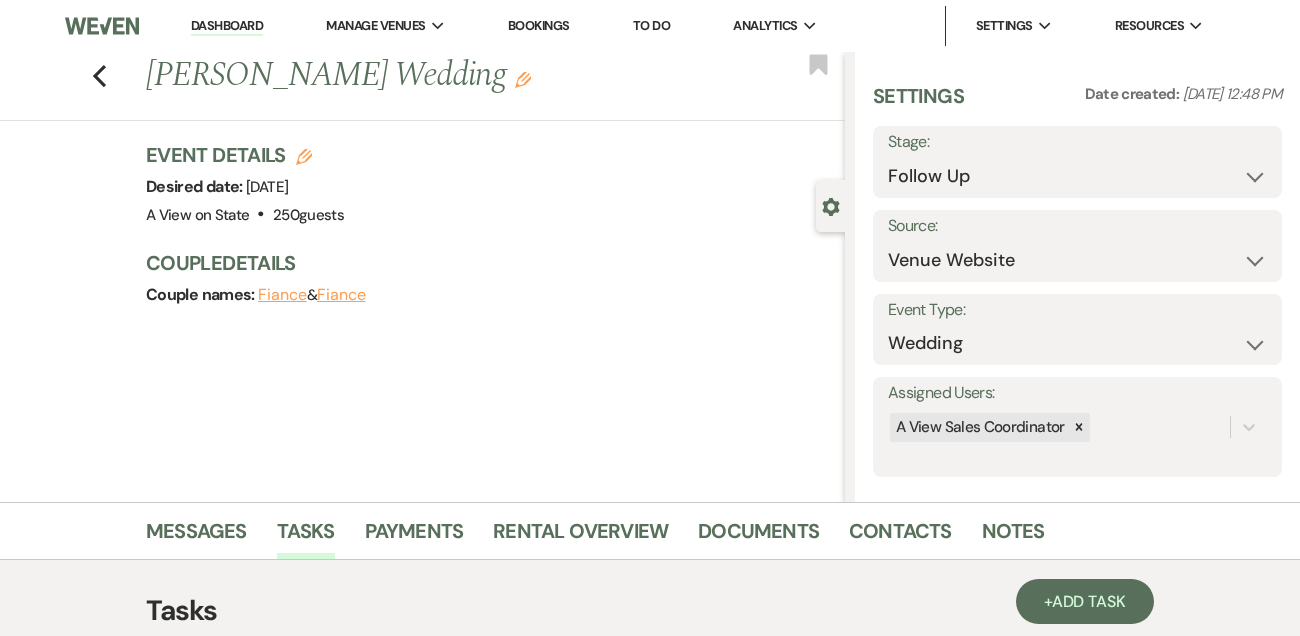 click on "Dashboard" at bounding box center [227, 26] 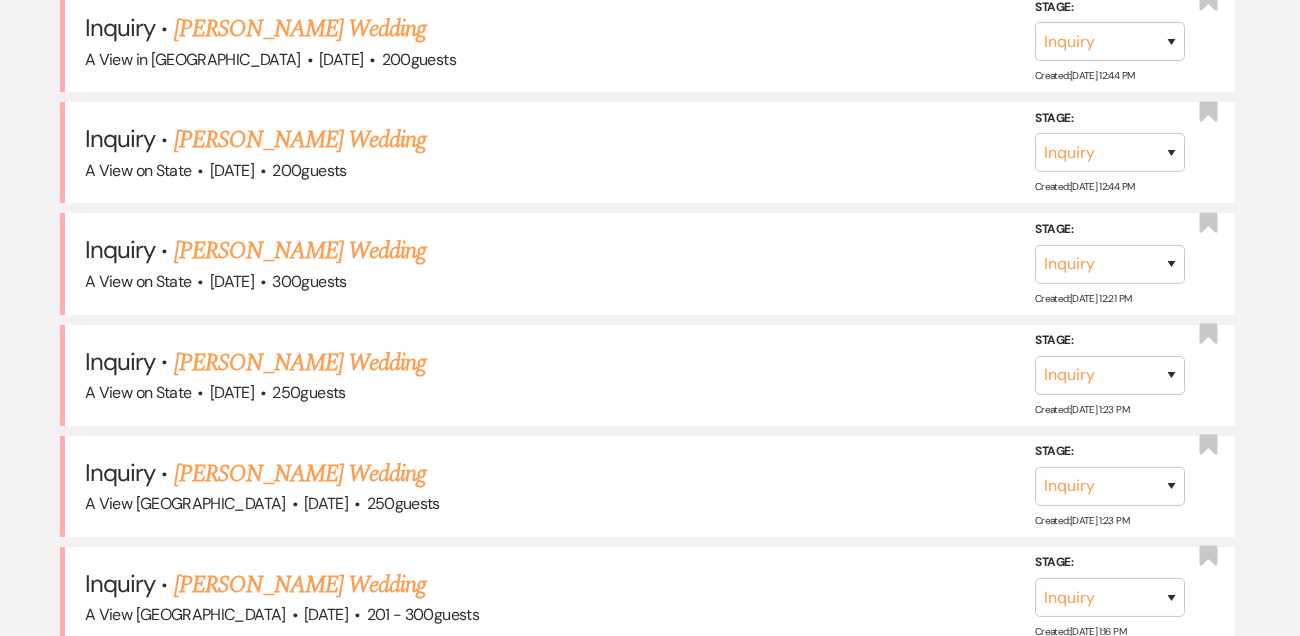 scroll, scrollTop: 1316, scrollLeft: 0, axis: vertical 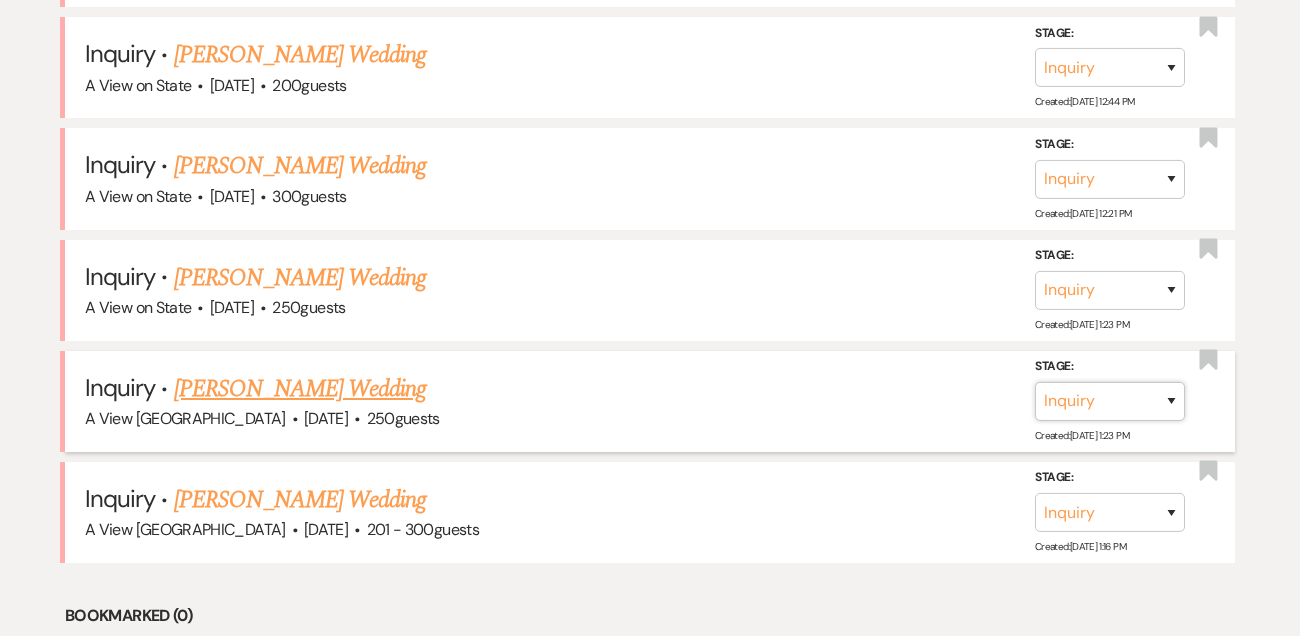 click on "Inquiry Follow Up Tour Requested Tour Confirmed Toured Proposal Sent Booked Lost" at bounding box center (1110, 401) 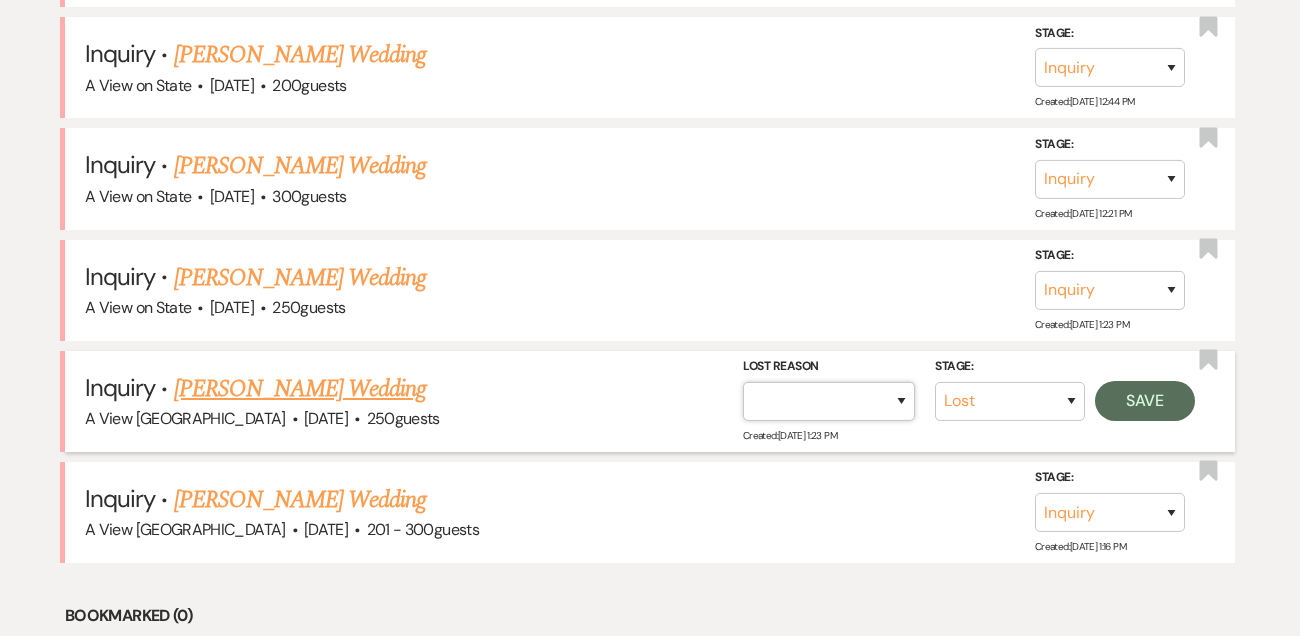click on "Booked Elsewhere Budget Date Unavailable No Response Not a Good Match Capacity Cancelled Duplicate (hidden) Spam (hidden) Other (hidden) Other" at bounding box center [829, 401] 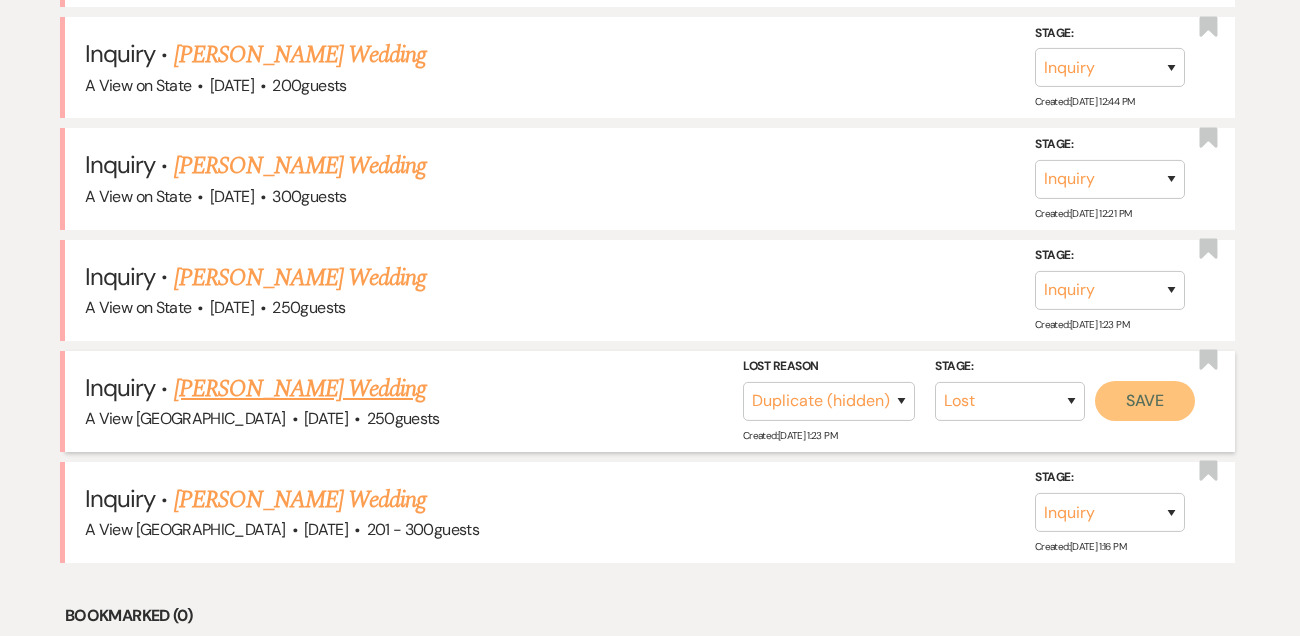 click on "Save" at bounding box center [1145, 401] 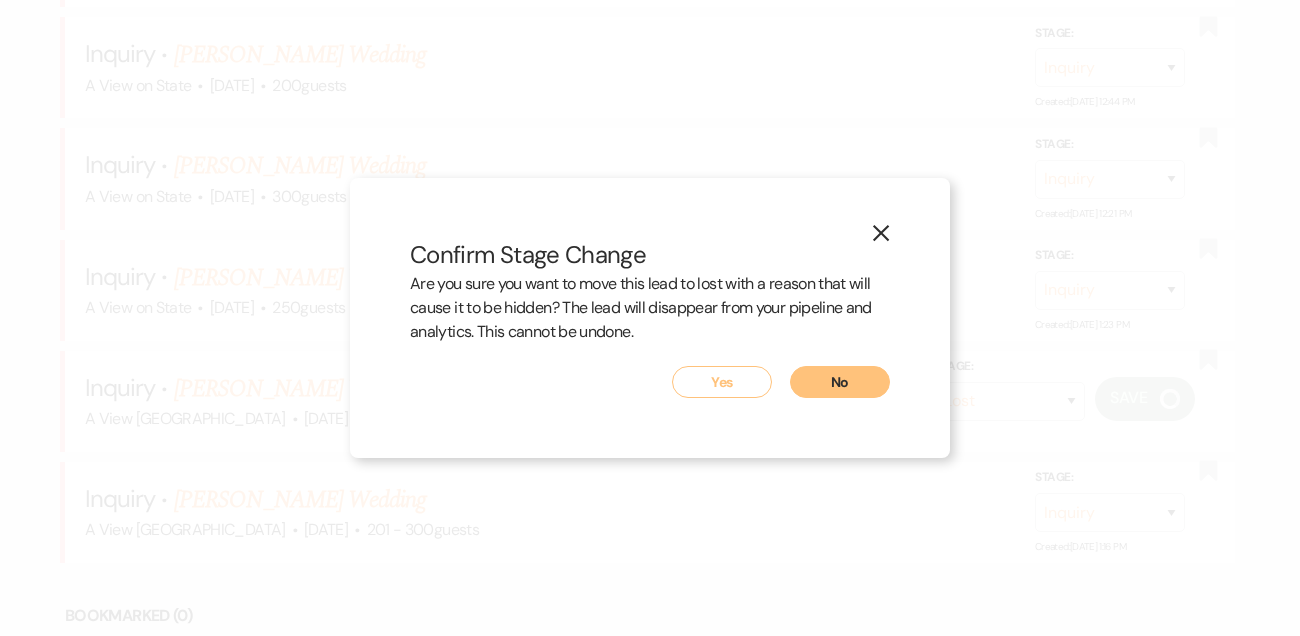 click on "Yes" at bounding box center (722, 382) 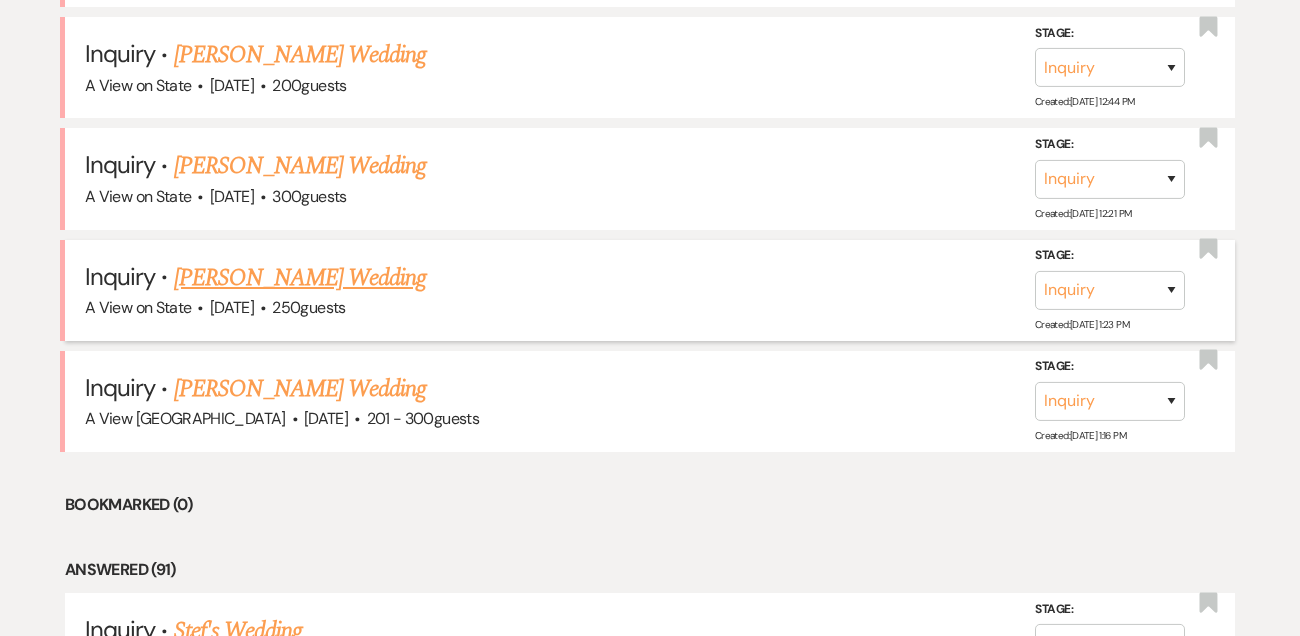 click on "Carolyn Dynek's Wedding" at bounding box center [300, 278] 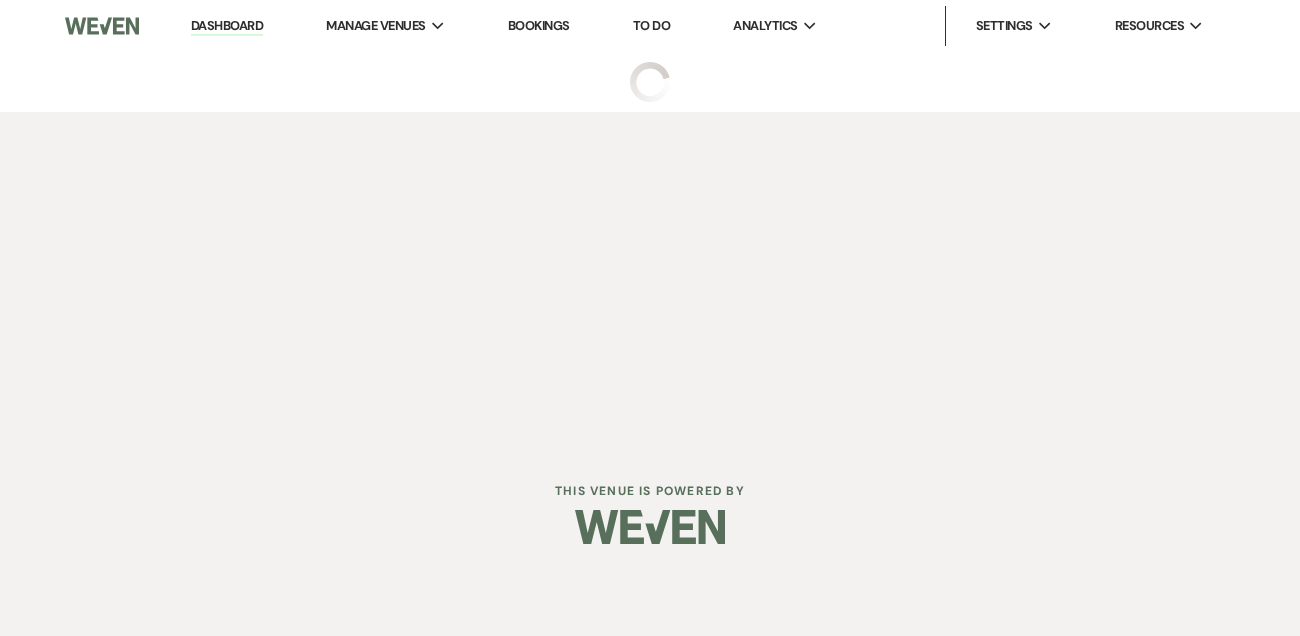 scroll, scrollTop: 0, scrollLeft: 0, axis: both 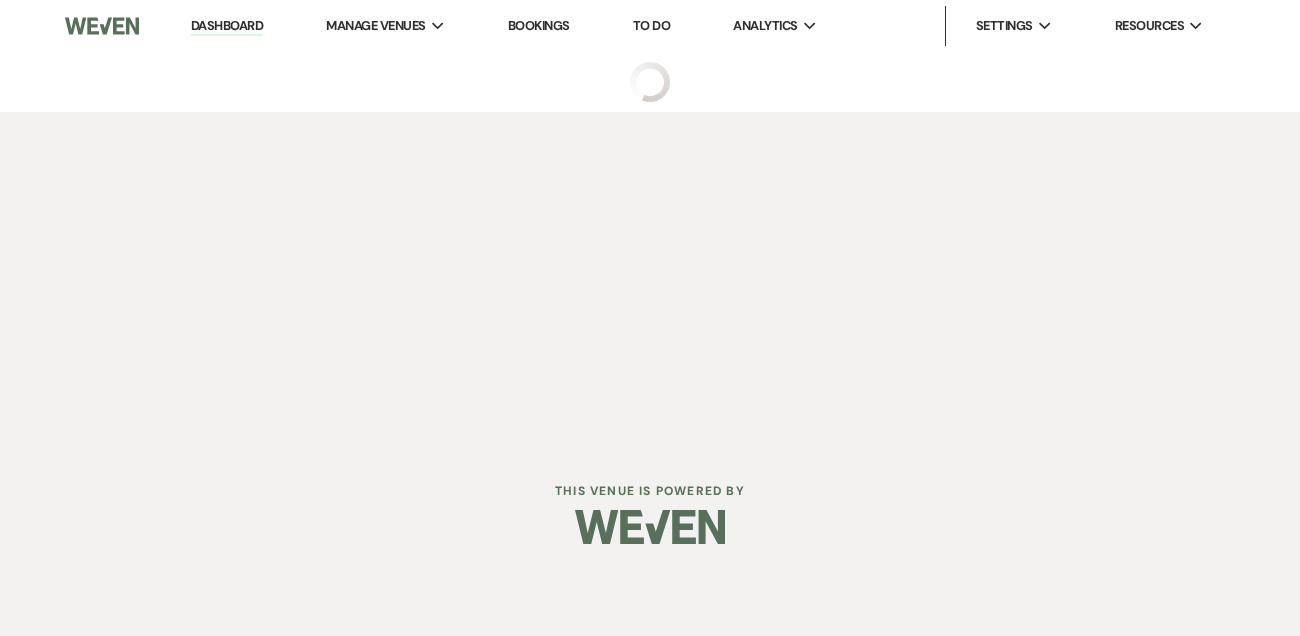 select on "5" 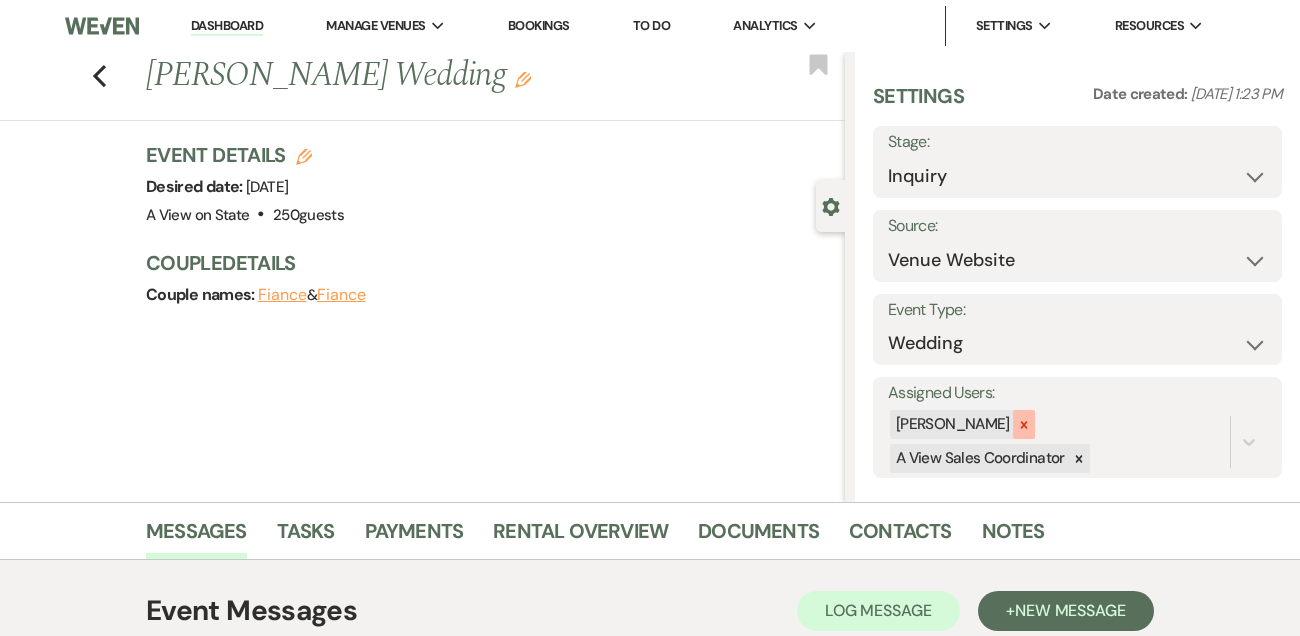 click at bounding box center [1024, 424] 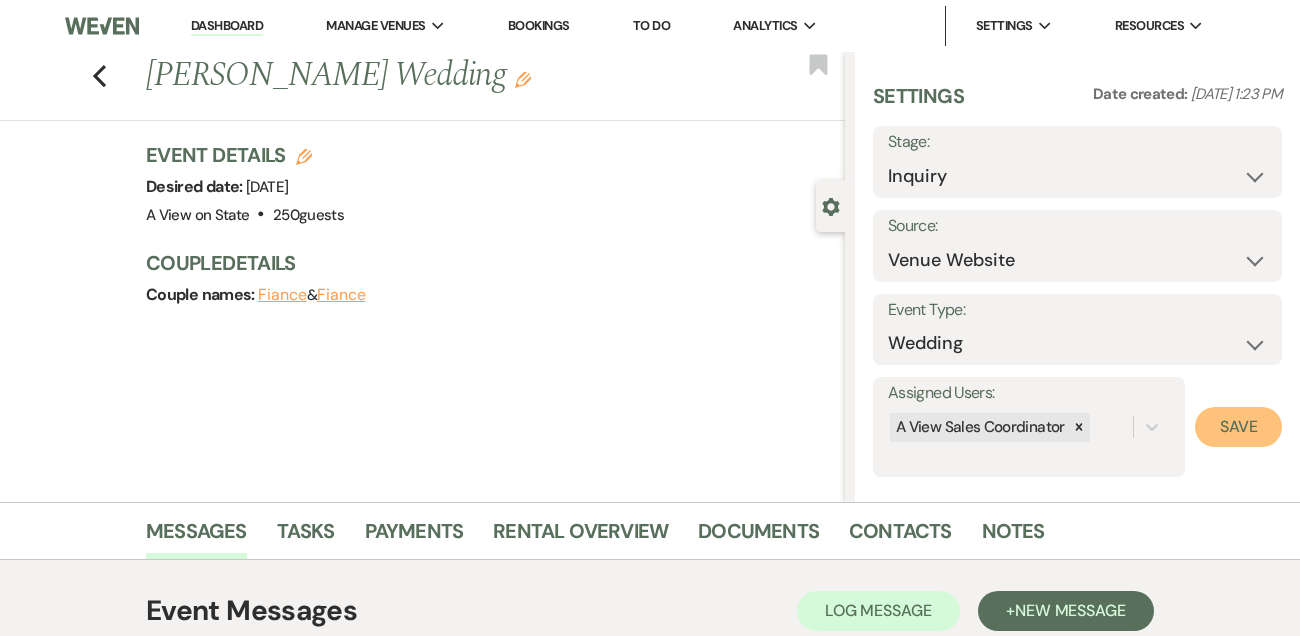 click on "Save" at bounding box center [1238, 427] 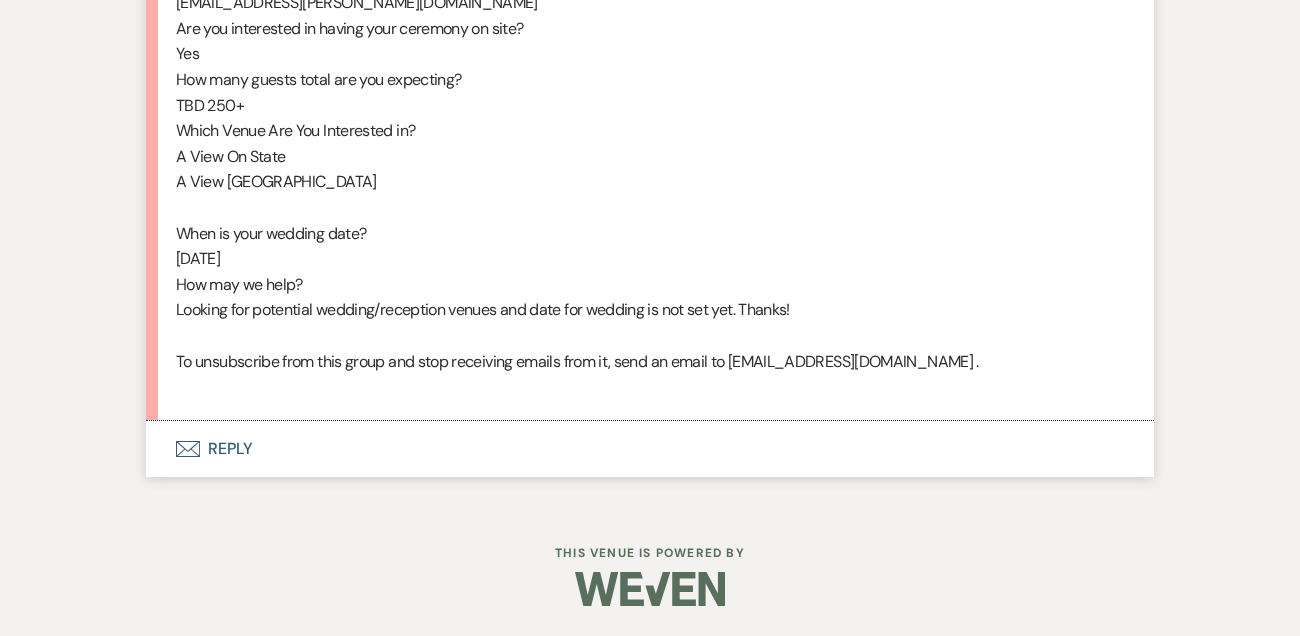 scroll, scrollTop: 1252, scrollLeft: 0, axis: vertical 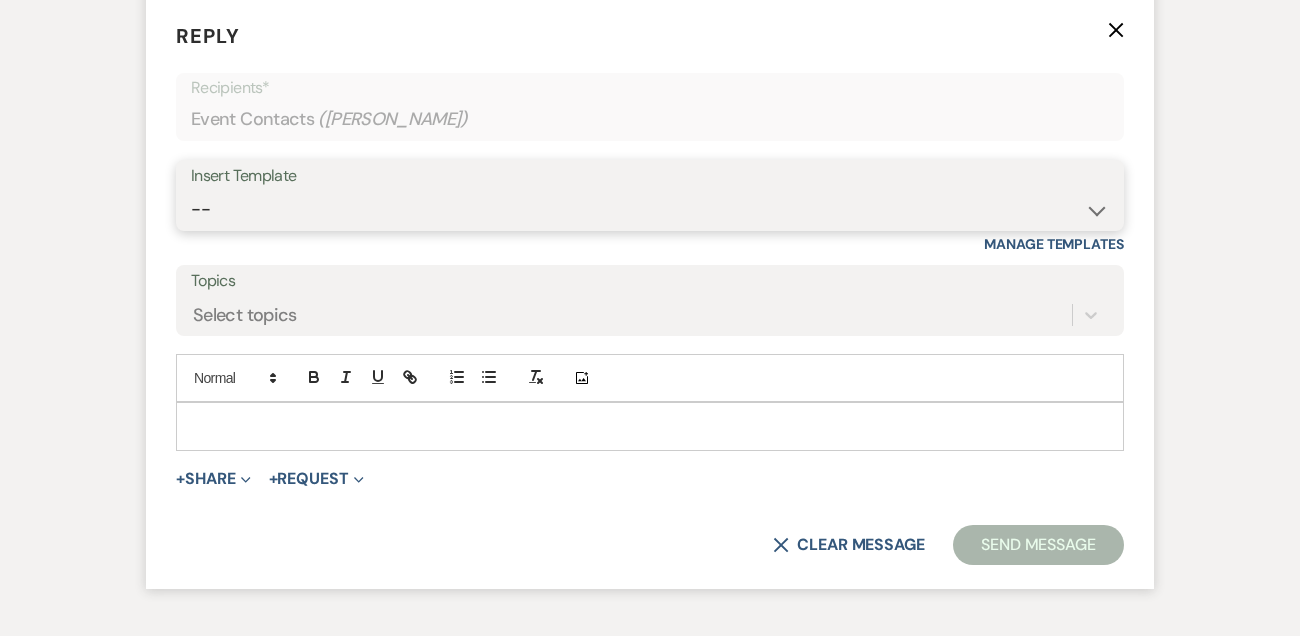 click on "-- Tour Confirmation Contract (Pre-Booked Leads) Out of office Inquiry Email All 3 Venues Inquiry Welcome Email Initial Inquiry Follow Up Say YES to the Venue!  Britney Tour Follow Up - A Special Note from A View  Pharna  Brochure Download Follow Up A View on State - Drop Box 8 Month Meeting - Delaney 12 M Payment - PC 8 M Meeting - PC 3 M - PC Final - PC Post Final - PC Delaney Signature Delaney Signature LL Signature Del & PC  Brit Signature Lead Follow Up 2nd Lead Follow Up" at bounding box center (650, 209) 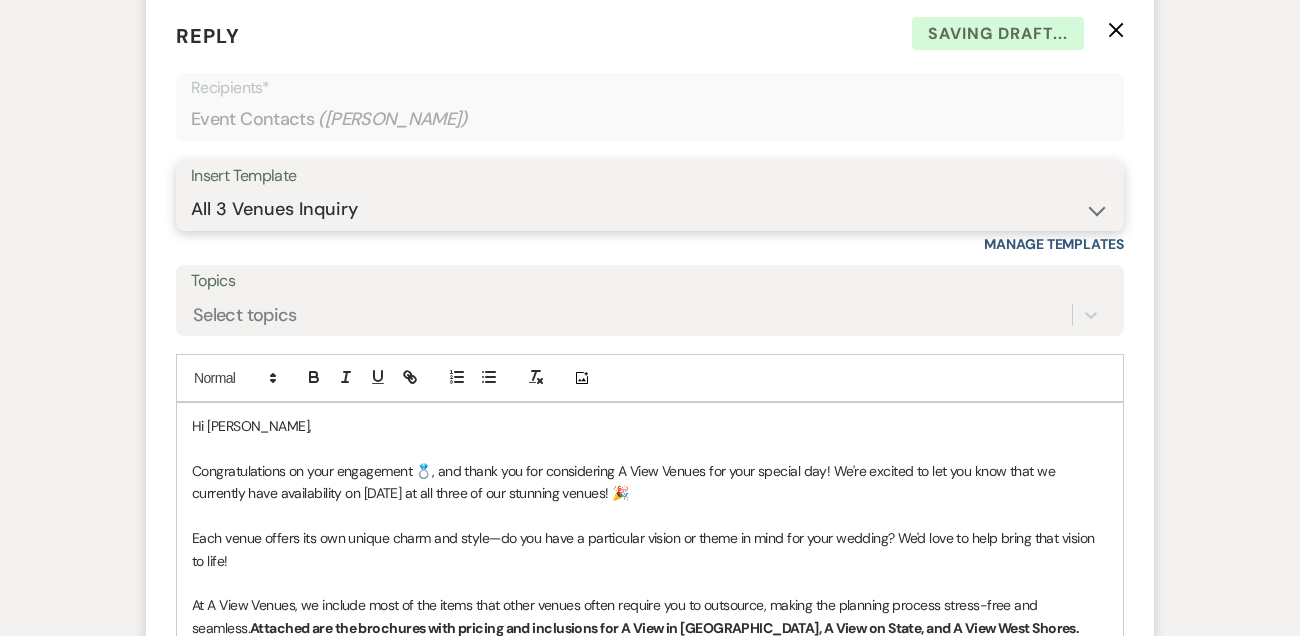 scroll, scrollTop: 1786, scrollLeft: 0, axis: vertical 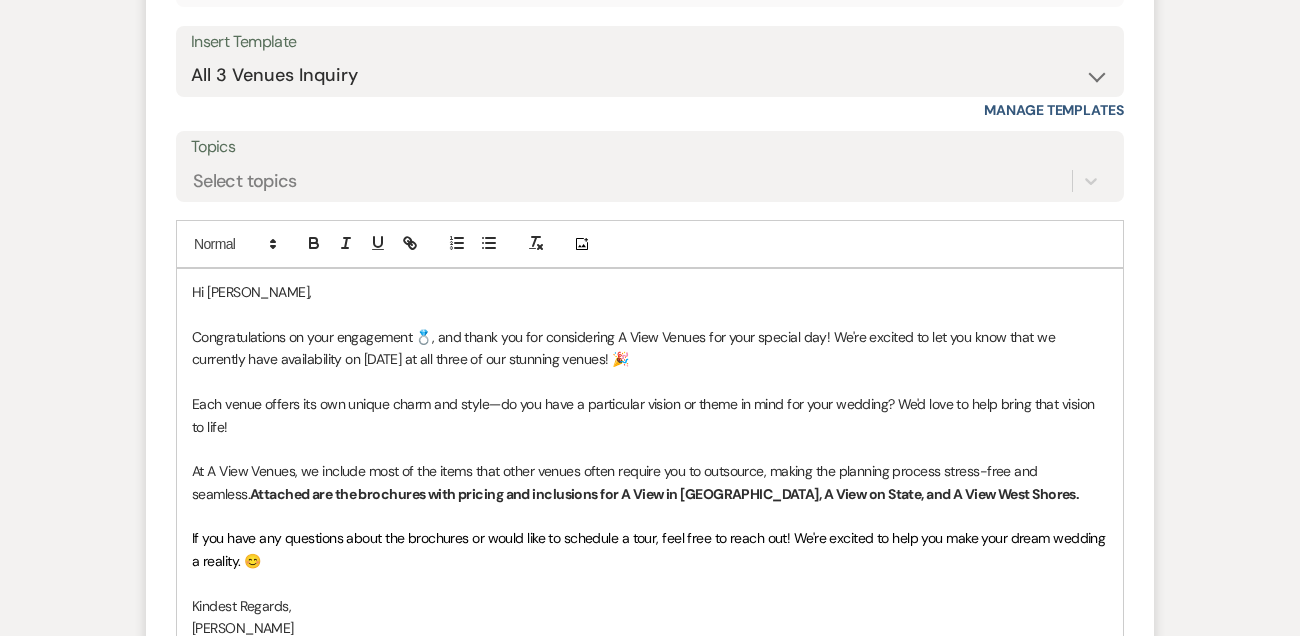 drag, startPoint x: 831, startPoint y: 361, endPoint x: 831, endPoint y: 375, distance: 14 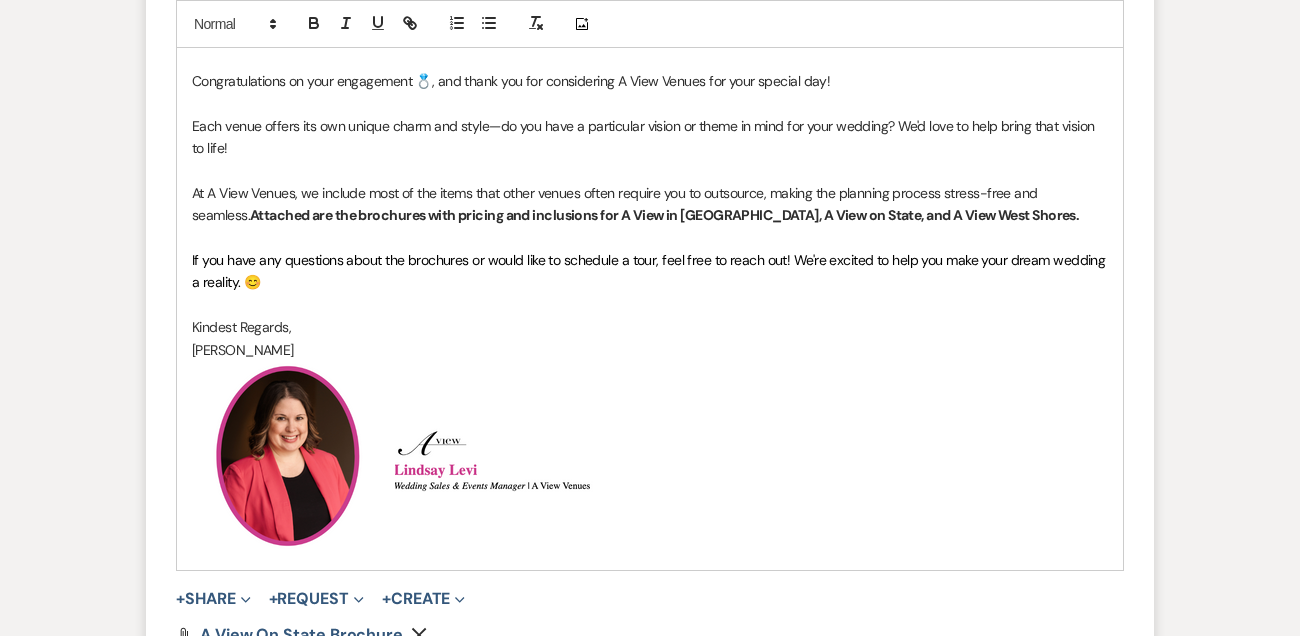 scroll, scrollTop: 2088, scrollLeft: 0, axis: vertical 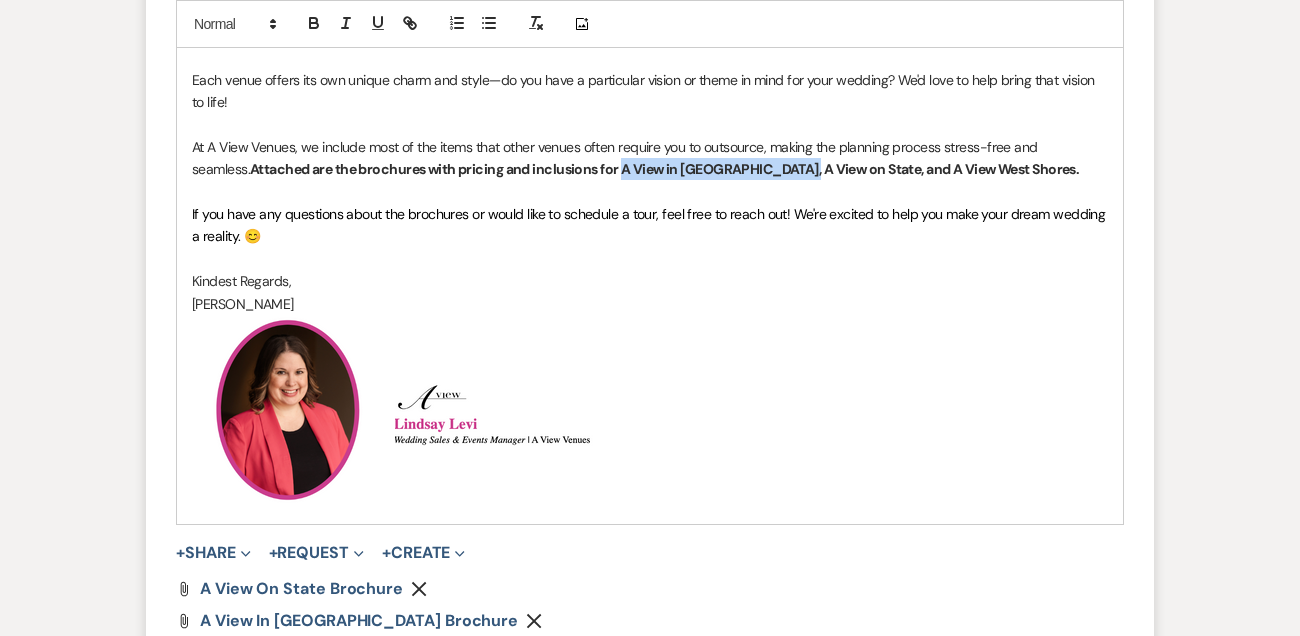 drag, startPoint x: 563, startPoint y: 187, endPoint x: 724, endPoint y: 191, distance: 161.04968 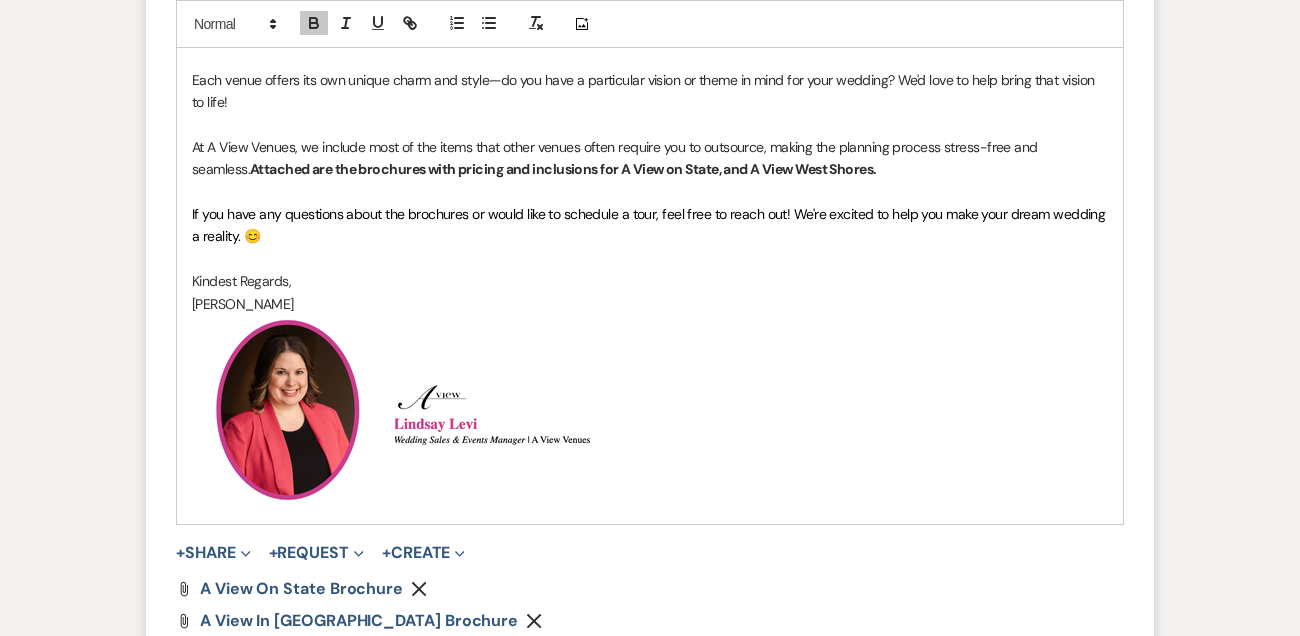 click on "Attached are the brochures with pricing and inclusions for A View on State, and A View West Shores." at bounding box center (563, 169) 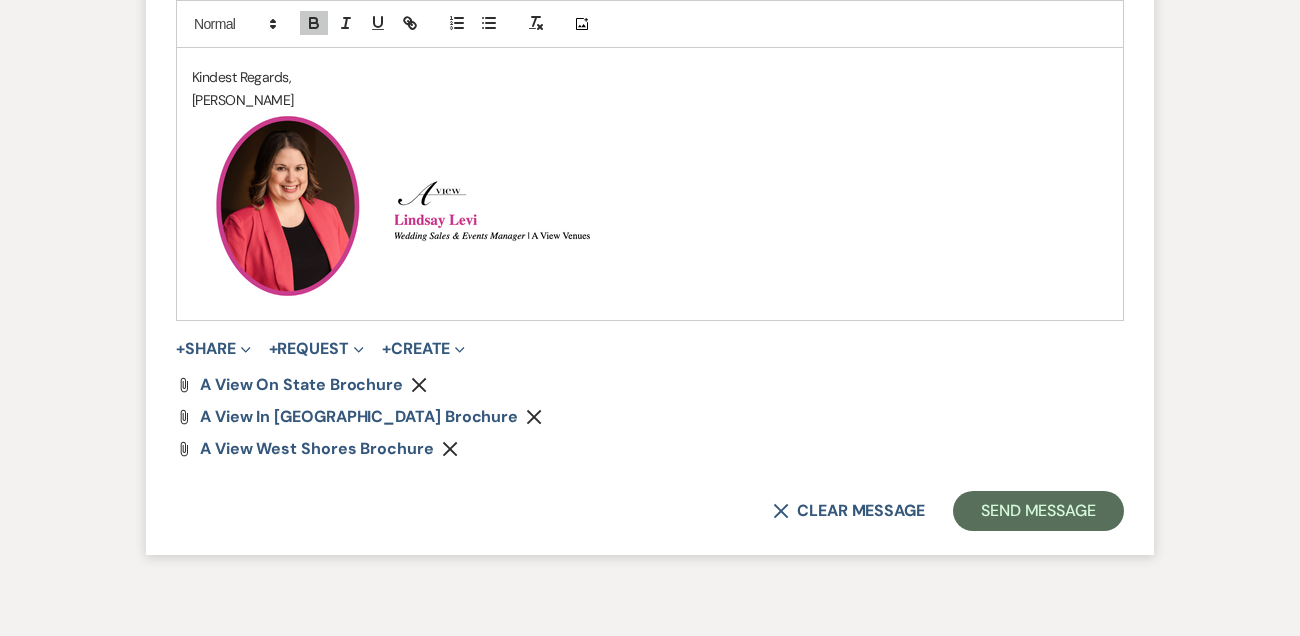 scroll, scrollTop: 2295, scrollLeft: 0, axis: vertical 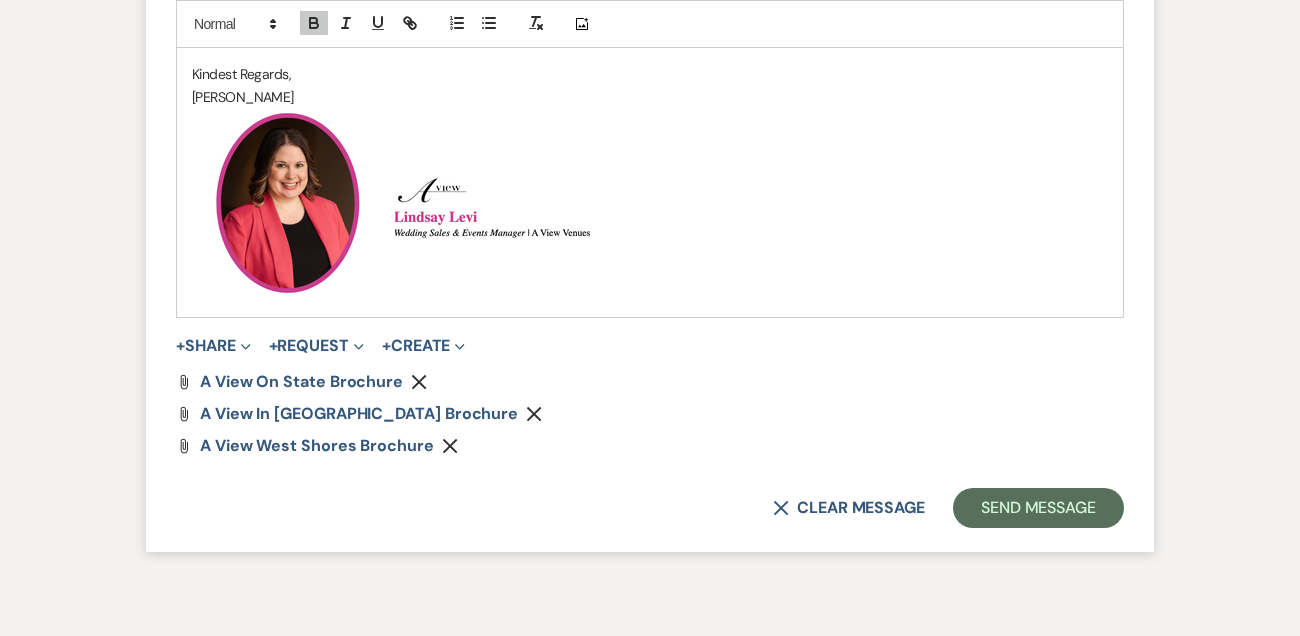click 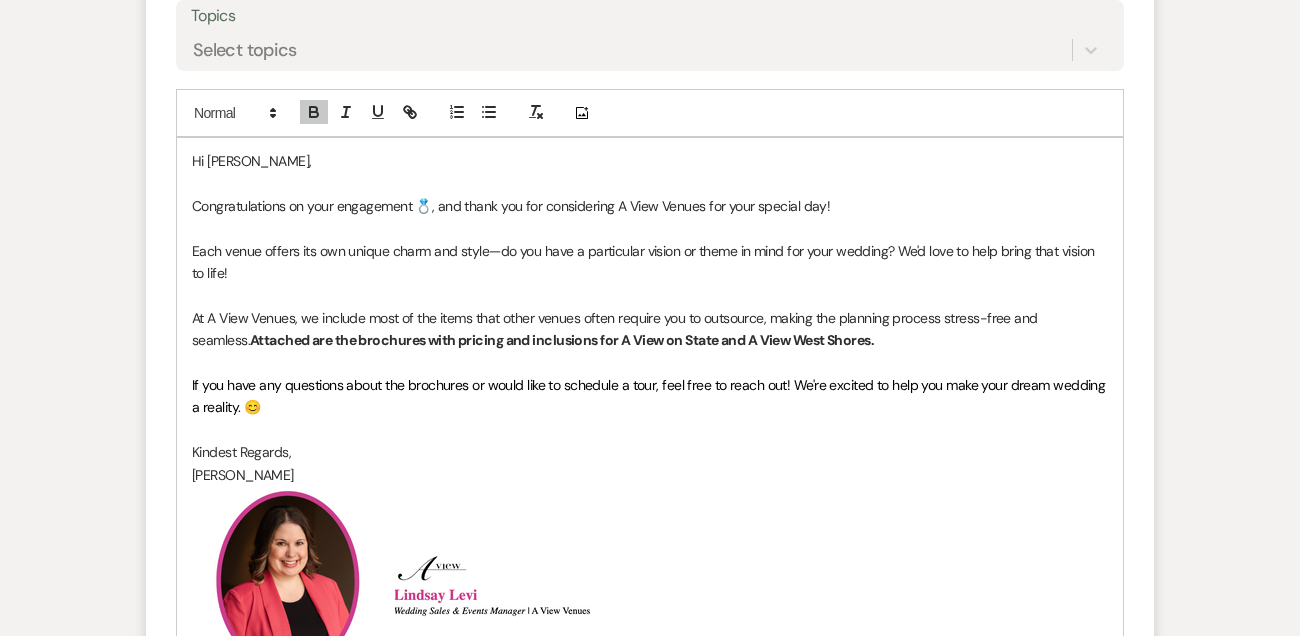 scroll, scrollTop: 1955, scrollLeft: 0, axis: vertical 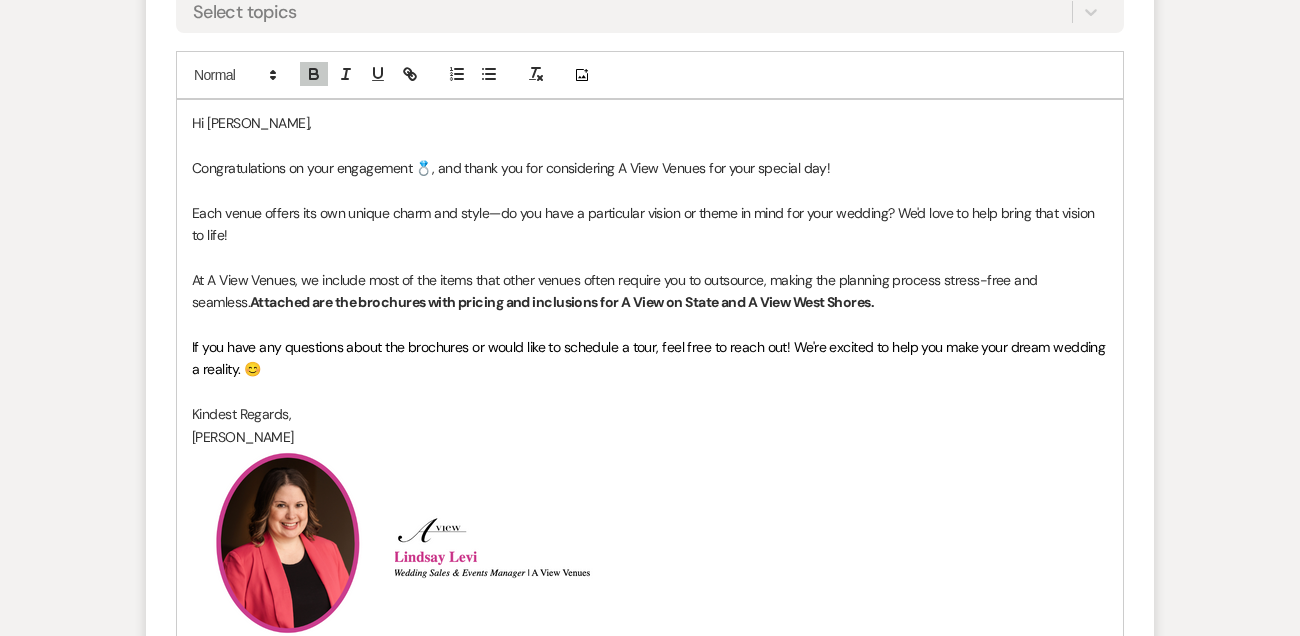 click on "Congratulations on your engagement 💍, and thank you for considering A View Venues for your special day!" at bounding box center [650, 168] 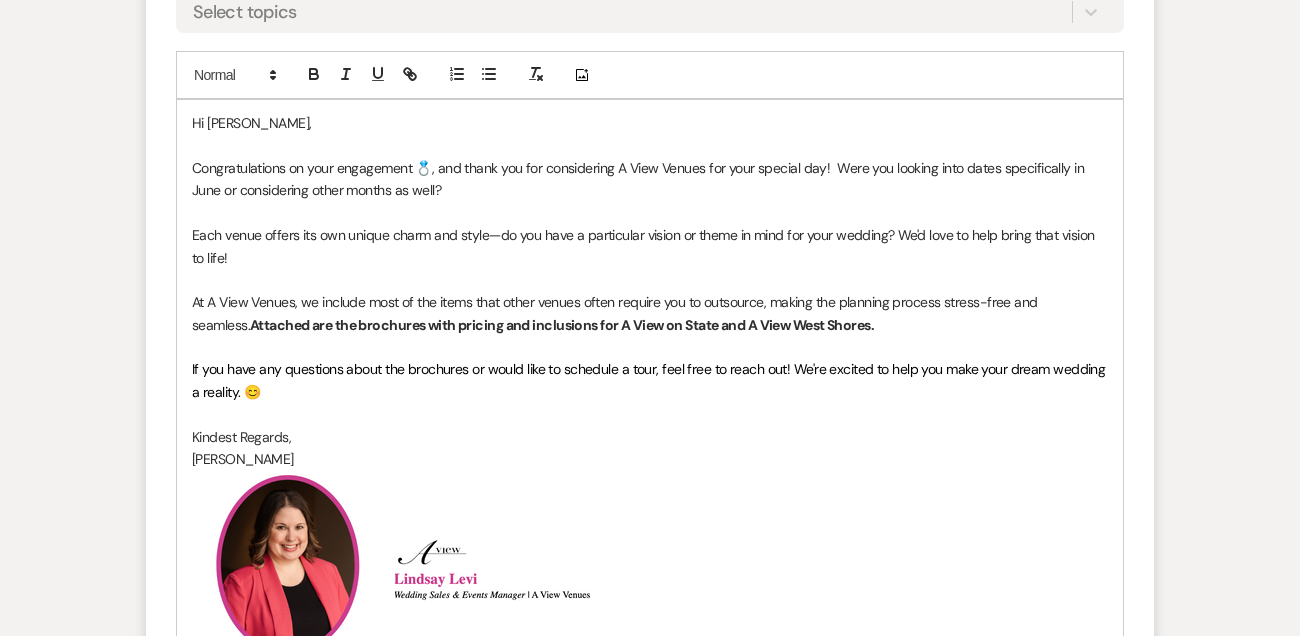 click on "Congratulations on your engagement 💍, and thank you for considering A View Venues for your special day!  Were you looking into dates specifically in June or considering other months as well?" at bounding box center [650, 179] 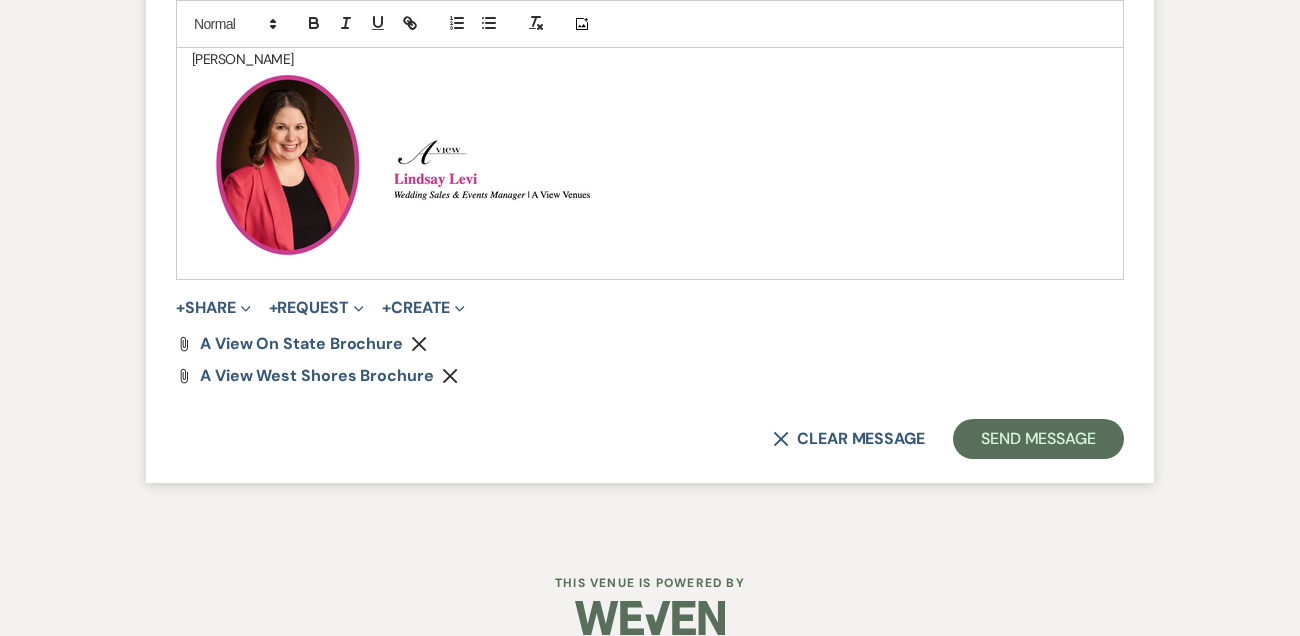 scroll, scrollTop: 2359, scrollLeft: 0, axis: vertical 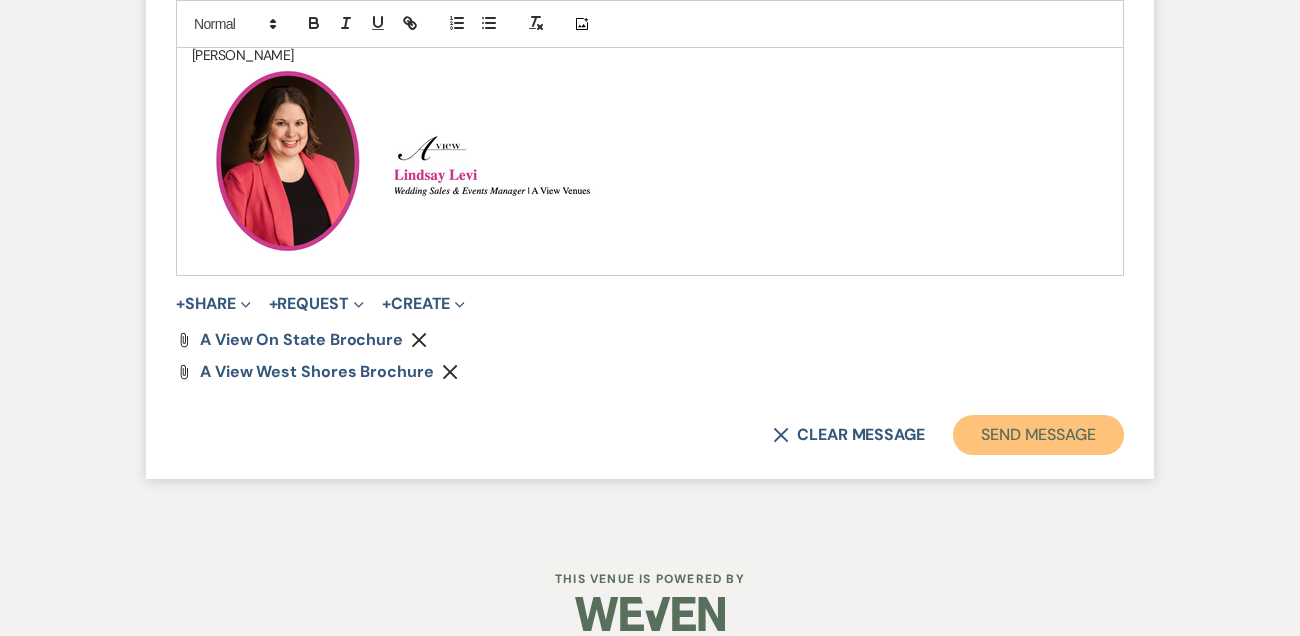 click on "Send Message" at bounding box center [1038, 435] 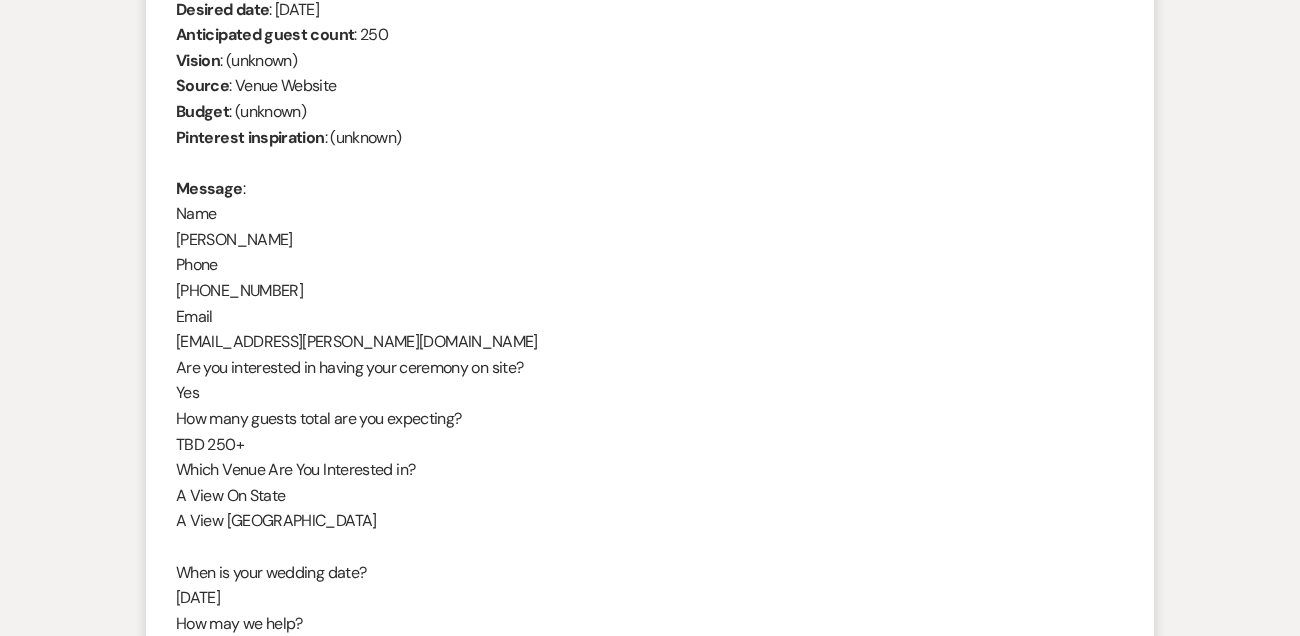 scroll, scrollTop: 872, scrollLeft: 0, axis: vertical 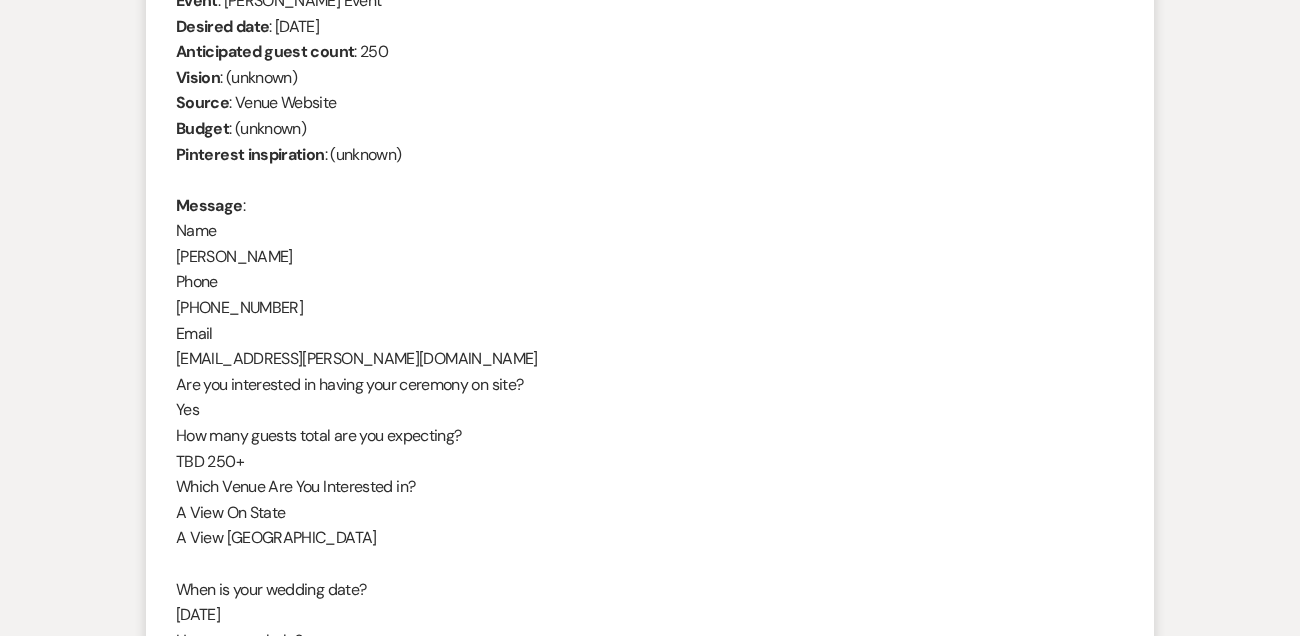 click on "From : Carolyn Dynek
Event : Carolyn Dynek's Event
Desired date : June 27th 2026
Anticipated guest count : 250
Vision : (unknown)
Source : Venue Website
Budget : (unknown)
Pinterest inspiration : (unknown)
Message :   Name Carolyn Dynek Phone (402) 660-8341 Email cld_mad@cox.net Are you interested in having your ceremony on site? Yes How many guests total are you expecting? TBD 250+ Which Venue Are You Interested in? A View On State A View West Shores When is your wedding date? 06/27/2026 How may we help? Looking for potential wedding/reception venues and date for wedding is not set yet. Thanks! To unsubscribe from this group and stop receiving emails from it, send an email to Lead-Consolidation-A-View-on-State+unsubscribe@weven.co ." at bounding box center (650, 358) 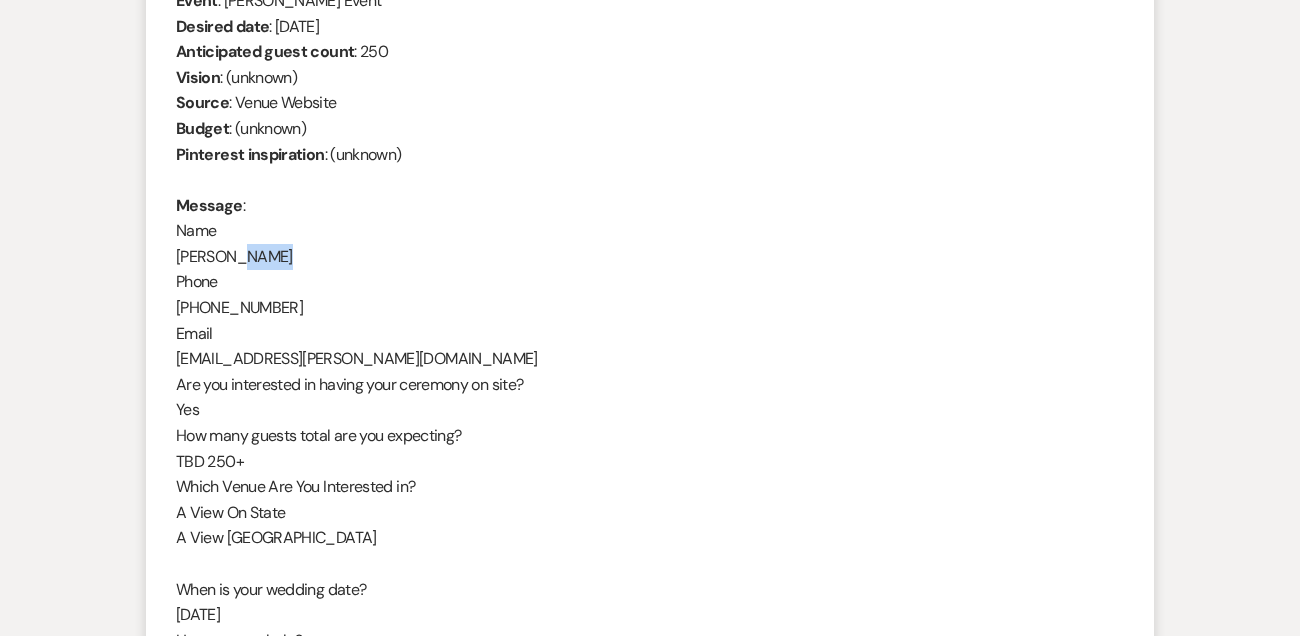 click on "From : Carolyn Dynek
Event : Carolyn Dynek's Event
Desired date : June 27th 2026
Anticipated guest count : 250
Vision : (unknown)
Source : Venue Website
Budget : (unknown)
Pinterest inspiration : (unknown)
Message :   Name Carolyn Dynek Phone (402) 660-8341 Email cld_mad@cox.net Are you interested in having your ceremony on site? Yes How many guests total are you expecting? TBD 250+ Which Venue Are You Interested in? A View On State A View West Shores When is your wedding date? 06/27/2026 How may we help? Looking for potential wedding/reception venues and date for wedding is not set yet. Thanks! To unsubscribe from this group and stop receiving emails from it, send an email to Lead-Consolidation-A-View-on-State+unsubscribe@weven.co ." at bounding box center [650, 358] 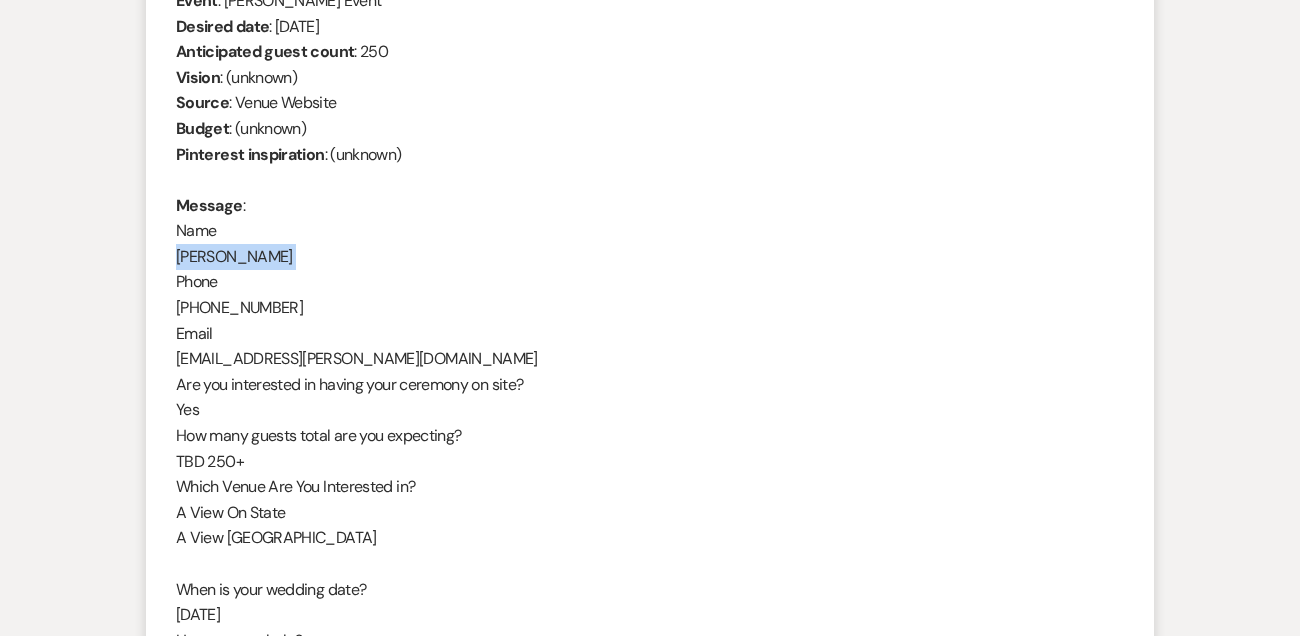 click on "From : Carolyn Dynek
Event : Carolyn Dynek's Event
Desired date : June 27th 2026
Anticipated guest count : 250
Vision : (unknown)
Source : Venue Website
Budget : (unknown)
Pinterest inspiration : (unknown)
Message :   Name Carolyn Dynek Phone (402) 660-8341 Email cld_mad@cox.net Are you interested in having your ceremony on site? Yes How many guests total are you expecting? TBD 250+ Which Venue Are You Interested in? A View On State A View West Shores When is your wedding date? 06/27/2026 How may we help? Looking for potential wedding/reception venues and date for wedding is not set yet. Thanks! To unsubscribe from this group and stop receiving emails from it, send an email to Lead-Consolidation-A-View-on-State+unsubscribe@weven.co ." at bounding box center [650, 358] 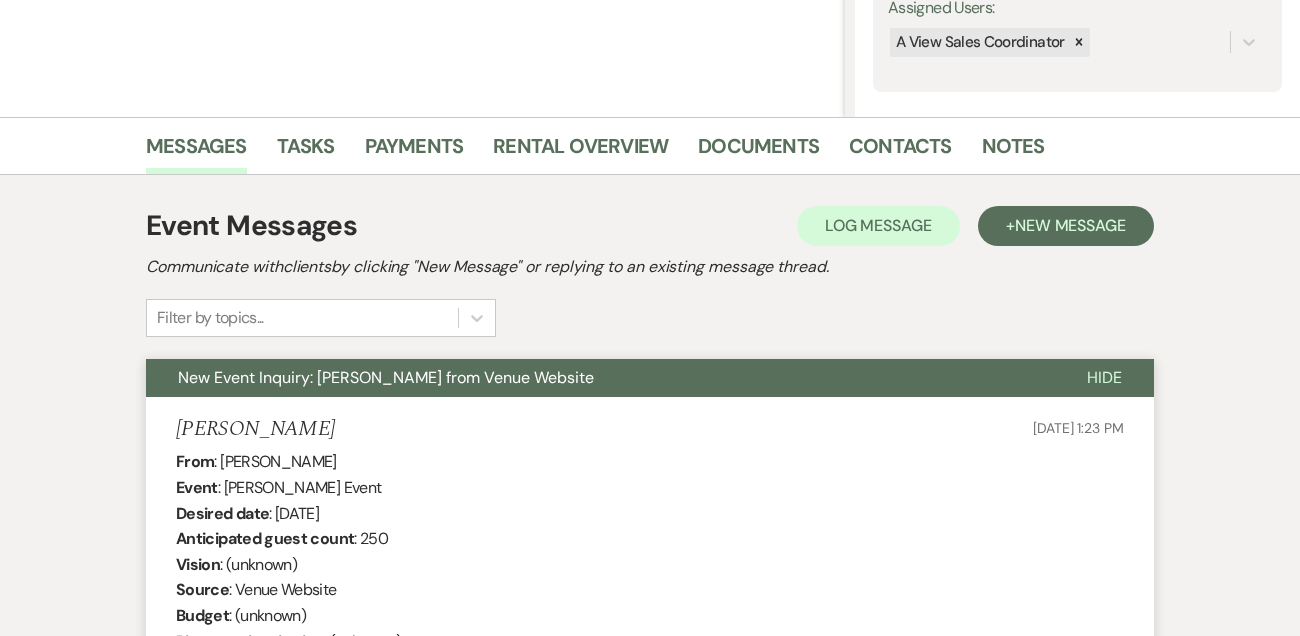 scroll, scrollTop: 380, scrollLeft: 0, axis: vertical 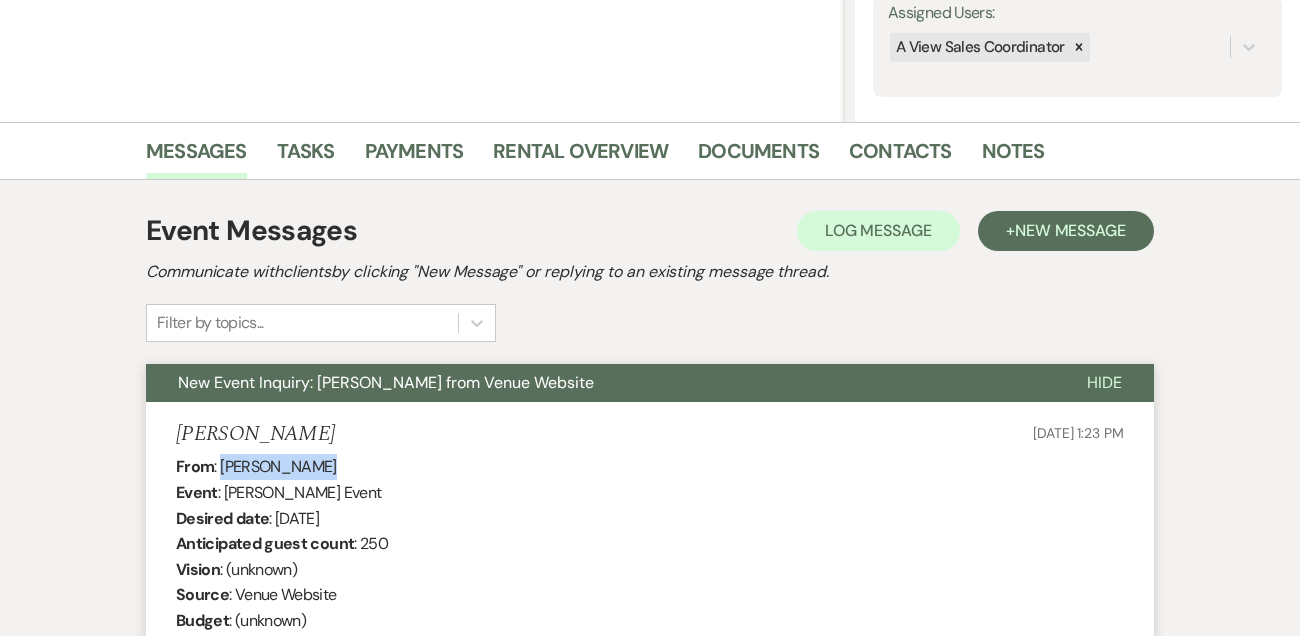drag, startPoint x: 222, startPoint y: 462, endPoint x: 371, endPoint y: 461, distance: 149.00336 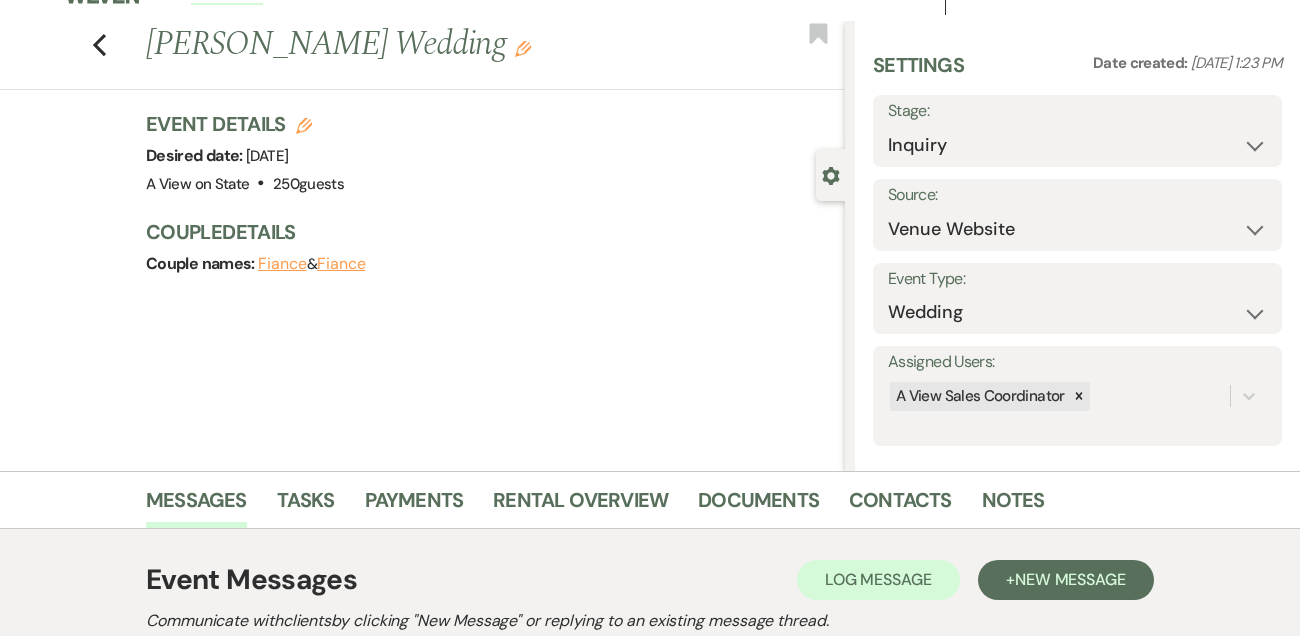 scroll, scrollTop: 0, scrollLeft: 0, axis: both 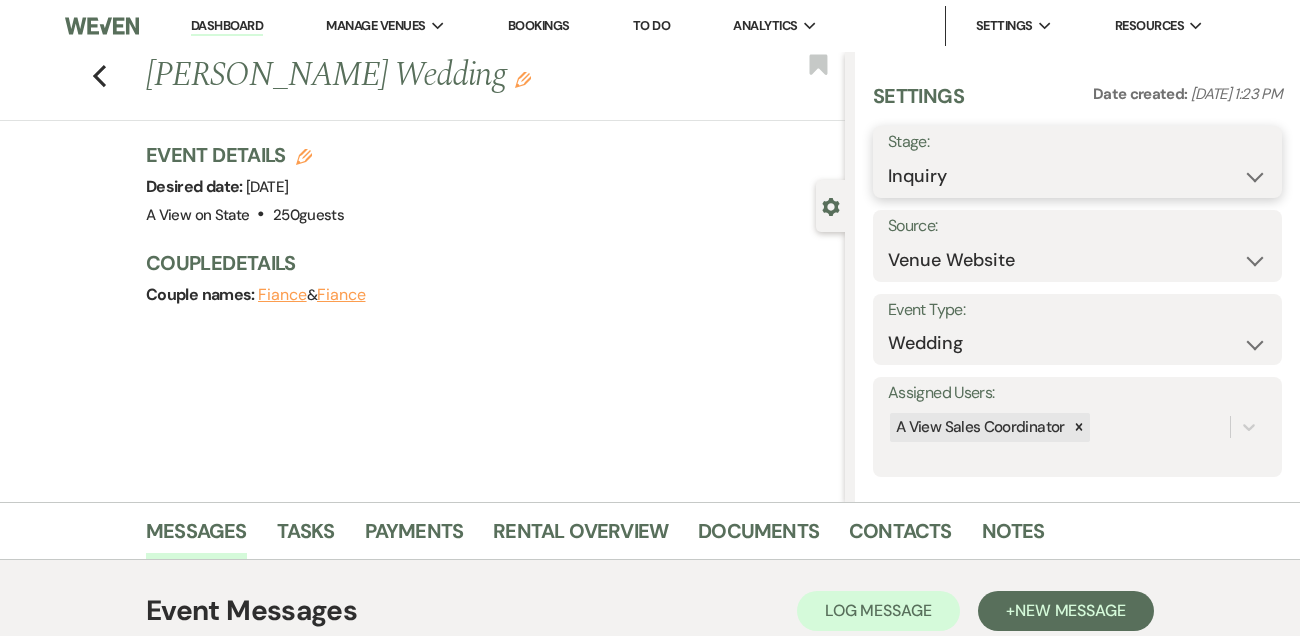 click on "Inquiry Follow Up Tour Requested Tour Confirmed Toured Proposal Sent Booked Lost" at bounding box center [1077, 176] 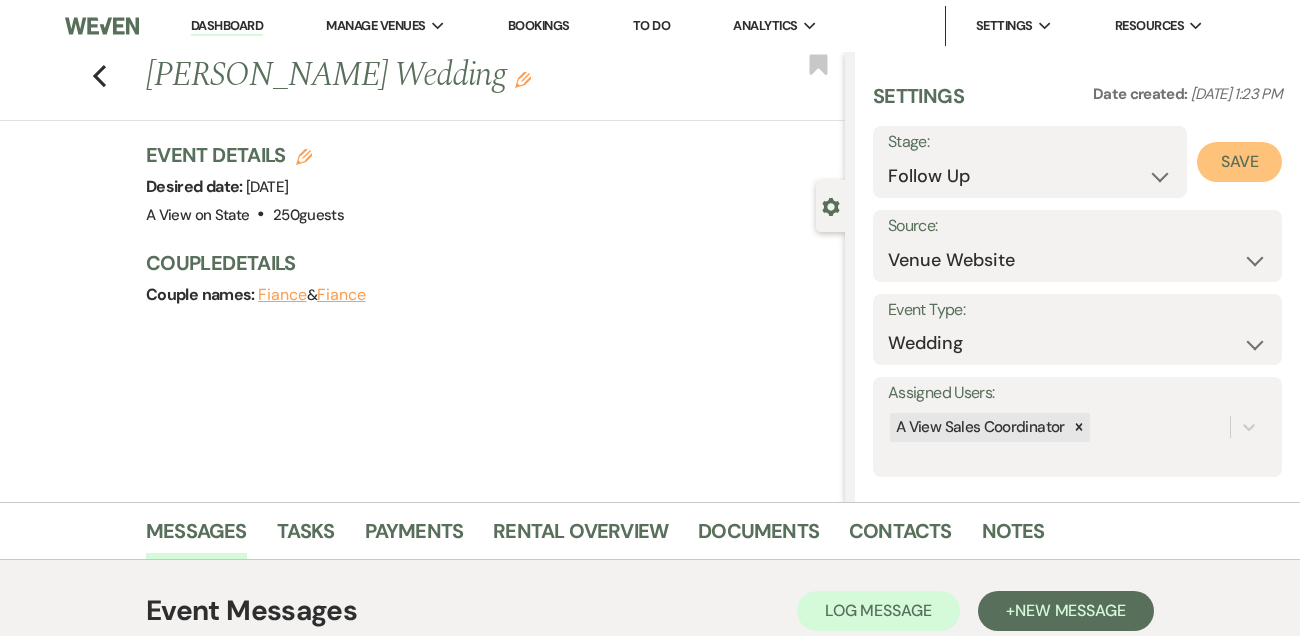 click on "Save" at bounding box center [1239, 162] 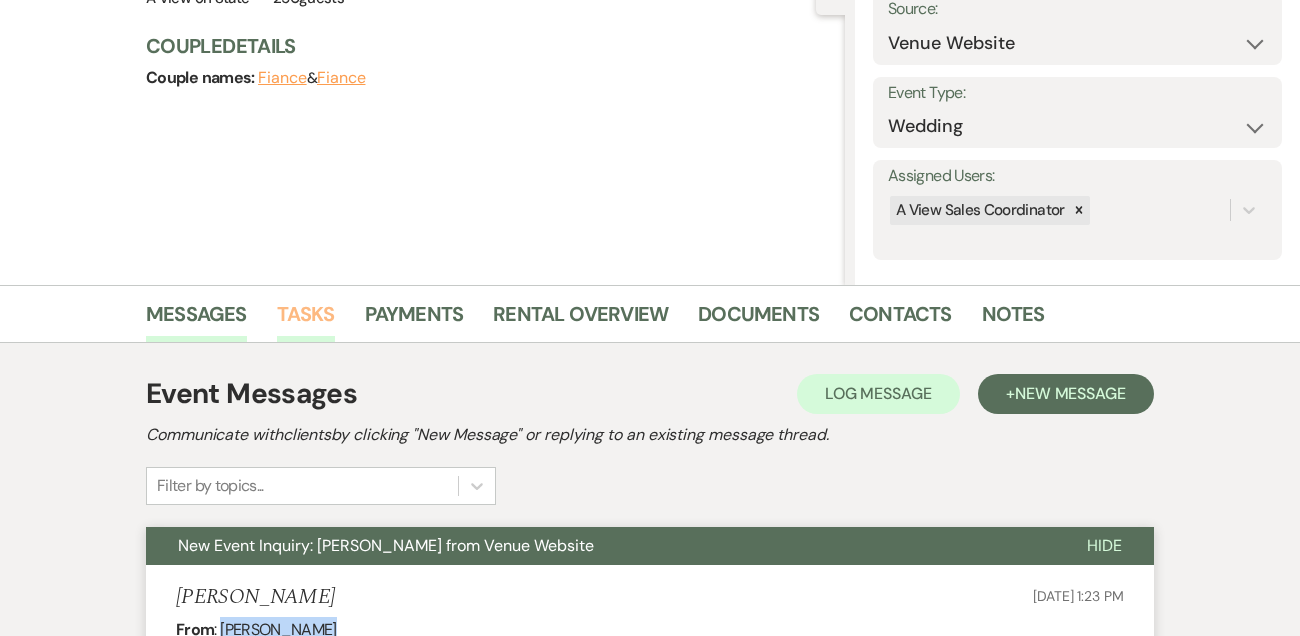click on "Tasks" at bounding box center [306, 320] 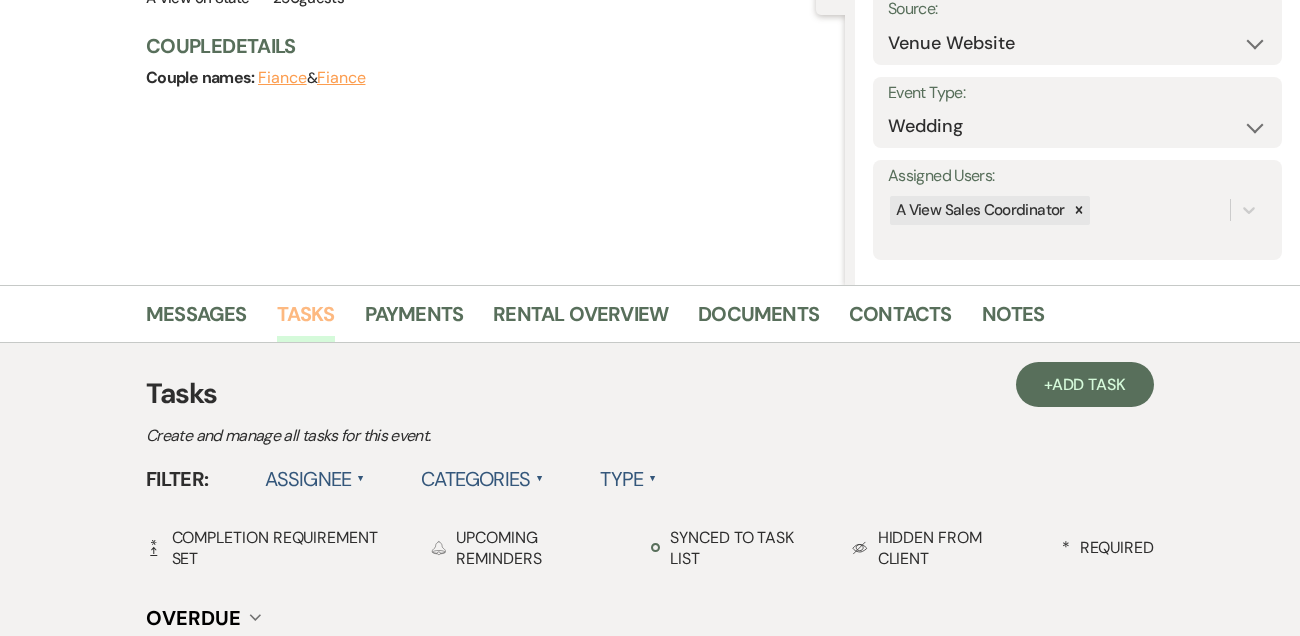 scroll, scrollTop: 307, scrollLeft: 0, axis: vertical 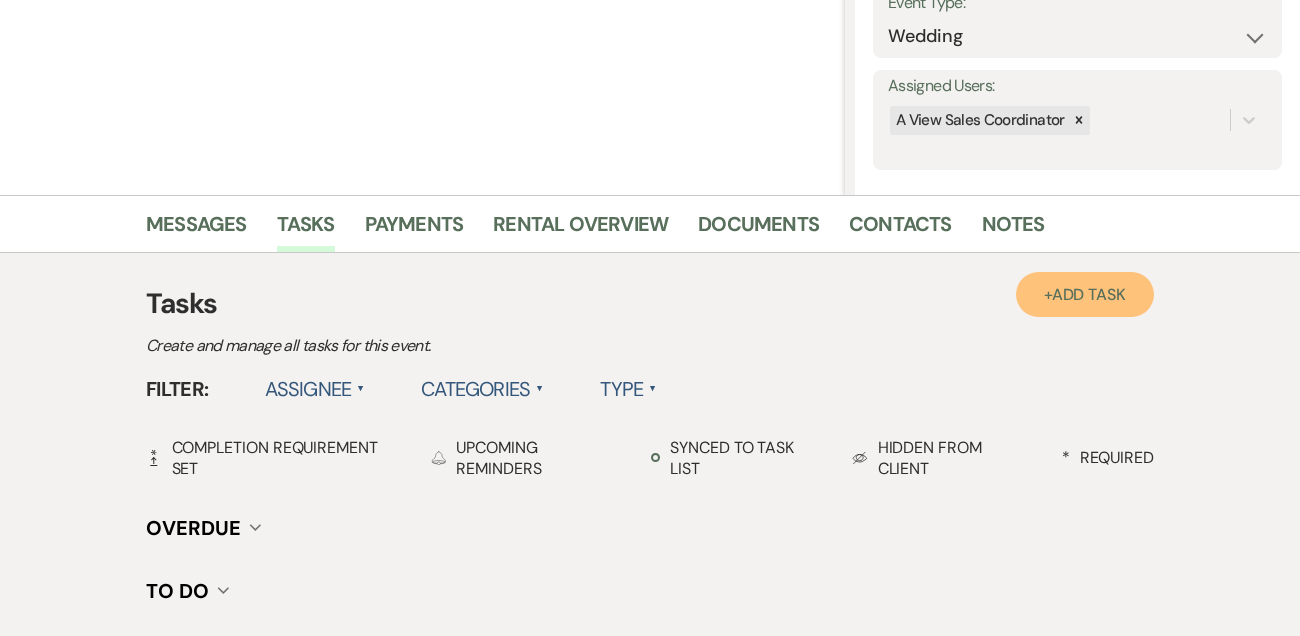 click on "+  Add Task" at bounding box center [1085, 294] 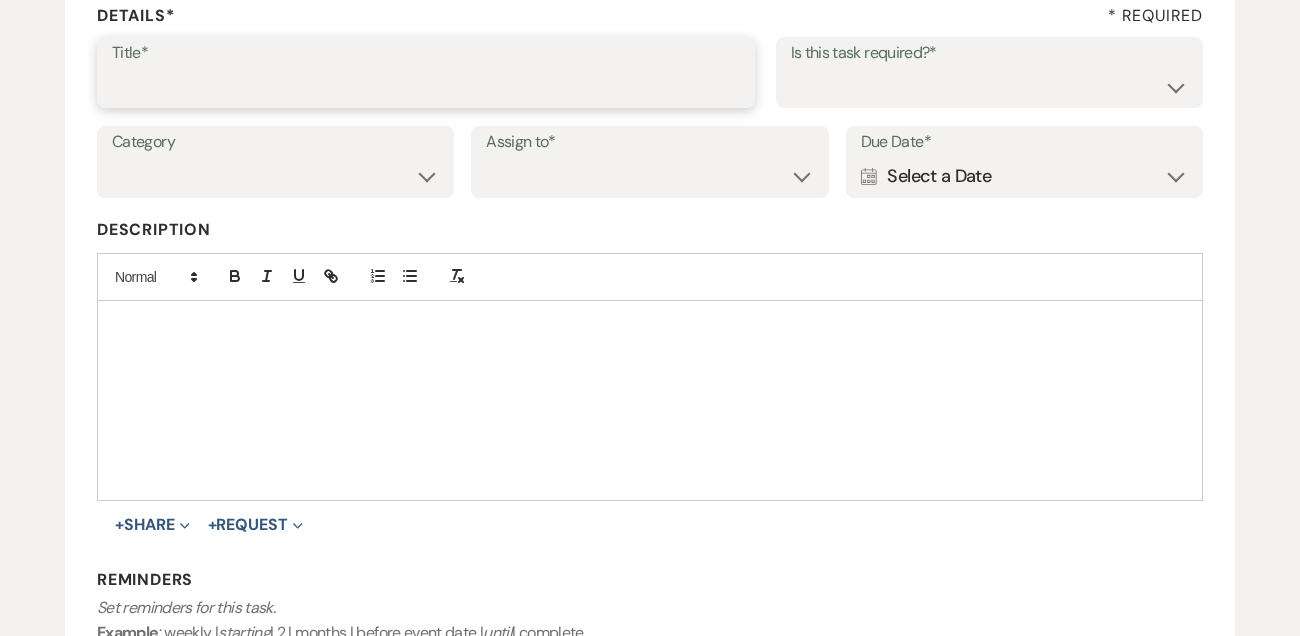 click on "Title*" at bounding box center [426, 86] 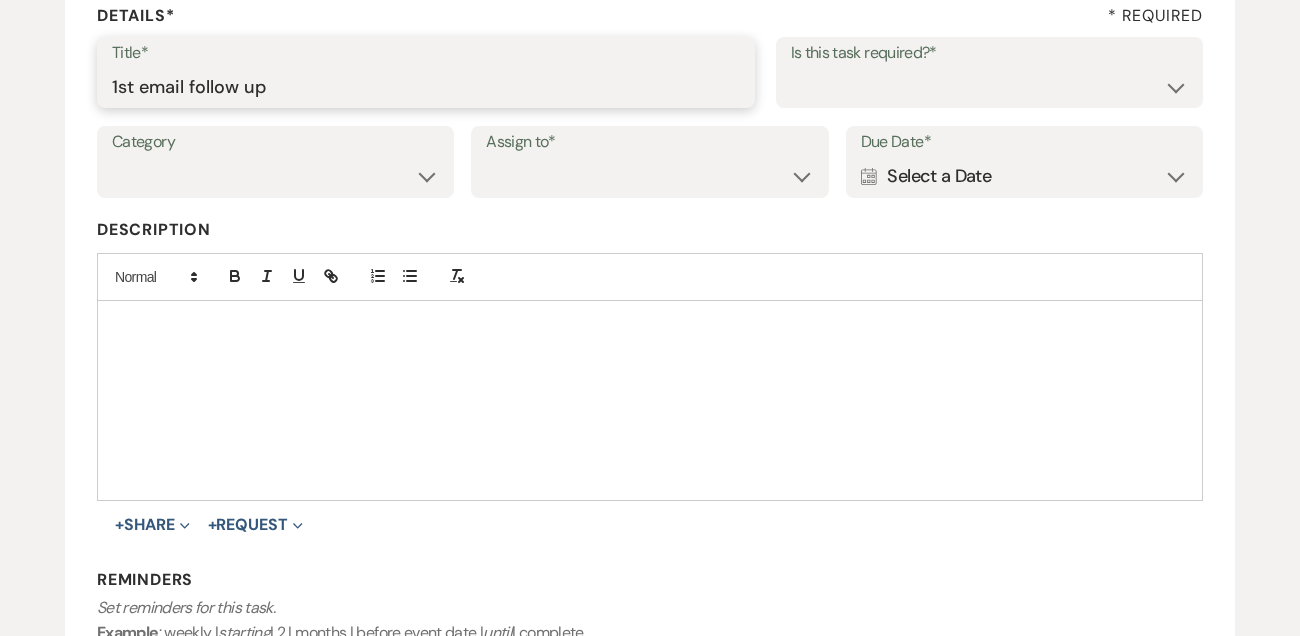 type on "1st email follow up" 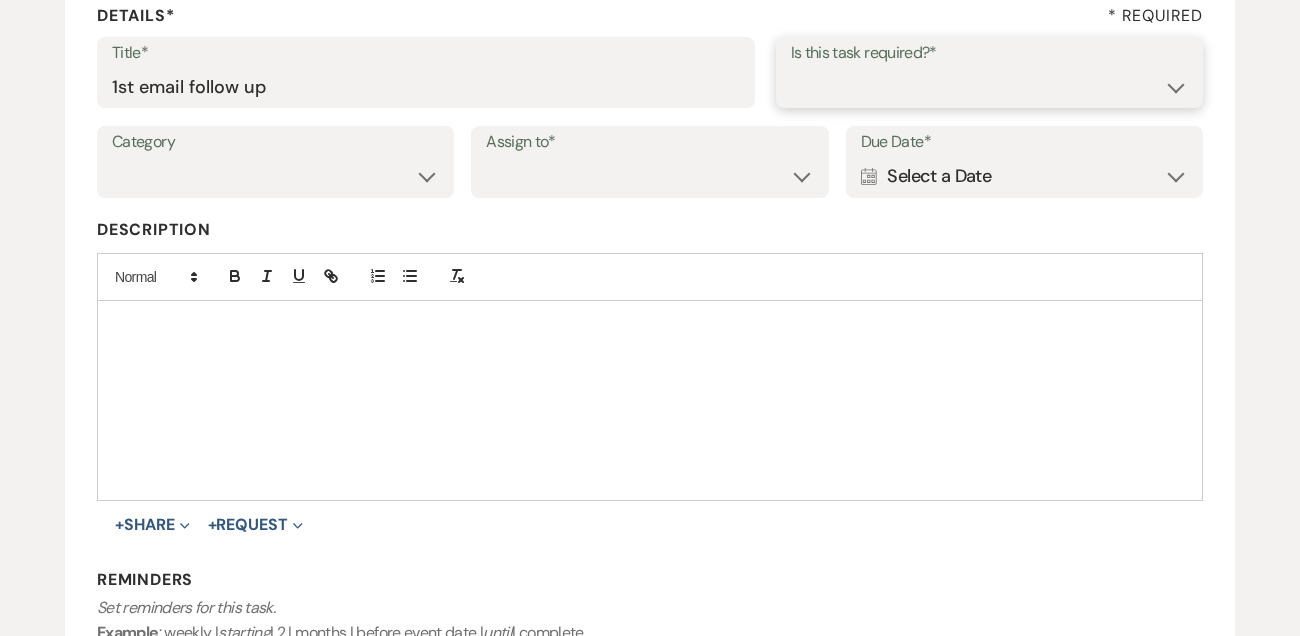 click on "Yes No" at bounding box center [989, 86] 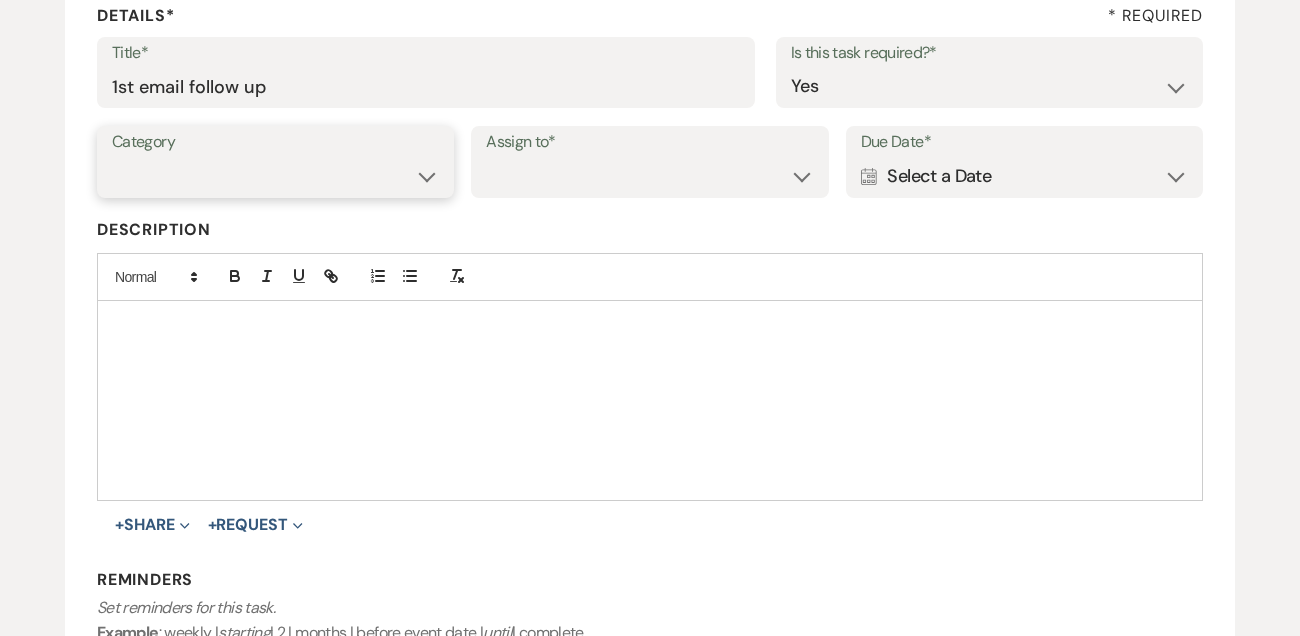 click on "Venue Vendors Guests Details Finalize & Share" at bounding box center [275, 176] 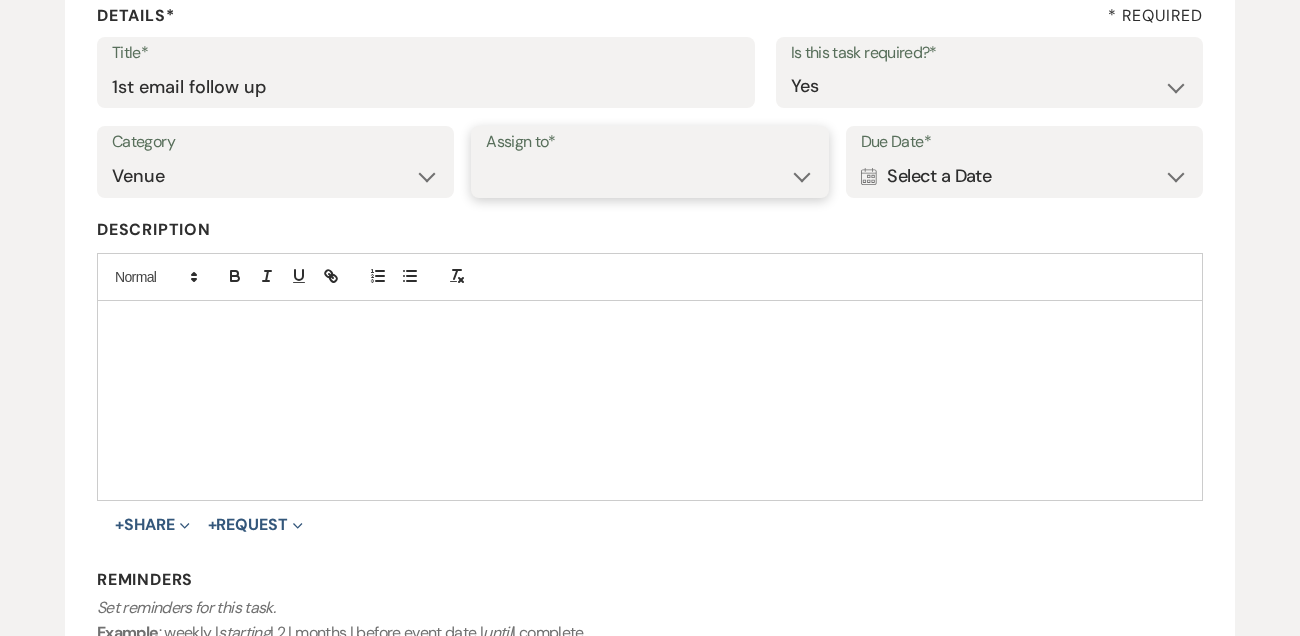 click on "Venue Client" at bounding box center (649, 176) 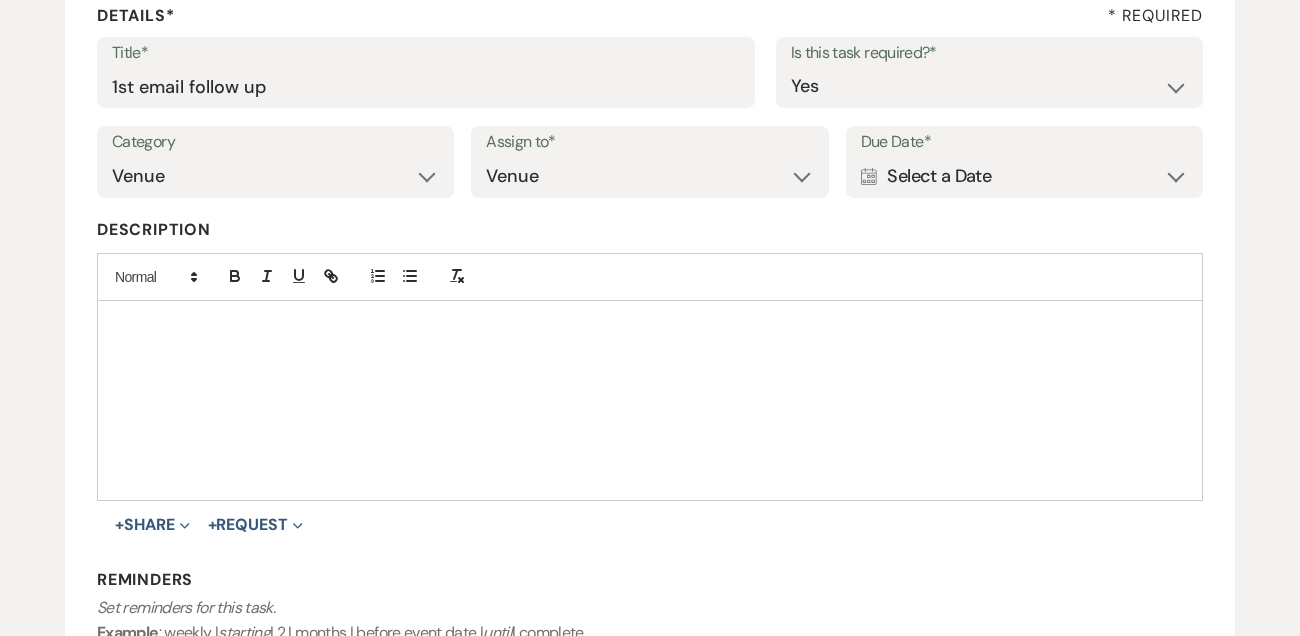 click on "Due Date*" at bounding box center [1024, 142] 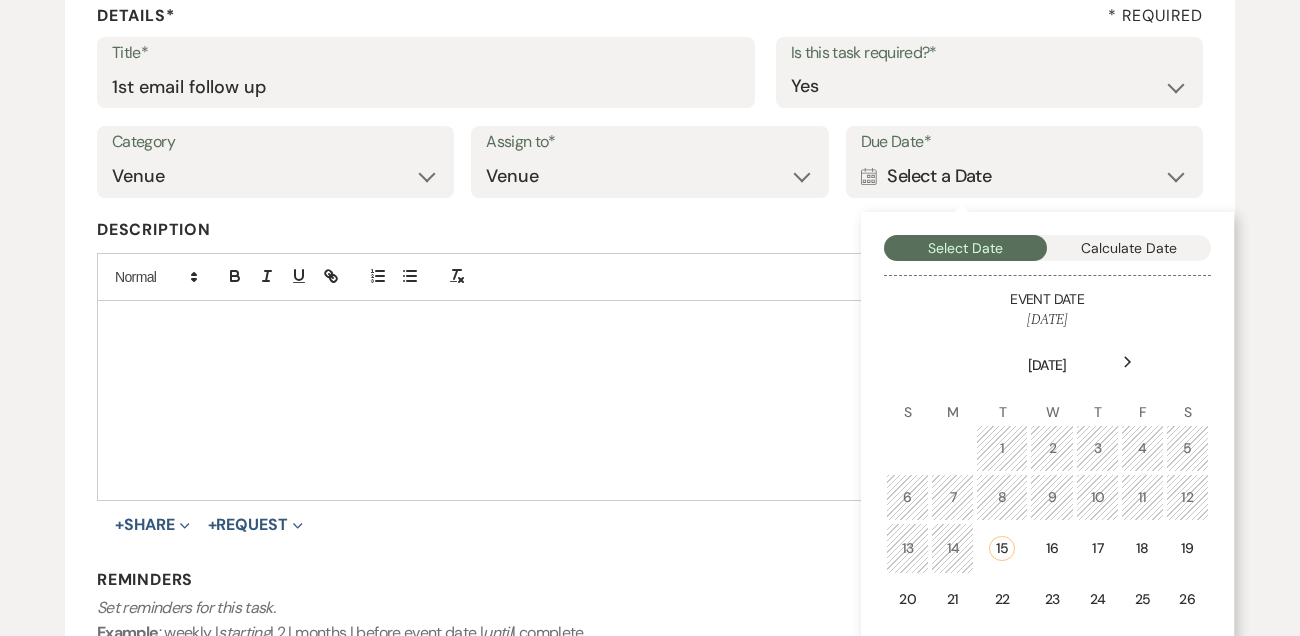 click on "Next" 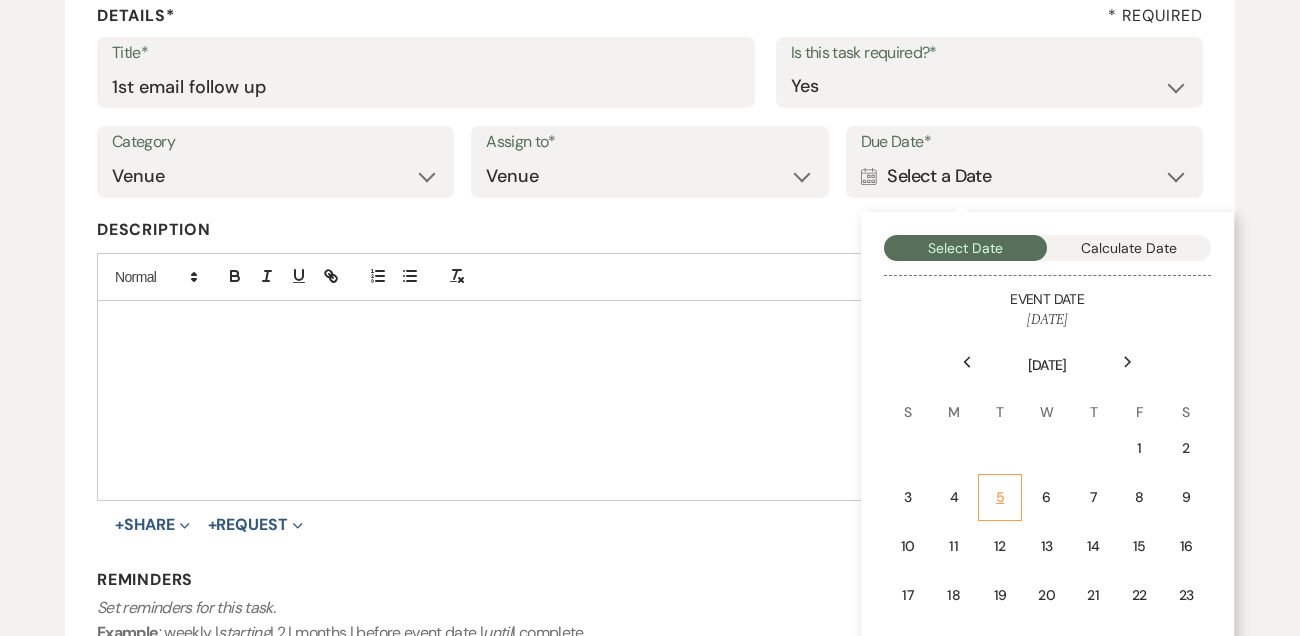click on "5" at bounding box center [1000, 497] 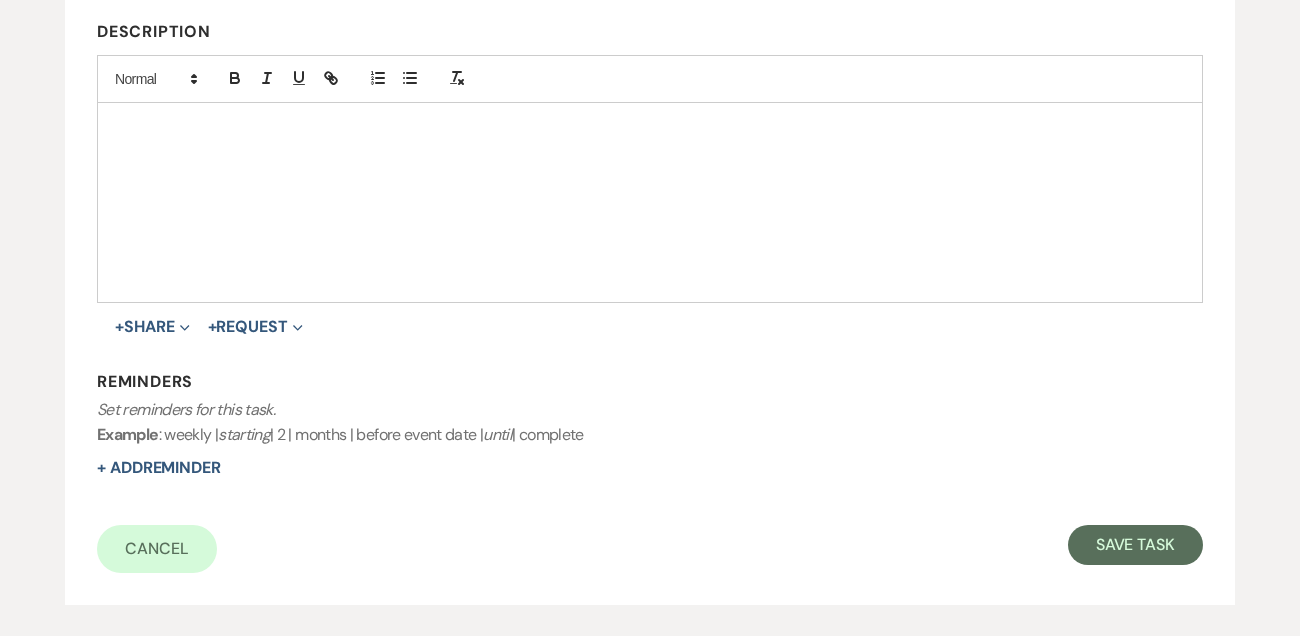 scroll, scrollTop: 525, scrollLeft: 0, axis: vertical 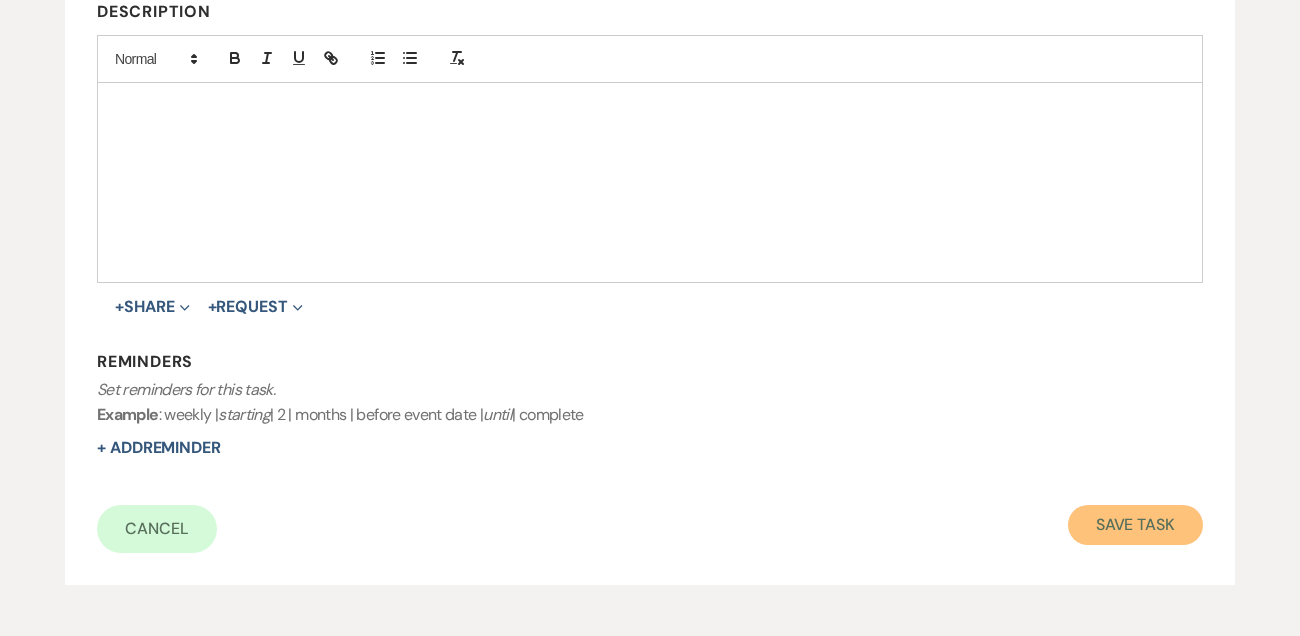 click on "Save Task" at bounding box center (1135, 525) 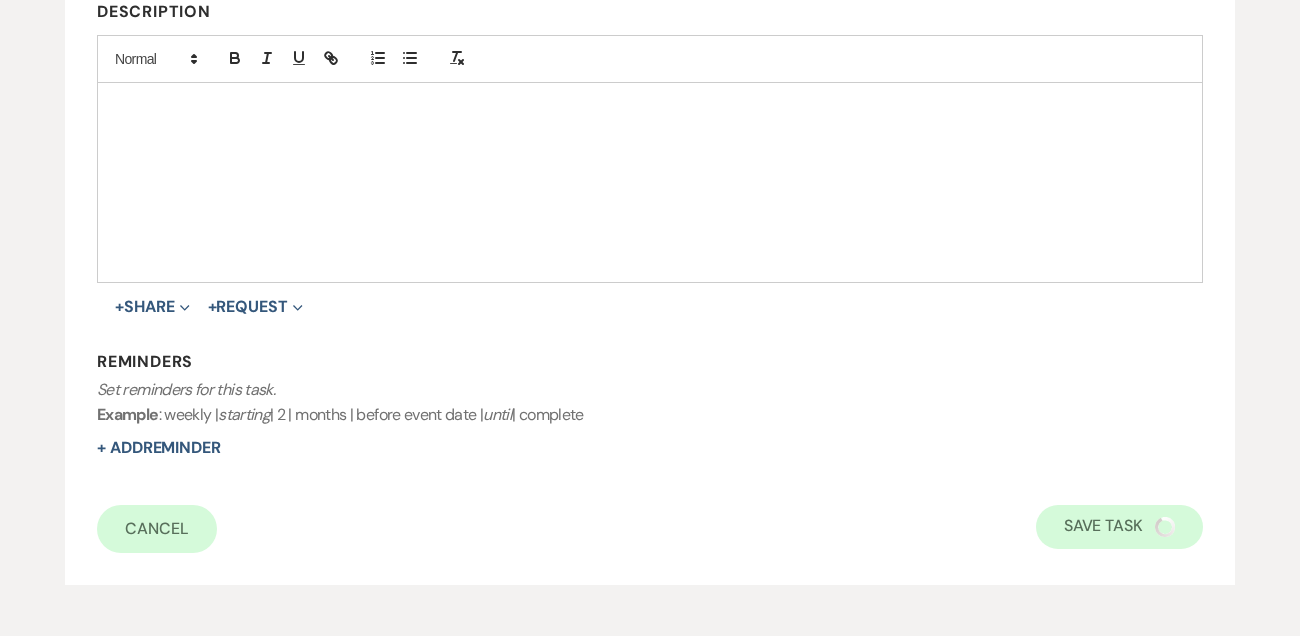 select on "9" 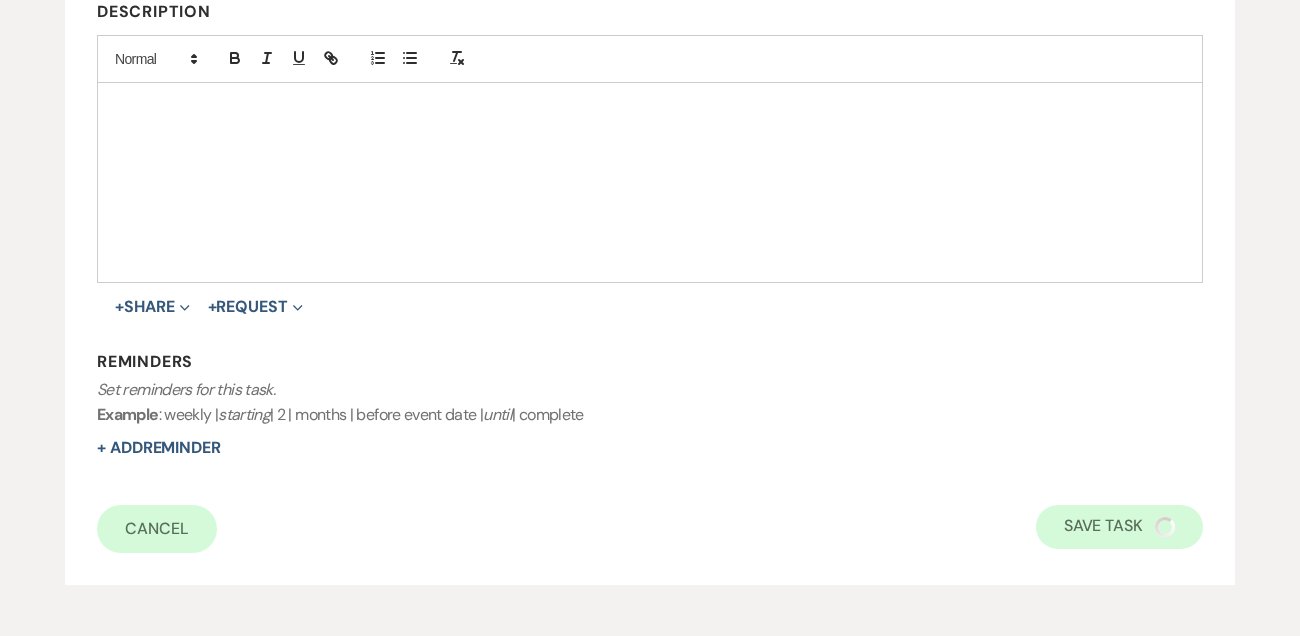 select on "5" 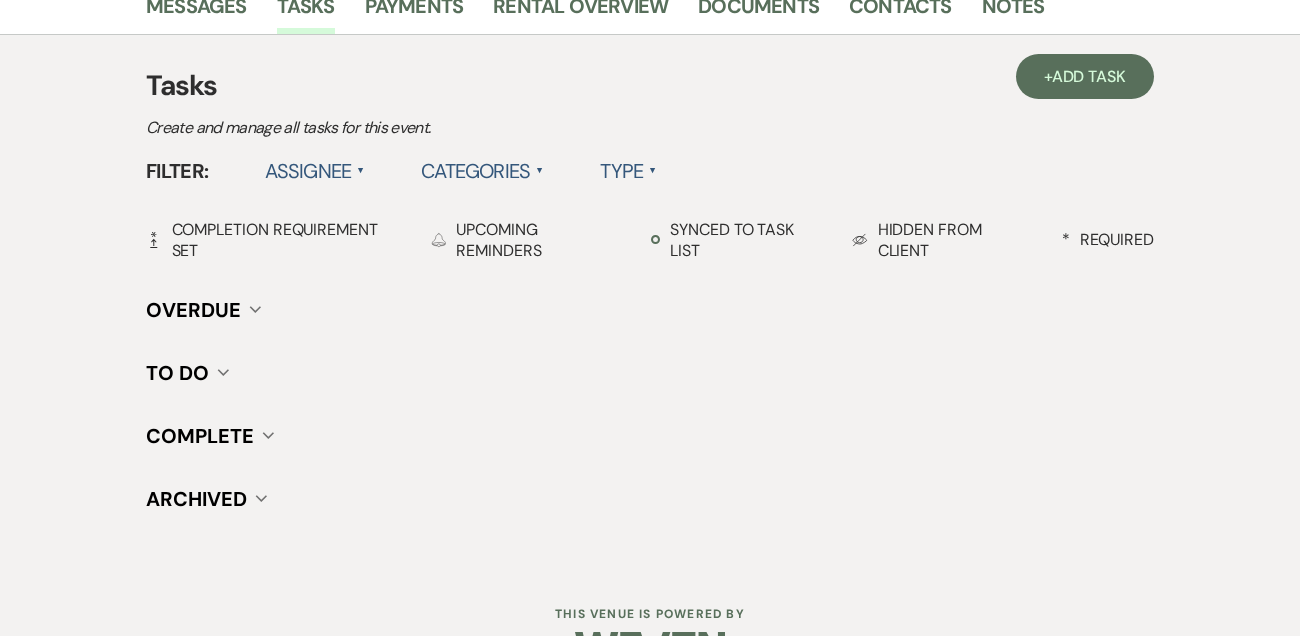 scroll, scrollTop: 307, scrollLeft: 0, axis: vertical 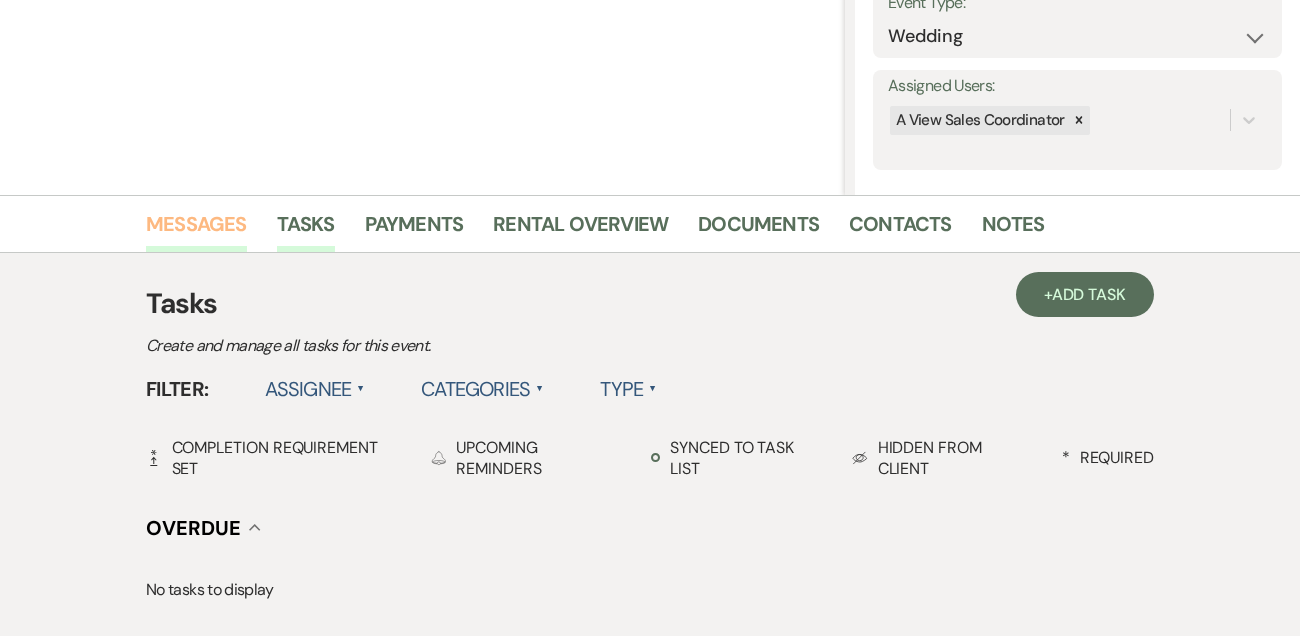 click on "Messages" at bounding box center (196, 230) 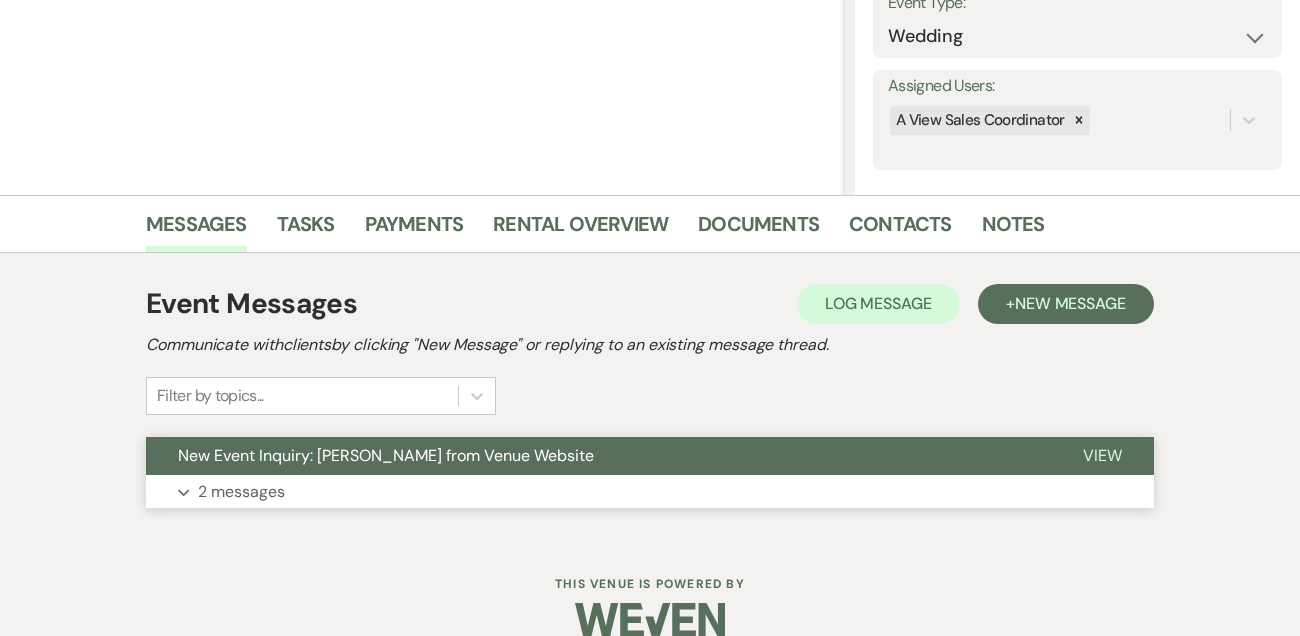 click on "2 messages" at bounding box center (241, 492) 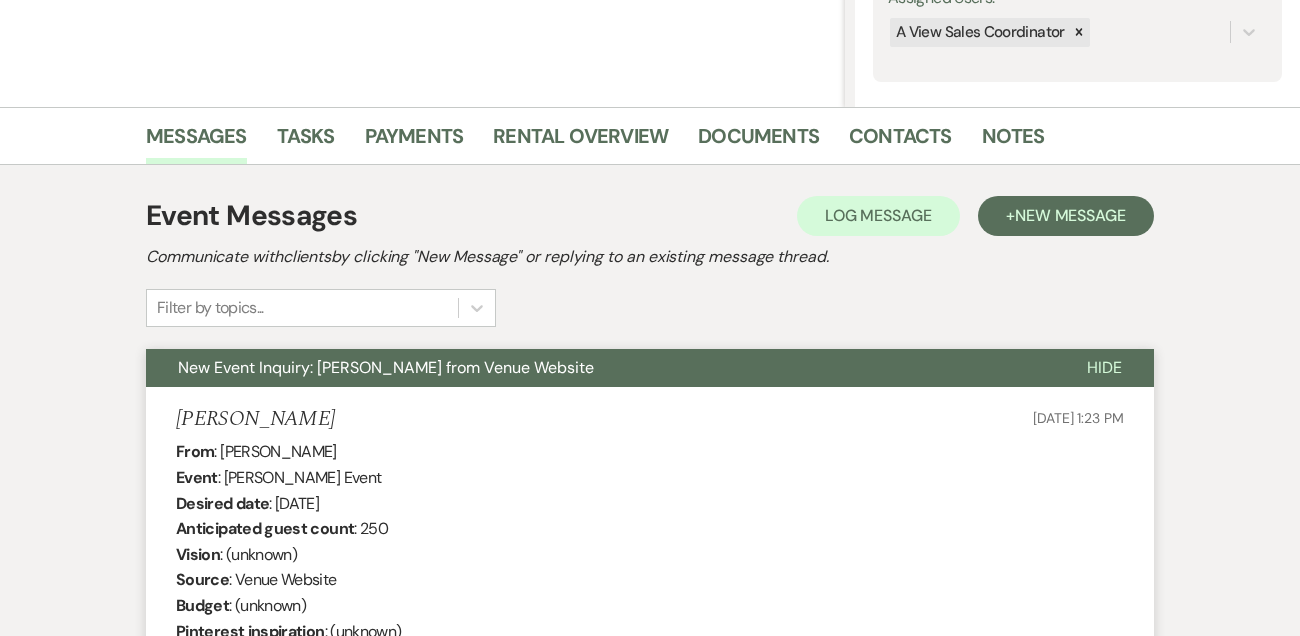 scroll, scrollTop: 0, scrollLeft: 0, axis: both 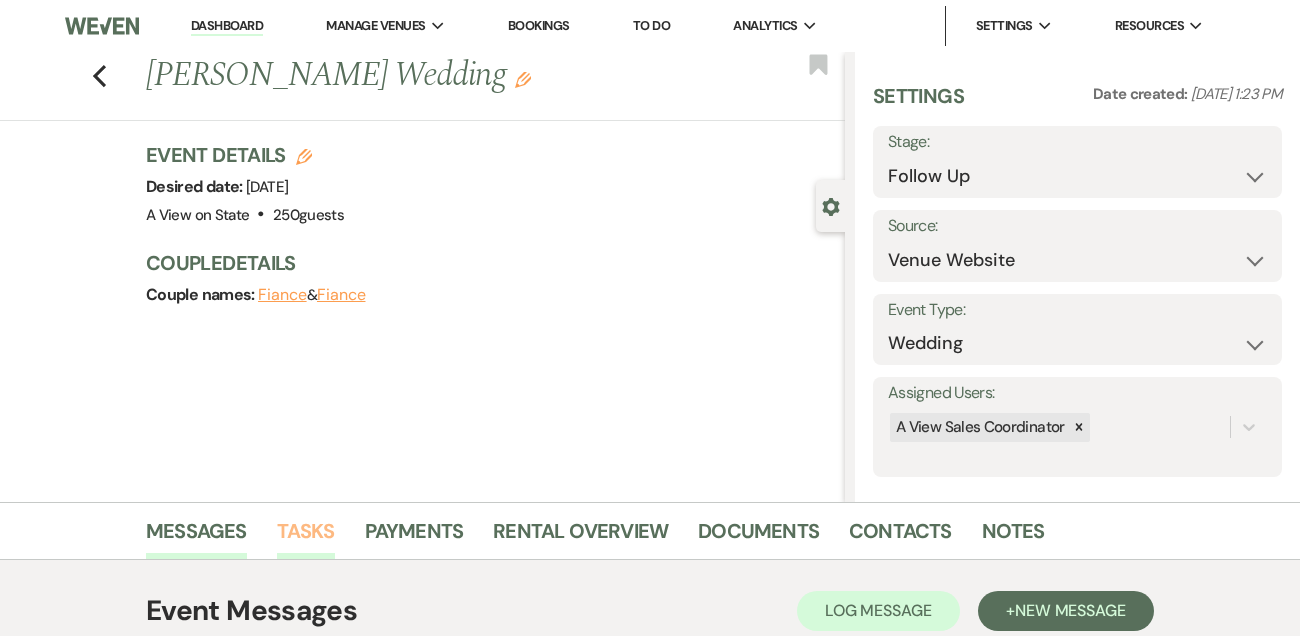click on "Tasks" at bounding box center [306, 537] 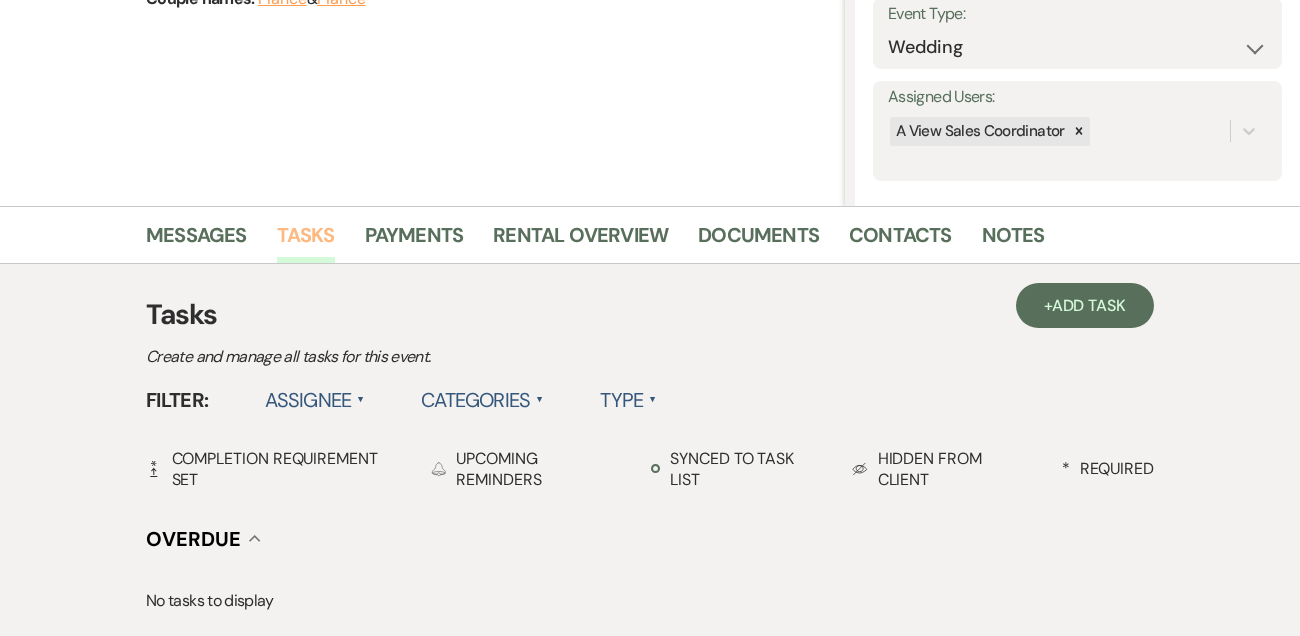 scroll, scrollTop: 0, scrollLeft: 0, axis: both 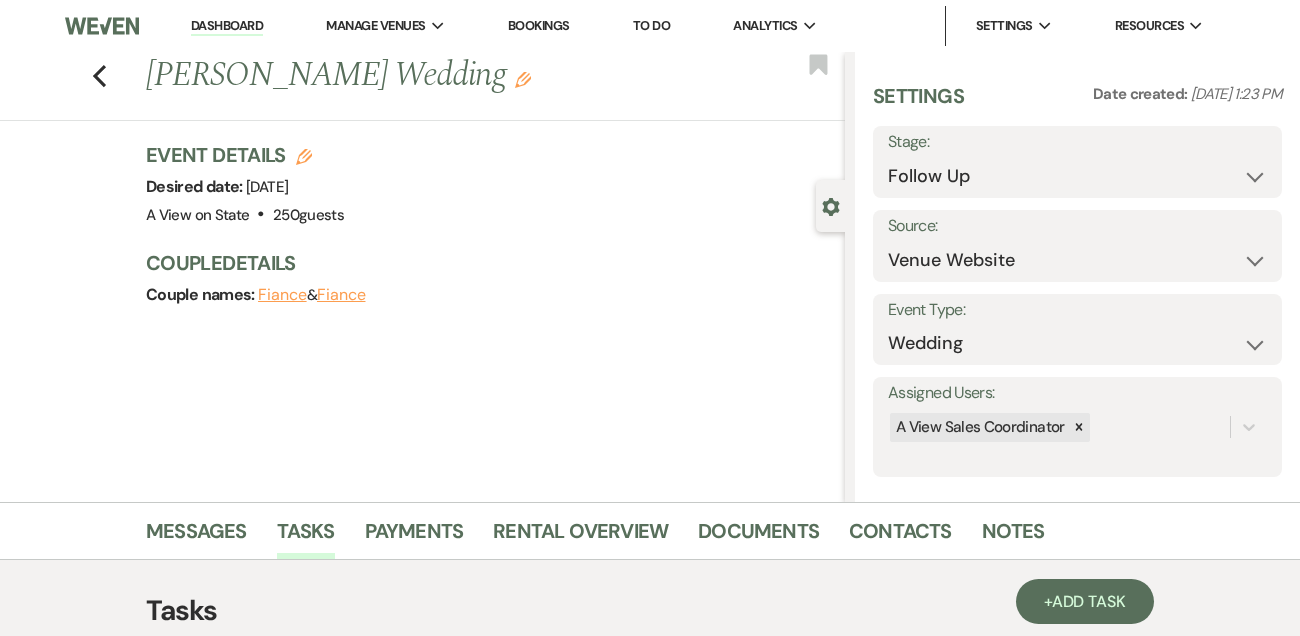 click on "Dashboard" at bounding box center (227, 26) 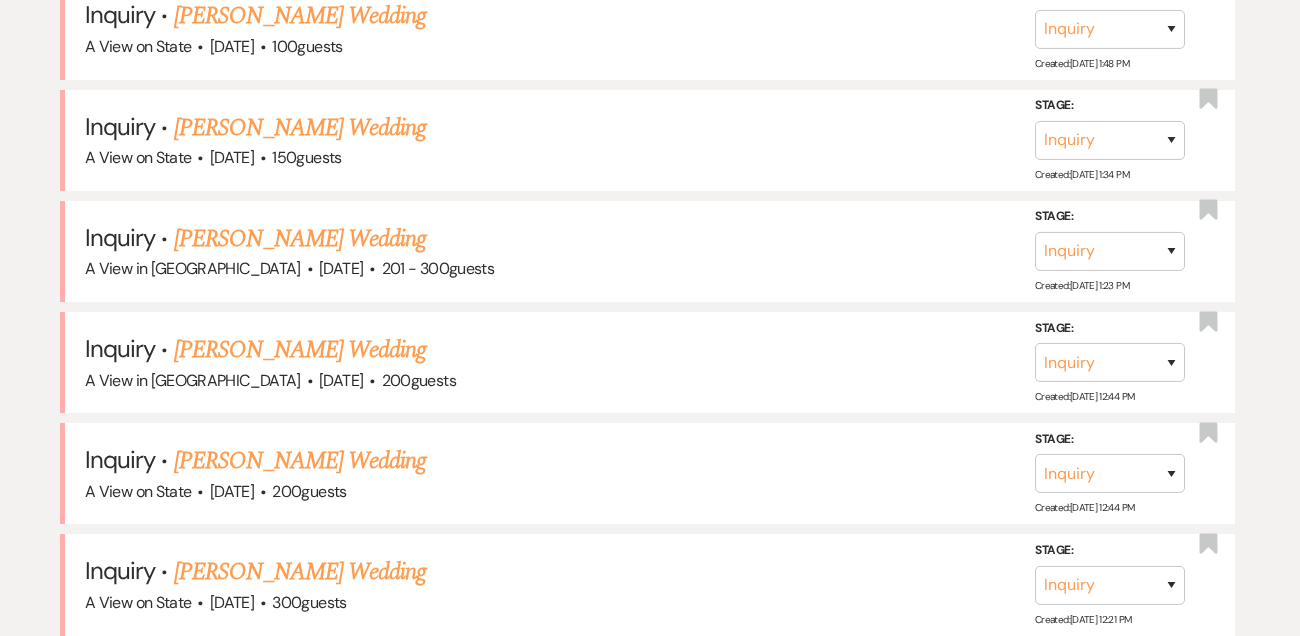 scroll, scrollTop: 859, scrollLeft: 0, axis: vertical 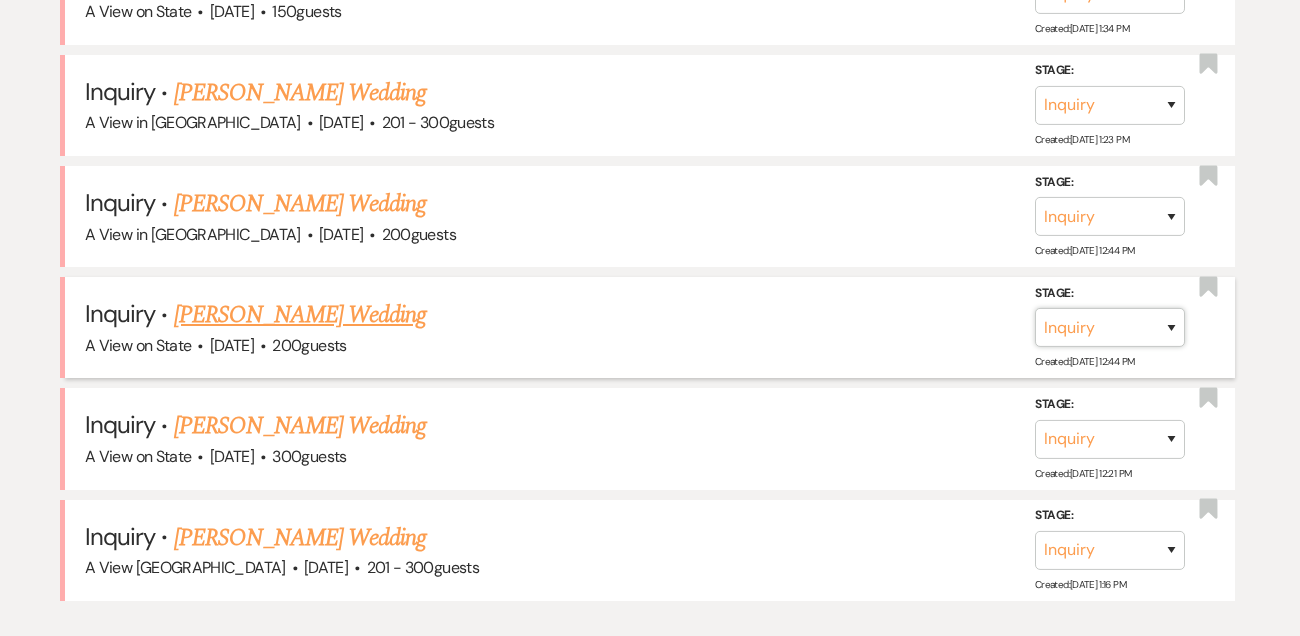 click on "Inquiry Follow Up Tour Requested Tour Confirmed Toured Proposal Sent Booked Lost" at bounding box center [1110, 327] 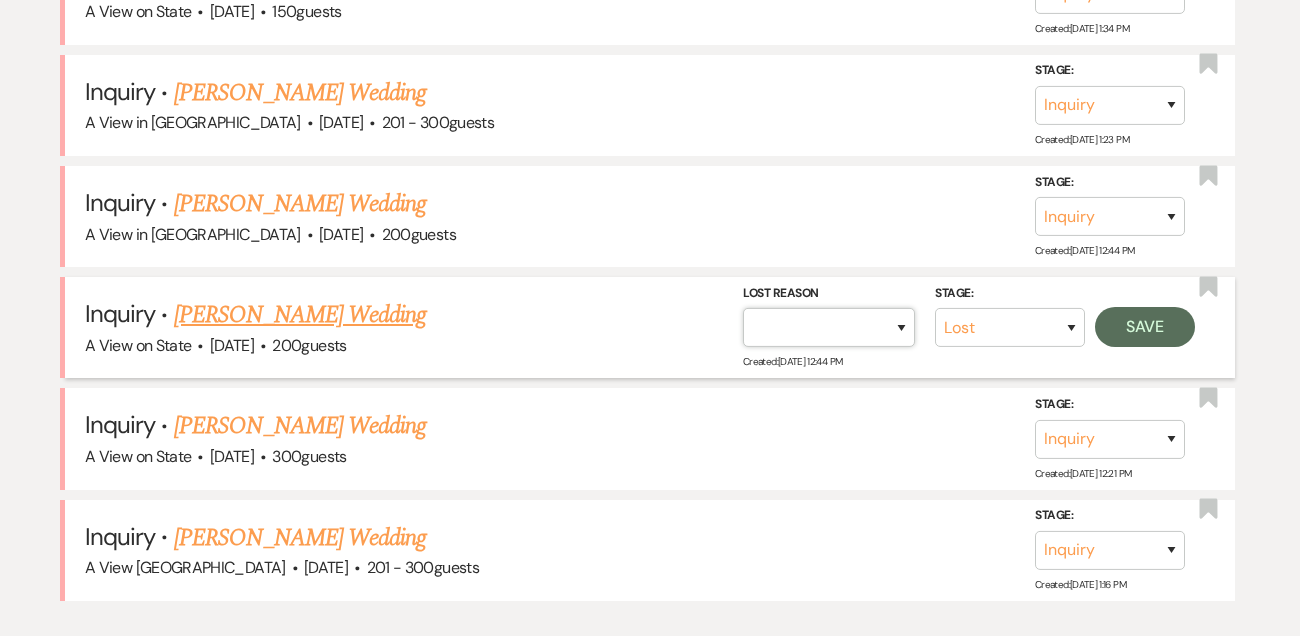 click on "Booked Elsewhere Budget Date Unavailable No Response Not a Good Match Capacity Cancelled Duplicate (hidden) Spam (hidden) Other (hidden) Other" at bounding box center (829, 327) 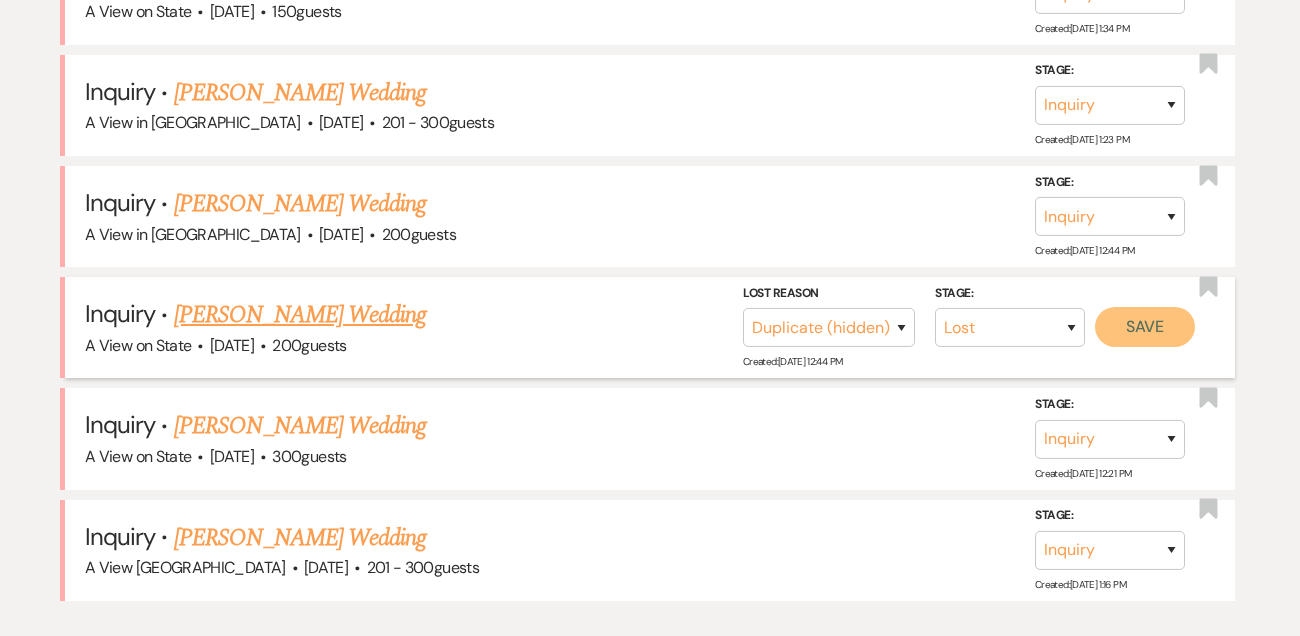 click on "Save" at bounding box center [1145, 327] 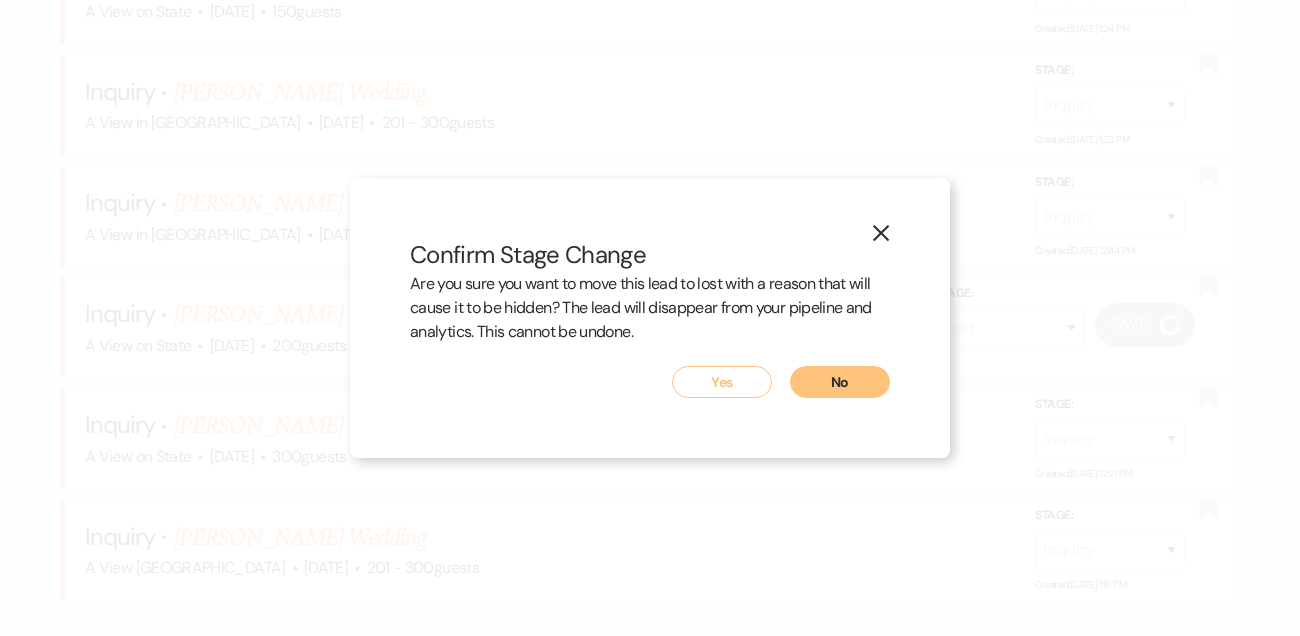 click on "Yes" at bounding box center (722, 382) 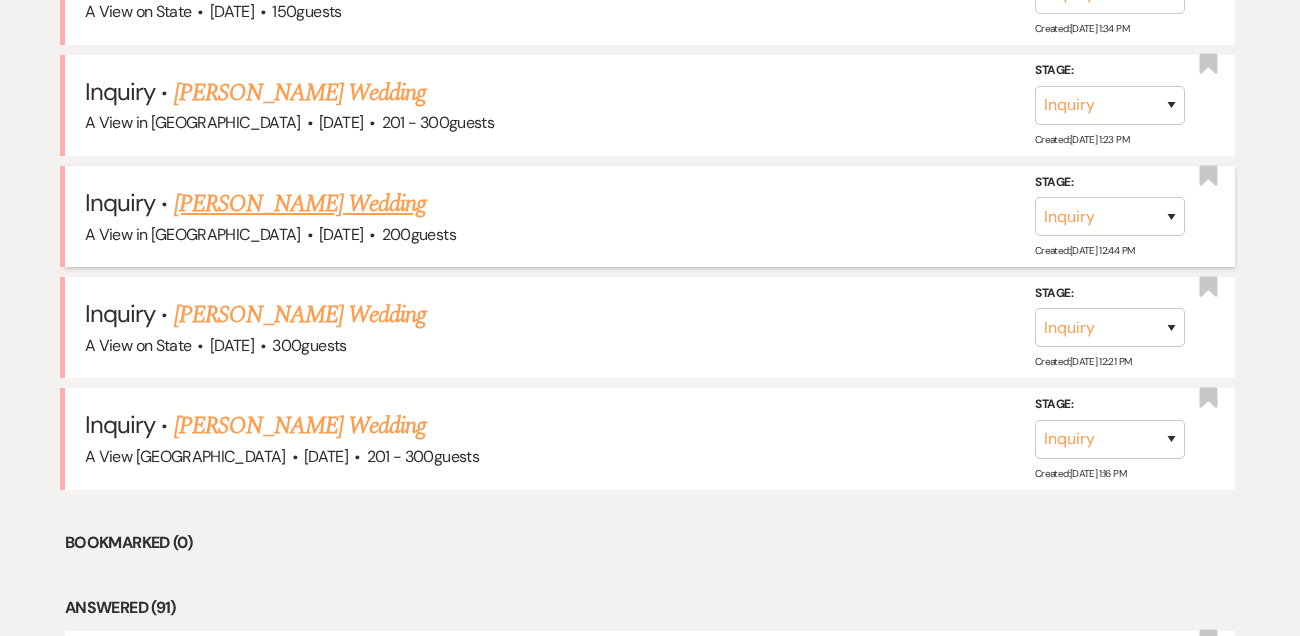 click on "Fallon Rooks's Wedding" at bounding box center [300, 204] 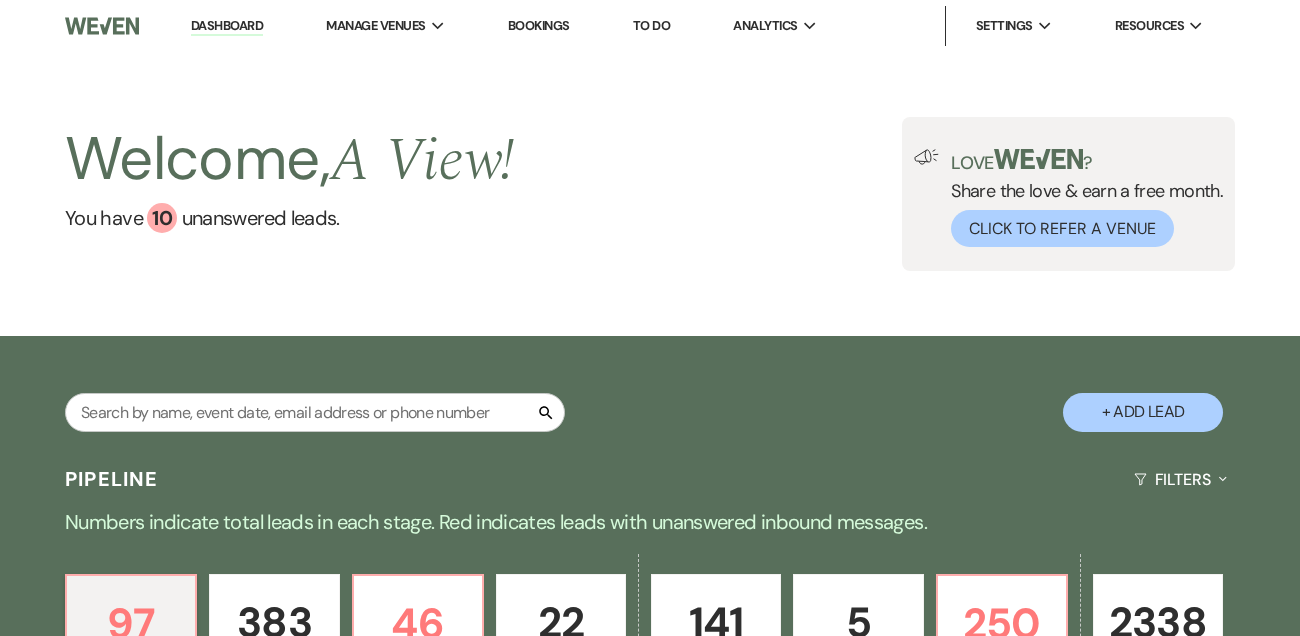 select on "5" 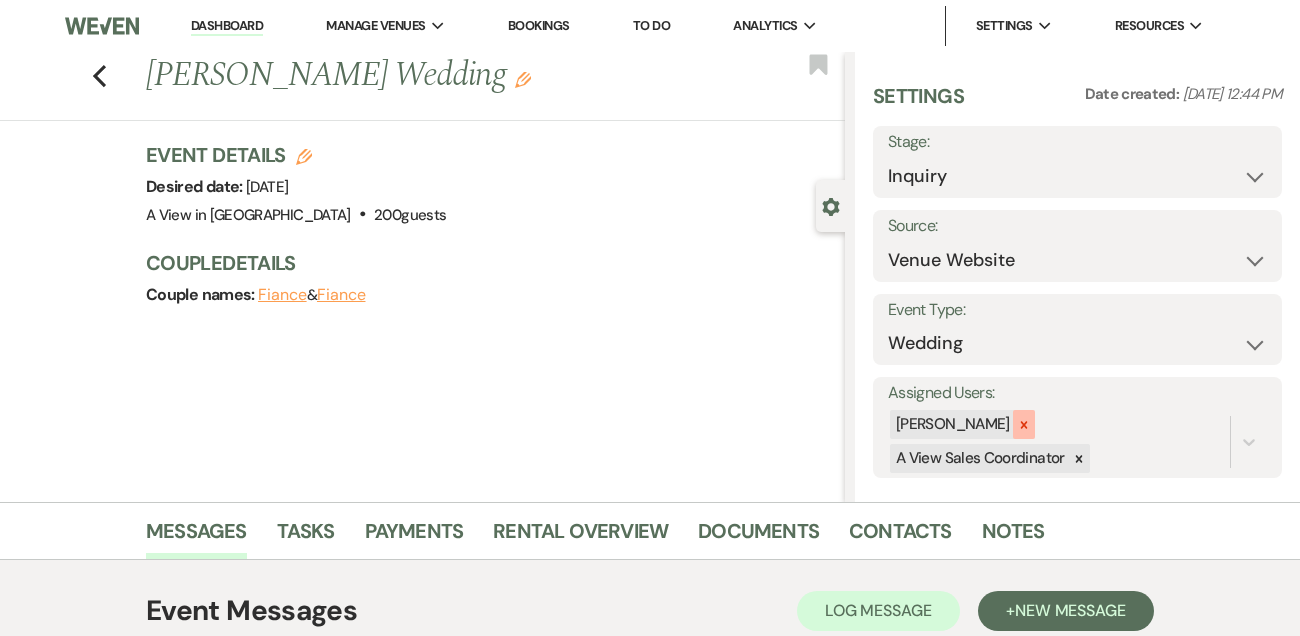 click at bounding box center (1024, 424) 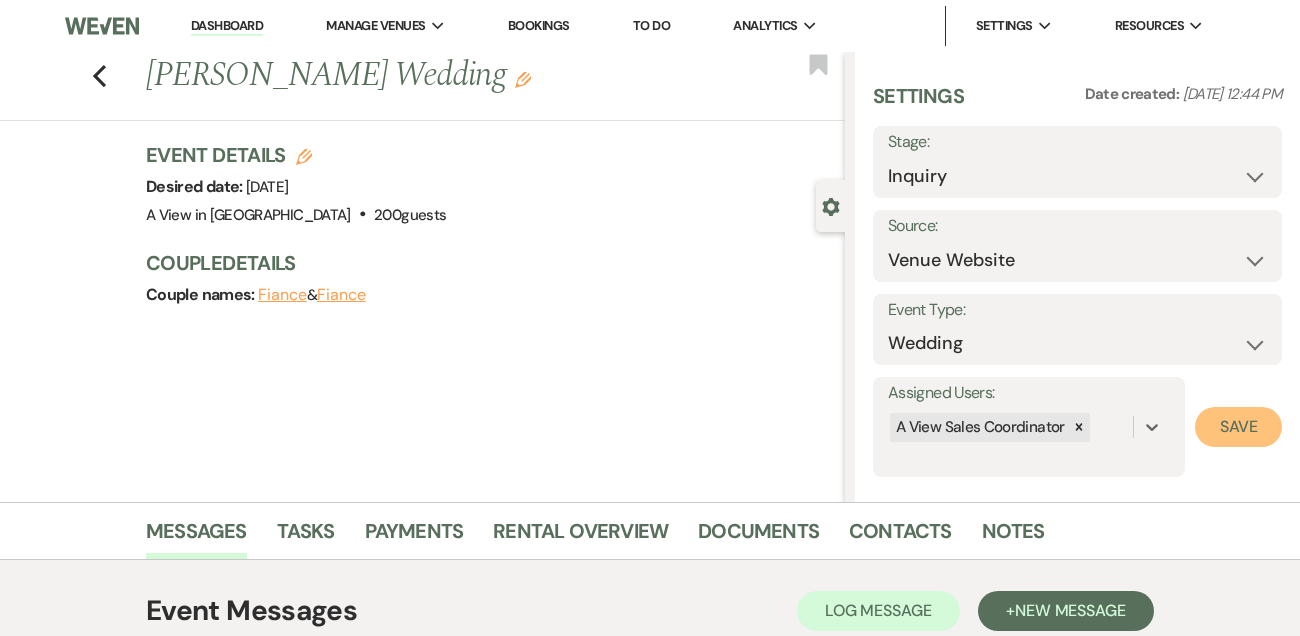 click on "Save" at bounding box center (1238, 427) 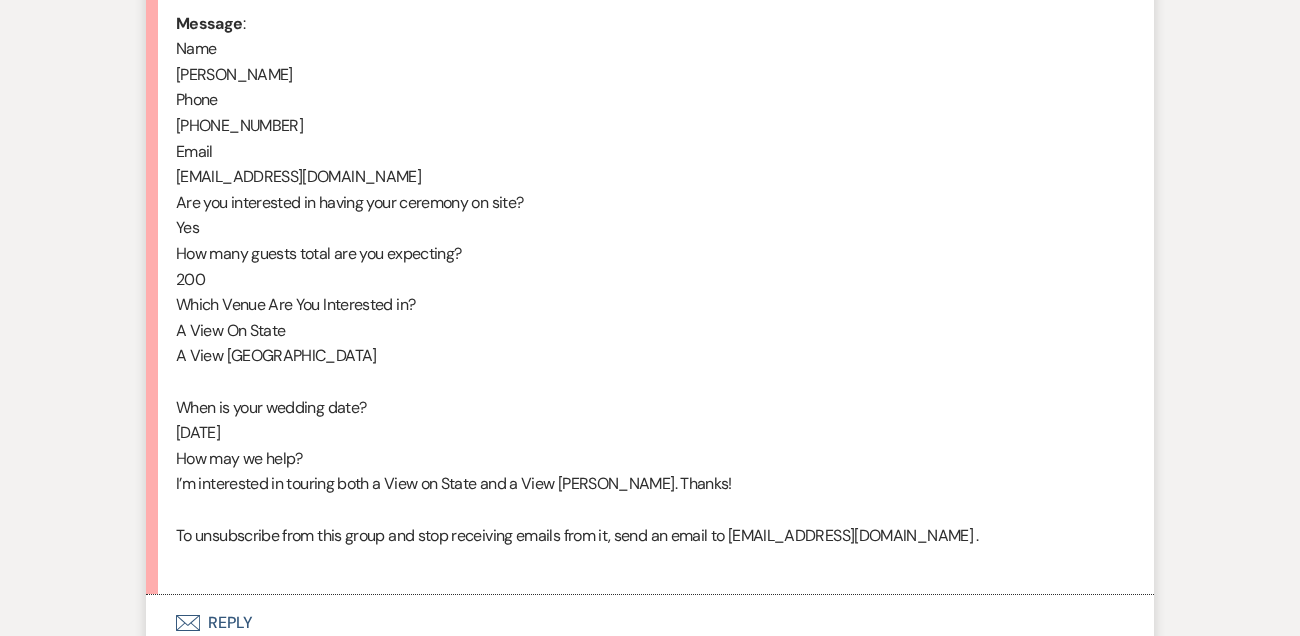 scroll, scrollTop: 1252, scrollLeft: 0, axis: vertical 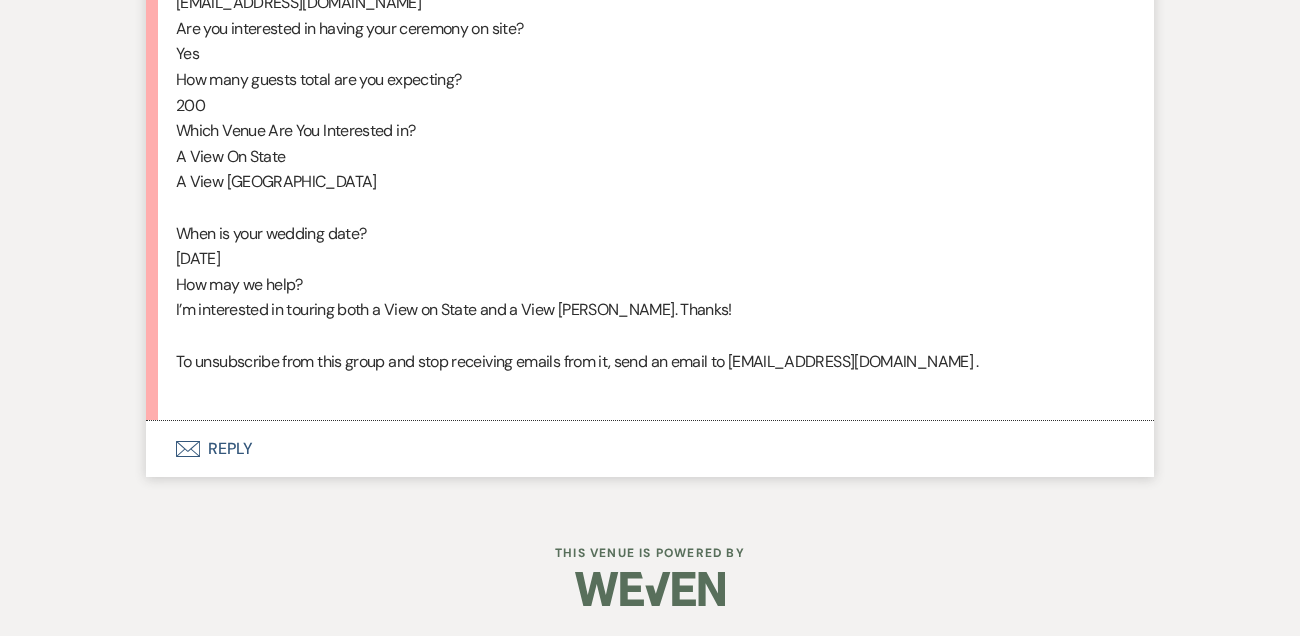 click on "Envelope Reply" at bounding box center [650, 449] 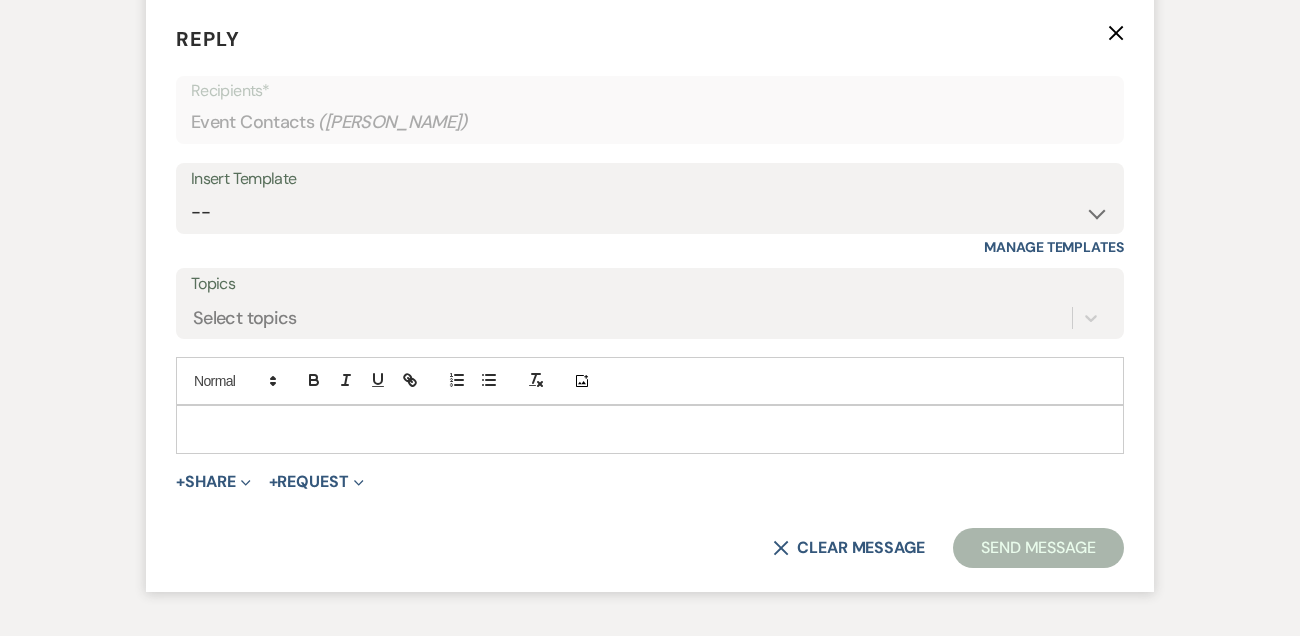 scroll, scrollTop: 1652, scrollLeft: 0, axis: vertical 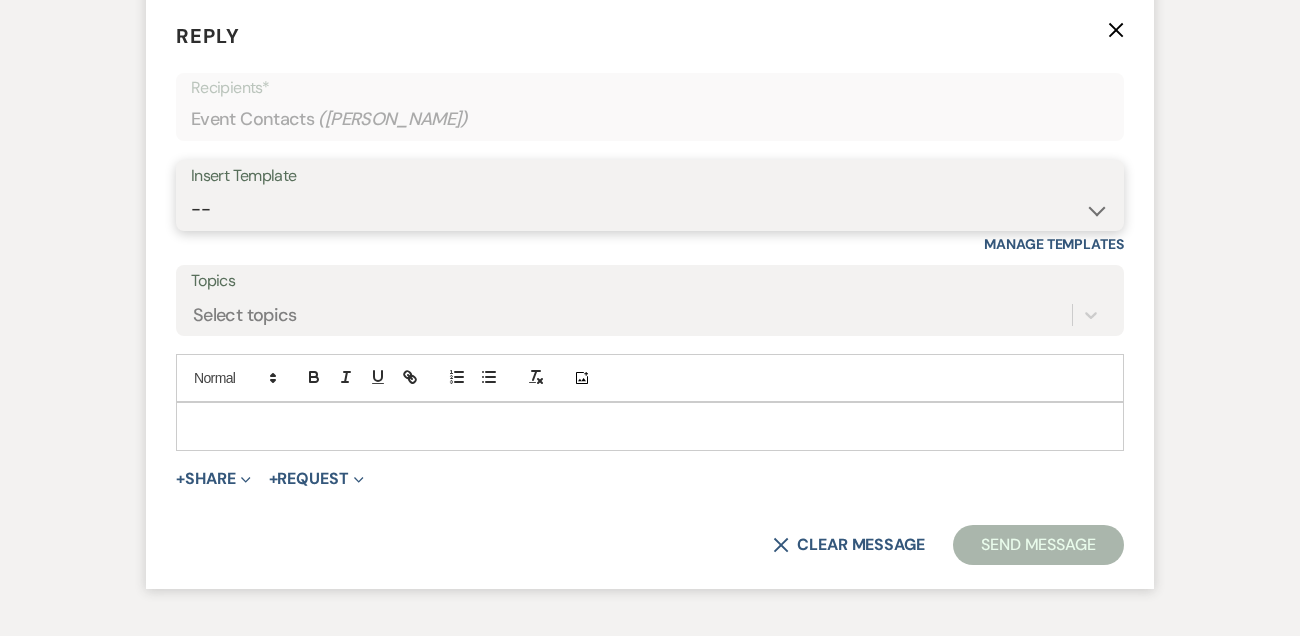 click on "-- Tour Confirmation Contract (Pre-Booked Leads) Out of office Inquiry Email All 3 Venues Inquiry Welcome Email Initial Inquiry Follow Up Say YES to the Venue!  [PERSON_NAME] Tour Follow Up - A Special Note from A View  [PERSON_NAME] Signature Pharna Signature Pharna  Brochure Download Follow Up A View on State - Drop Box 12 Month Payment & Optional Meeting - [PERSON_NAME] 8 Month Meeting - [PERSON_NAME] 12 M Payment - PC 8 M Meeting - PC 3 M - PC Final - PC Post Final  - PC [PERSON_NAME] Payments - DB Del & PC  Brit Signature LL Signature Lead Follow Up 2nd Lead Follow Up [PERSON_NAME]" at bounding box center (650, 209) 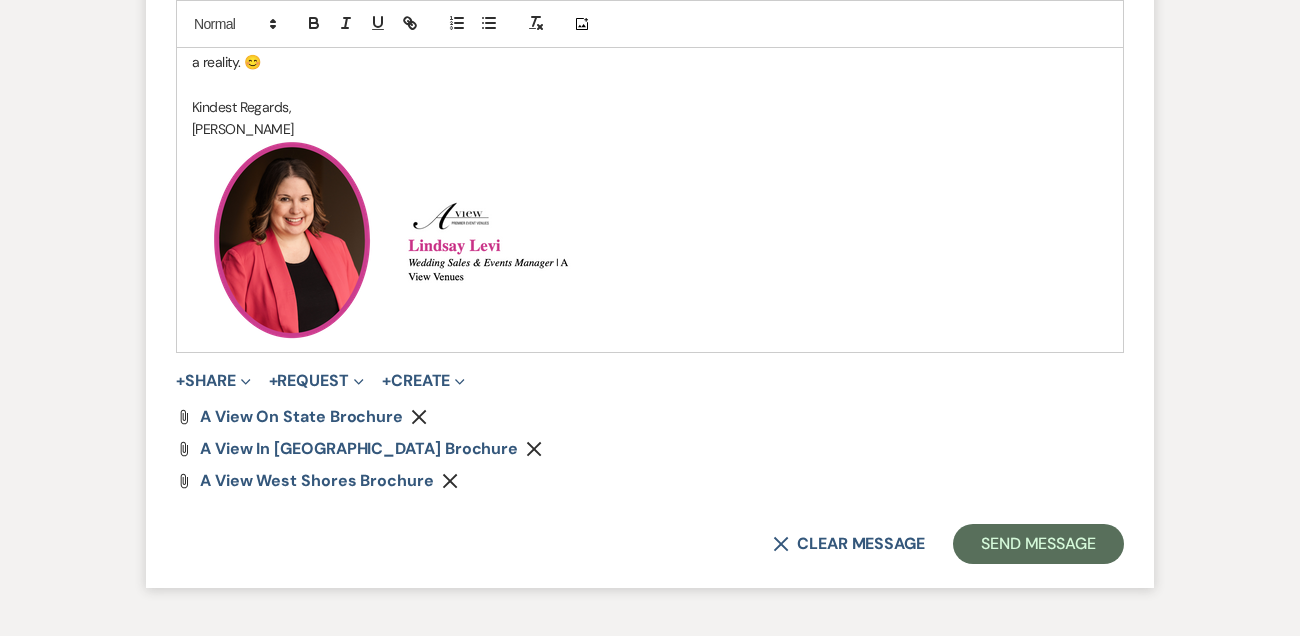 scroll, scrollTop: 2341, scrollLeft: 0, axis: vertical 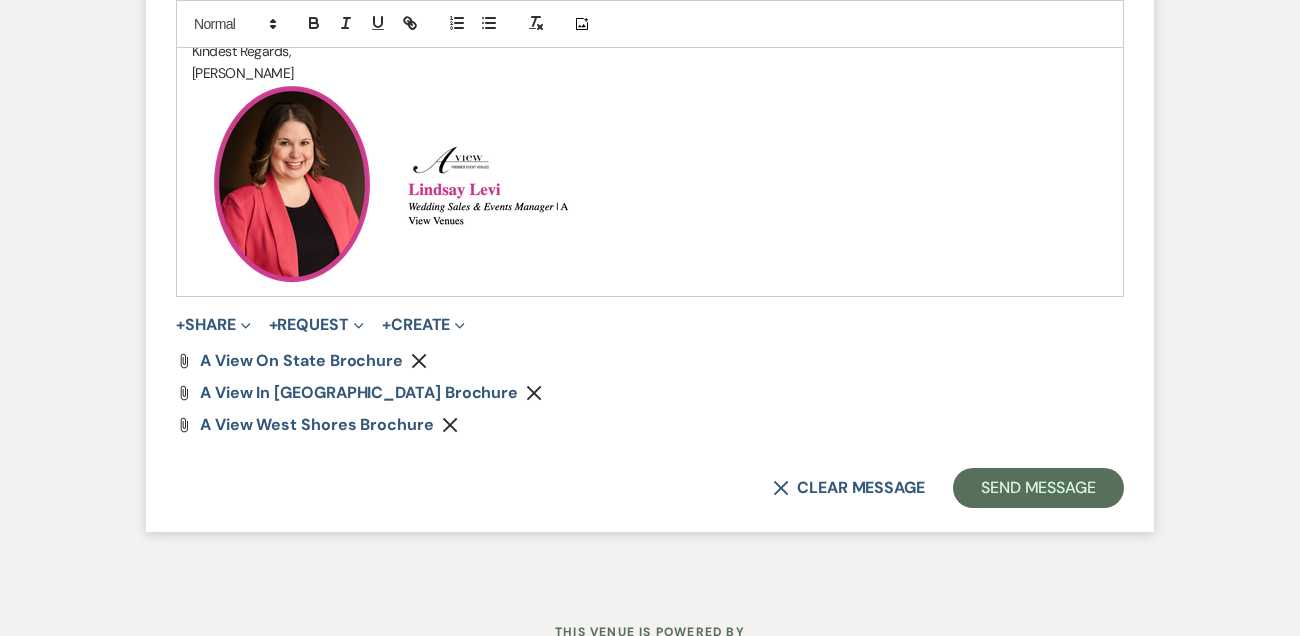 click on "Remove" 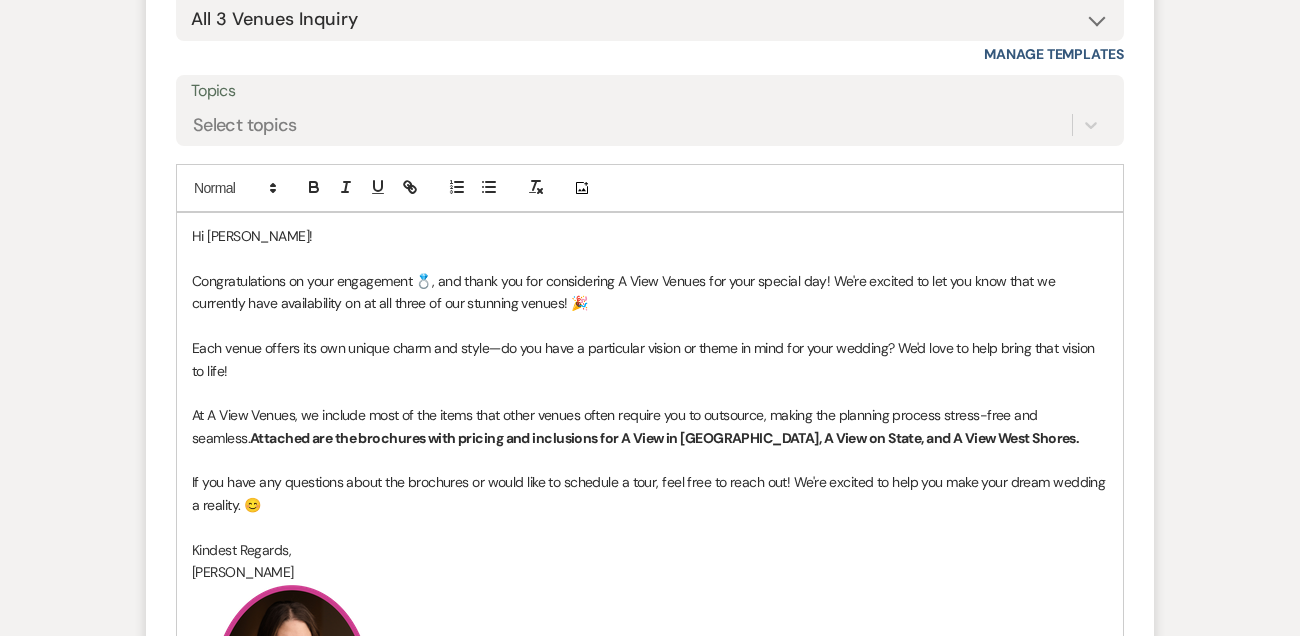 scroll, scrollTop: 1825, scrollLeft: 0, axis: vertical 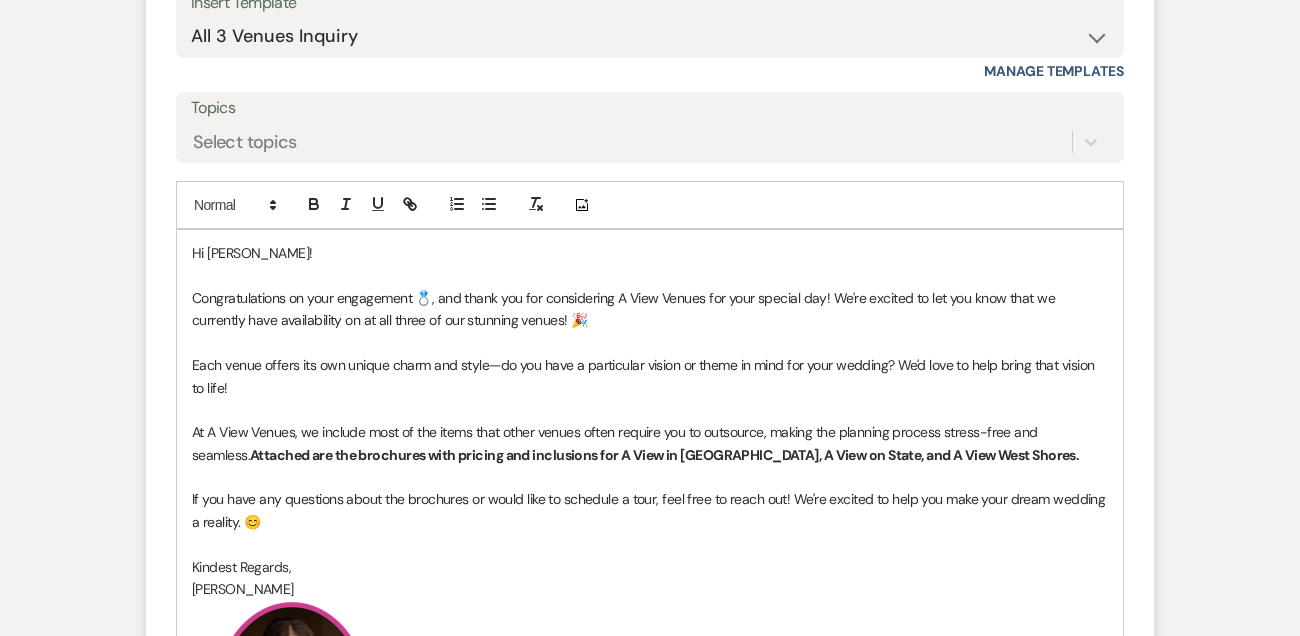 click on "Attached are the brochures with pricing and inclusions for A View in Fontenelle Hills, A View on State, and A View West Shores." at bounding box center (664, 455) 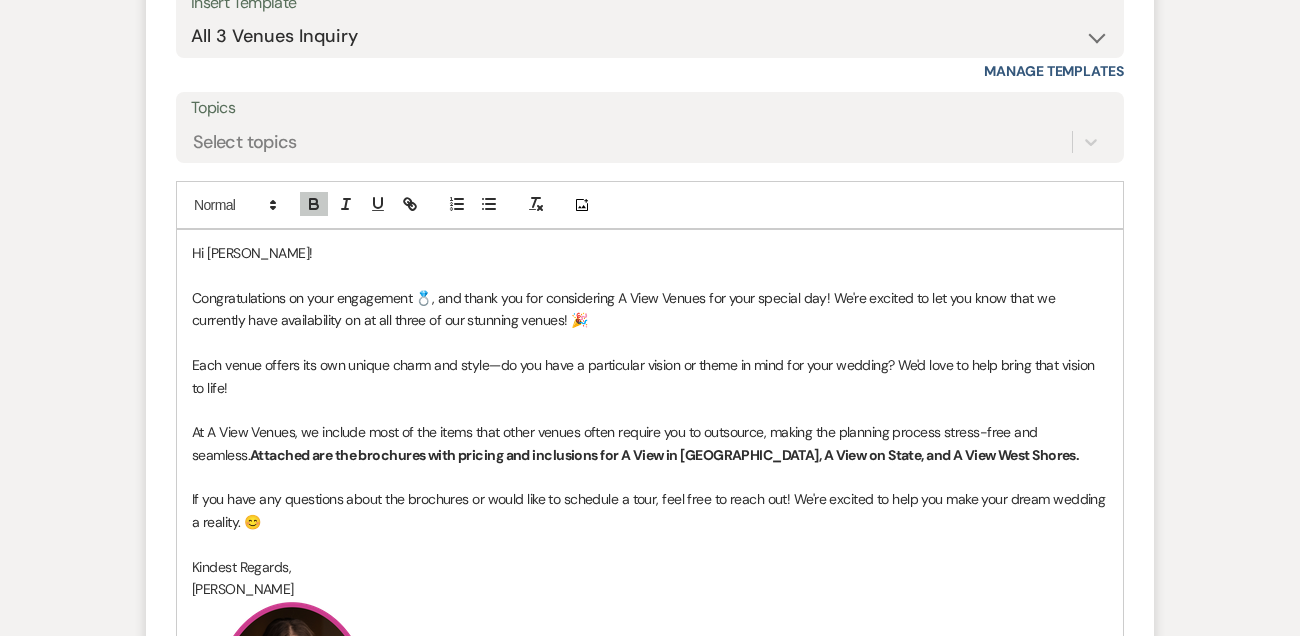 type 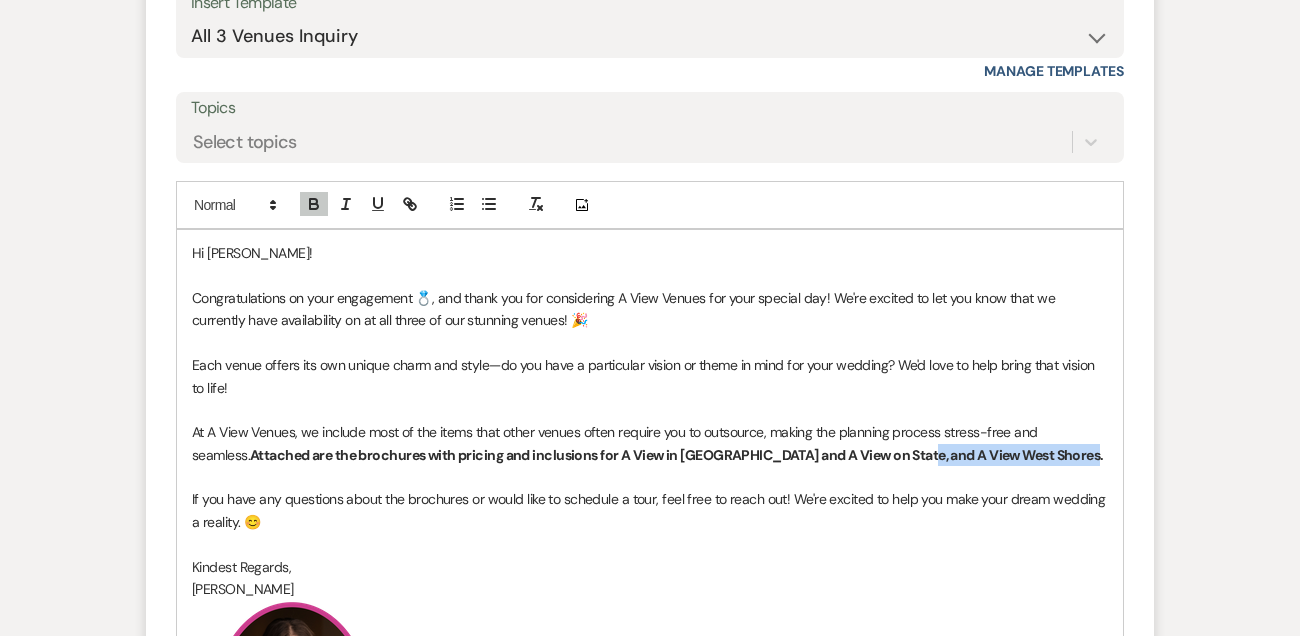 drag, startPoint x: 842, startPoint y: 477, endPoint x: 1006, endPoint y: 470, distance: 164.14932 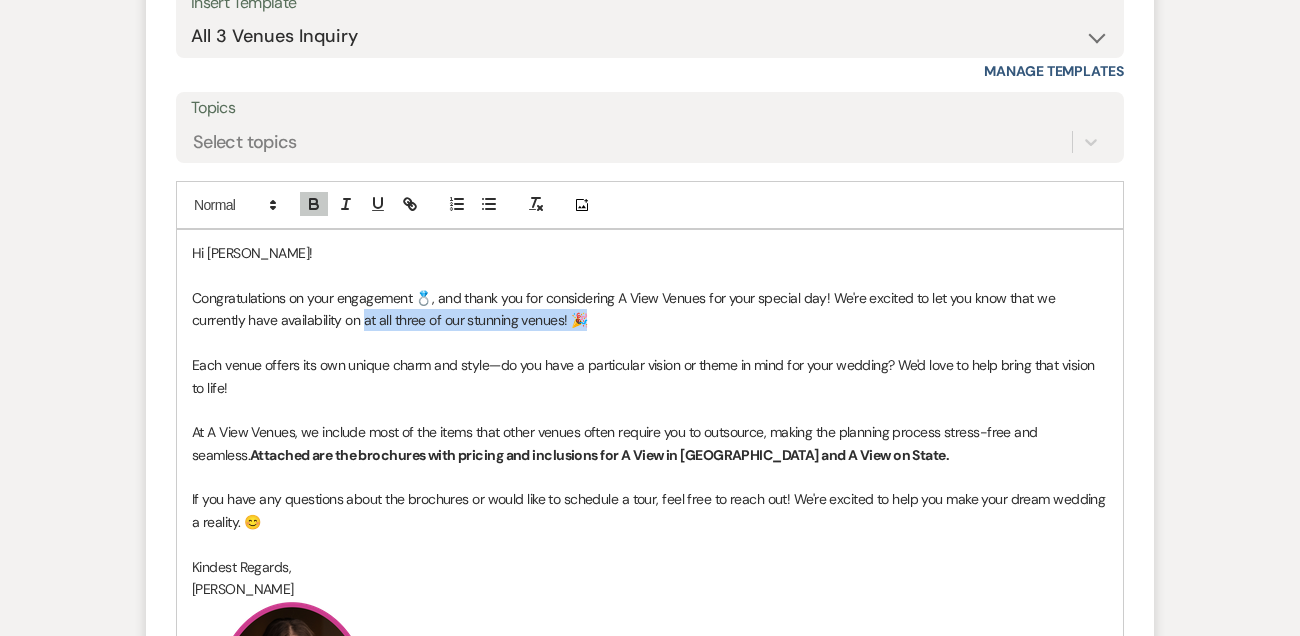 drag, startPoint x: 539, startPoint y: 341, endPoint x: 305, endPoint y: 338, distance: 234.01923 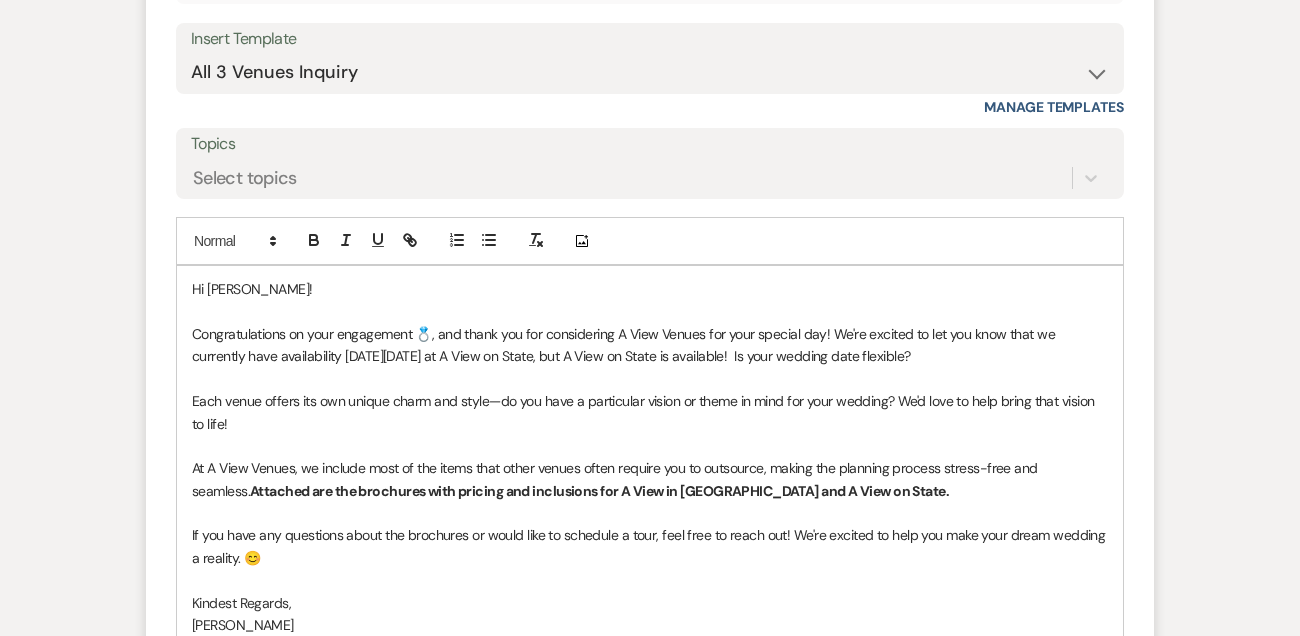 scroll, scrollTop: 1790, scrollLeft: 0, axis: vertical 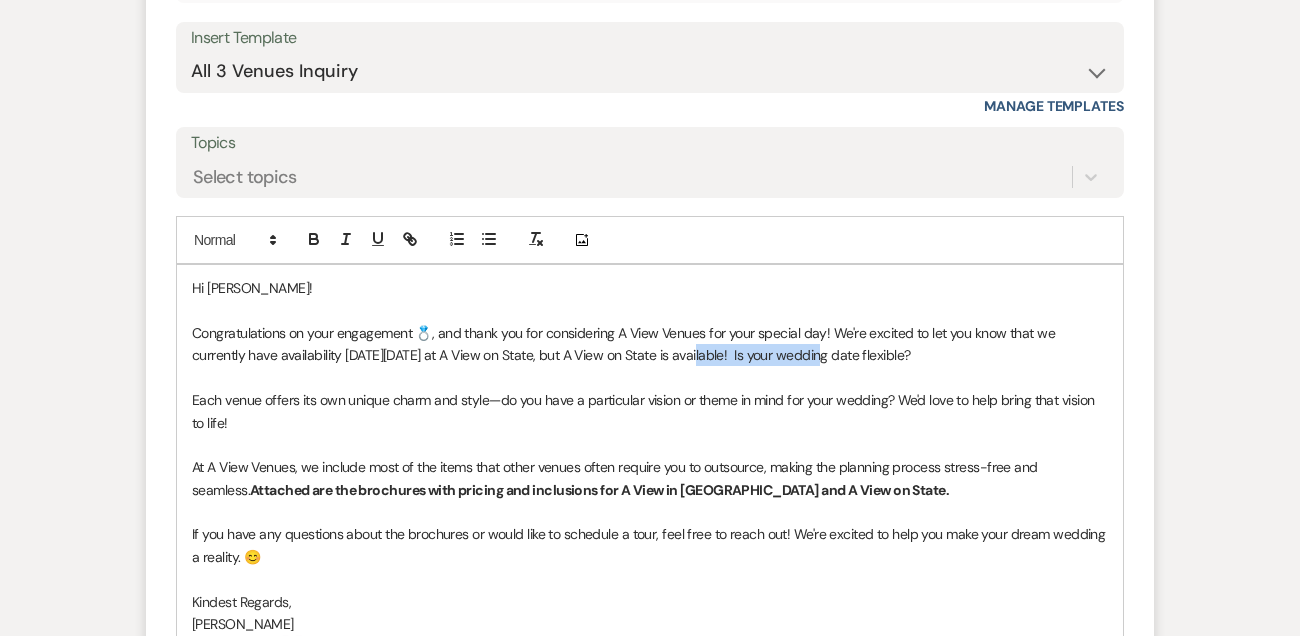 drag, startPoint x: 643, startPoint y: 380, endPoint x: 763, endPoint y: 376, distance: 120.06665 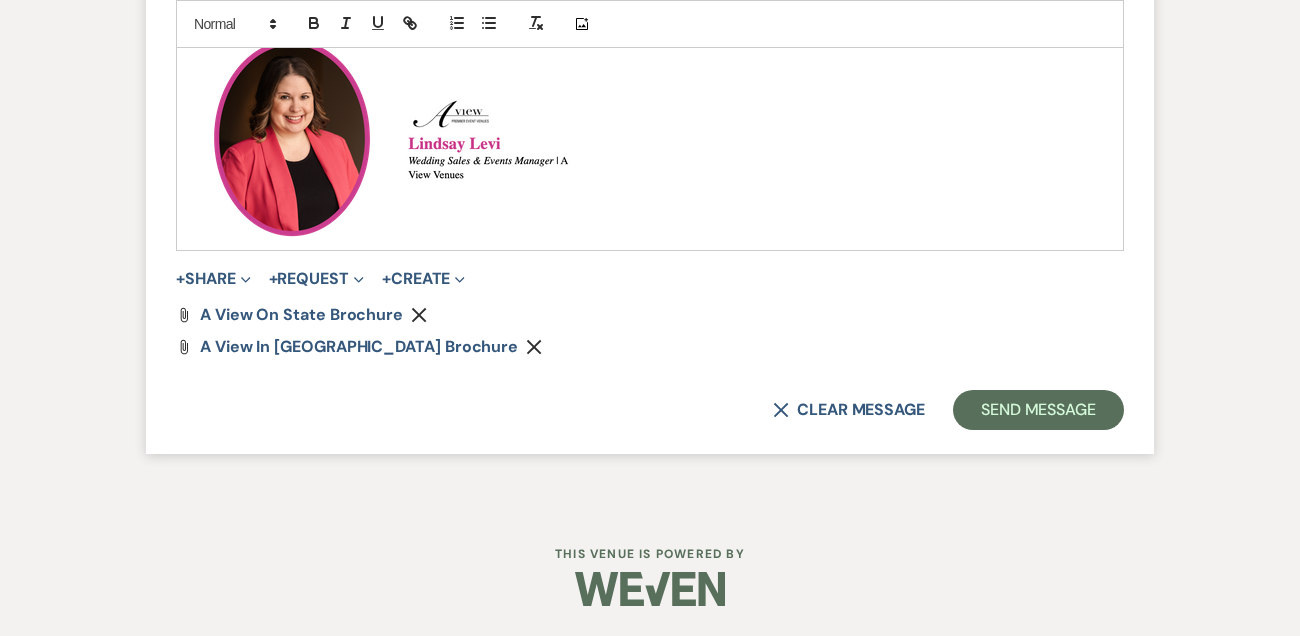 scroll, scrollTop: 2405, scrollLeft: 0, axis: vertical 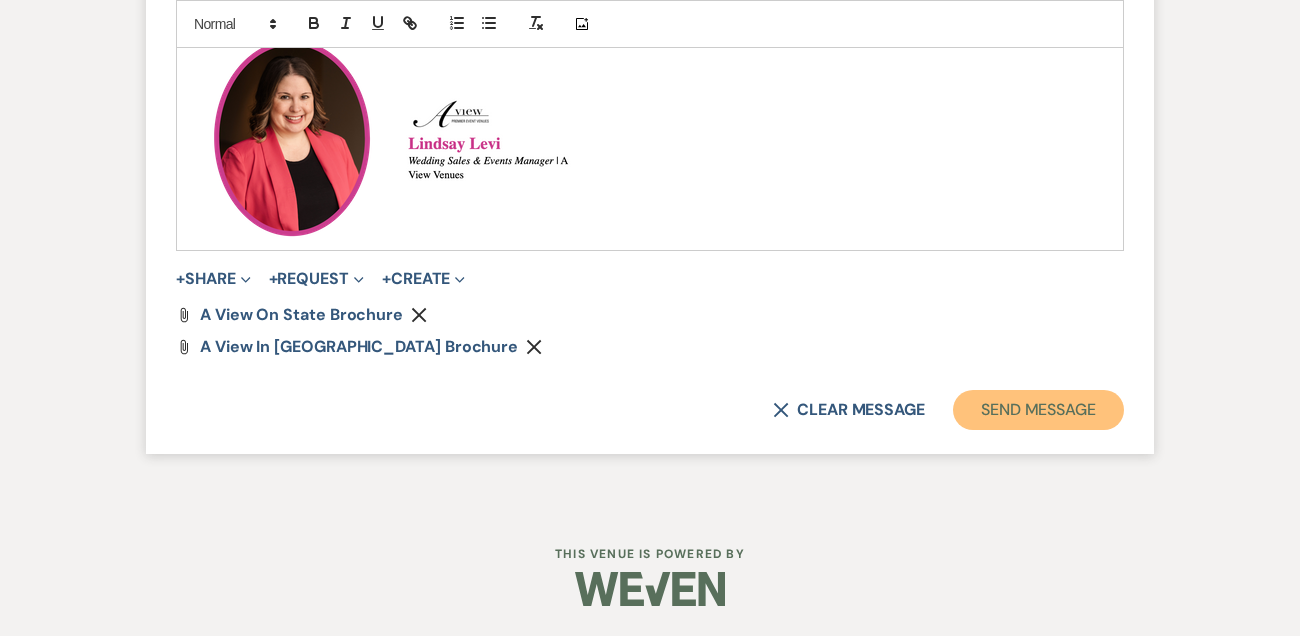 click on "Send Message" at bounding box center (1038, 410) 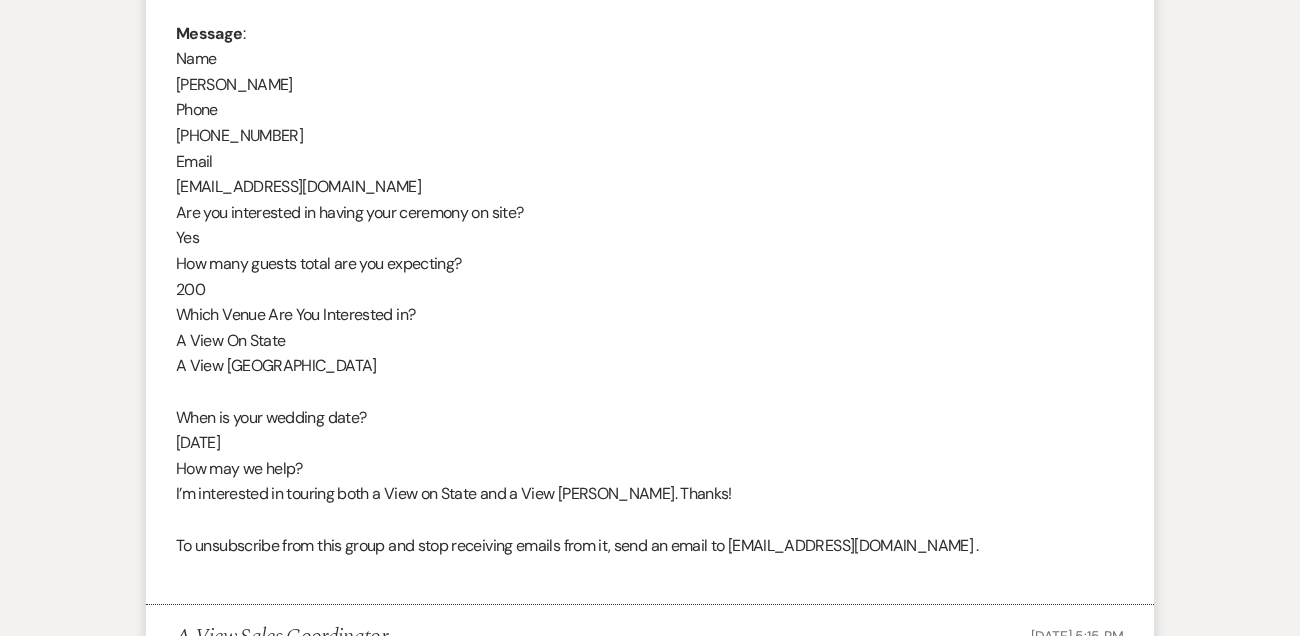 scroll, scrollTop: 985, scrollLeft: 0, axis: vertical 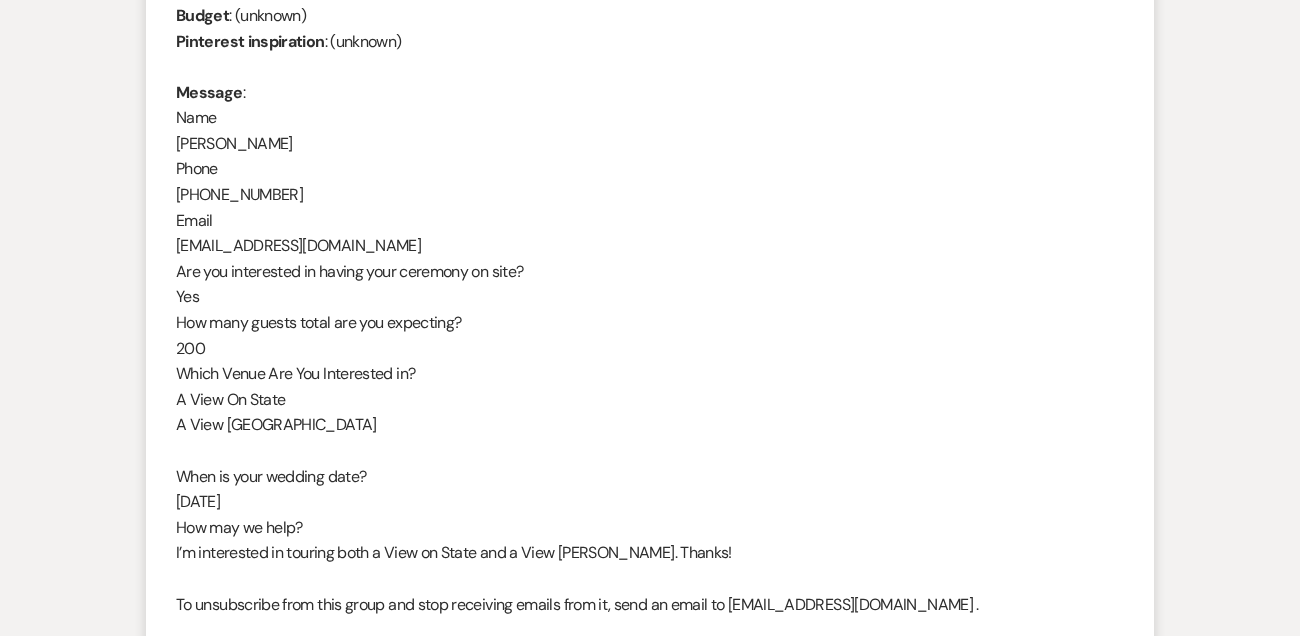 click on "From : Fallon Rooks
Event : Fallon Rooks's Event
Desired date : October 3rd 2025
Anticipated guest count : 200
Vision : (unknown)
Source : Venue Website
Budget : (unknown)
Pinterest inspiration : (unknown)
Message :   Name Fallon Rooks Phone (402) 676-9226 Email fallonrooks5080@gmail.com Are you interested in having your ceremony on site? Yes How many guests total are you expecting? 200 Which Venue Are You Interested in? A View On State A View Fontenelle Hills When is your wedding date? 10/03/2025 How may we help? I’m interested in touring both a View on State and a View Fontenelle. Thanks! To unsubscribe from this group and stop receiving emails from it, send an email to Lead-Consolidation-A-View-in-Fontenelle-Hills+unsubscribe@weven.co ." at bounding box center (650, 245) 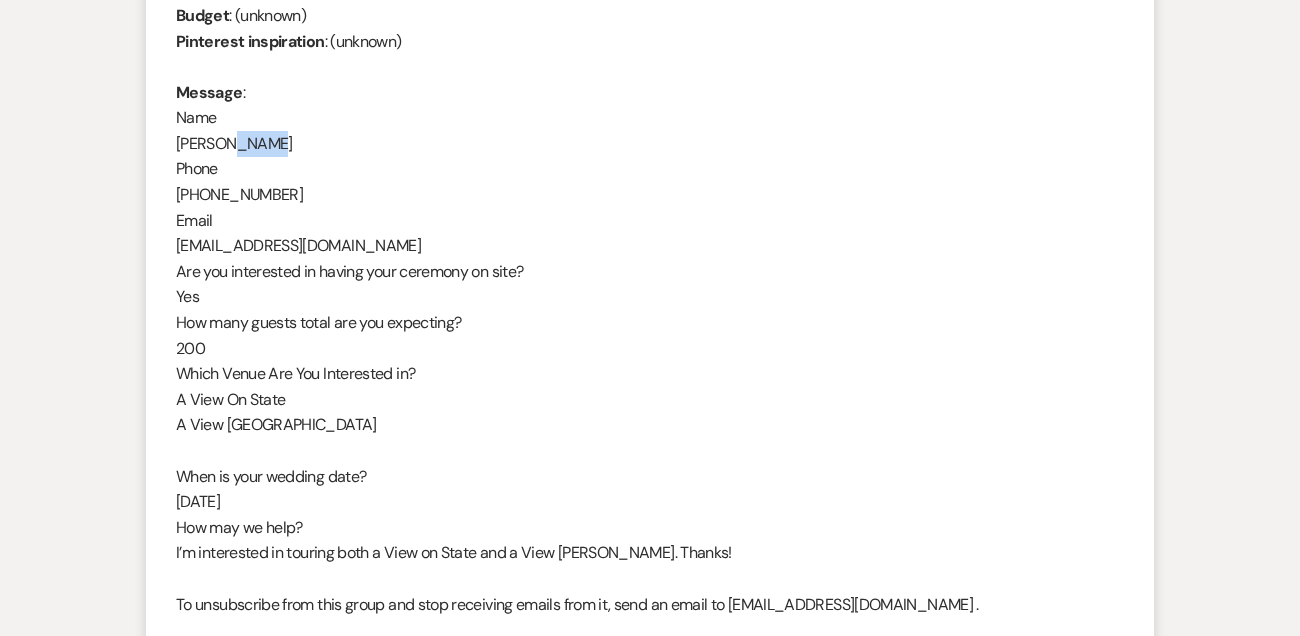 click on "From : Fallon Rooks
Event : Fallon Rooks's Event
Desired date : October 3rd 2025
Anticipated guest count : 200
Vision : (unknown)
Source : Venue Website
Budget : (unknown)
Pinterest inspiration : (unknown)
Message :   Name Fallon Rooks Phone (402) 676-9226 Email fallonrooks5080@gmail.com Are you interested in having your ceremony on site? Yes How many guests total are you expecting? 200 Which Venue Are You Interested in? A View On State A View Fontenelle Hills When is your wedding date? 10/03/2025 How may we help? I’m interested in touring both a View on State and a View Fontenelle. Thanks! To unsubscribe from this group and stop receiving emails from it, send an email to Lead-Consolidation-A-View-in-Fontenelle-Hills+unsubscribe@weven.co ." at bounding box center (650, 245) 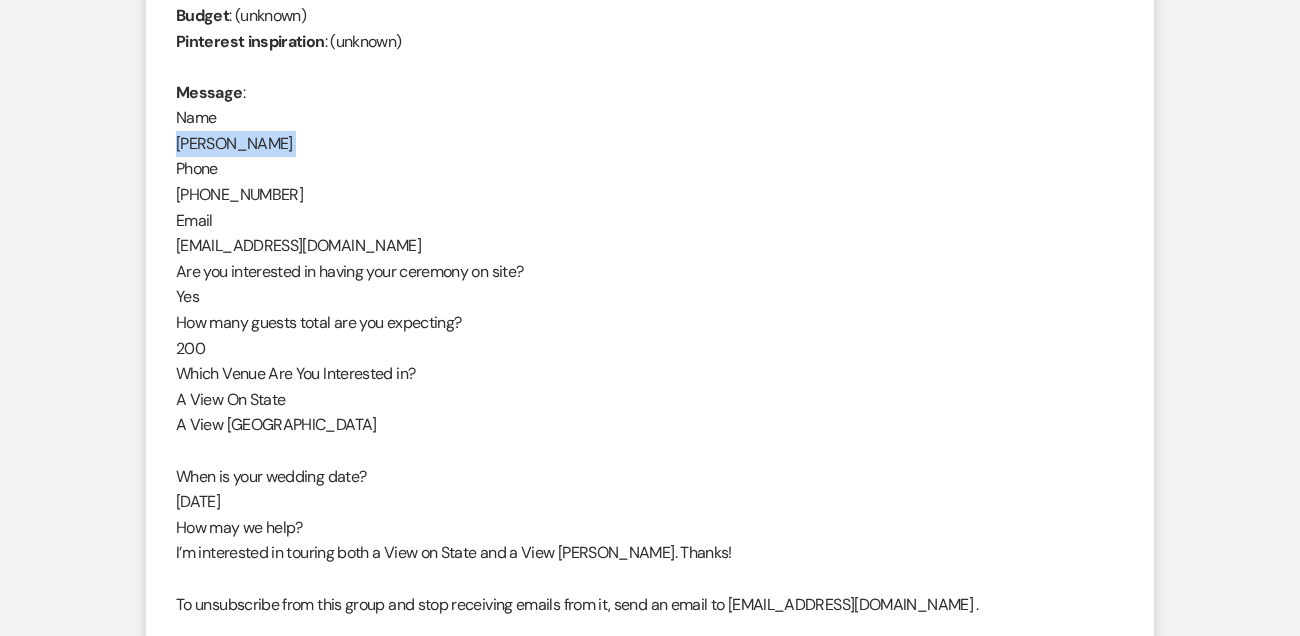 click on "From : Fallon Rooks
Event : Fallon Rooks's Event
Desired date : October 3rd 2025
Anticipated guest count : 200
Vision : (unknown)
Source : Venue Website
Budget : (unknown)
Pinterest inspiration : (unknown)
Message :   Name Fallon Rooks Phone (402) 676-9226 Email fallonrooks5080@gmail.com Are you interested in having your ceremony on site? Yes How many guests total are you expecting? 200 Which Venue Are You Interested in? A View On State A View Fontenelle Hills When is your wedding date? 10/03/2025 How may we help? I’m interested in touring both a View on State and a View Fontenelle. Thanks! To unsubscribe from this group and stop receiving emails from it, send an email to Lead-Consolidation-A-View-in-Fontenelle-Hills+unsubscribe@weven.co ." at bounding box center [650, 245] 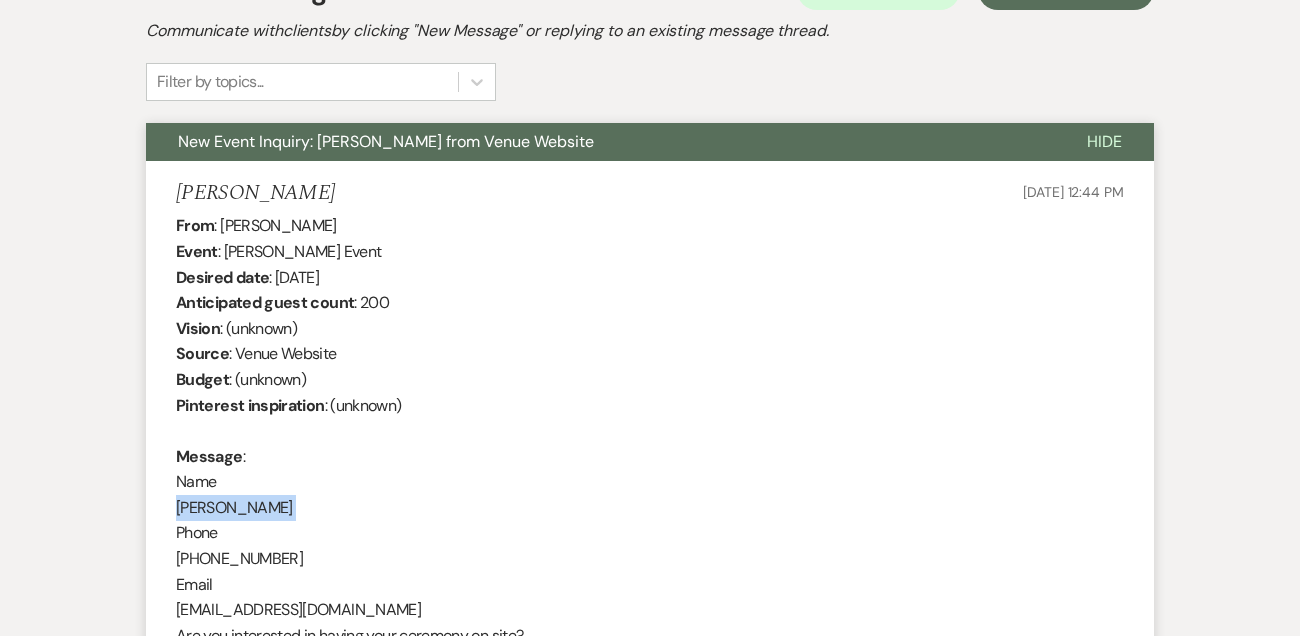scroll, scrollTop: 615, scrollLeft: 0, axis: vertical 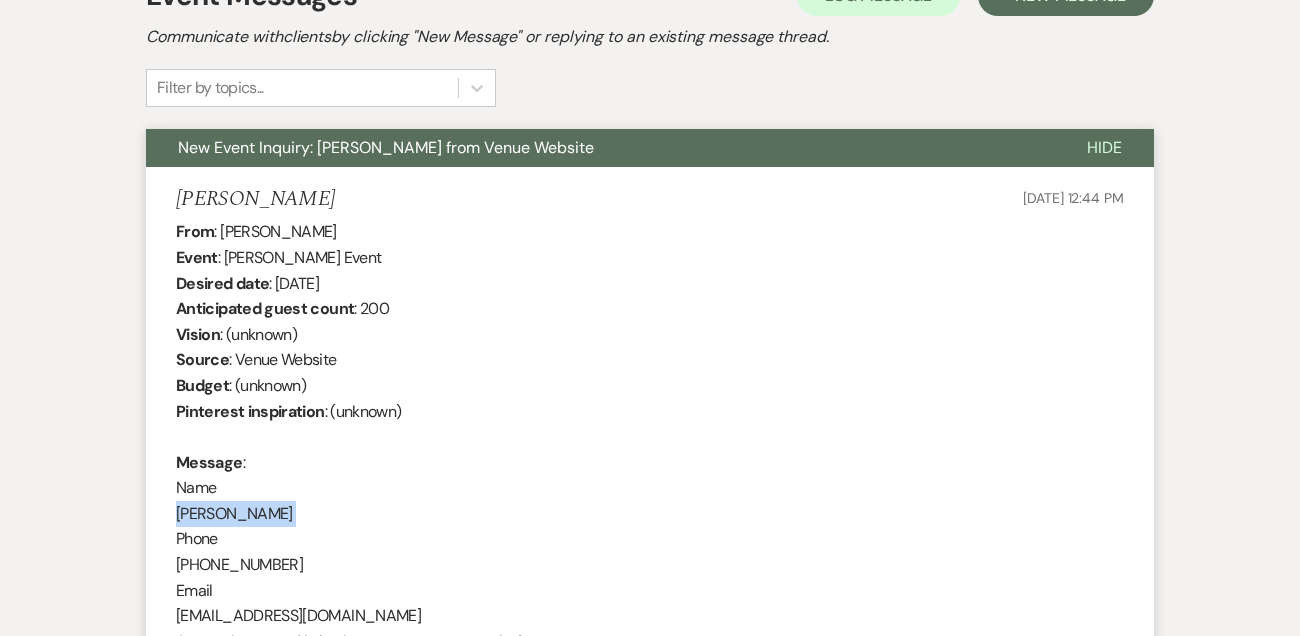 drag, startPoint x: 277, startPoint y: 282, endPoint x: 426, endPoint y: 283, distance: 149.00336 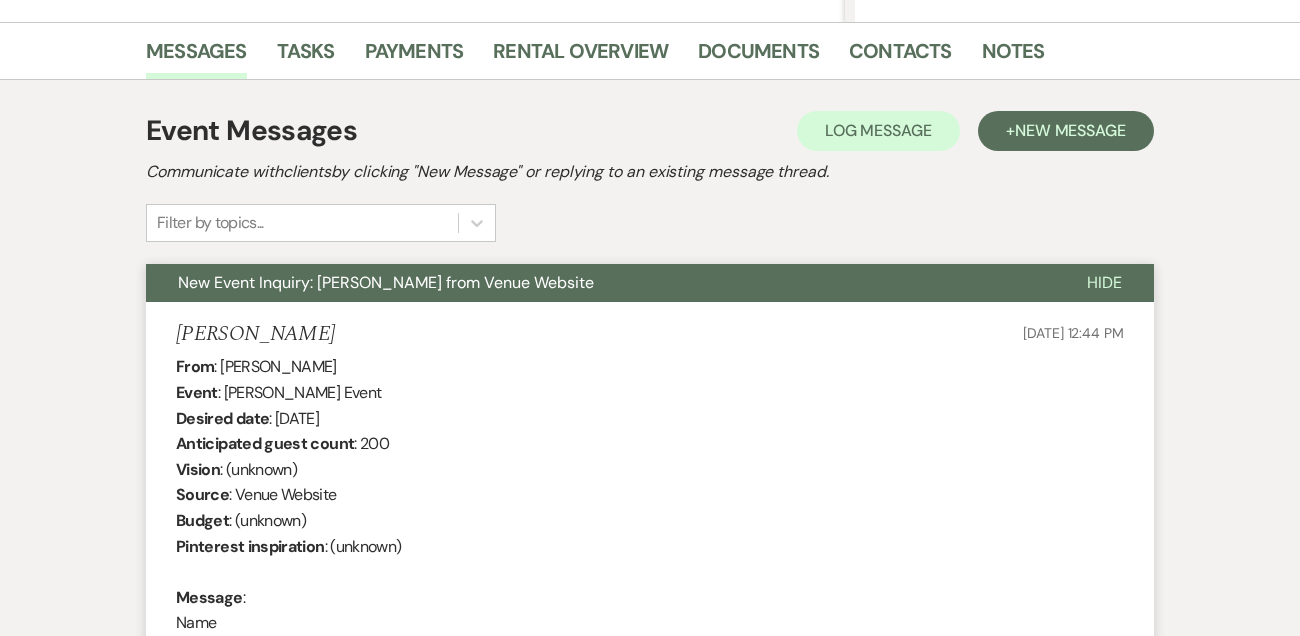 scroll, scrollTop: 0, scrollLeft: 0, axis: both 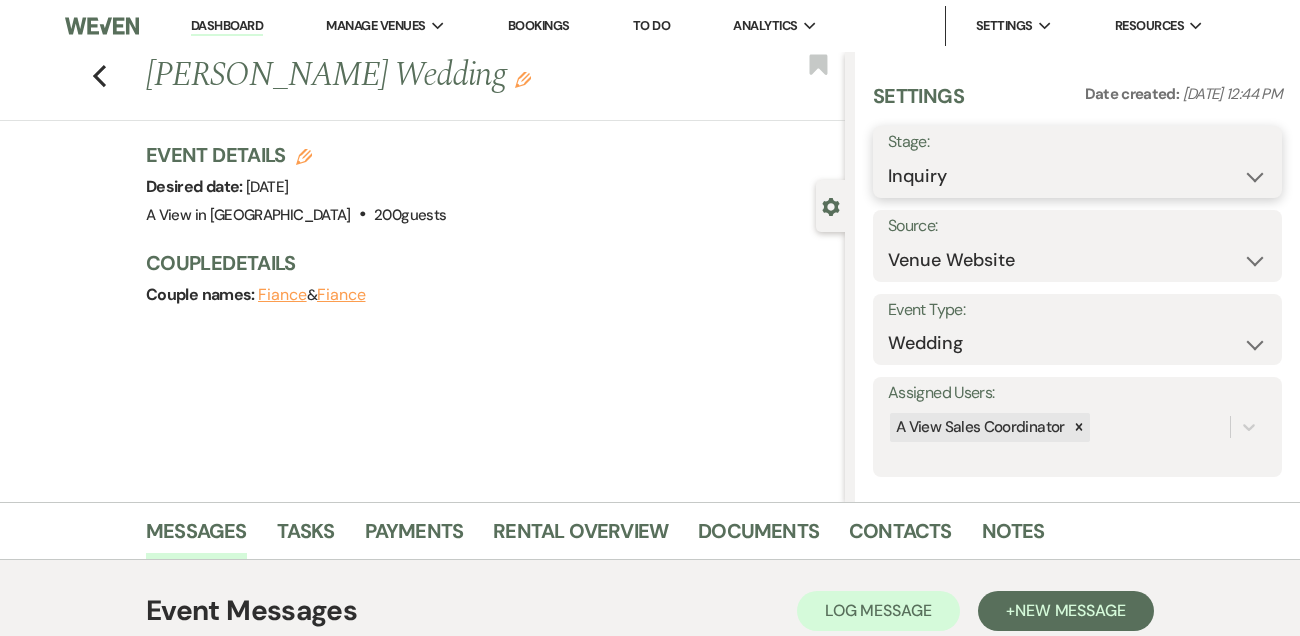 click on "Inquiry Follow Up Tour Requested Tour Confirmed Toured Proposal Sent Booked Lost" at bounding box center [1077, 176] 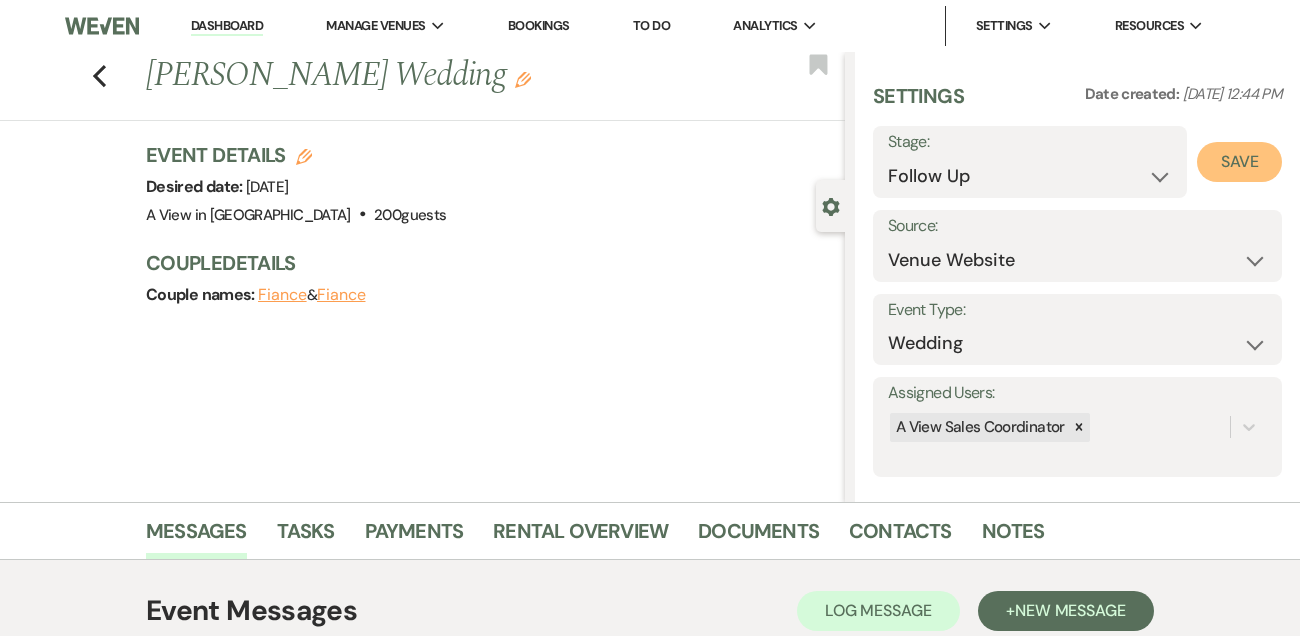 click on "Save" at bounding box center (1239, 162) 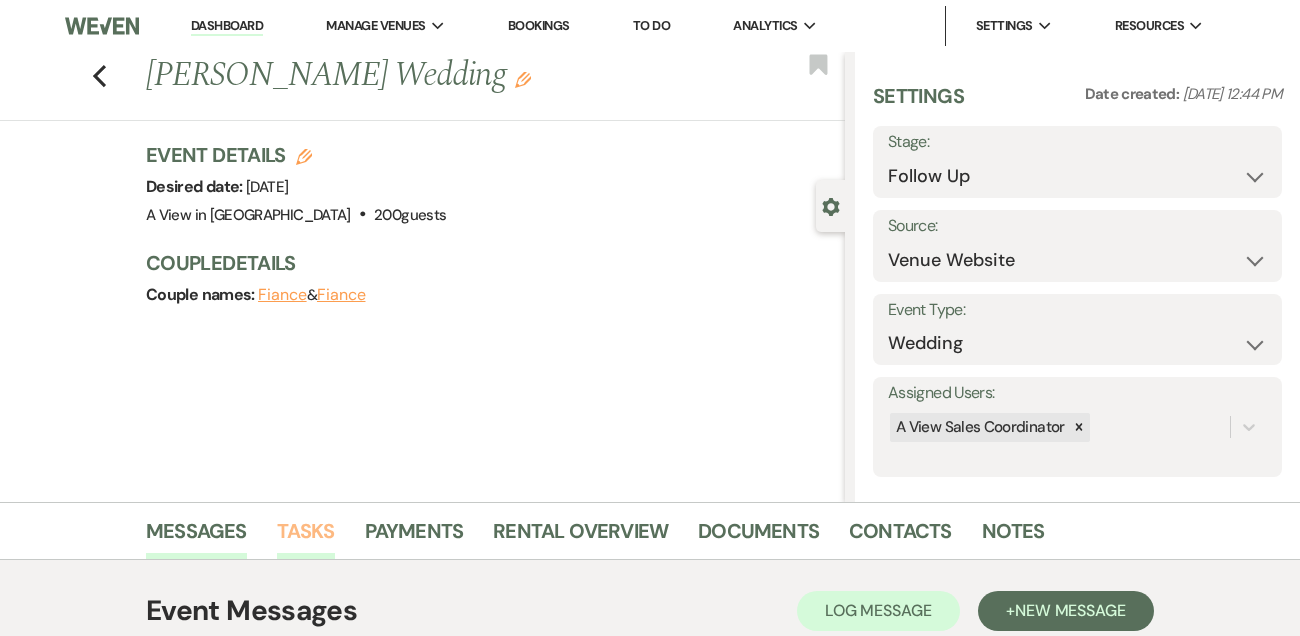 click on "Tasks" at bounding box center (306, 537) 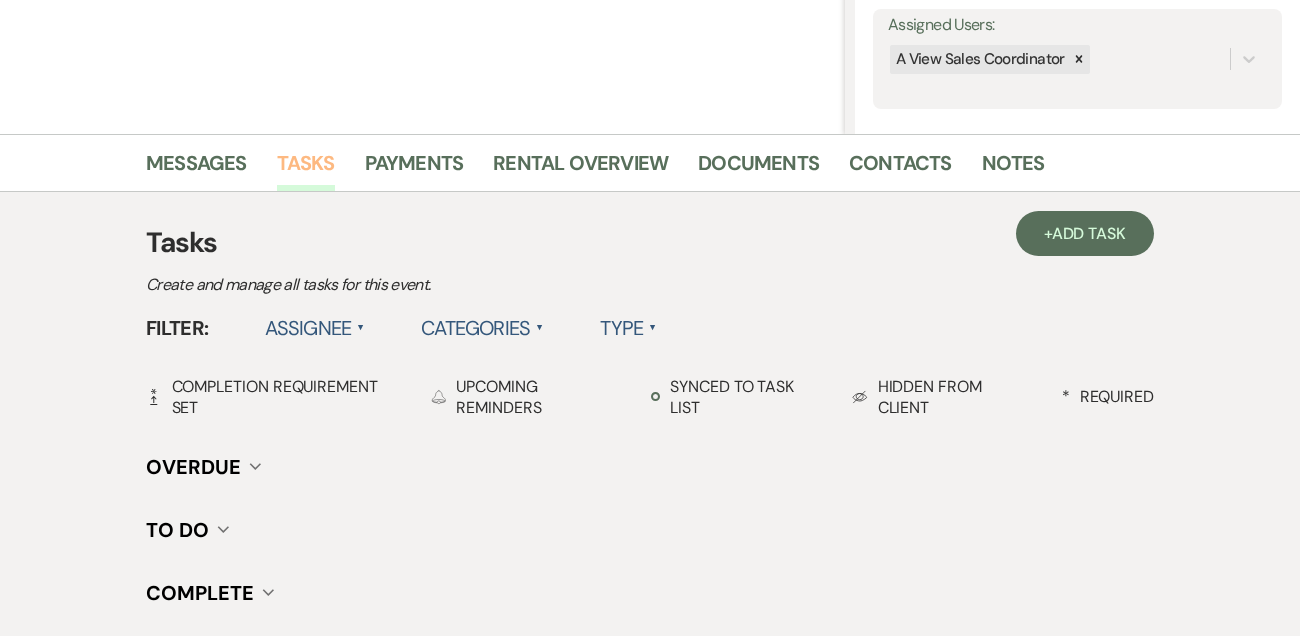 scroll, scrollTop: 433, scrollLeft: 0, axis: vertical 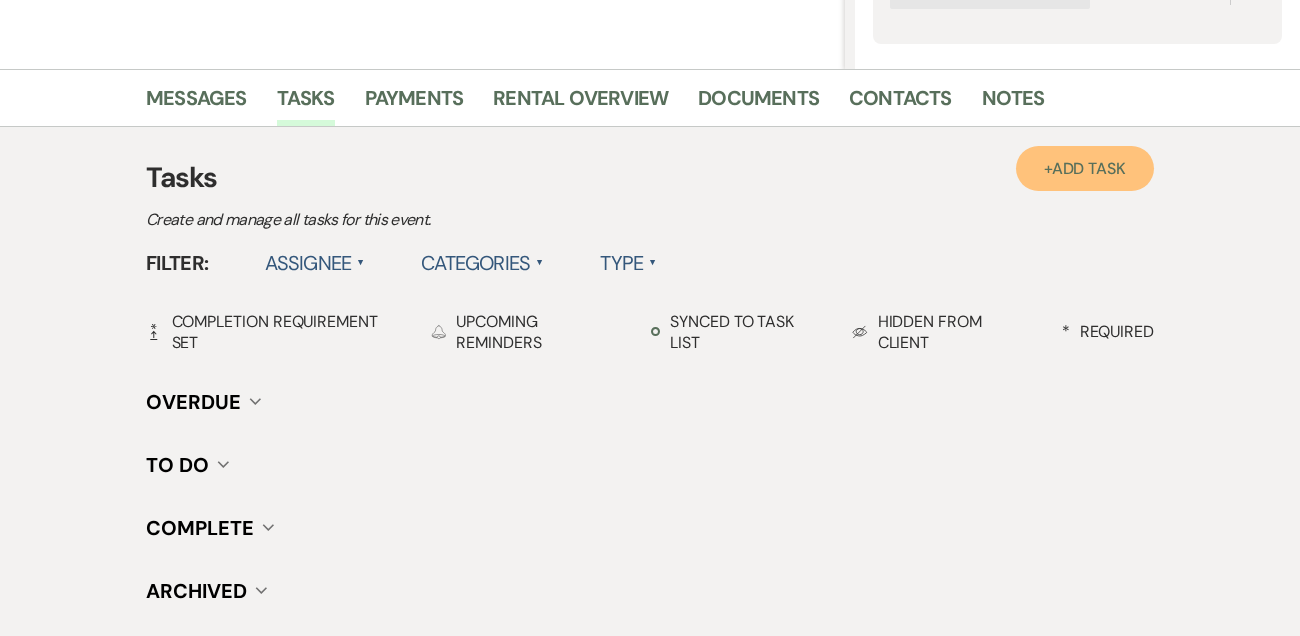 click on "Add Task" at bounding box center [1089, 168] 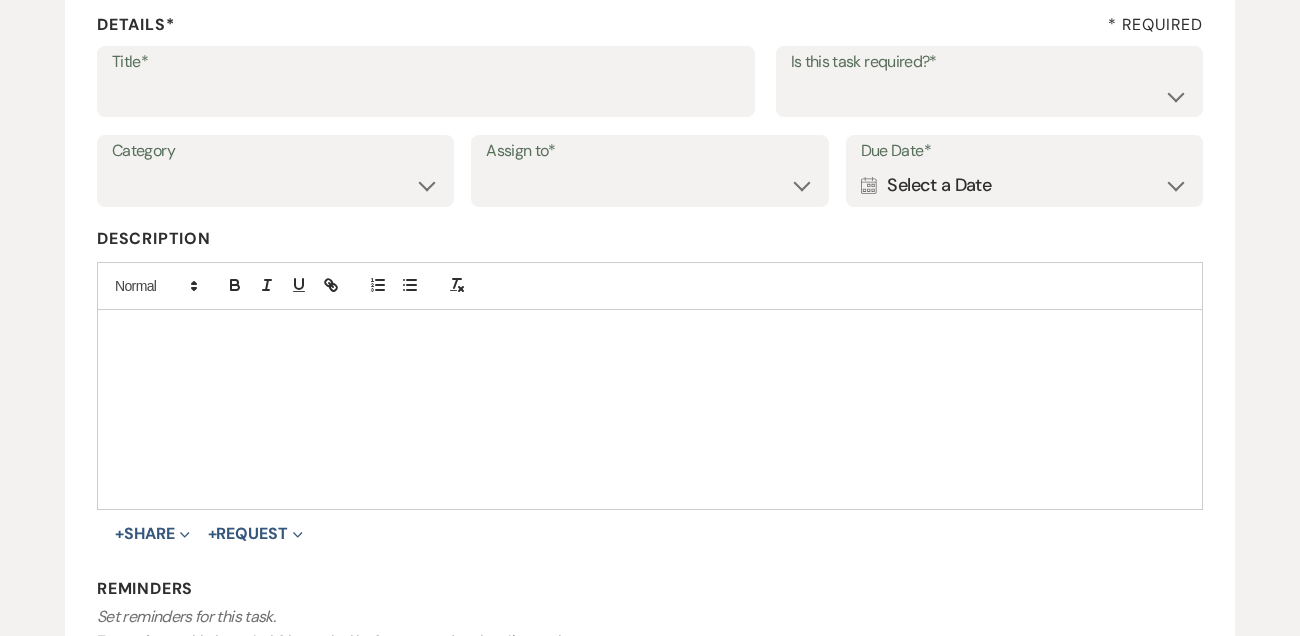scroll, scrollTop: 286, scrollLeft: 0, axis: vertical 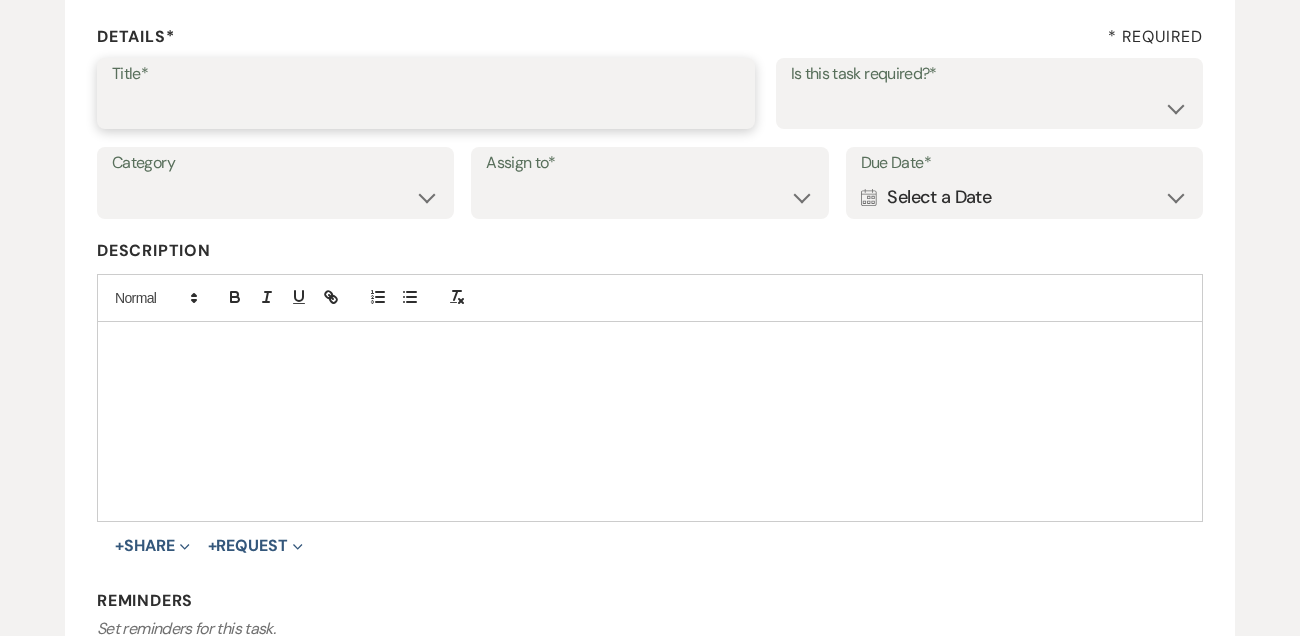 click on "Title*" at bounding box center (426, 107) 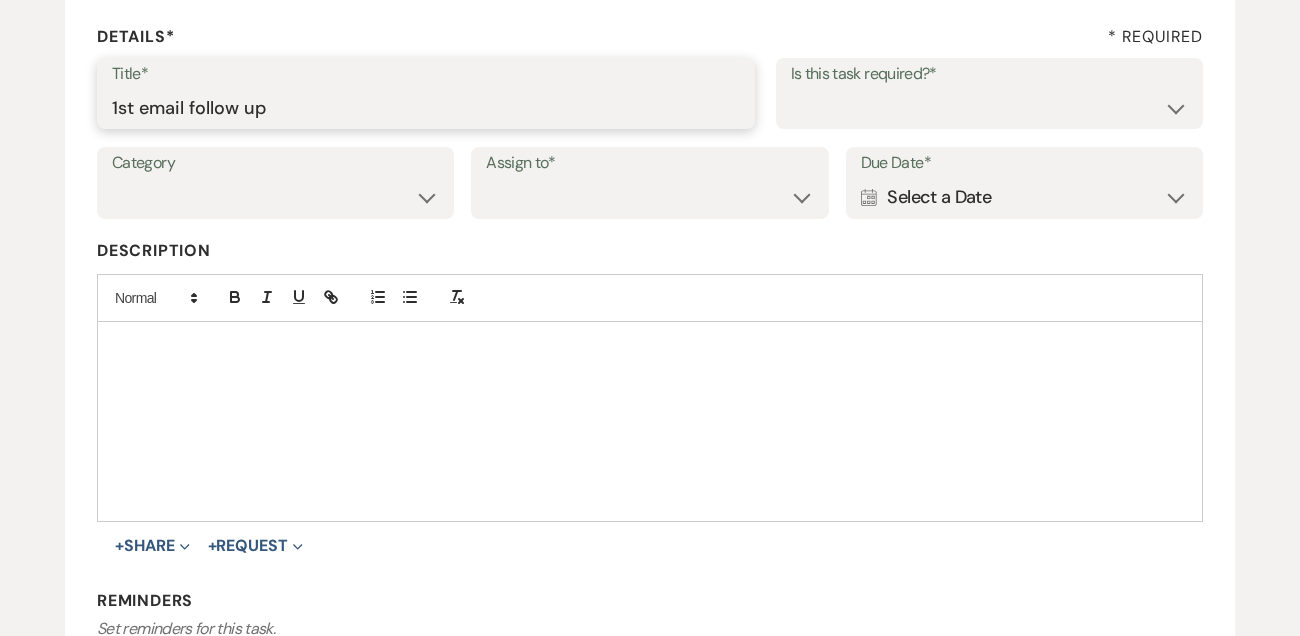 type on "1st email follow up" 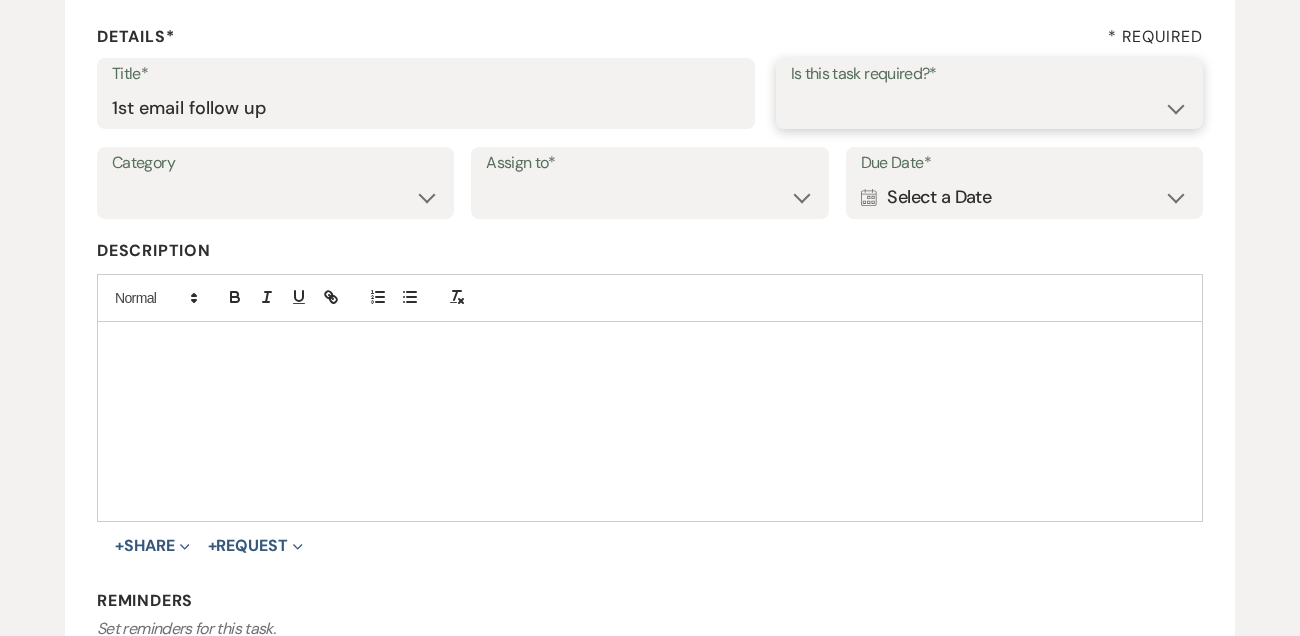 click on "Yes No" at bounding box center (989, 107) 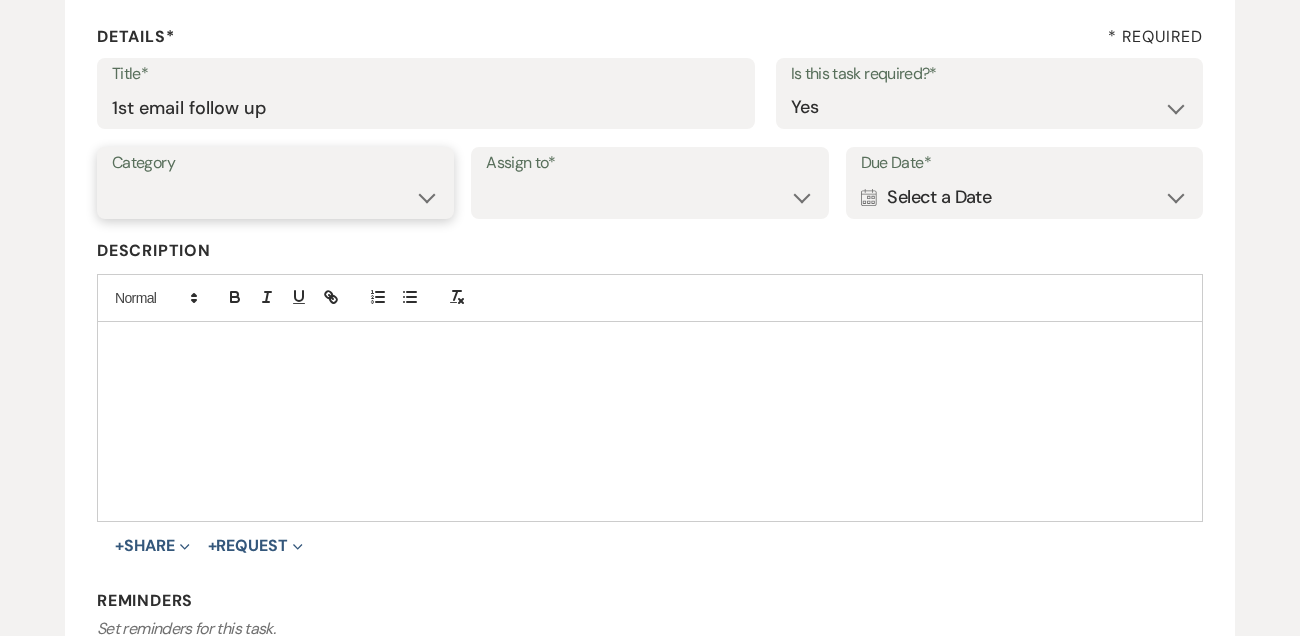 click on "Venue Vendors Guests Details Finalize & Share" at bounding box center (275, 197) 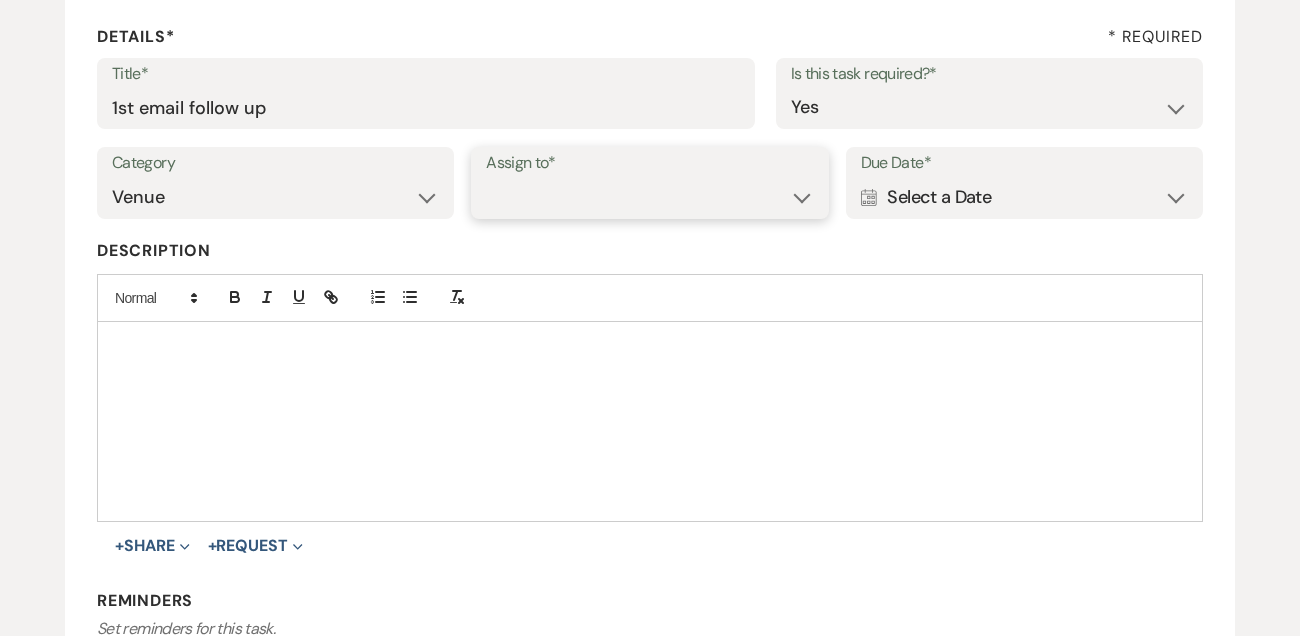 click on "Venue Client" at bounding box center (649, 197) 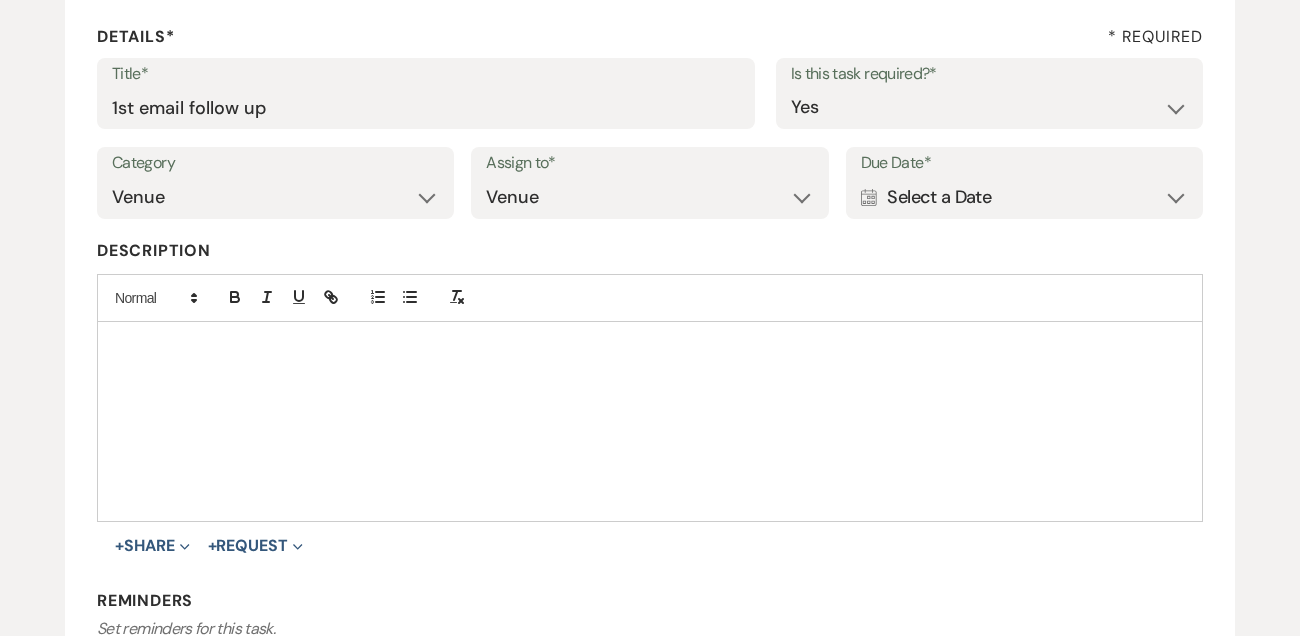 click on "Calendar Select a Date Expand" at bounding box center [1024, 197] 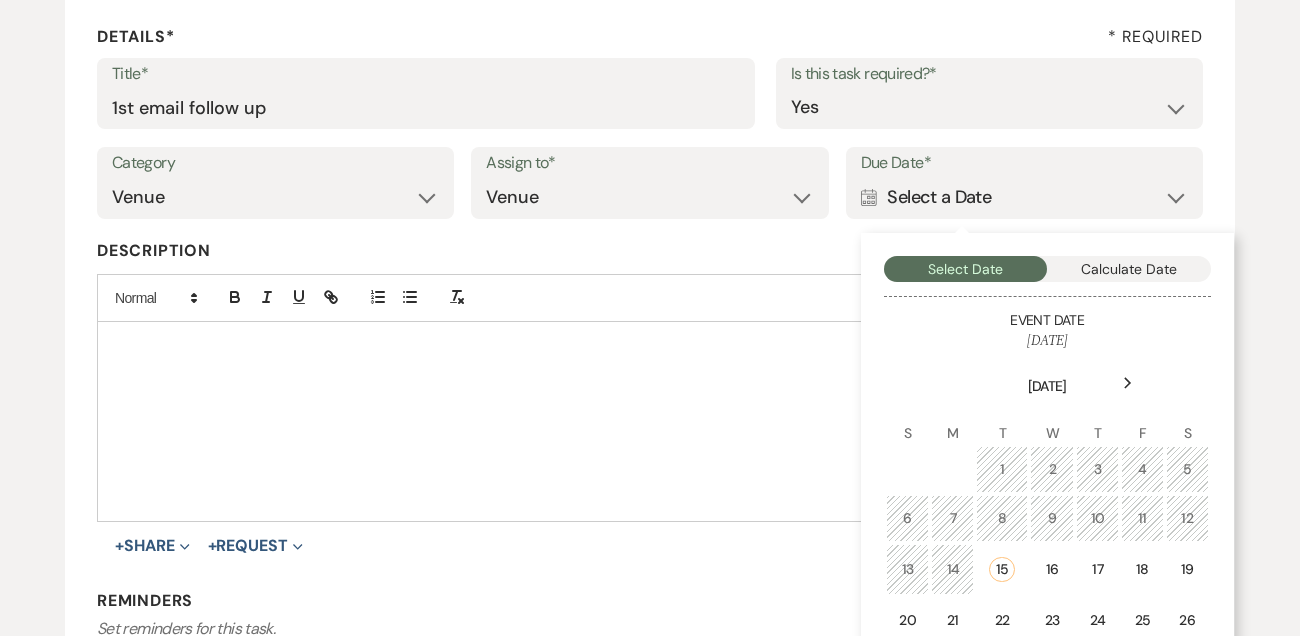 click on "Next" 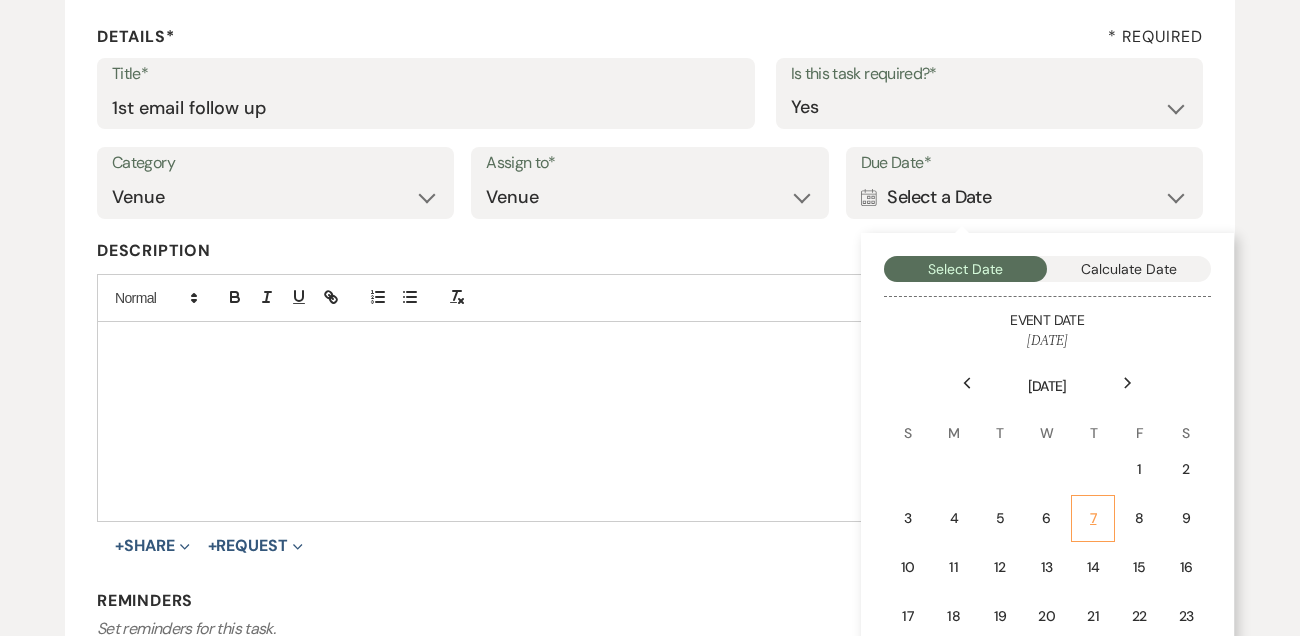 click on "7" at bounding box center (1093, 518) 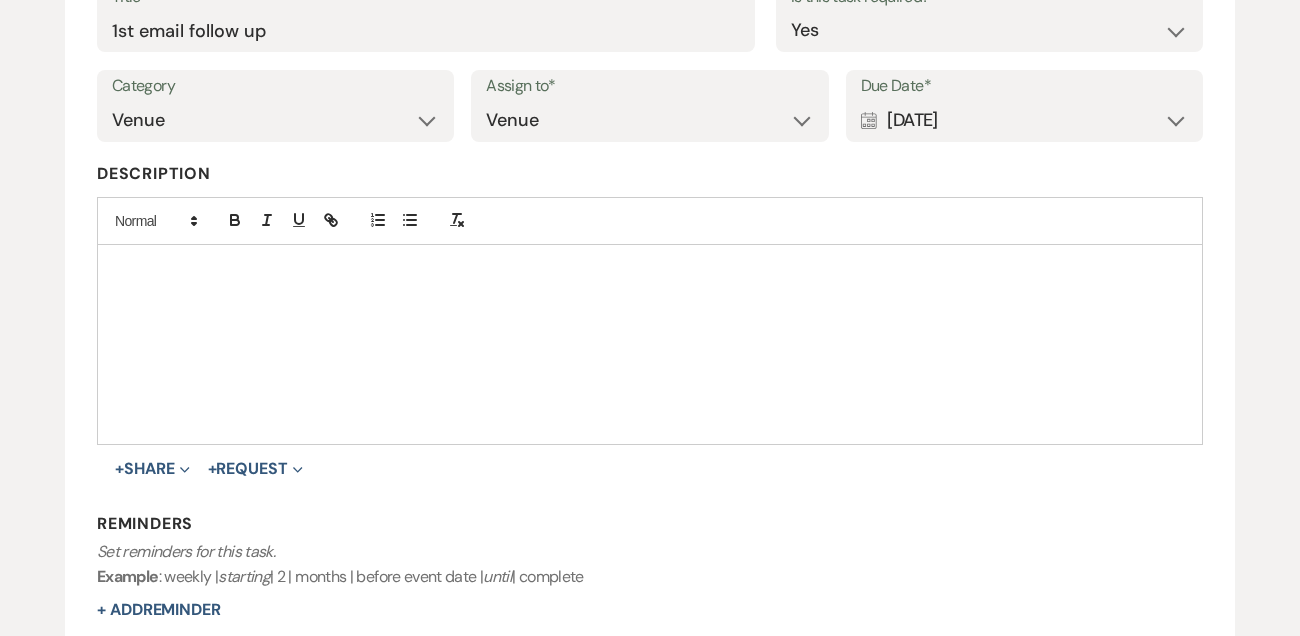scroll, scrollTop: 468, scrollLeft: 0, axis: vertical 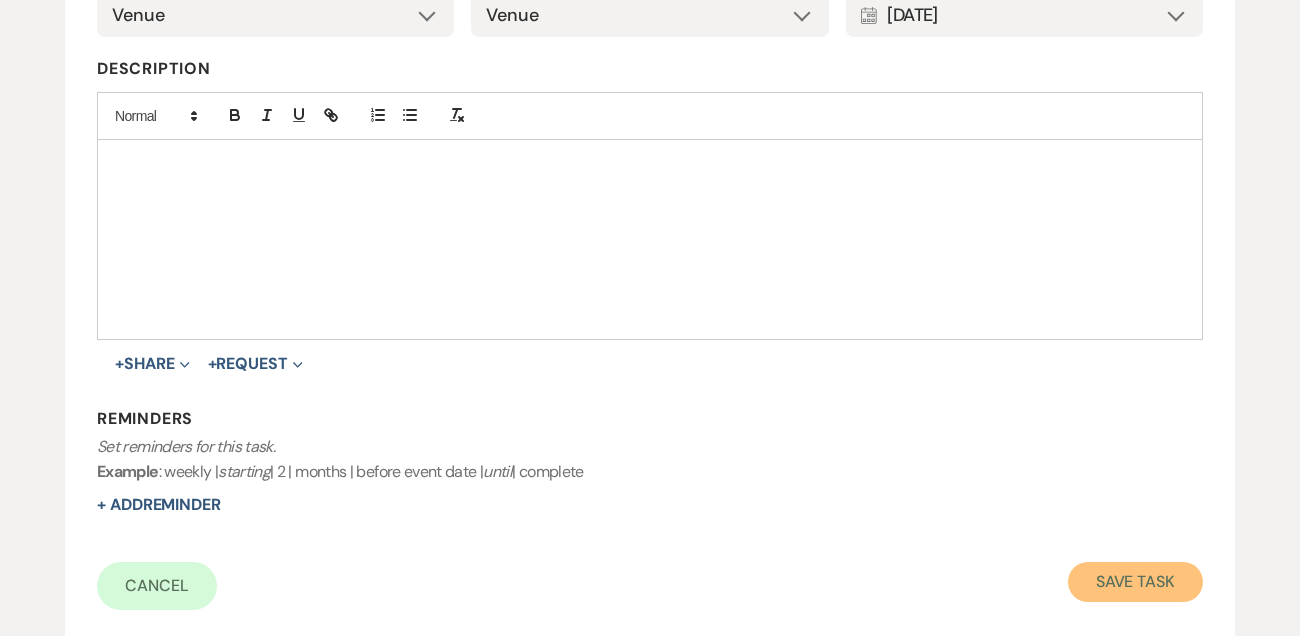 click on "Save Task" at bounding box center [1135, 582] 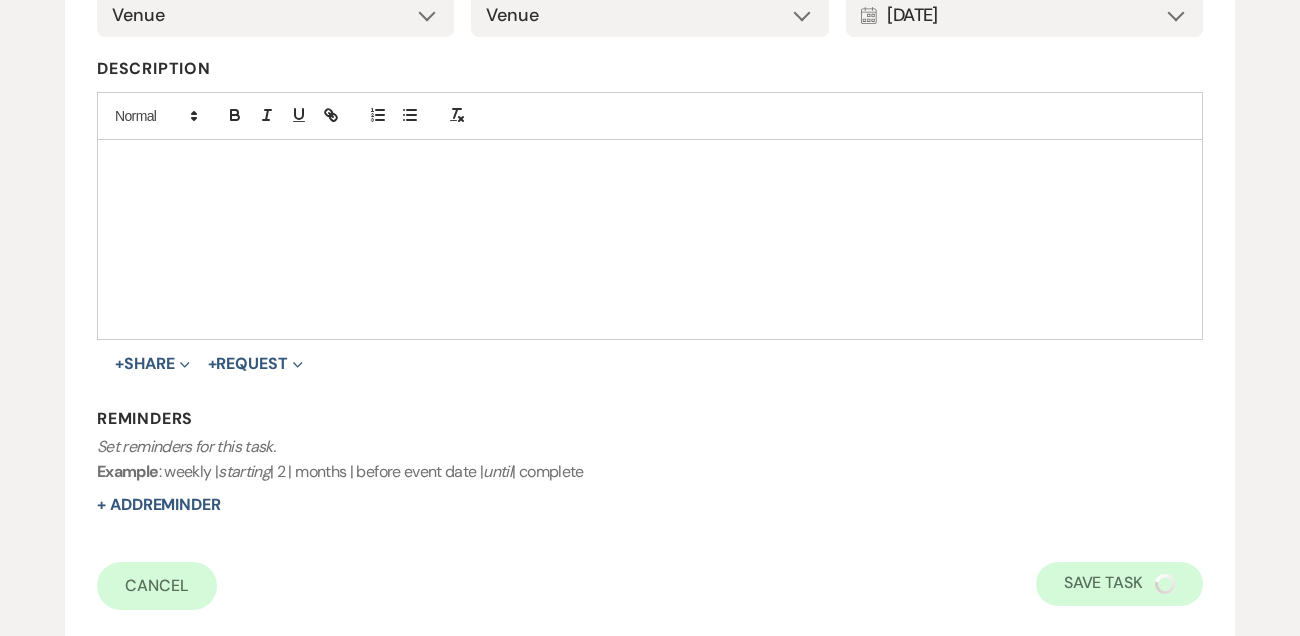 select on "9" 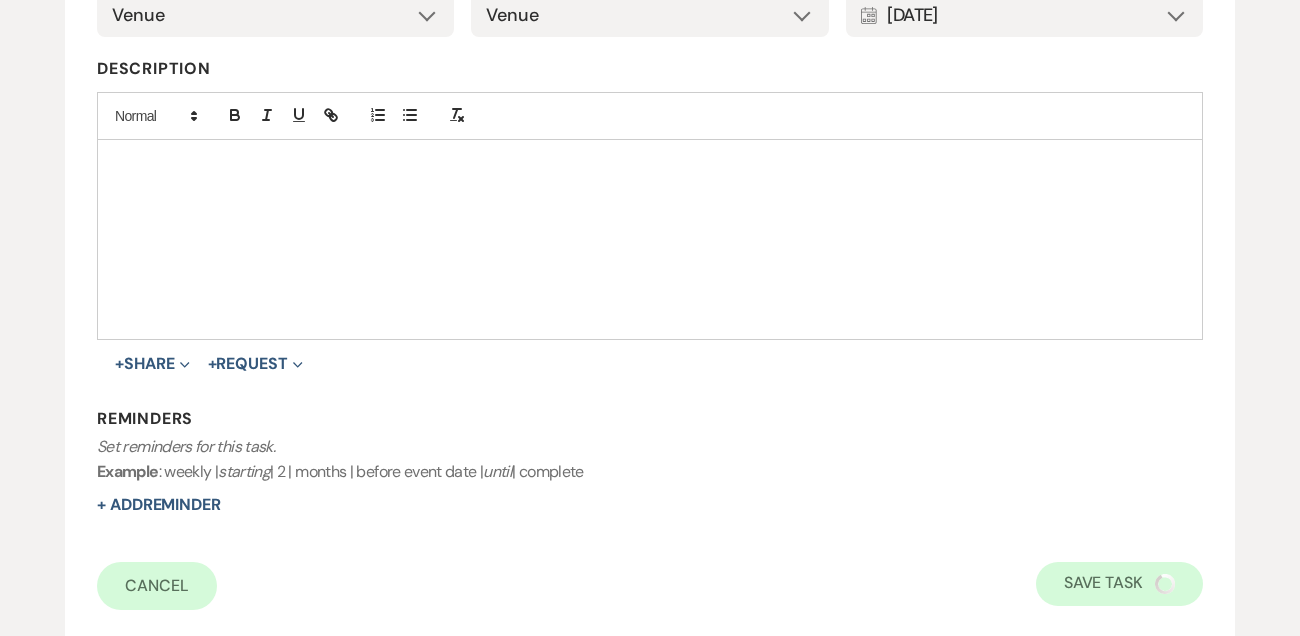 select on "5" 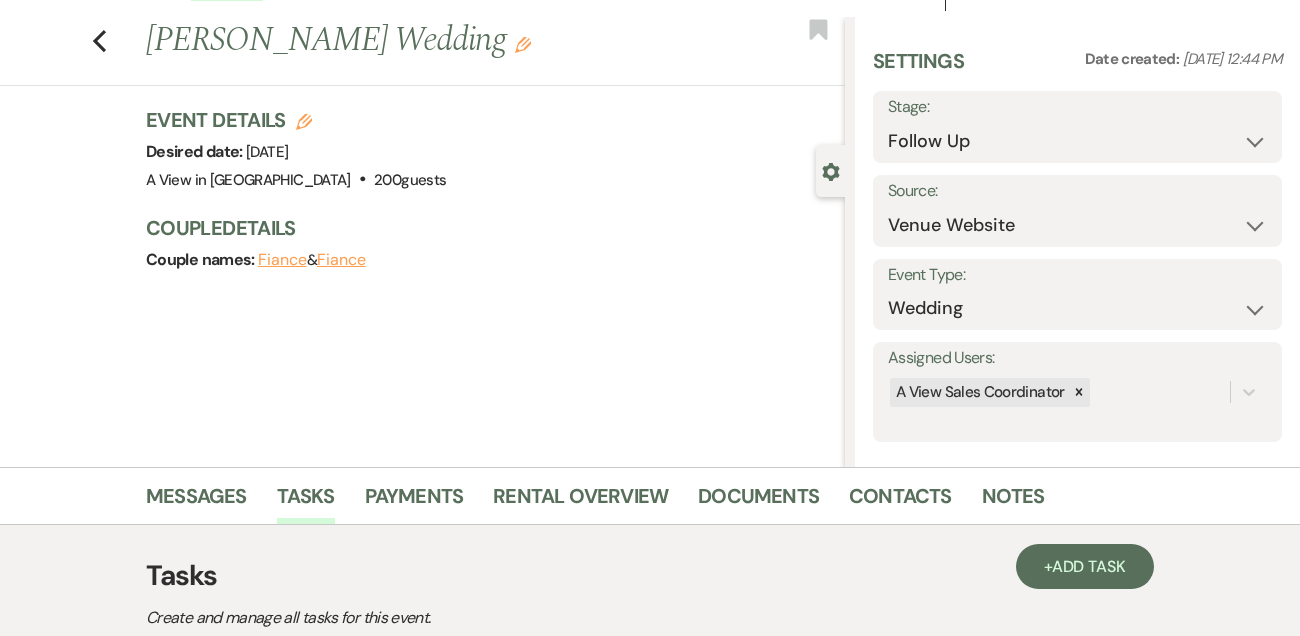 scroll, scrollTop: 0, scrollLeft: 0, axis: both 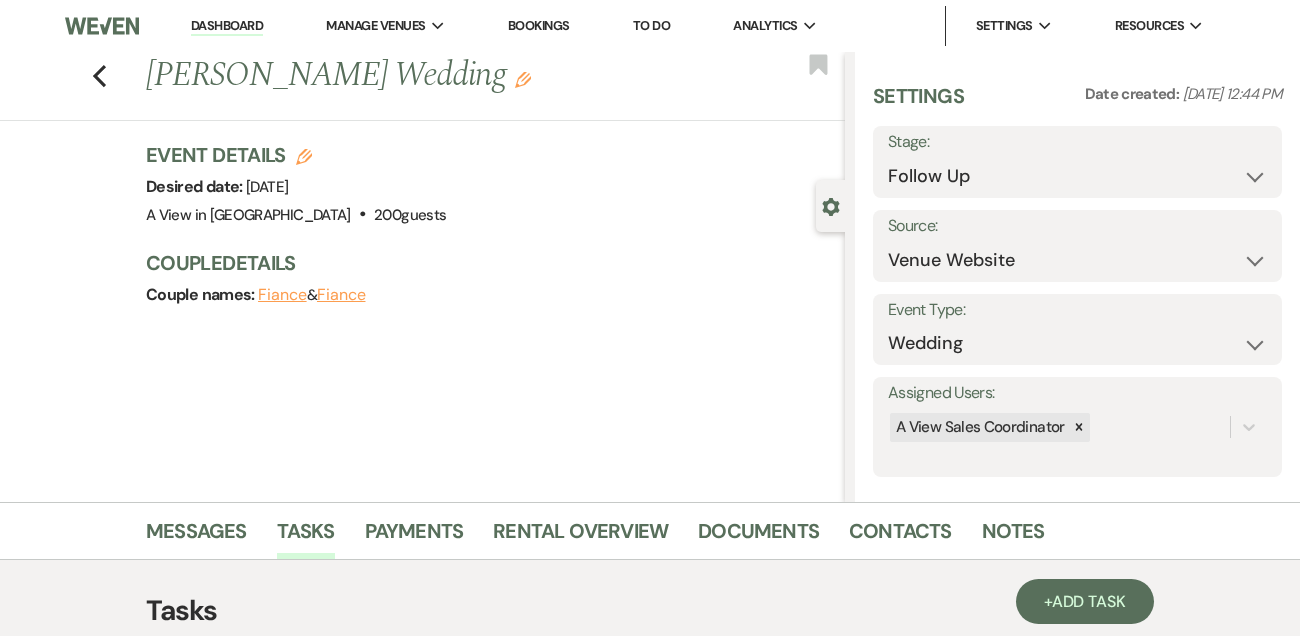 click on "Dashboard" at bounding box center [227, 26] 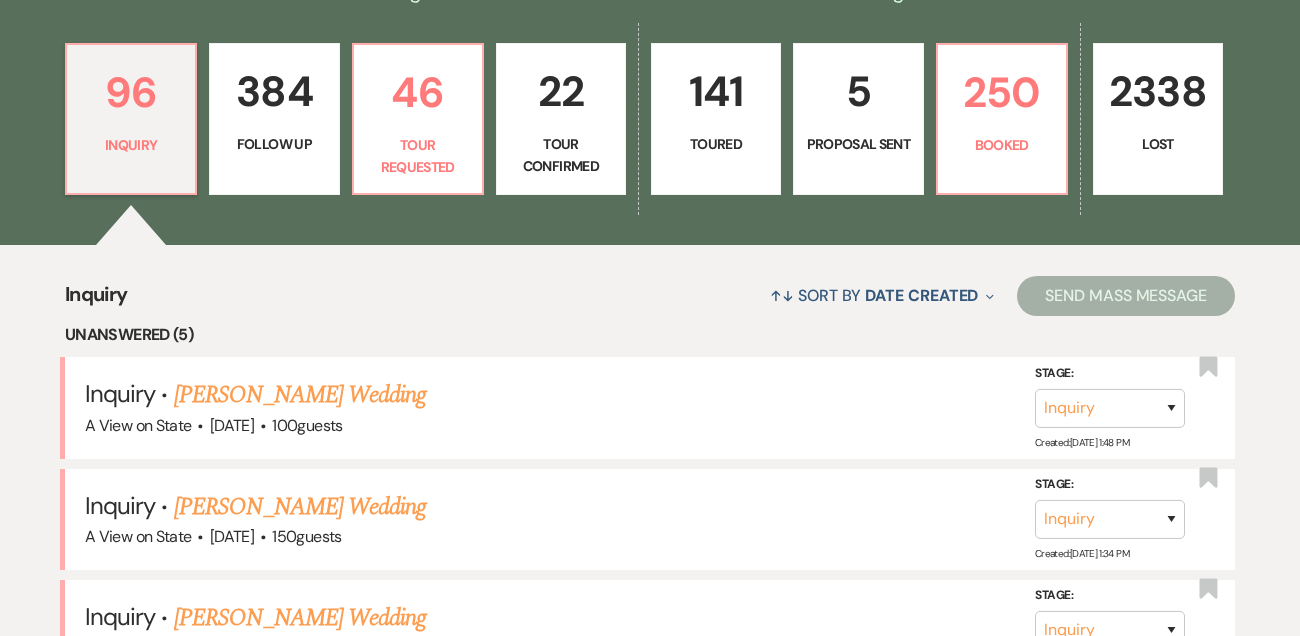 scroll, scrollTop: 597, scrollLeft: 0, axis: vertical 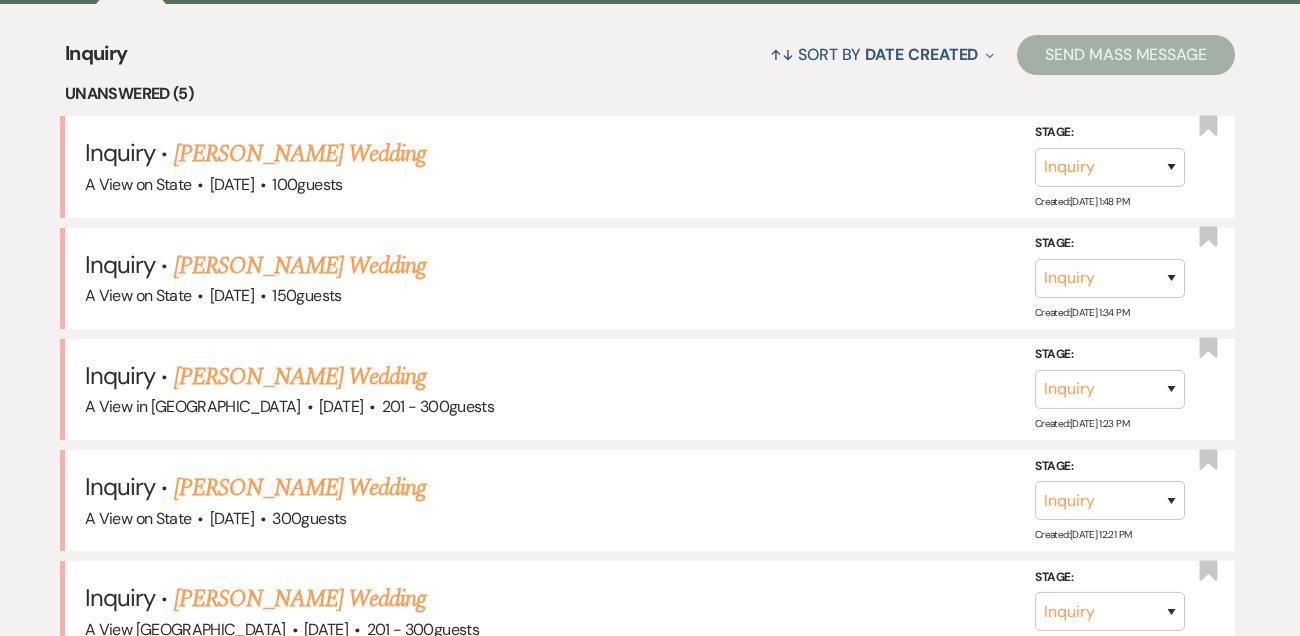 select on "9" 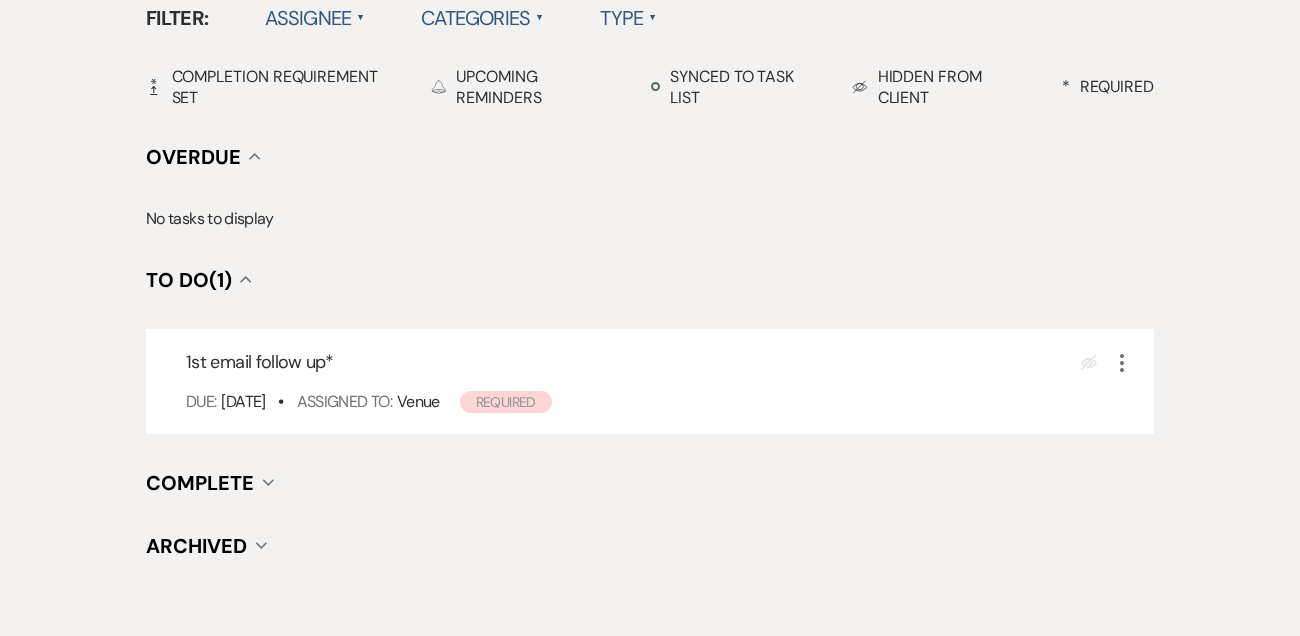 scroll, scrollTop: 521, scrollLeft: 0, axis: vertical 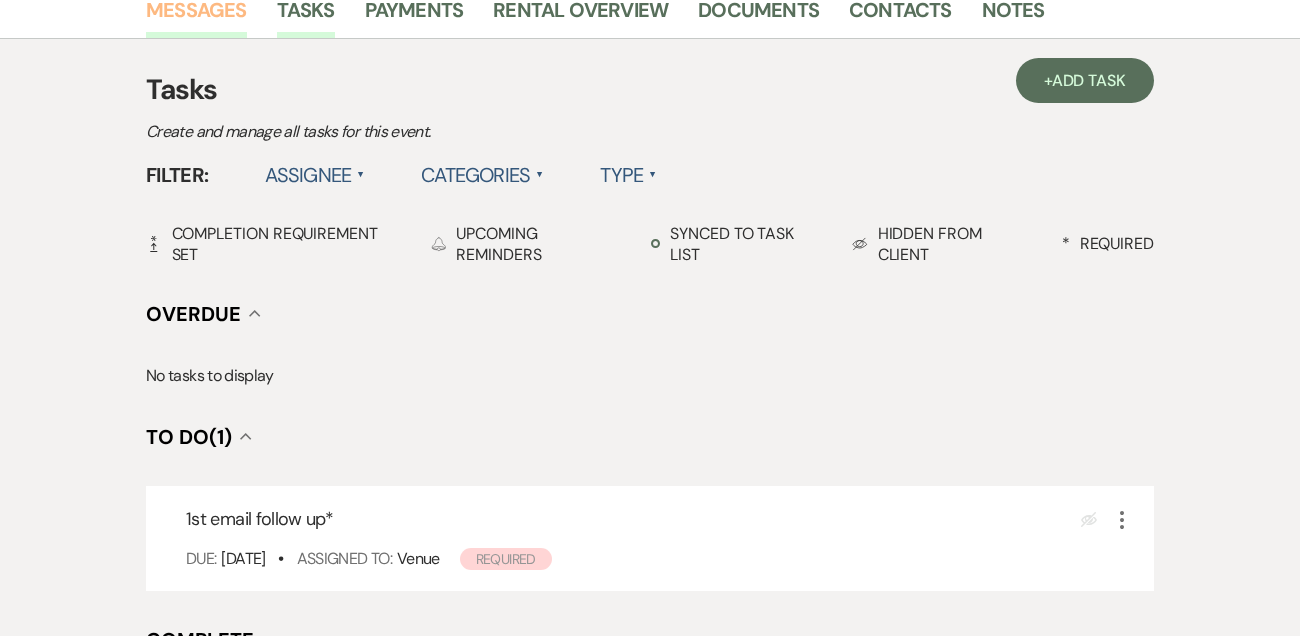 click on "Messages" at bounding box center (196, 16) 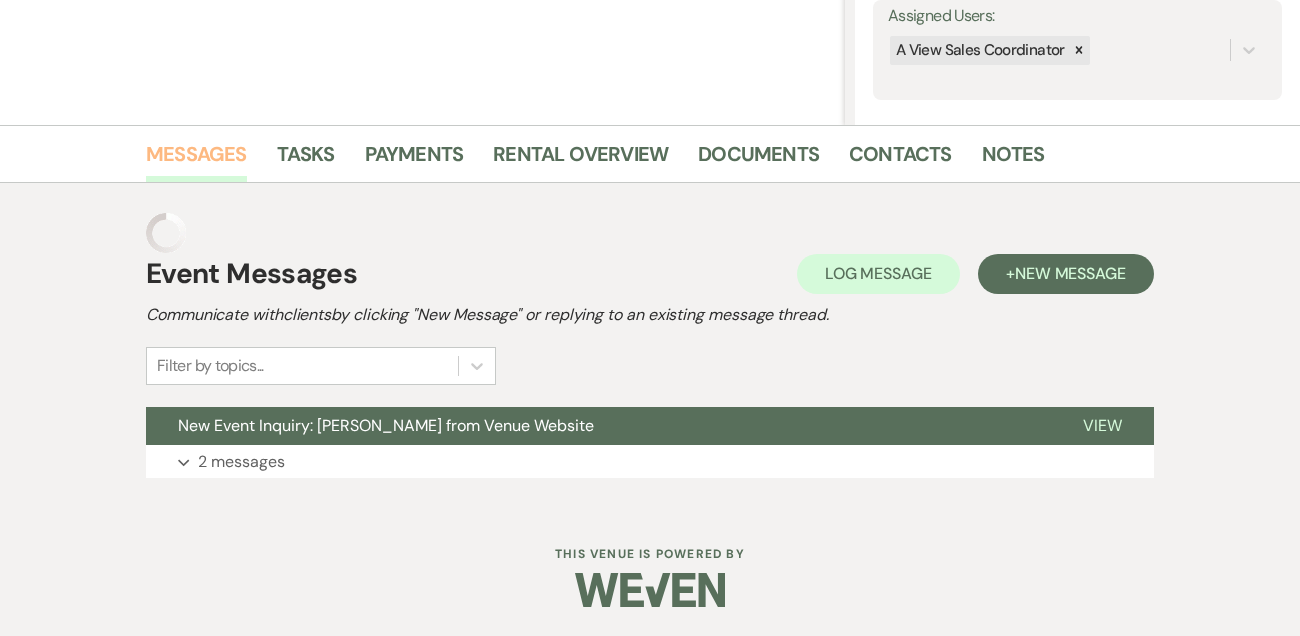 scroll, scrollTop: 337, scrollLeft: 0, axis: vertical 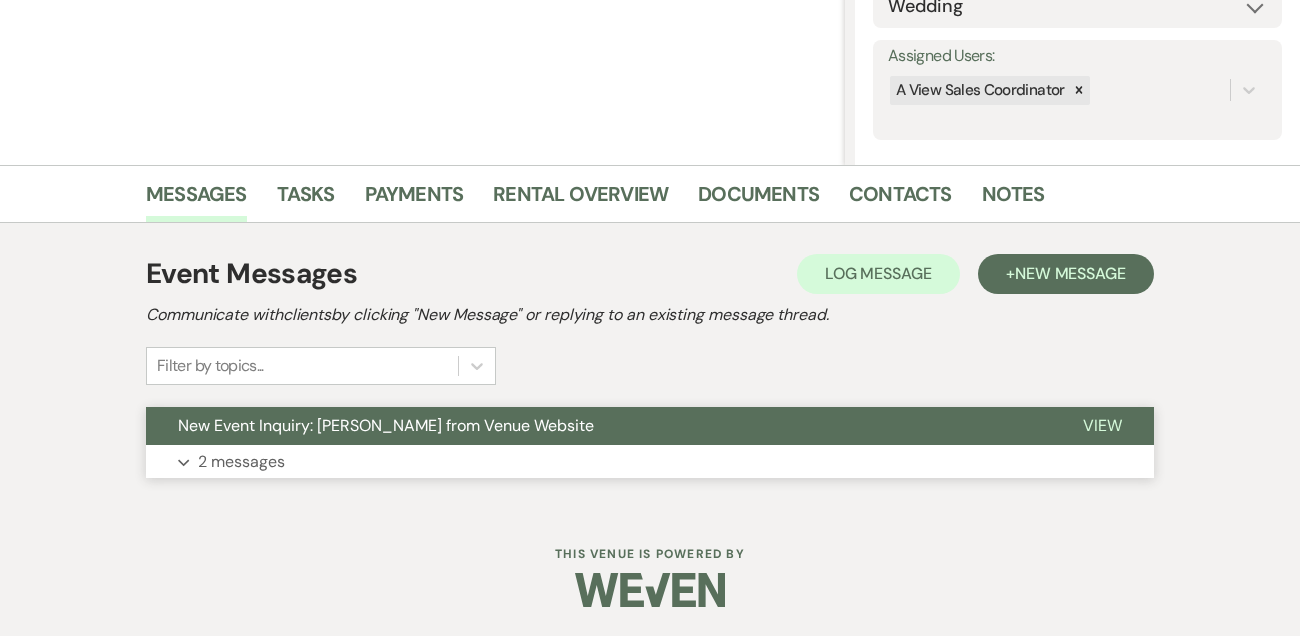 click on "2 messages" at bounding box center [241, 462] 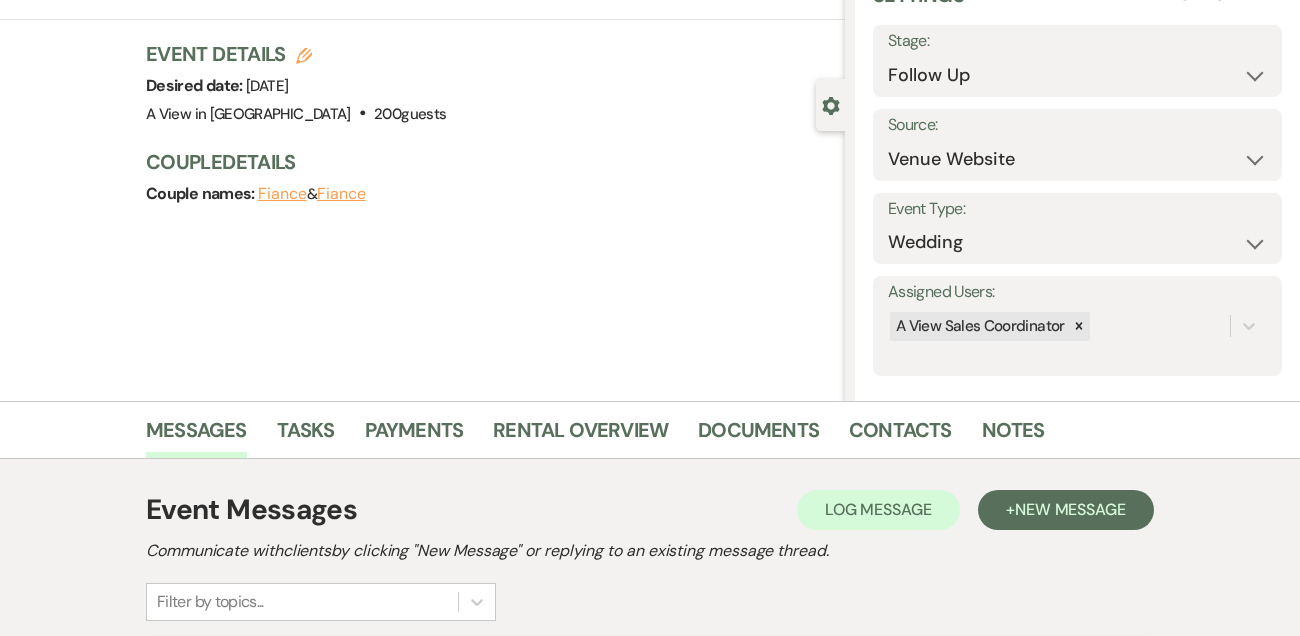 scroll, scrollTop: 0, scrollLeft: 0, axis: both 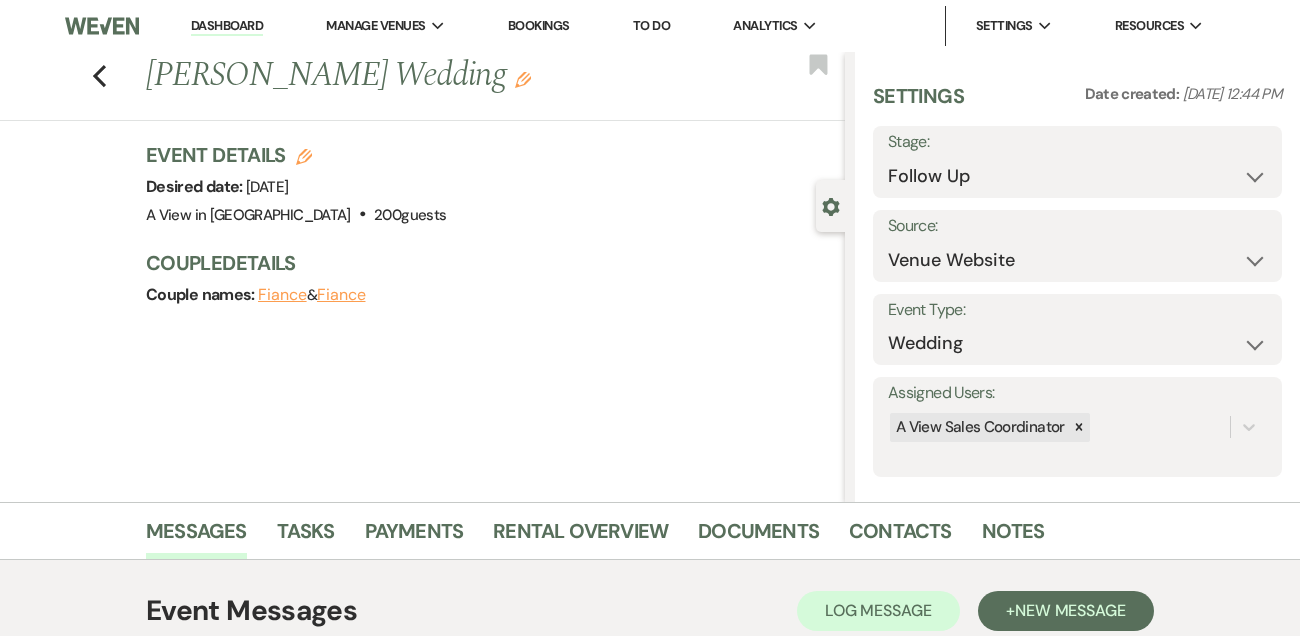 click on "Dashboard" at bounding box center (227, 26) 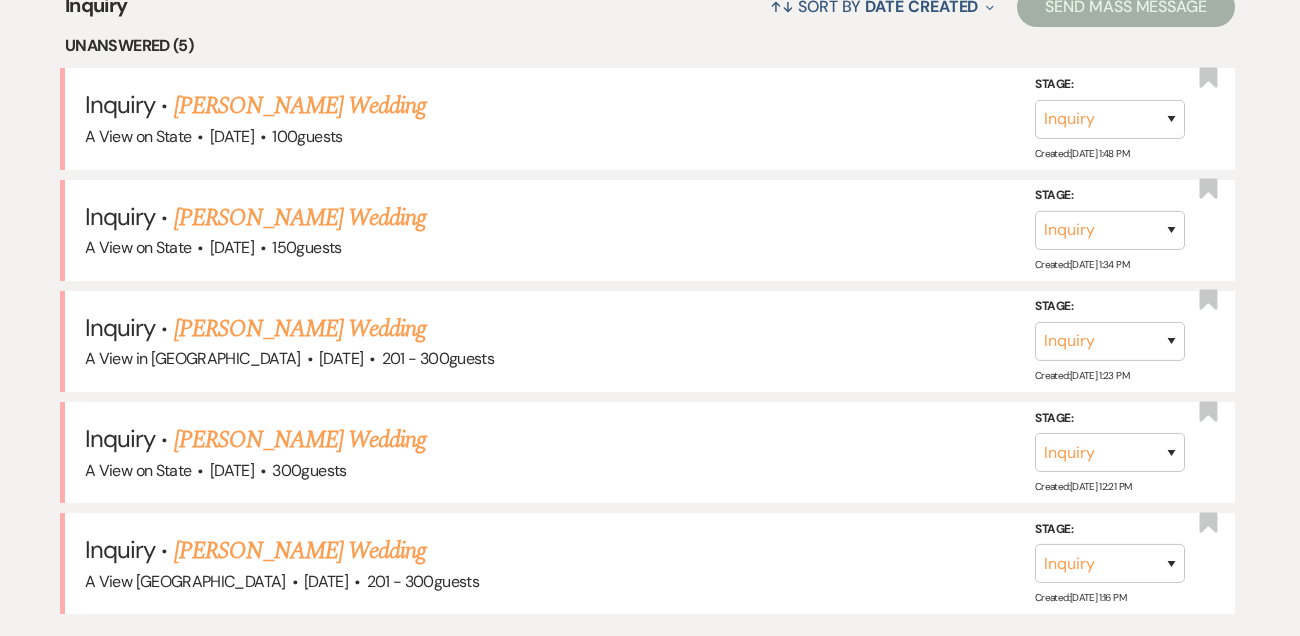 scroll, scrollTop: 821, scrollLeft: 0, axis: vertical 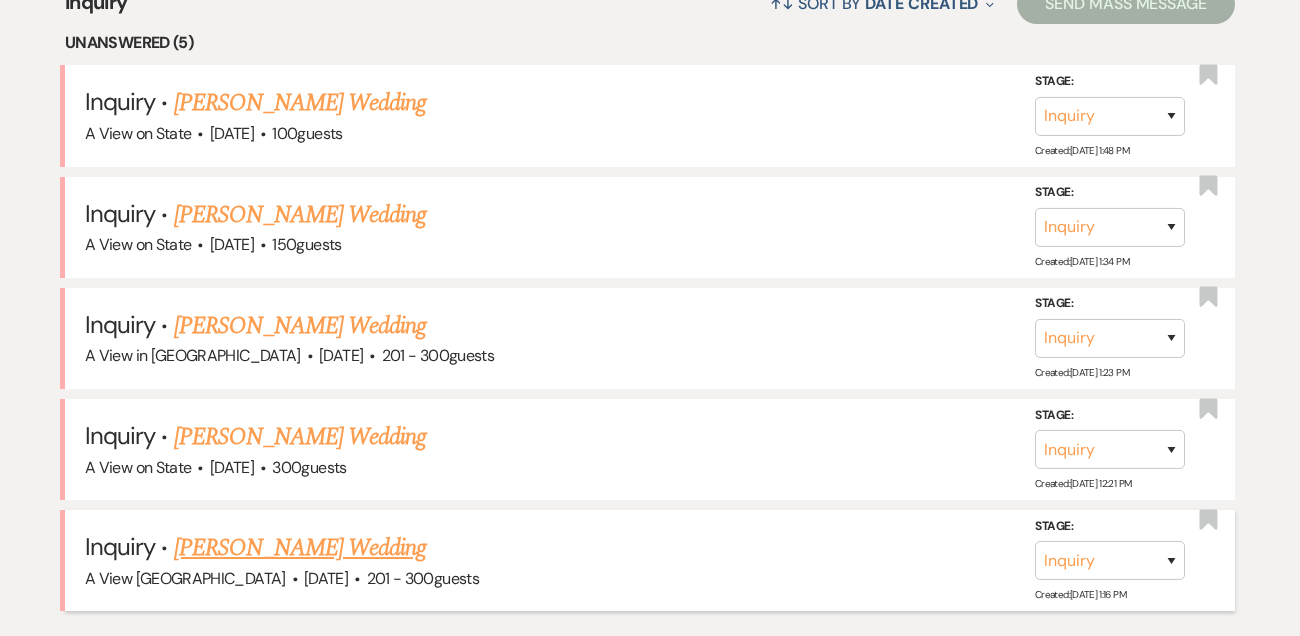 click on "Veronica Colhour's Wedding" at bounding box center (300, 548) 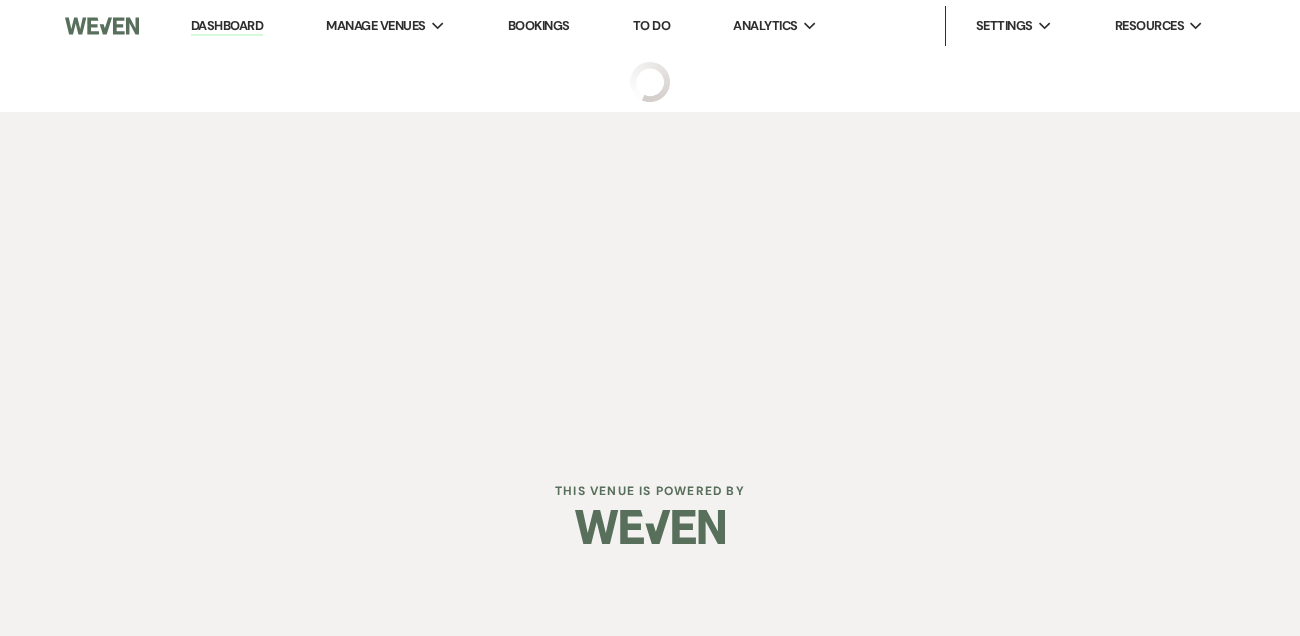select on "2" 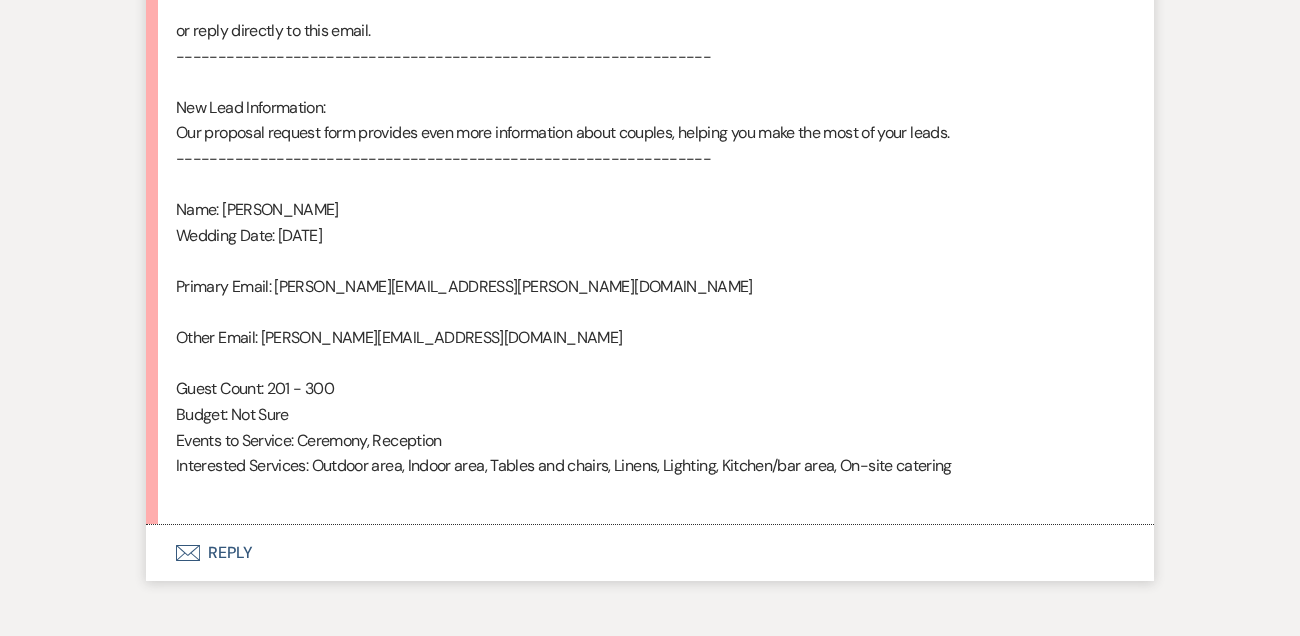 scroll, scrollTop: 1380, scrollLeft: 0, axis: vertical 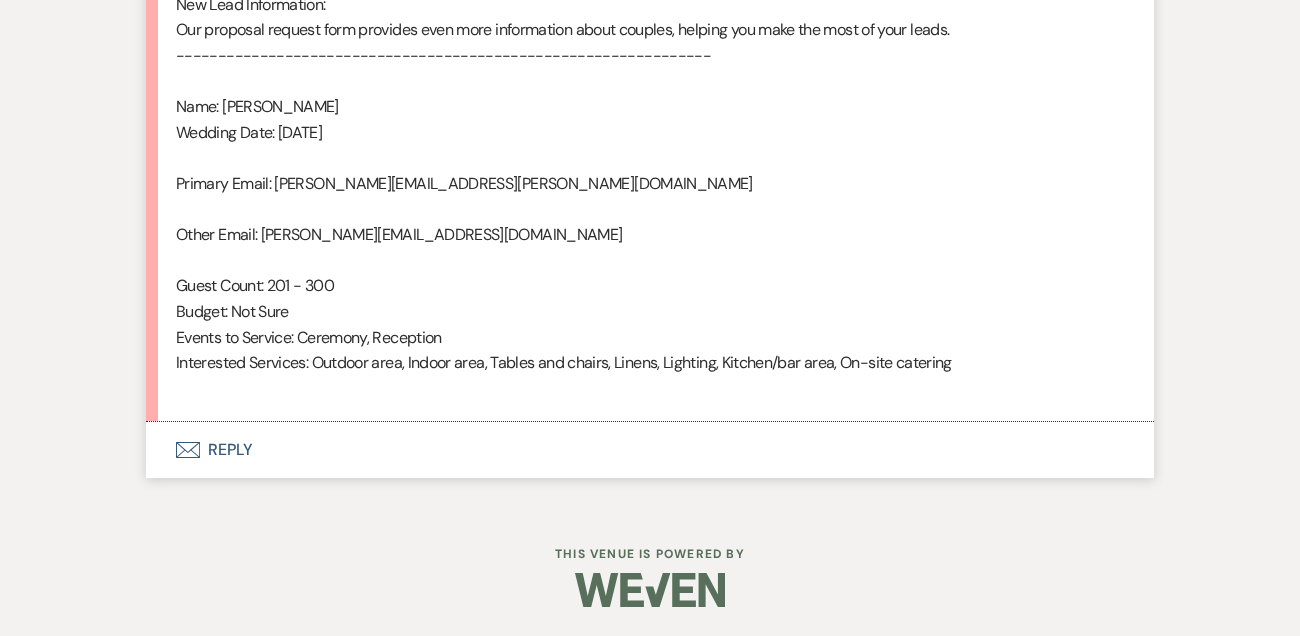 click on "Envelope Reply" at bounding box center [650, 450] 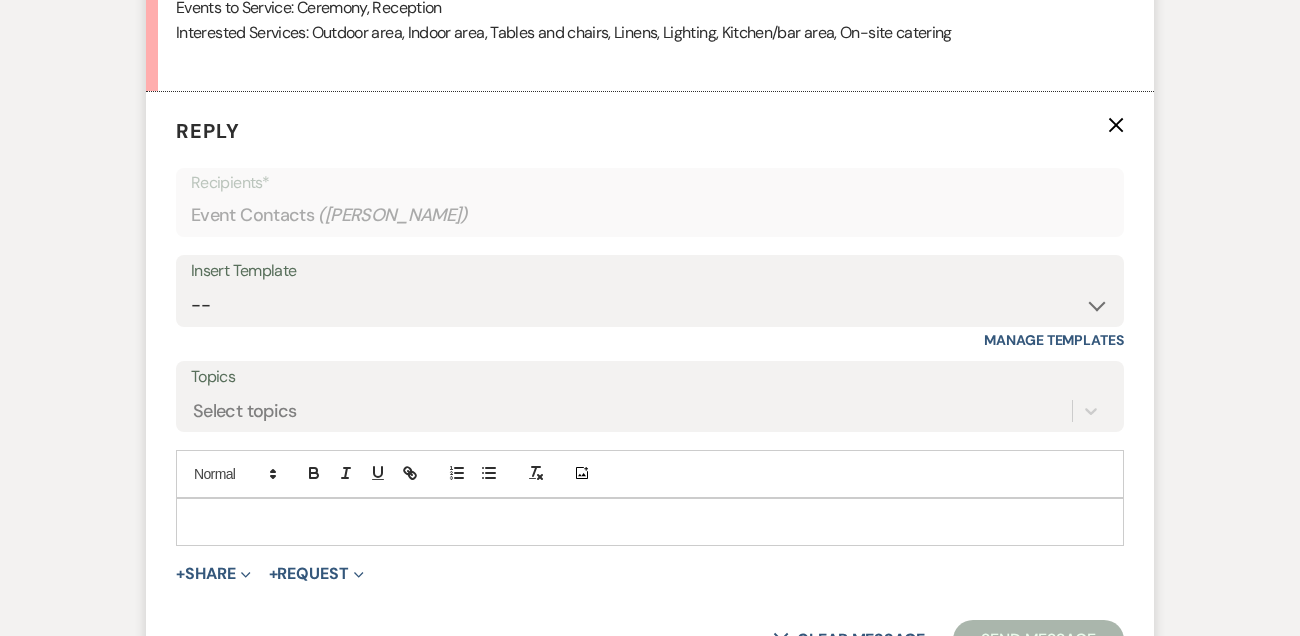 scroll, scrollTop: 1780, scrollLeft: 0, axis: vertical 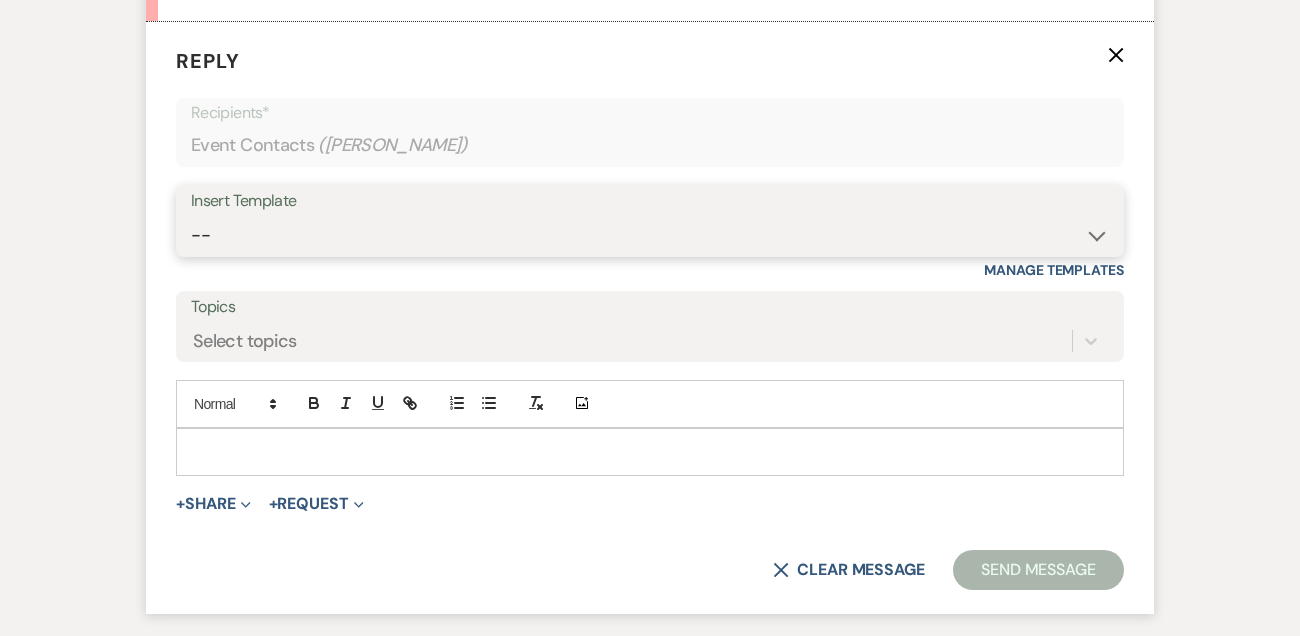 click on "-- Tour Confirmation Contract (Pre-Booked Leads) Out of office Inquiry Email All 3 Venues Inquiry Welcome Email Pharna  Initial Inquiry Follow Up Say YES to the Venue!  Britney Tour Follow Up - A Special Note from A View  Brochure Download Follow Up A View on State - Drop Box 12 M Payment - PC 8 M Meeting - PC 3 M - PC Final - PC Final - PC Delaney Signature Del & PC  Brit Signature LL Signature Lead Follow Up 2nd Lead Follow Up" at bounding box center [650, 235] 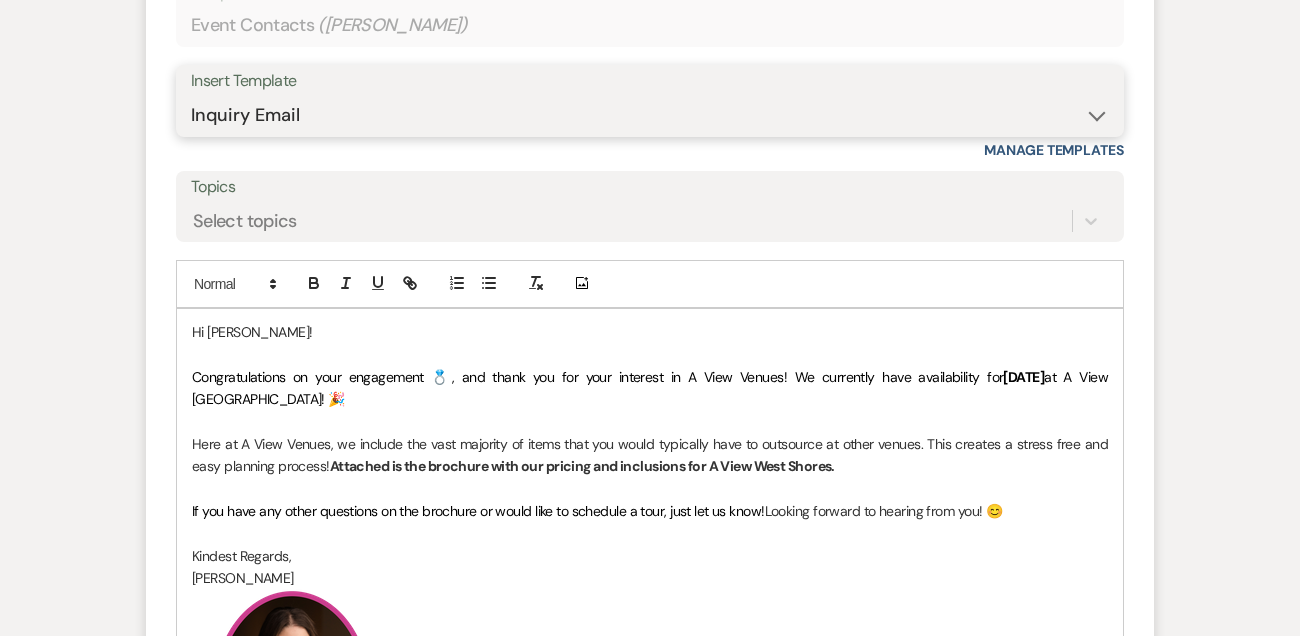 scroll, scrollTop: 1909, scrollLeft: 0, axis: vertical 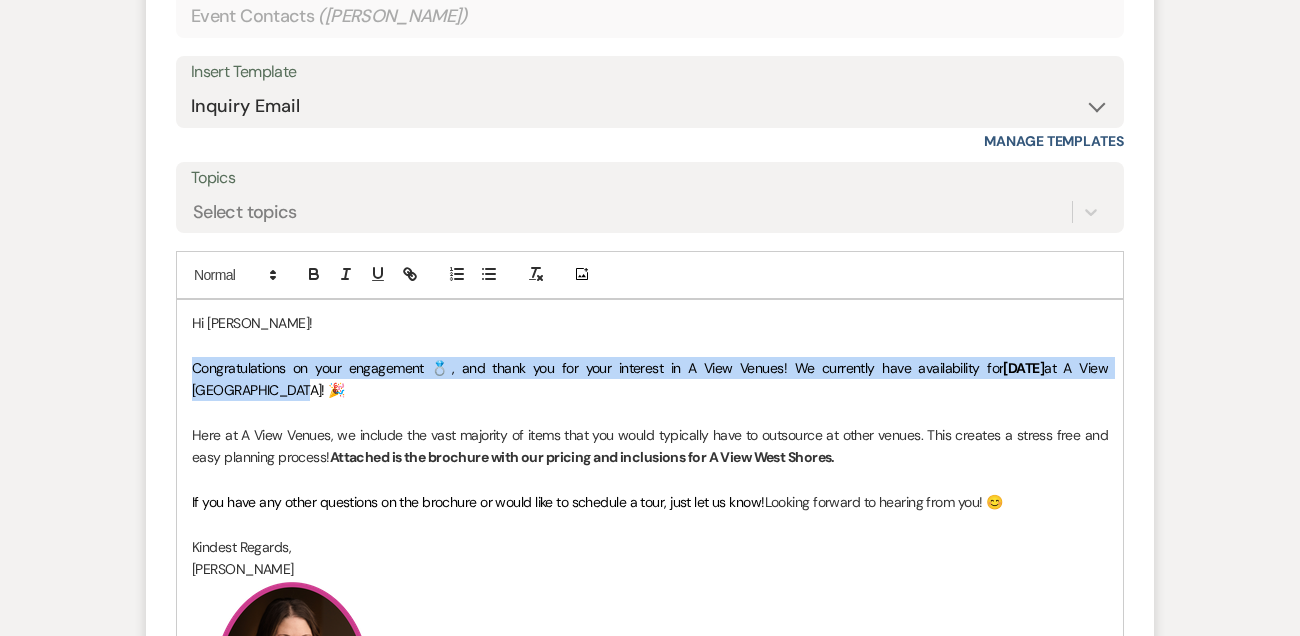 drag, startPoint x: 258, startPoint y: 390, endPoint x: 185, endPoint y: 358, distance: 79.70571 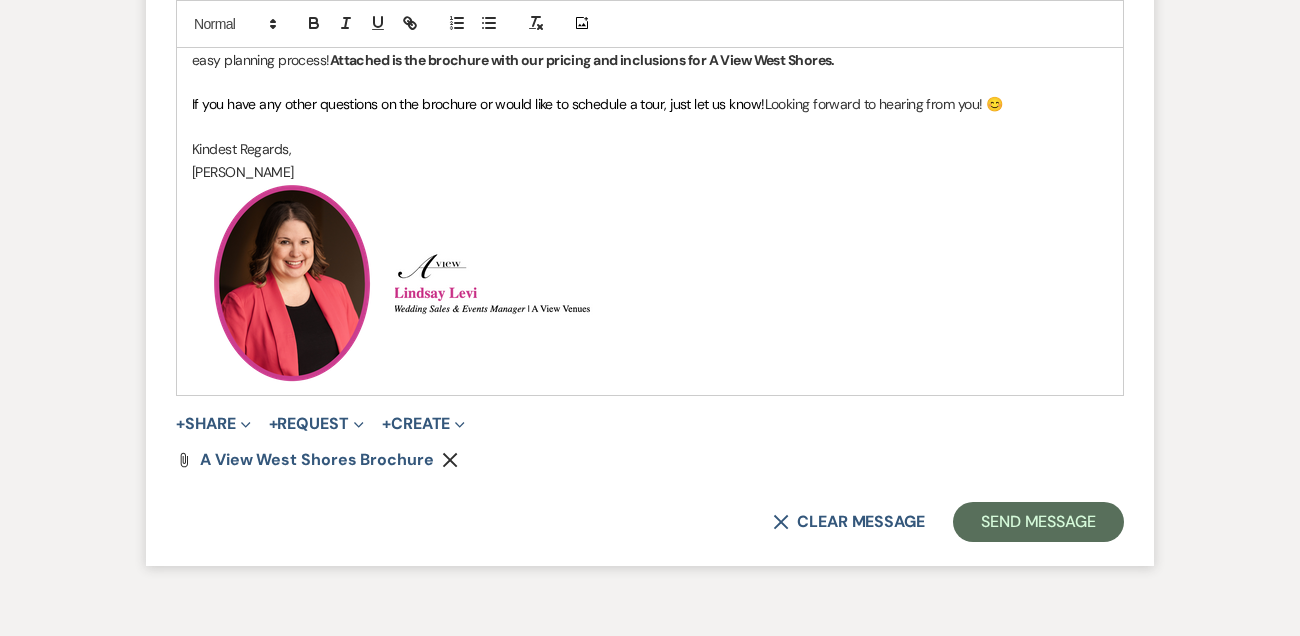 scroll, scrollTop: 2395, scrollLeft: 0, axis: vertical 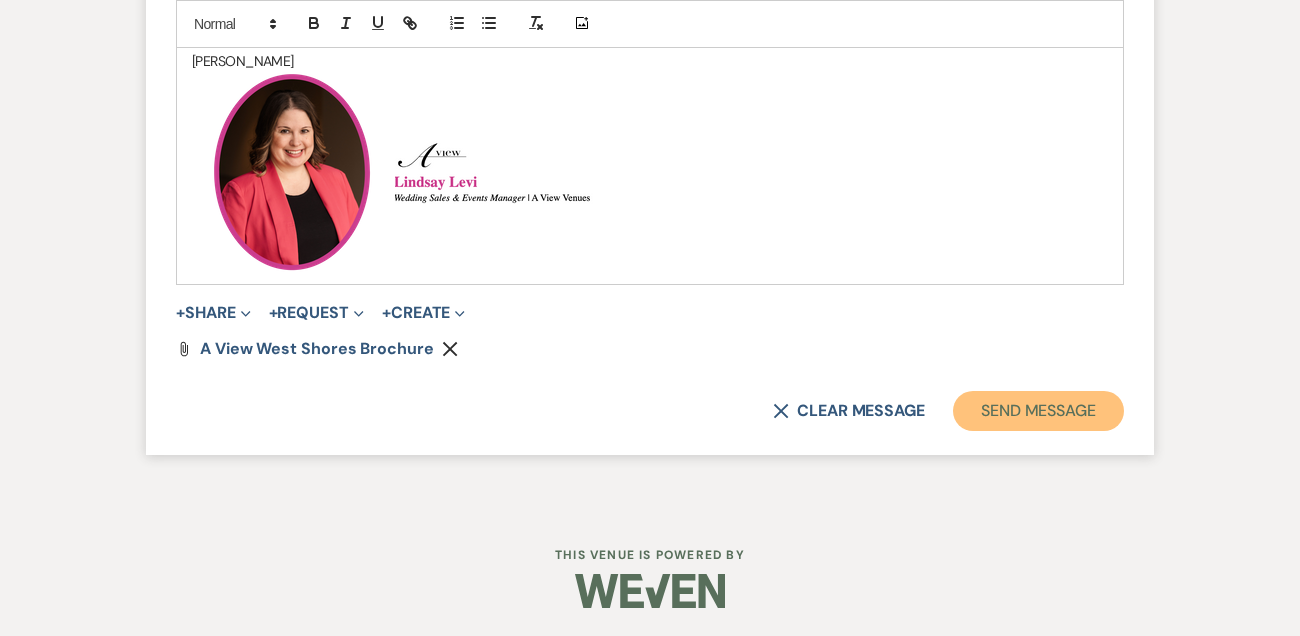 click on "Send Message" at bounding box center (1038, 411) 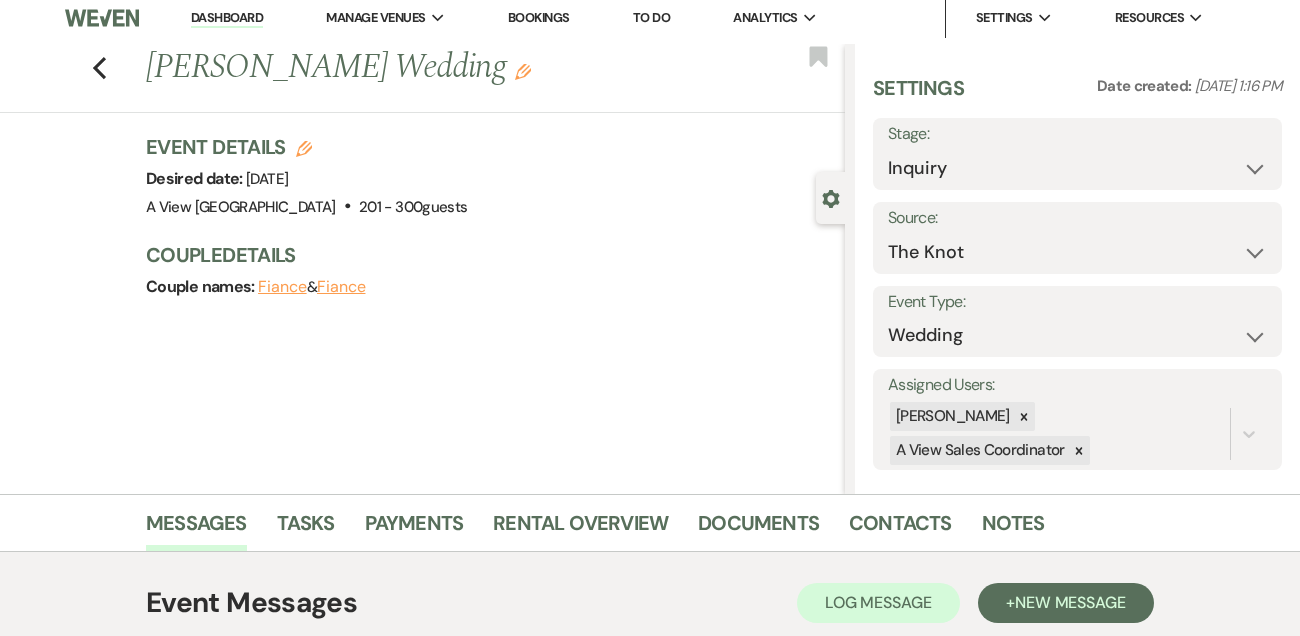 scroll, scrollTop: 0, scrollLeft: 0, axis: both 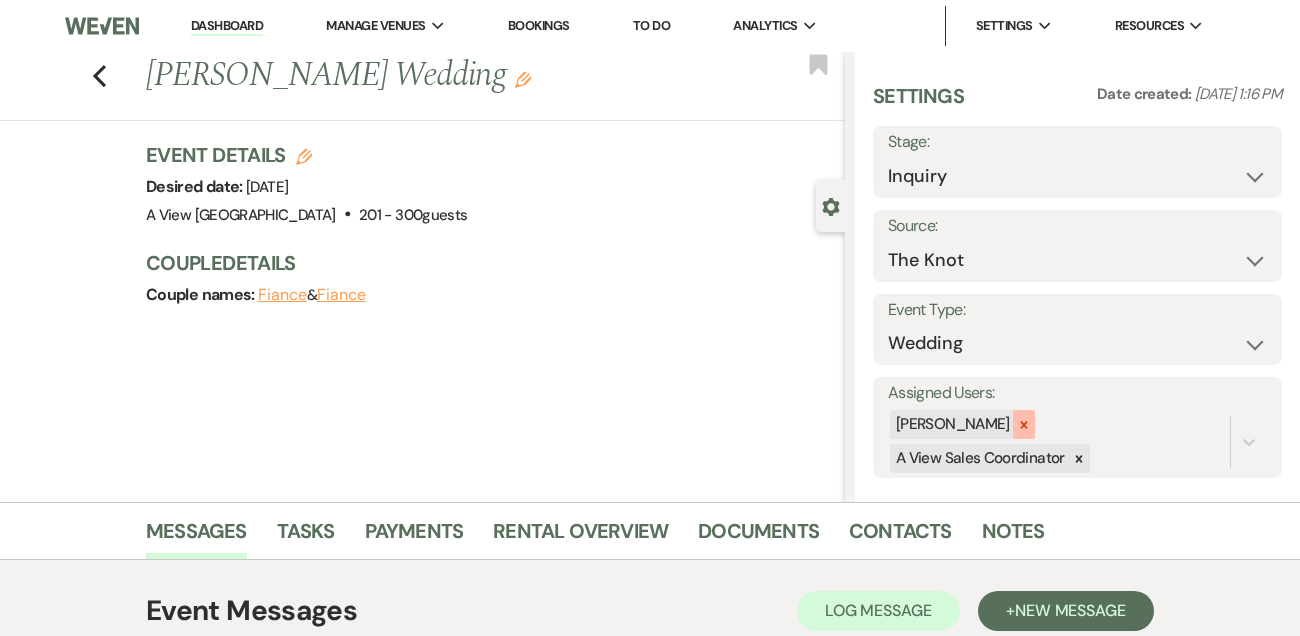 click 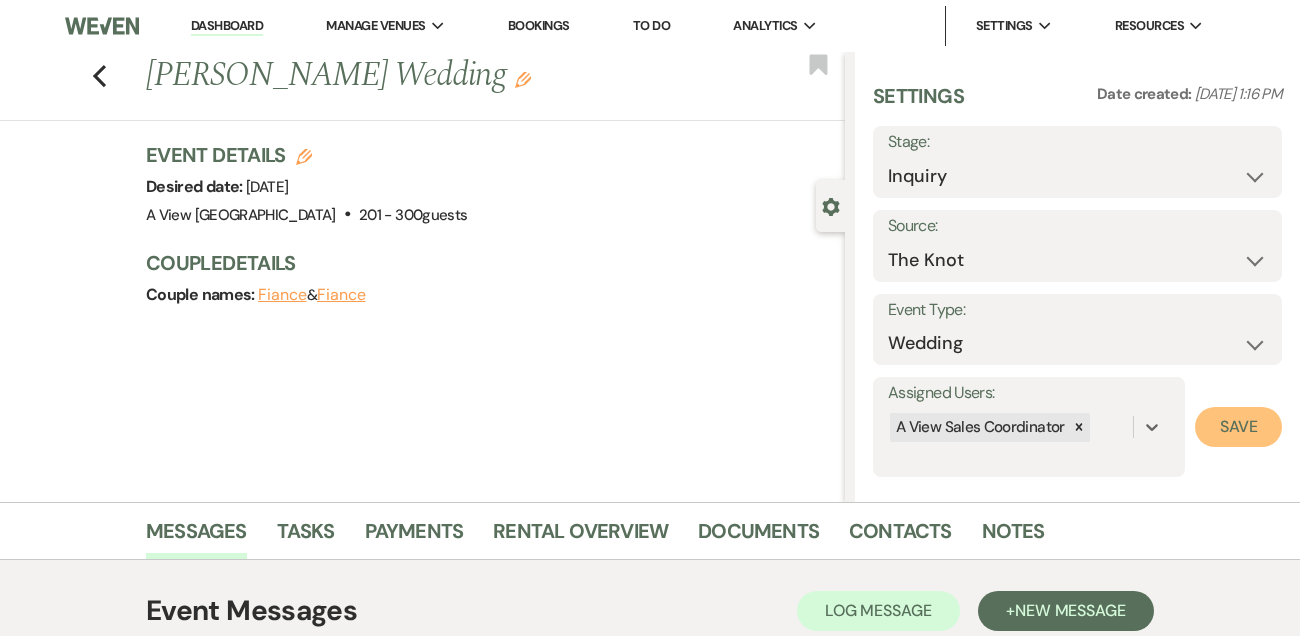 click on "Save" at bounding box center [1238, 427] 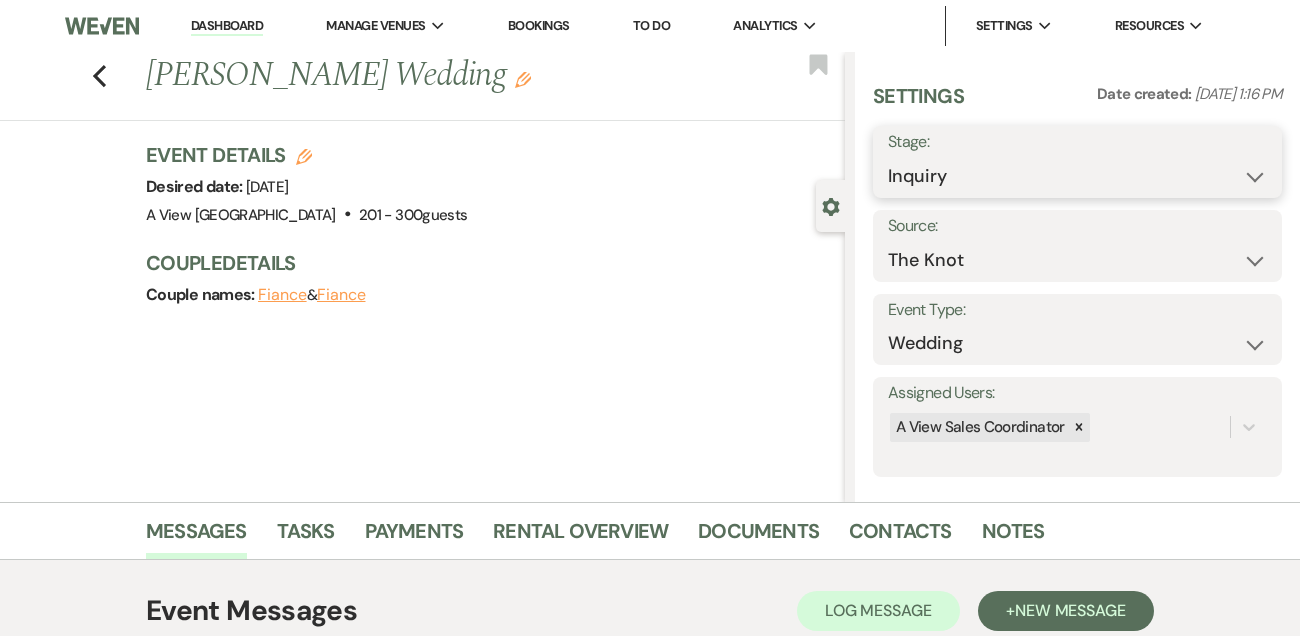 click on "Inquiry Follow Up Tour Requested Tour Confirmed Toured Proposal Sent Booked Lost" at bounding box center [1077, 176] 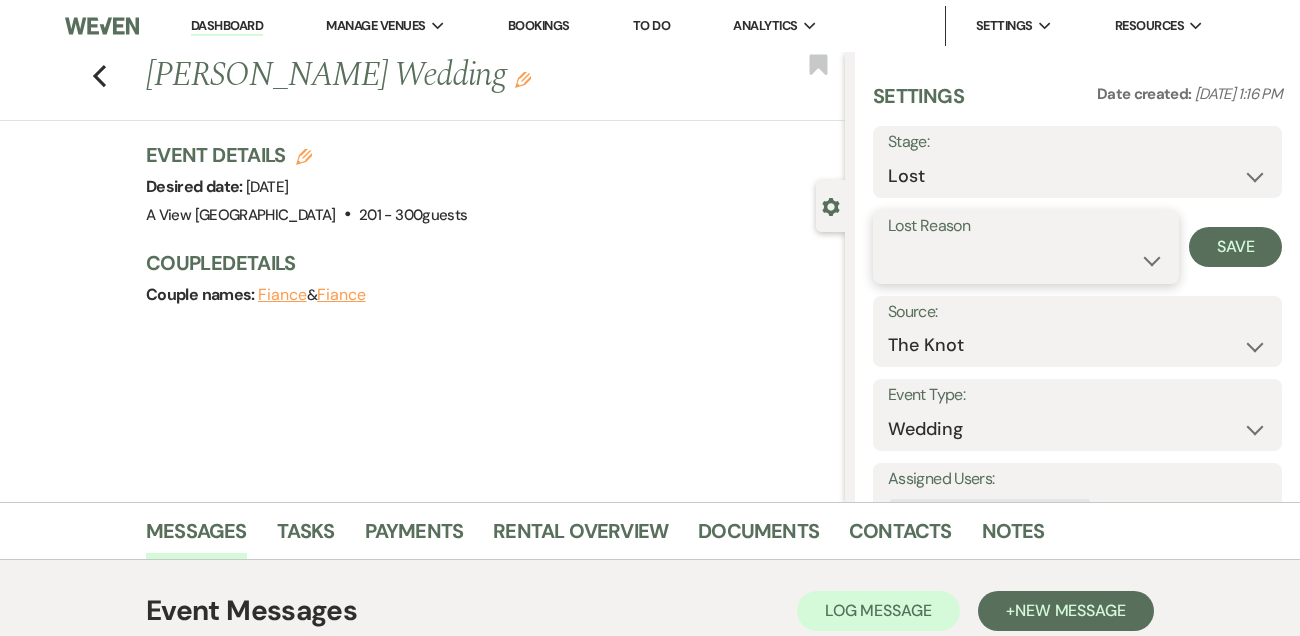 click on "Booked Elsewhere Budget Date Unavailable No Response Not a Good Match Capacity Cancelled Duplicate (hidden) Spam (hidden) Other (hidden) Other" at bounding box center (1026, 260) 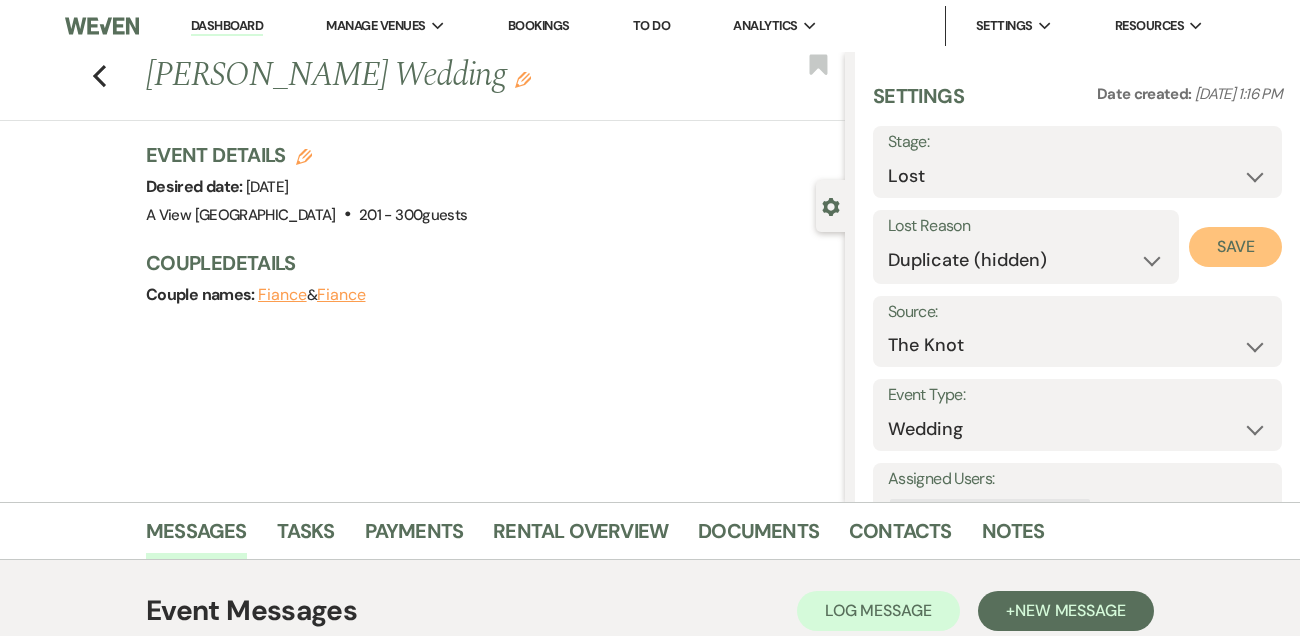 click on "Save" at bounding box center (1235, 247) 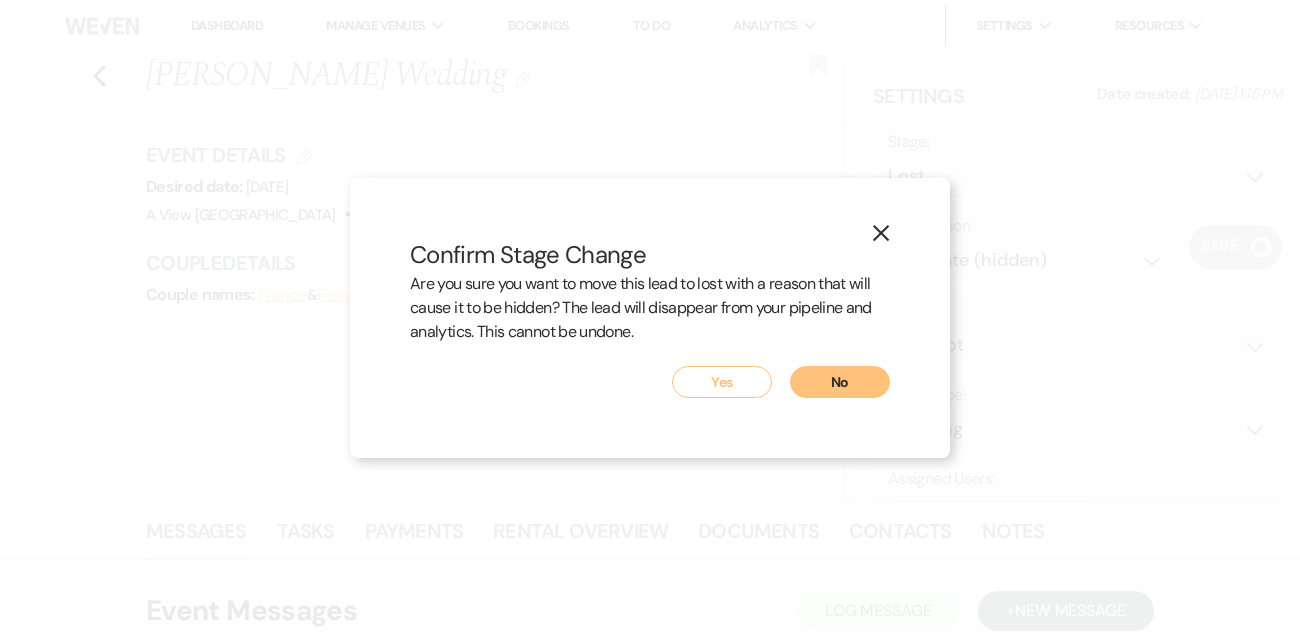 click on "Yes" at bounding box center [722, 382] 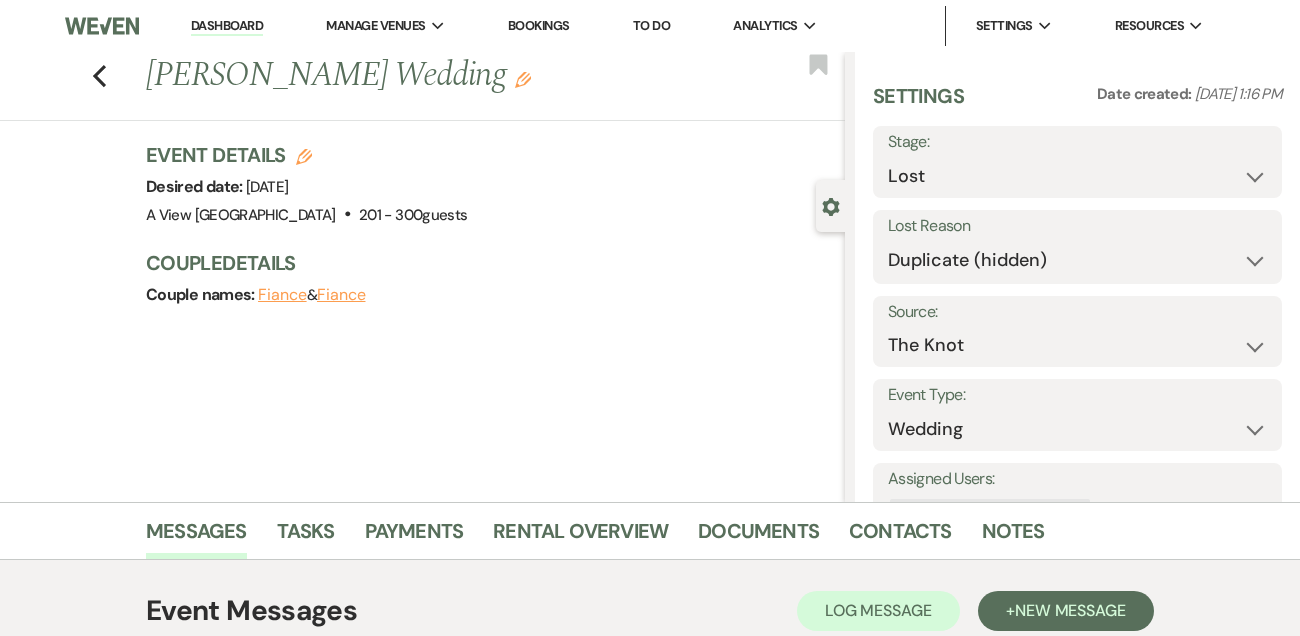 click on "Dashboard" at bounding box center [227, 26] 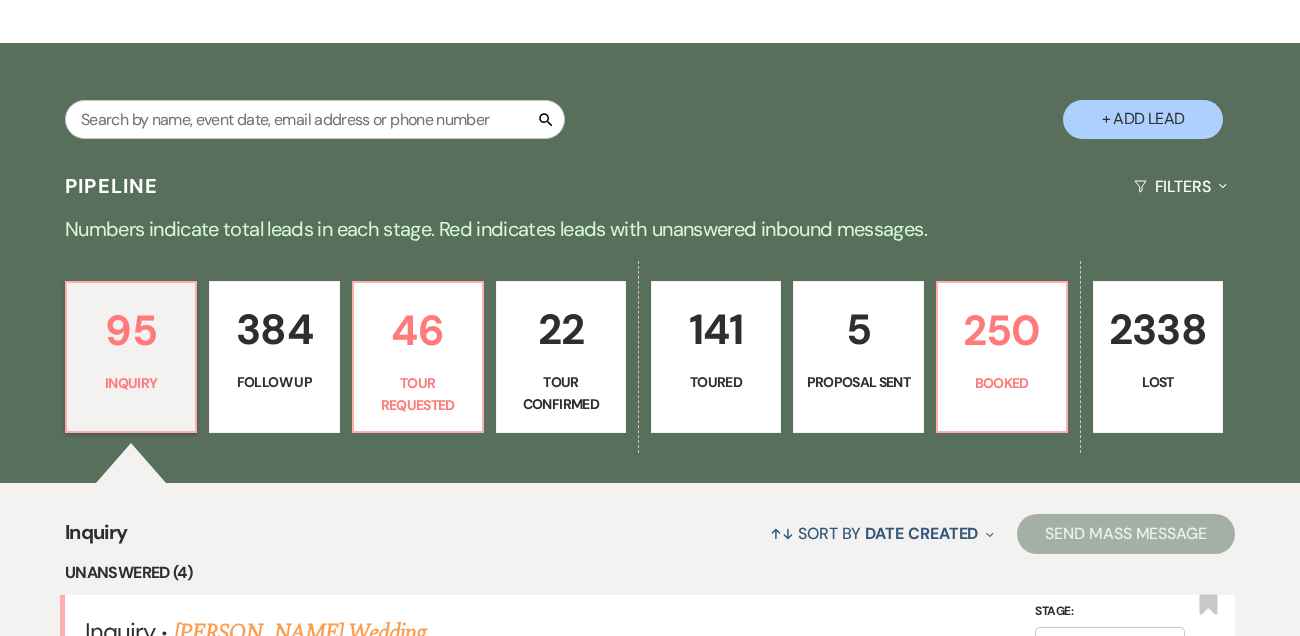 scroll, scrollTop: 395, scrollLeft: 0, axis: vertical 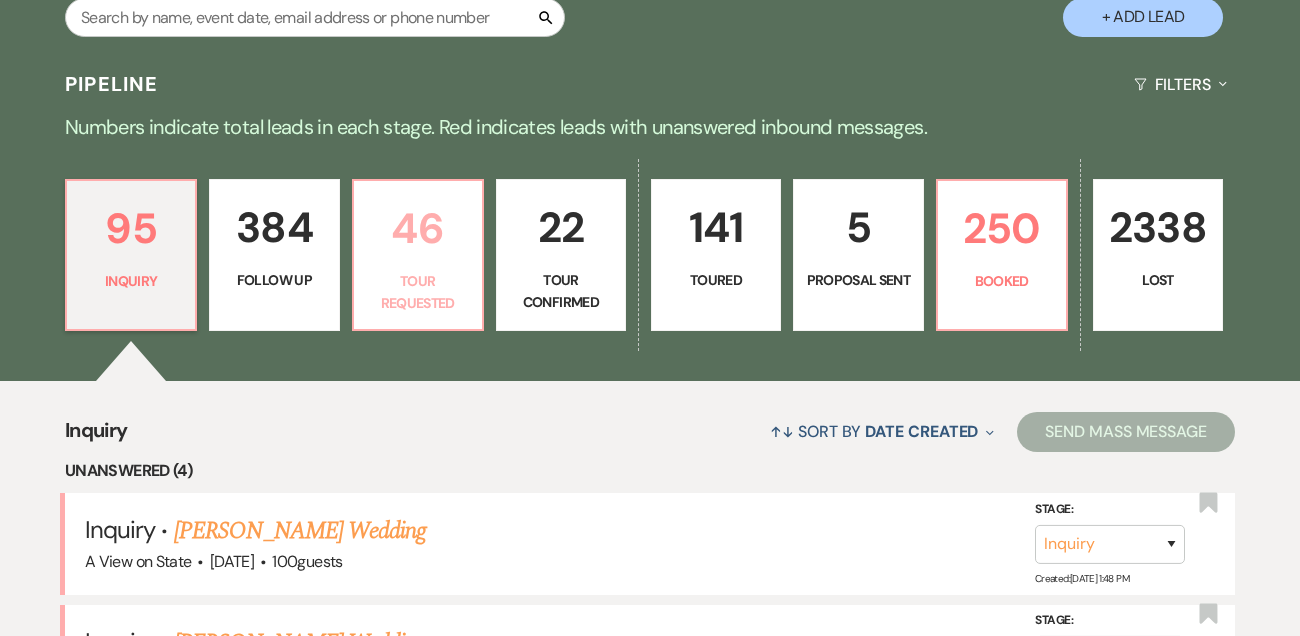 click on "46" at bounding box center [418, 228] 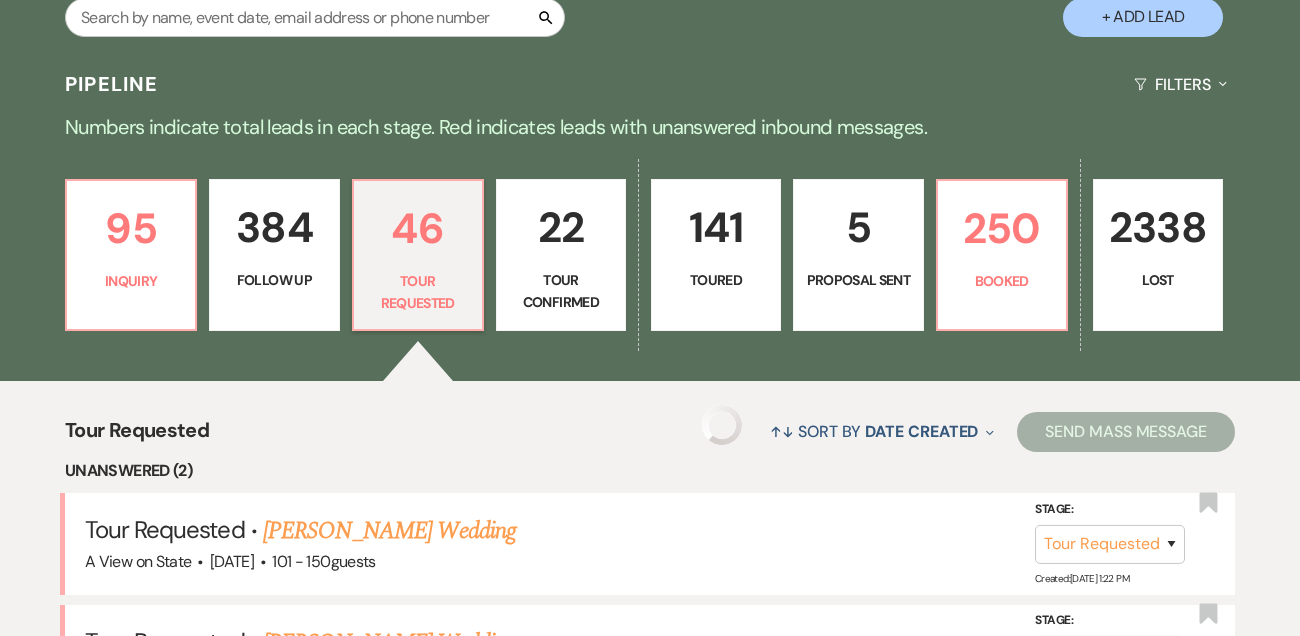 select on "2" 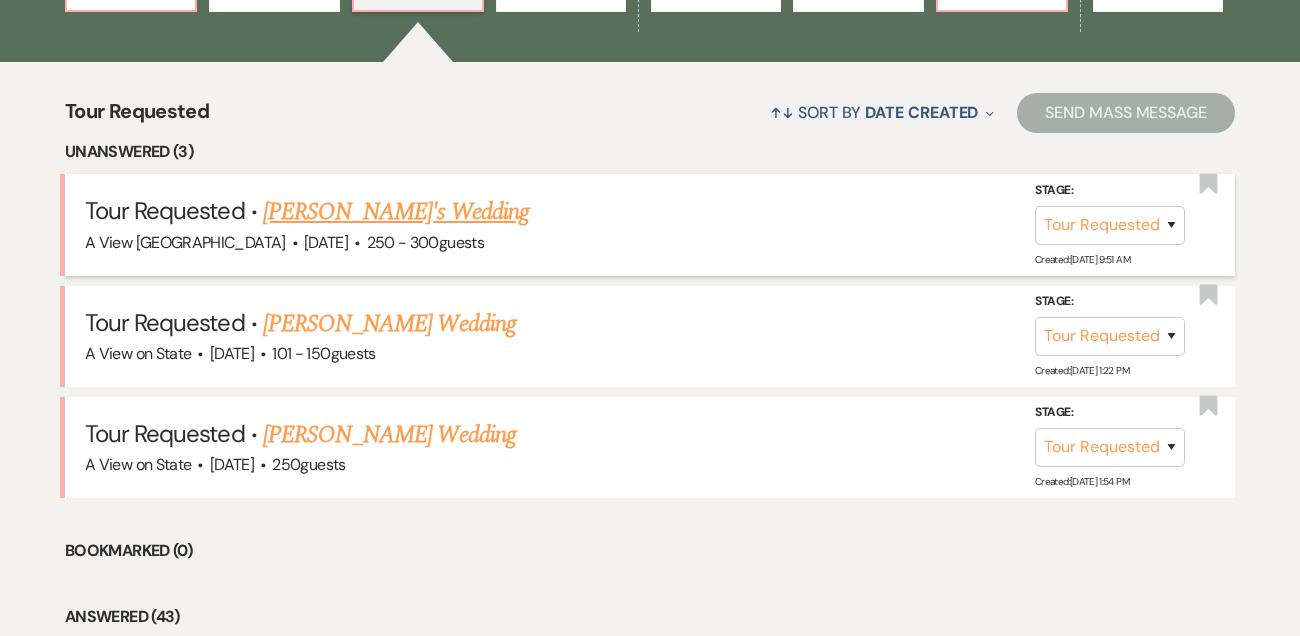 click on "Kayla Van Haute's Wedding" at bounding box center (396, 212) 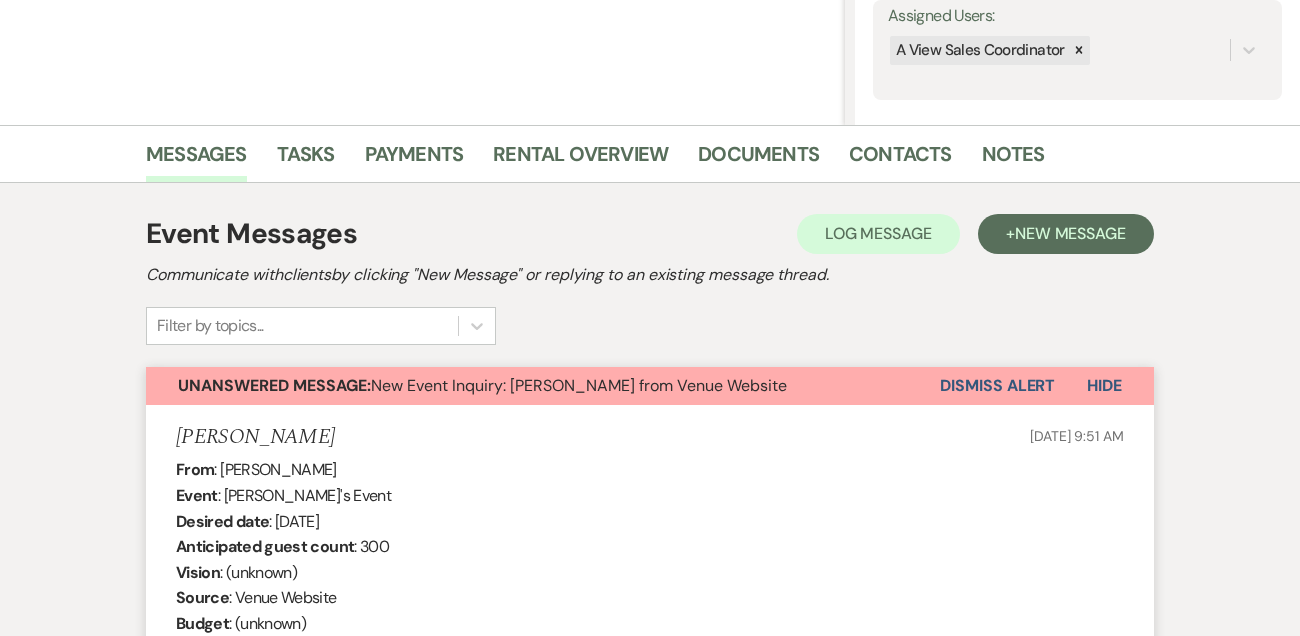 scroll, scrollTop: 430, scrollLeft: 0, axis: vertical 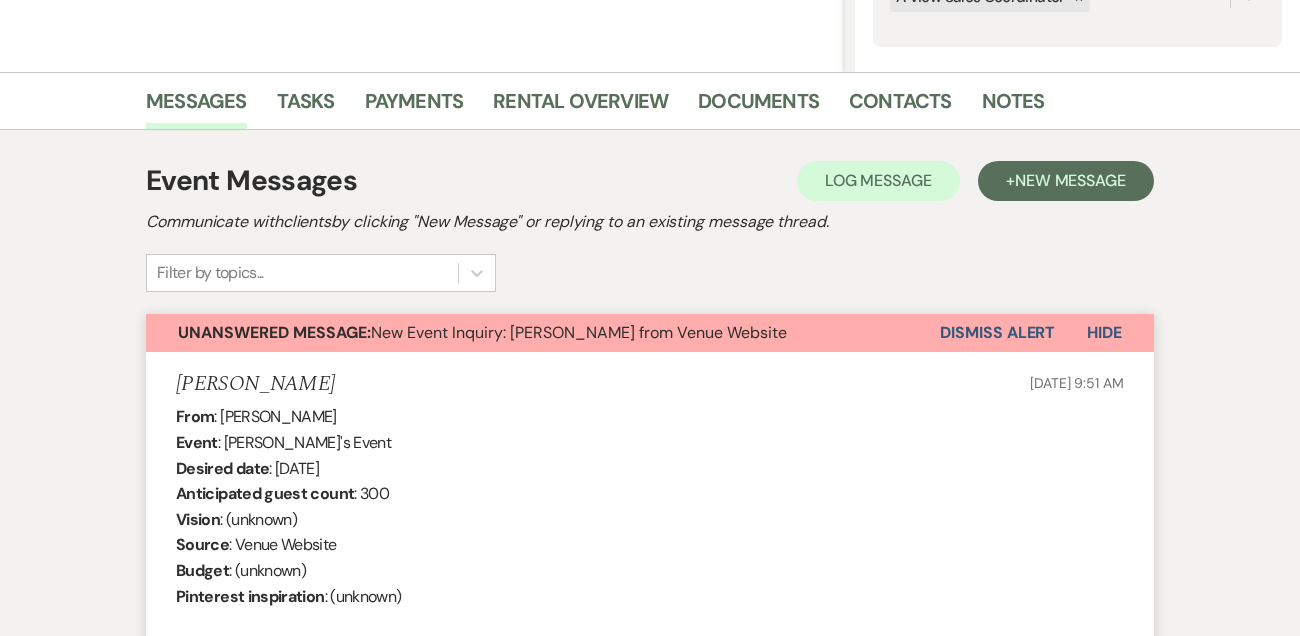 drag, startPoint x: 223, startPoint y: 411, endPoint x: 410, endPoint y: 411, distance: 187 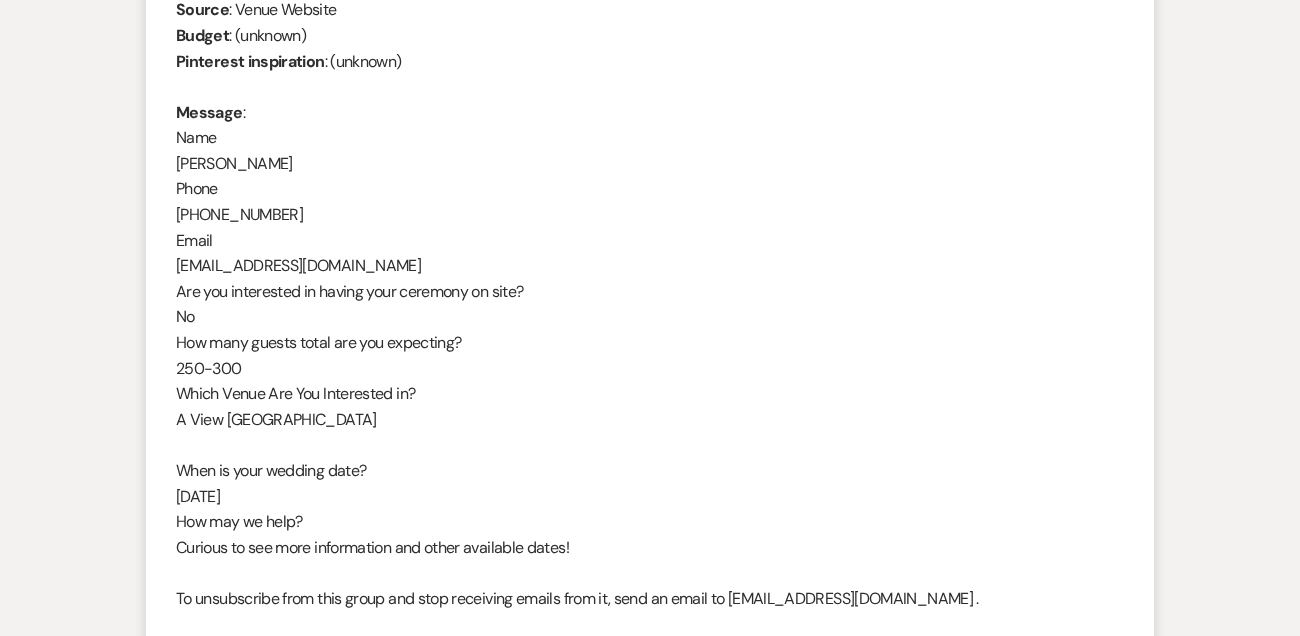 scroll, scrollTop: 1007, scrollLeft: 0, axis: vertical 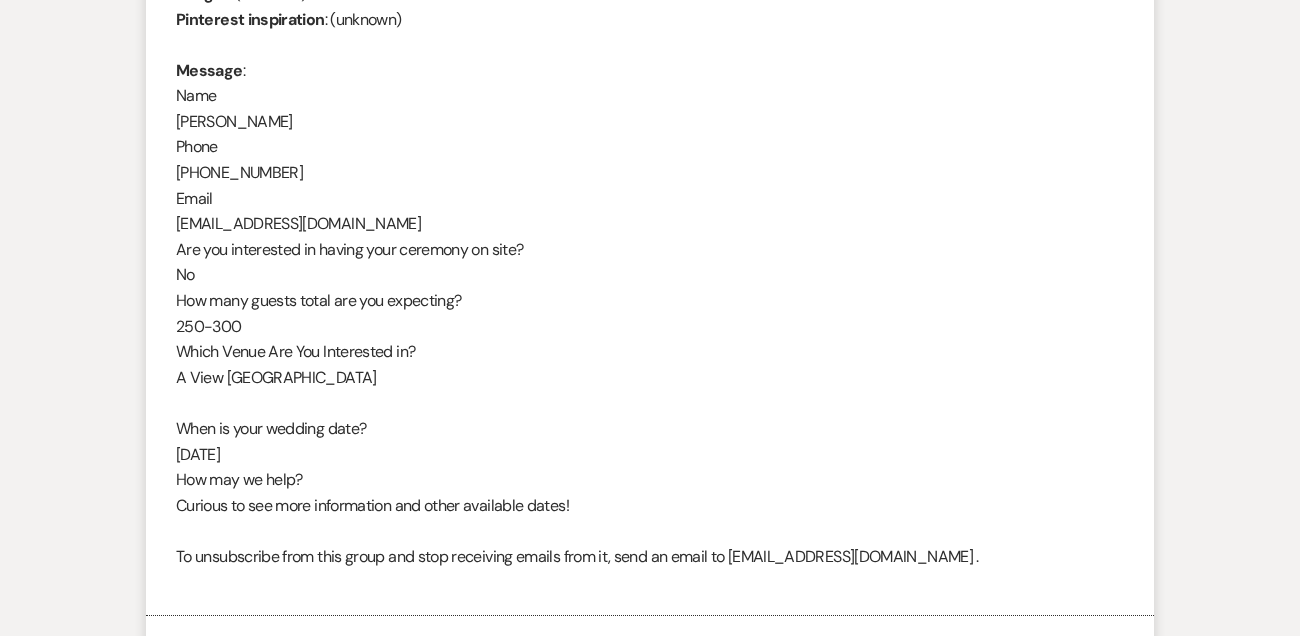 click on "From : Kayla Van Haute
Event : Kayla Van Haute's Event
Desired date : August 1st 2026
Anticipated guest count : 300
Vision : (unknown)
Source : Venue Website
Budget : (unknown)
Pinterest inspiration : (unknown)
Message :   Name Kayla Van Haute Phone (402) 880-9511 Email kaylavanhaute@gmail.com Are you interested in having your ceremony on site? No How many guests total are you expecting? 250-300 Which Venue Are You Interested in? A View West Shores When is your wedding date? 08/01/2026 How may we help? Curious to see more information and other available dates! To unsubscribe from this group and stop receiving emails from it, send an email to Lead-Consolidation-A-View-West-Shores+unsubscribe@weven.co ." at bounding box center [650, 211] 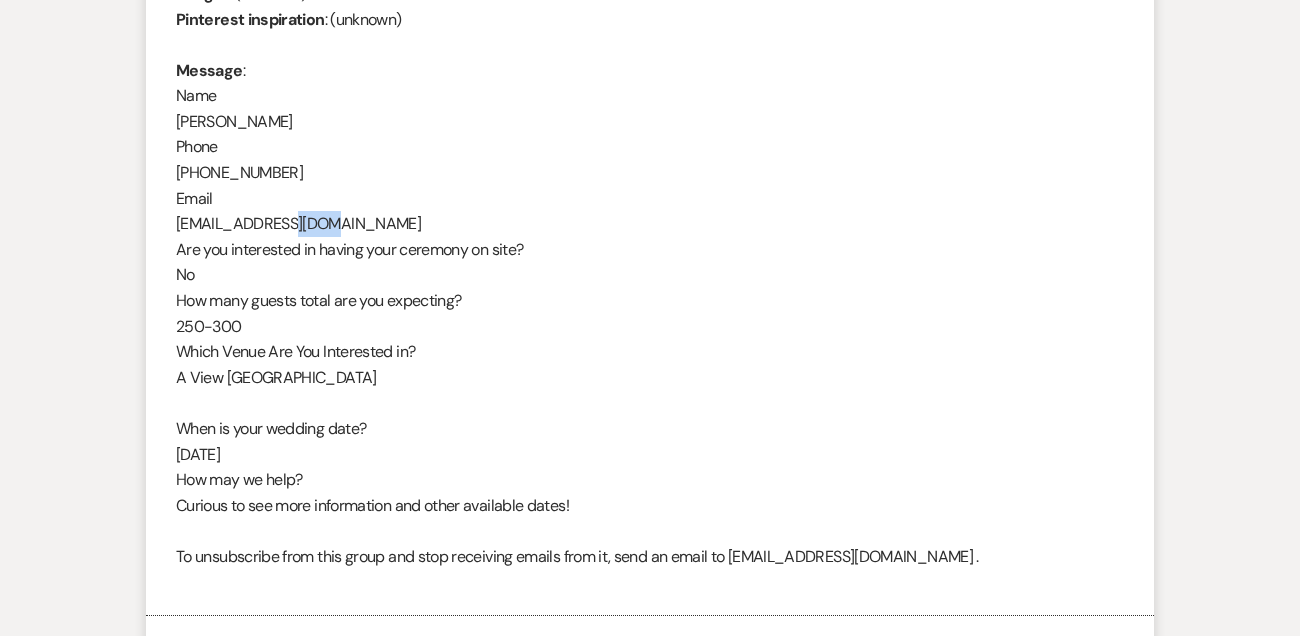 click on "From : Kayla Van Haute
Event : Kayla Van Haute's Event
Desired date : August 1st 2026
Anticipated guest count : 300
Vision : (unknown)
Source : Venue Website
Budget : (unknown)
Pinterest inspiration : (unknown)
Message :   Name Kayla Van Haute Phone (402) 880-9511 Email kaylavanhaute@gmail.com Are you interested in having your ceremony on site? No How many guests total are you expecting? 250-300 Which Venue Are You Interested in? A View West Shores When is your wedding date? 08/01/2026 How may we help? Curious to see more information and other available dates! To unsubscribe from this group and stop receiving emails from it, send an email to Lead-Consolidation-A-View-West-Shores+unsubscribe@weven.co ." at bounding box center (650, 211) 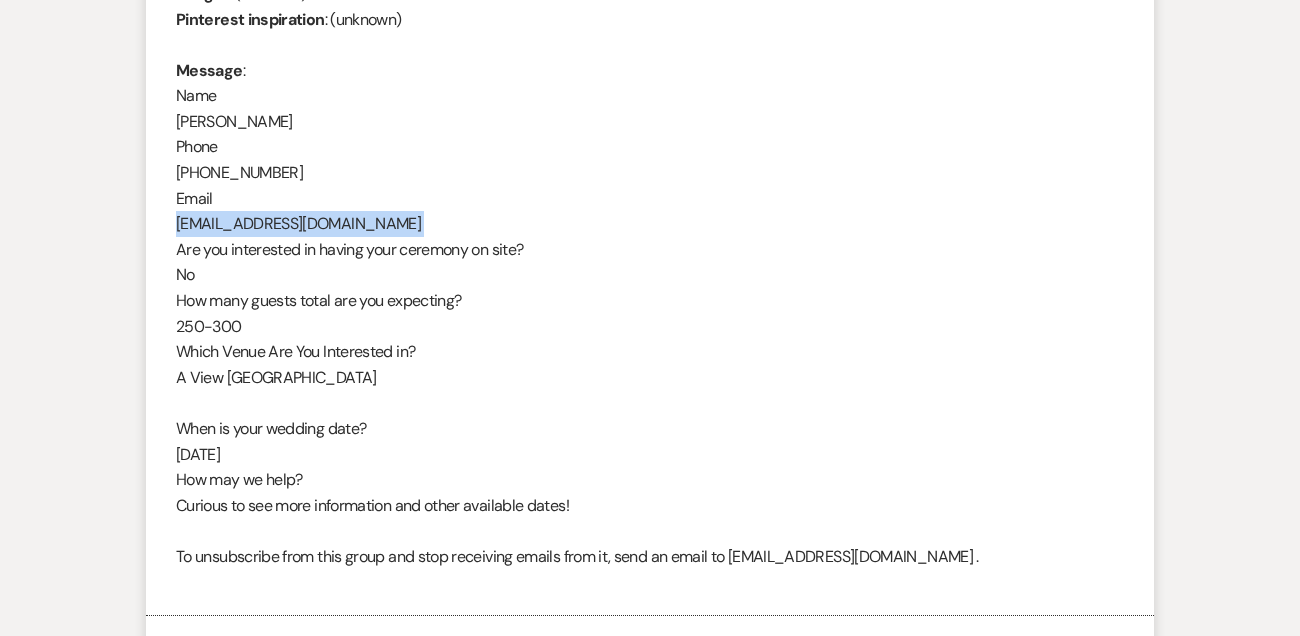 click on "From : Kayla Van Haute
Event : Kayla Van Haute's Event
Desired date : August 1st 2026
Anticipated guest count : 300
Vision : (unknown)
Source : Venue Website
Budget : (unknown)
Pinterest inspiration : (unknown)
Message :   Name Kayla Van Haute Phone (402) 880-9511 Email kaylavanhaute@gmail.com Are you interested in having your ceremony on site? No How many guests total are you expecting? 250-300 Which Venue Are You Interested in? A View West Shores When is your wedding date? 08/01/2026 How may we help? Curious to see more information and other available dates! To unsubscribe from this group and stop receiving emails from it, send an email to Lead-Consolidation-A-View-West-Shores+unsubscribe@weven.co ." at bounding box center (650, 211) 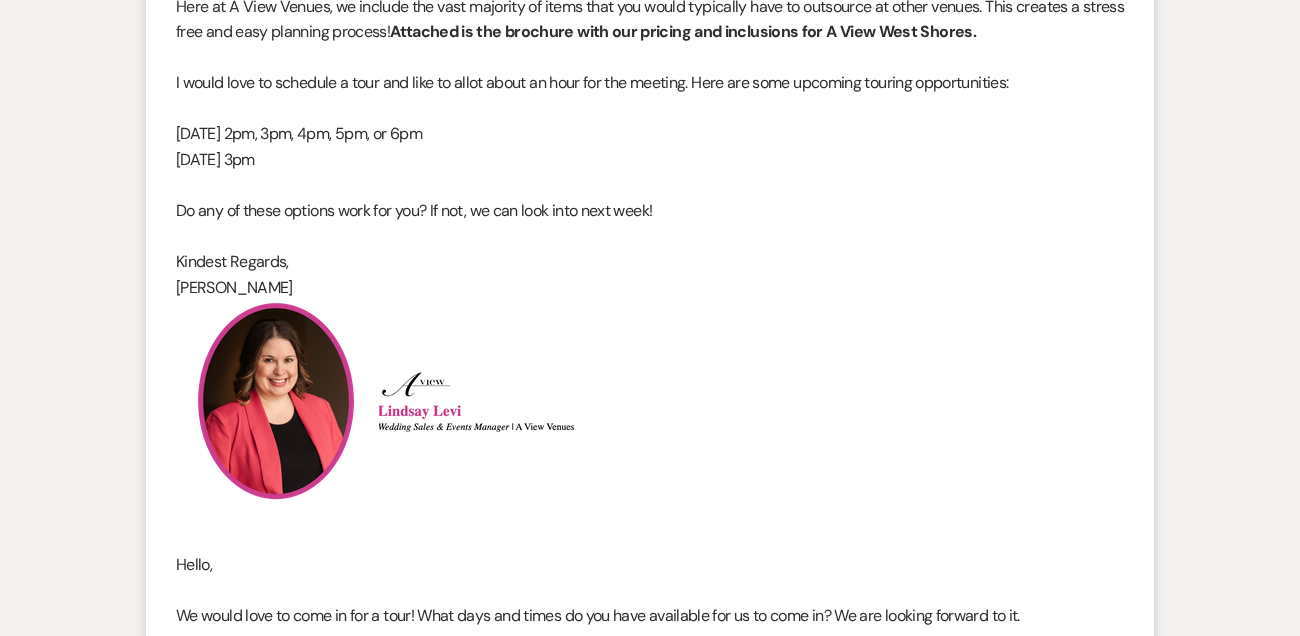 scroll, scrollTop: 2357, scrollLeft: 0, axis: vertical 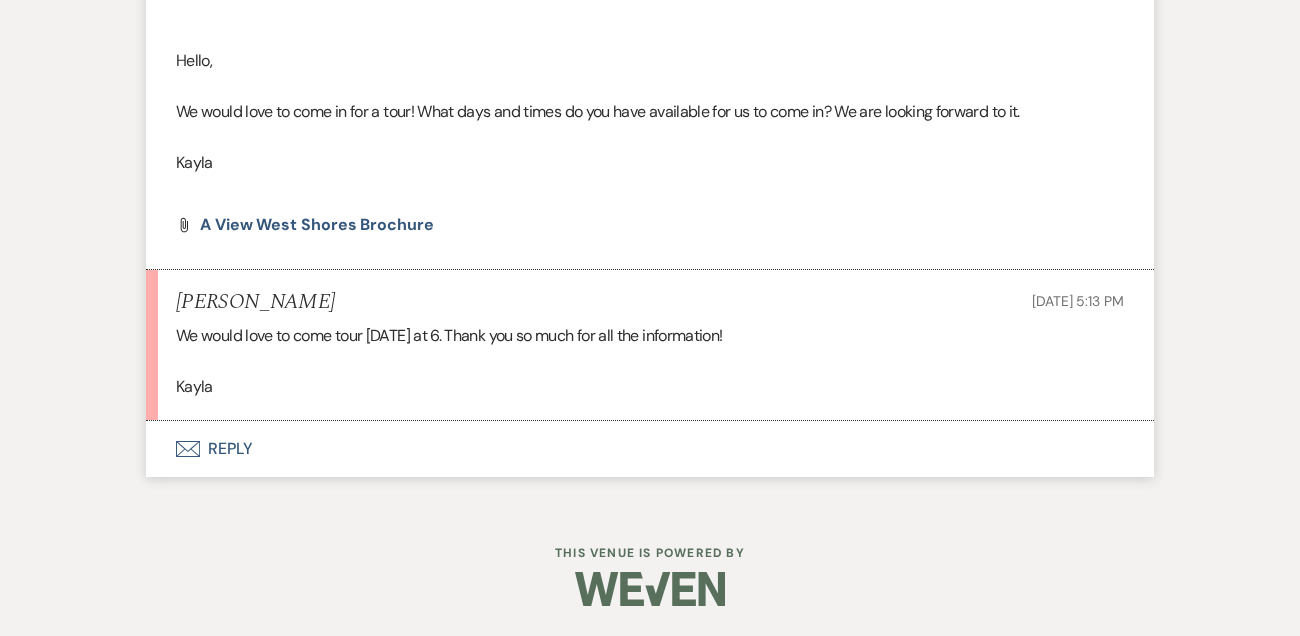 click on "Envelope Reply" at bounding box center [650, 449] 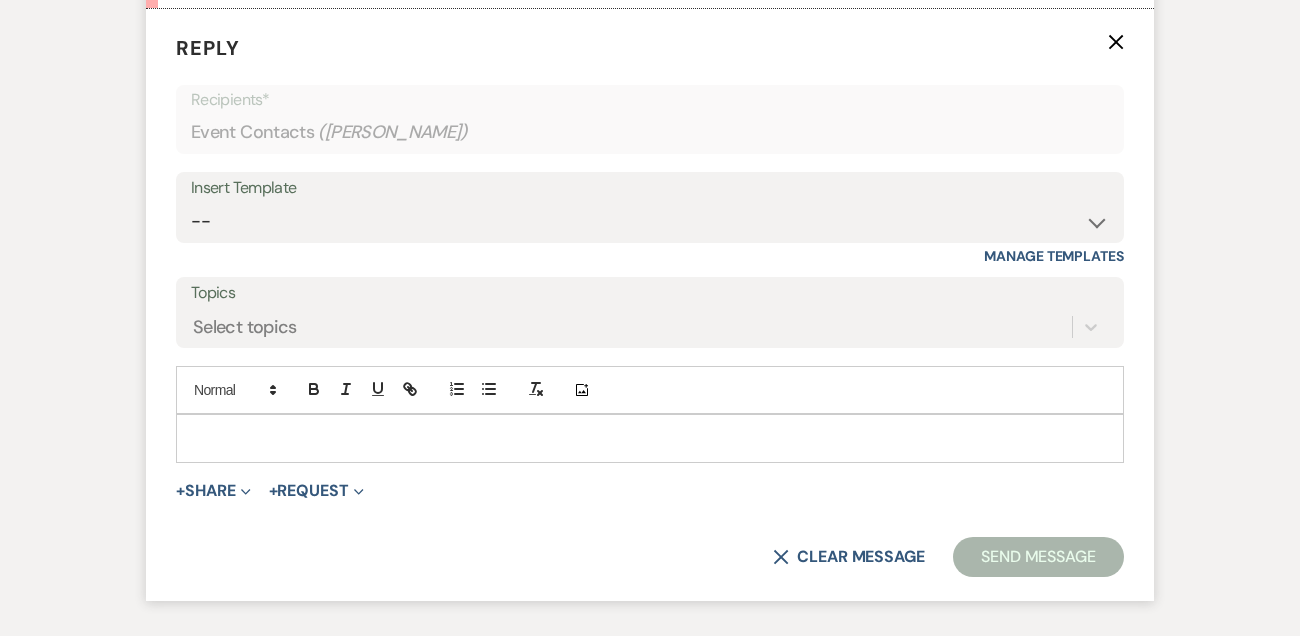 scroll, scrollTop: 2757, scrollLeft: 0, axis: vertical 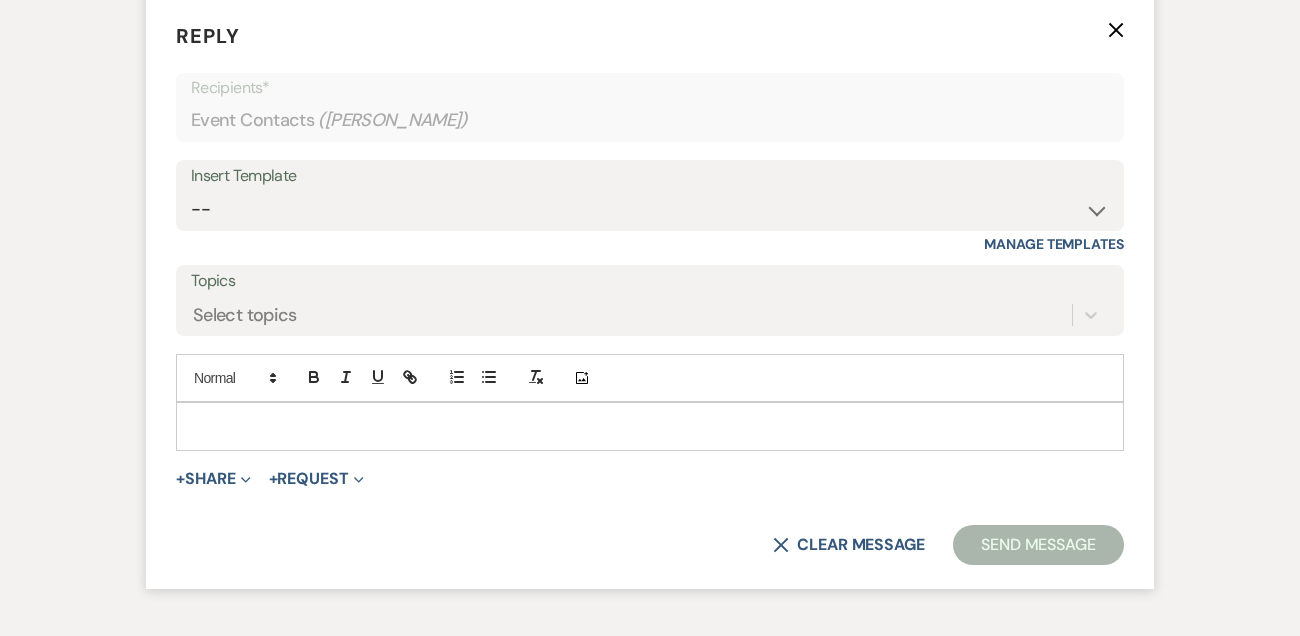 click on "Reply   X Recipients* Event Contacts   ( Kayla Van Haute )   Insert Template   -- Tour Confirmation Contract (Pre-Booked Leads) Out of office Inquiry Email All 3 Venues Inquiry Welcome Email Pharna  Initial Inquiry Follow Up Say YES to the Venue!  Britney Tour Follow Up - A Special Note from A View  Brochure Download Follow Up A View on State - Drop Box 12 M Payment - PC 8 M Meeting - PC 3 M - PC Final - PC Final - PC Delaney Signature Del & PC  Brit Signature LL Signature Lead Follow Up 2nd Lead Follow Up Manage Templates Topics Select topics                                                                             Add Photo   +  Share Expand Doc Upload Documents Add Photo Images Pref Vendors Preferred vendors +  Request Expand Generate Payment Payment X  Clear message Send Message" at bounding box center (650, 293) 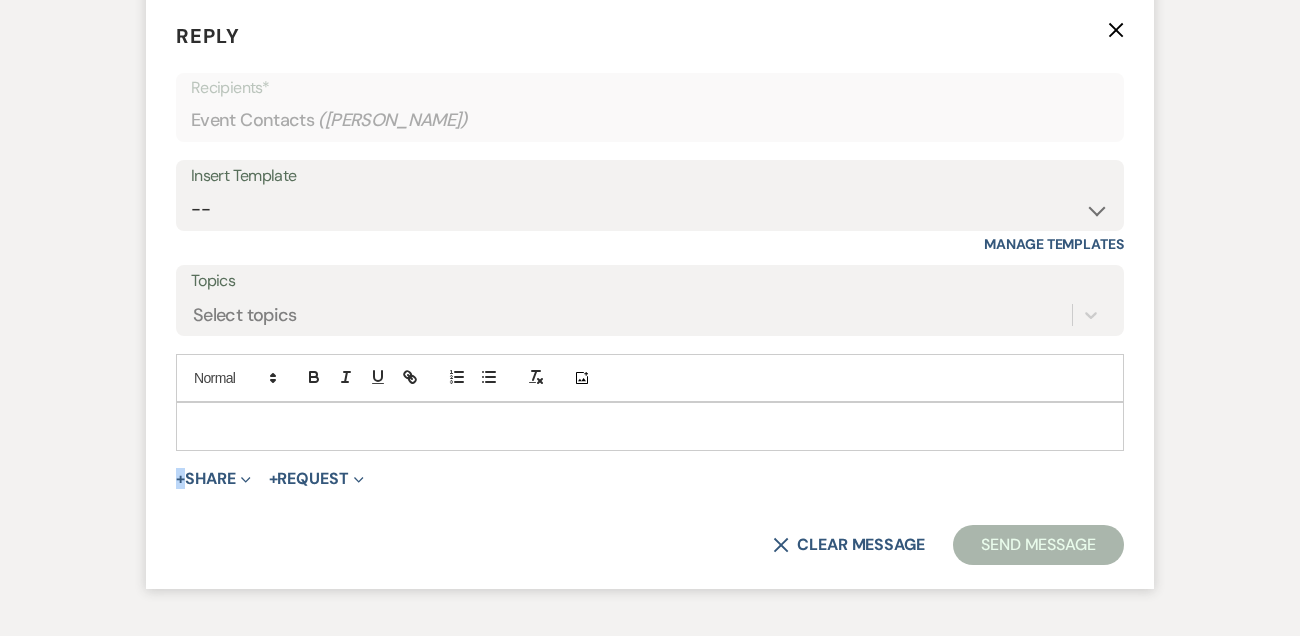 click on "Reply   X Recipients* Event Contacts   ( Kayla Van Haute )   Insert Template   -- Tour Confirmation Contract (Pre-Booked Leads) Out of office Inquiry Email All 3 Venues Inquiry Welcome Email Pharna  Initial Inquiry Follow Up Say YES to the Venue!  Britney Tour Follow Up - A Special Note from A View  Brochure Download Follow Up A View on State - Drop Box 12 M Payment - PC 8 M Meeting - PC 3 M - PC Final - PC Final - PC Delaney Signature Del & PC  Brit Signature LL Signature Lead Follow Up 2nd Lead Follow Up Manage Templates Topics Select topics                                                                             Add Photo   +  Share Expand Doc Upload Documents Add Photo Images Pref Vendors Preferred vendors +  Request Expand Generate Payment Payment X  Clear message Send Message" at bounding box center (650, 293) 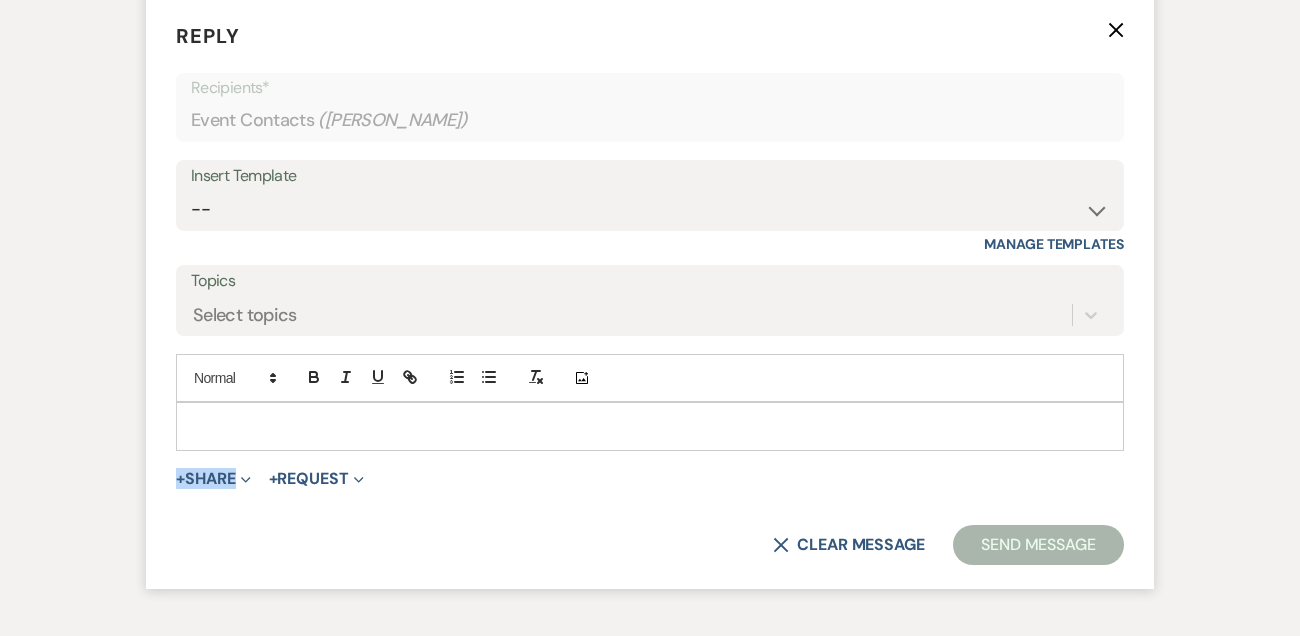 click on "Reply   X Recipients* Event Contacts   ( Kayla Van Haute )   Insert Template   -- Tour Confirmation Contract (Pre-Booked Leads) Out of office Inquiry Email All 3 Venues Inquiry Welcome Email Pharna  Initial Inquiry Follow Up Say YES to the Venue!  Britney Tour Follow Up - A Special Note from A View  Brochure Download Follow Up A View on State - Drop Box 12 M Payment - PC 8 M Meeting - PC 3 M - PC Final - PC Final - PC Delaney Signature Del & PC  Brit Signature LL Signature Lead Follow Up 2nd Lead Follow Up Manage Templates Topics Select topics                                                                             Add Photo   +  Share Expand Doc Upload Documents Add Photo Images Pref Vendors Preferred vendors +  Request Expand Generate Payment Payment X  Clear message Send Message" at bounding box center [650, 293] 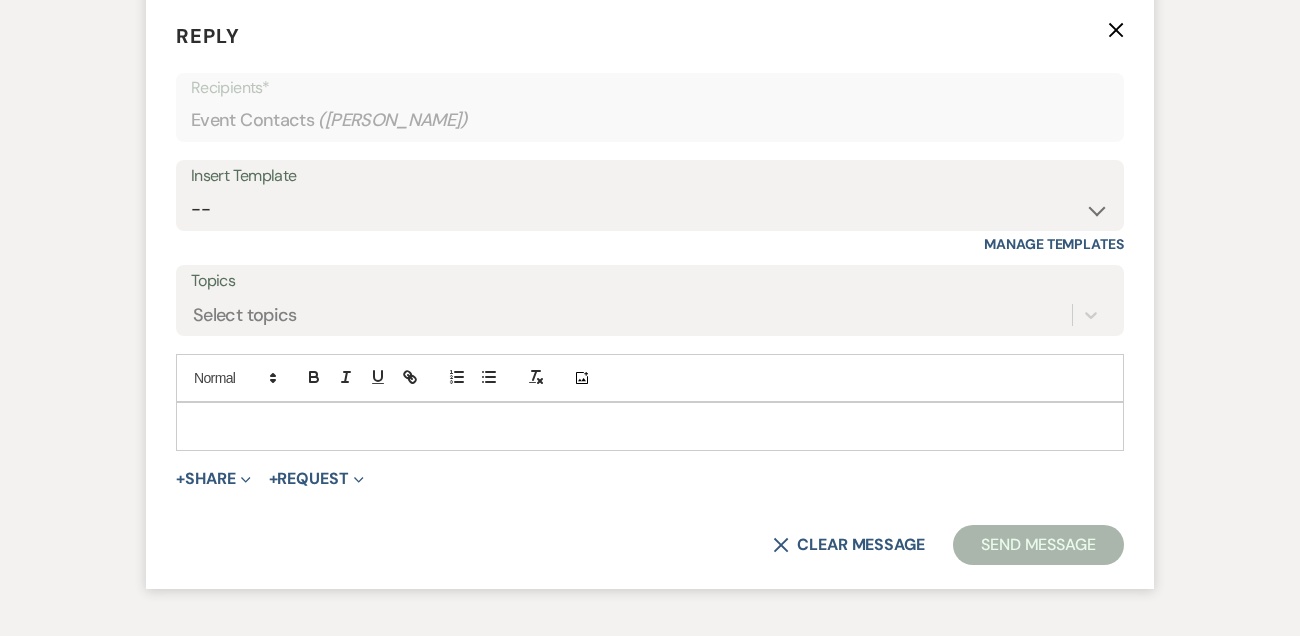 click at bounding box center [650, 426] 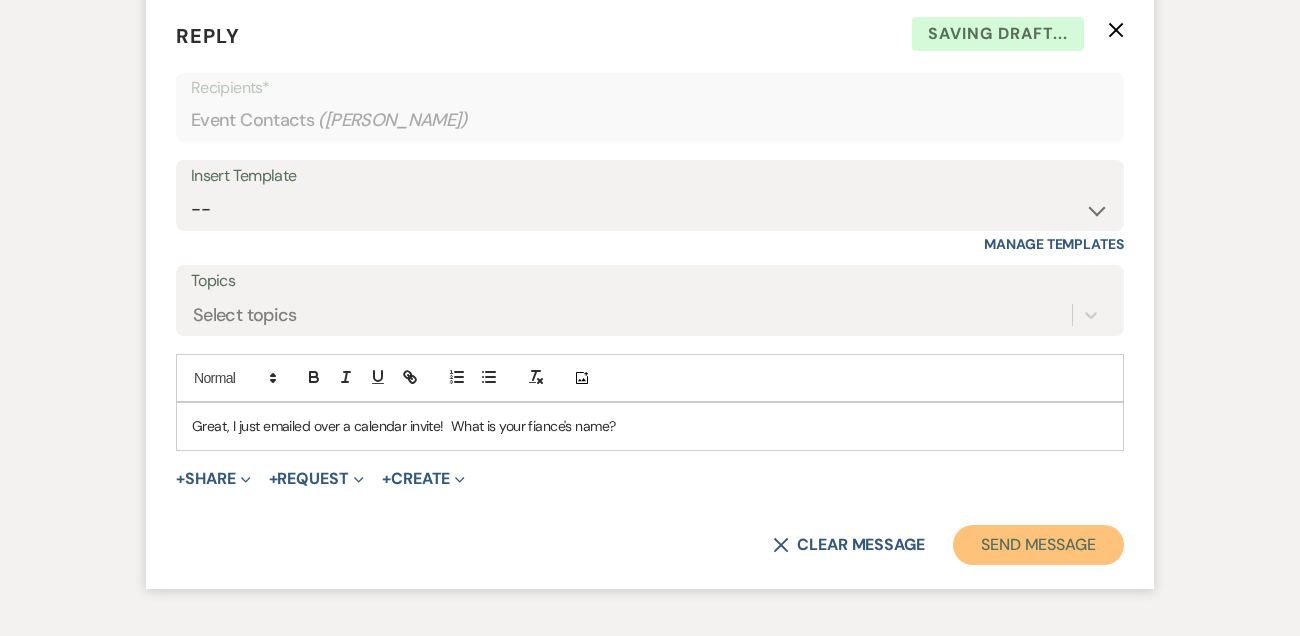 click on "Send Message" at bounding box center [1038, 545] 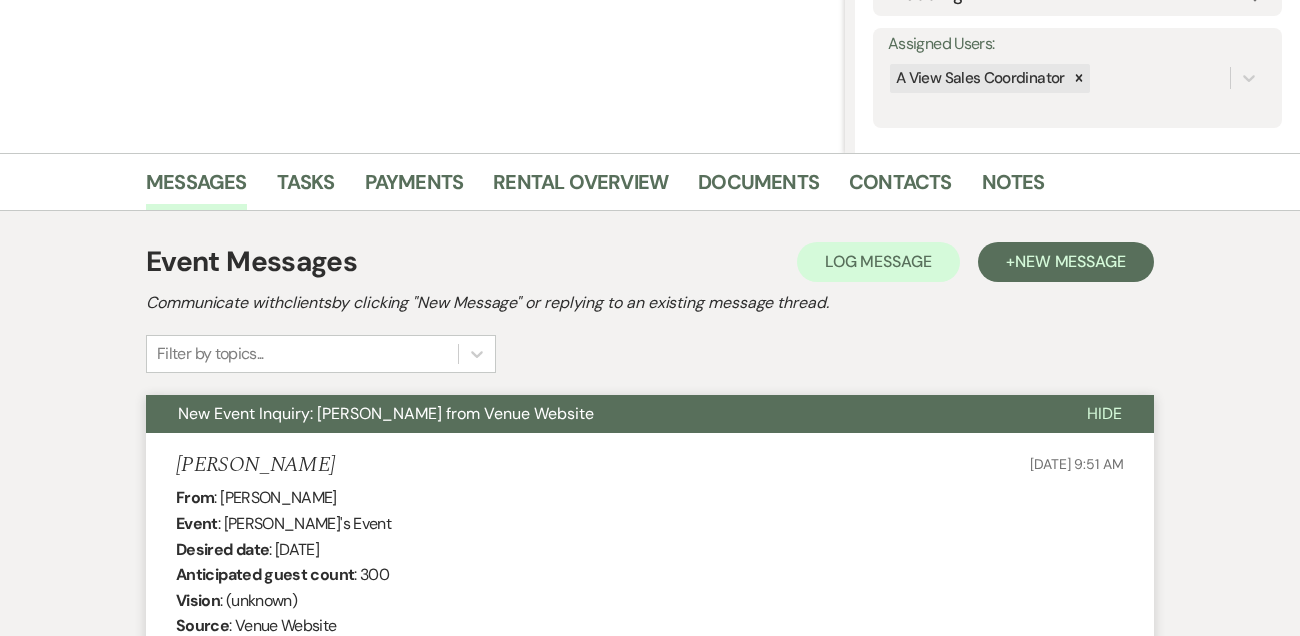 scroll, scrollTop: 0, scrollLeft: 0, axis: both 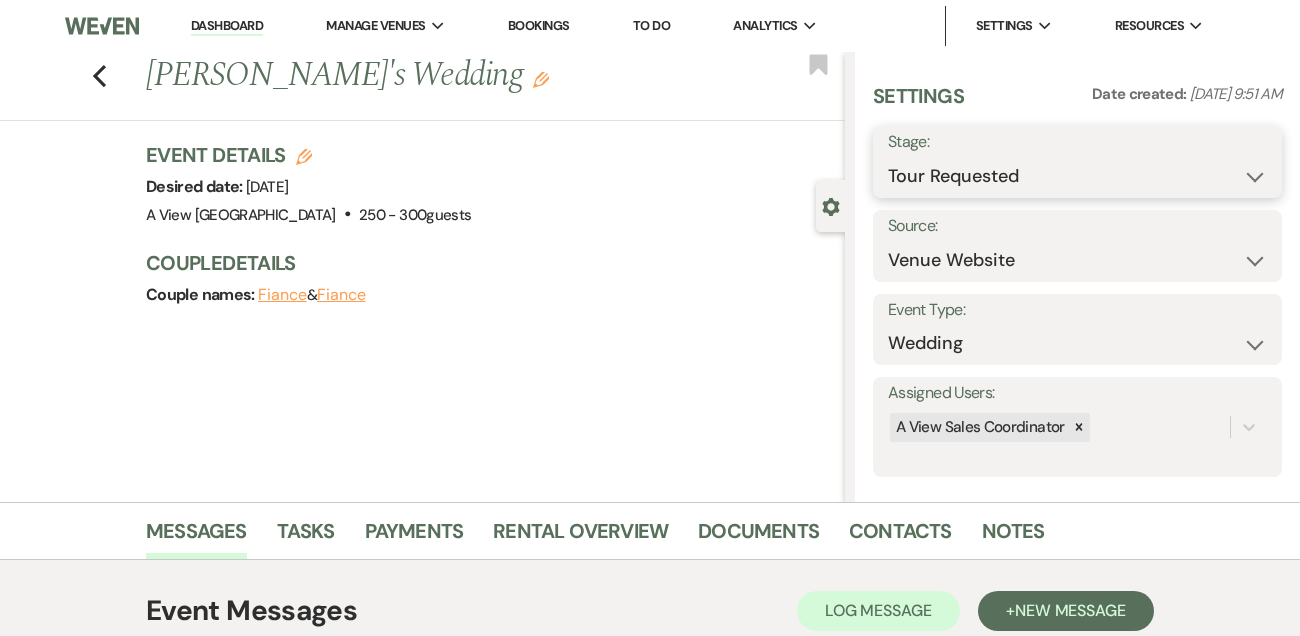 click on "Inquiry Follow Up Tour Requested Tour Confirmed Toured Proposal Sent Booked Lost" at bounding box center [1077, 176] 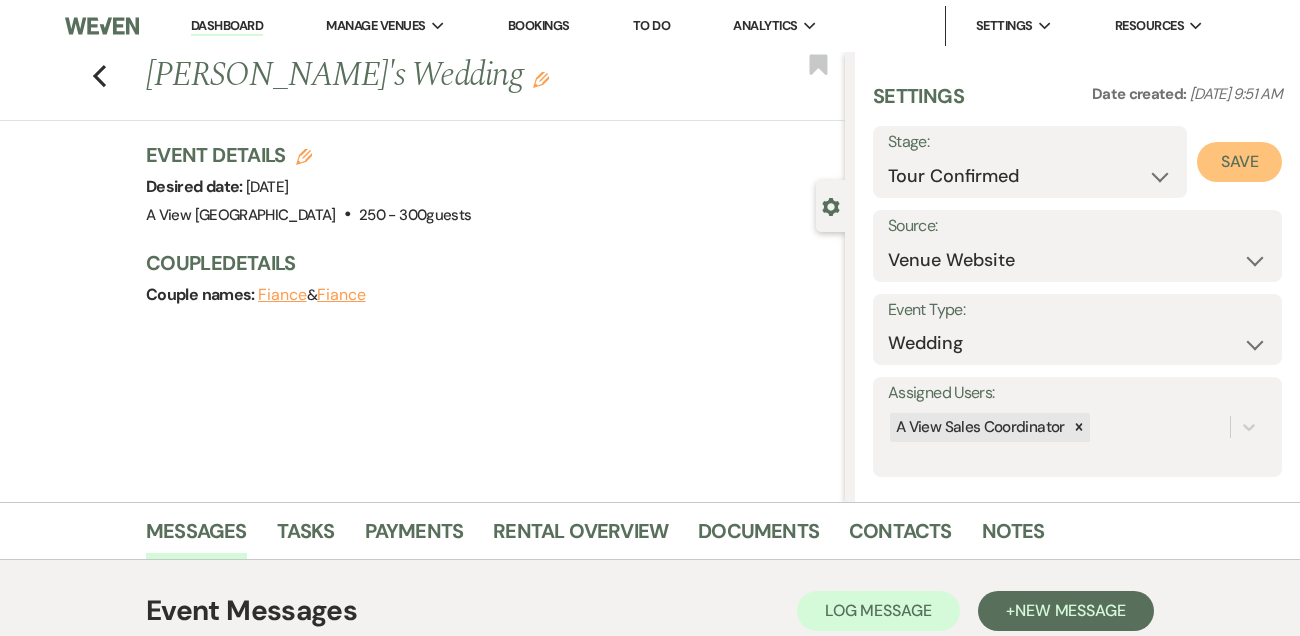 click on "Save" at bounding box center [1239, 162] 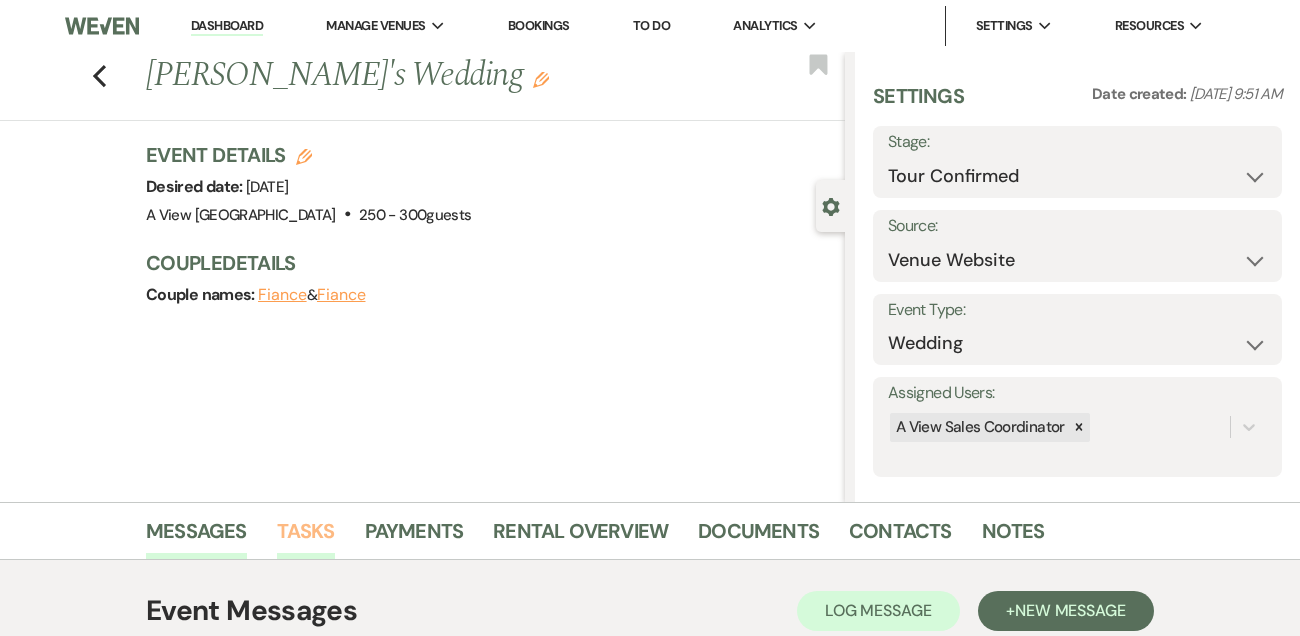 click on "Tasks" at bounding box center (306, 537) 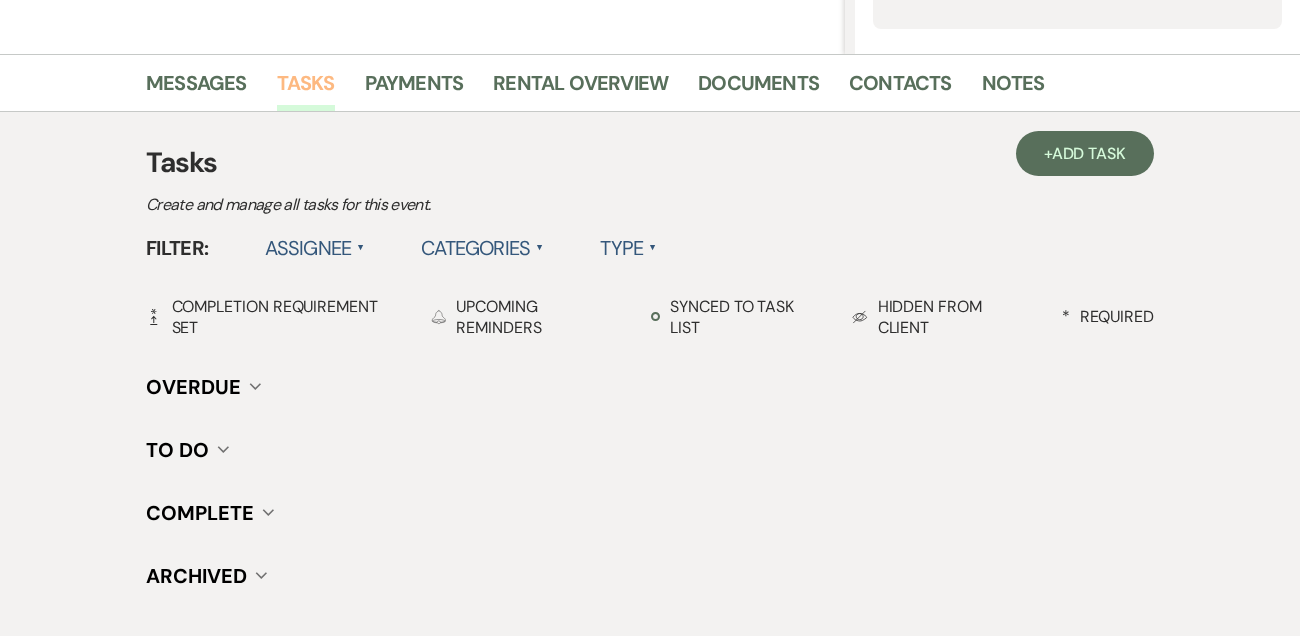 scroll, scrollTop: 584, scrollLeft: 0, axis: vertical 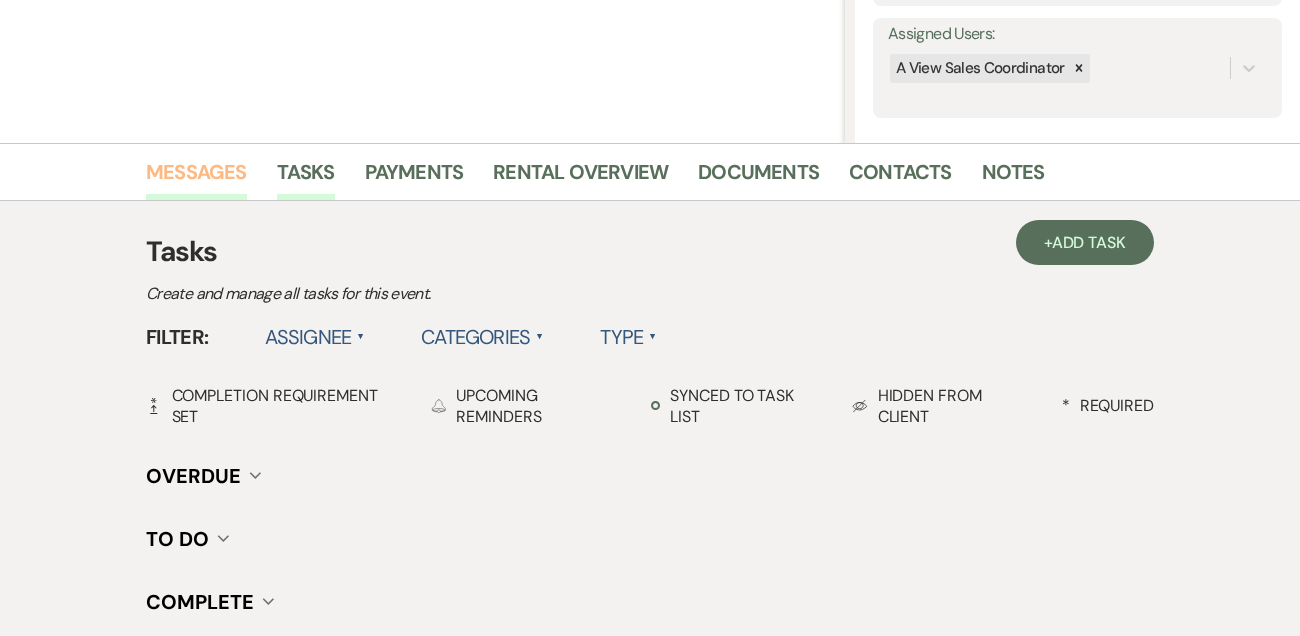 click on "Messages" at bounding box center [196, 178] 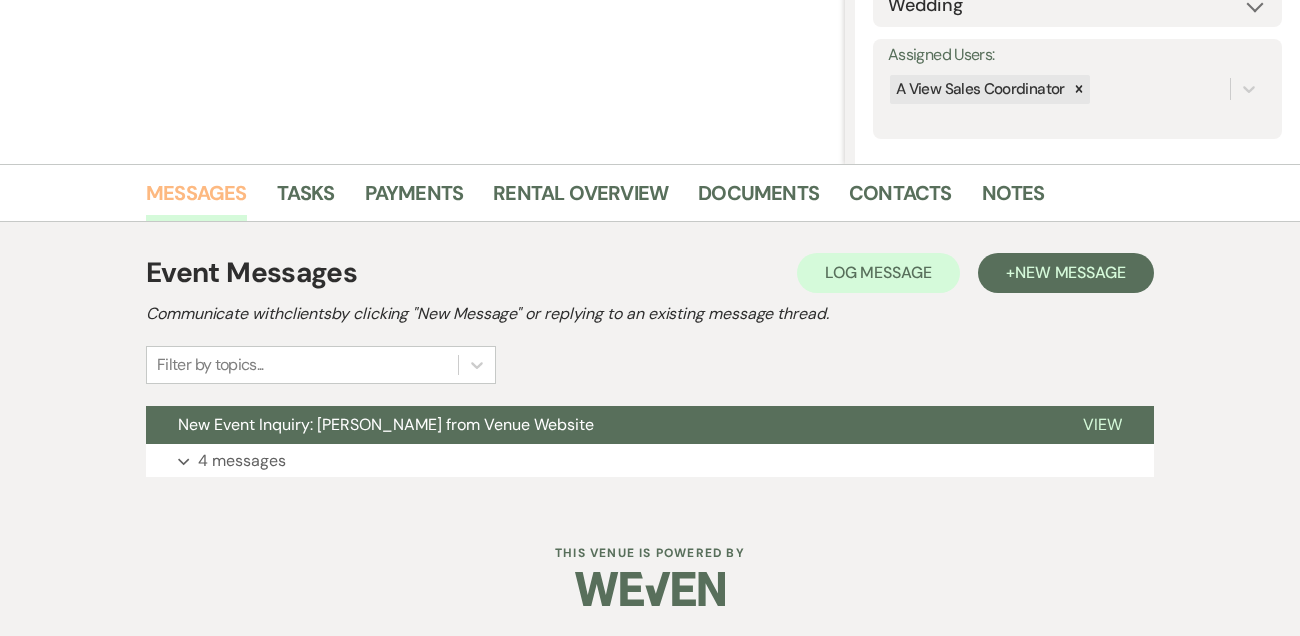 scroll, scrollTop: 337, scrollLeft: 0, axis: vertical 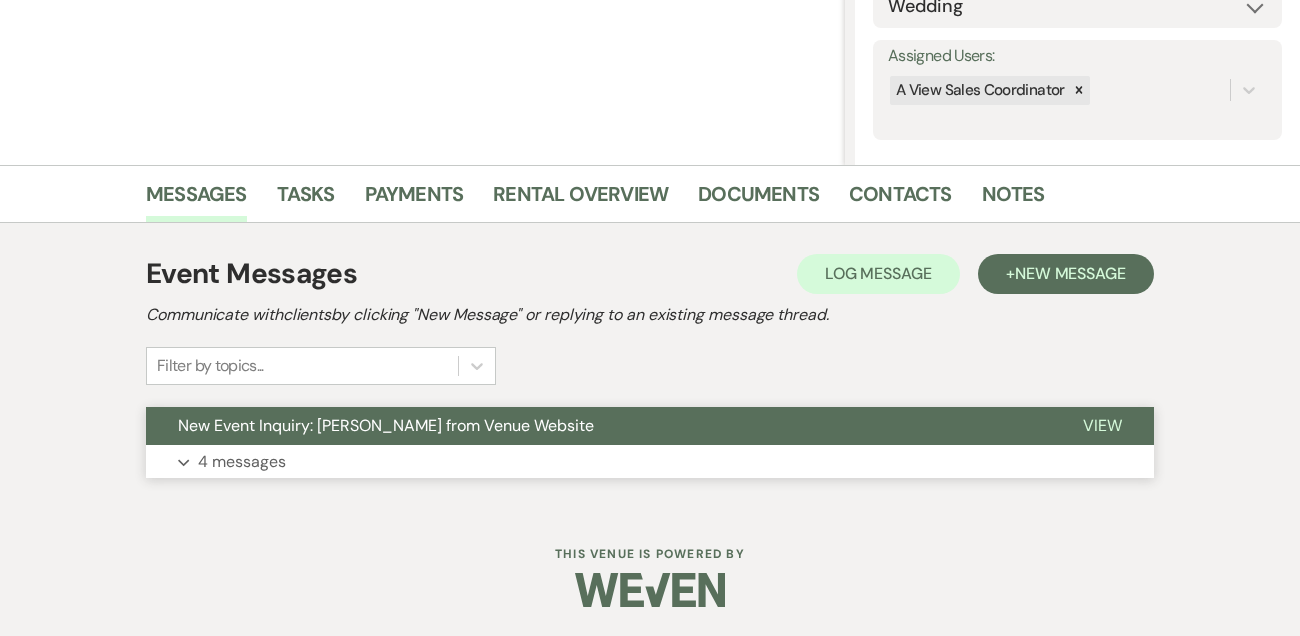 click on "4 messages" at bounding box center [242, 462] 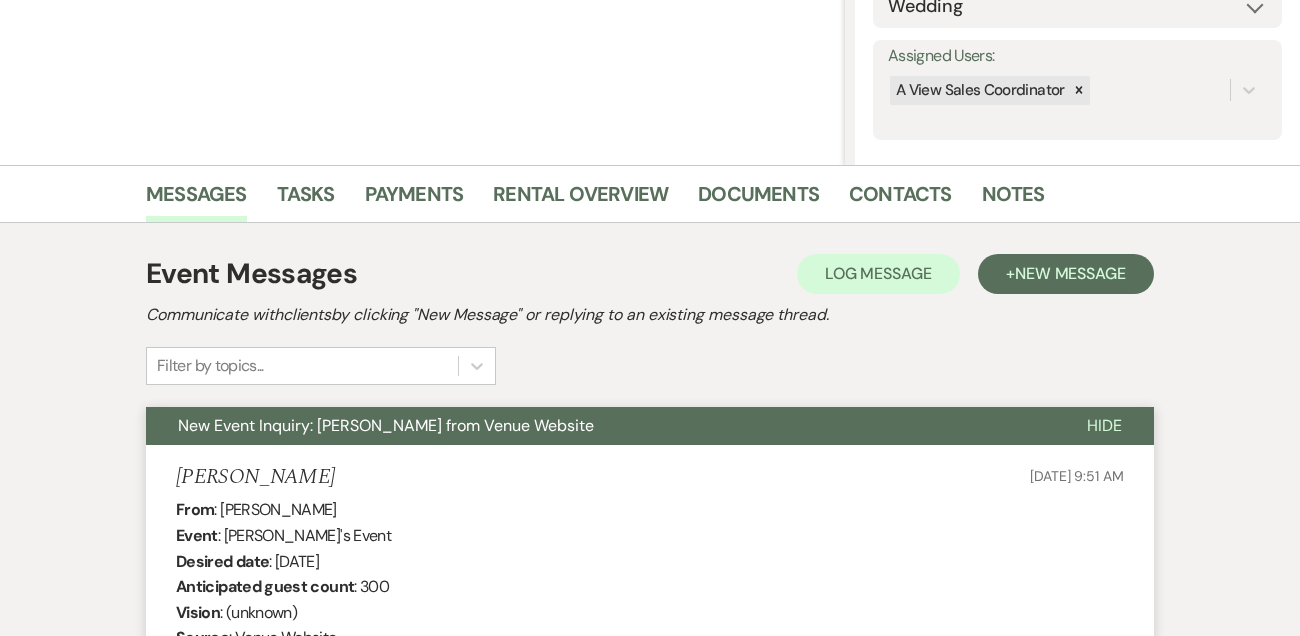 drag, startPoint x: 224, startPoint y: 510, endPoint x: 391, endPoint y: 503, distance: 167.14664 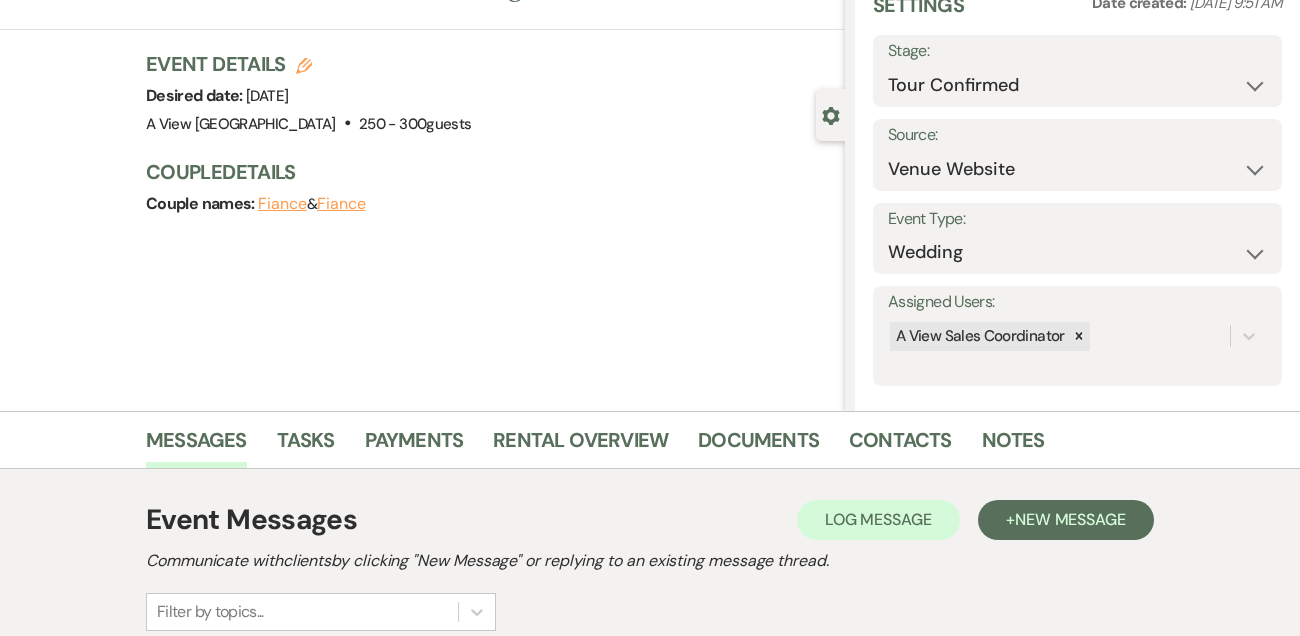 scroll, scrollTop: 0, scrollLeft: 0, axis: both 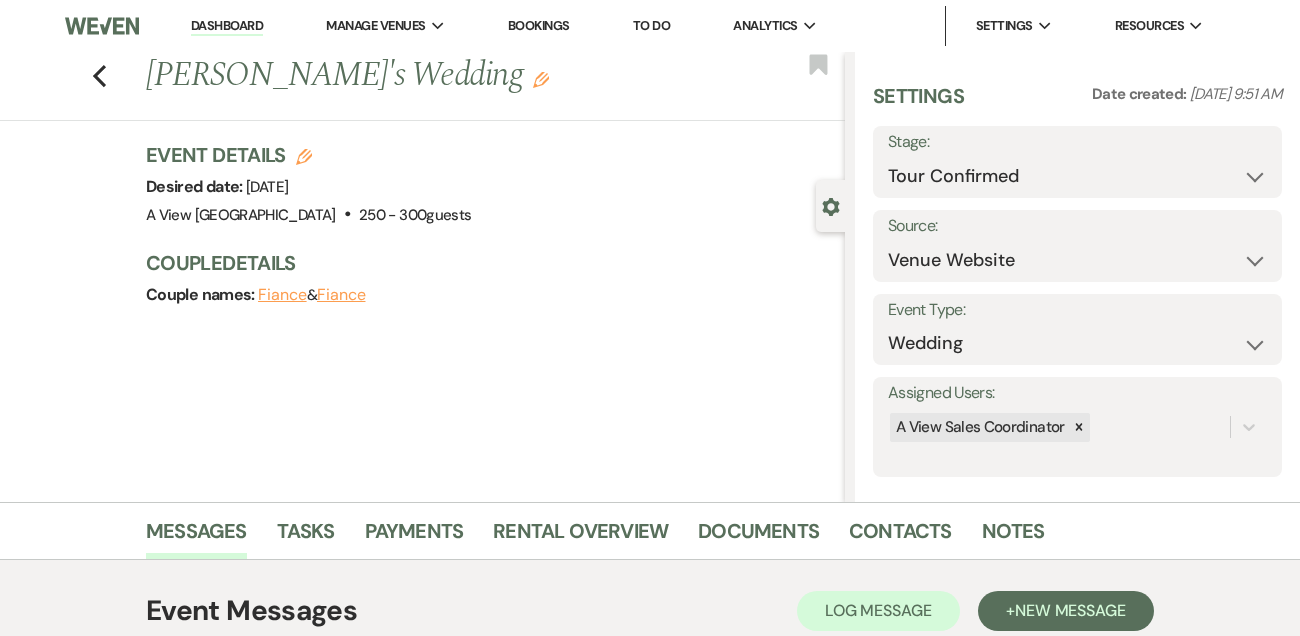 click on "Dashboard" at bounding box center [227, 26] 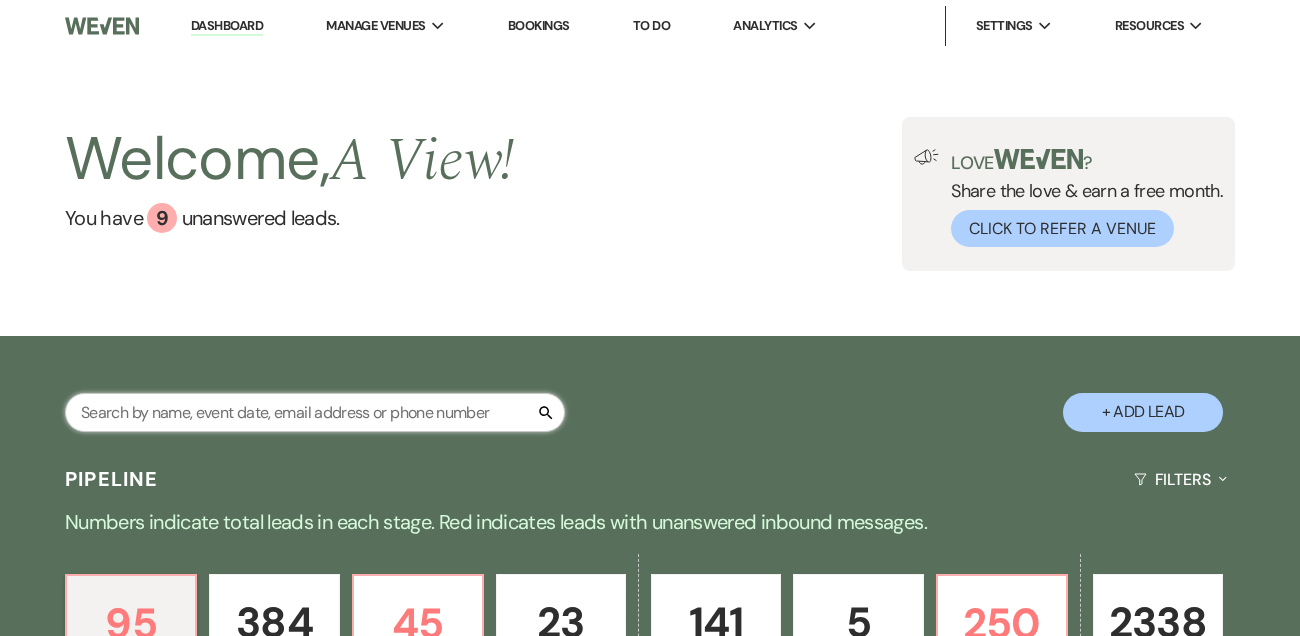 click at bounding box center [315, 412] 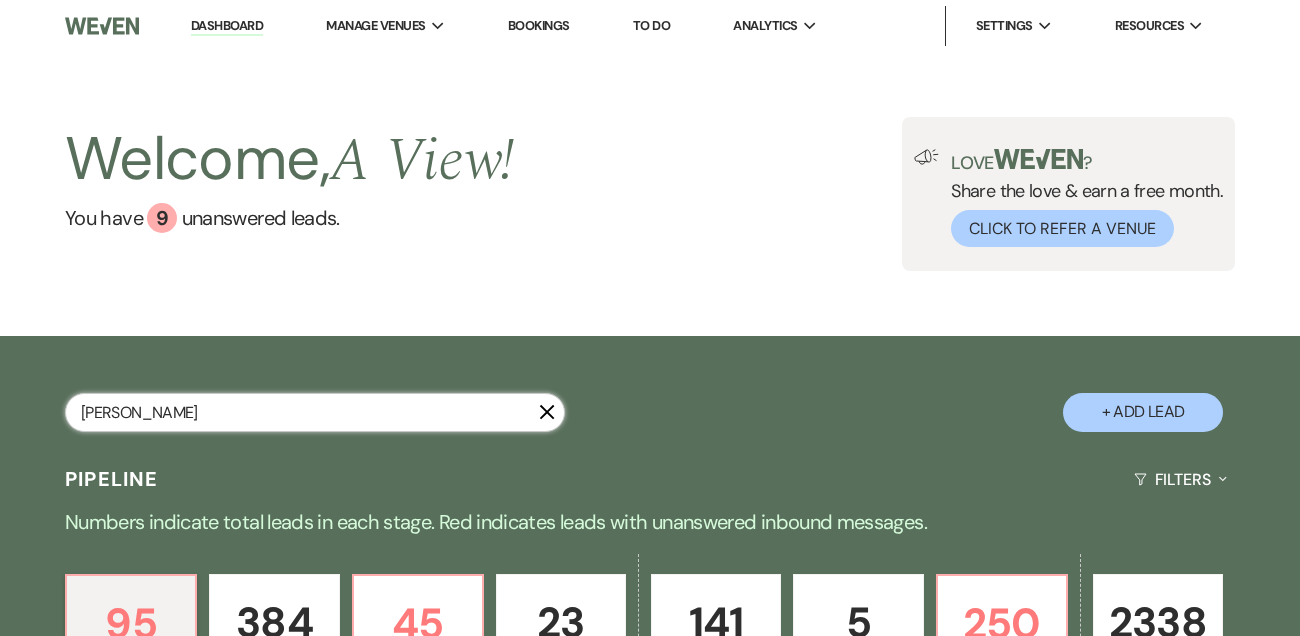 type on "erika hu" 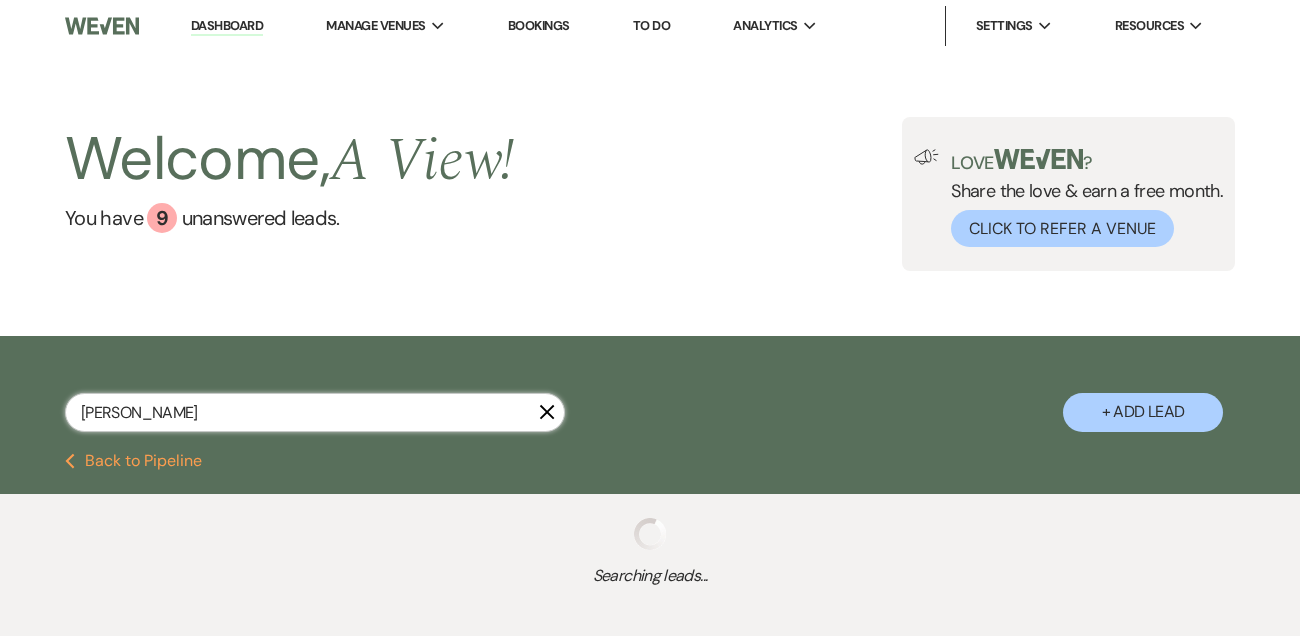 select on "9" 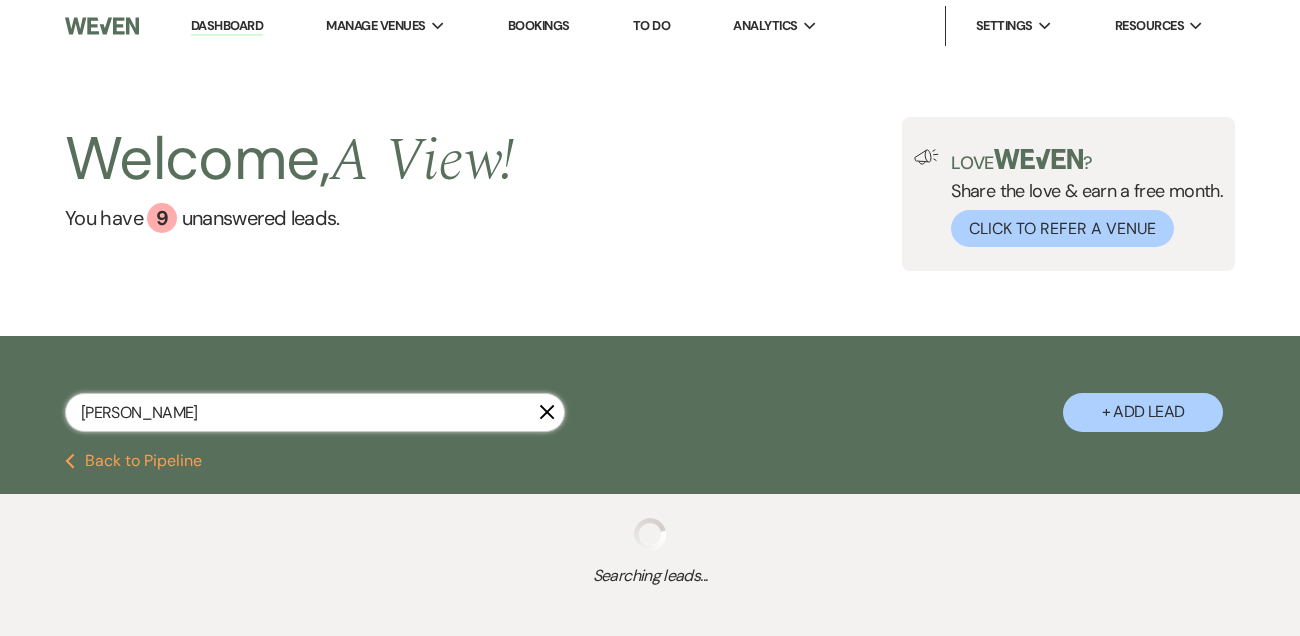 select on "5" 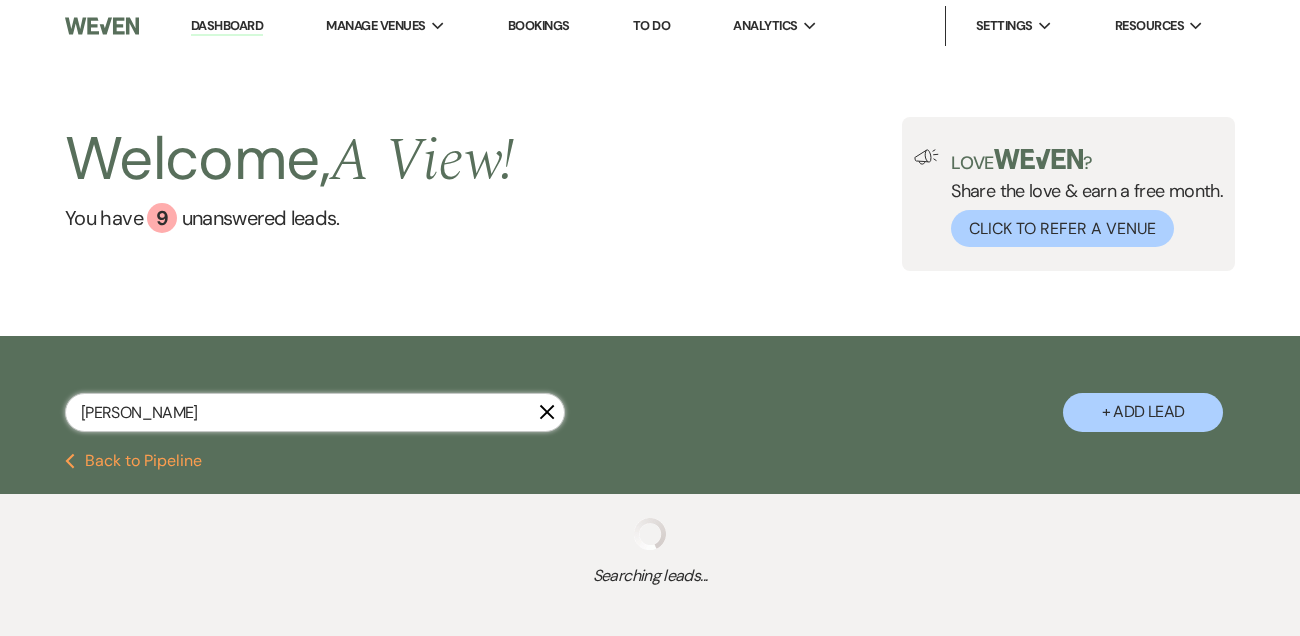 select on "8" 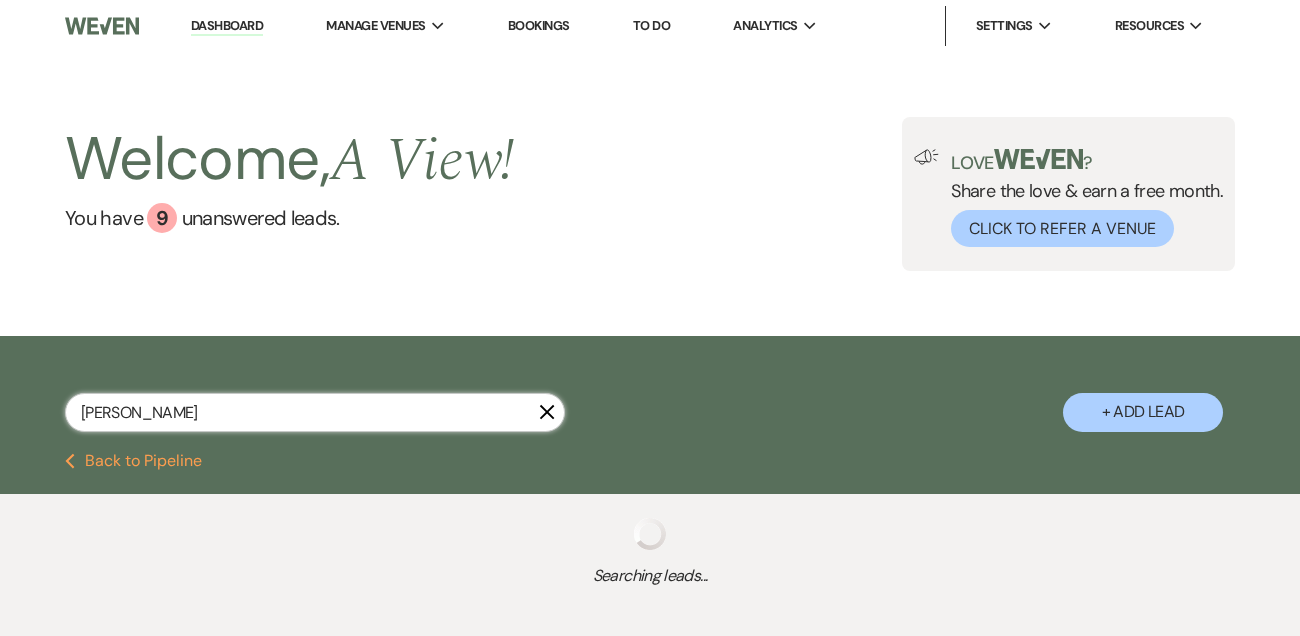 select on "4" 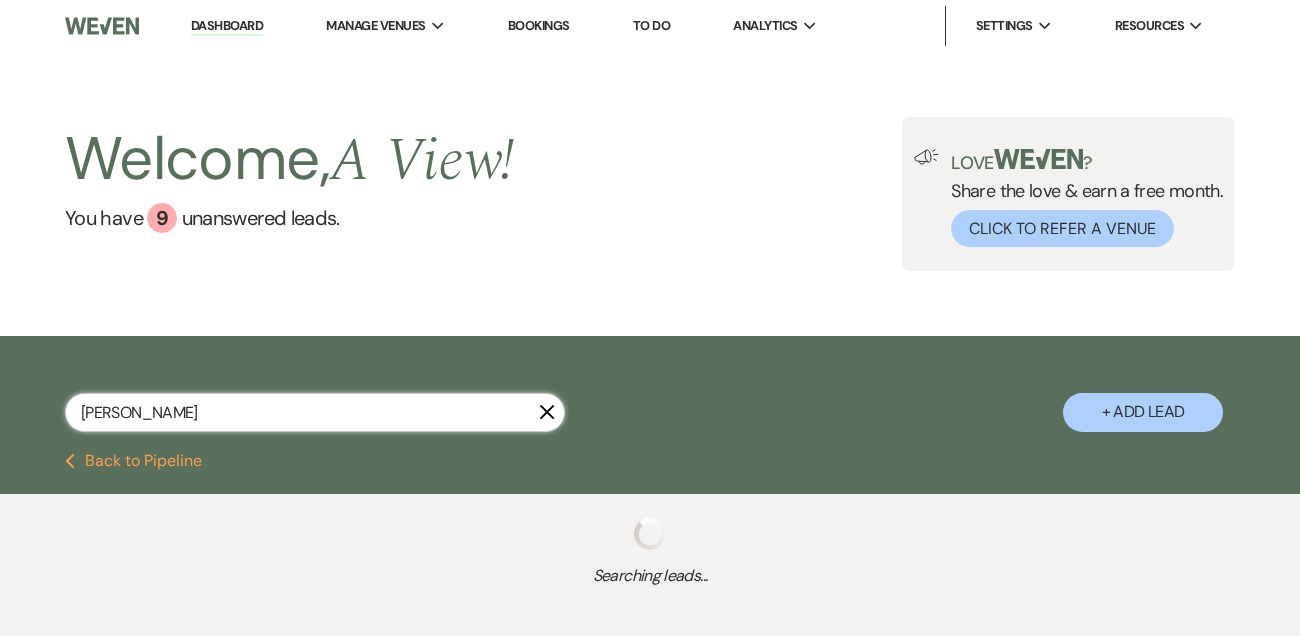 select on "9" 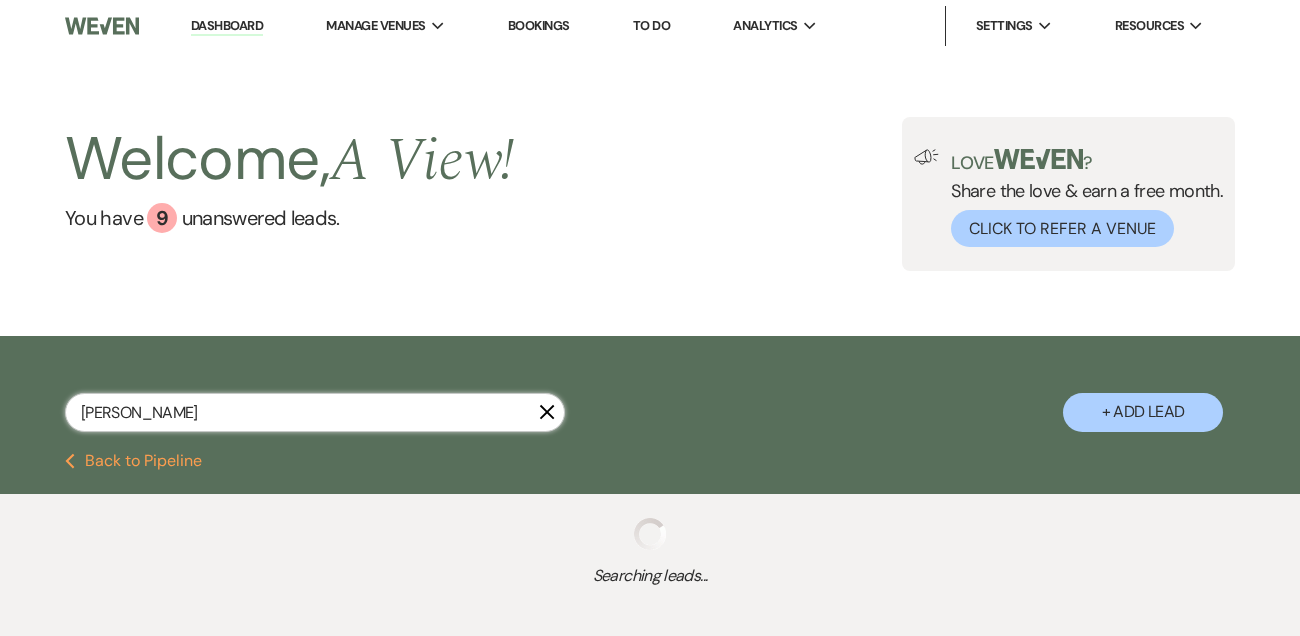 select on "8" 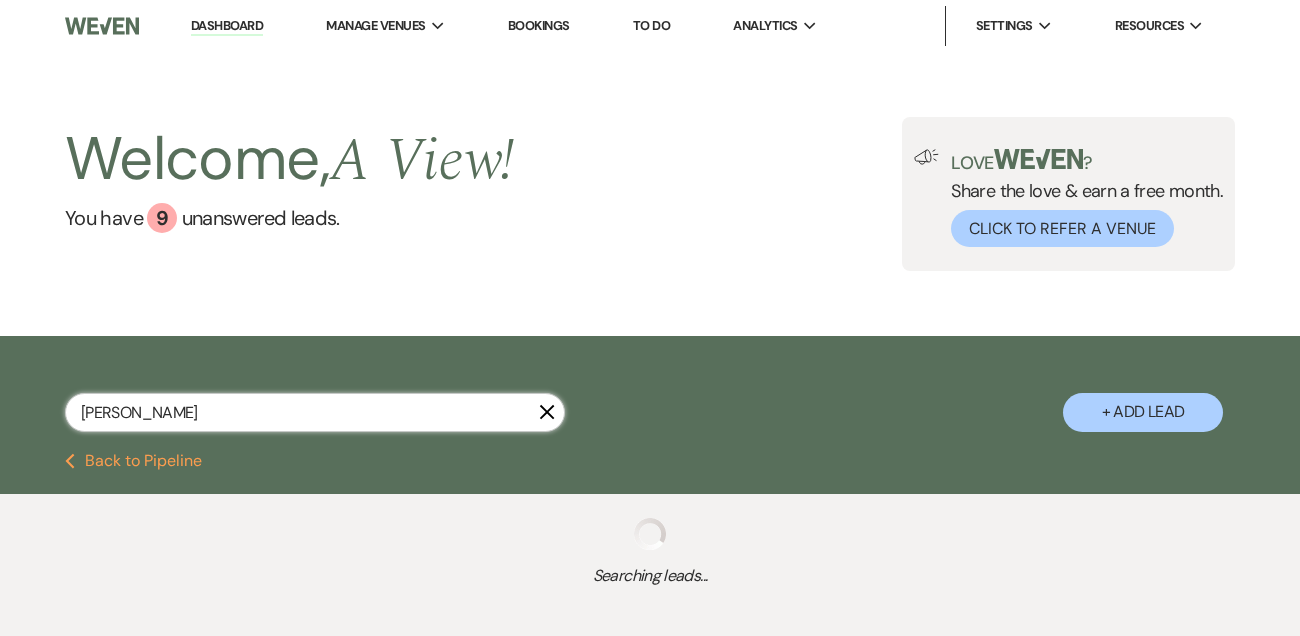 select on "4" 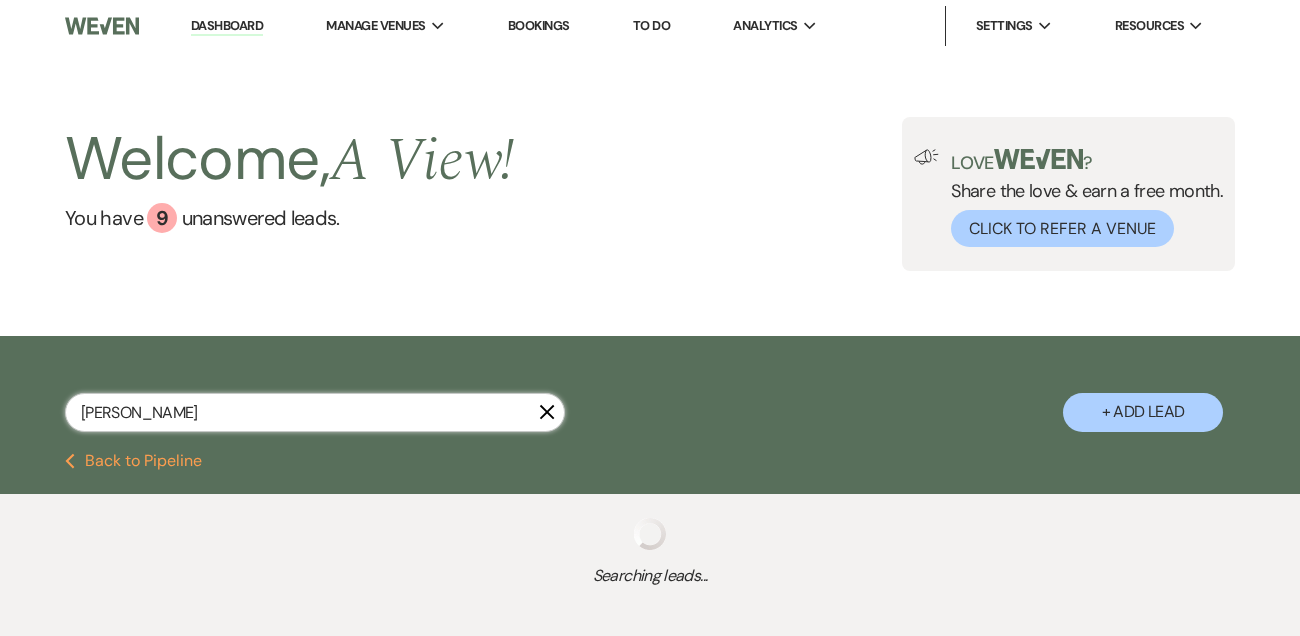 select on "8" 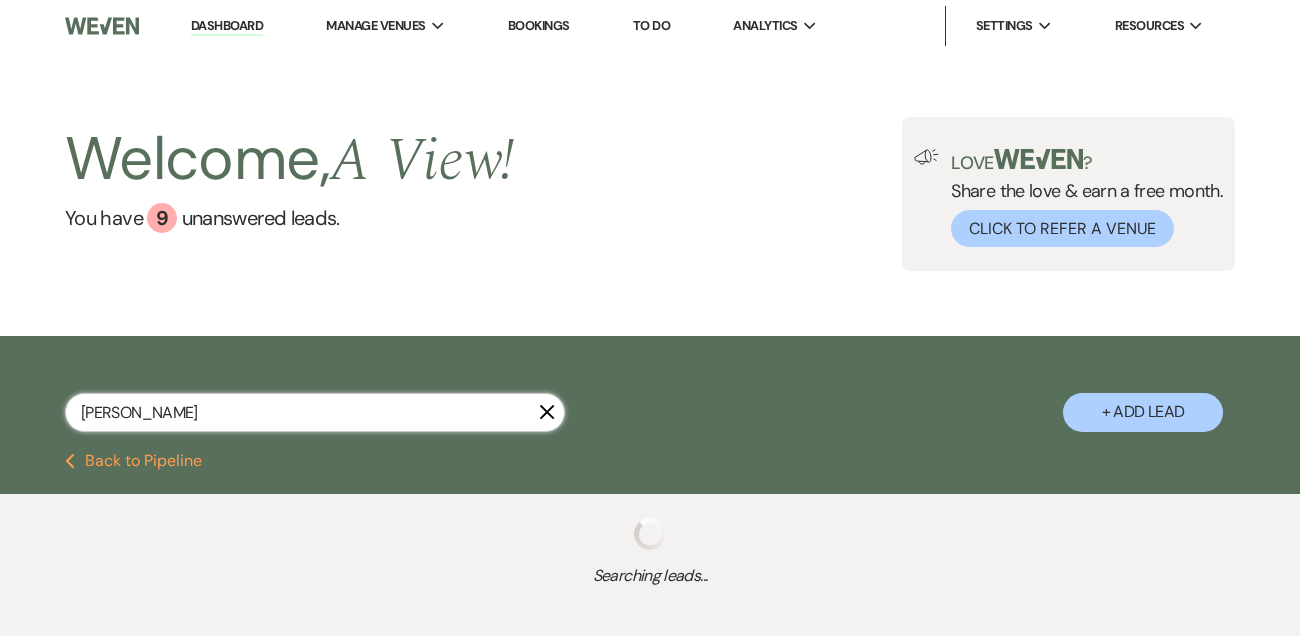 select on "4" 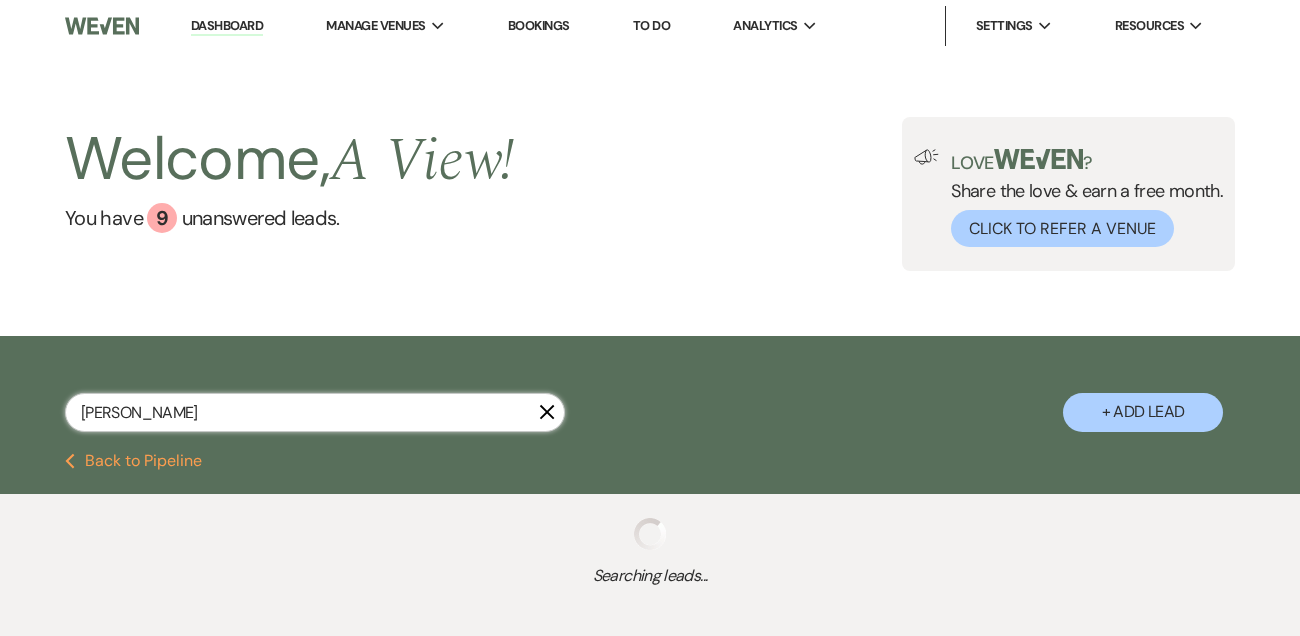 select on "5" 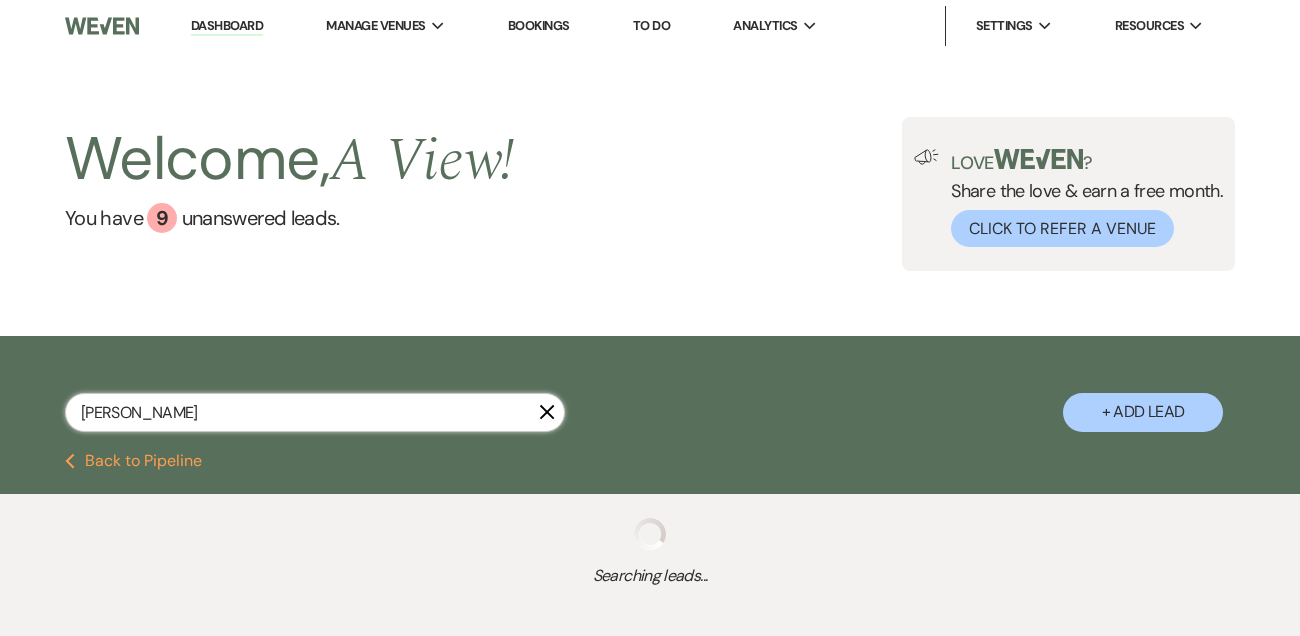select on "8" 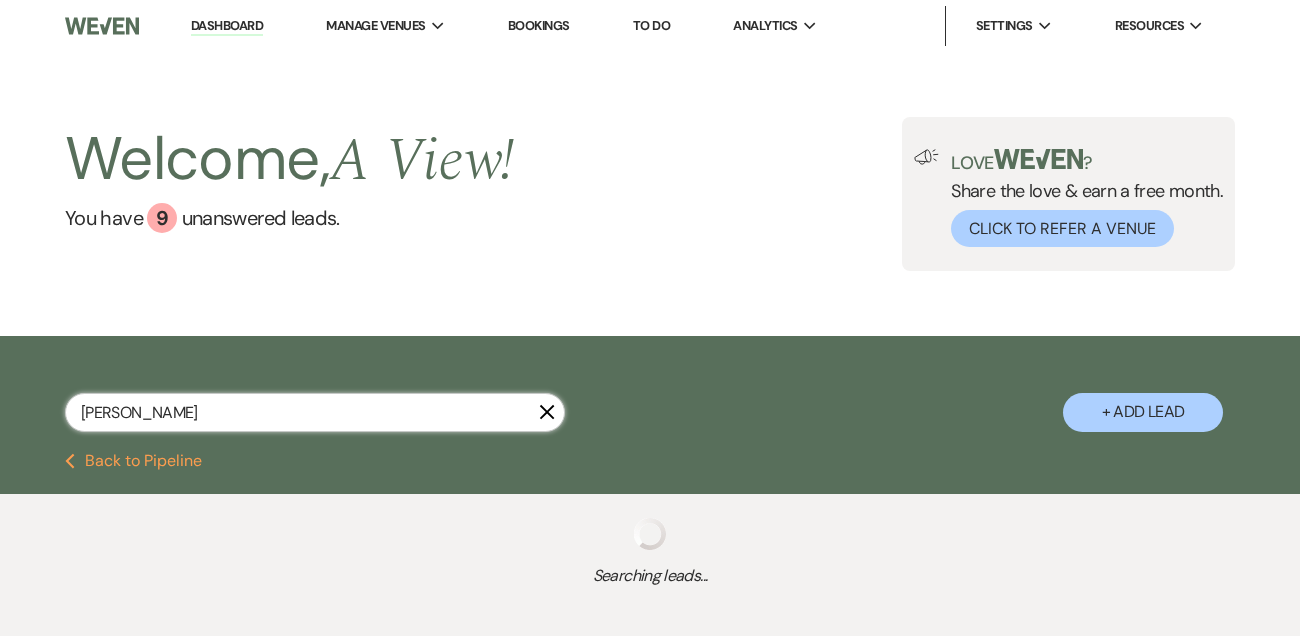 type 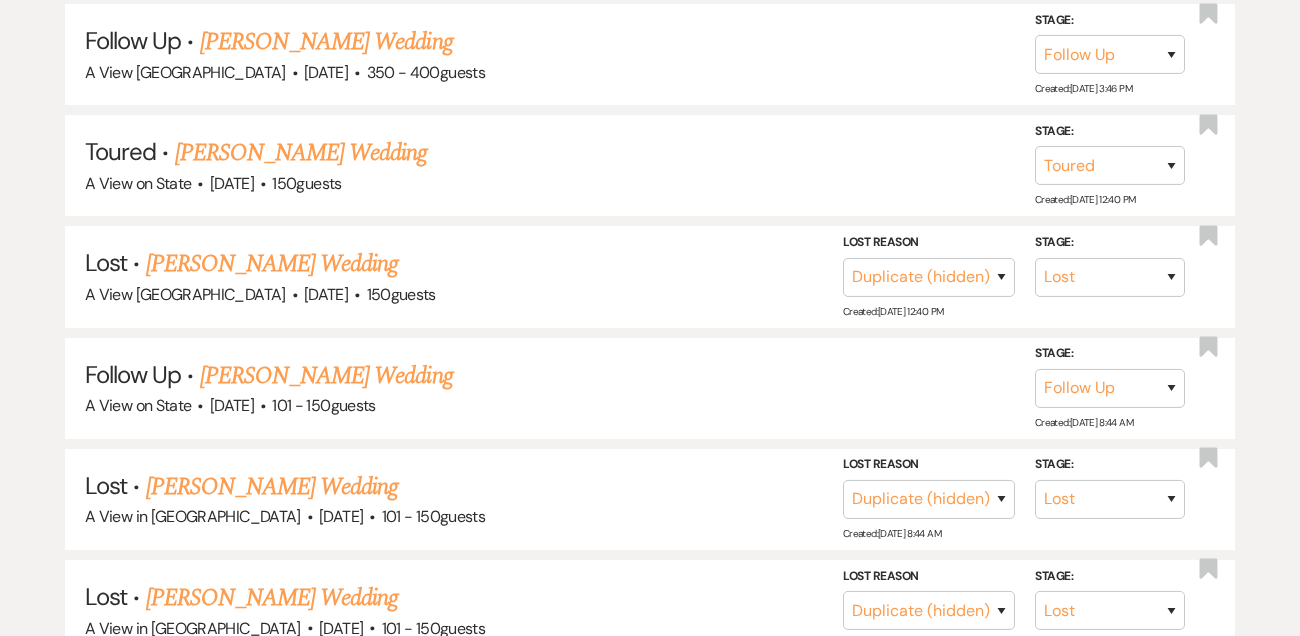 scroll, scrollTop: 751, scrollLeft: 0, axis: vertical 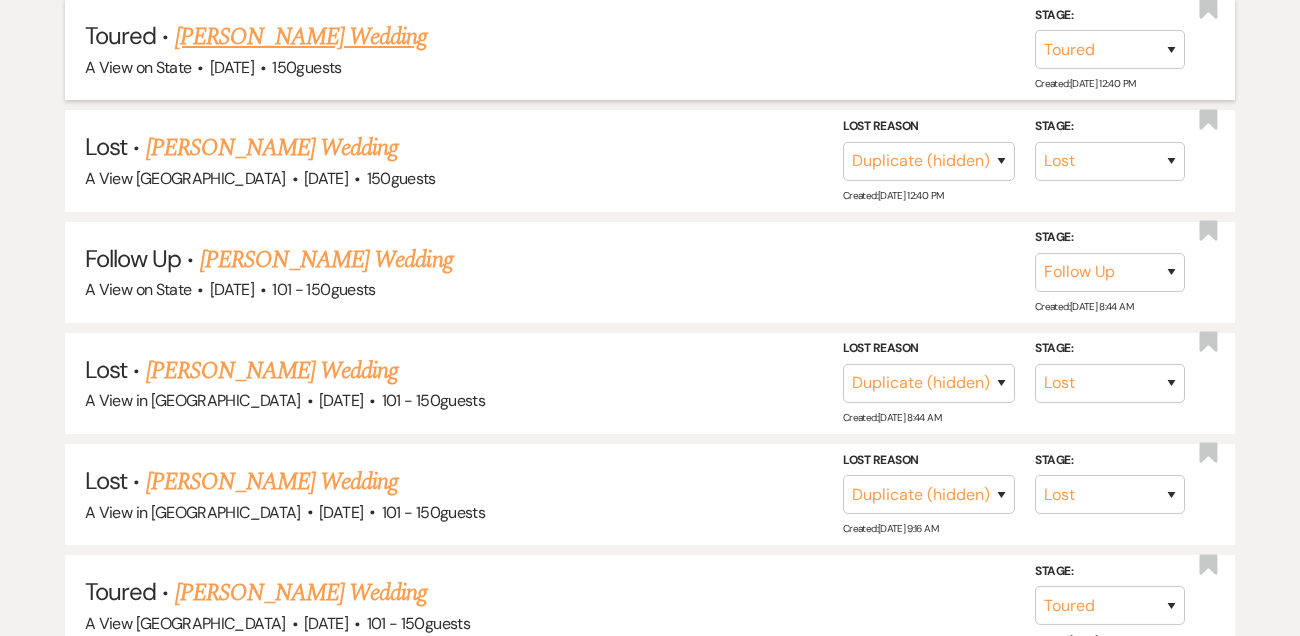 click on "Erika Hunzeker's Wedding" at bounding box center (301, 37) 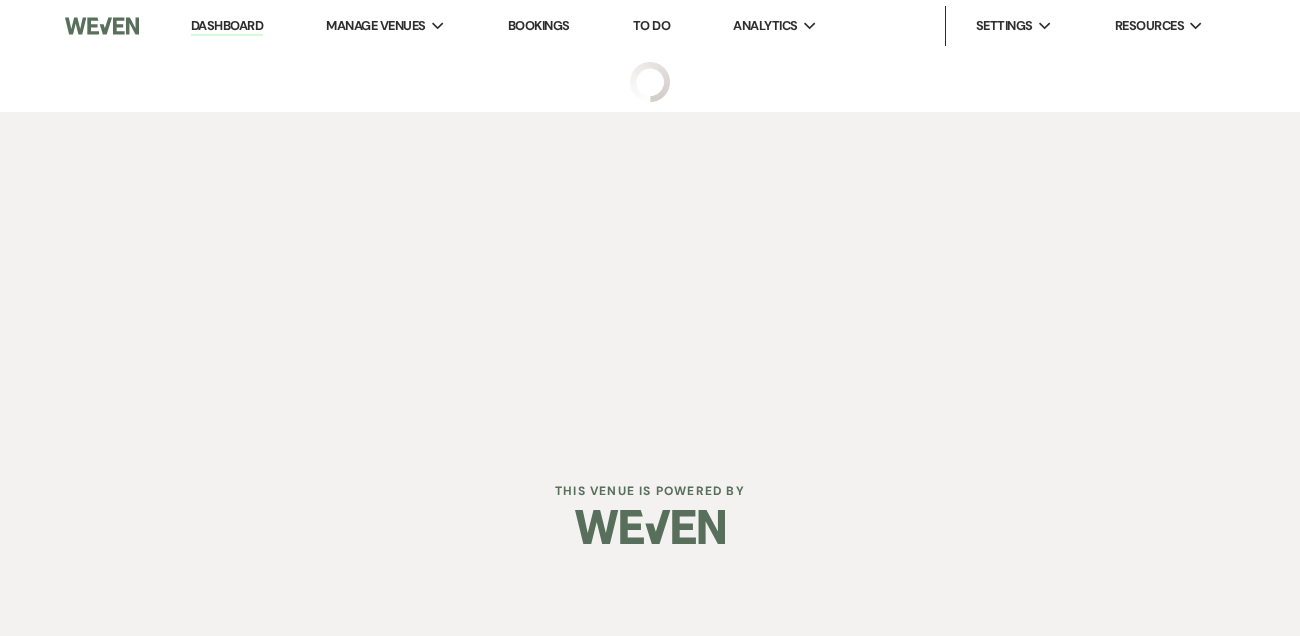 scroll, scrollTop: 0, scrollLeft: 0, axis: both 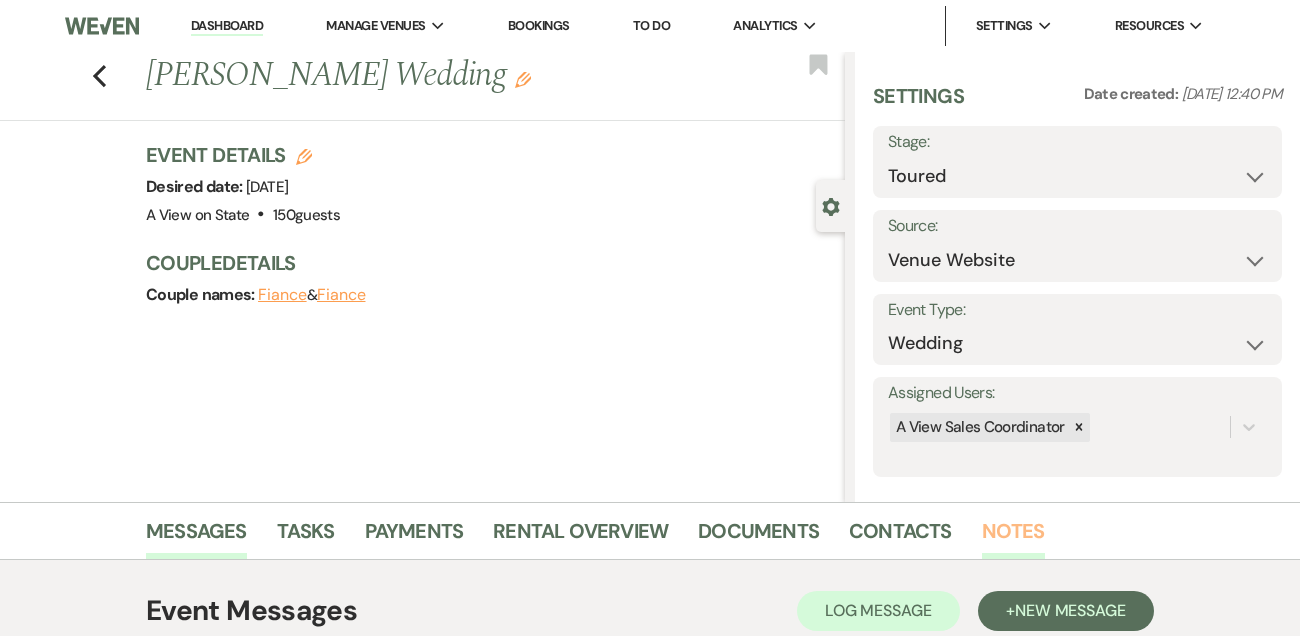 click on "Notes" at bounding box center (1013, 537) 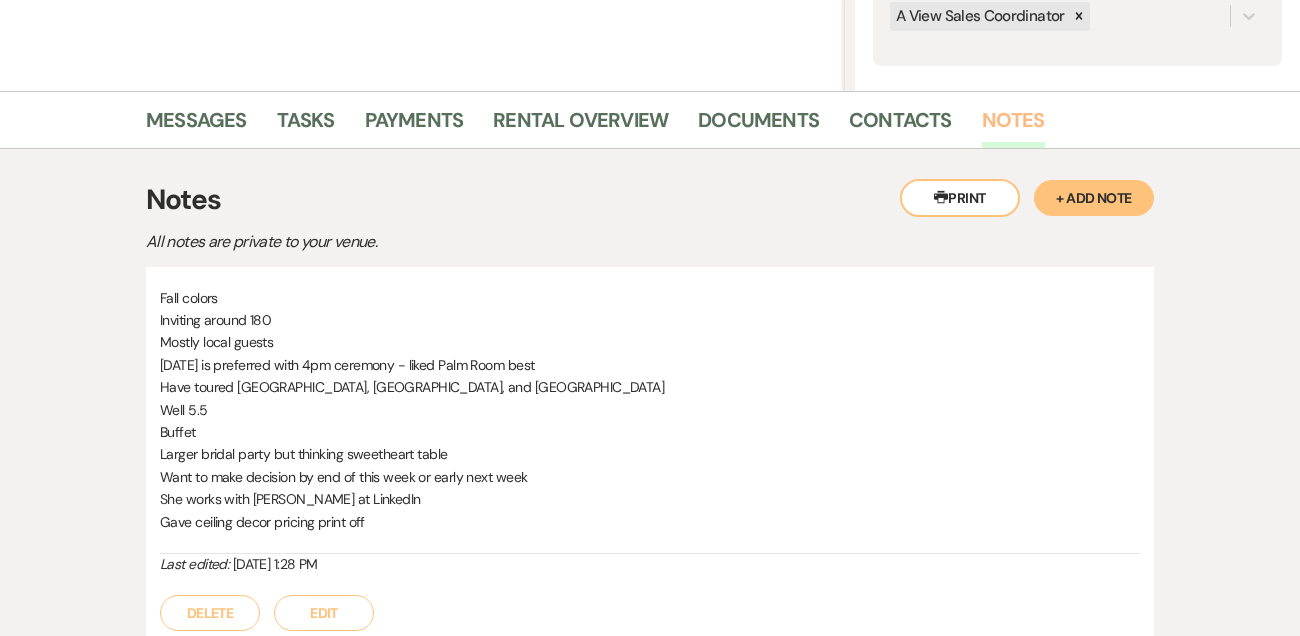scroll, scrollTop: 438, scrollLeft: 0, axis: vertical 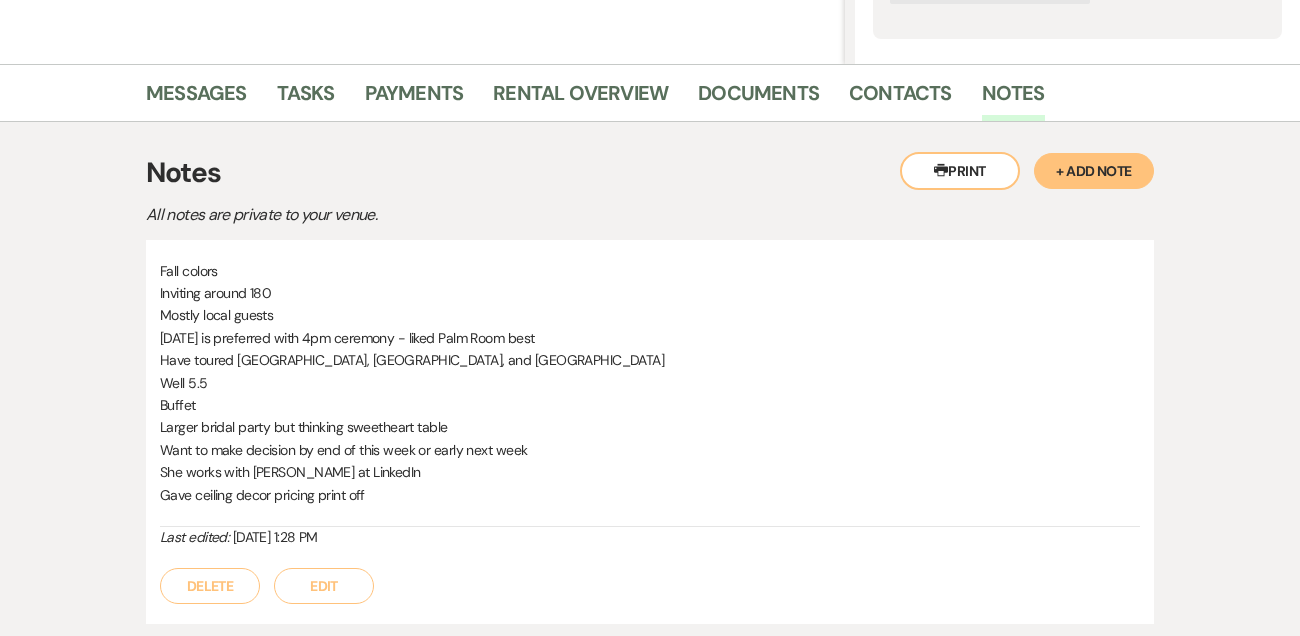 click on "Edit" at bounding box center (324, 586) 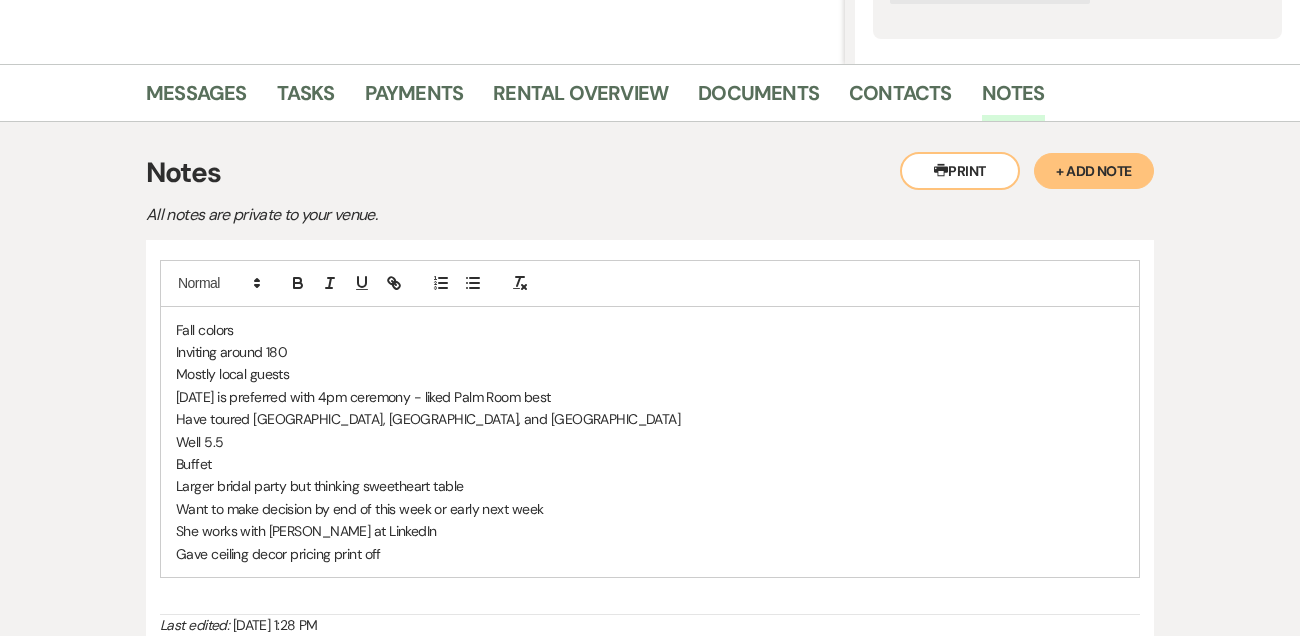 click on "Well 5.5" at bounding box center [650, 442] 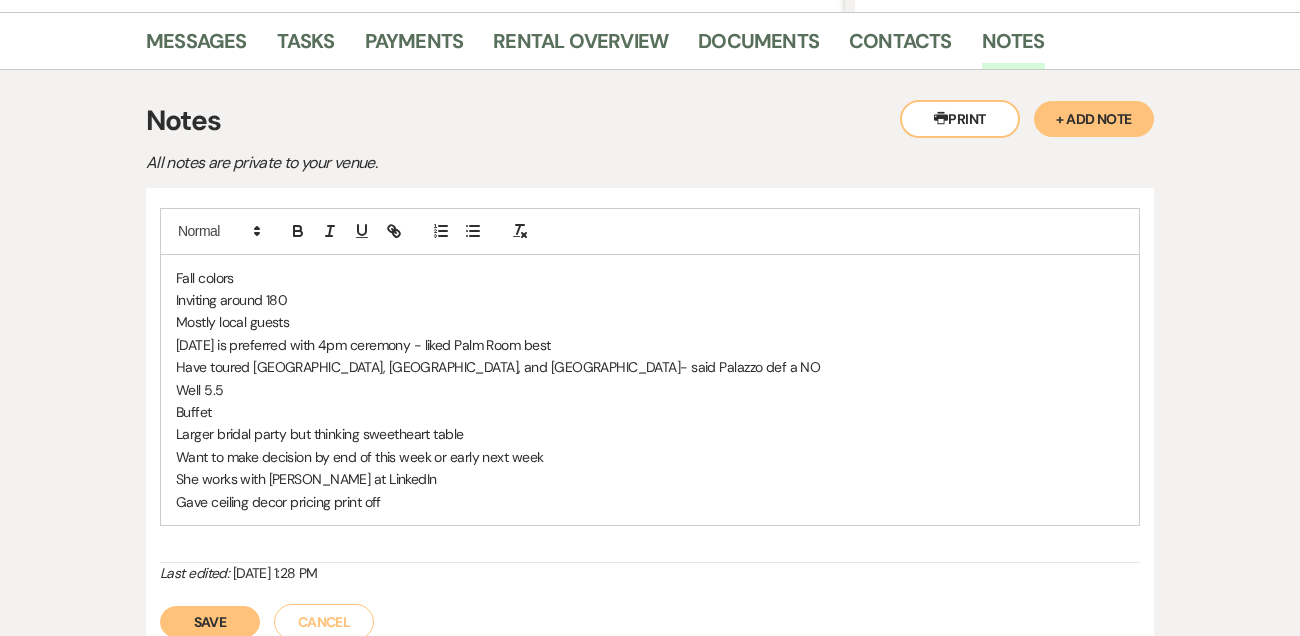 scroll, scrollTop: 502, scrollLeft: 0, axis: vertical 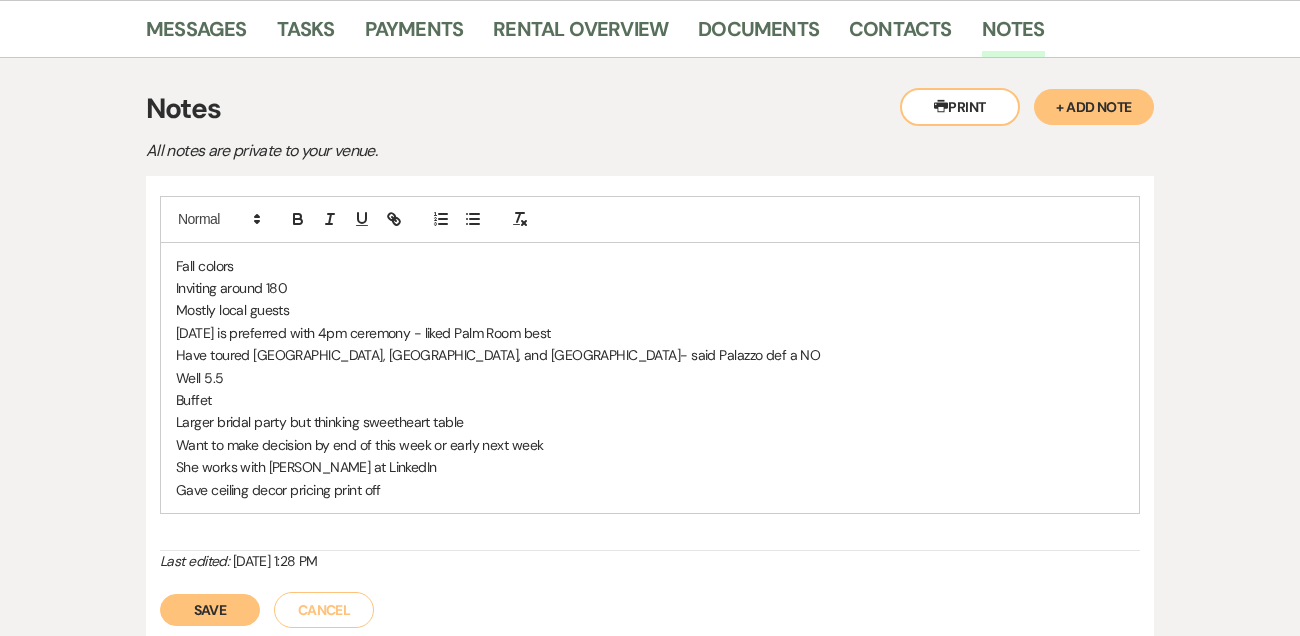 click on "Gave ceiling decor pricing print off" at bounding box center (650, 490) 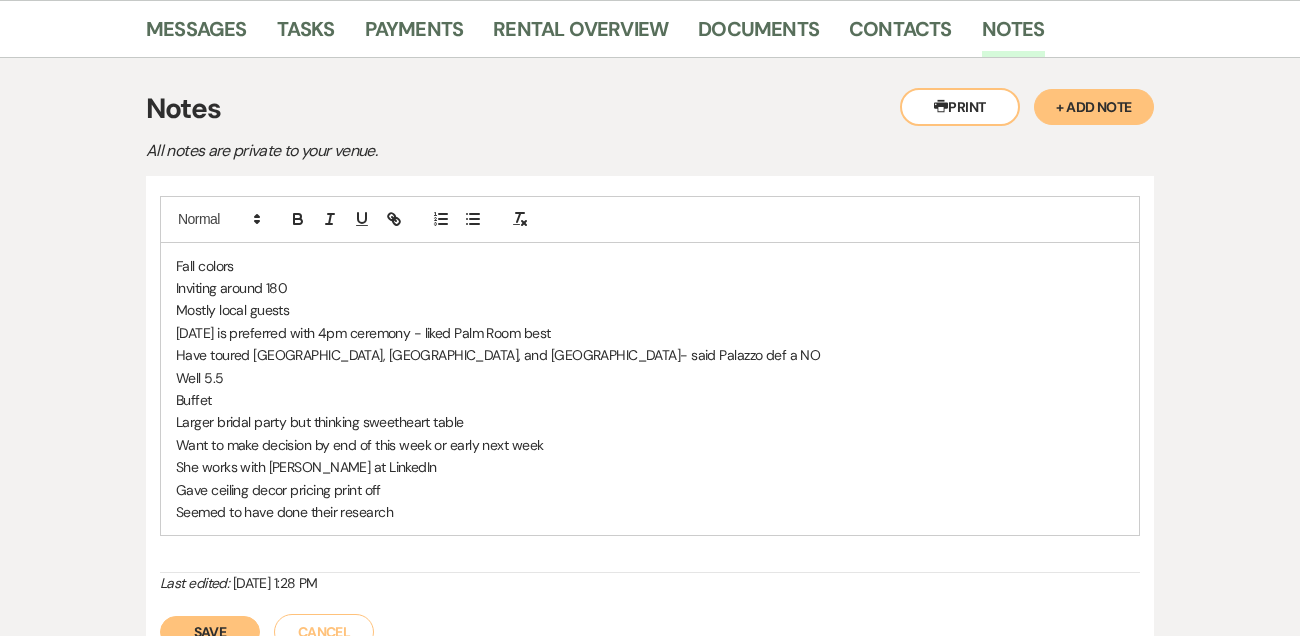 click on "Save" at bounding box center (210, 632) 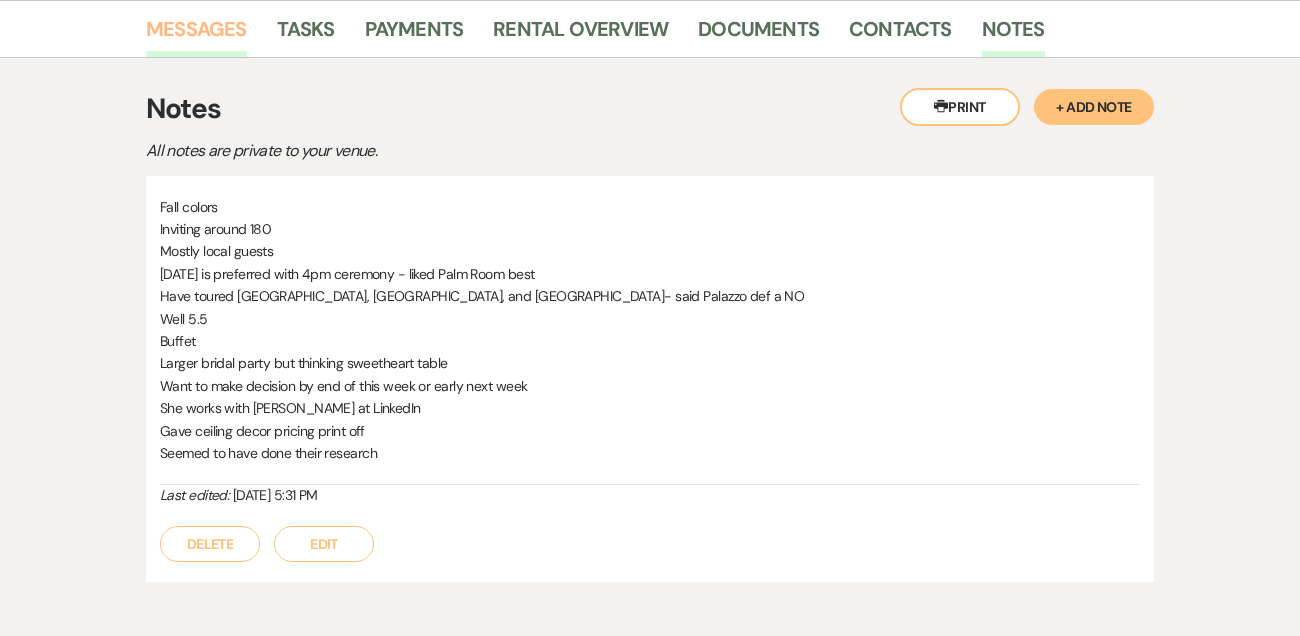 click on "Messages" at bounding box center [196, 35] 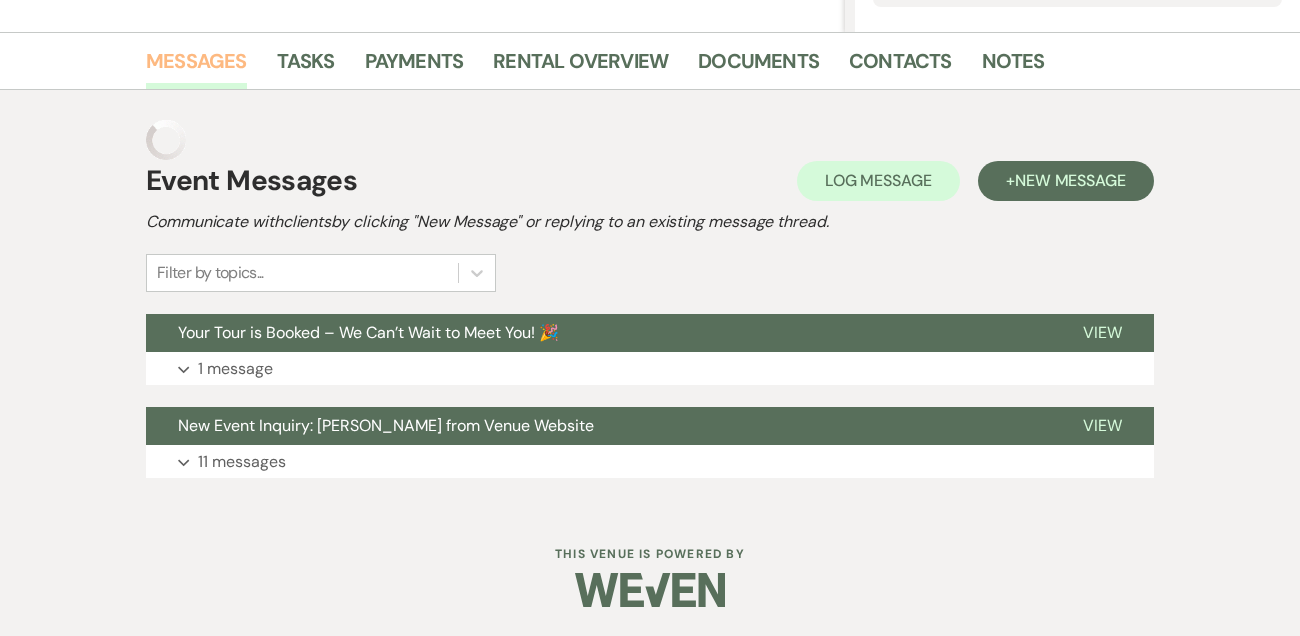 scroll, scrollTop: 430, scrollLeft: 0, axis: vertical 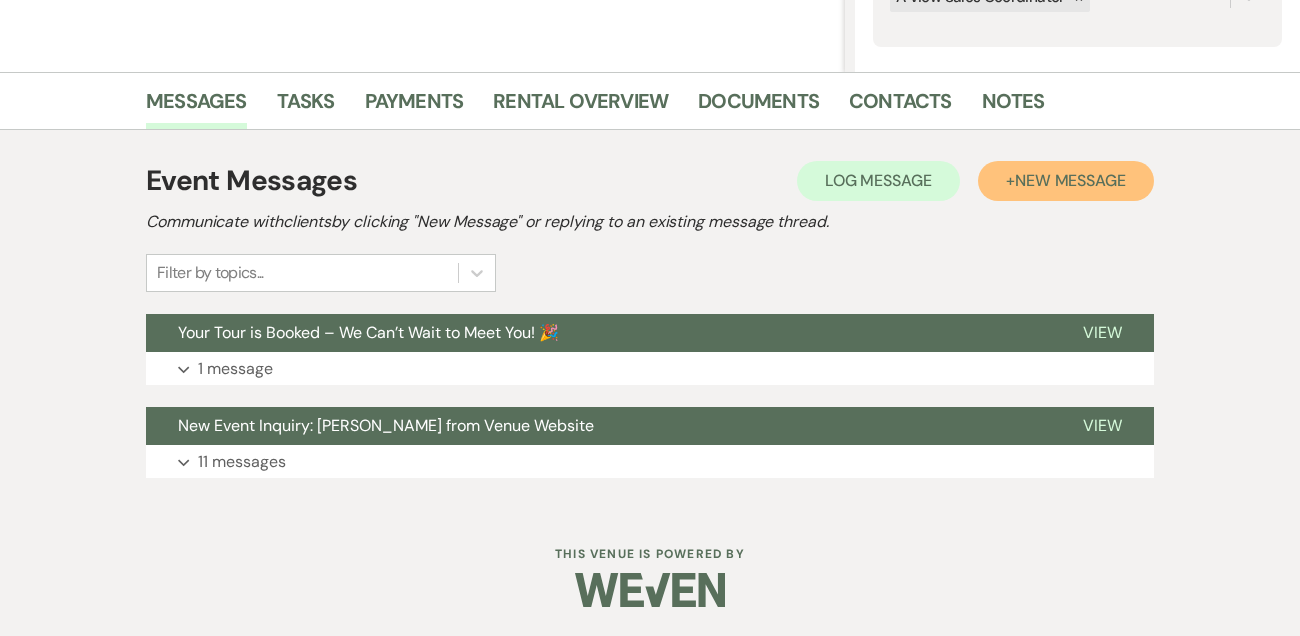 click on "+  New Message" at bounding box center [1066, 181] 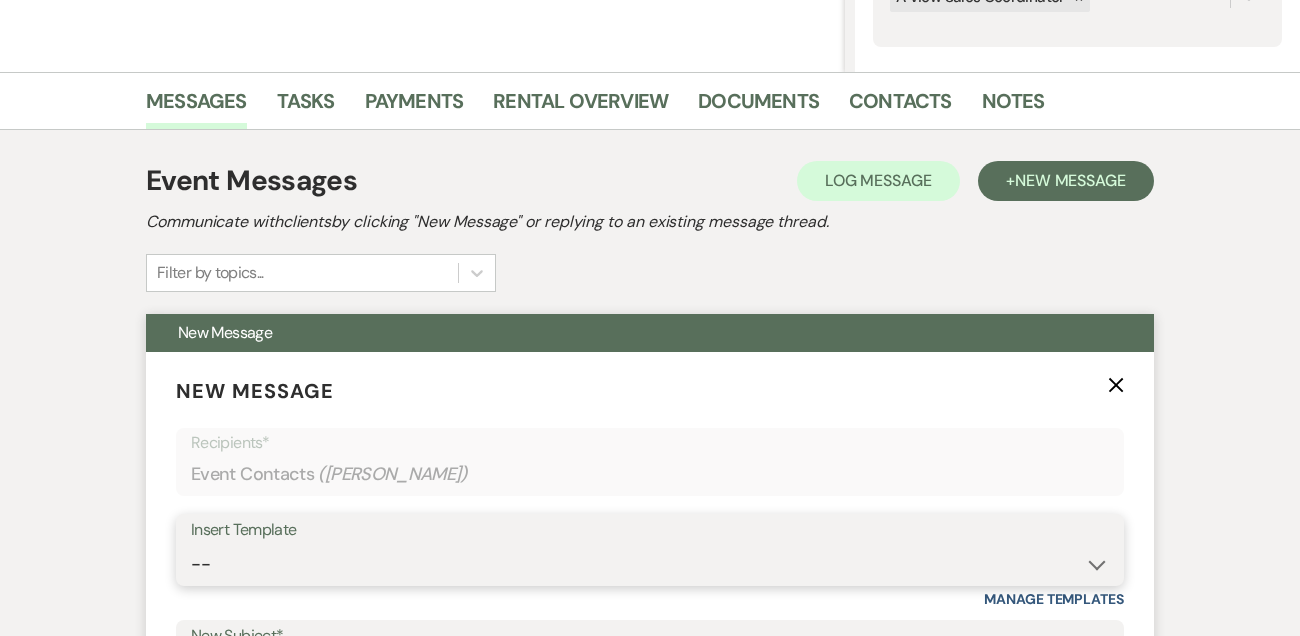 click on "-- Tour Confirmation Contract (Pre-Booked Leads) Out of office Inquiry Email All 3 Venues Inquiry Welcome Email Initial Inquiry Follow Up Say YES to the Venue!  Britney Tour Follow Up - A Special Note from A View  Pharna  Brochure Download Follow Up A View on State - Drop Box 8 Month Meeting - Delaney 12 M Payment - PC 8 M Meeting - PC 3 M - PC Final - PC Post Final - PC Delaney Signature Delaney Signature LL Signature Del & PC  Brit Signature Lead Follow Up 2nd Lead Follow Up" at bounding box center (650, 564) 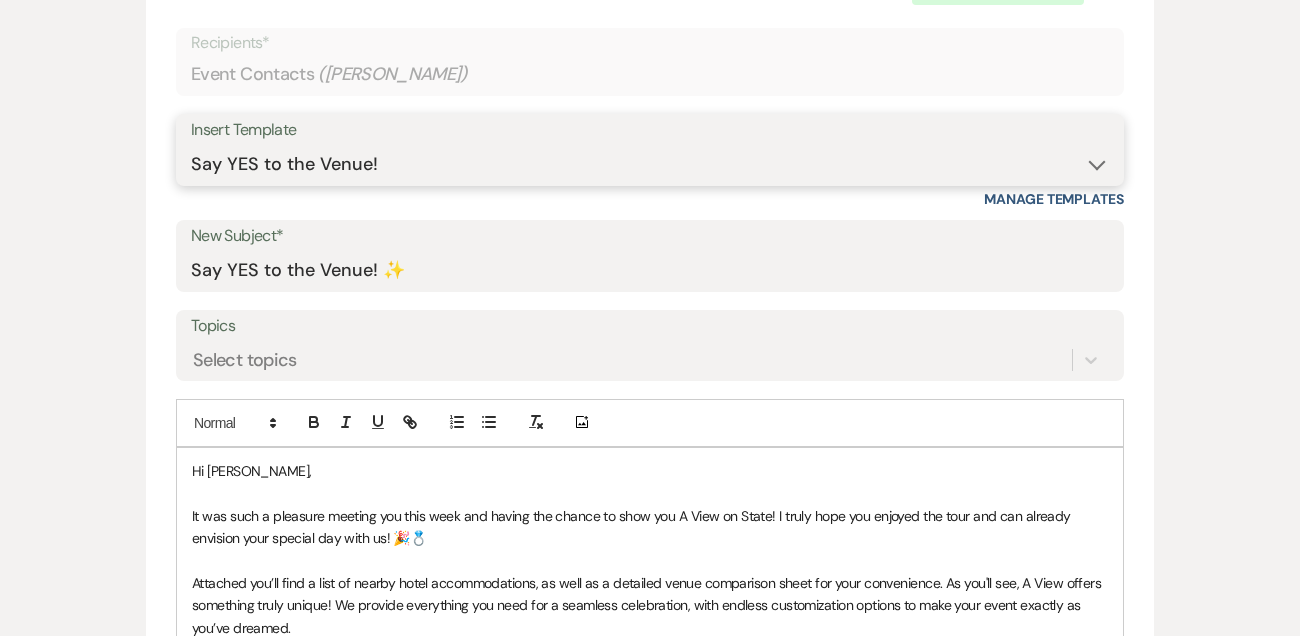 scroll, scrollTop: 833, scrollLeft: 0, axis: vertical 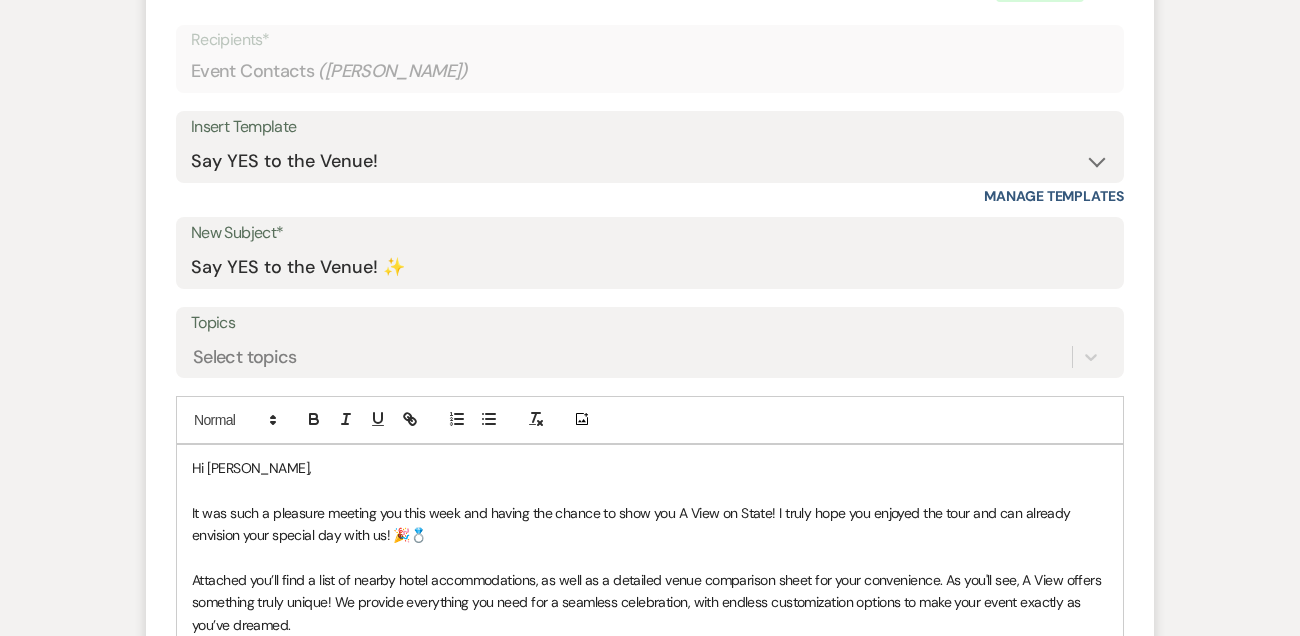 click on "Hi Erika," at bounding box center [650, 468] 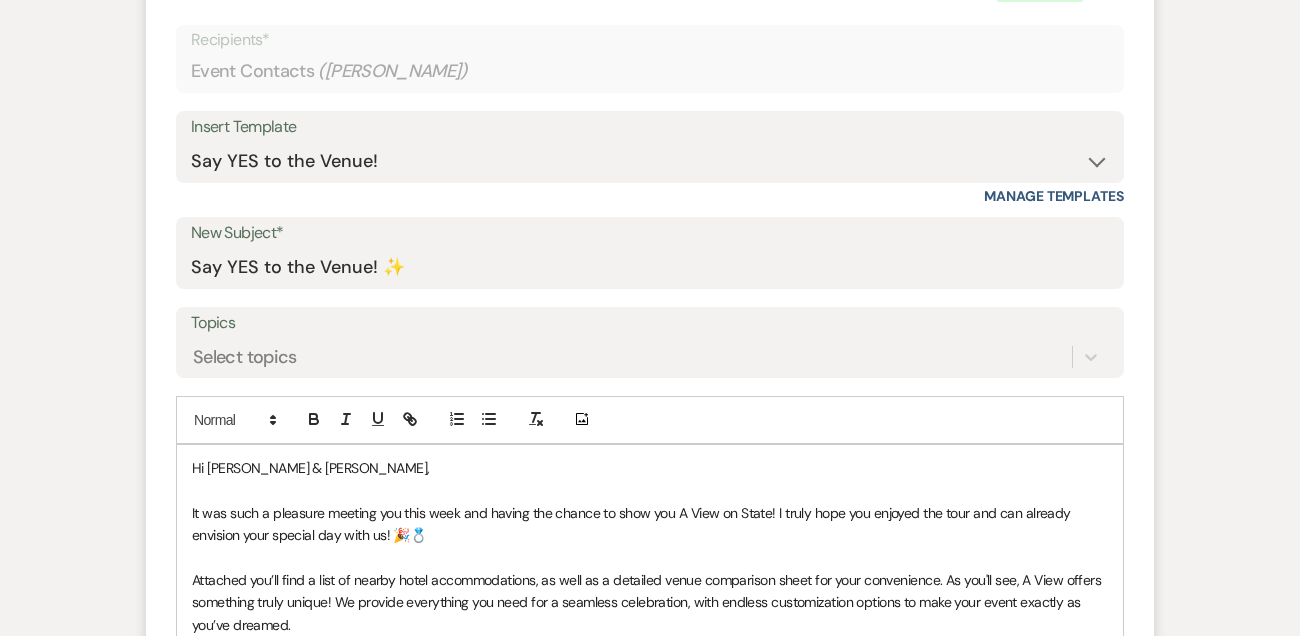 click on "It was such a pleasure meeting you this week and having the chance to show you A View on State! I truly hope you enjoyed the tour and can already envision your special day with us! 🎉💍" at bounding box center (633, 524) 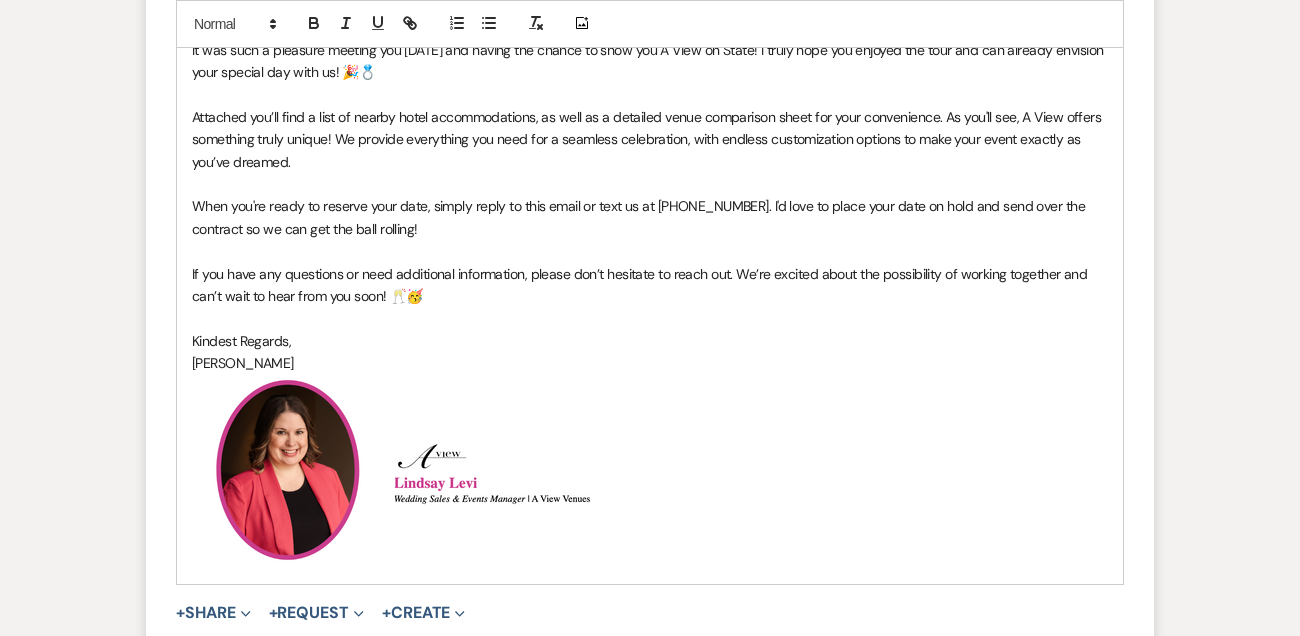 scroll, scrollTop: 1542, scrollLeft: 0, axis: vertical 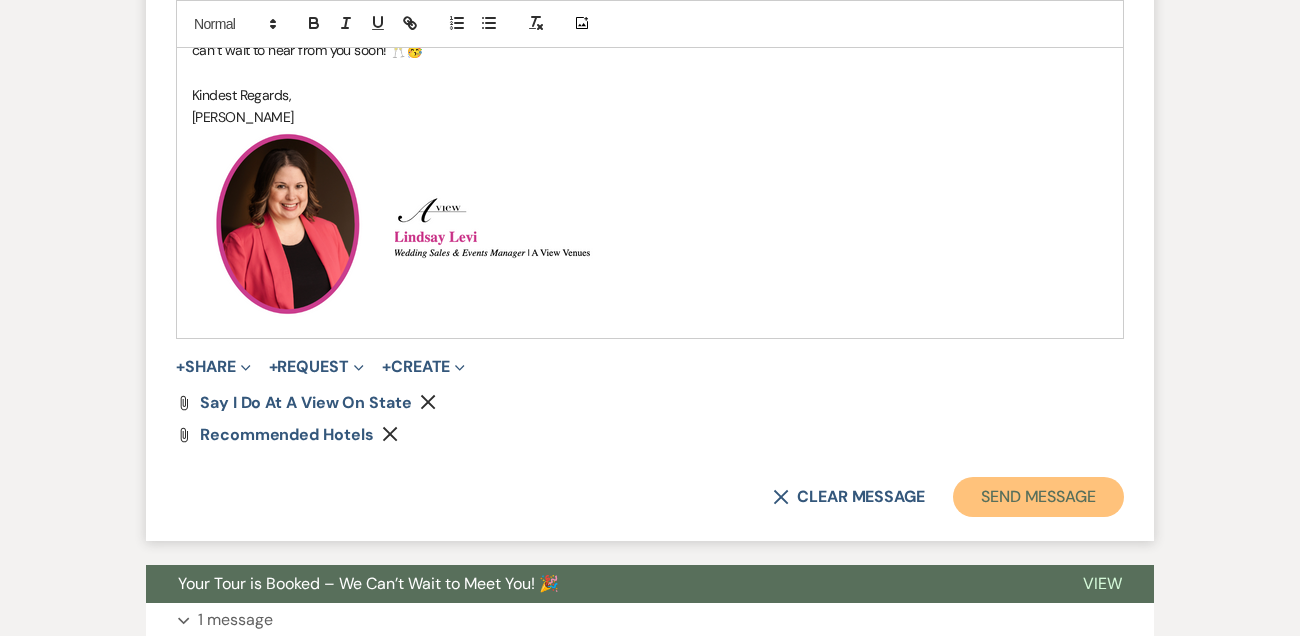 click on "Send Message" at bounding box center [1038, 497] 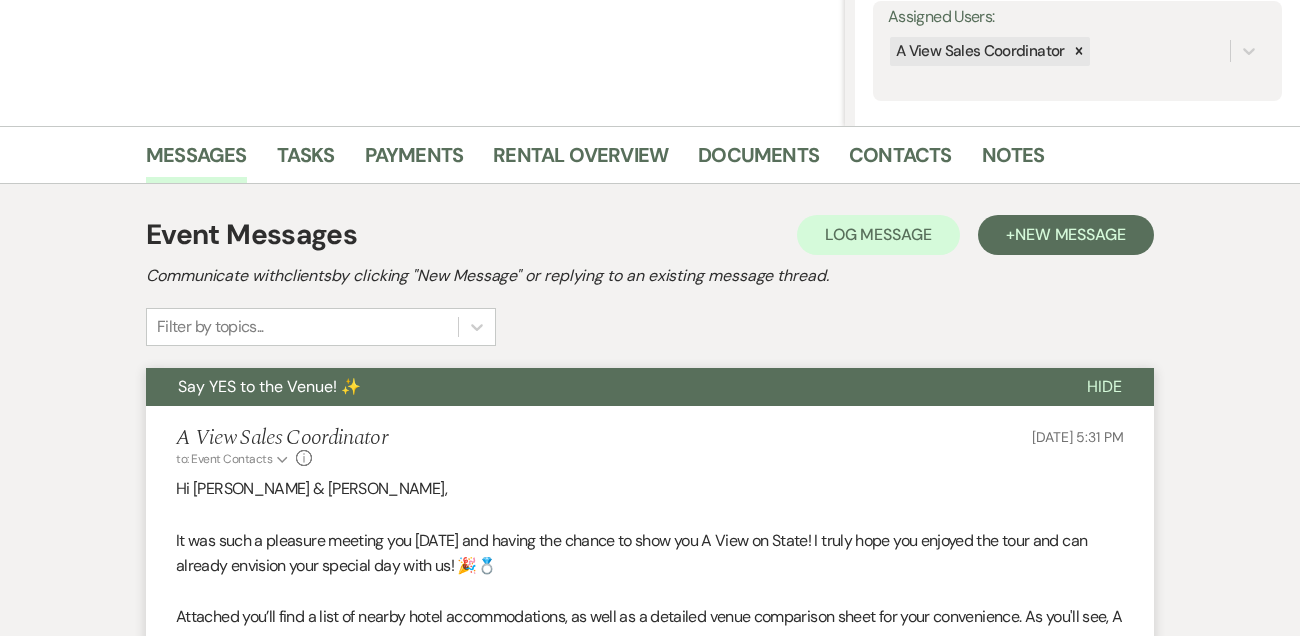 scroll, scrollTop: 0, scrollLeft: 0, axis: both 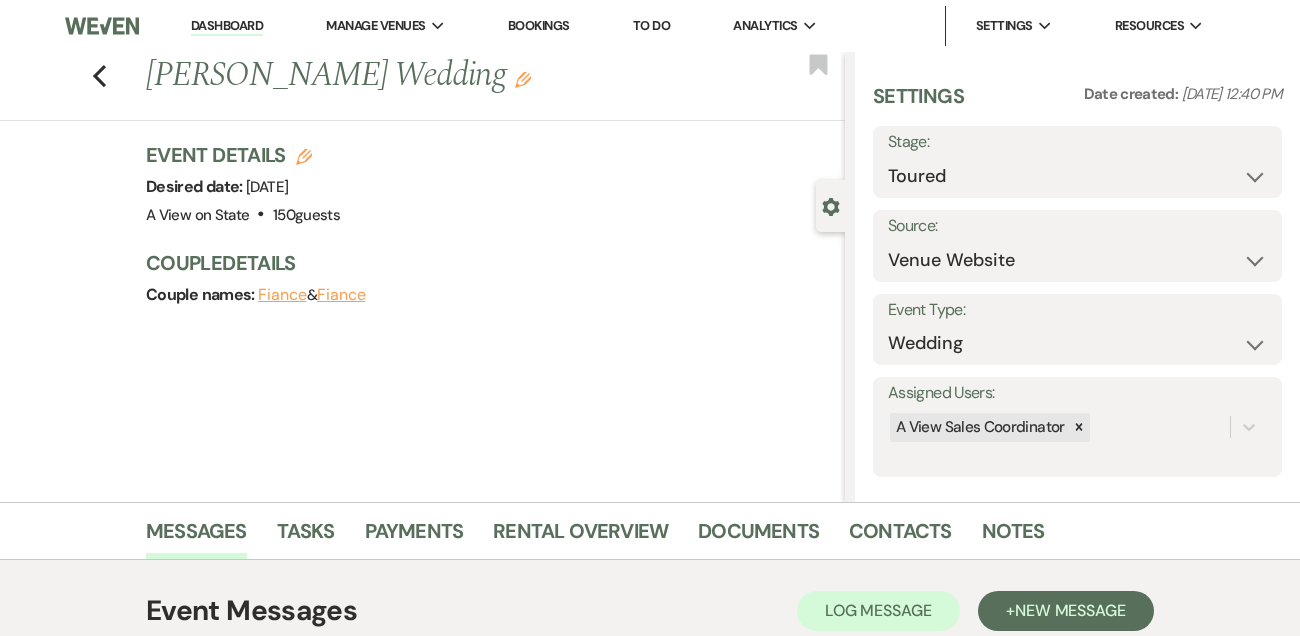 click on "Dashboard" at bounding box center (227, 26) 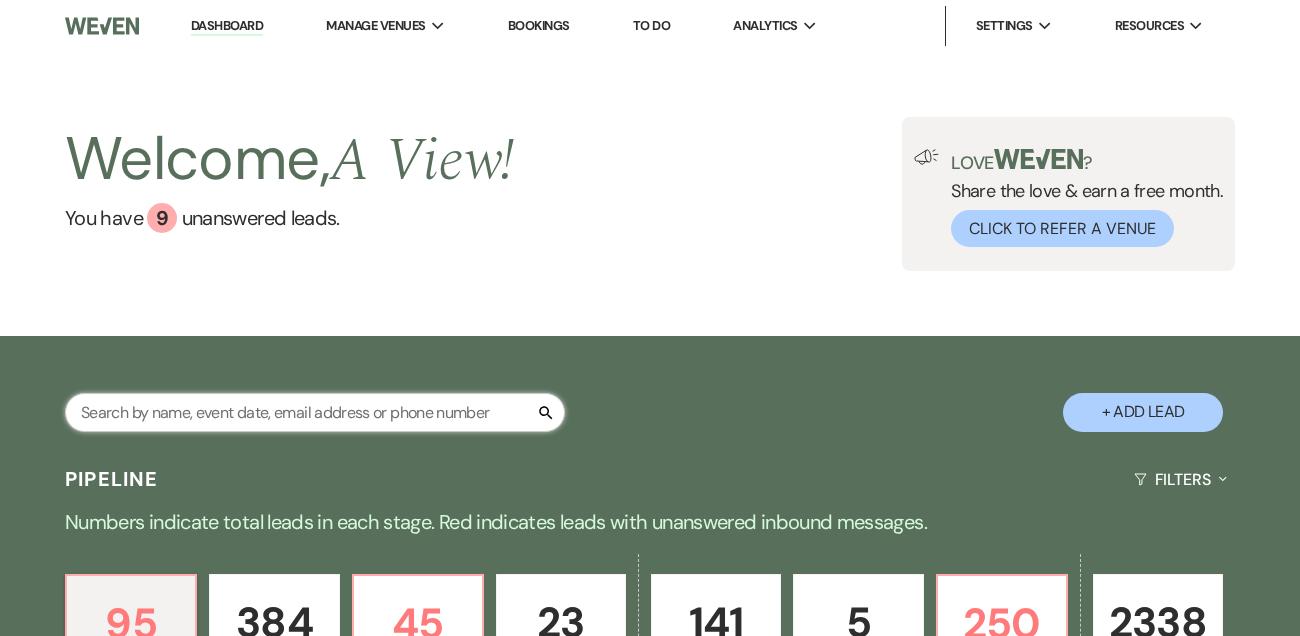 click at bounding box center [315, 412] 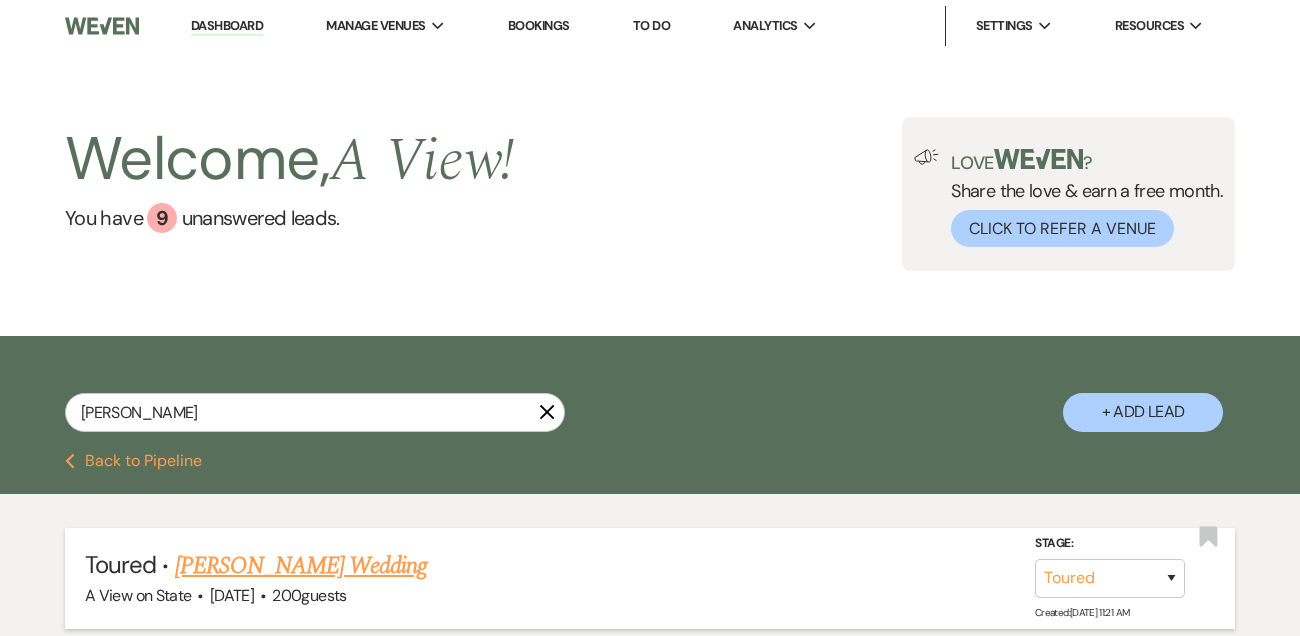 click on "Esther Becker's Wedding" at bounding box center [301, 566] 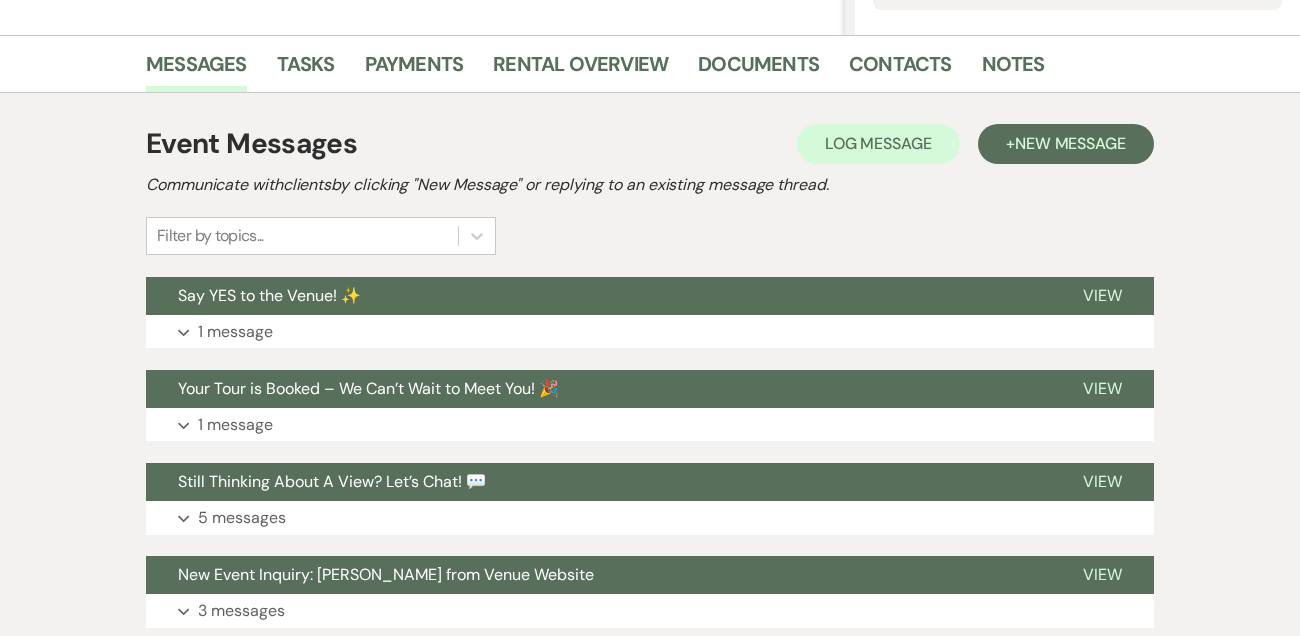 scroll, scrollTop: 493, scrollLeft: 0, axis: vertical 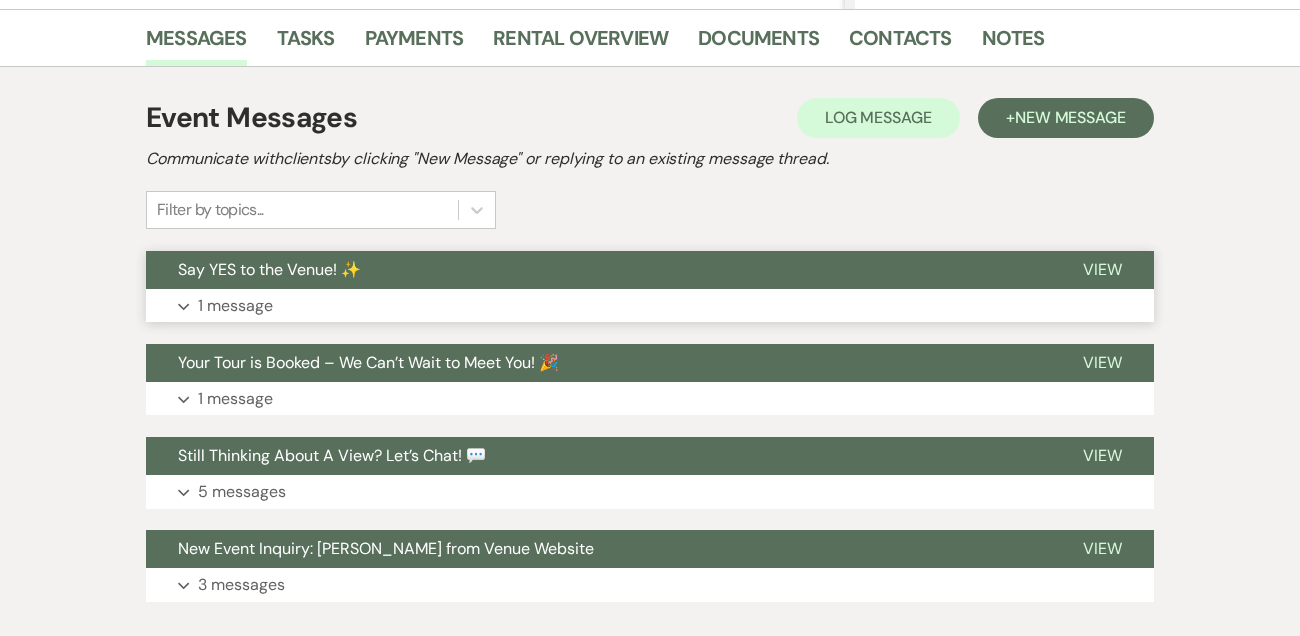 click on "Expand 1 message" at bounding box center (650, 306) 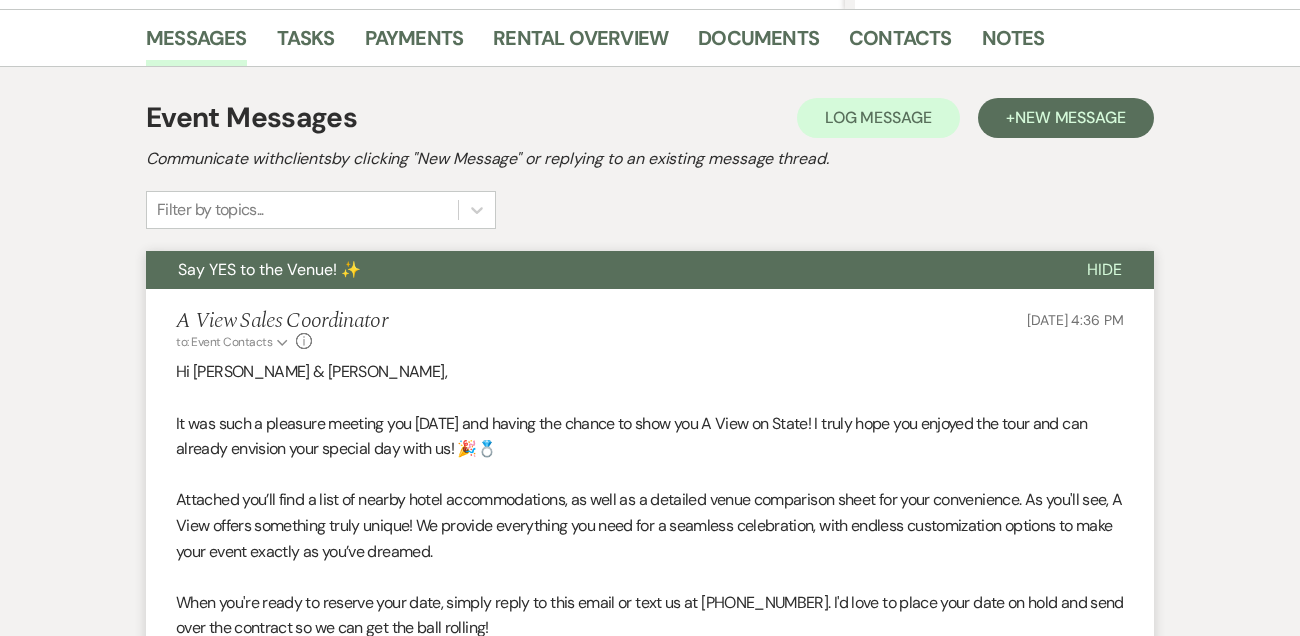 click on "Say YES to the Venue! ✨" at bounding box center [269, 269] 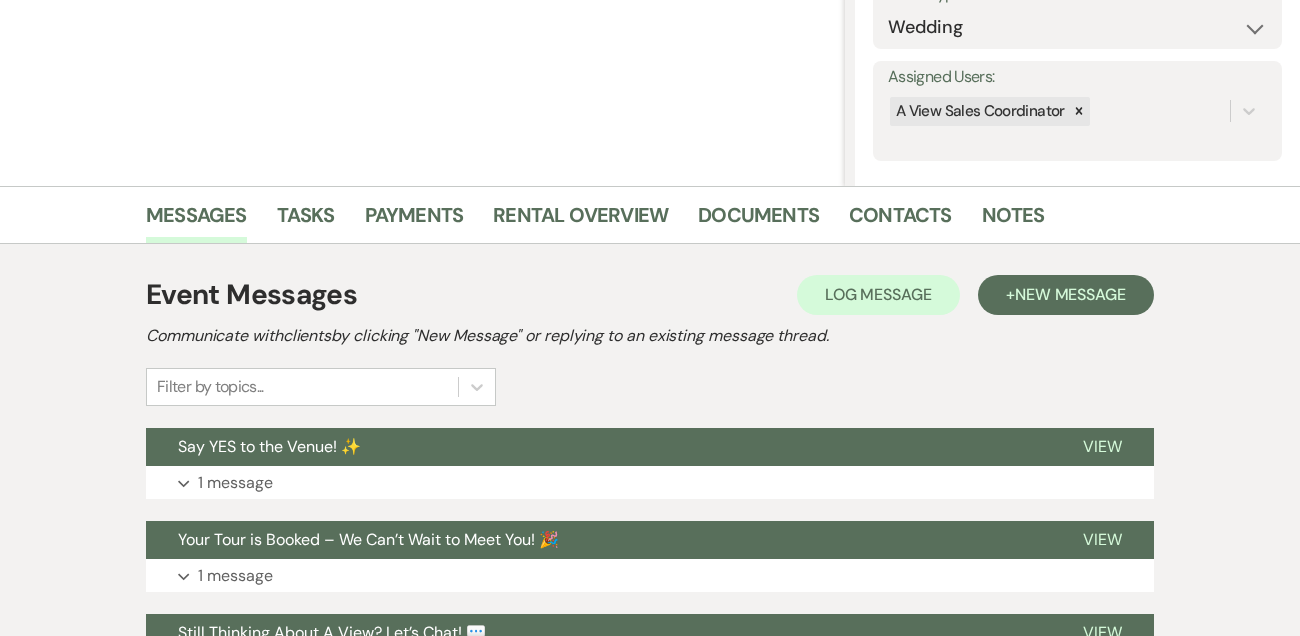 scroll, scrollTop: 0, scrollLeft: 0, axis: both 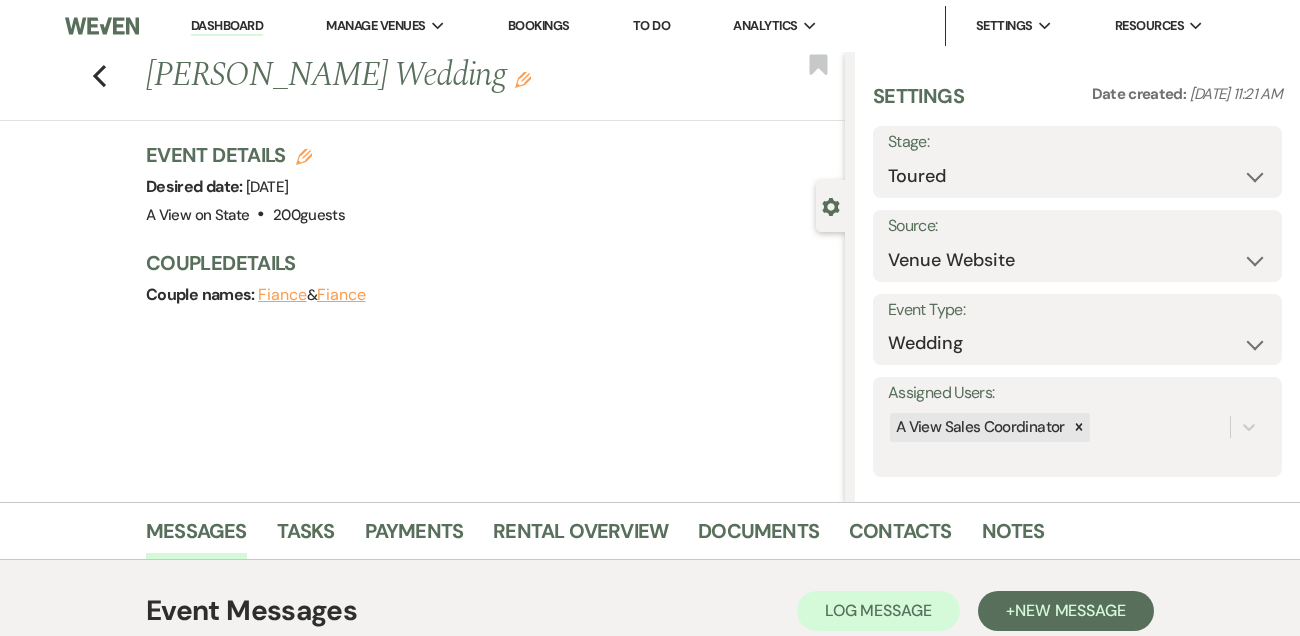 click on "Dashboard" at bounding box center (227, 26) 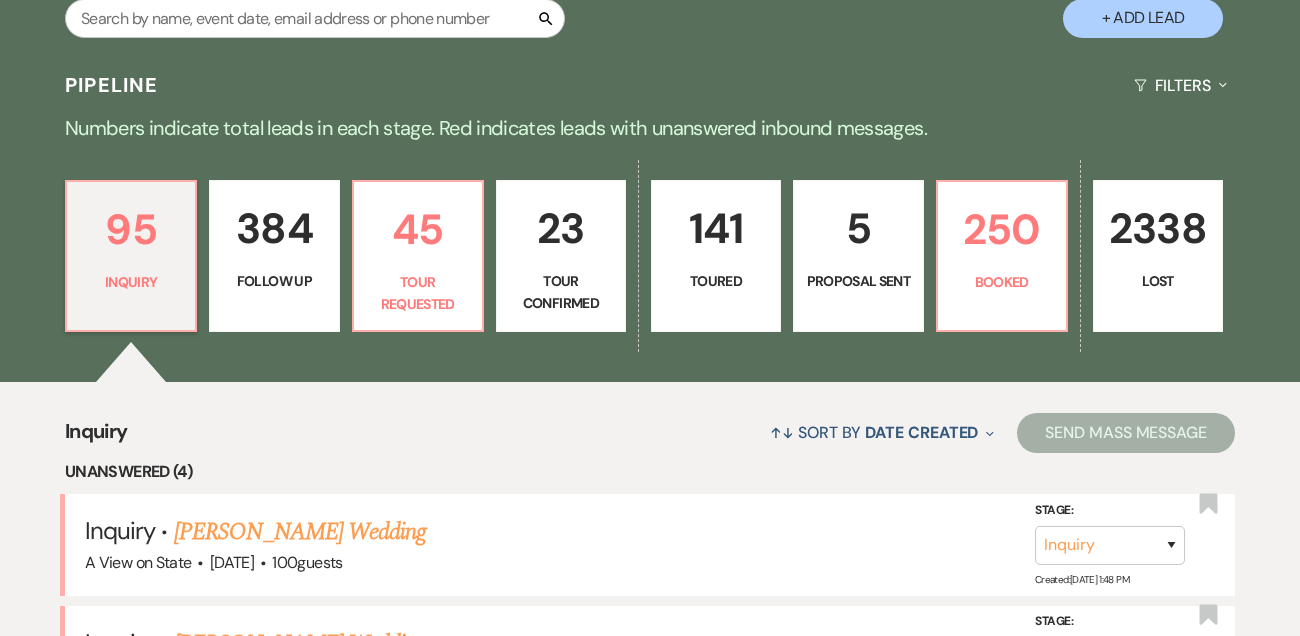 scroll, scrollTop: 395, scrollLeft: 0, axis: vertical 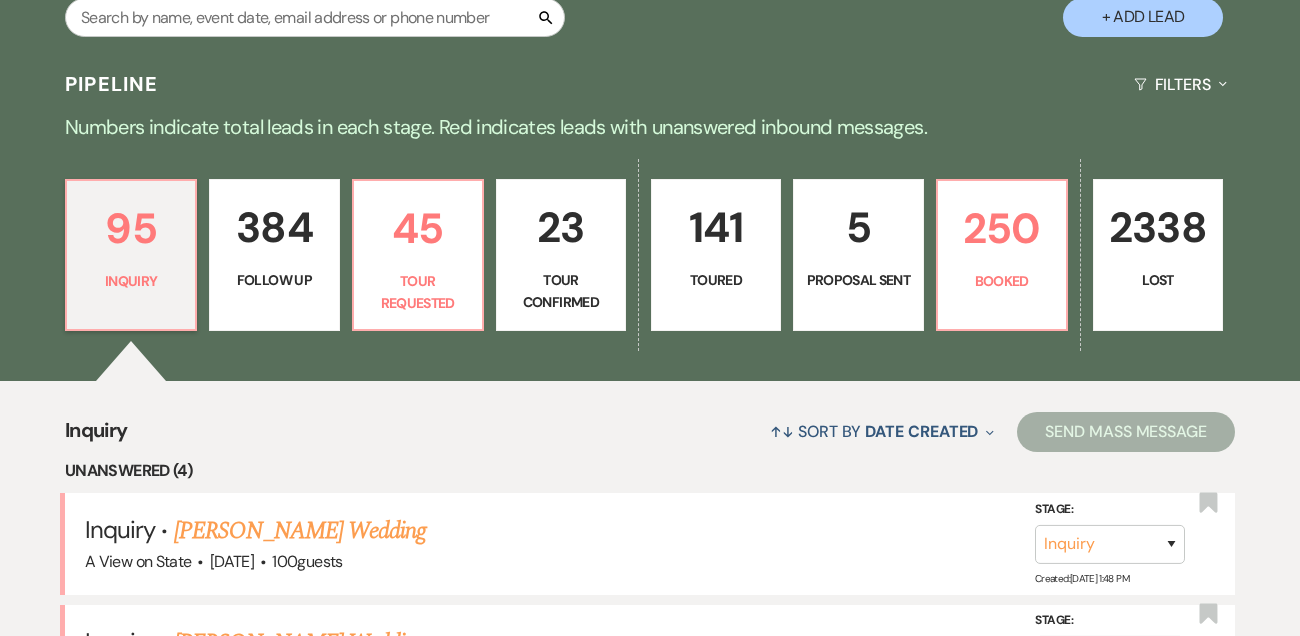 click on "+ Add Lead" at bounding box center [1143, 17] 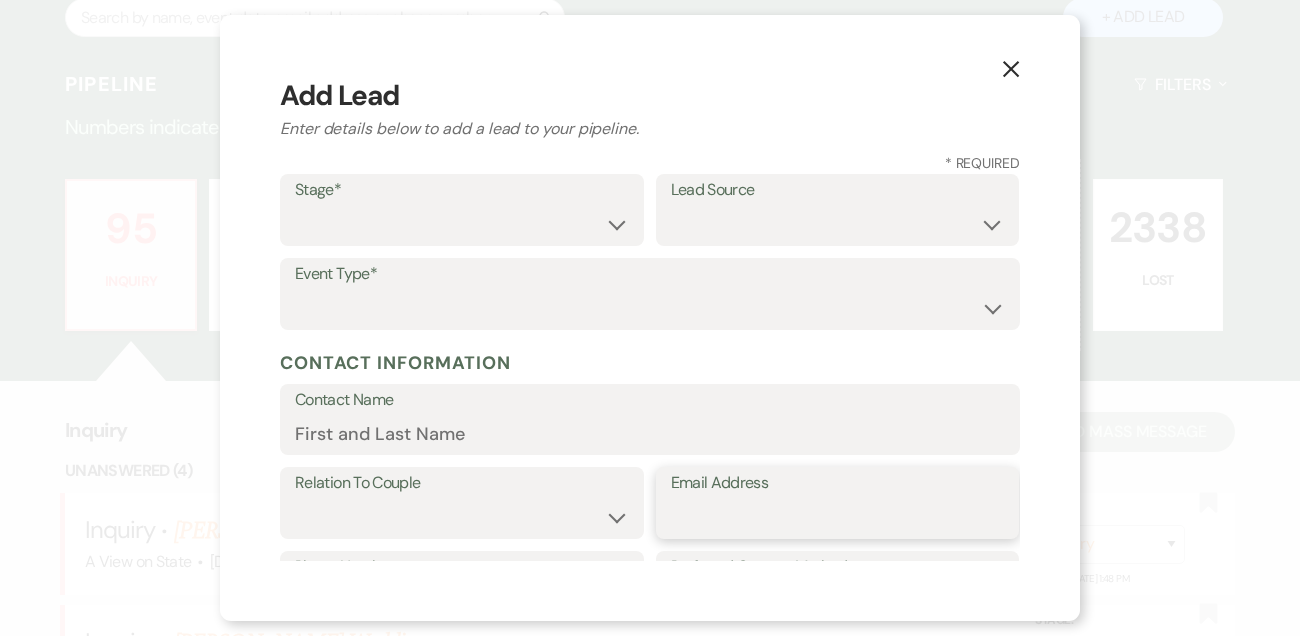 click on "Email Address" at bounding box center (838, 517) 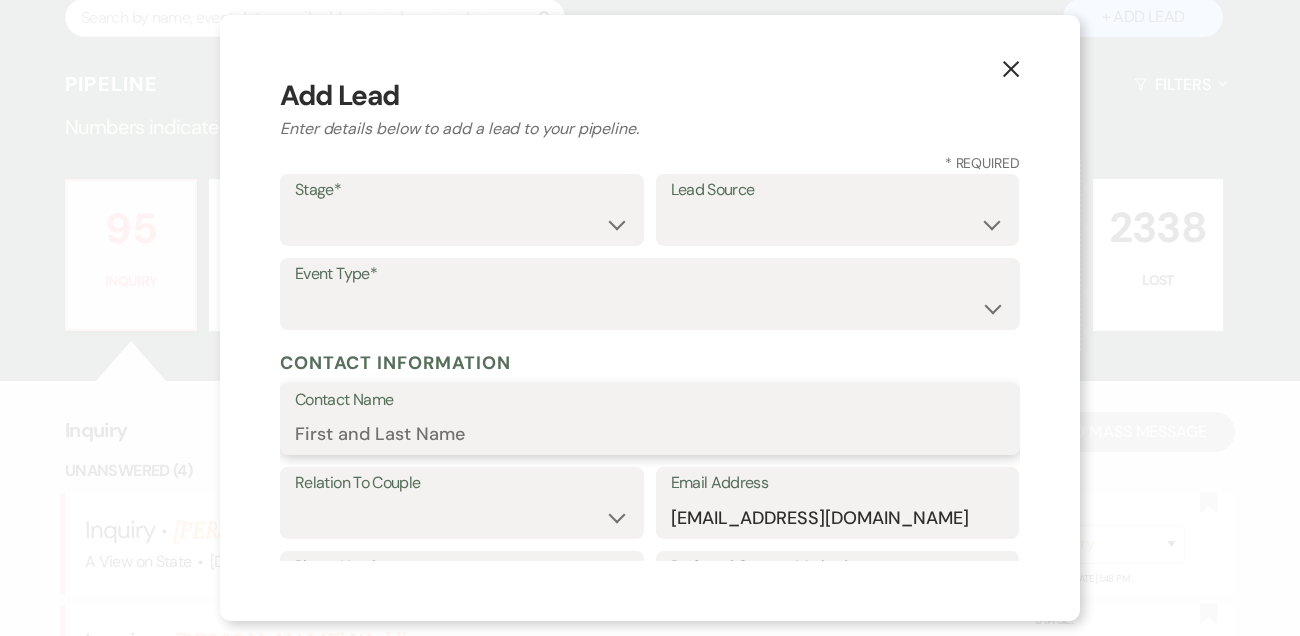 click on "Contact Name" at bounding box center (650, 433) 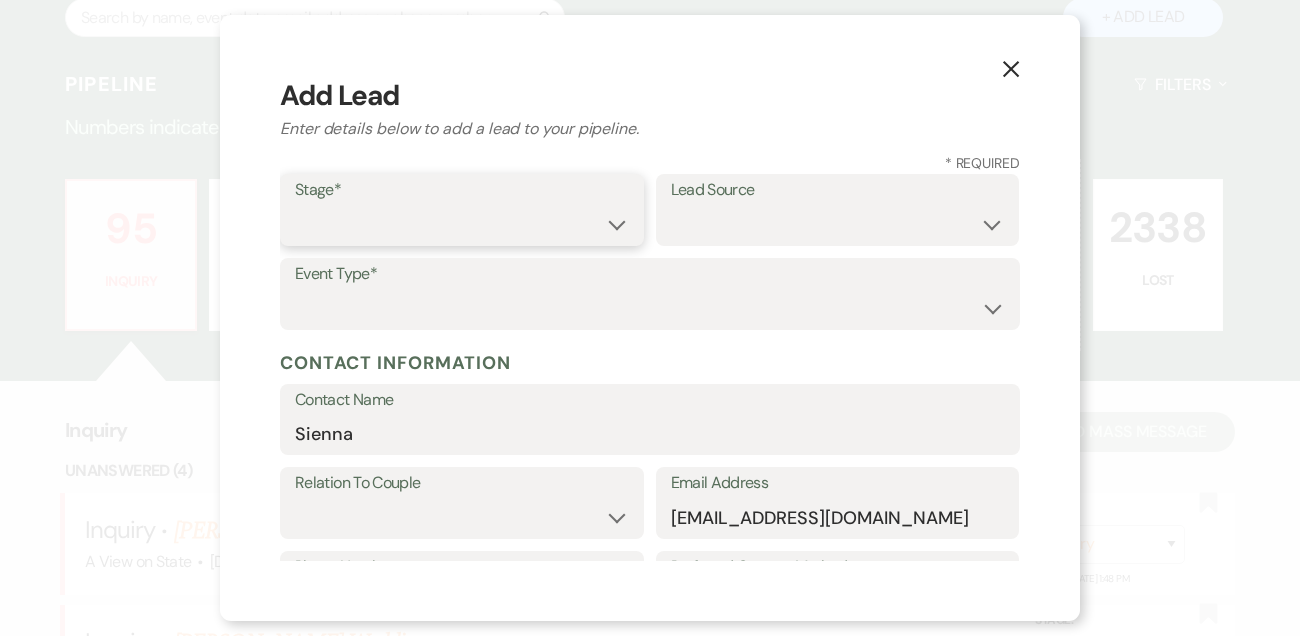 click on "Inquiry Follow Up Tour Requested Tour Confirmed Toured Proposal Sent Booked Lost" at bounding box center [462, 224] 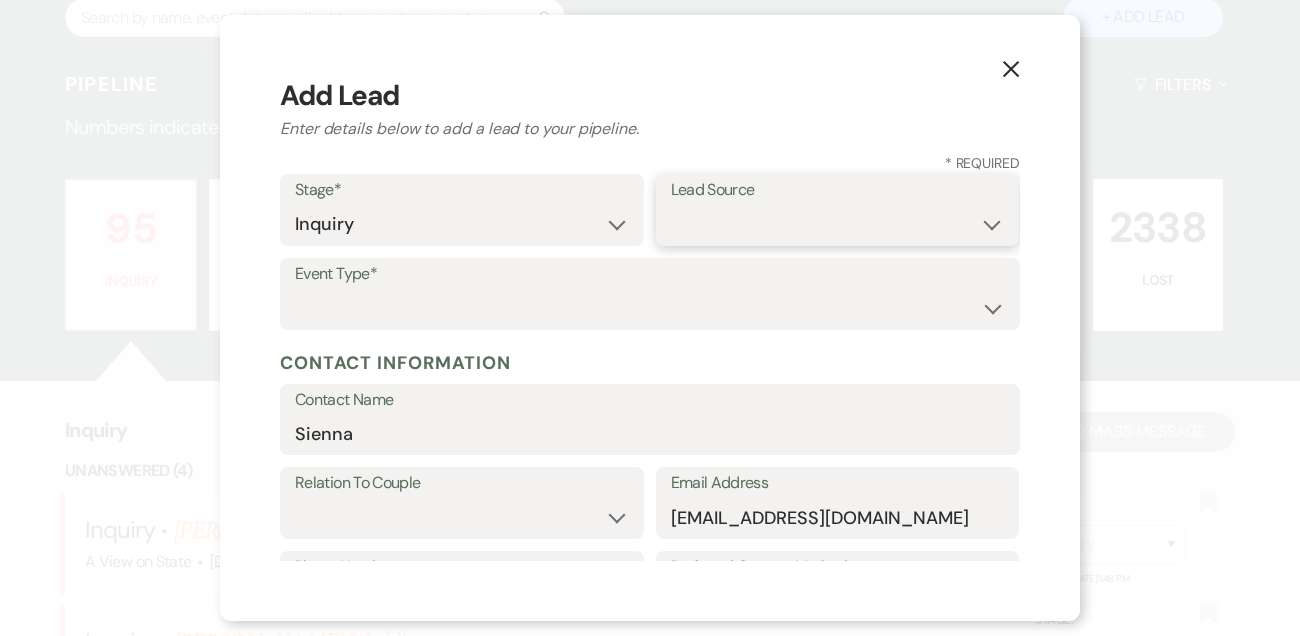 click on "Weven Venue Website Instagram Facebook Pinterest Google The Knot Wedding Wire Here Comes the Guide Wedding Spot Eventective Zola The Venue Report PartySlate VRBO / Homeaway Airbnb Wedding Show TikTok X / Twitter Phone Call Walk-in Vendor Referral Advertising Personal Referral Local Referral Other" at bounding box center (838, 224) 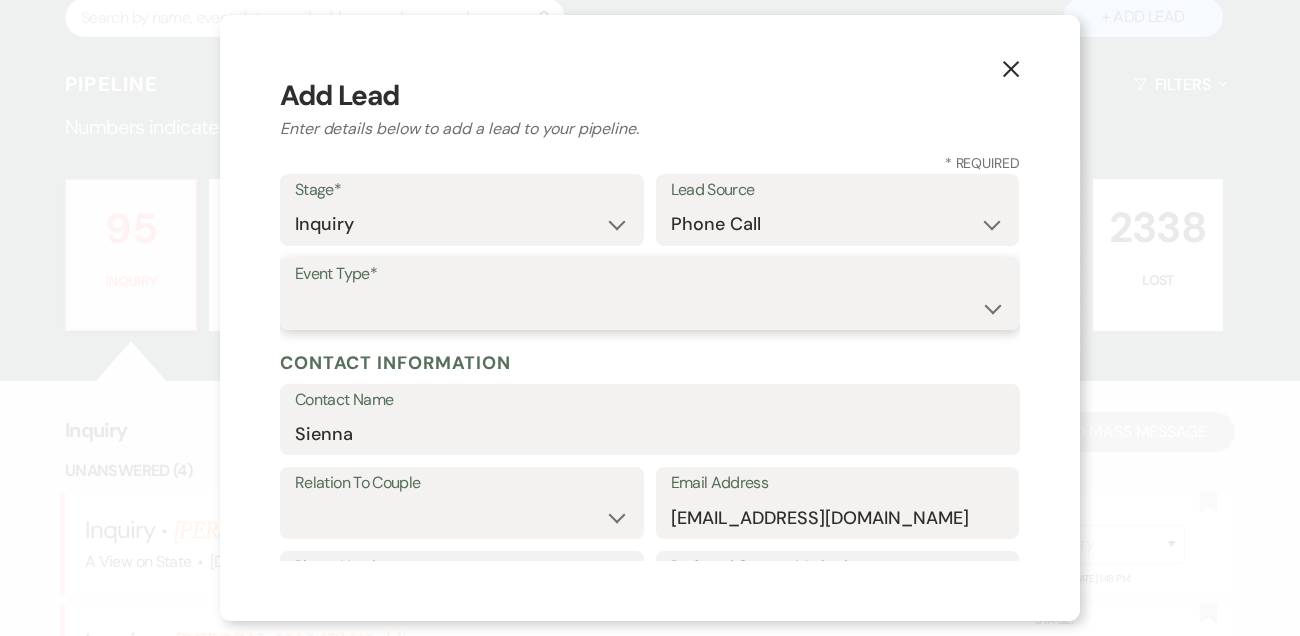 click on "Wedding Anniversary Party Baby Shower Bachelorette / Bachelor Party Birthday Party Bridal Shower Brunch Community Event Concert Corporate Event Elopement End of Life Celebration Engagement Party Fundraiser Graduation Party Micro Wedding Prom Quinceañera Rehearsal Dinner Religious Event Retreat Other" at bounding box center (650, 308) 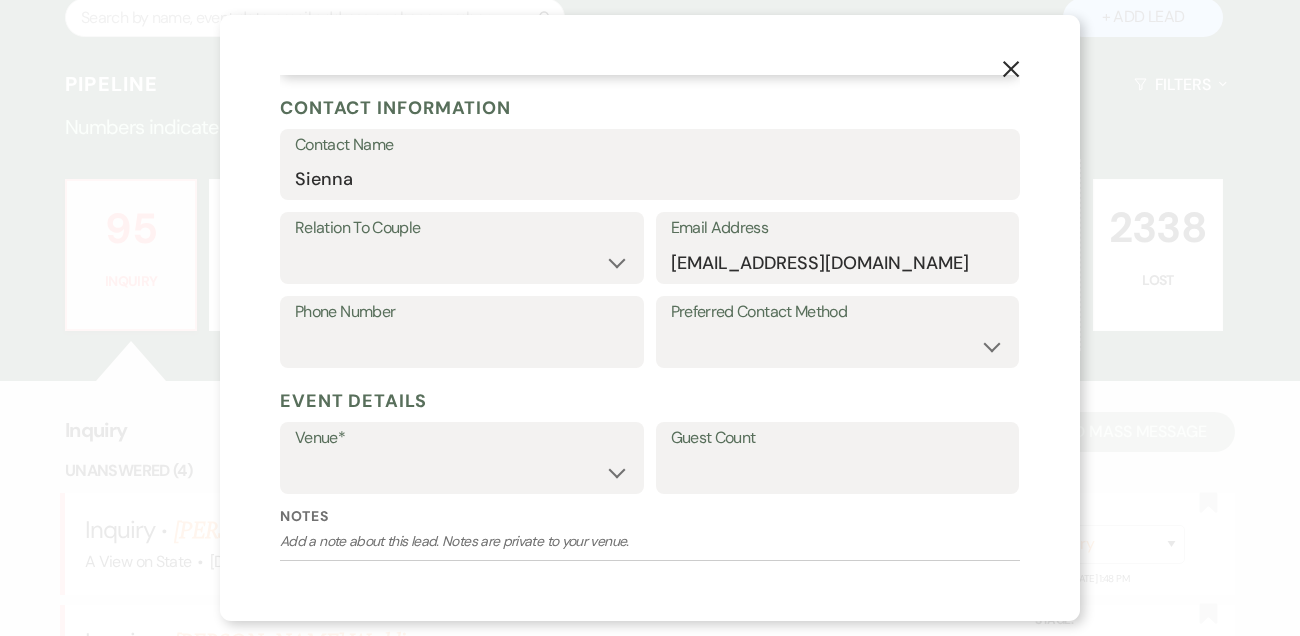 scroll, scrollTop: 326, scrollLeft: 0, axis: vertical 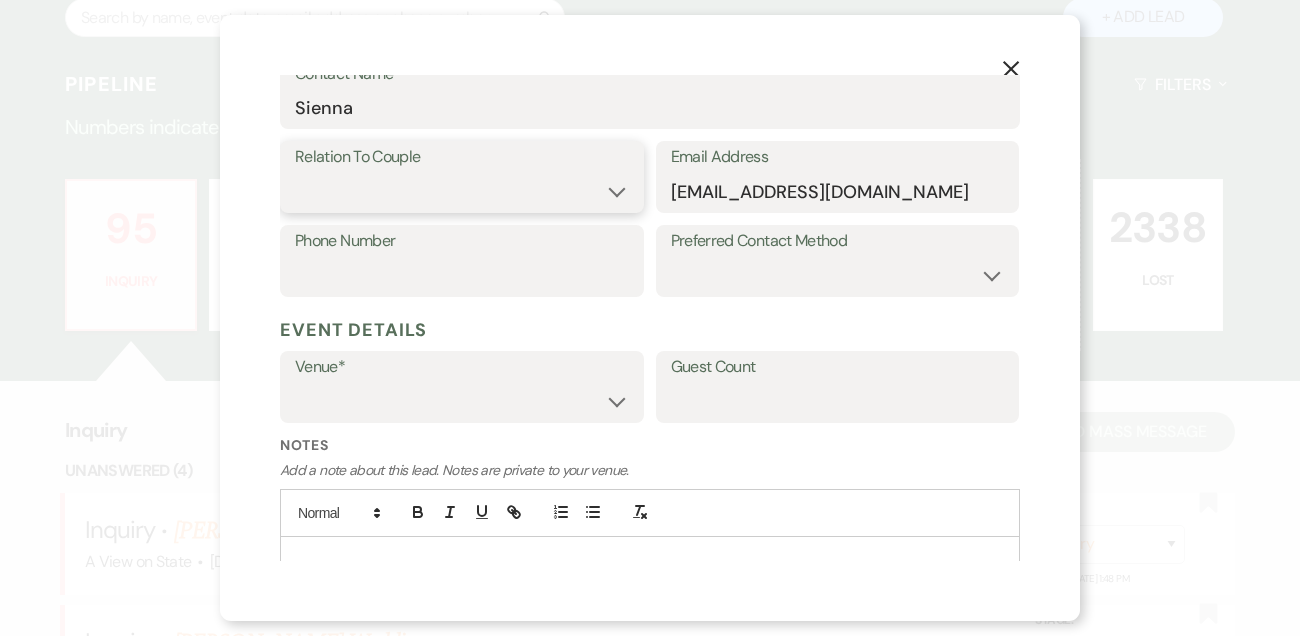 click on "Couple Planner Parent of Couple Family Member Friend Other" at bounding box center (462, 191) 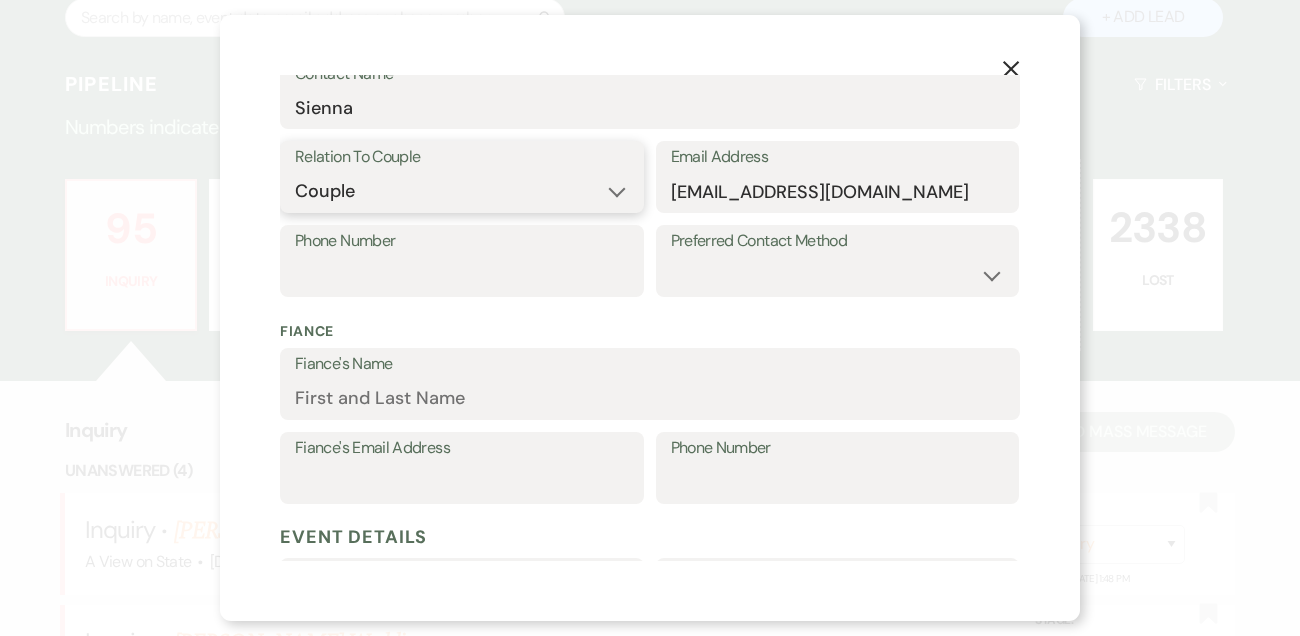 scroll, scrollTop: 616, scrollLeft: 0, axis: vertical 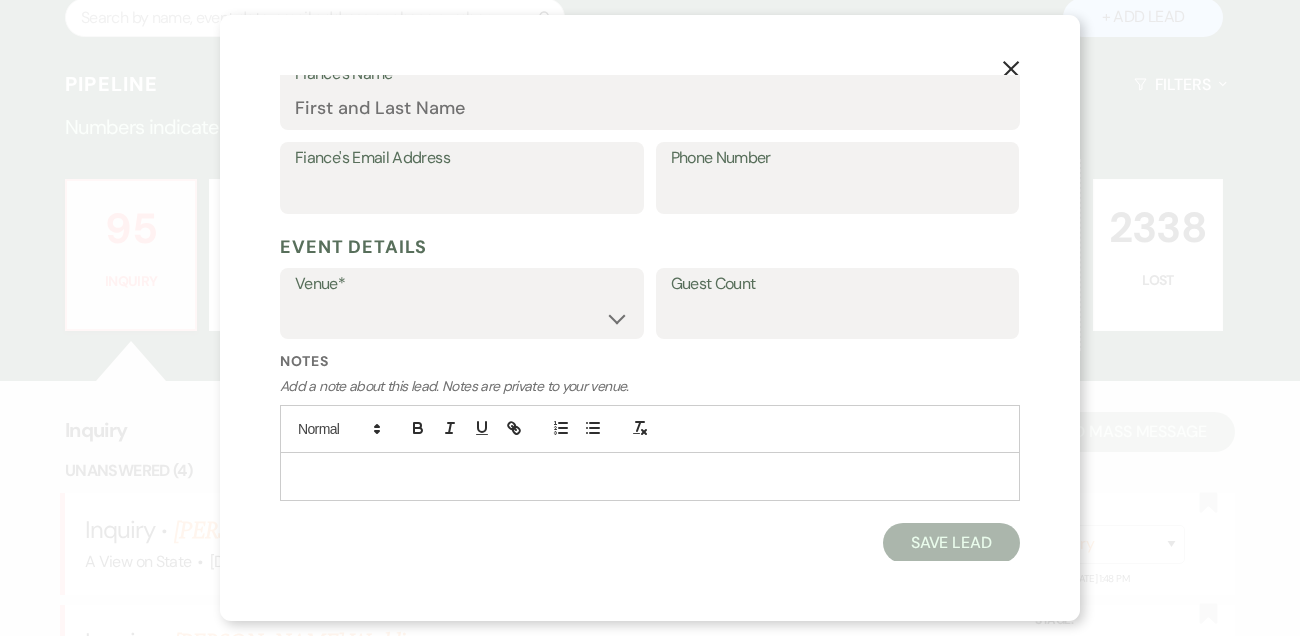 click at bounding box center [650, 476] 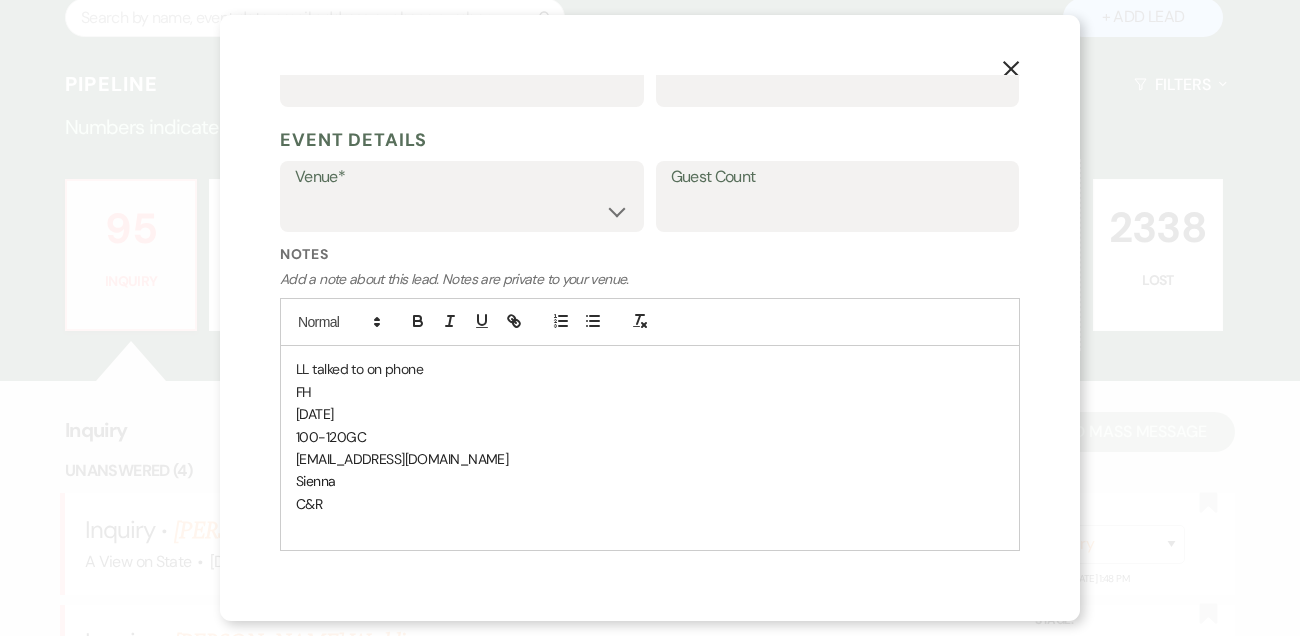 scroll, scrollTop: 773, scrollLeft: 0, axis: vertical 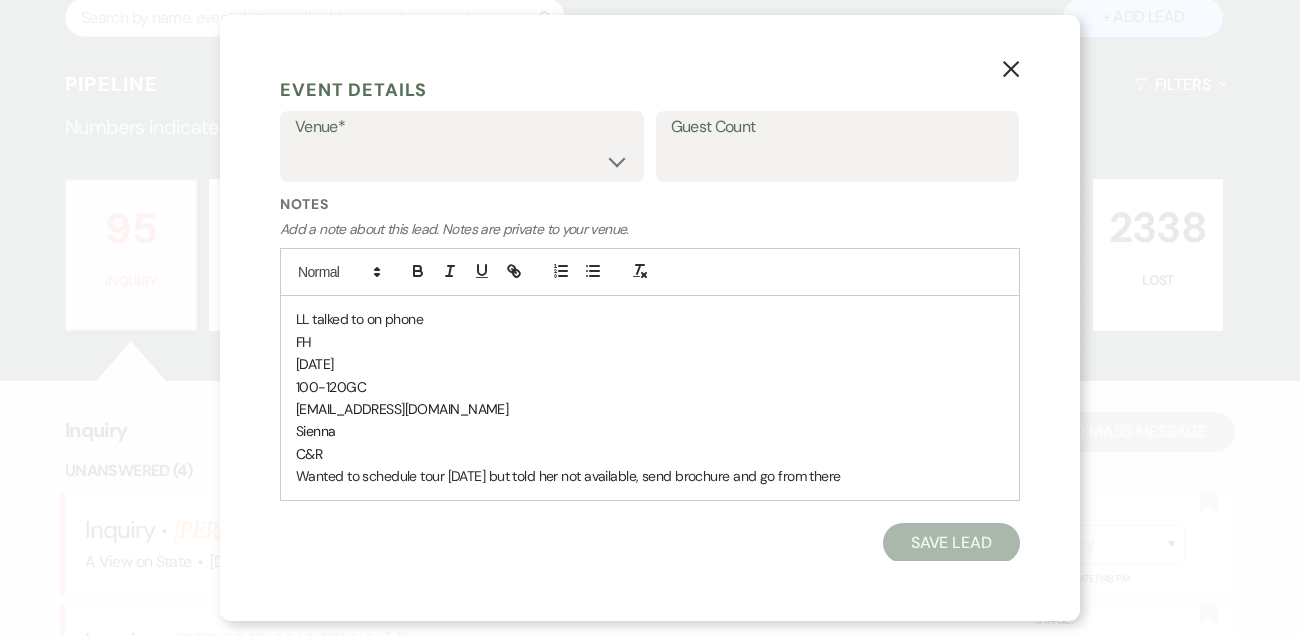 click on "[DATE]" at bounding box center (650, 364) 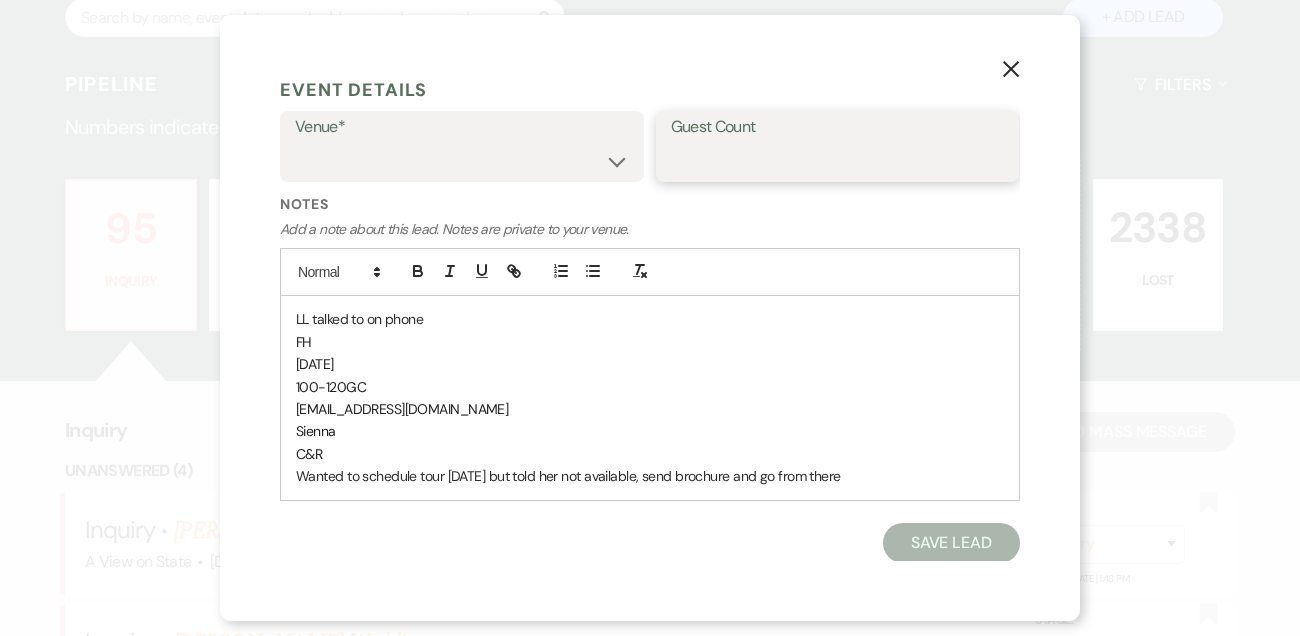 click on "Guest Count" at bounding box center [838, 160] 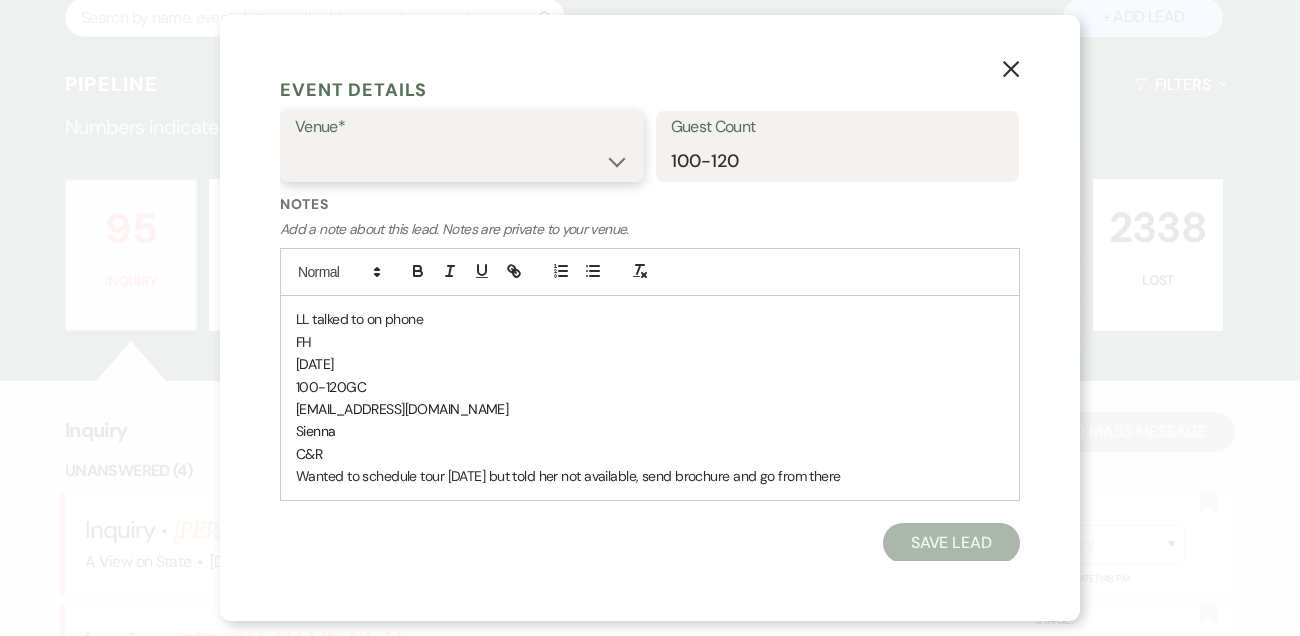 click on "A View in Fontenelle Hills A View West Shores A View on State" at bounding box center (462, 160) 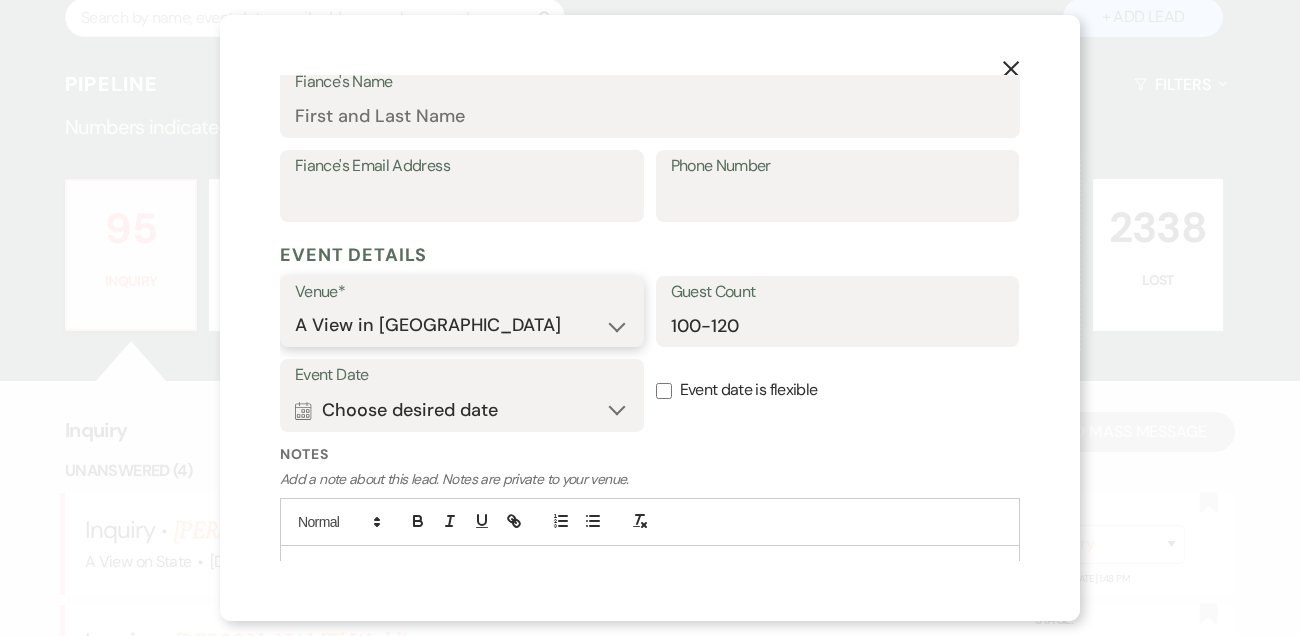 scroll, scrollTop: 605, scrollLeft: 0, axis: vertical 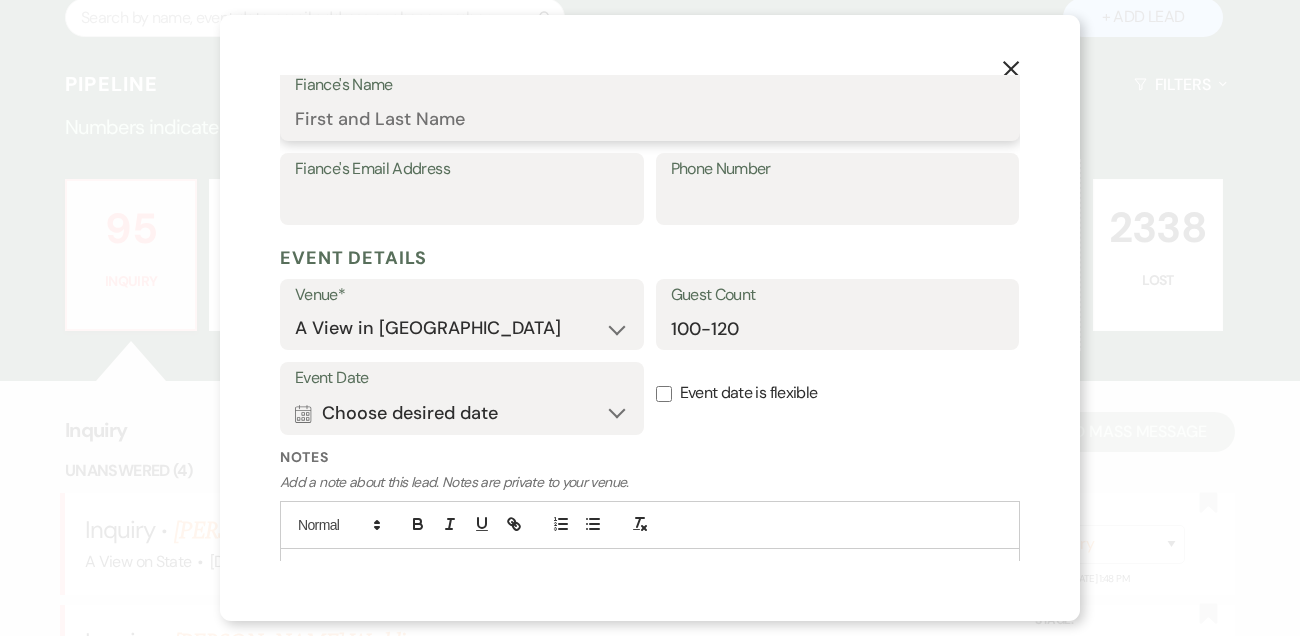 click on "Fiance's Name" at bounding box center (650, 119) 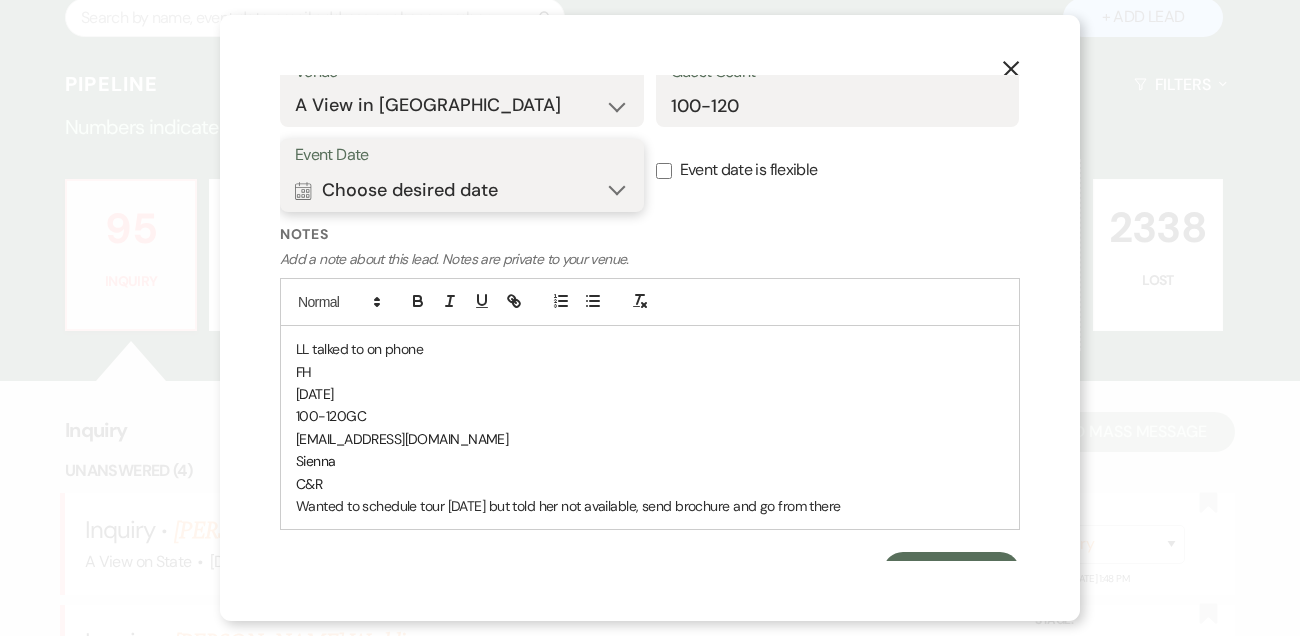 click on "Calendar Choose desired date Expand" at bounding box center [462, 190] 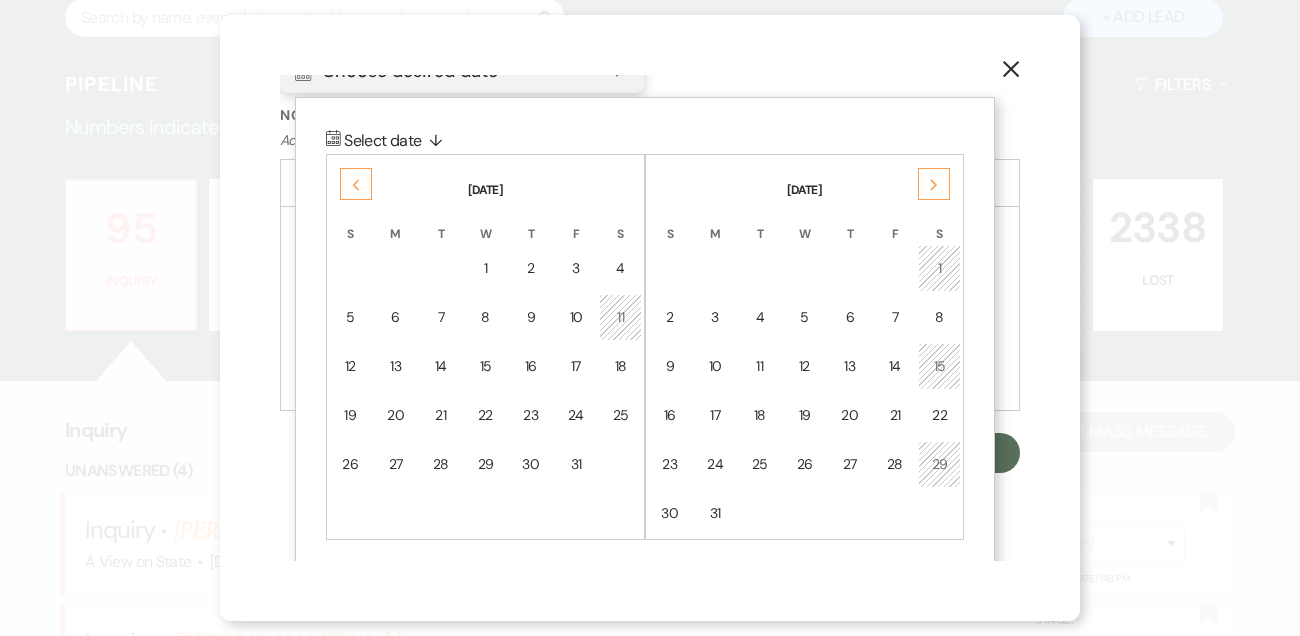 scroll, scrollTop: 953, scrollLeft: 0, axis: vertical 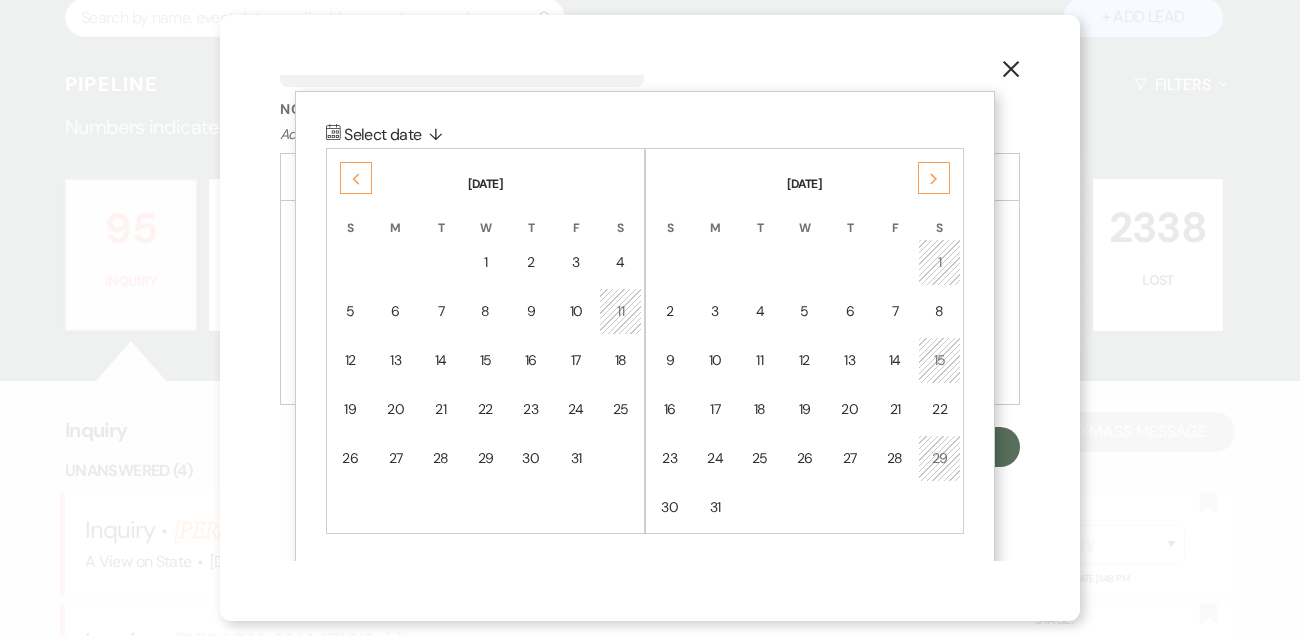 click on "Next" 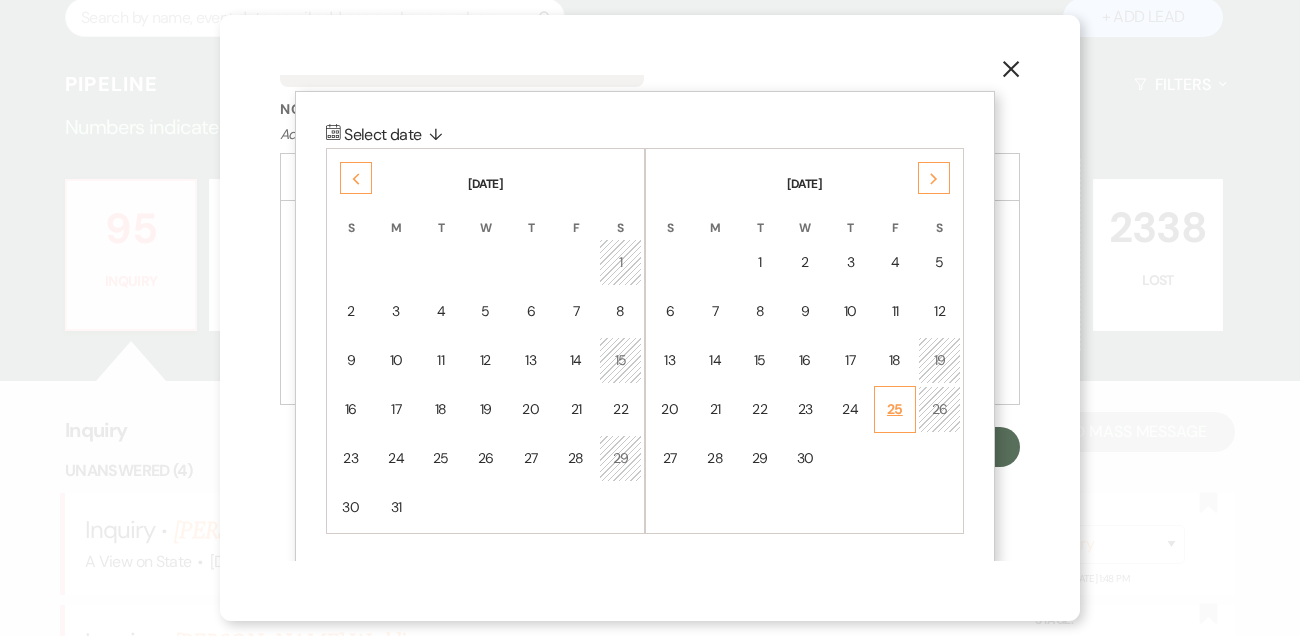 click on "25" at bounding box center [895, 409] 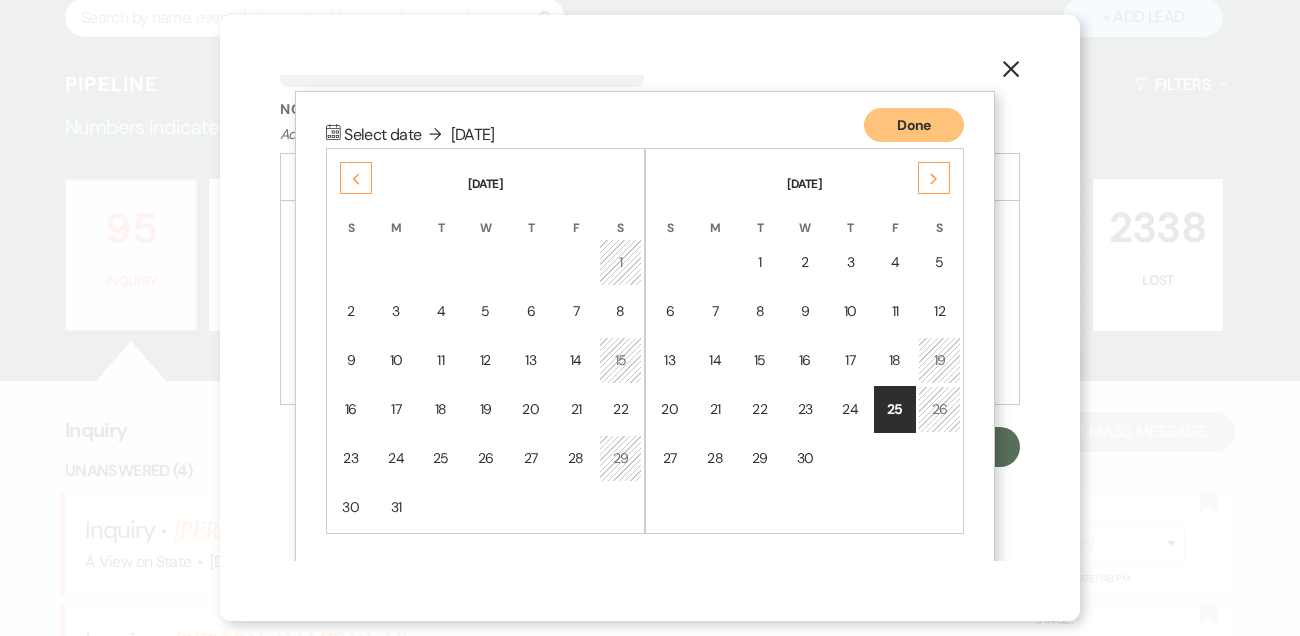 scroll, scrollTop: 857, scrollLeft: 0, axis: vertical 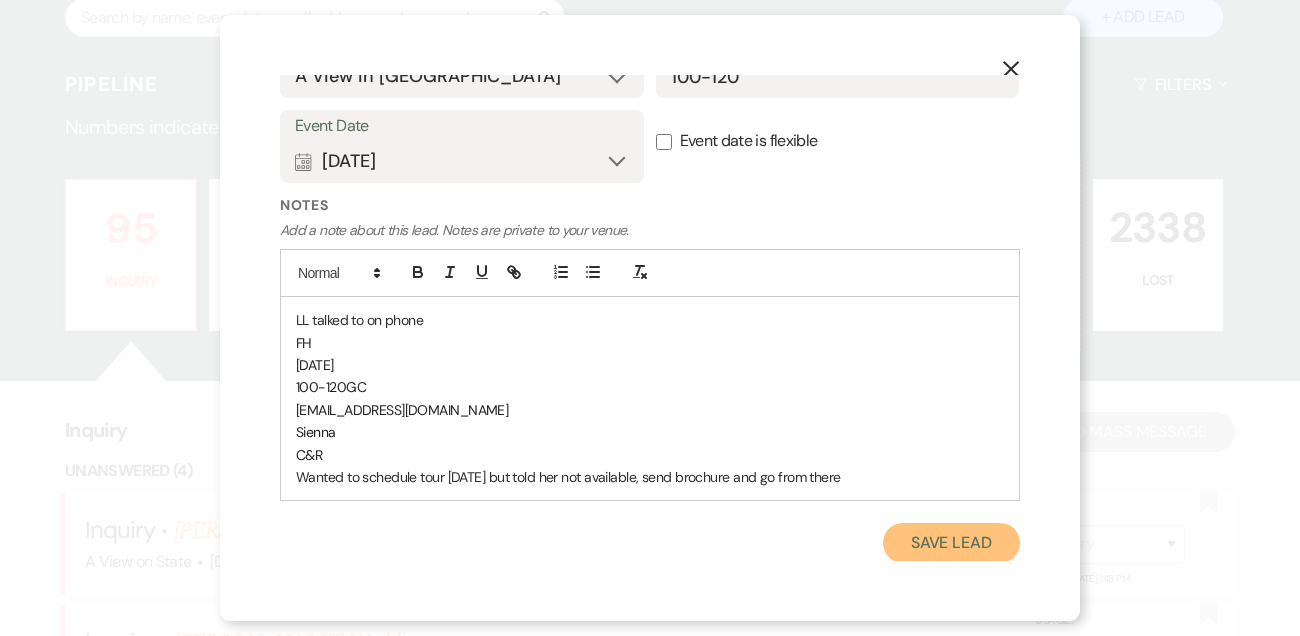 click on "Save Lead" at bounding box center [951, 543] 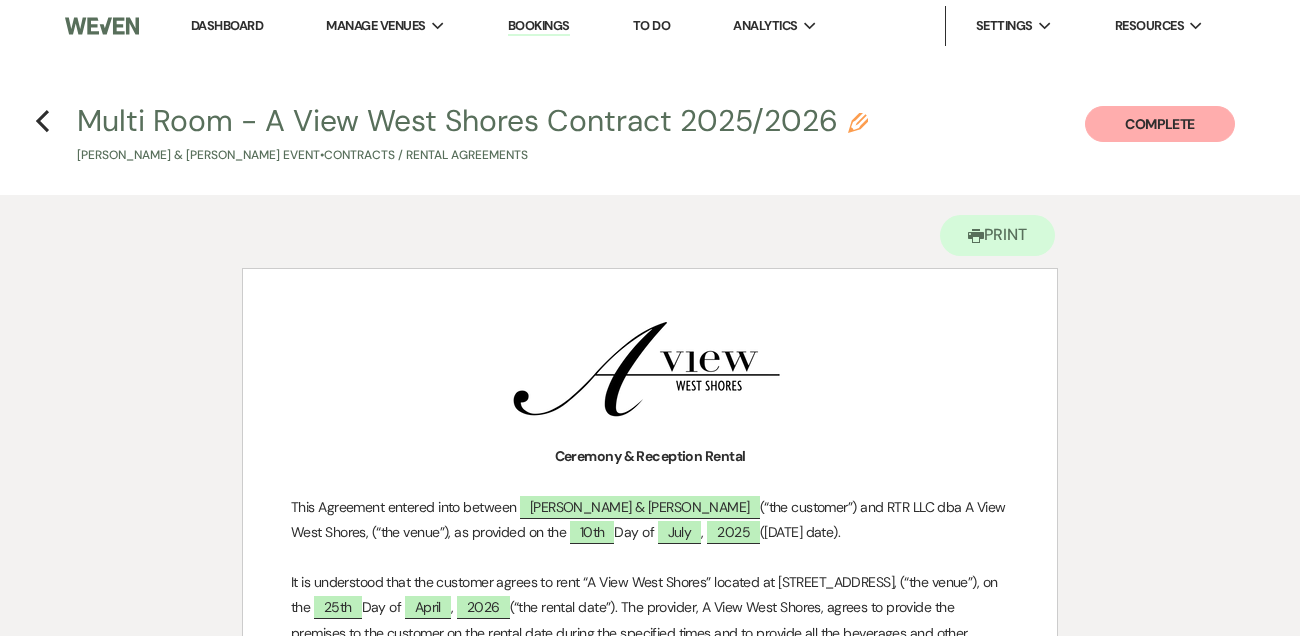 scroll, scrollTop: 1688, scrollLeft: 0, axis: vertical 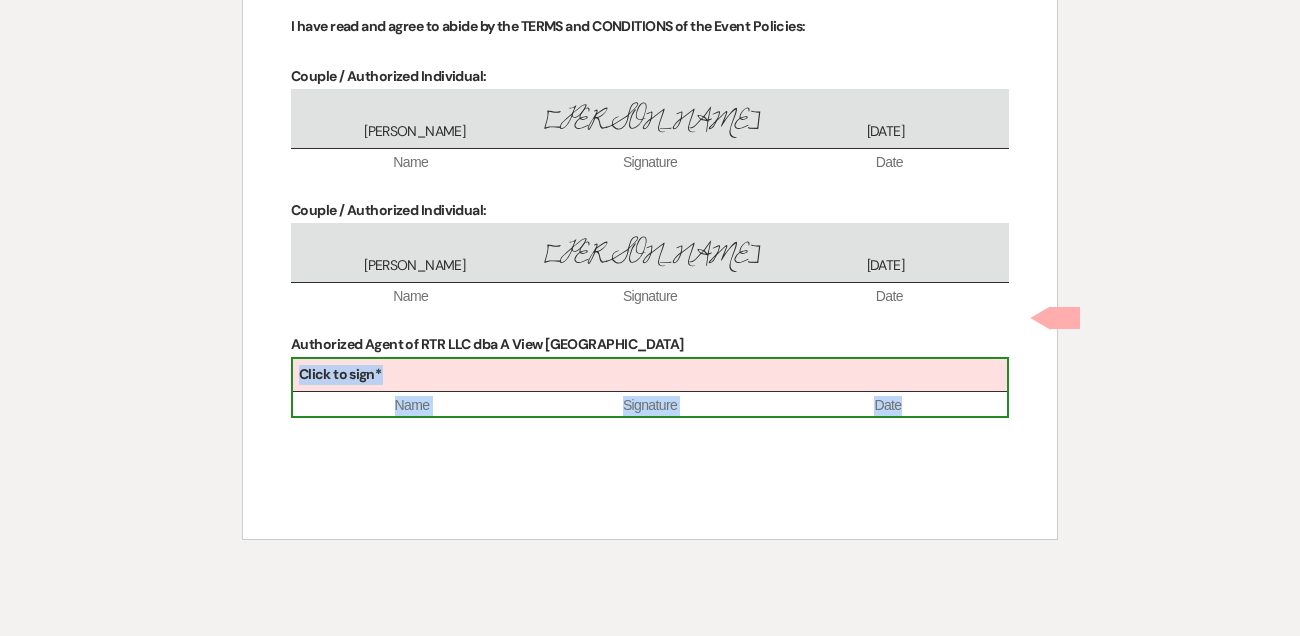 click on "Click to sign*" at bounding box center [650, 375] 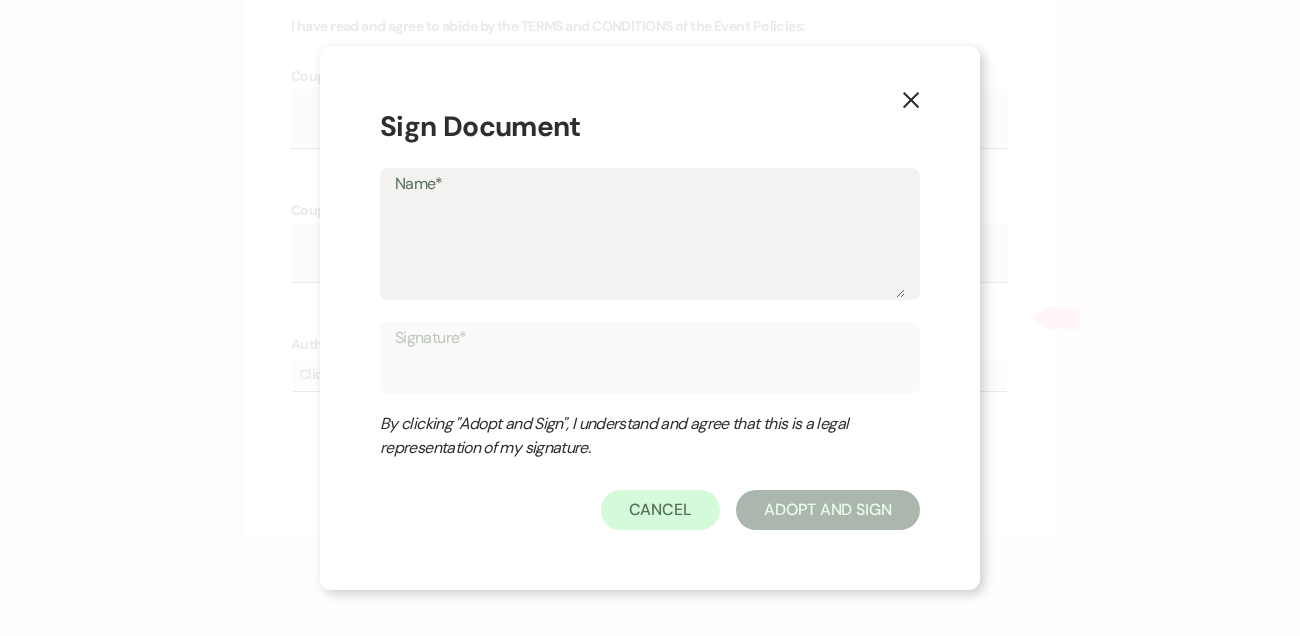 type on "L" 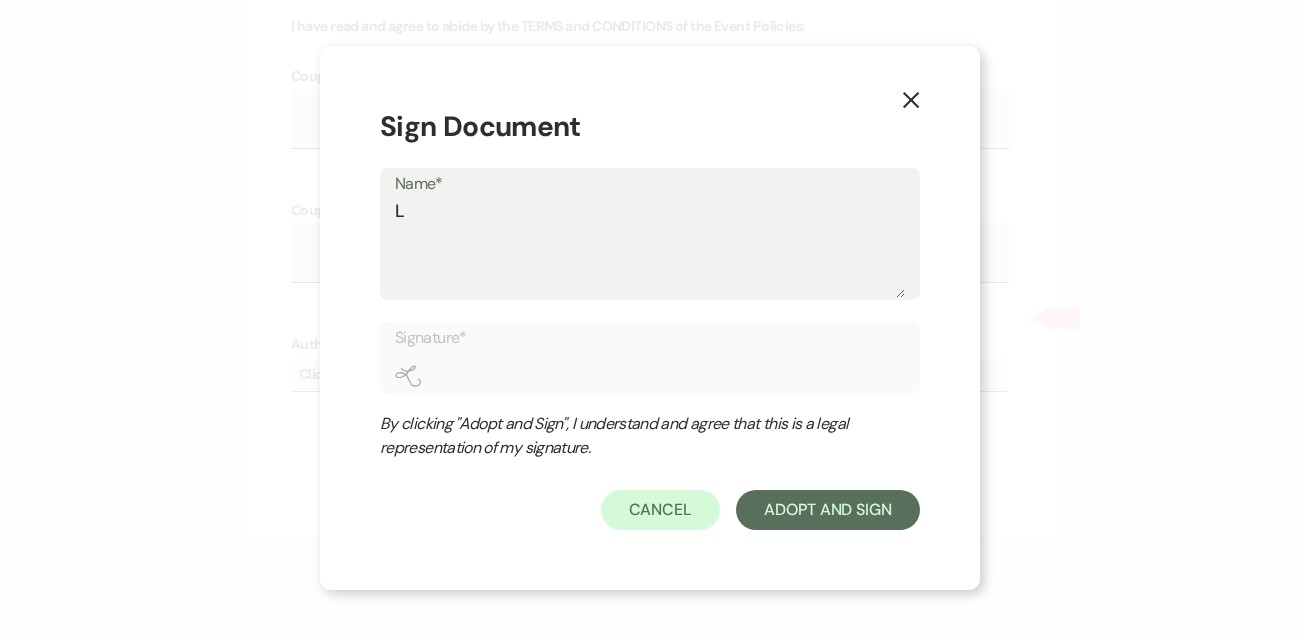 type on "Li" 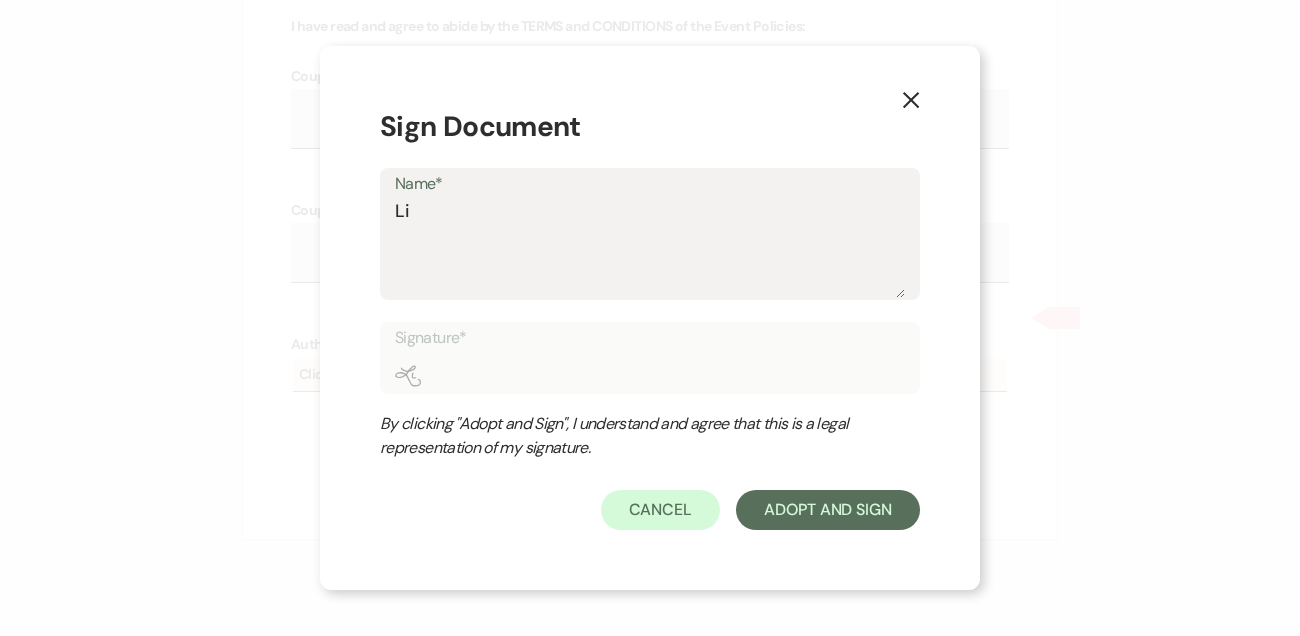 type on "Lin" 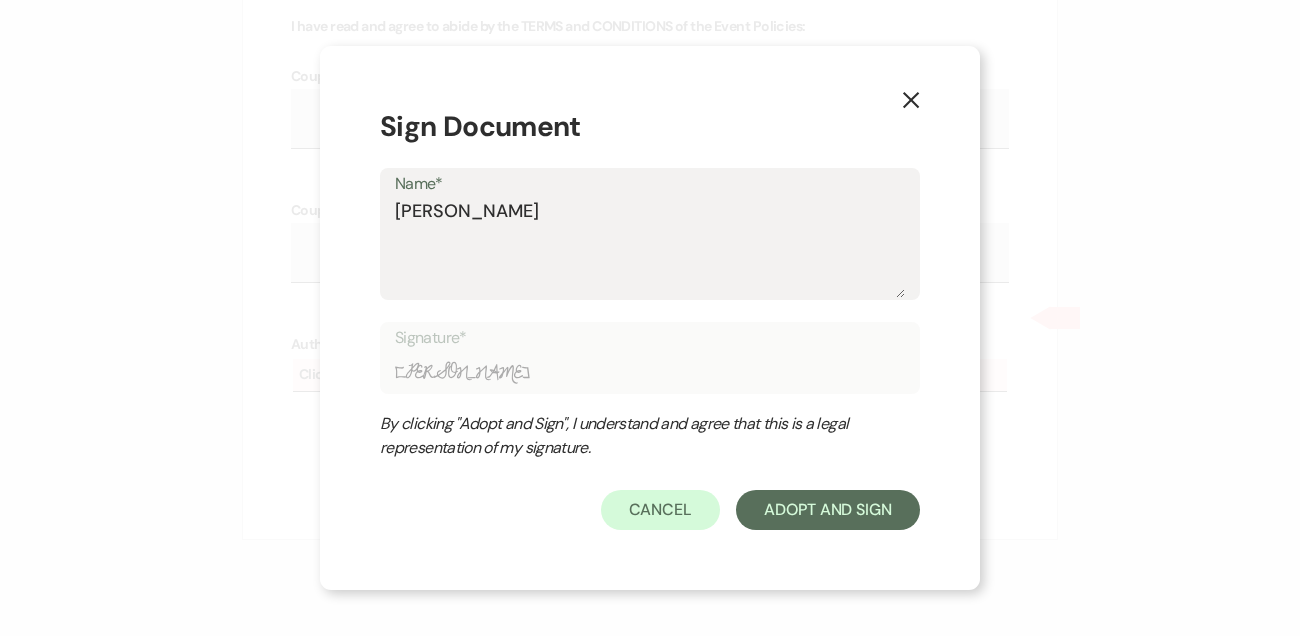 type on "Lind" 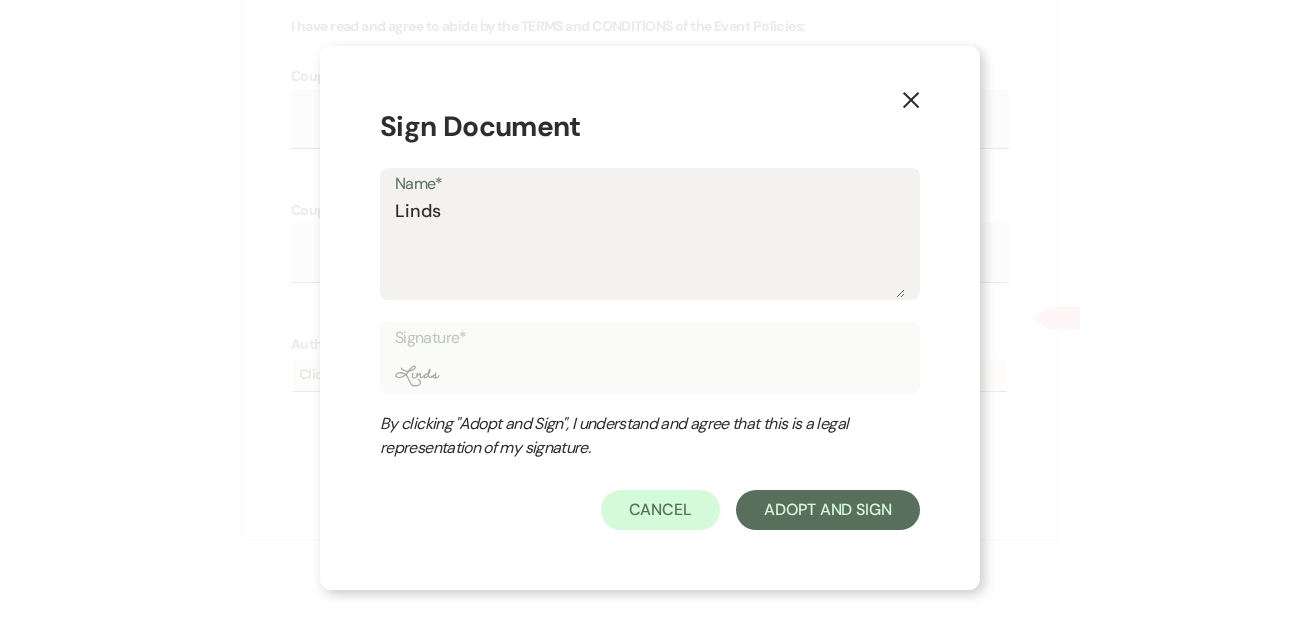 type on "Lindsa" 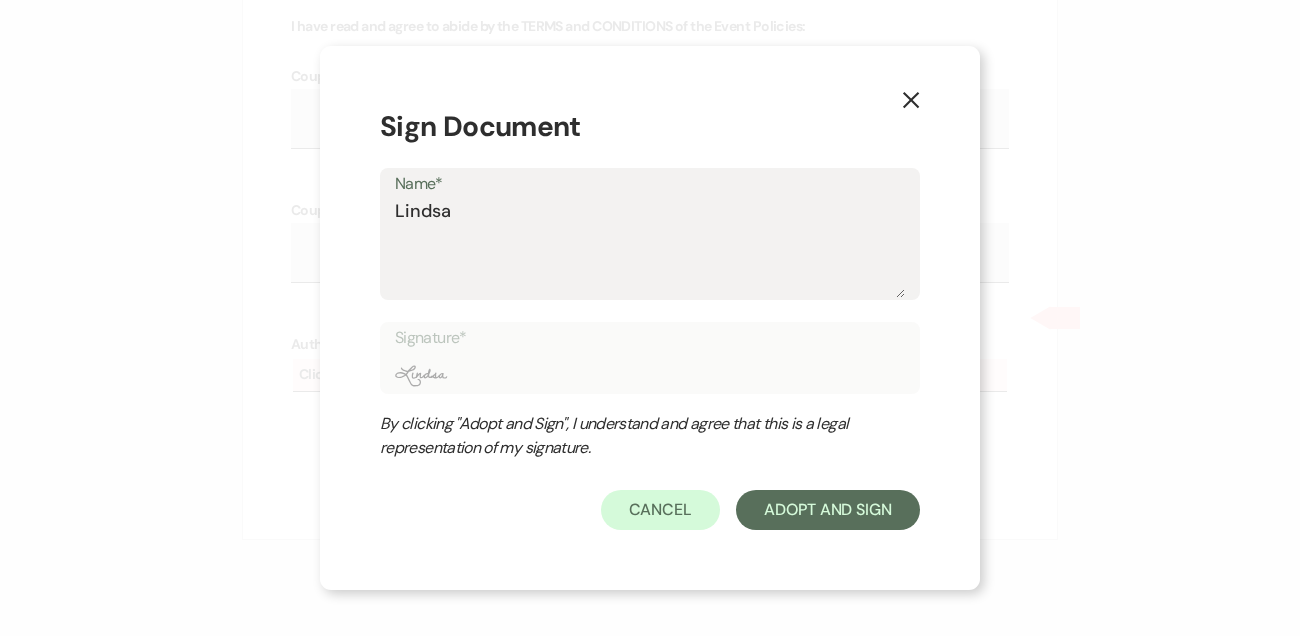 type on "Lindsay" 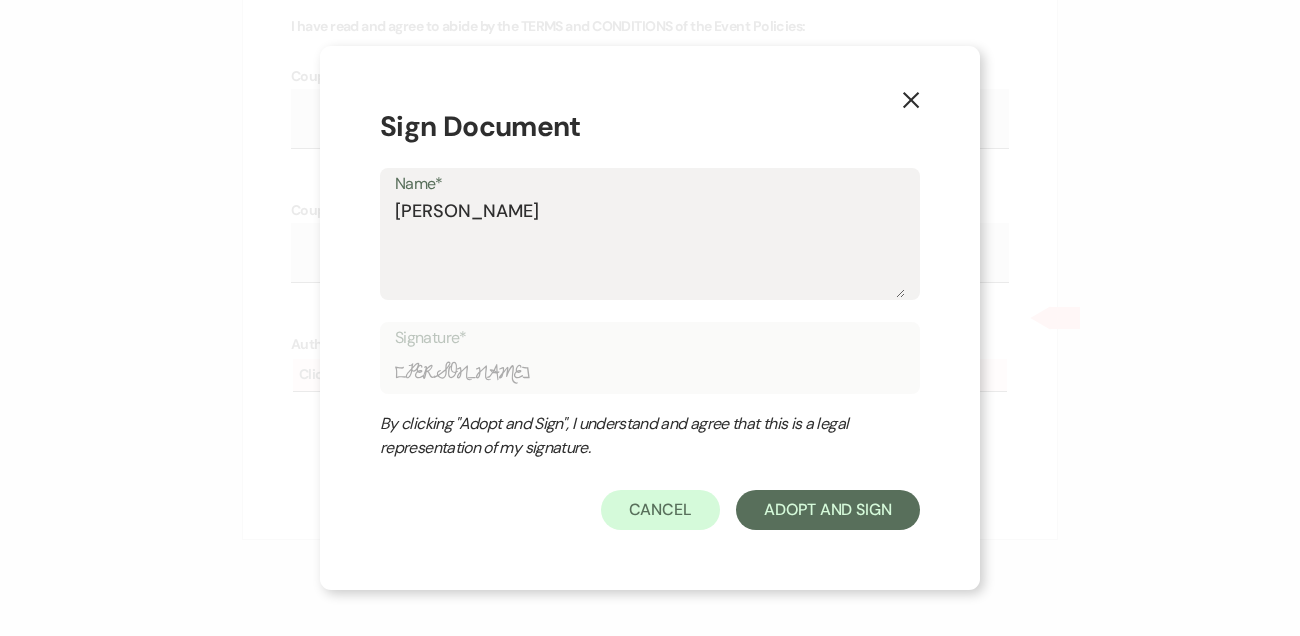 type on "Lindsay" 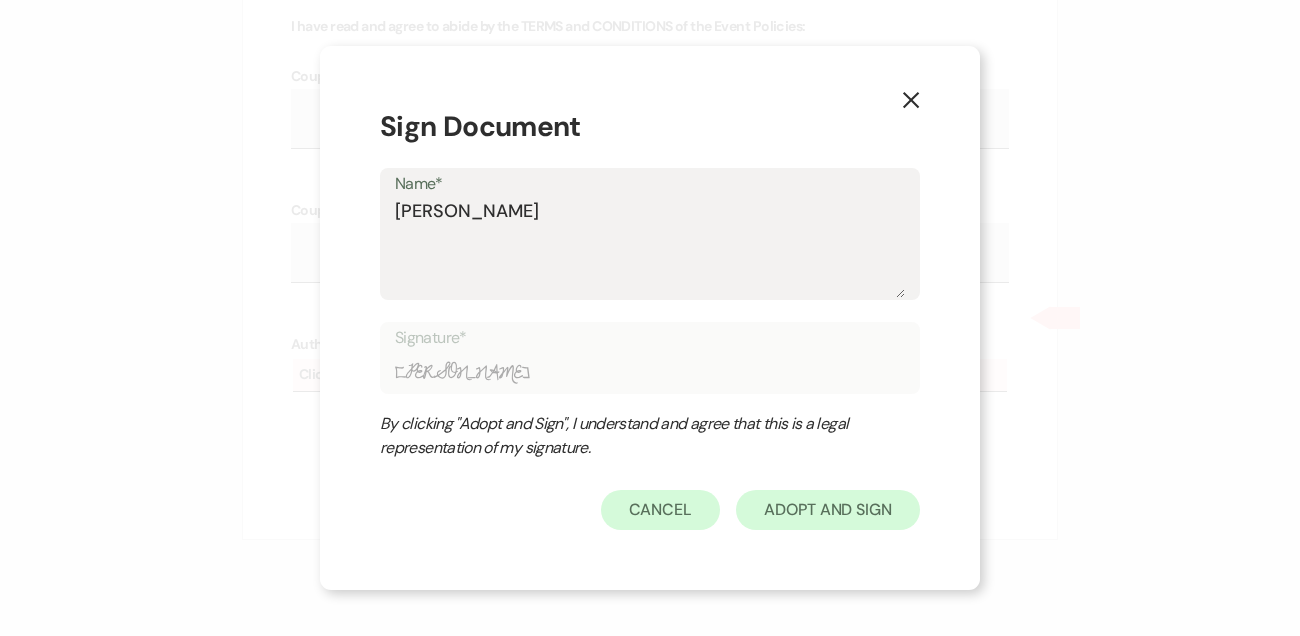 type on "[PERSON_NAME]" 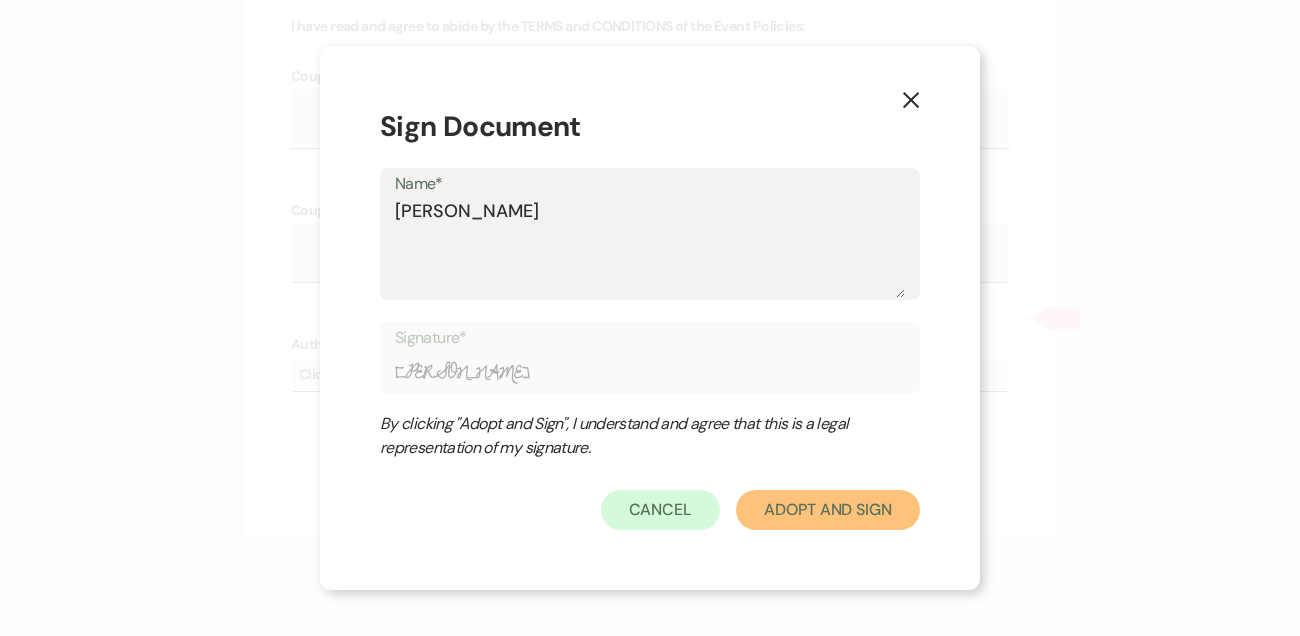 click on "Adopt And Sign" at bounding box center [828, 510] 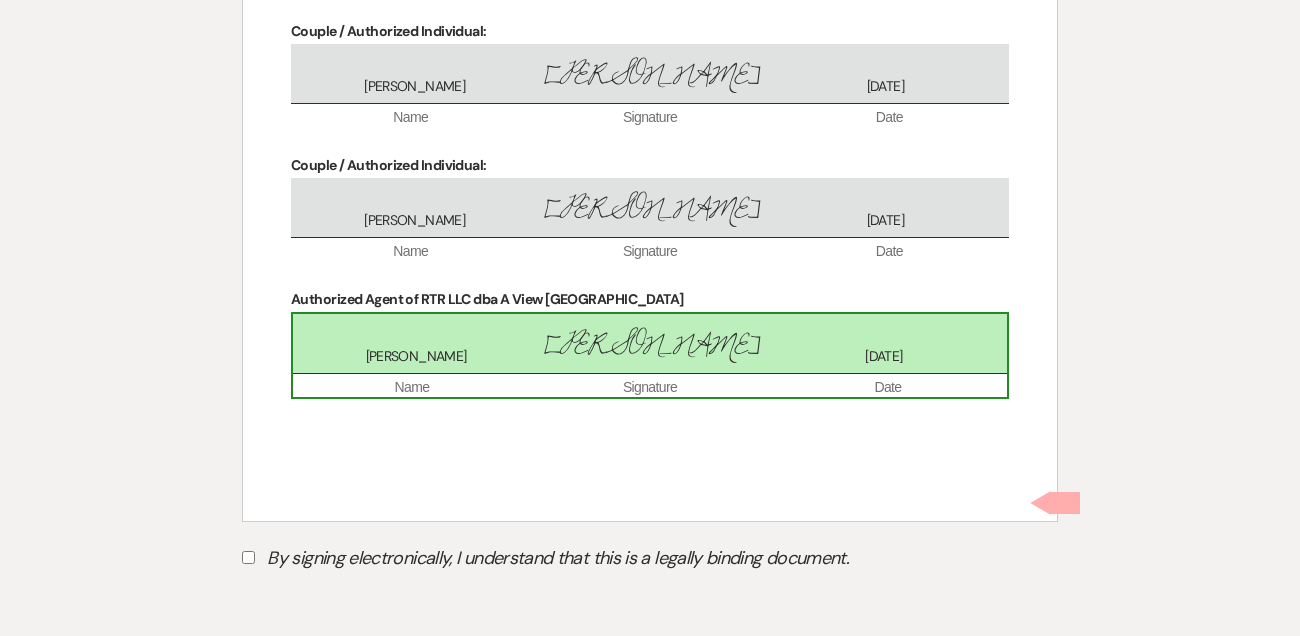 scroll, scrollTop: 8584, scrollLeft: 0, axis: vertical 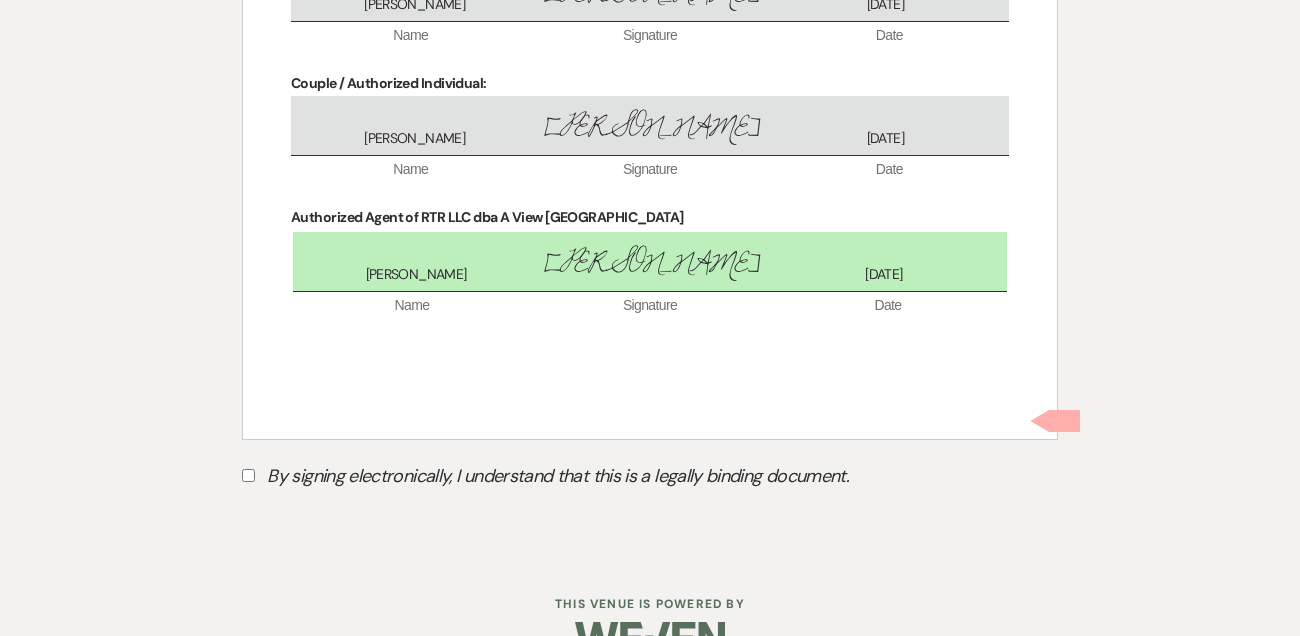 click on "By signing electronically, I understand that this is a legally binding document." at bounding box center (650, 479) 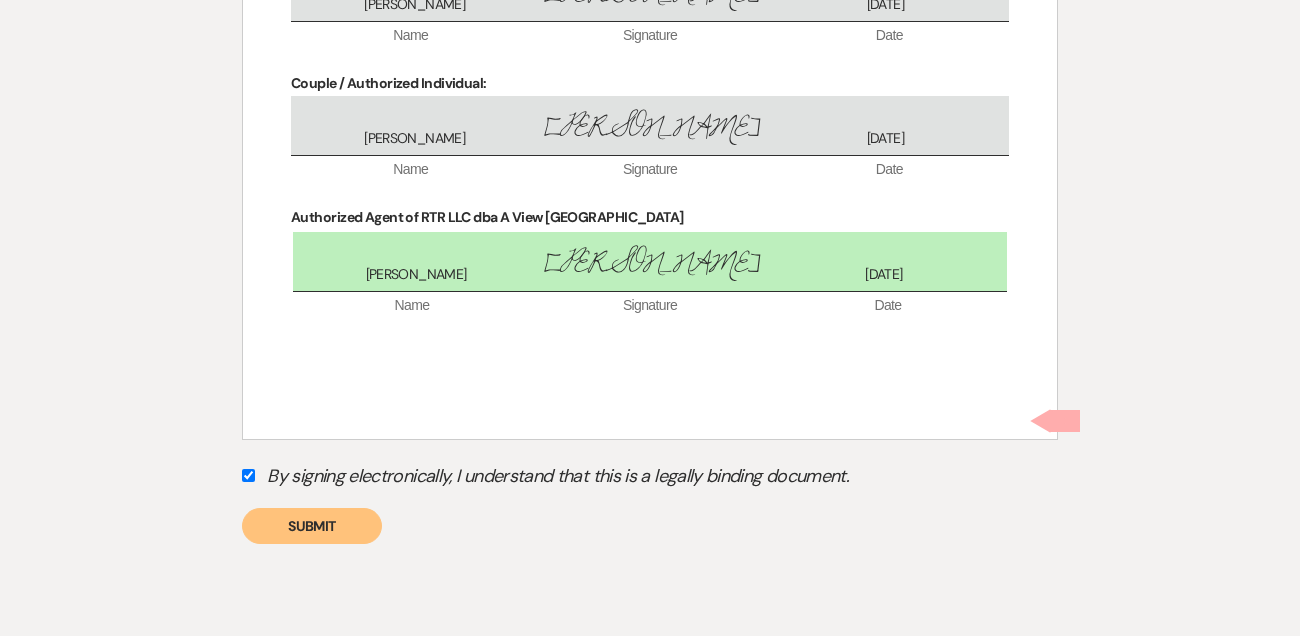 click on "Submit" at bounding box center [312, 526] 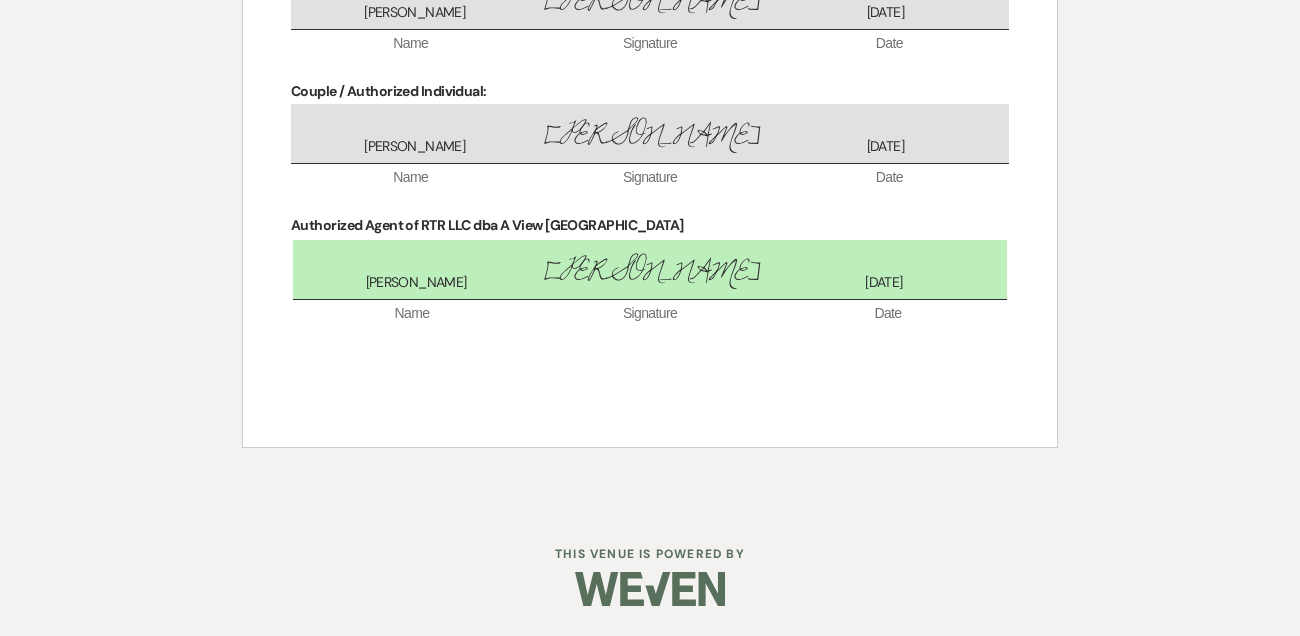 scroll, scrollTop: 8526, scrollLeft: 0, axis: vertical 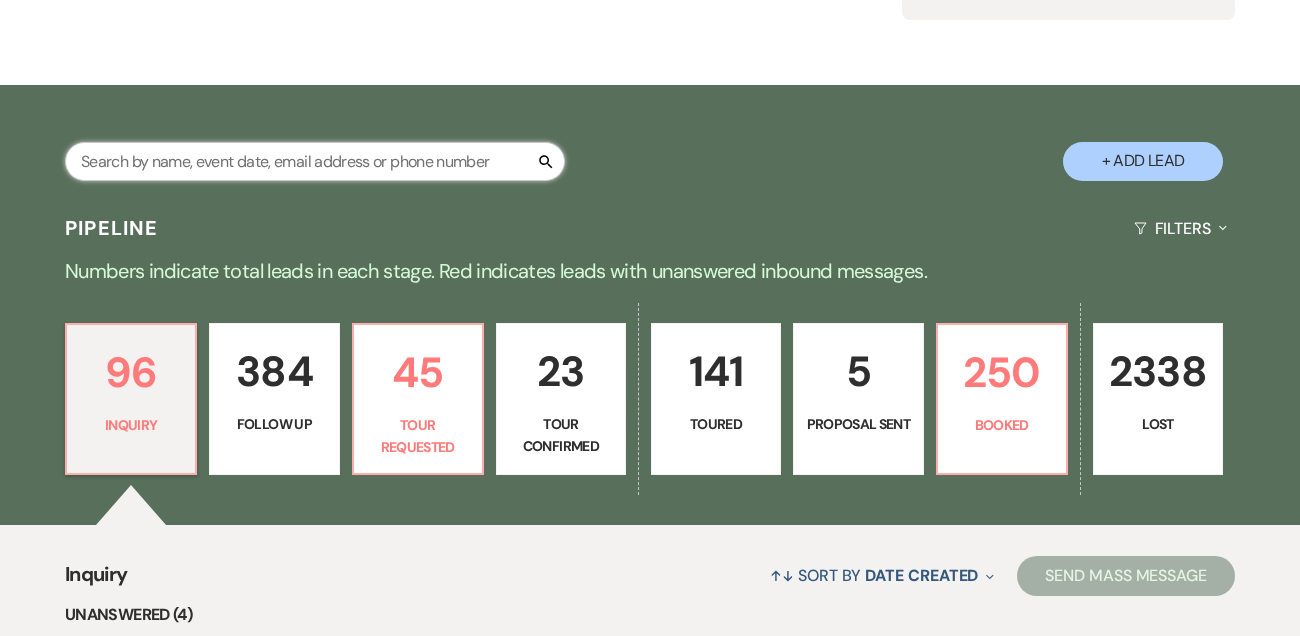 click at bounding box center [315, 161] 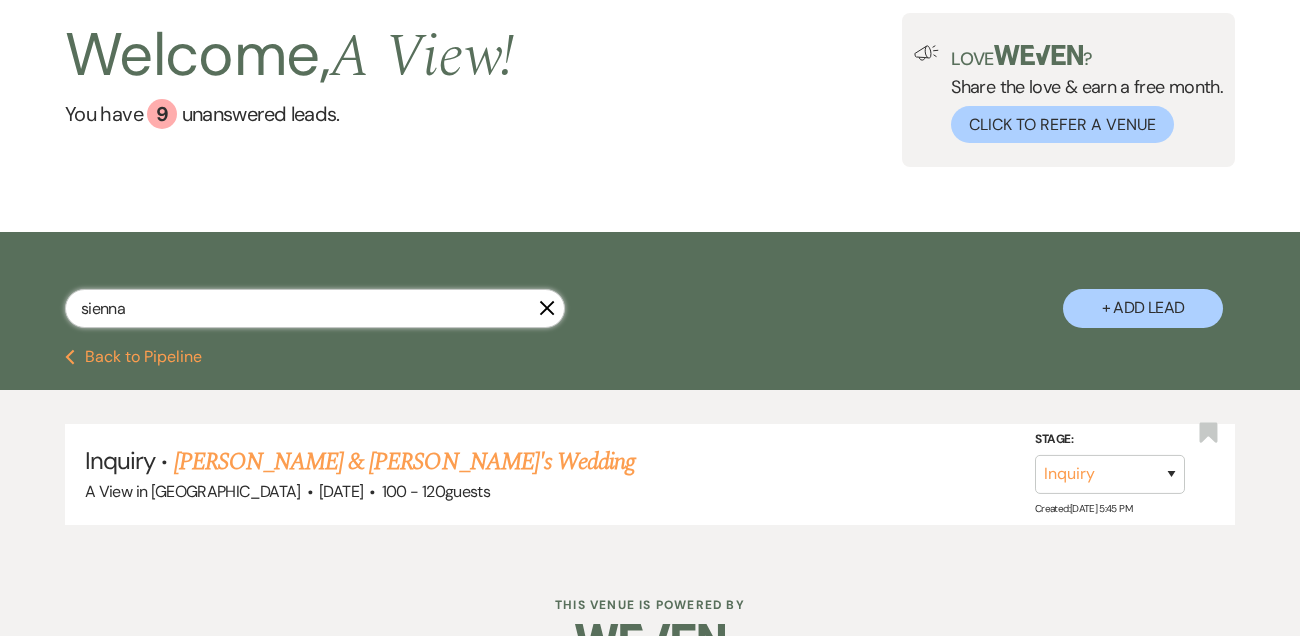 scroll, scrollTop: 154, scrollLeft: 0, axis: vertical 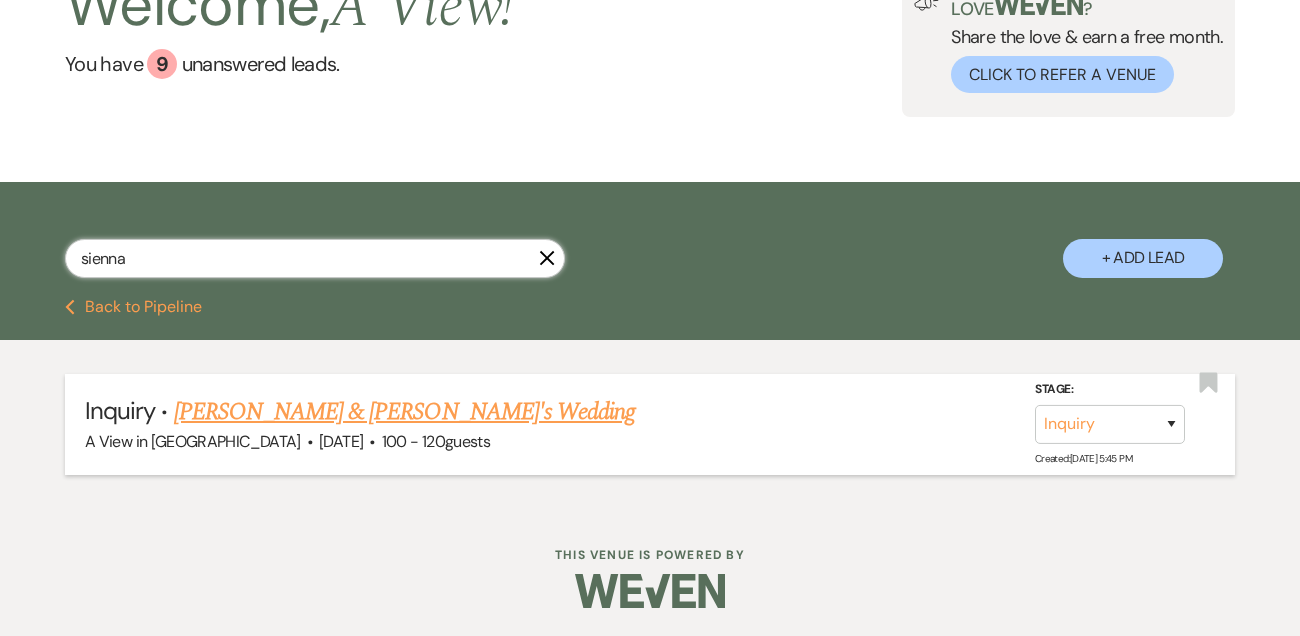 type on "sienna" 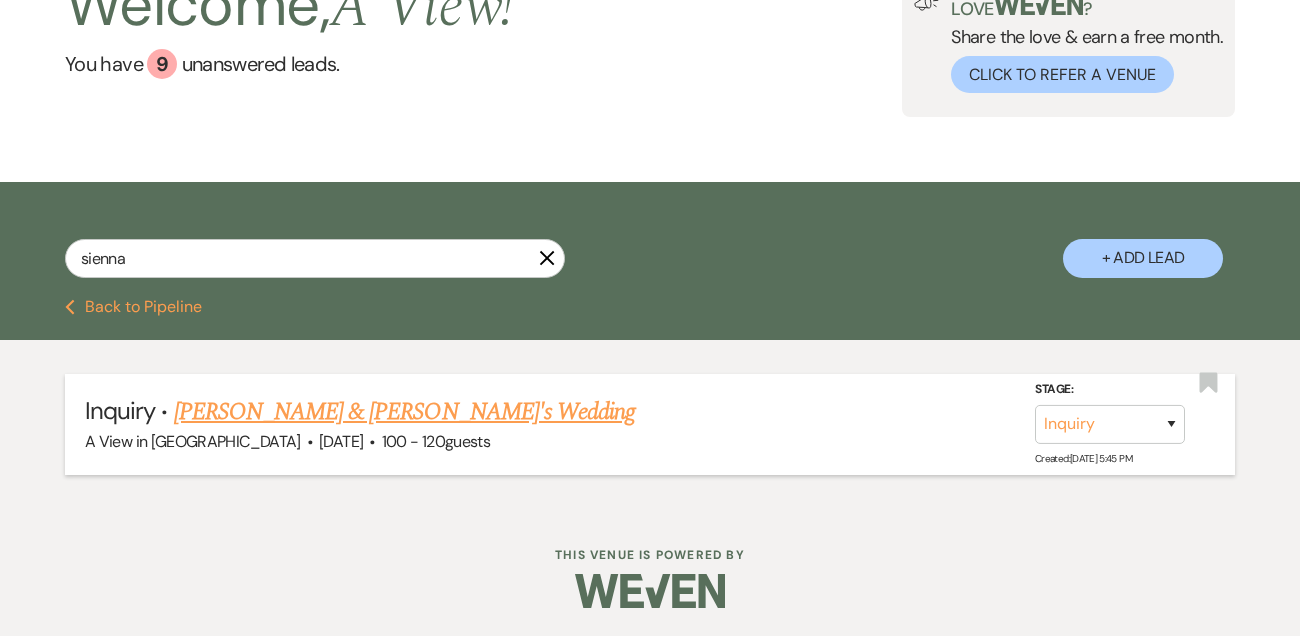 click on "[PERSON_NAME] & [PERSON_NAME]'s Wedding" at bounding box center [405, 412] 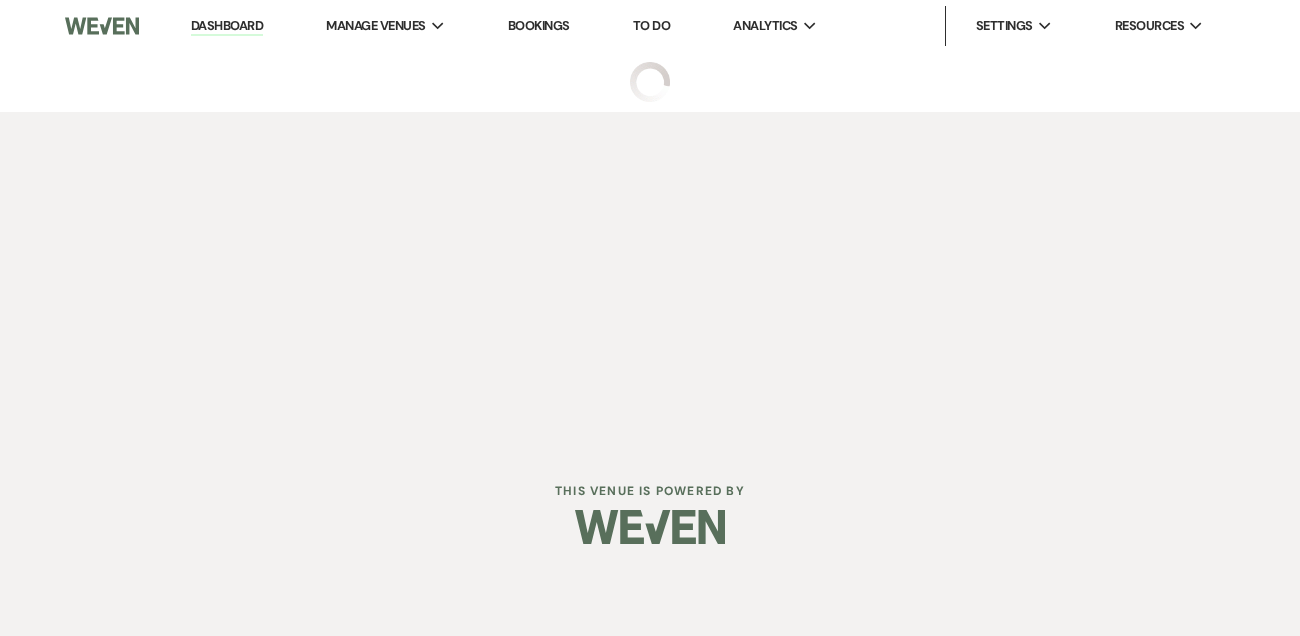 select on "22" 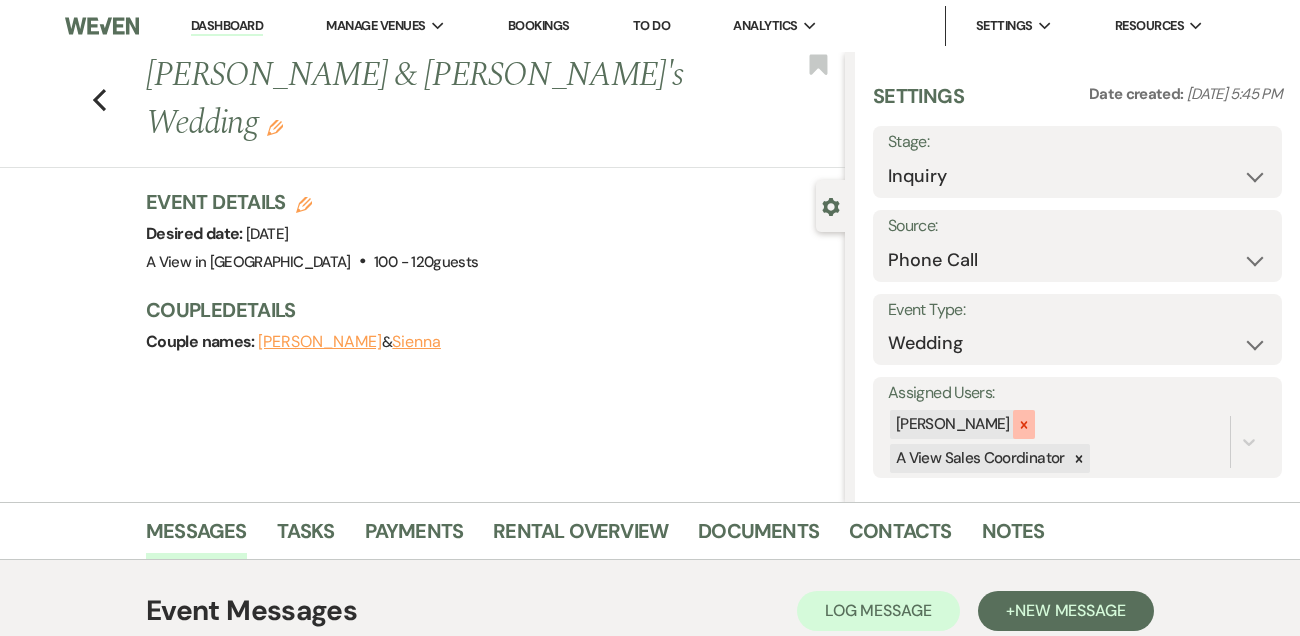 click at bounding box center [1024, 424] 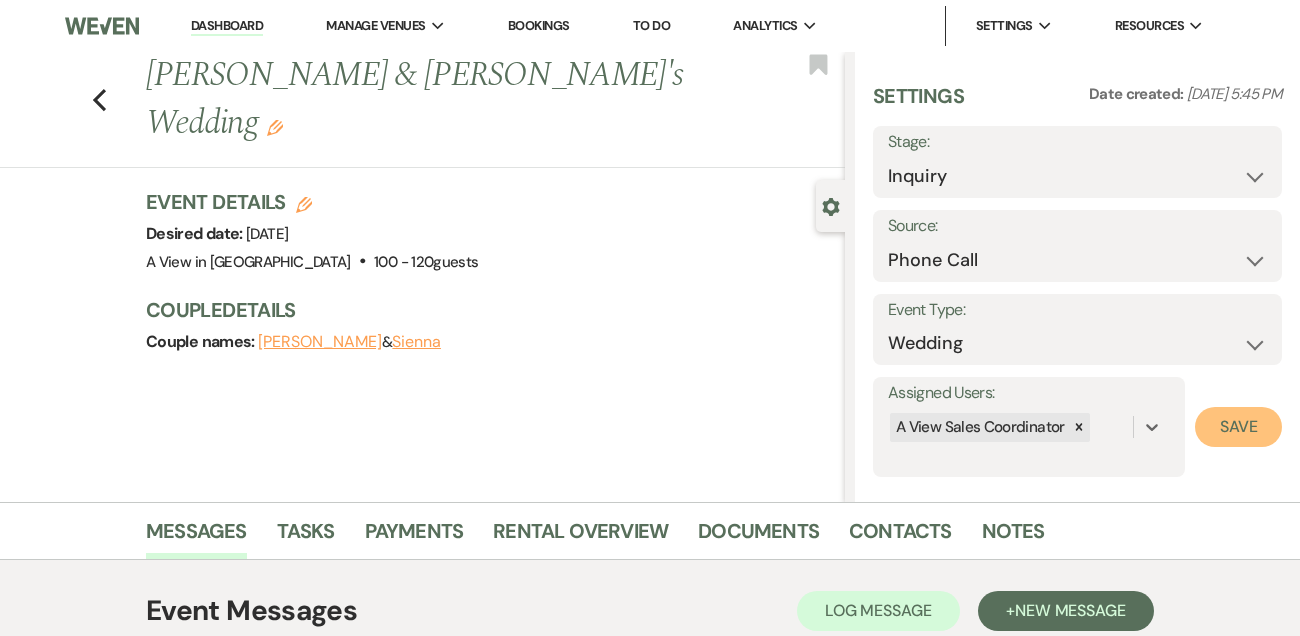 click on "Save" at bounding box center [1238, 427] 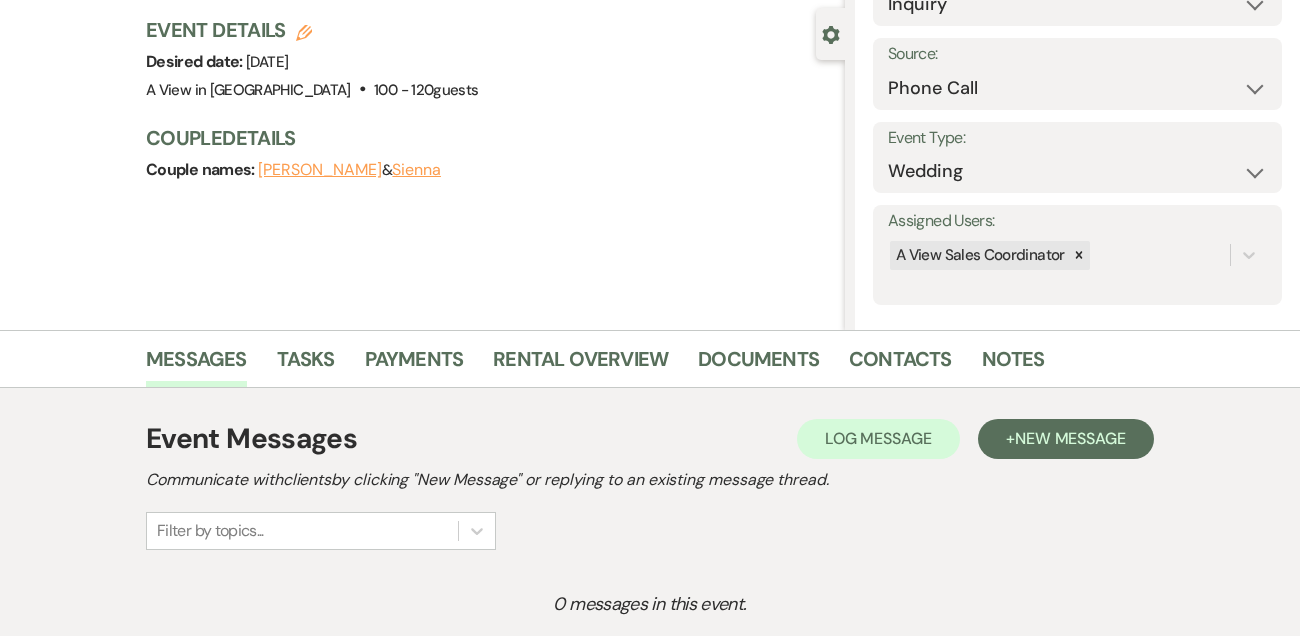 scroll, scrollTop: 390, scrollLeft: 0, axis: vertical 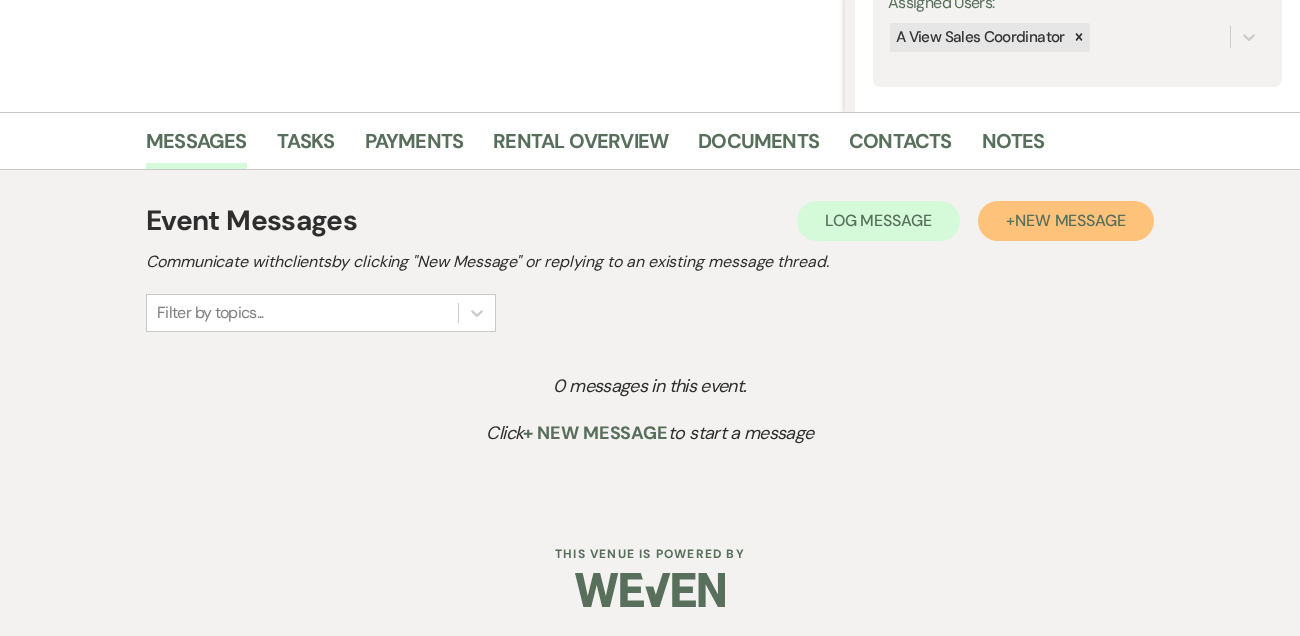 click on "New Message" at bounding box center (1070, 220) 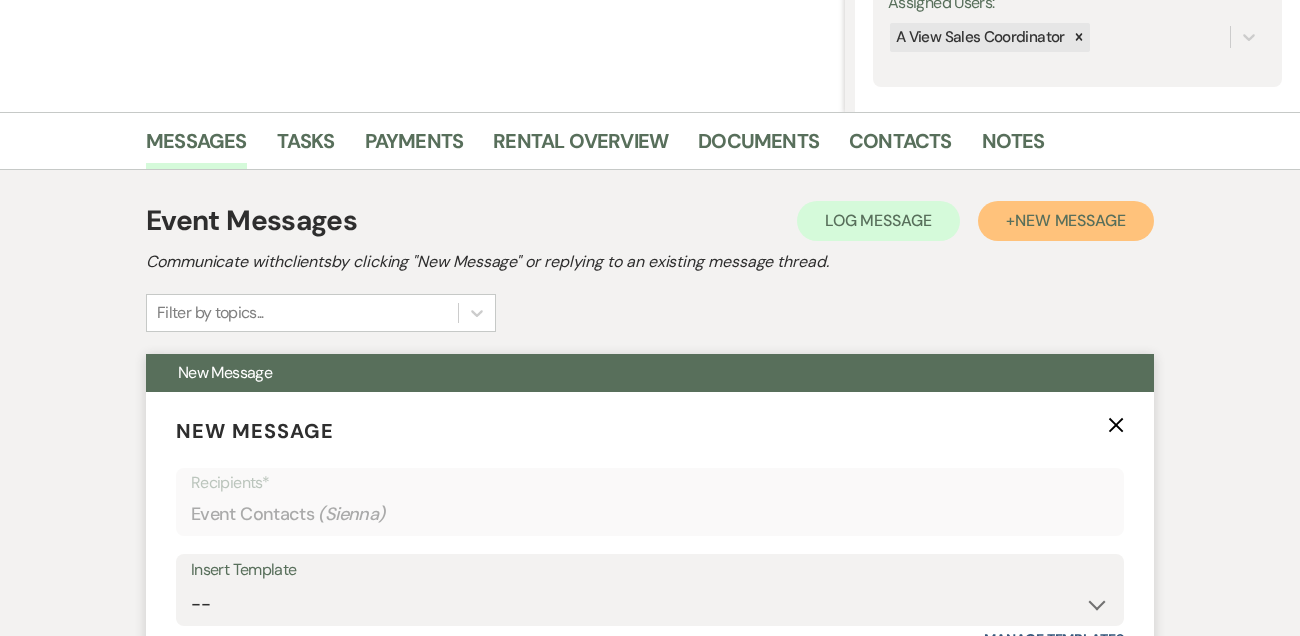 scroll, scrollTop: 701, scrollLeft: 0, axis: vertical 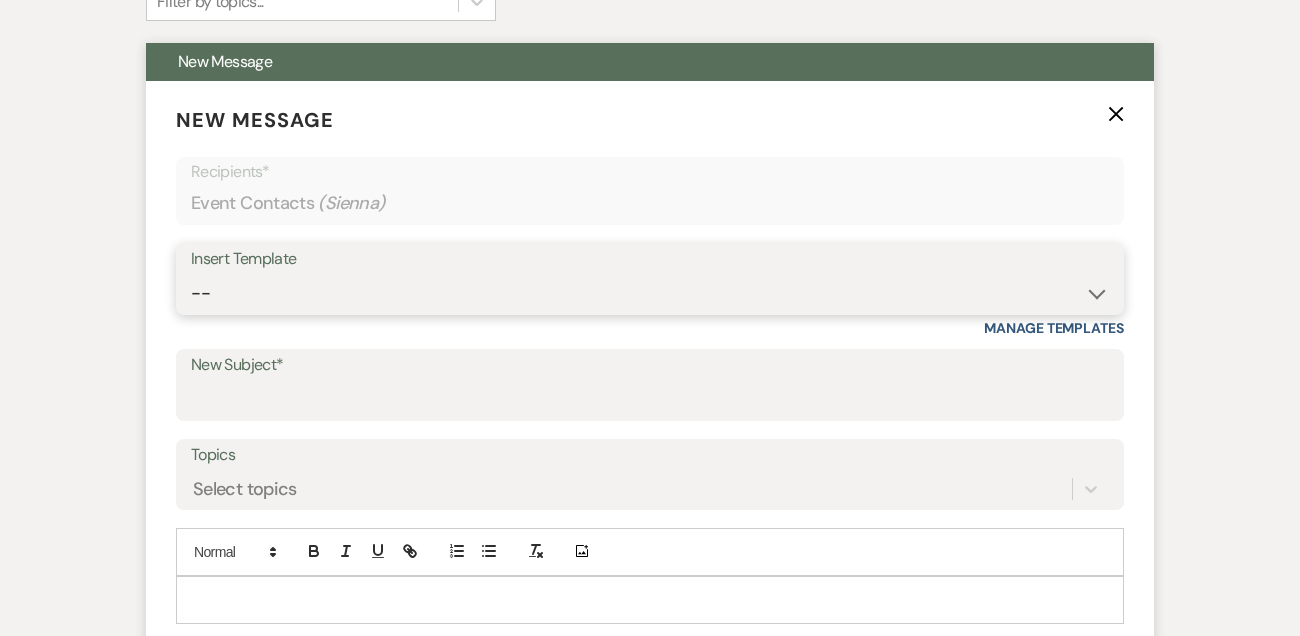 click on "-- Tour Confirmation Contract (Pre-Booked Leads) Out of office Inquiry Email All 3 Venues Inquiry Welcome Email Initial Inquiry Follow Up Say YES to the Venue!  [PERSON_NAME] Tour Follow Up - A Special Note from A View  [PERSON_NAME] Signature Pharna Signature Pharna  Brochure Download Follow Up A View on State - Drop Box 12 Month Payment & Optional Meeting - [PERSON_NAME] 8 Month Meeting - [PERSON_NAME] 12 M Payment - PC 8 M Meeting - PC 3 M - PC Final - PC Post Final  - PC [PERSON_NAME] Payments - DB Del & PC  Brit Signature LL Signature Lead Follow Up 2nd Lead Follow Up [PERSON_NAME]" at bounding box center [650, 293] 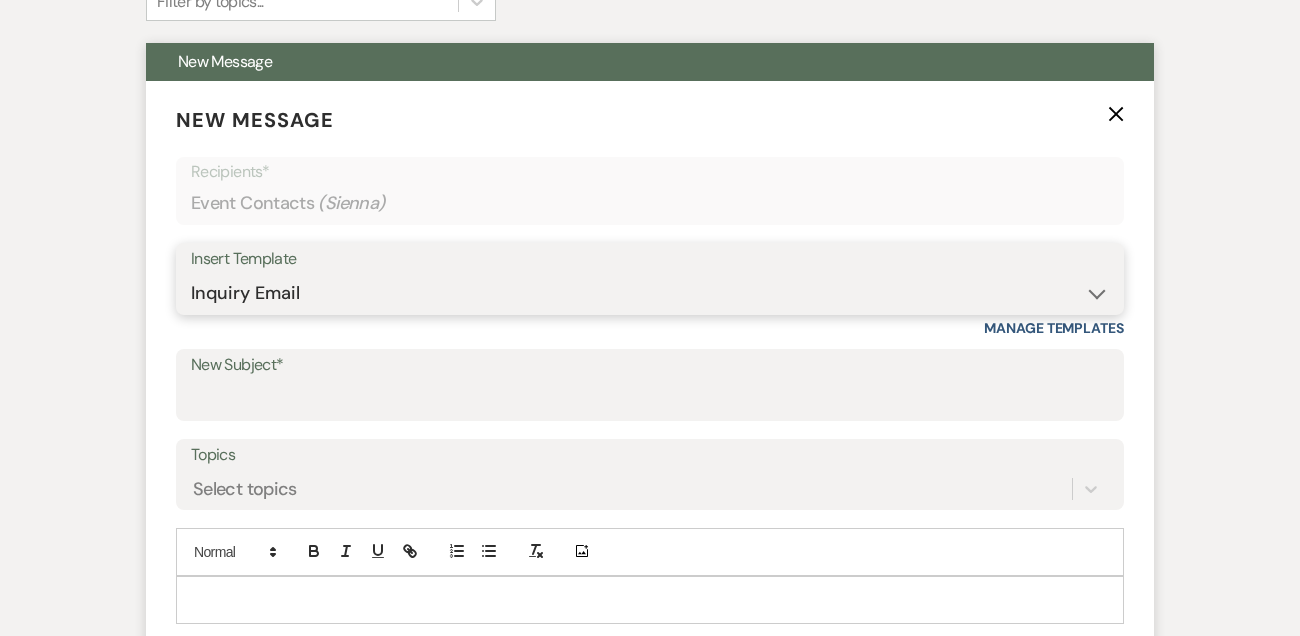type on "Thank you for your interest in A View Venues!" 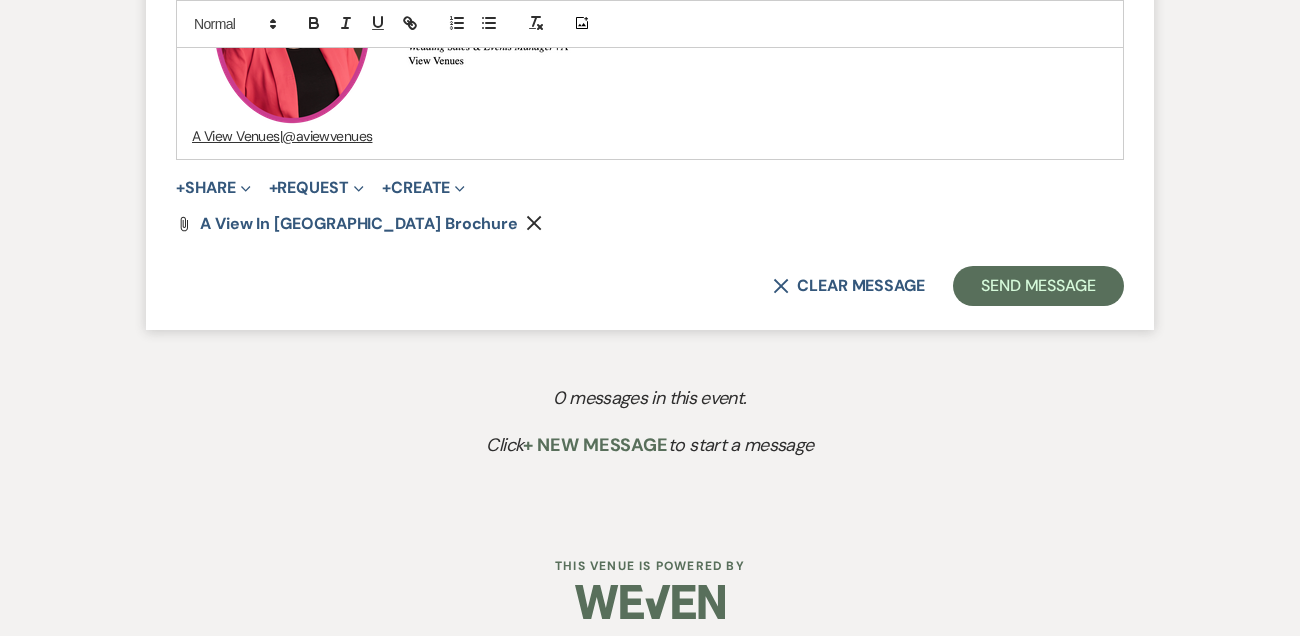scroll, scrollTop: 1645, scrollLeft: 0, axis: vertical 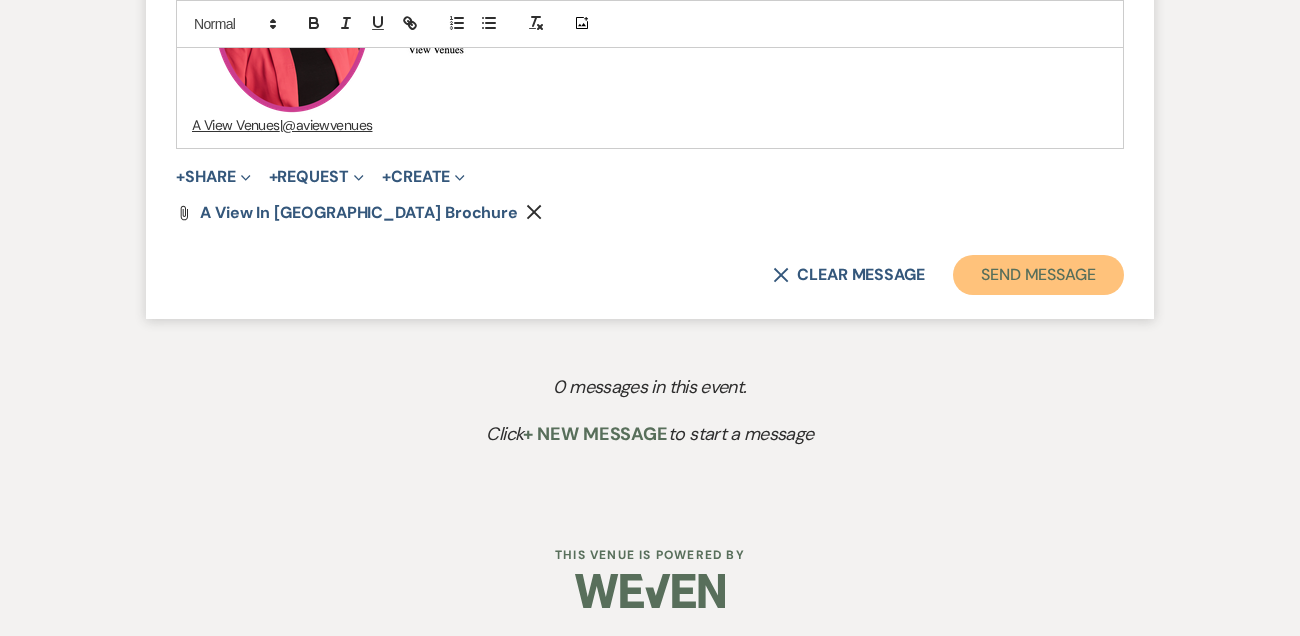 click on "Send Message" at bounding box center (1038, 275) 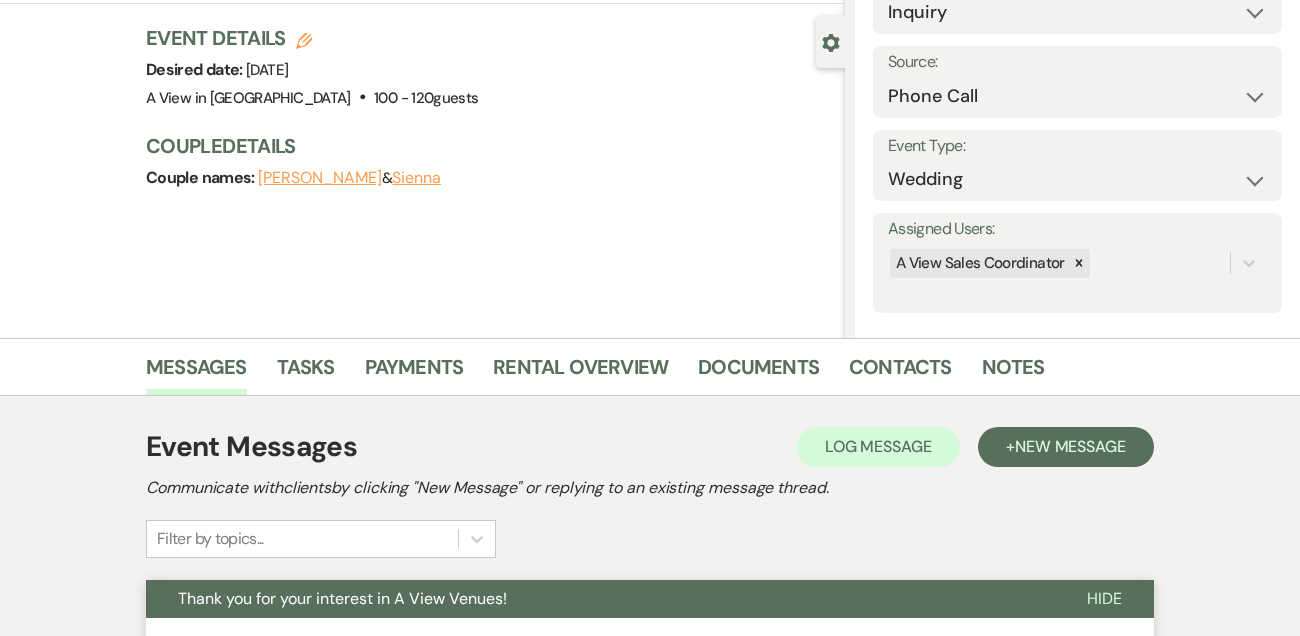 scroll, scrollTop: 0, scrollLeft: 0, axis: both 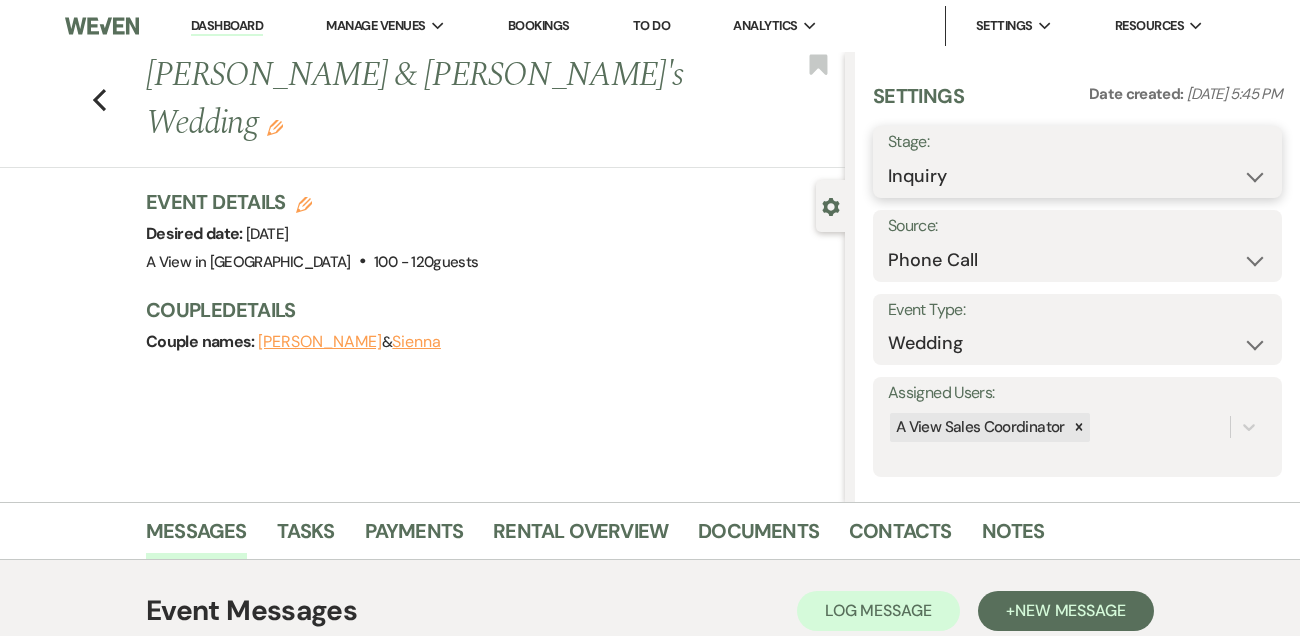click on "Inquiry Follow Up Tour Requested Tour Confirmed Toured Proposal Sent Booked Lost" at bounding box center [1077, 176] 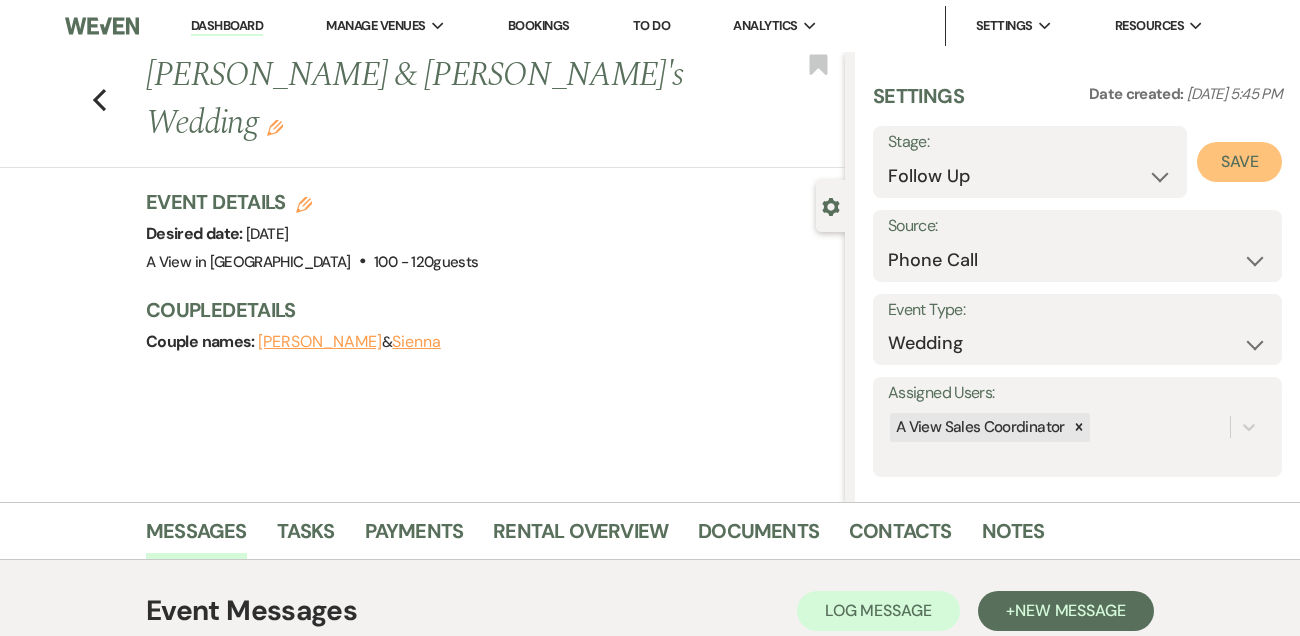 click on "Save" at bounding box center [1239, 162] 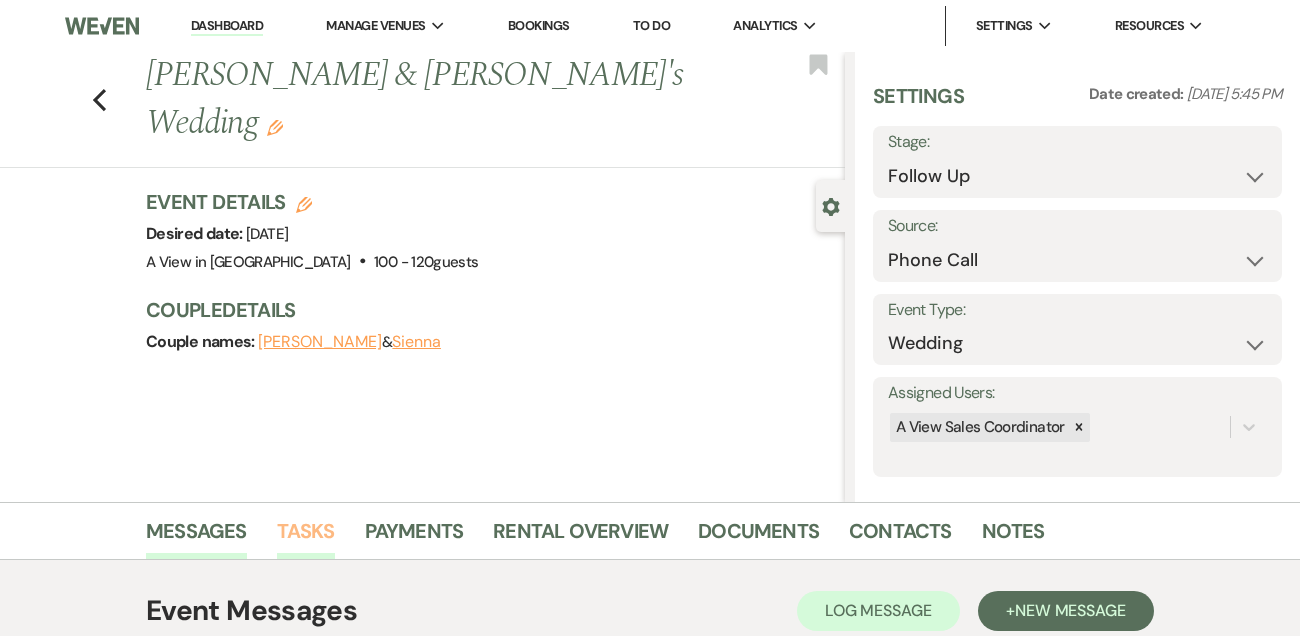 click on "Tasks" at bounding box center (306, 537) 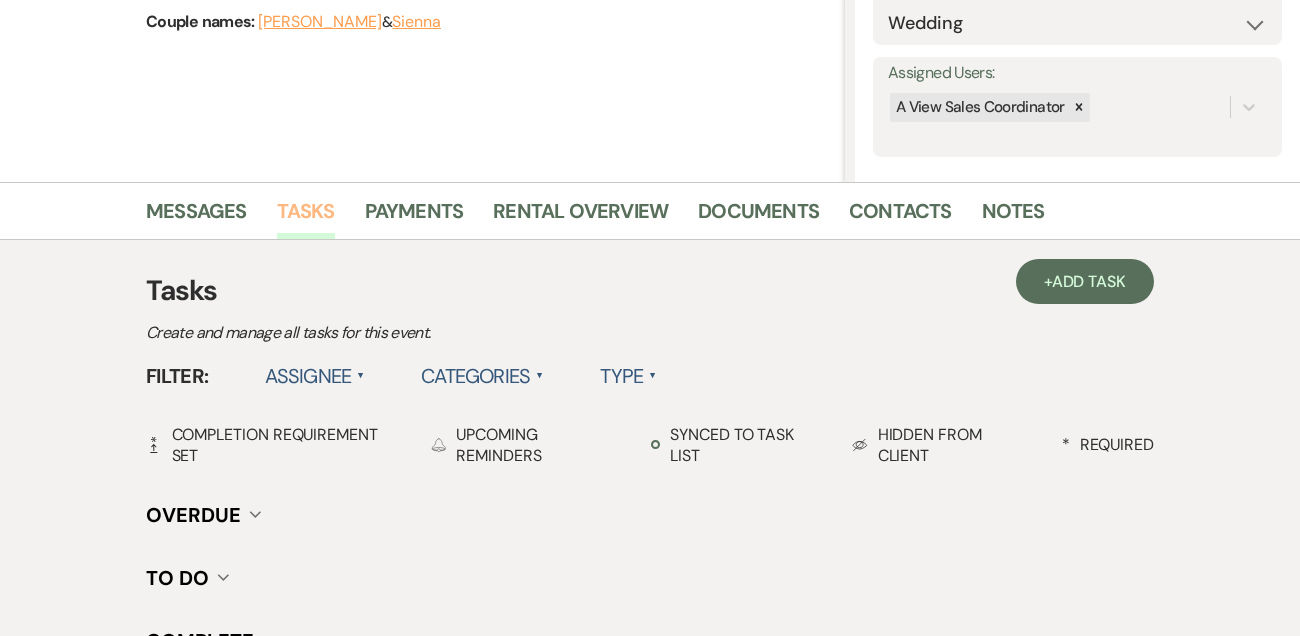 scroll, scrollTop: 409, scrollLeft: 0, axis: vertical 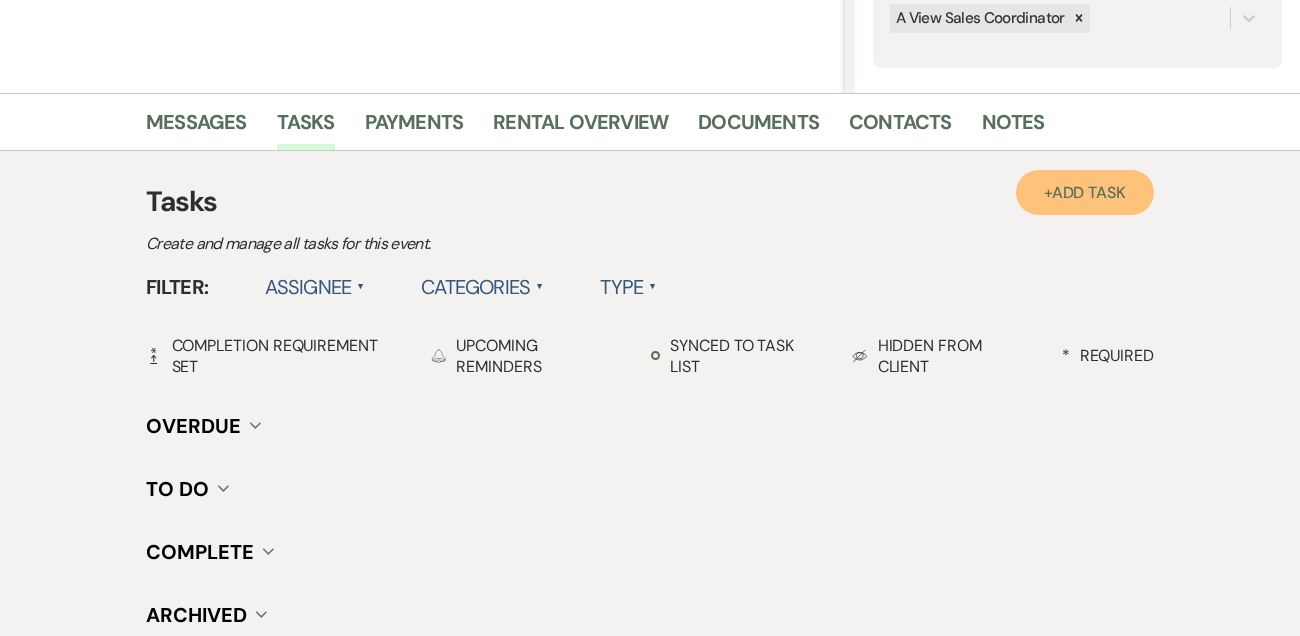 click on "+  Add Task" at bounding box center [1085, 192] 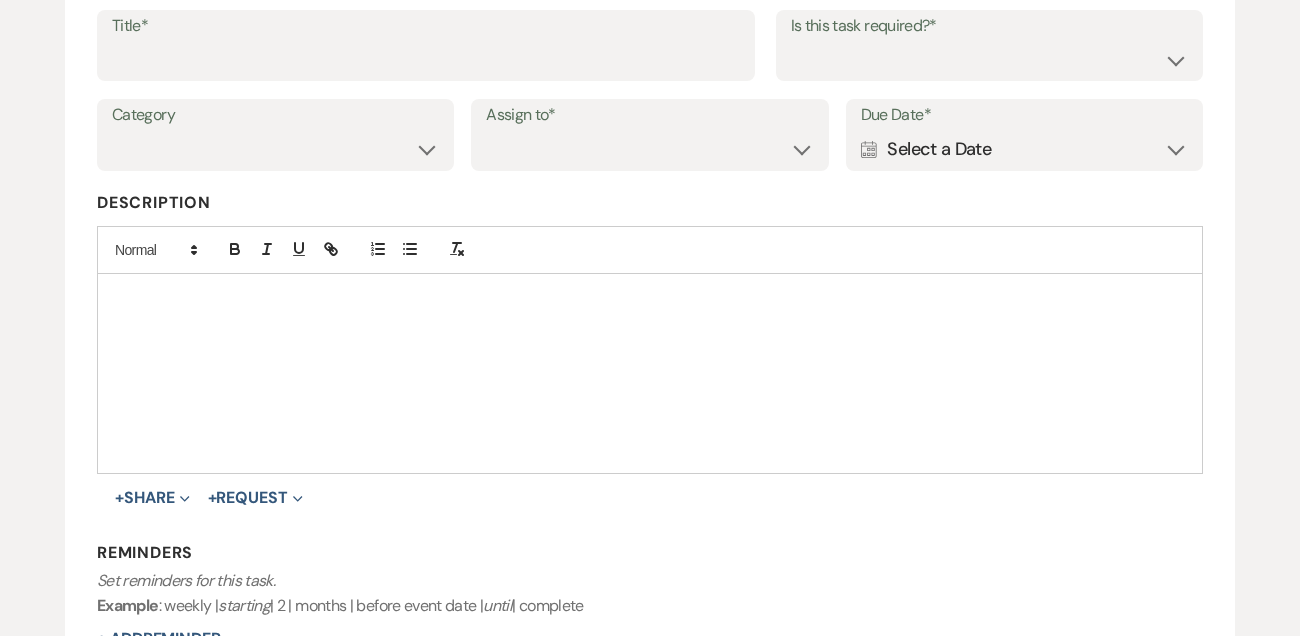 scroll, scrollTop: 237, scrollLeft: 0, axis: vertical 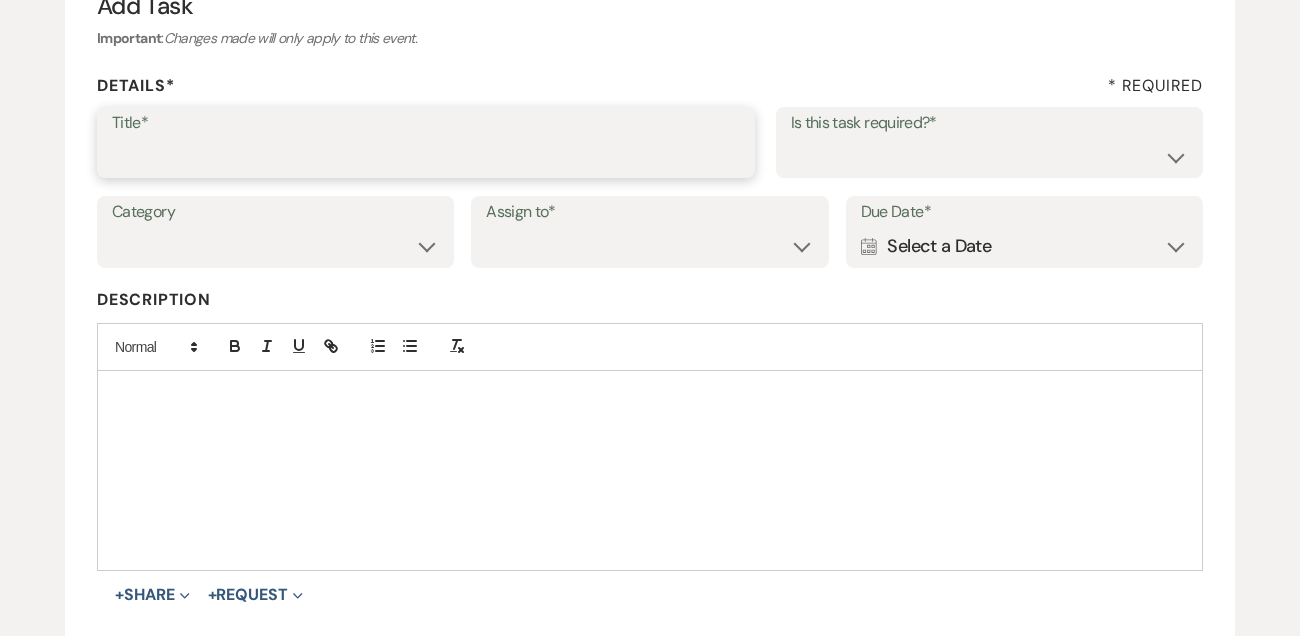 click on "Title*" at bounding box center (426, 156) 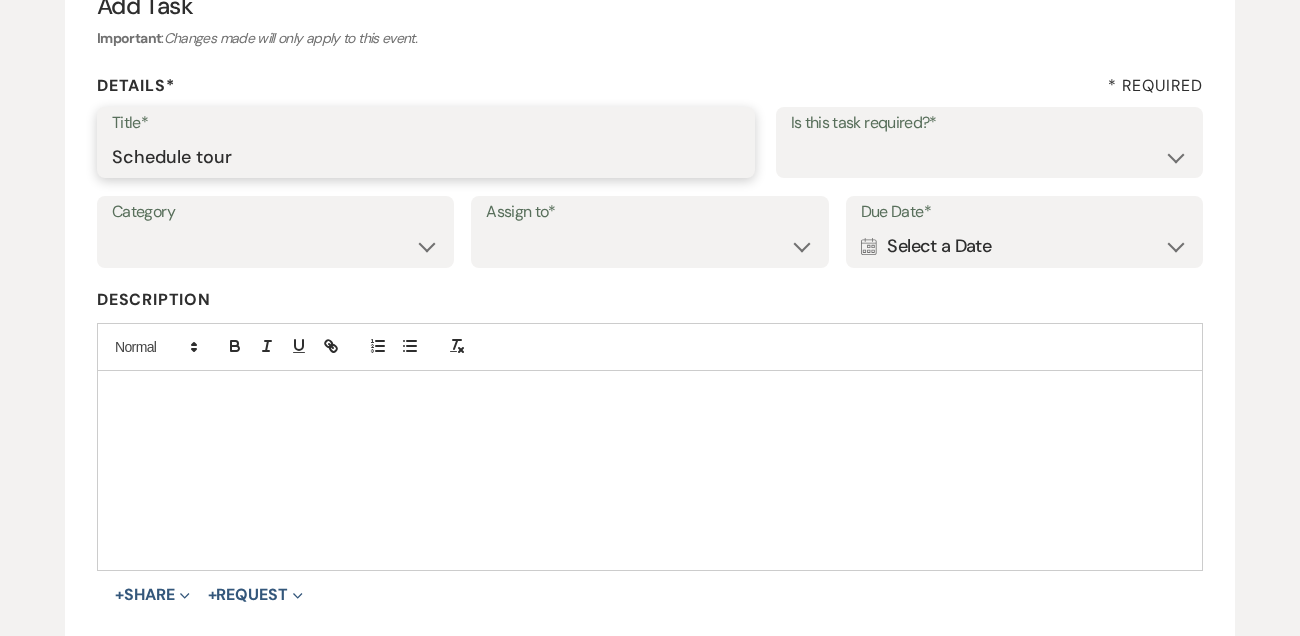 type on "Schedule tour" 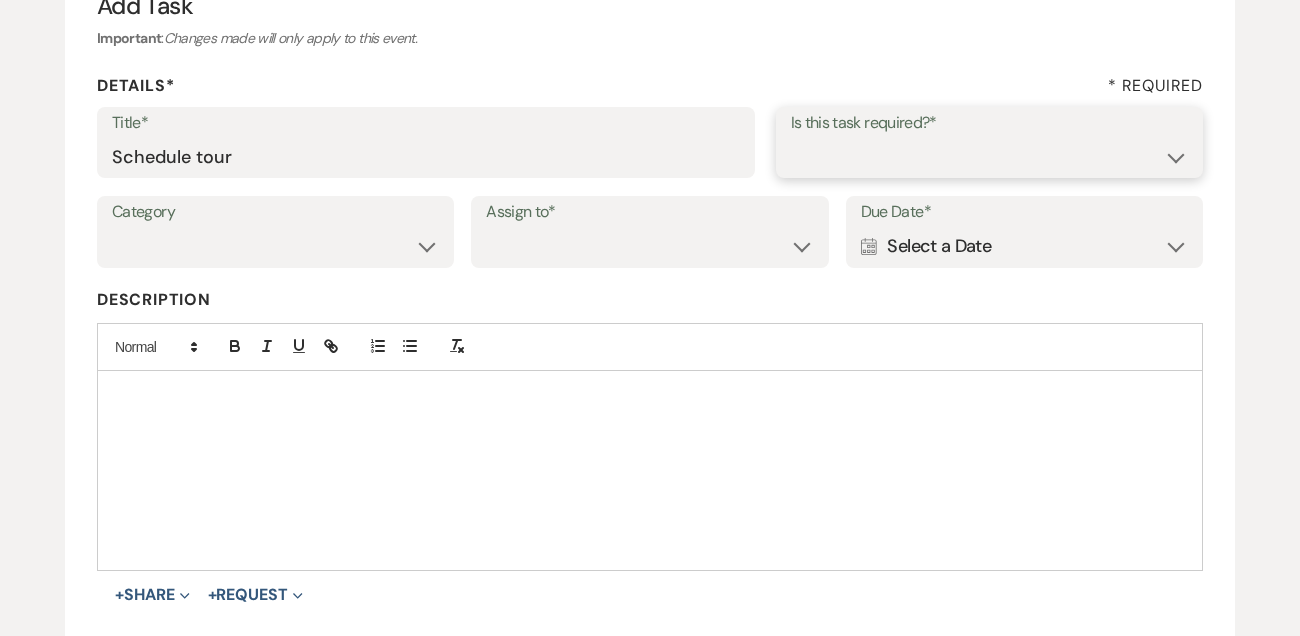 click on "Yes No" at bounding box center (989, 156) 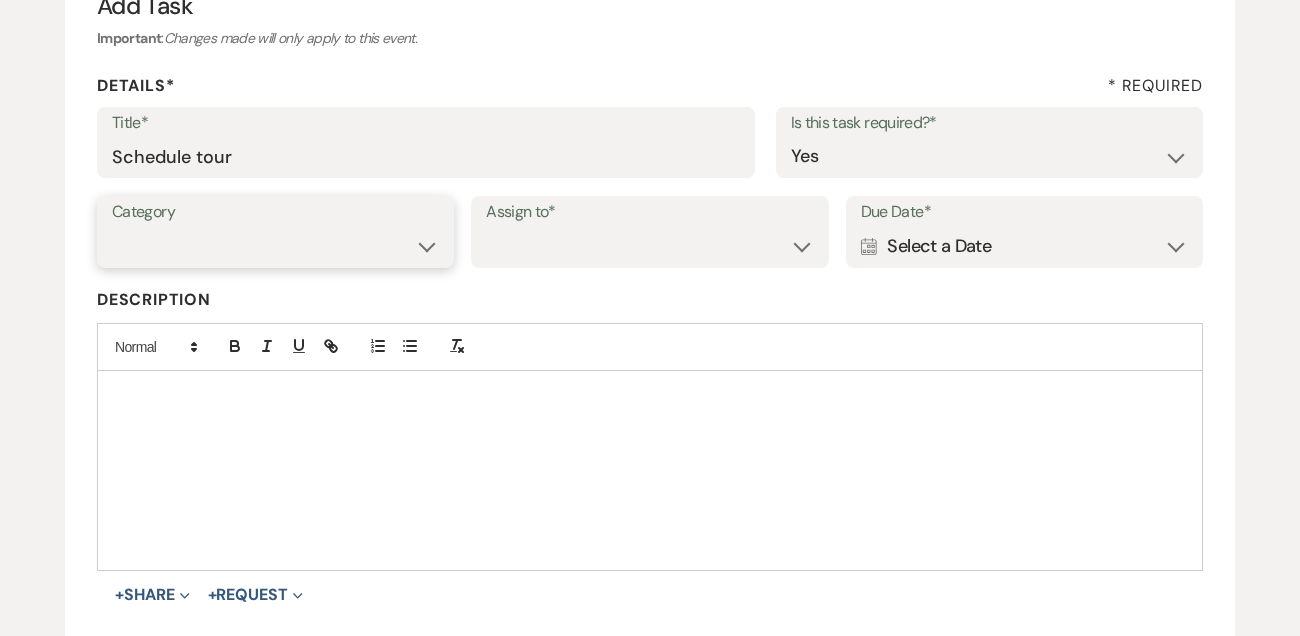 click on "Venue Vendors Guests Details Finalize & Share" at bounding box center [275, 246] 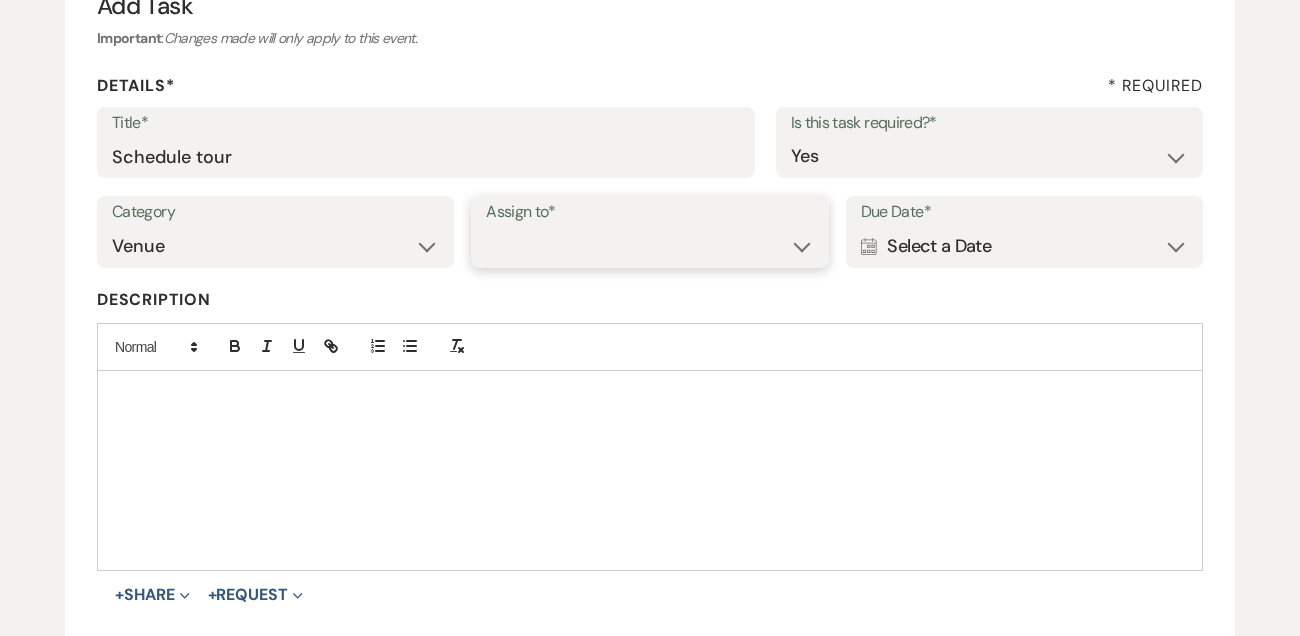 click on "Venue Client" at bounding box center (649, 246) 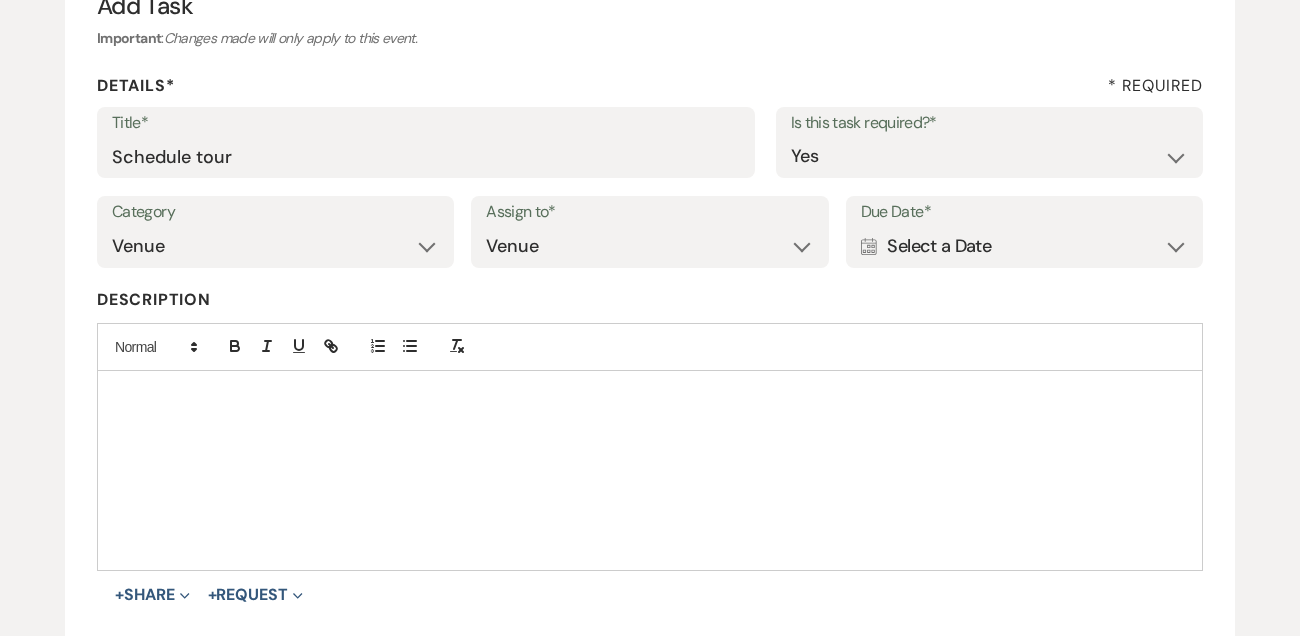 click on "Calendar Select a Date Expand" at bounding box center [1024, 246] 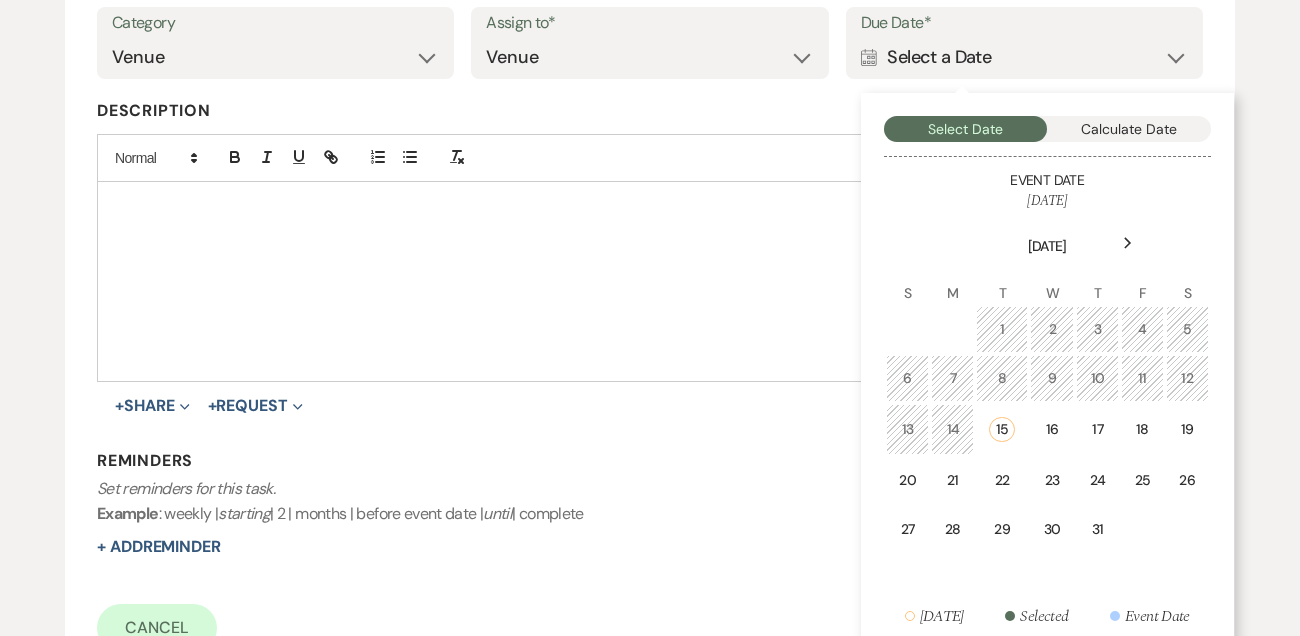 scroll, scrollTop: 454, scrollLeft: 0, axis: vertical 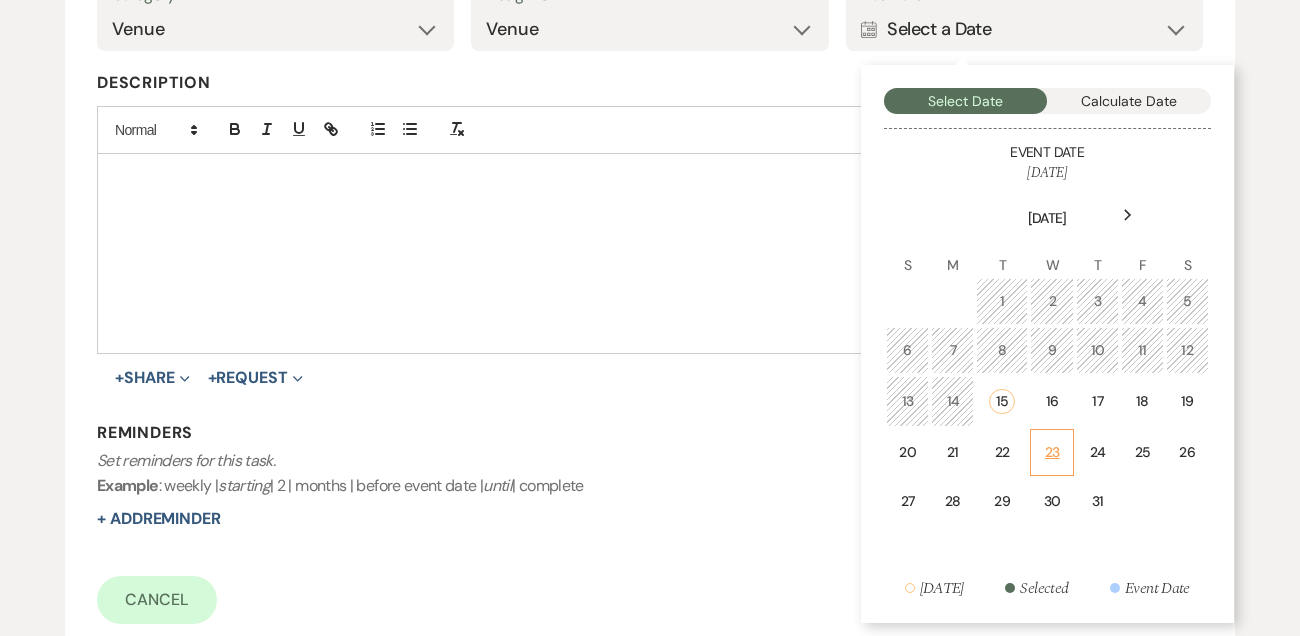 click on "23" at bounding box center (1052, 452) 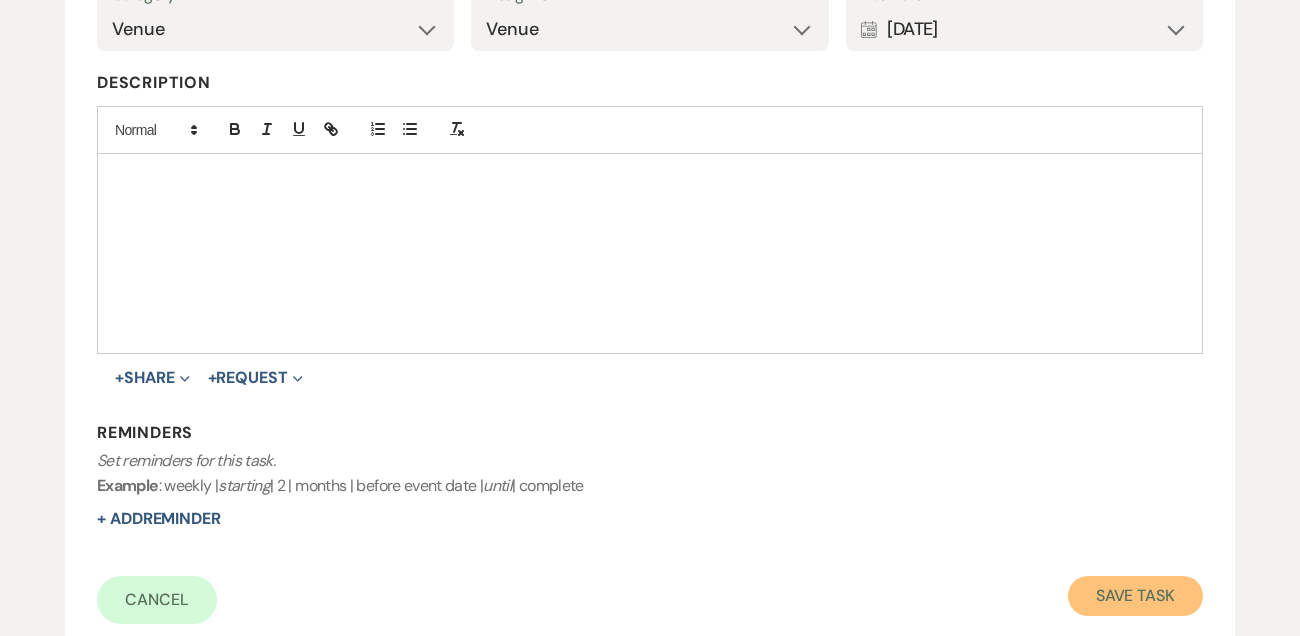 click on "Save Task" at bounding box center (1135, 596) 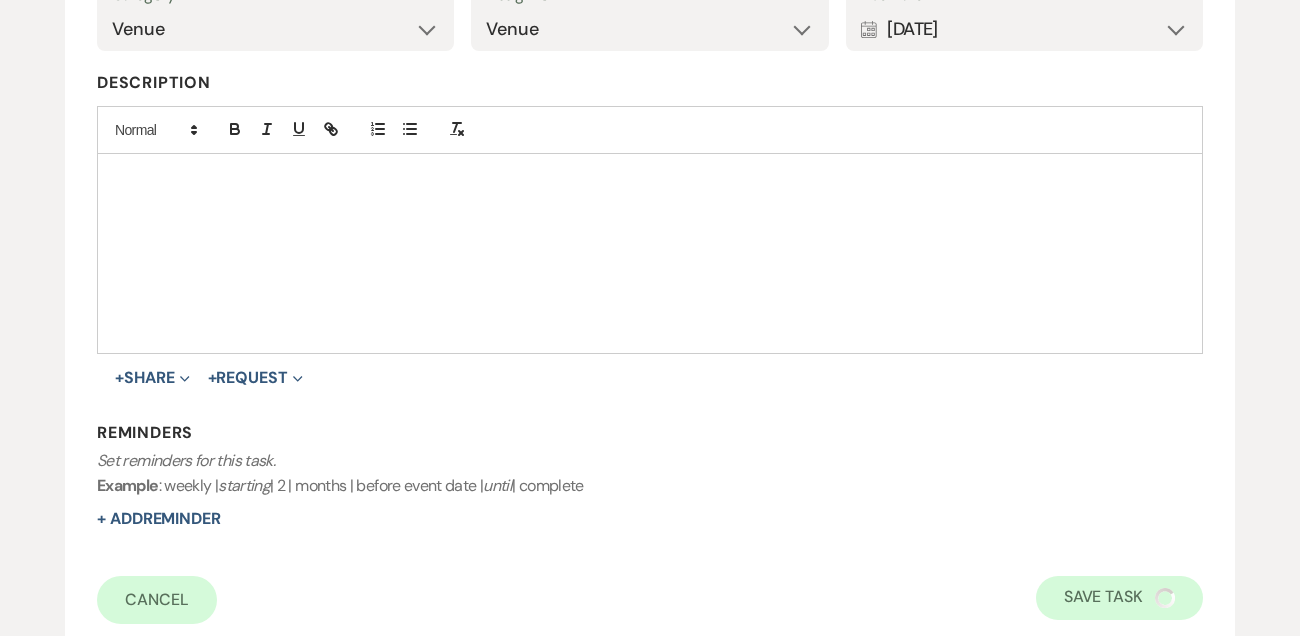 select on "9" 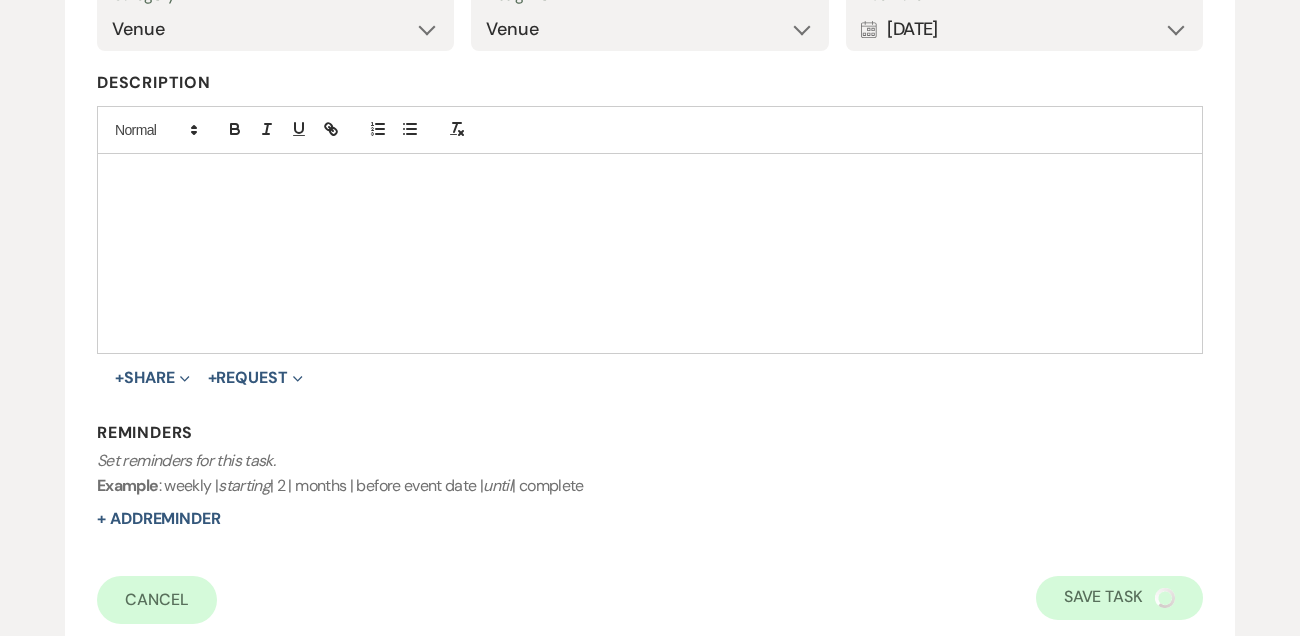select on "22" 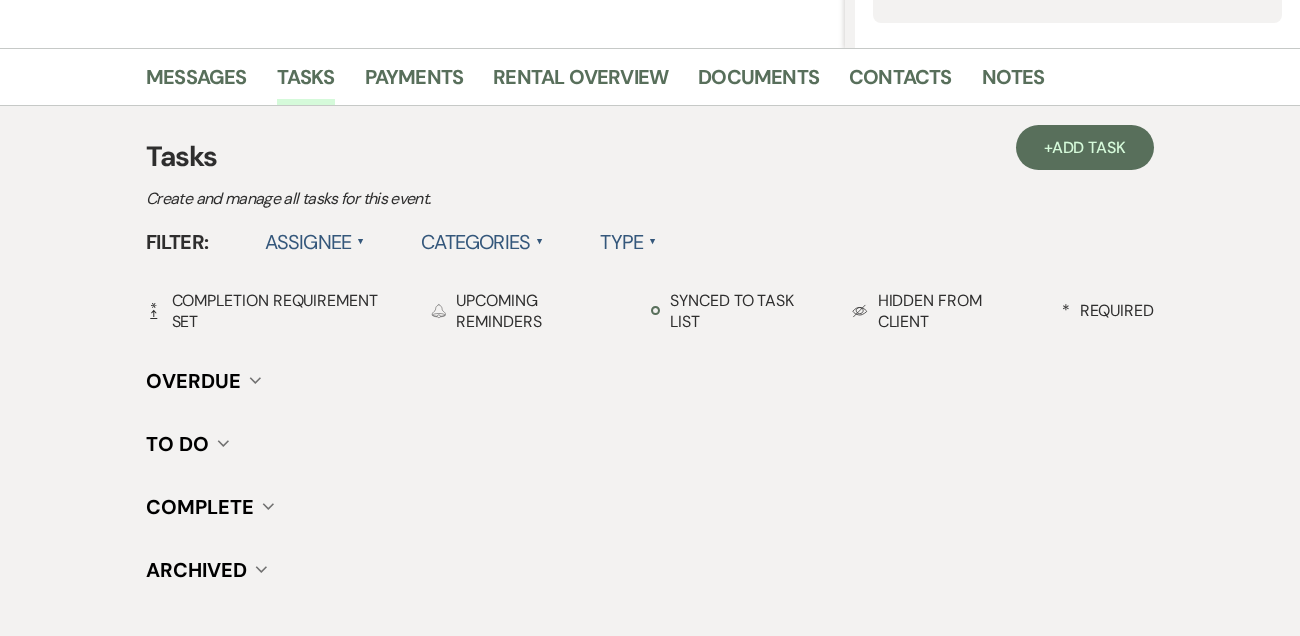scroll, scrollTop: 409, scrollLeft: 0, axis: vertical 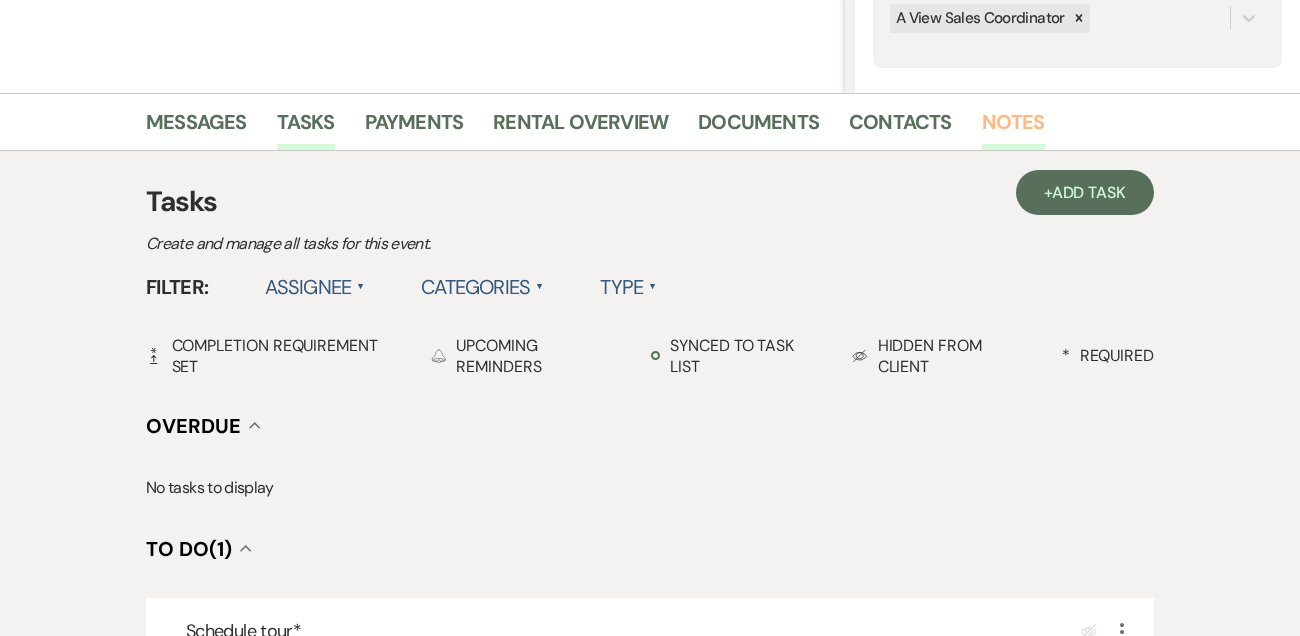 click on "Notes" at bounding box center [1013, 128] 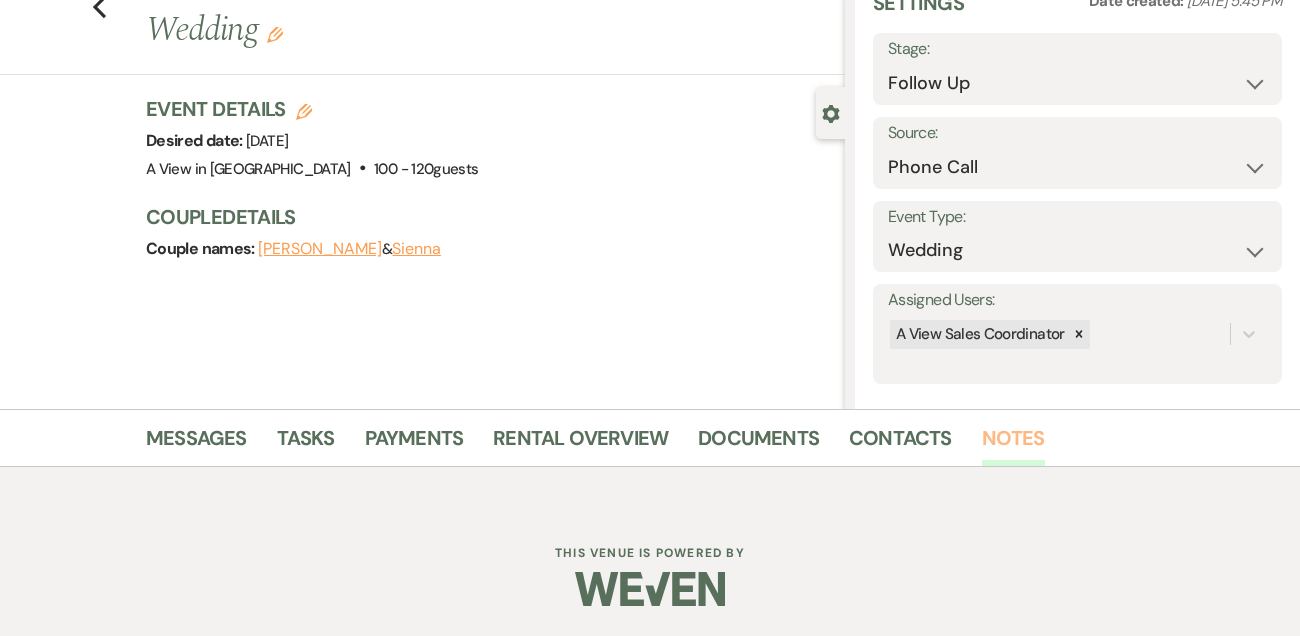 scroll, scrollTop: 409, scrollLeft: 0, axis: vertical 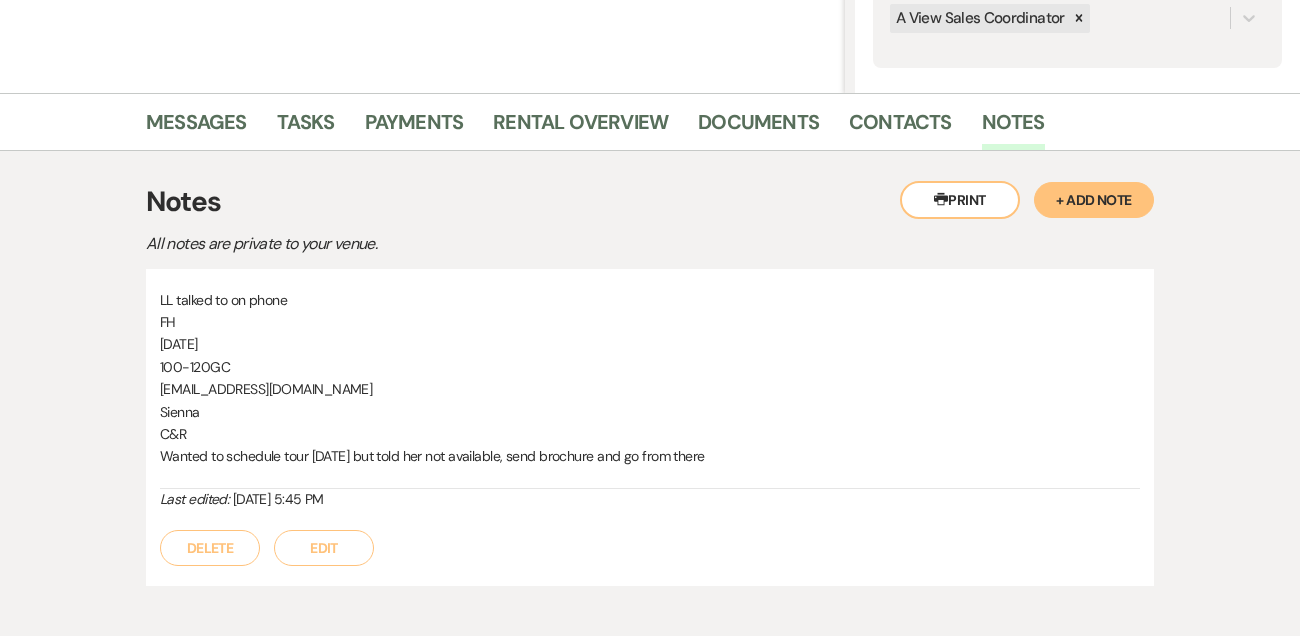 click on "Edit" at bounding box center [324, 548] 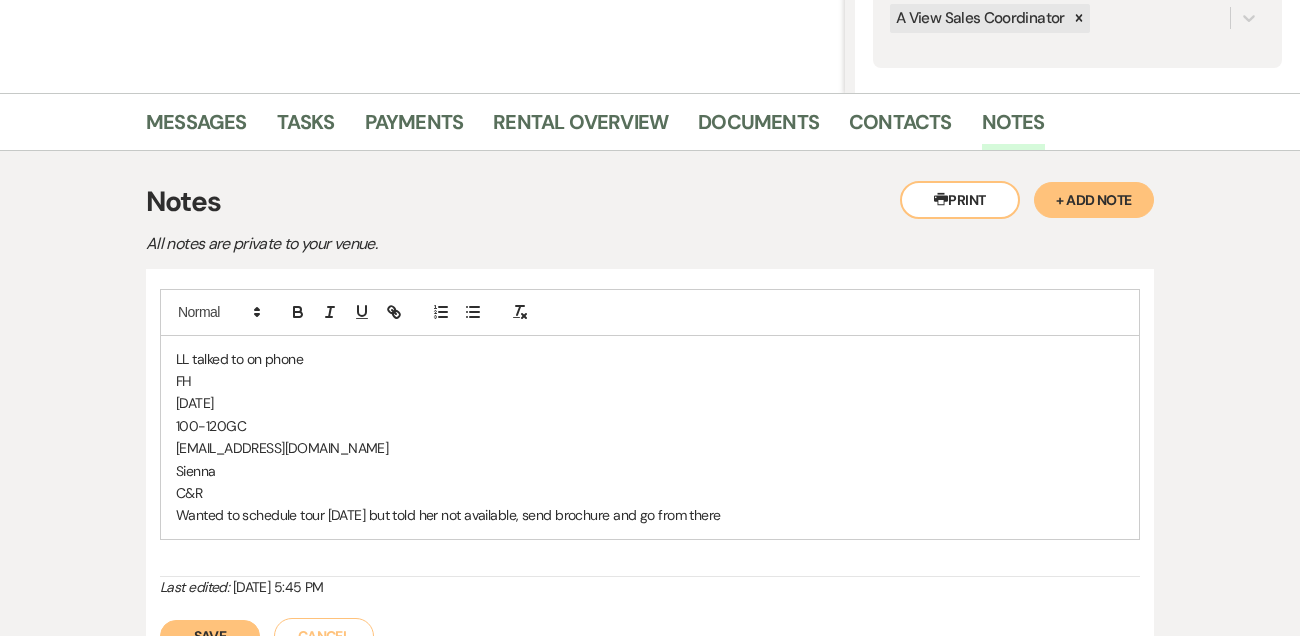 click on "Wanted to schedule tour [DATE] but told her not available, send brochure and go from there" at bounding box center (650, 515) 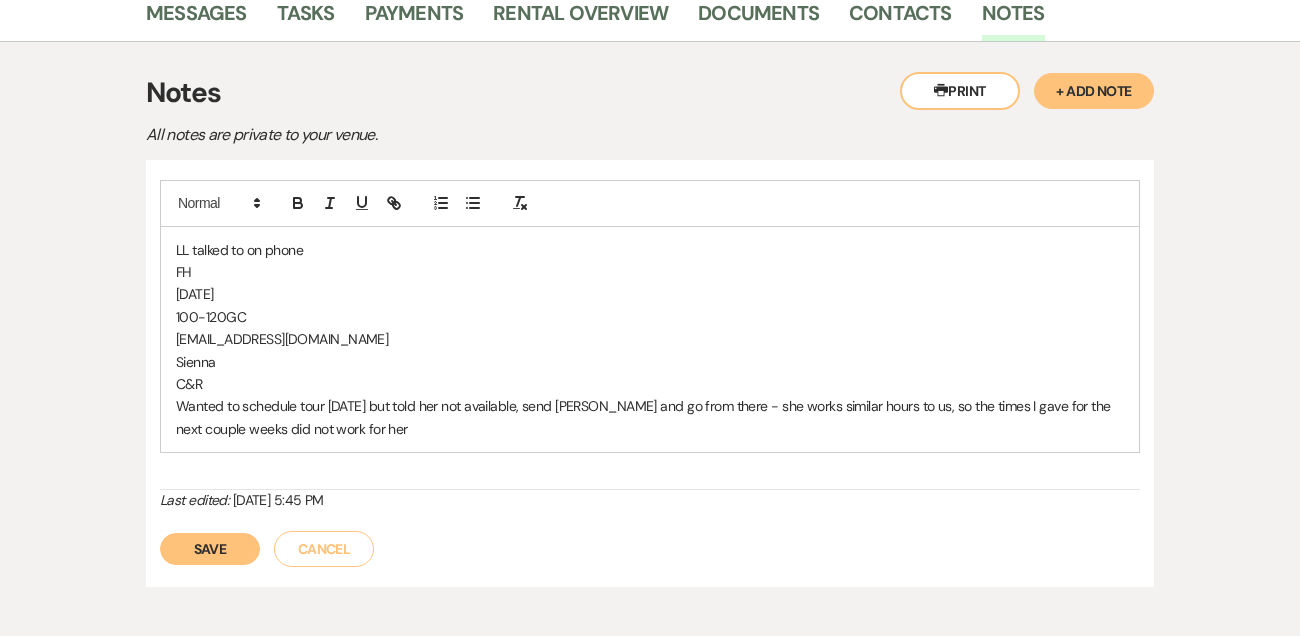 scroll, scrollTop: 626, scrollLeft: 0, axis: vertical 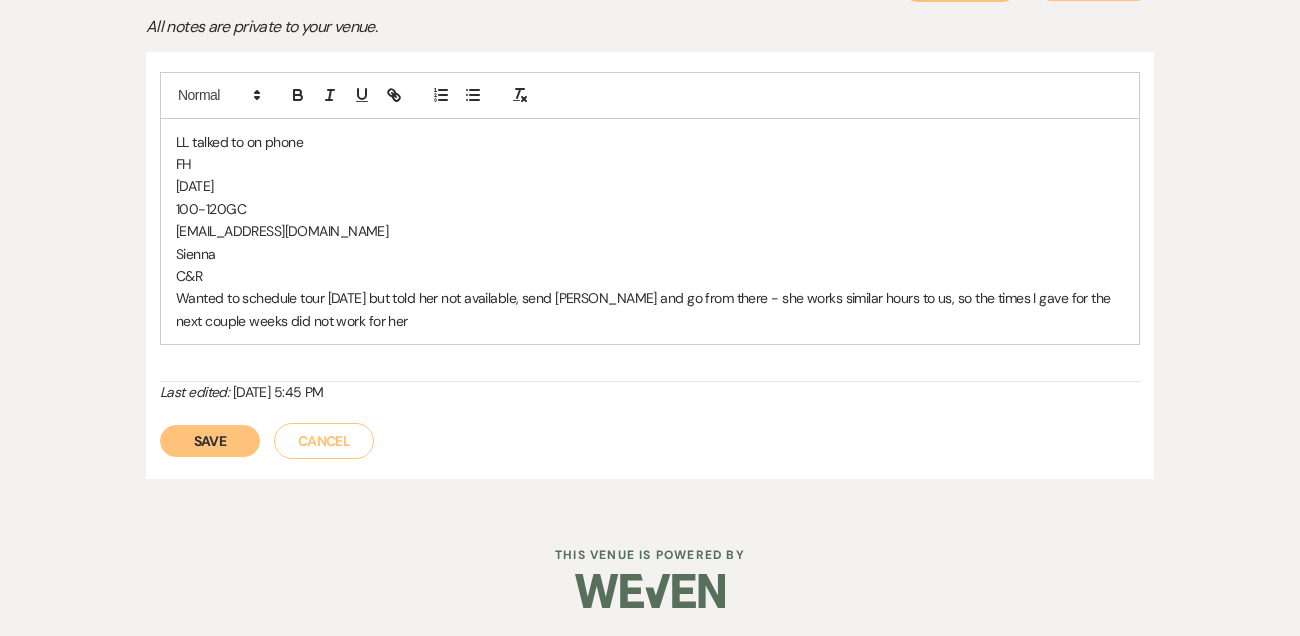 click on "Save" at bounding box center [210, 441] 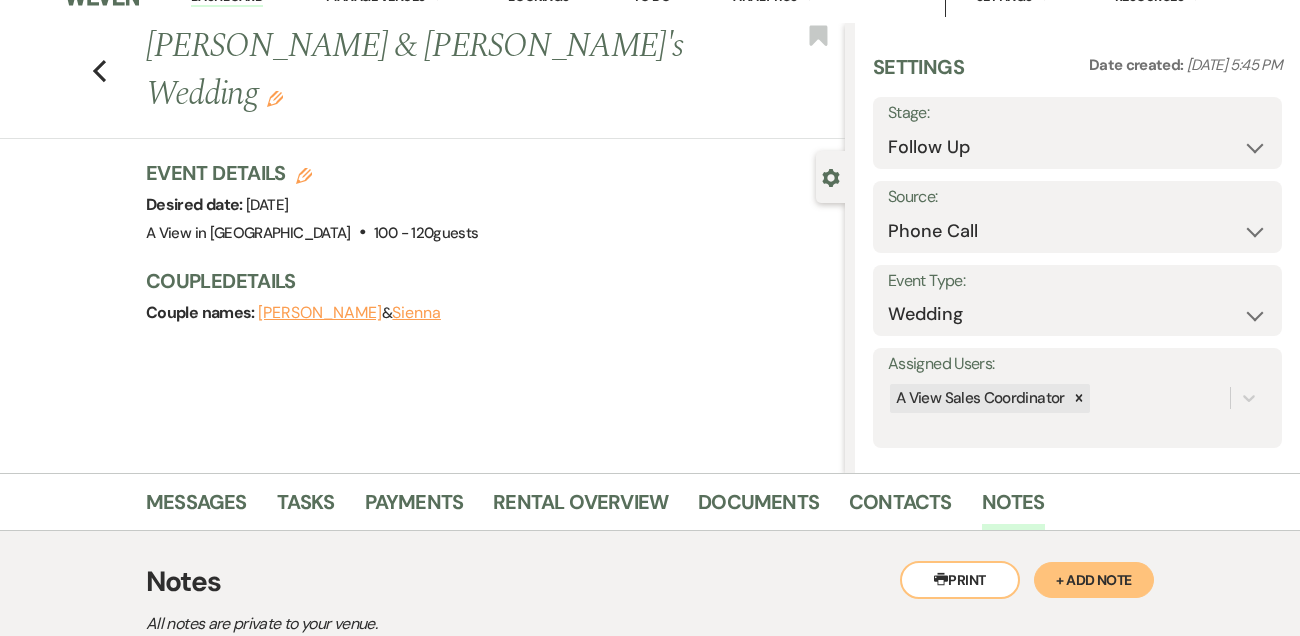 scroll, scrollTop: 0, scrollLeft: 0, axis: both 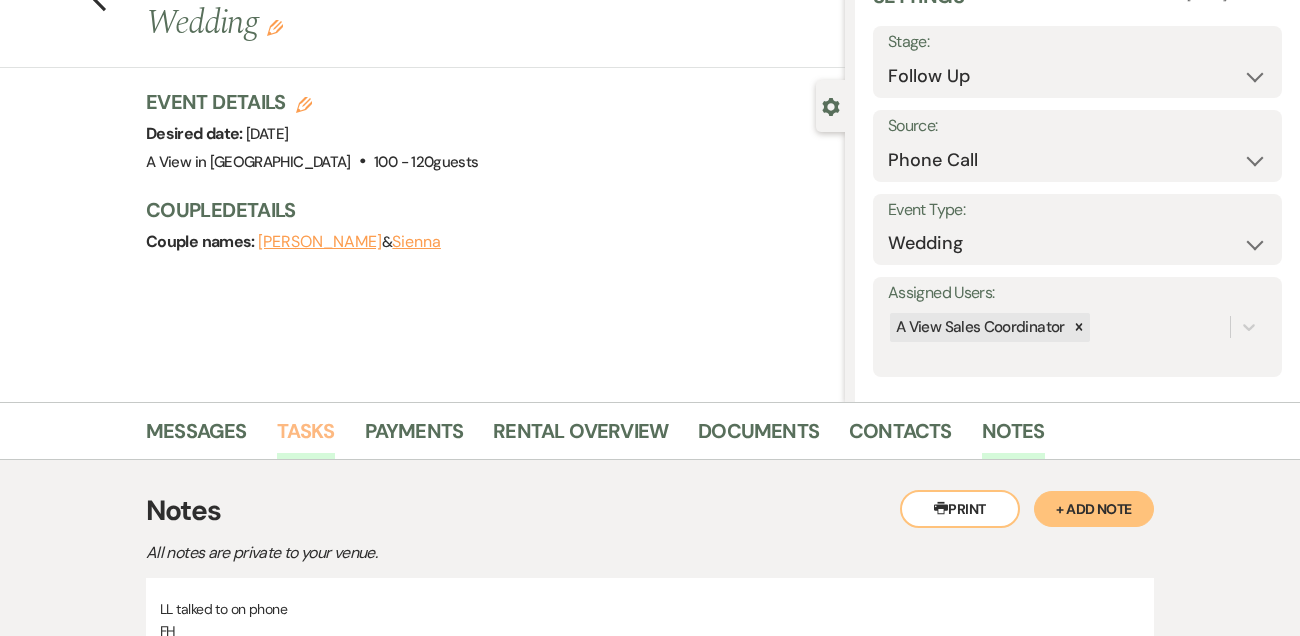 click on "Tasks" at bounding box center (306, 437) 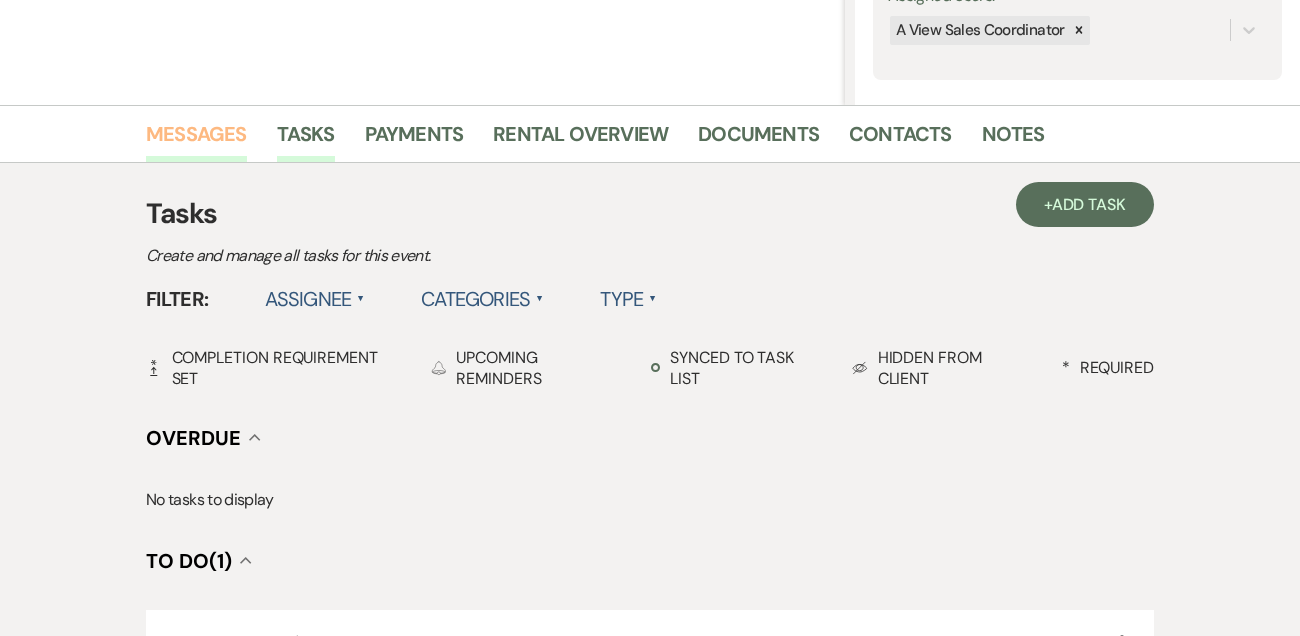 click on "Messages" at bounding box center [196, 140] 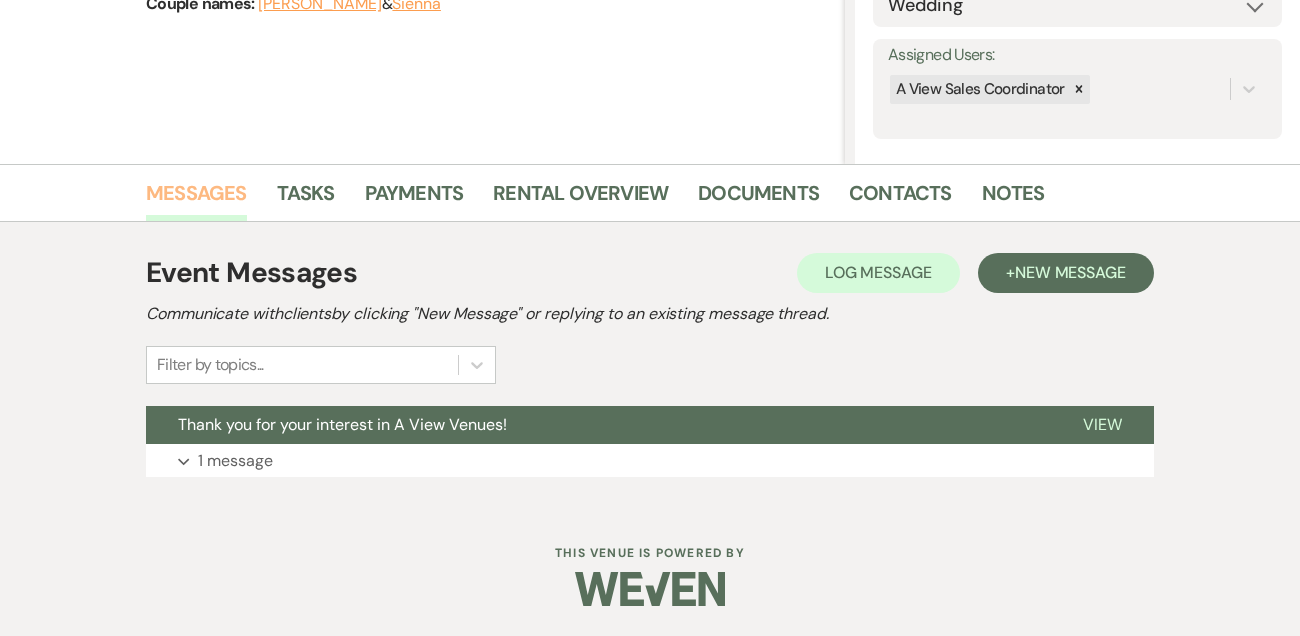 scroll, scrollTop: 337, scrollLeft: 0, axis: vertical 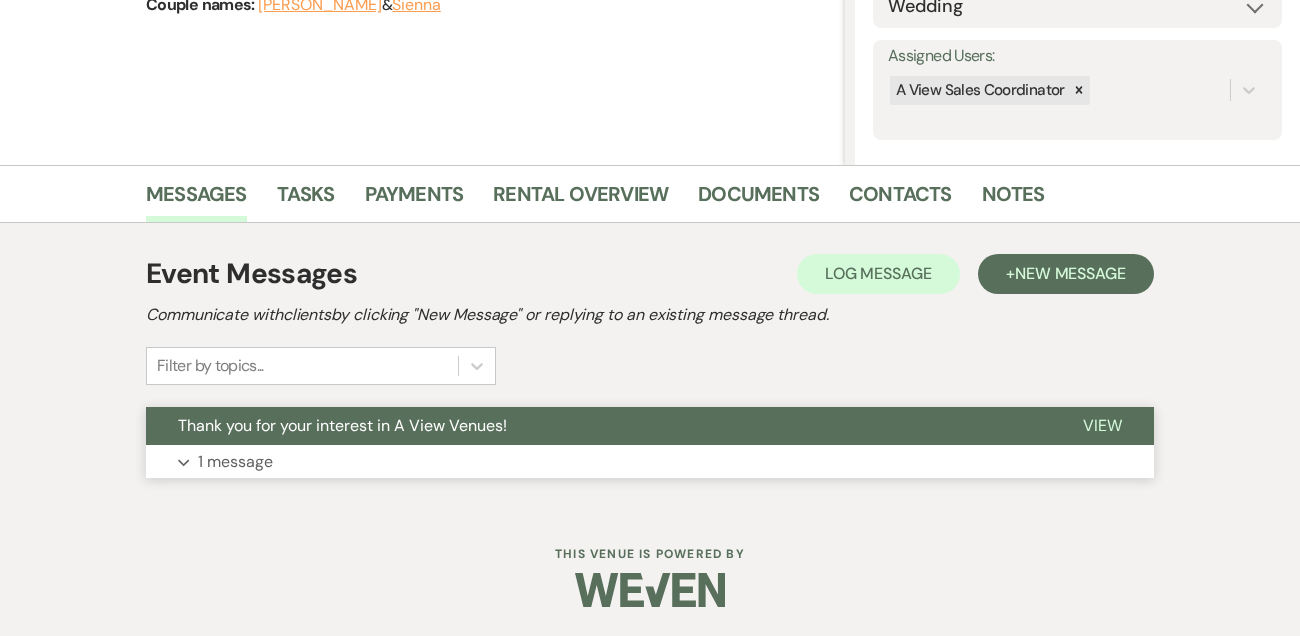 click on "1 message" at bounding box center [235, 462] 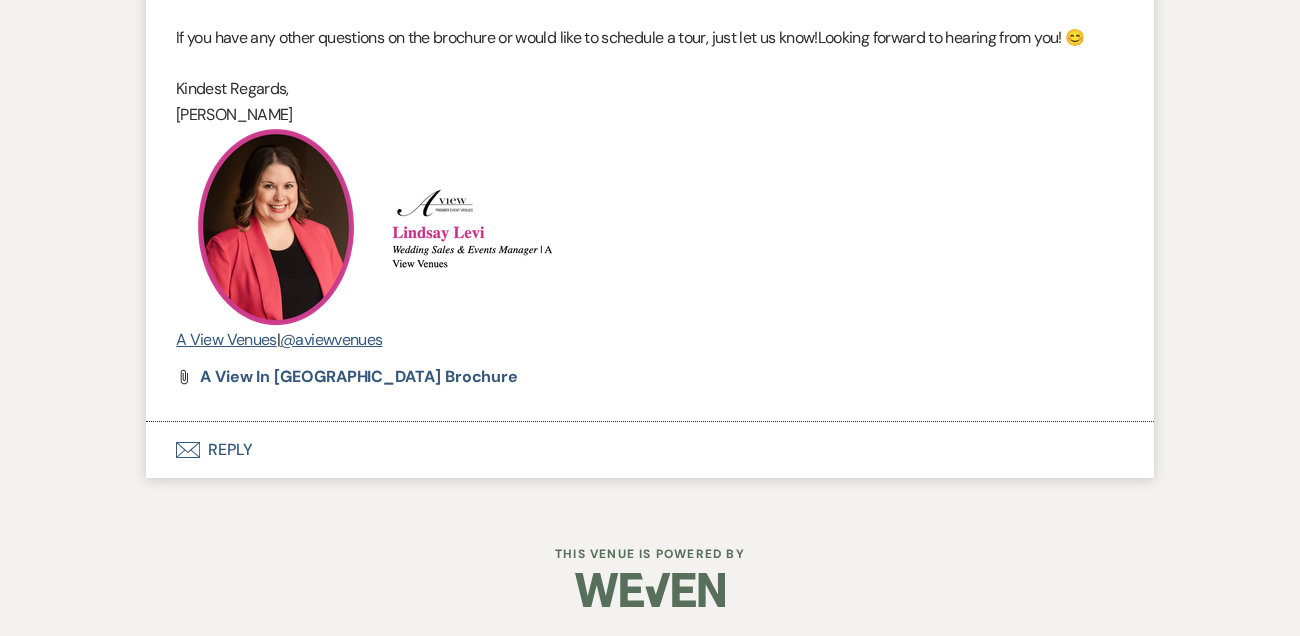scroll, scrollTop: 0, scrollLeft: 0, axis: both 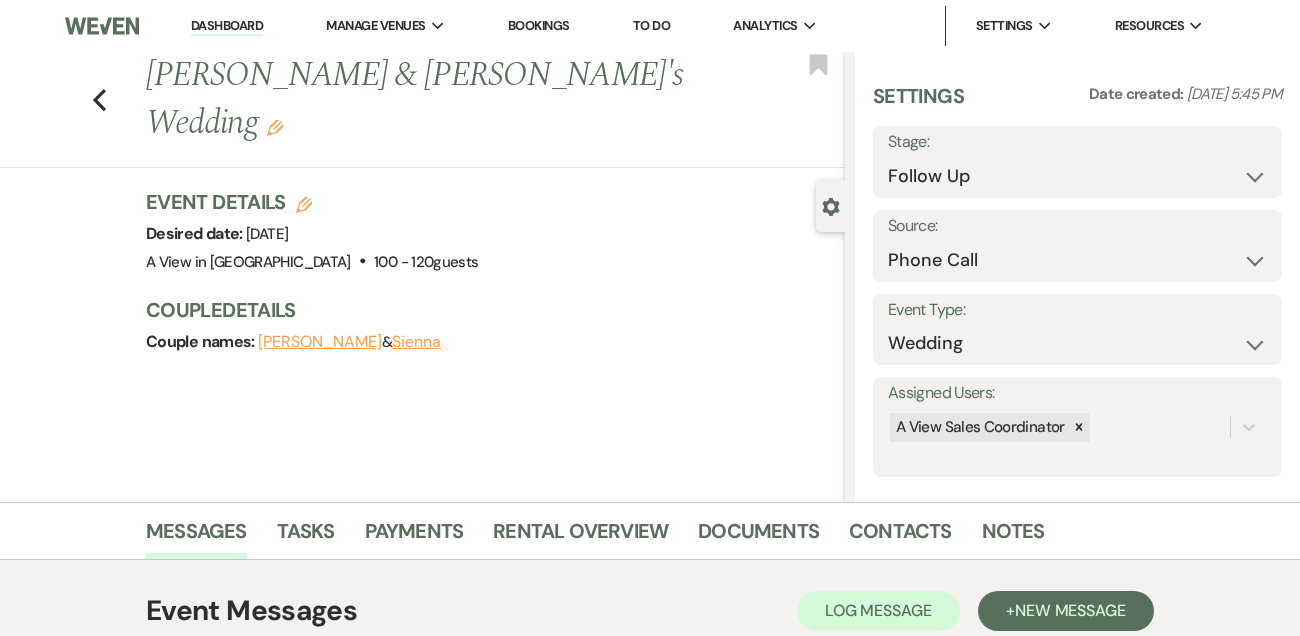 click on "Dashboard" at bounding box center [227, 26] 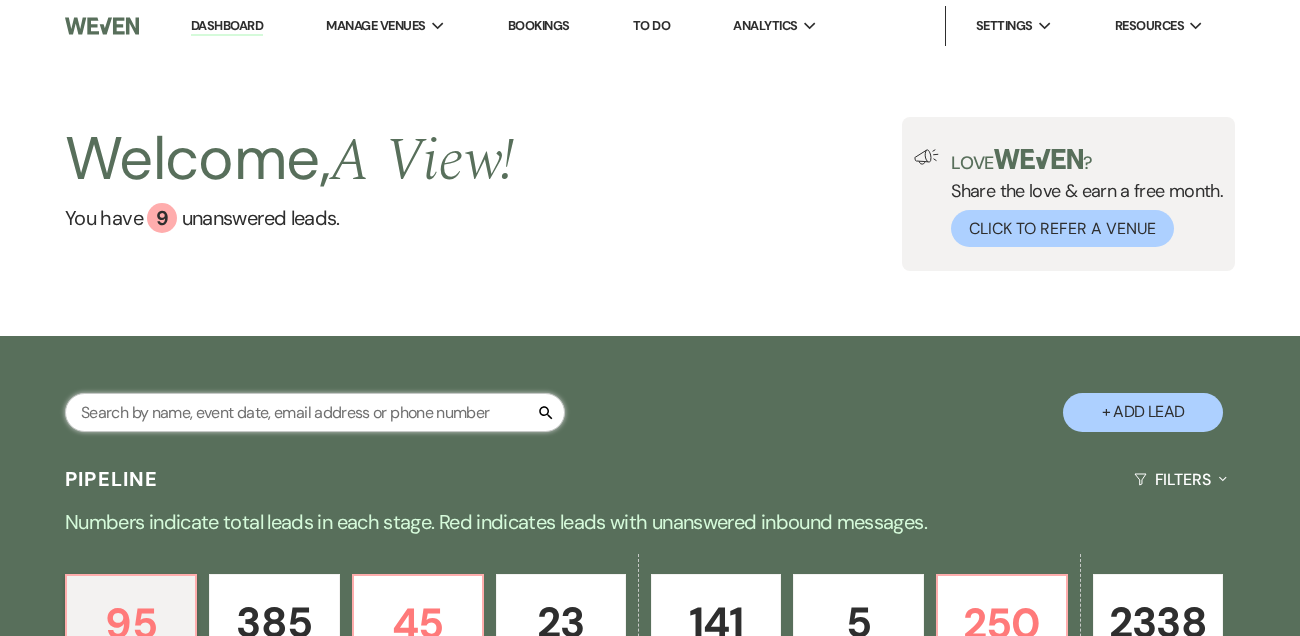 click at bounding box center (315, 412) 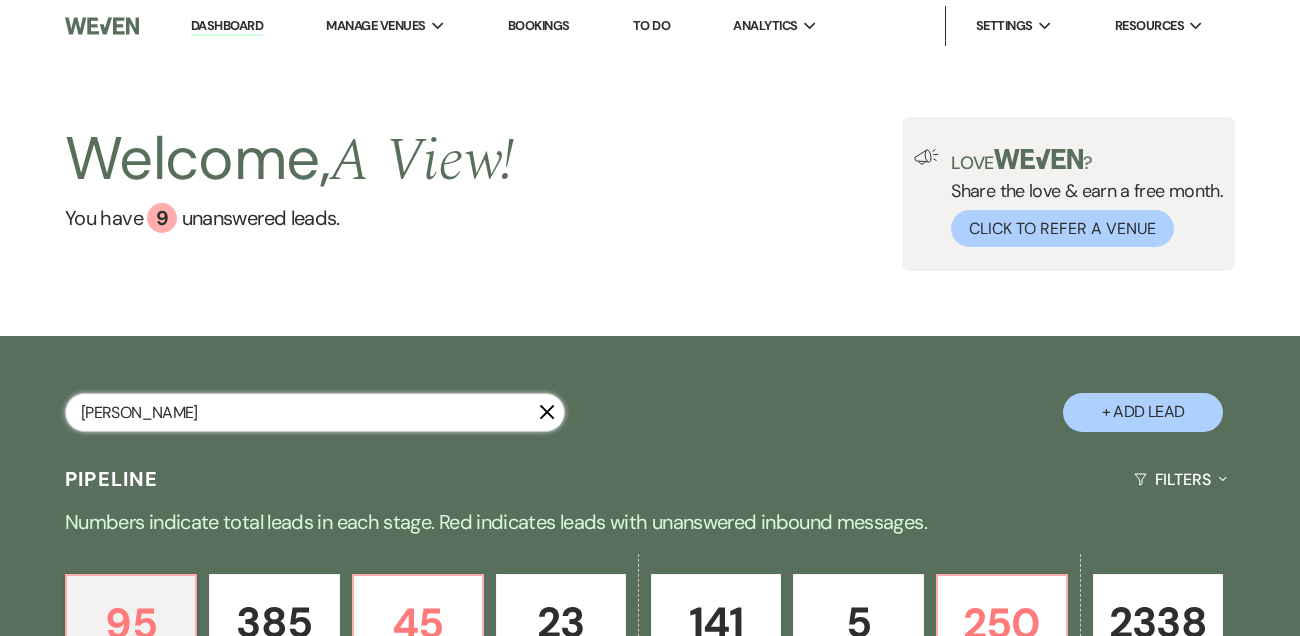 type on "[PERSON_NAME]" 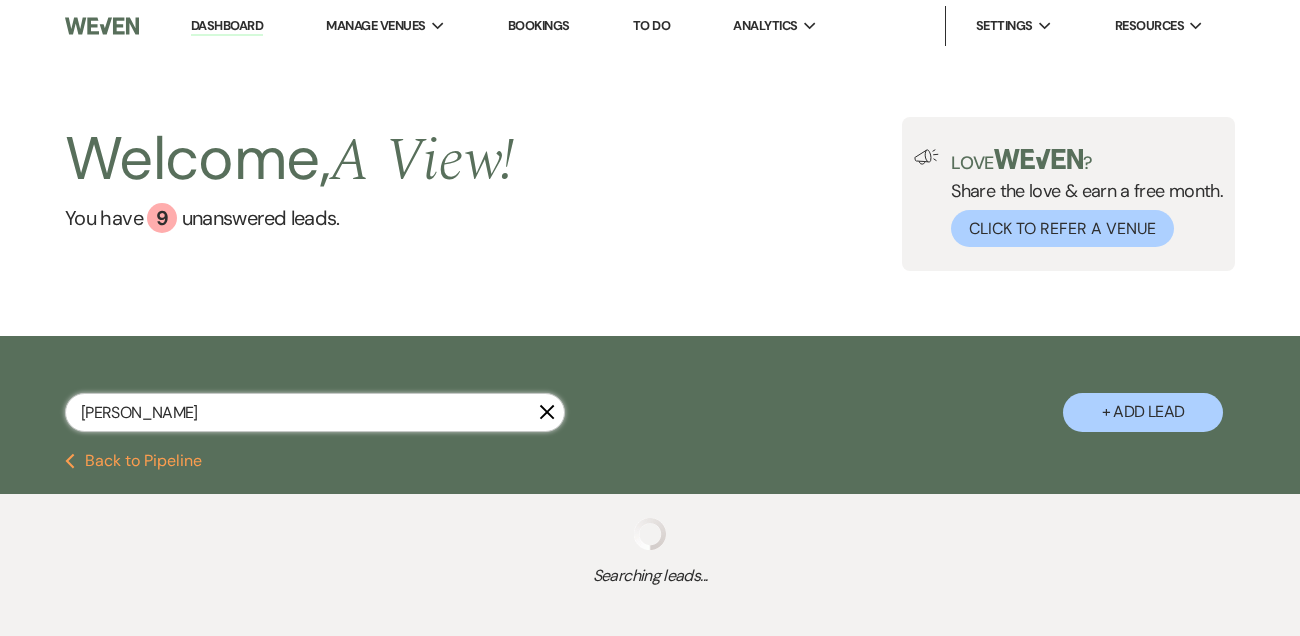 select on "4" 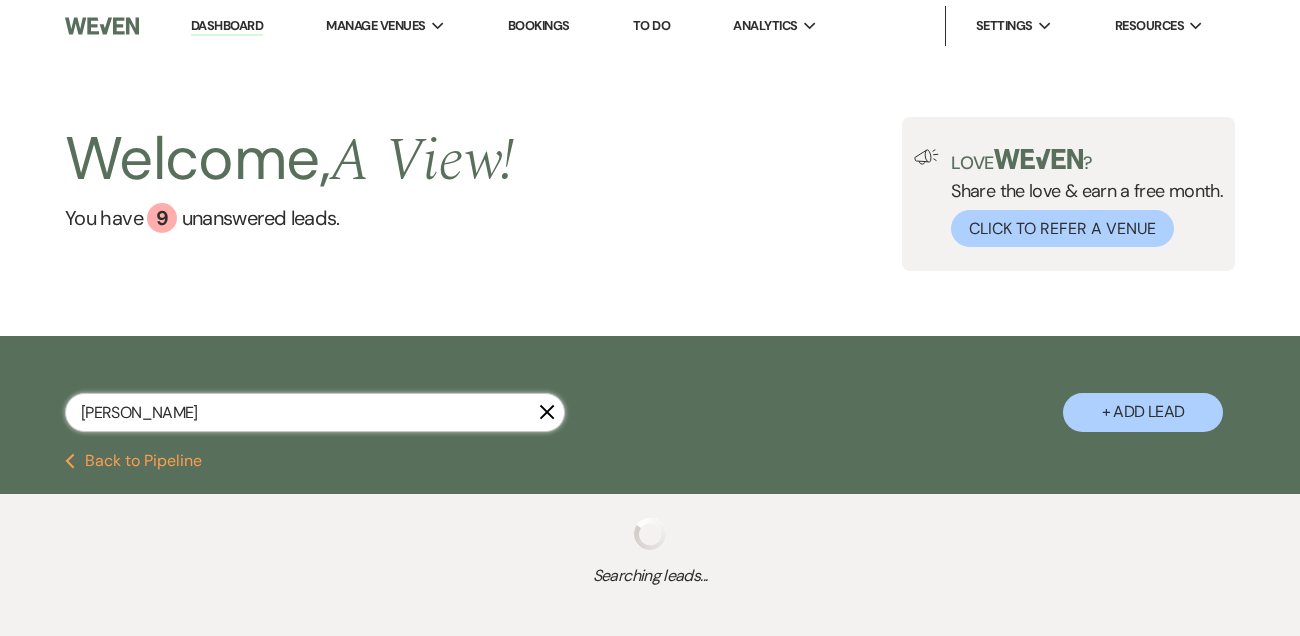 select on "8" 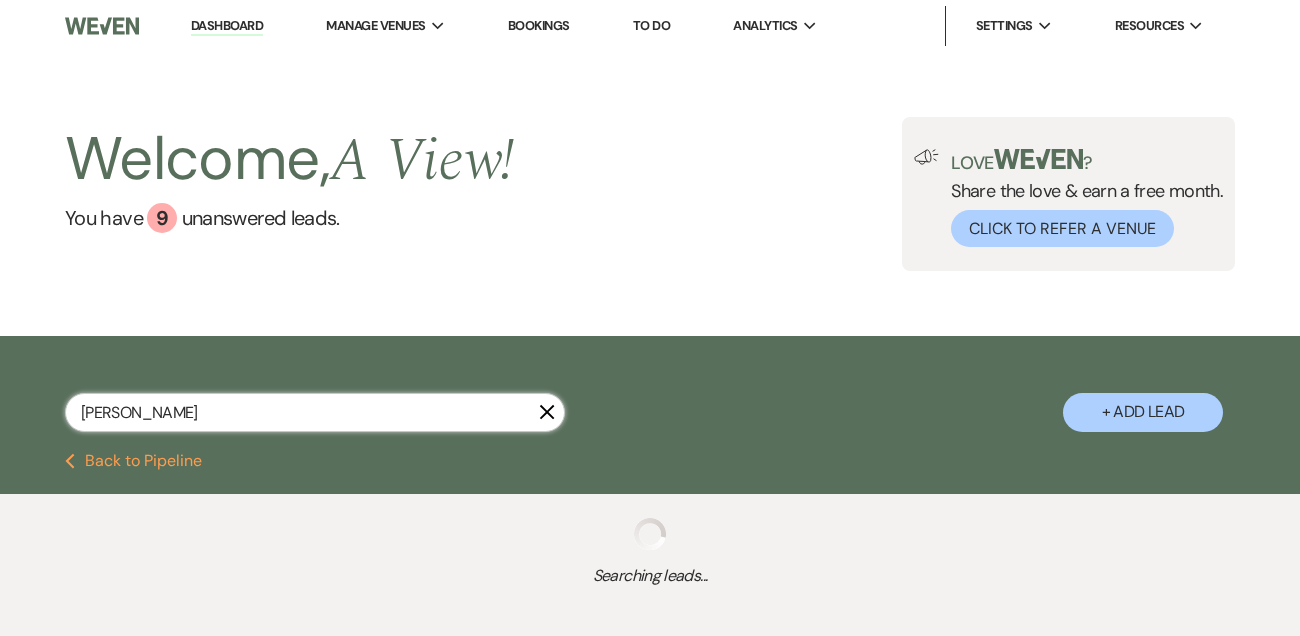 select on "4" 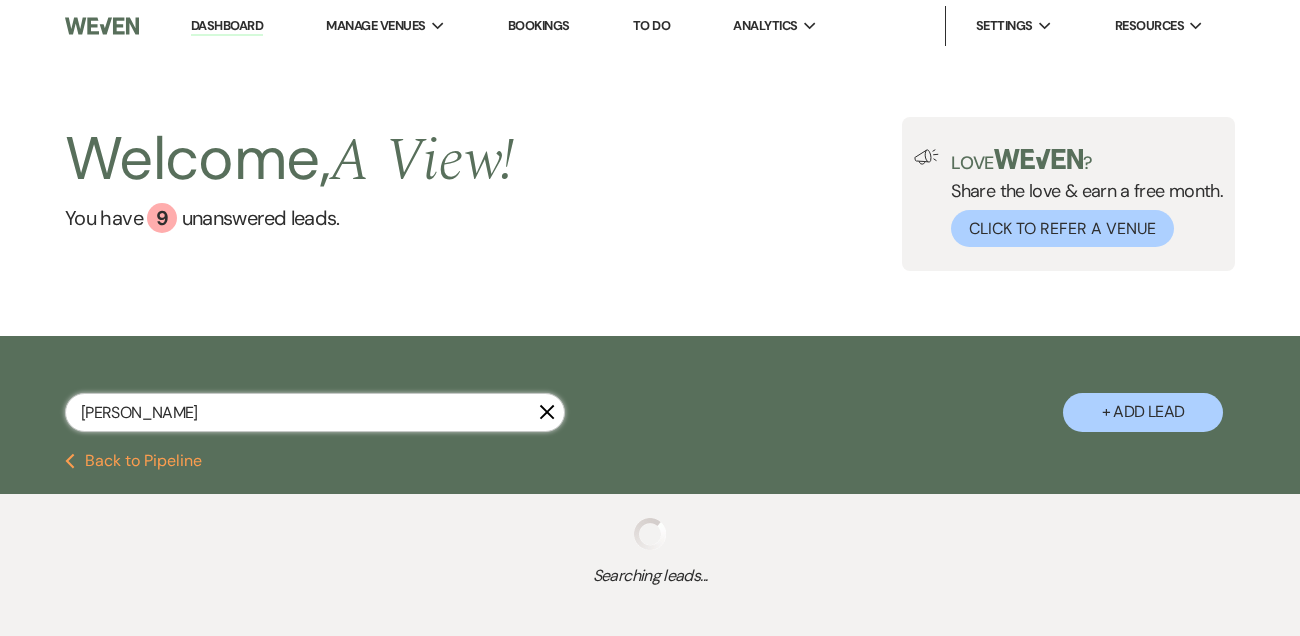 select on "8" 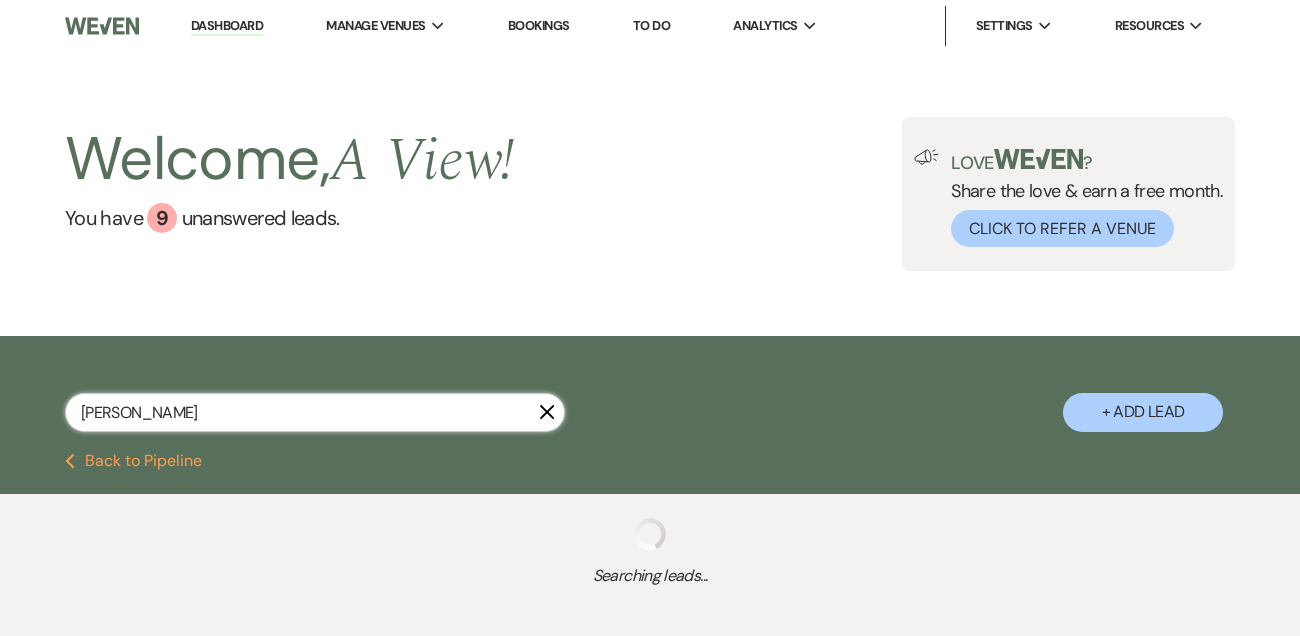 select on "4" 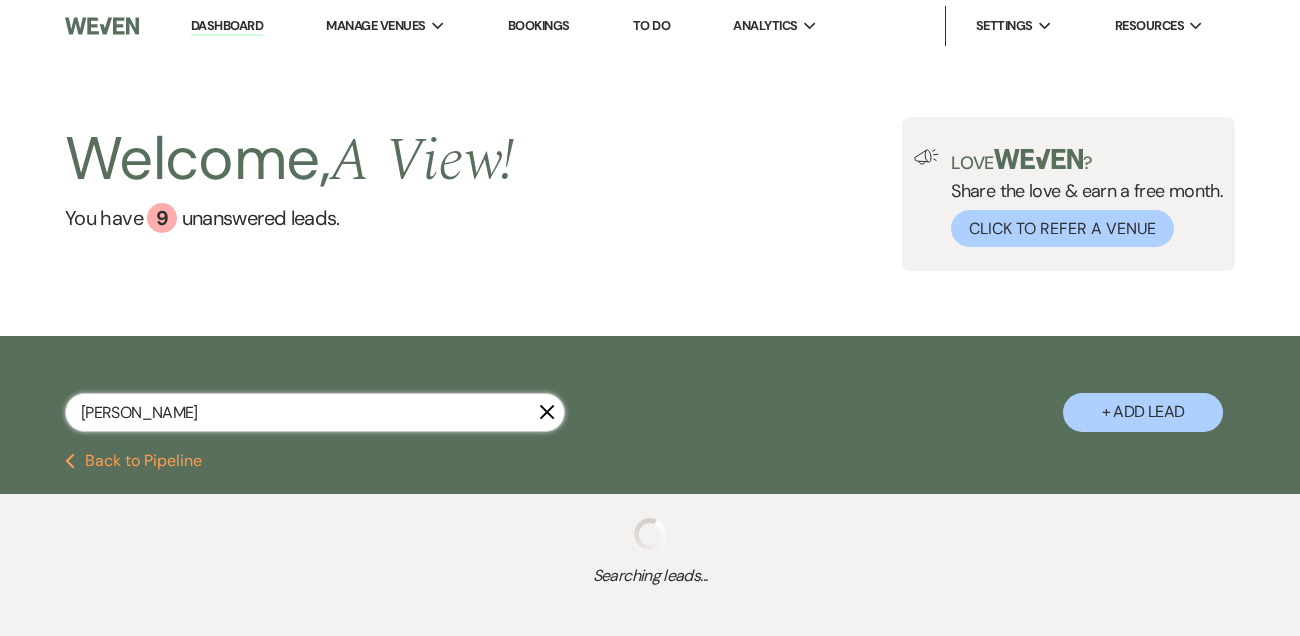 select on "4" 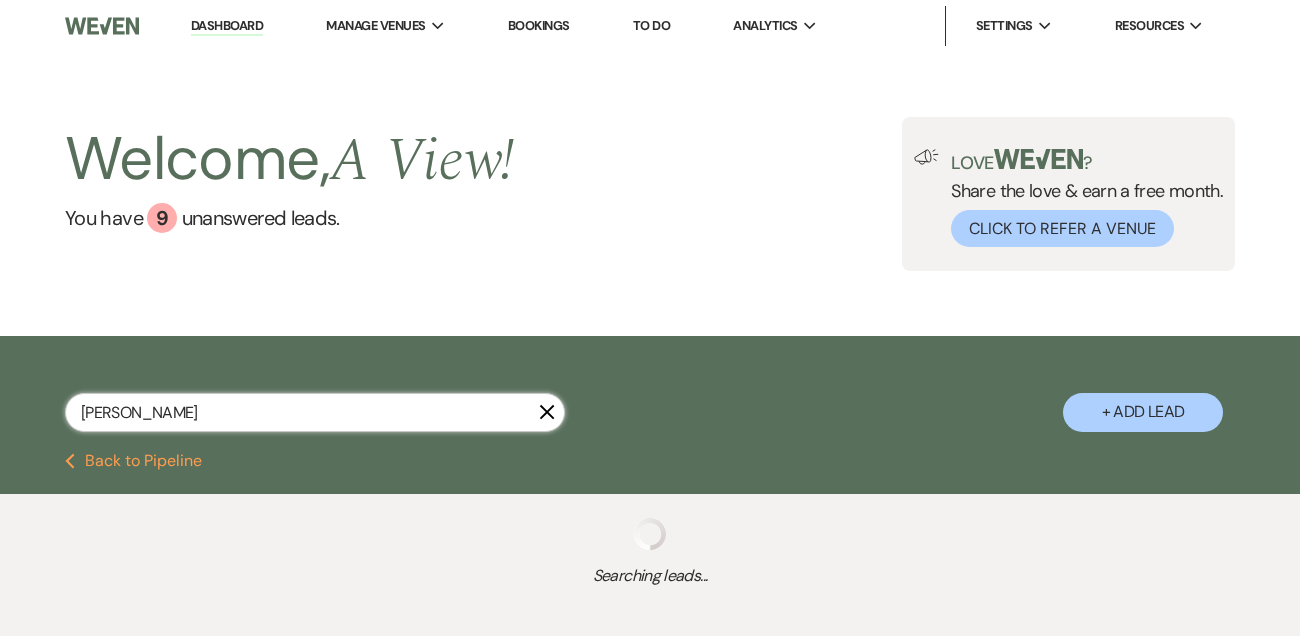 select on "9" 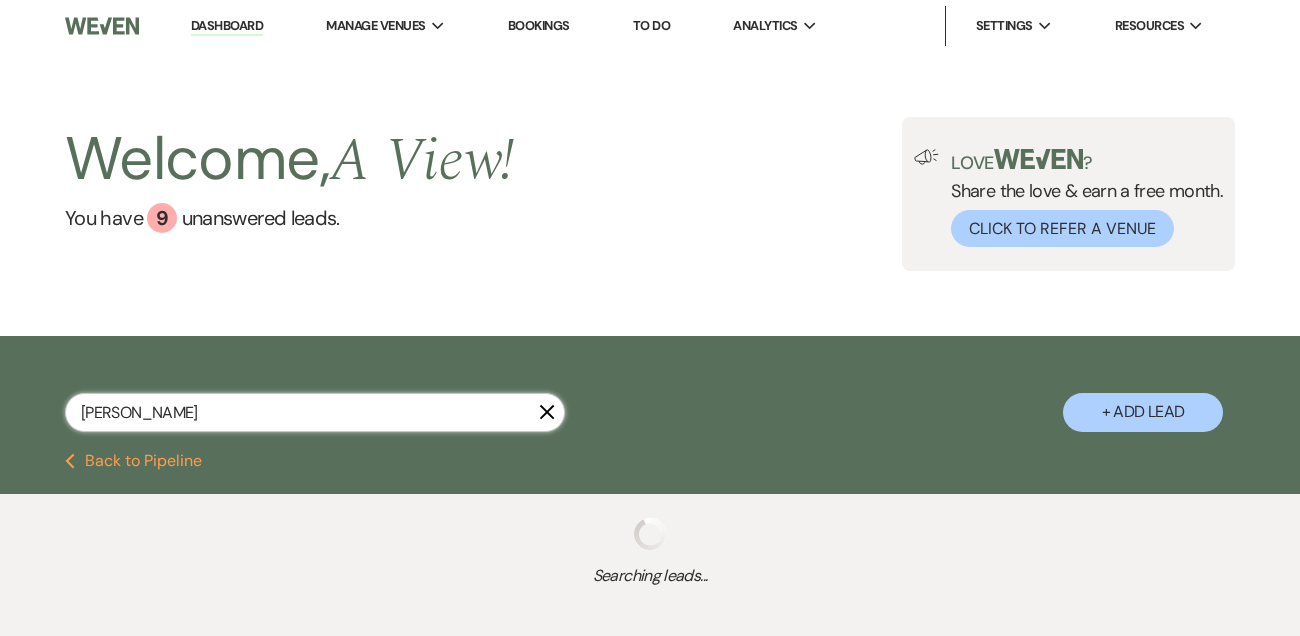 select on "9" 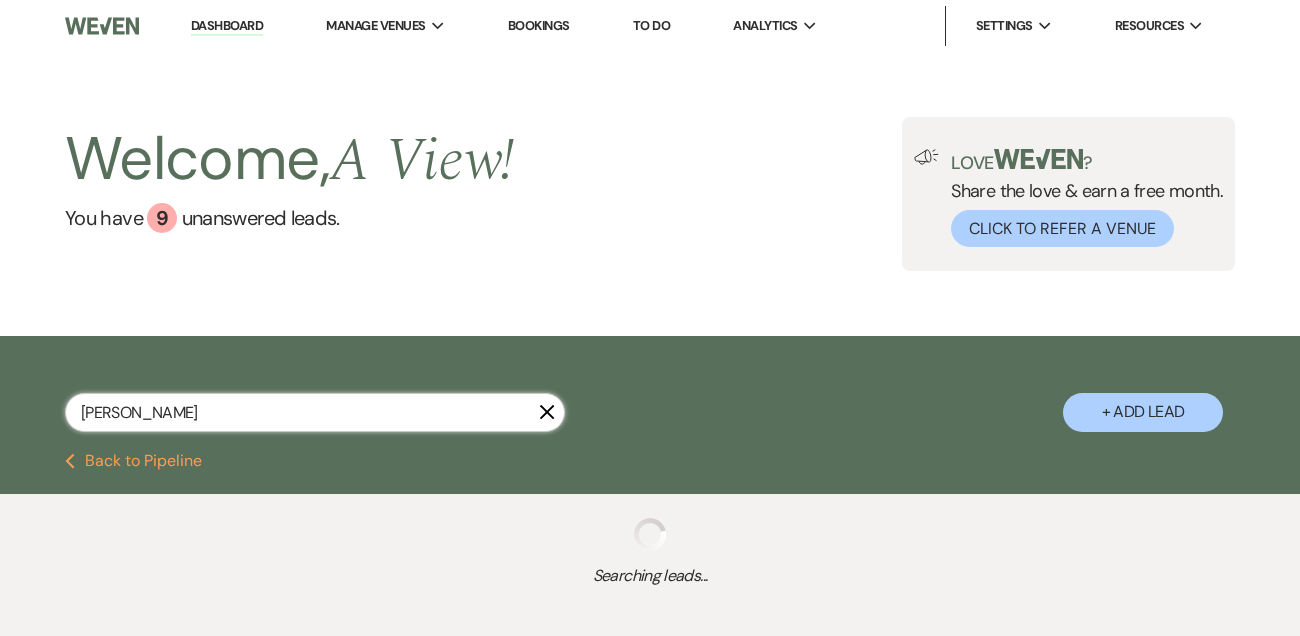 select on "8" 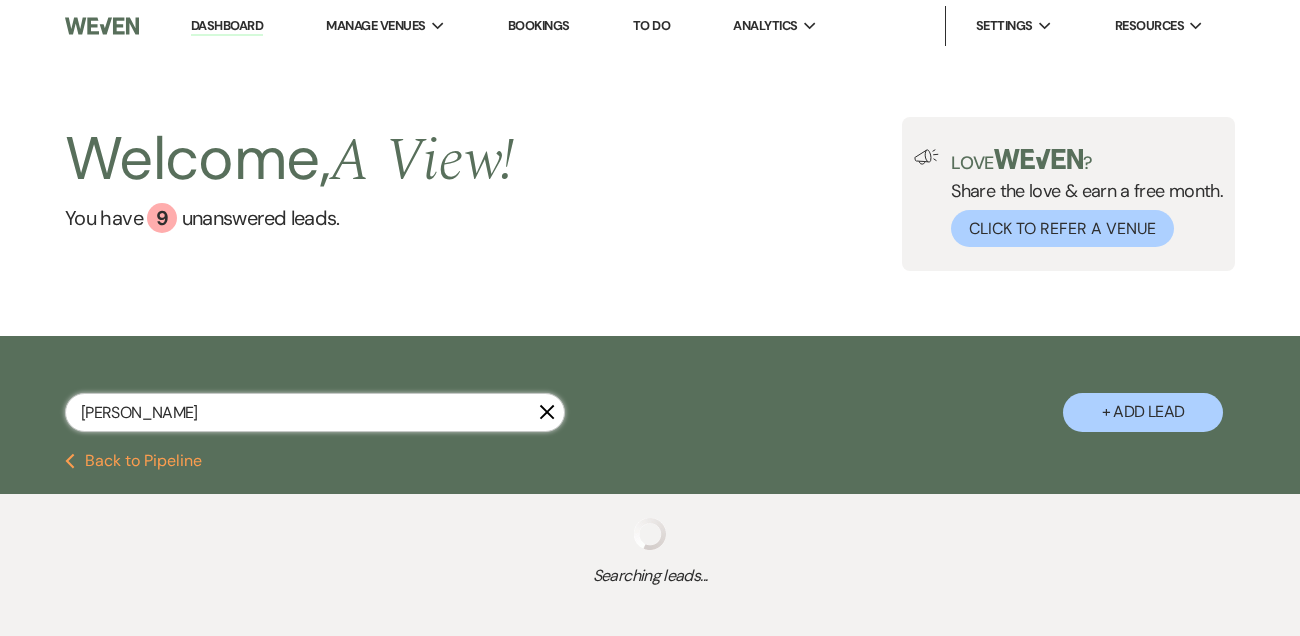 select on "4" 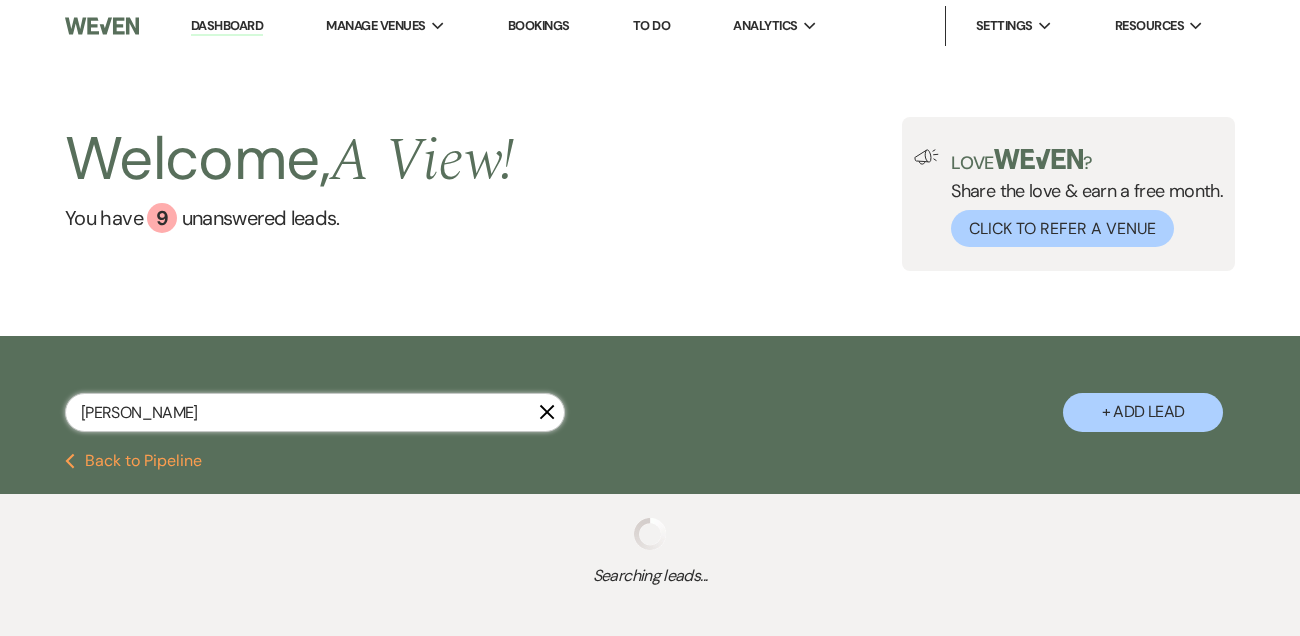 select on "9" 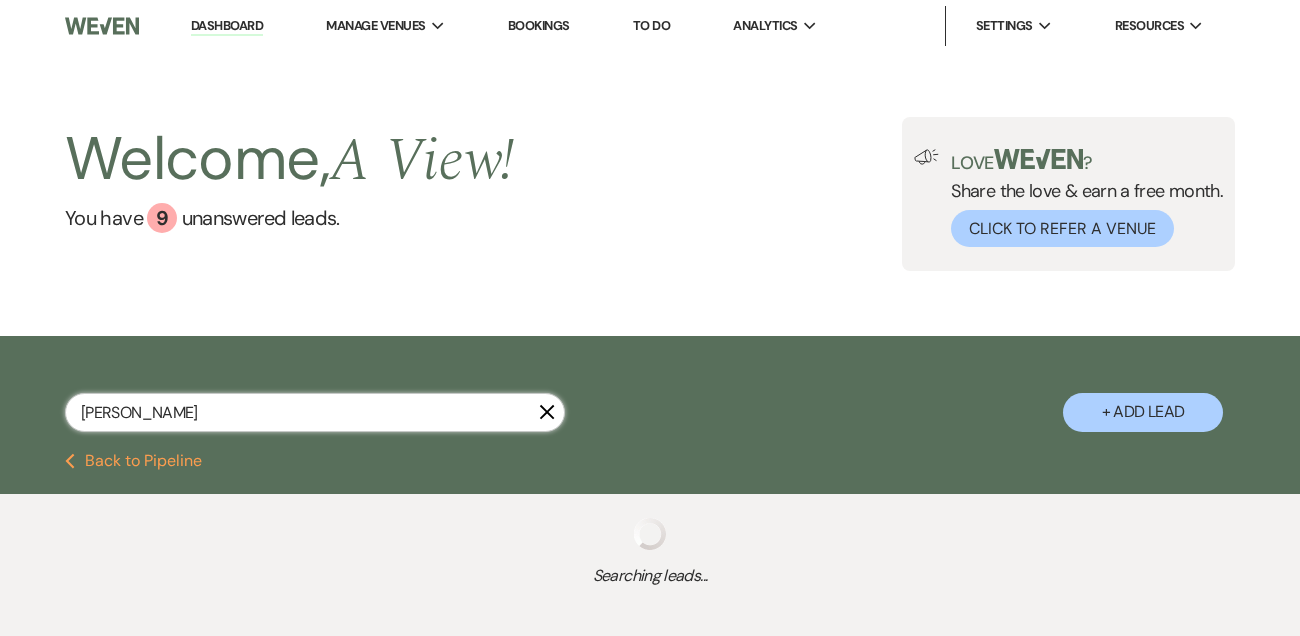 select on "8" 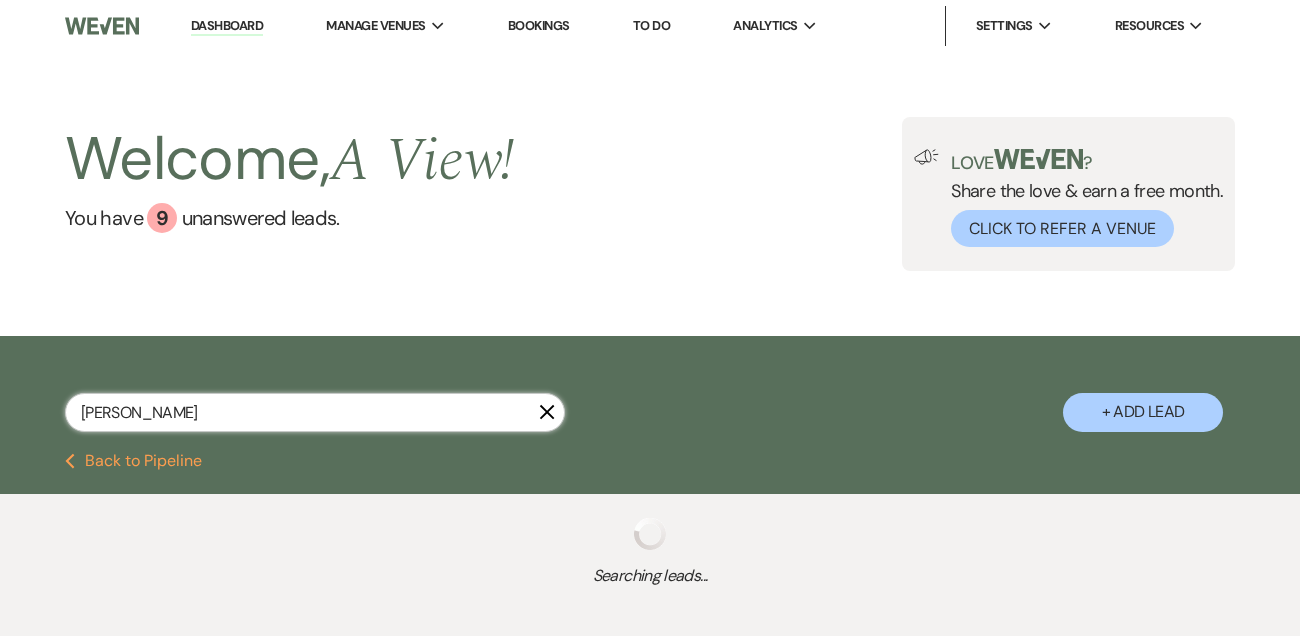 select on "4" 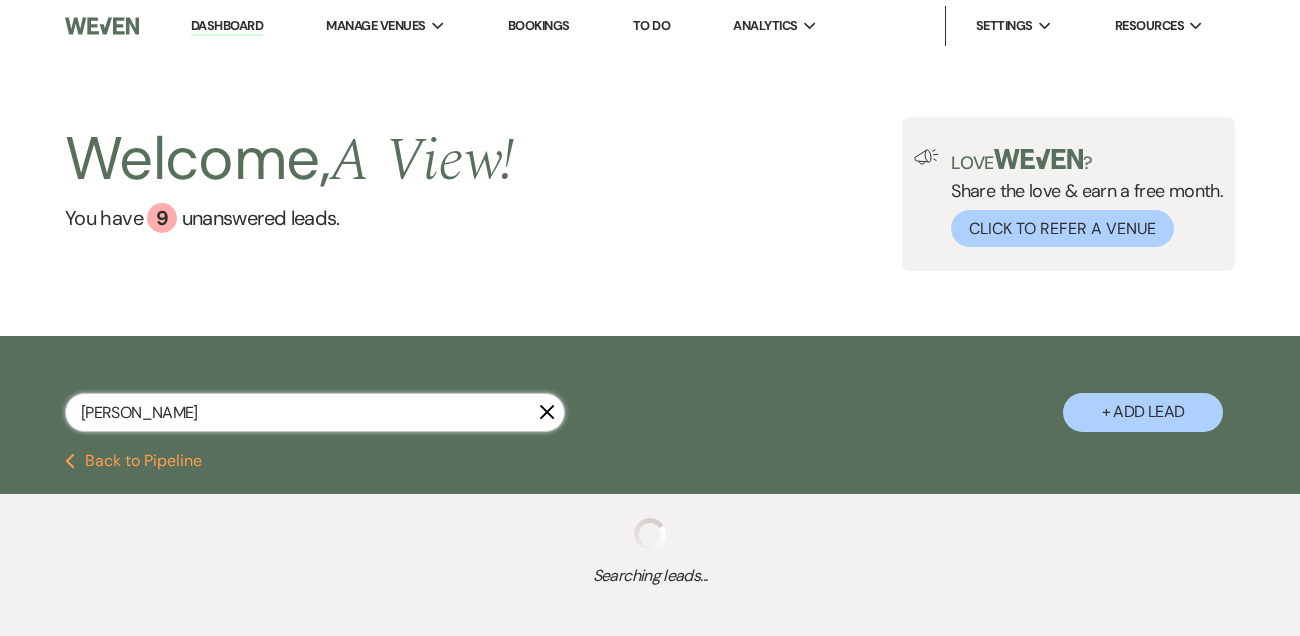select on "9" 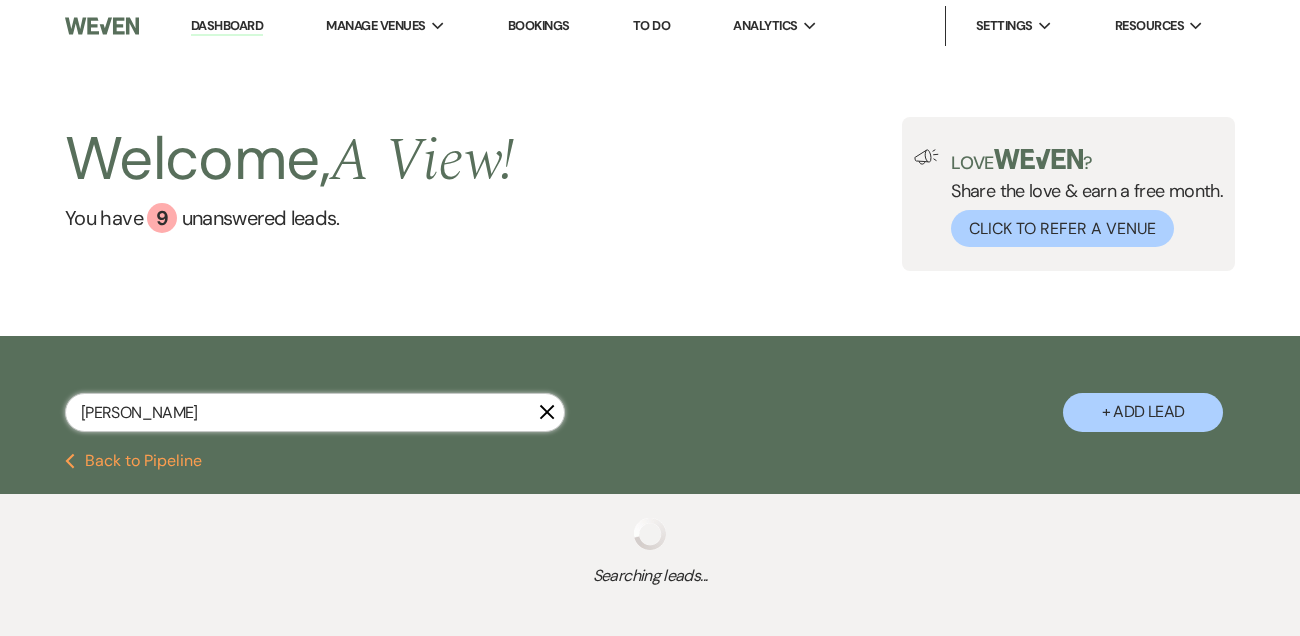 select on "8" 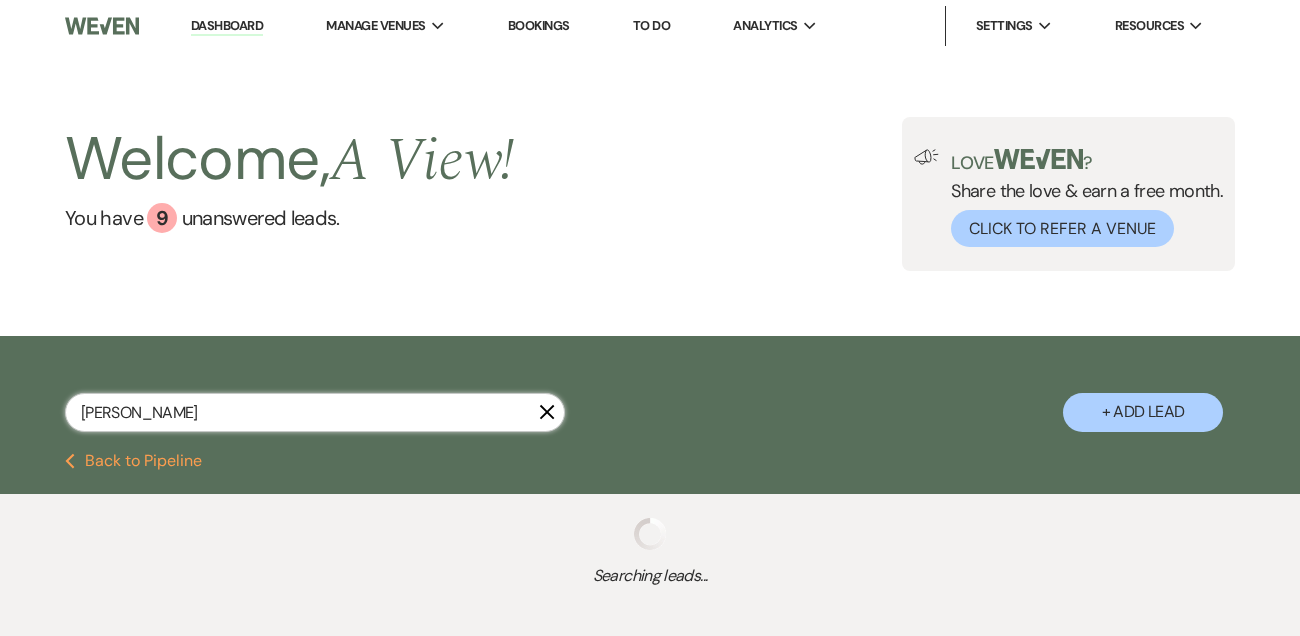 select on "6" 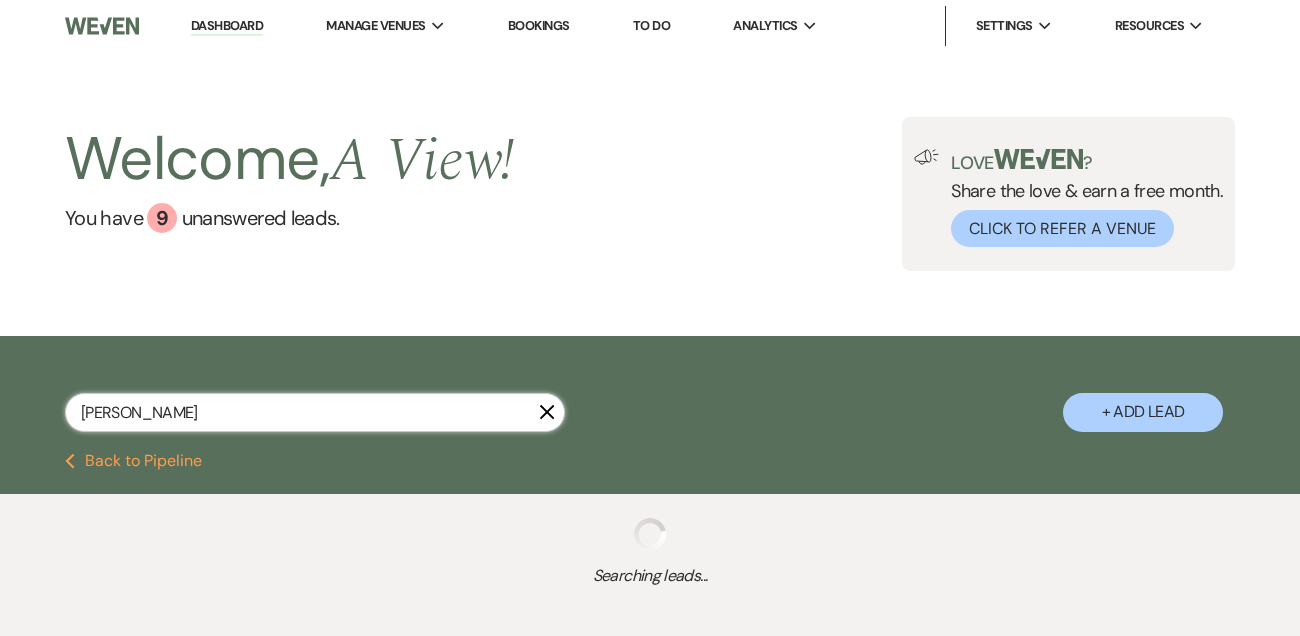select on "8" 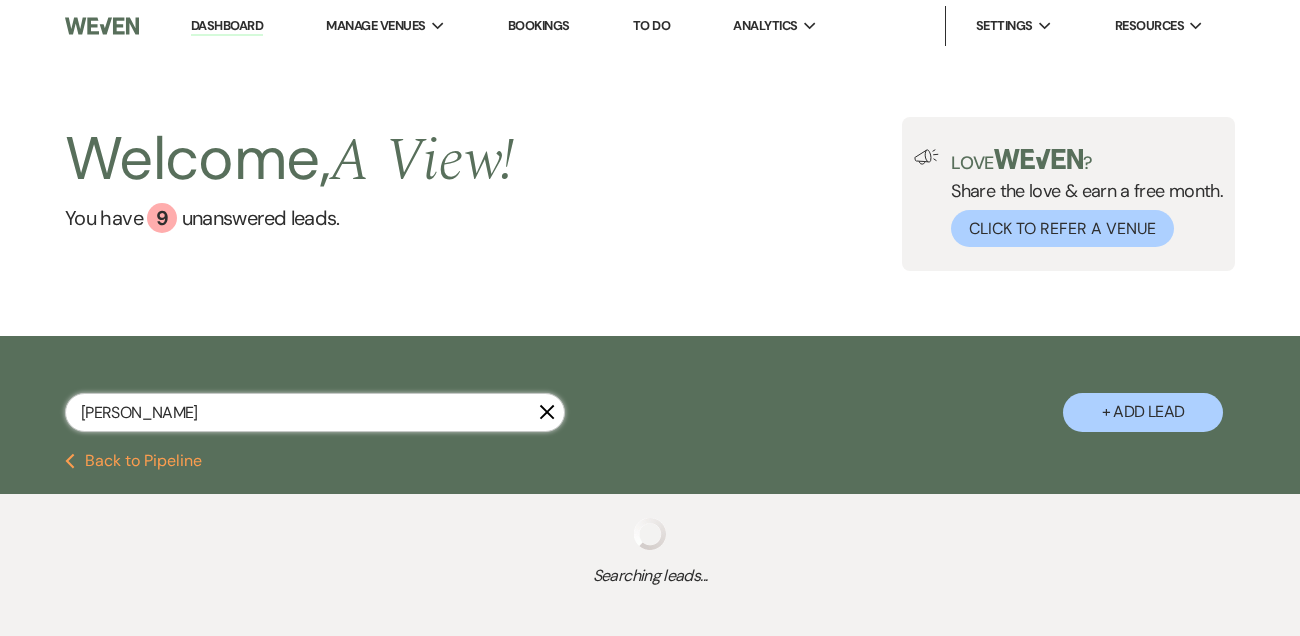 select on "6" 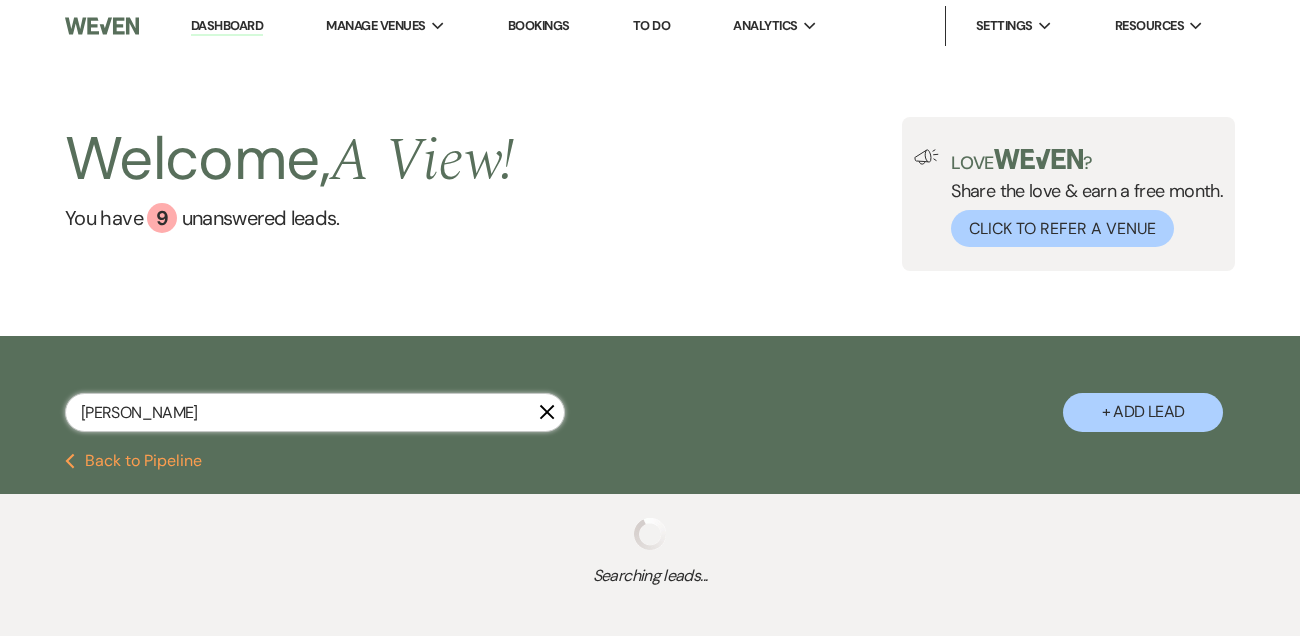 select on "8" 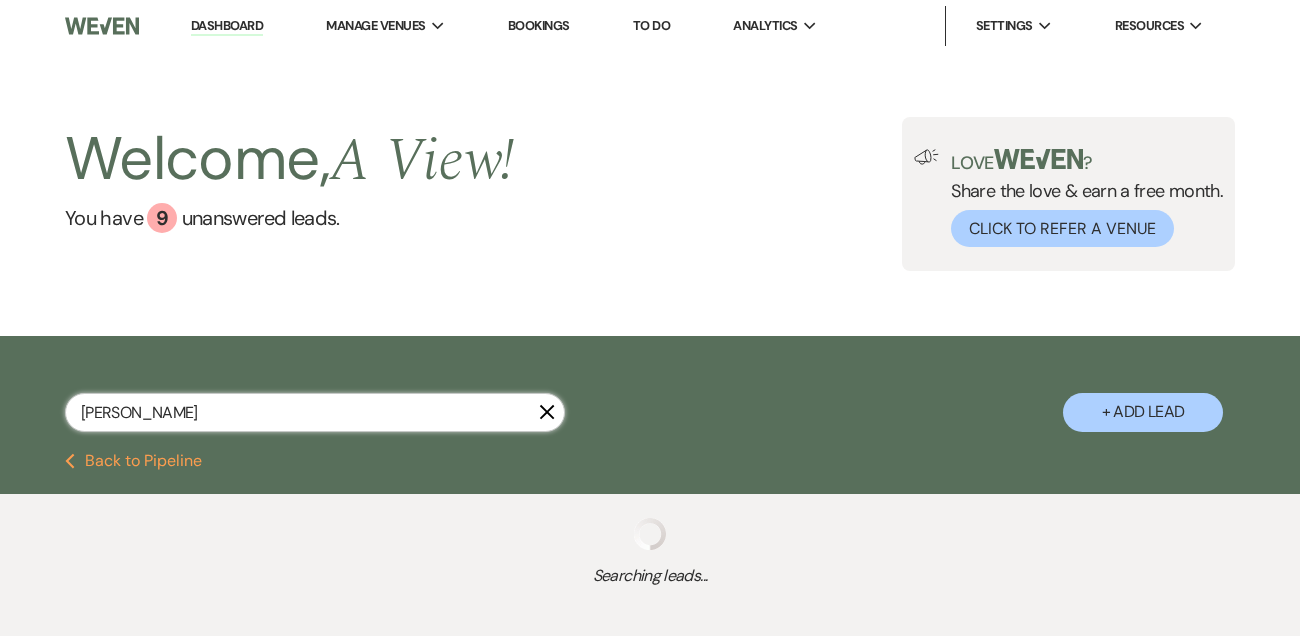 select on "4" 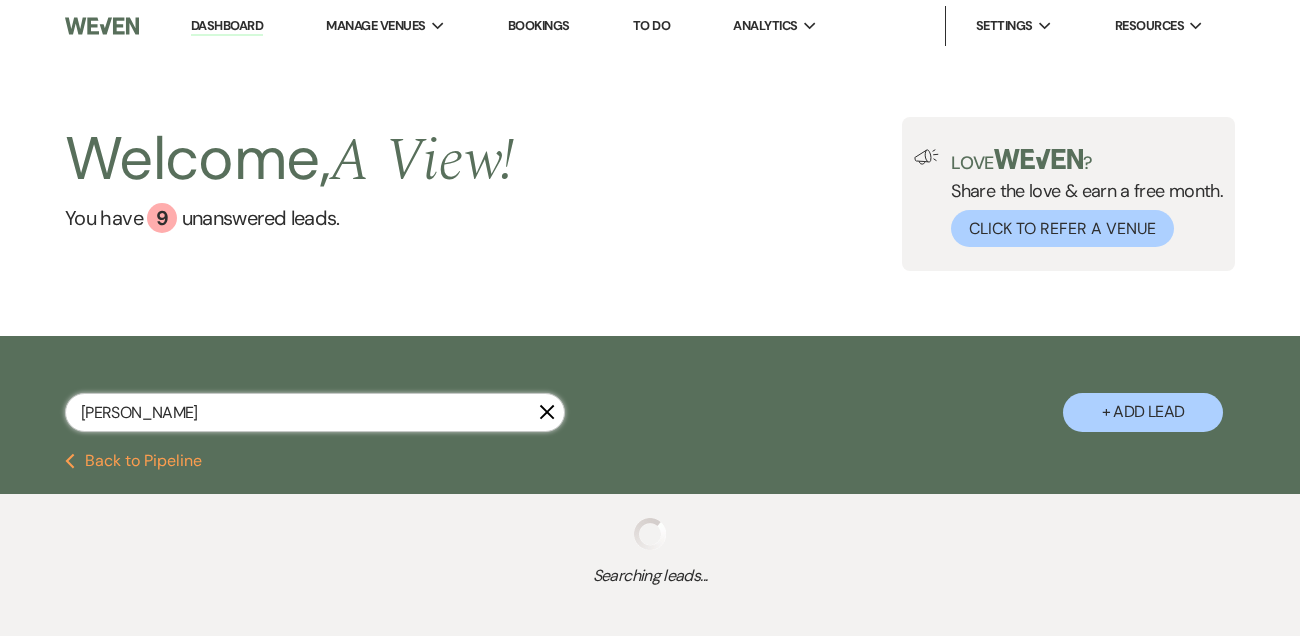 select on "9" 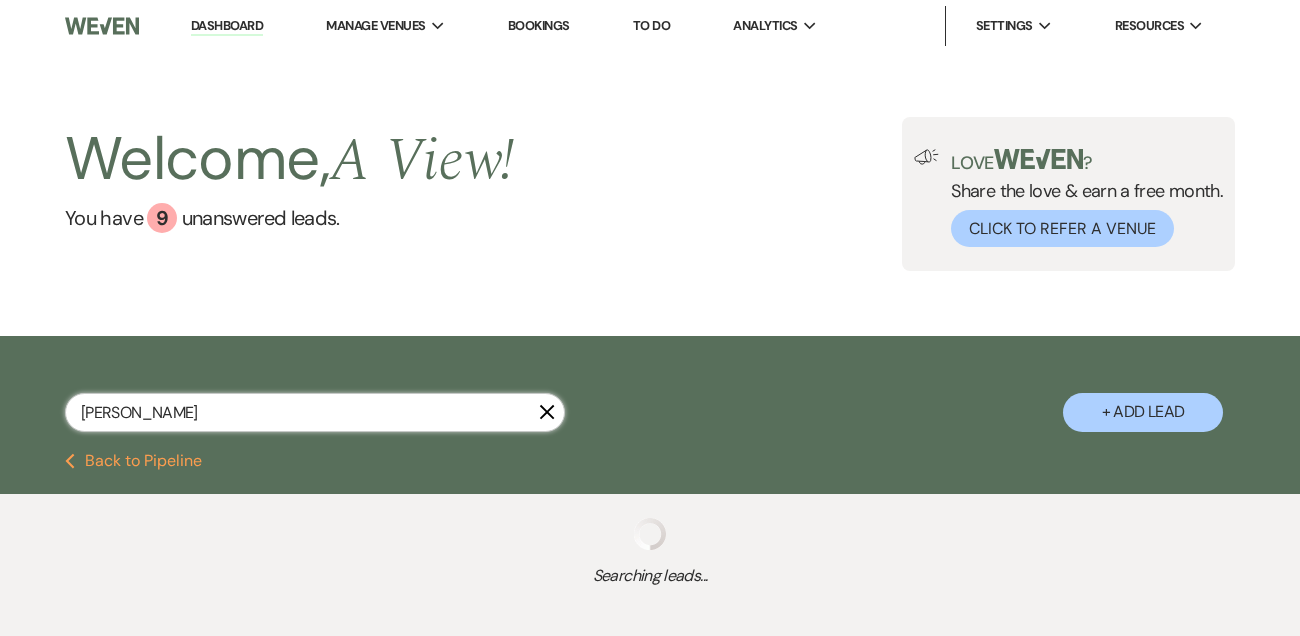 select on "8" 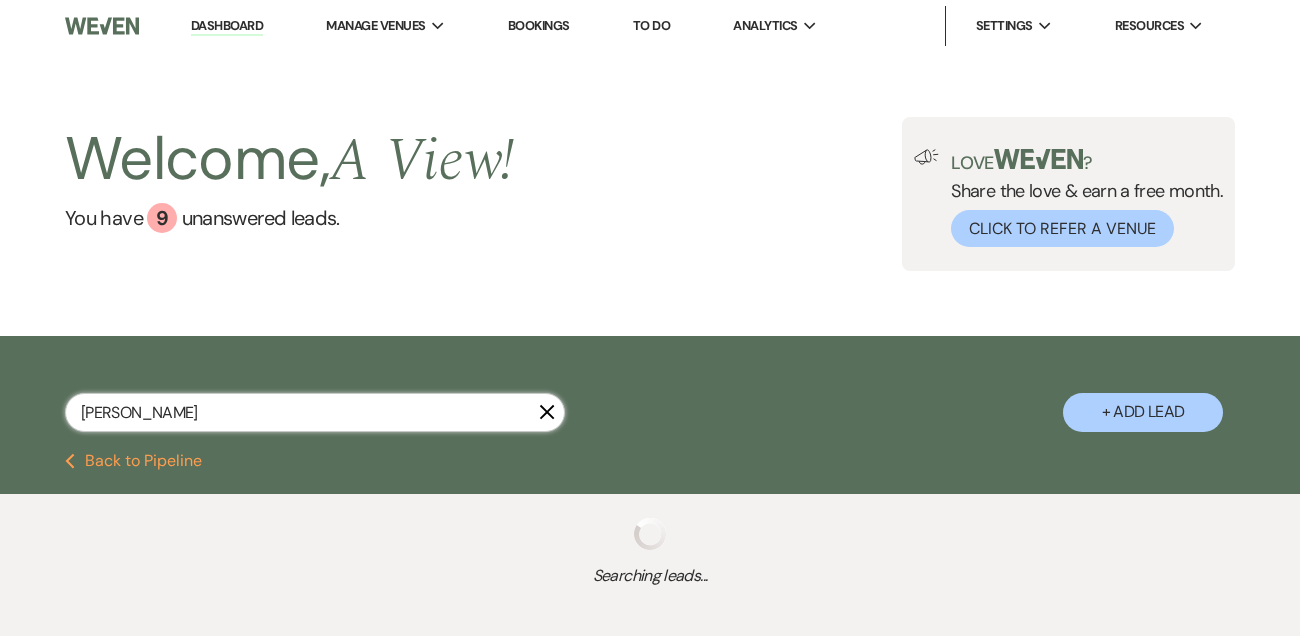 select on "4" 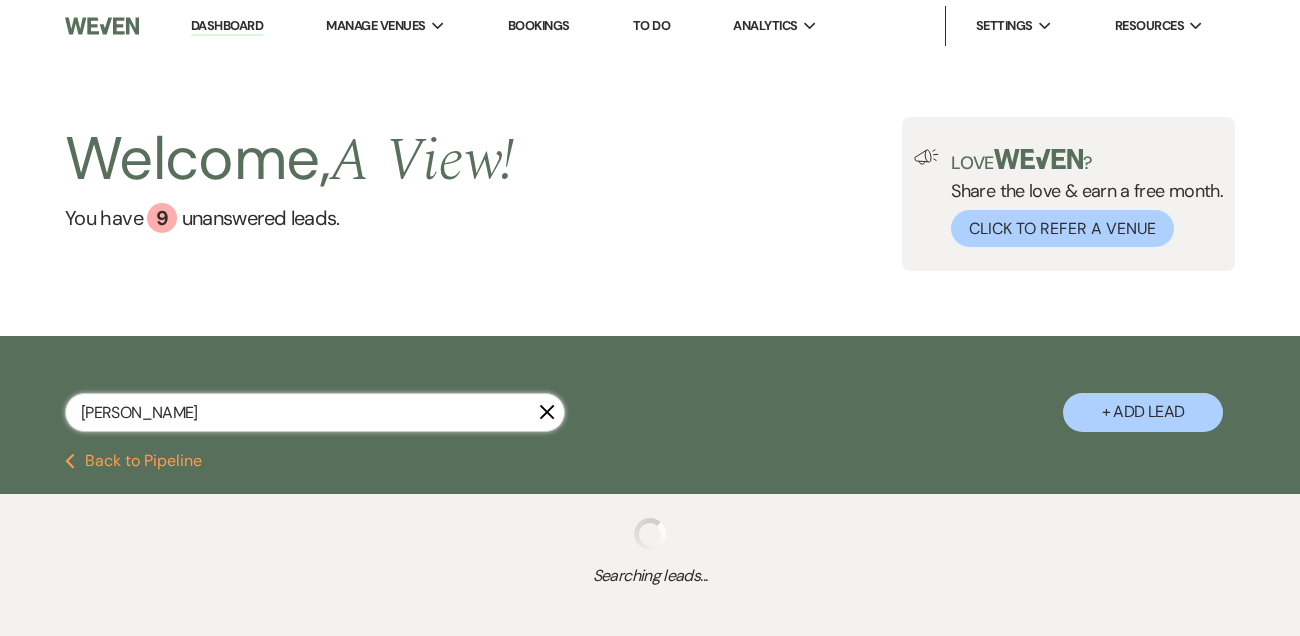 select on "9" 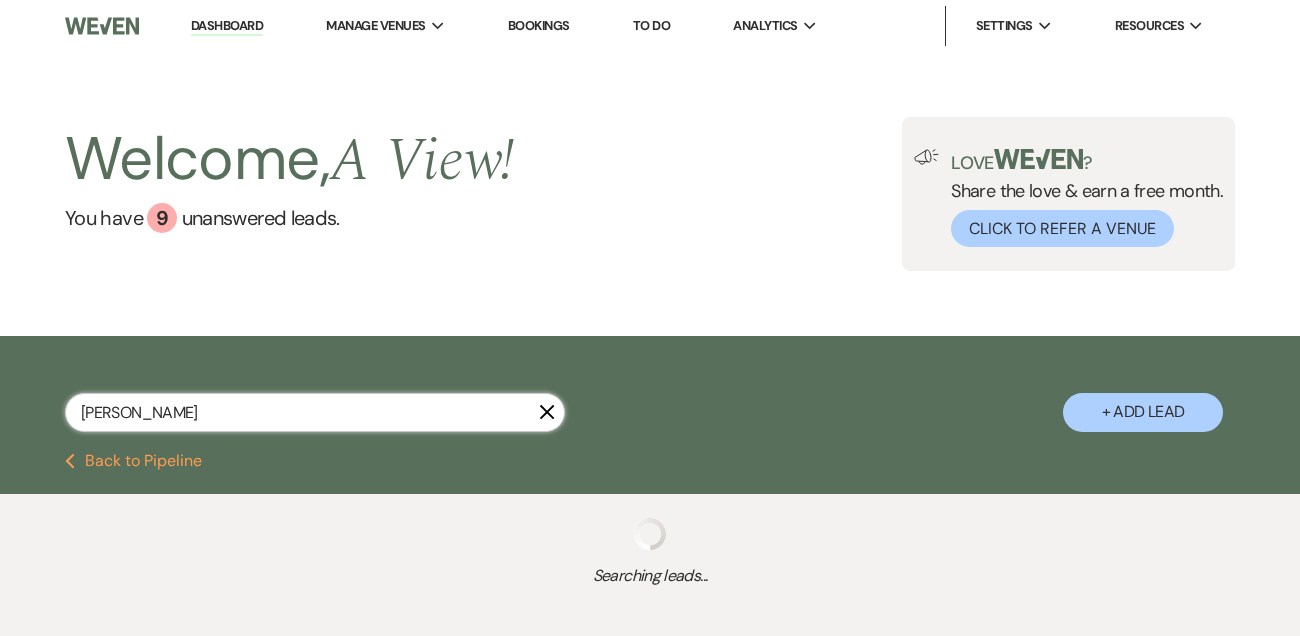 select on "8" 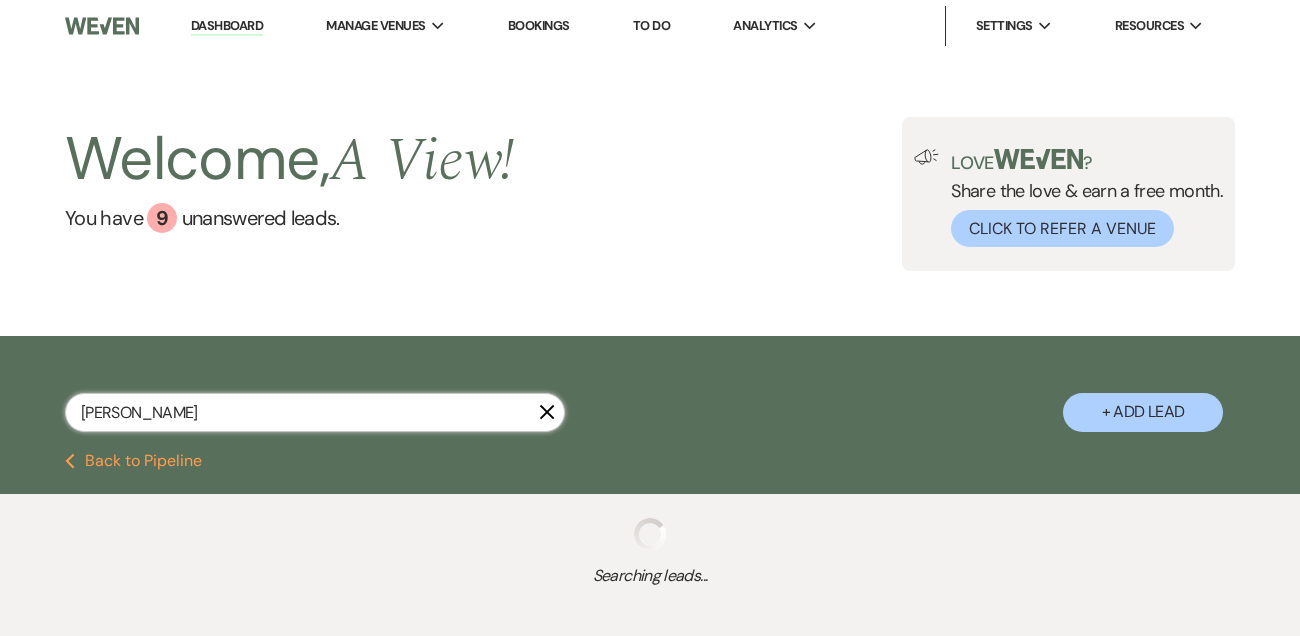 select on "4" 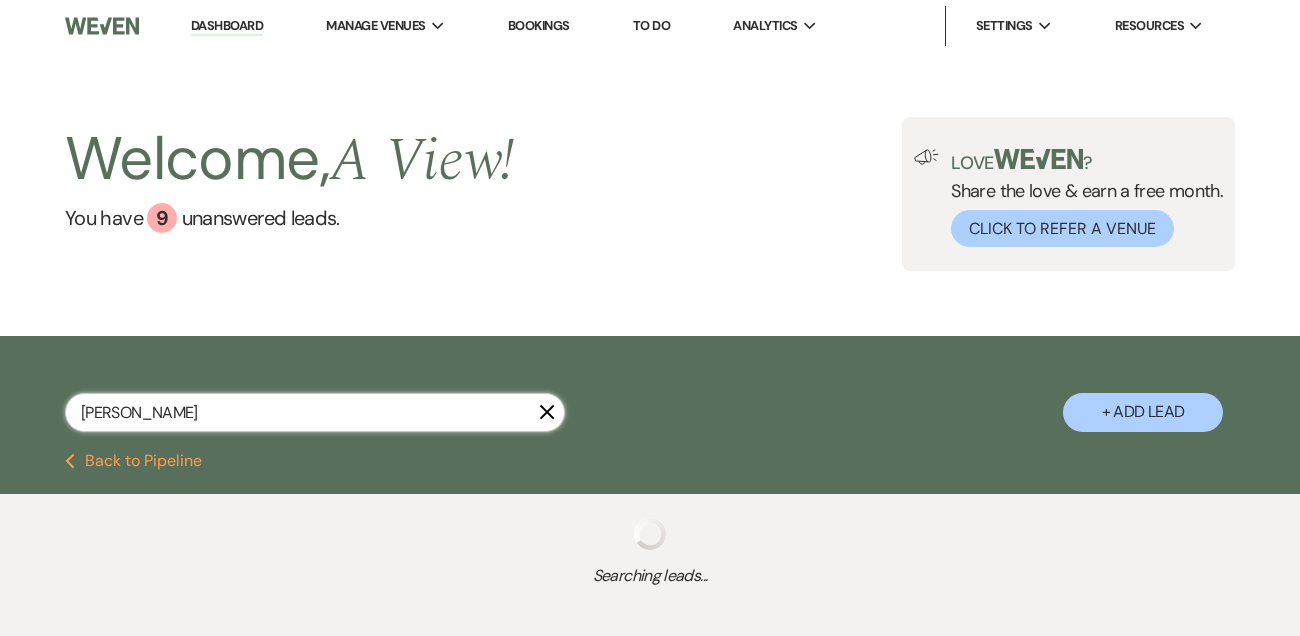 select on "8" 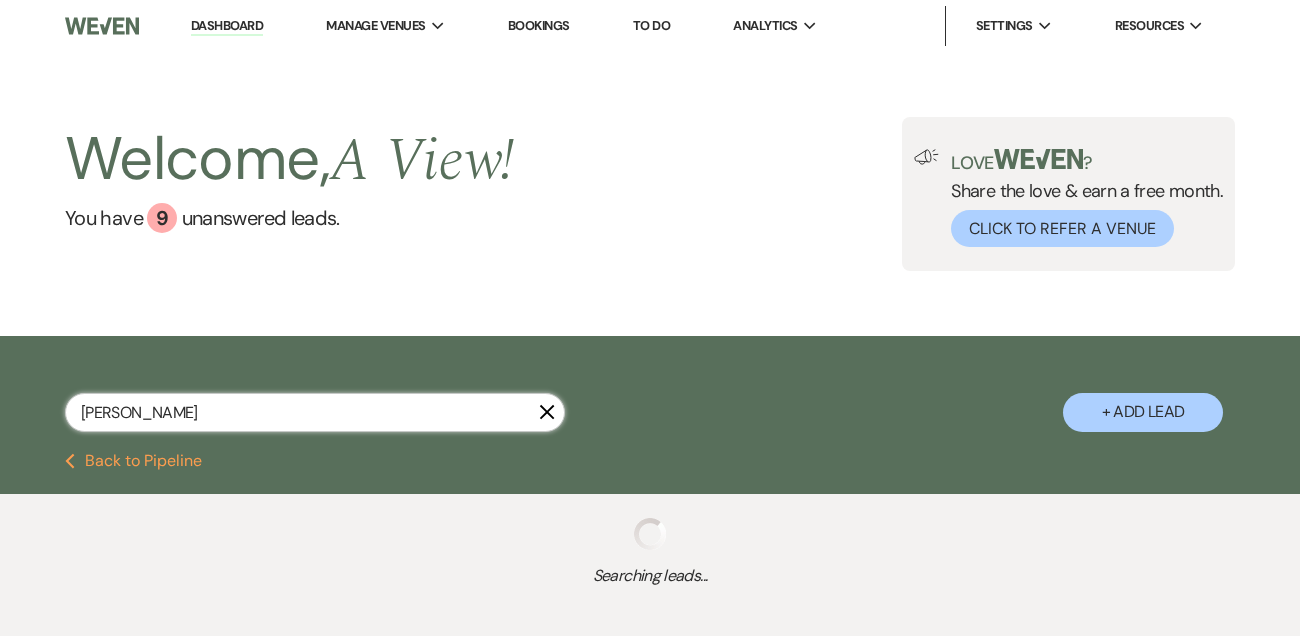 select on "4" 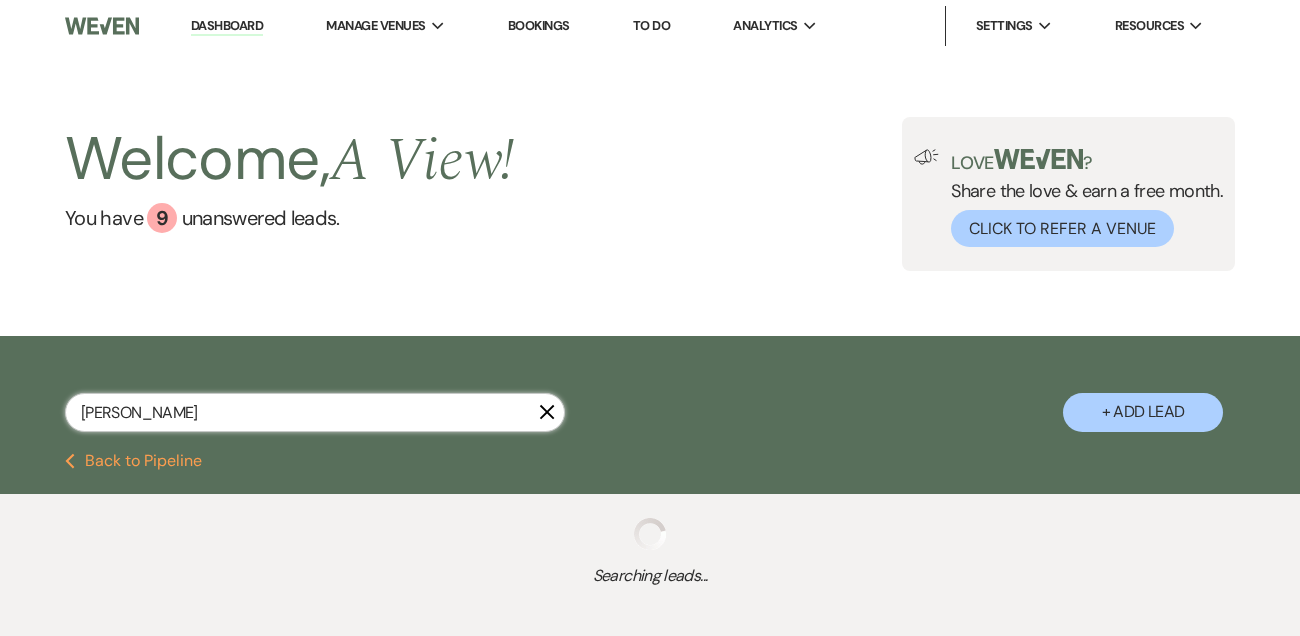 select on "8" 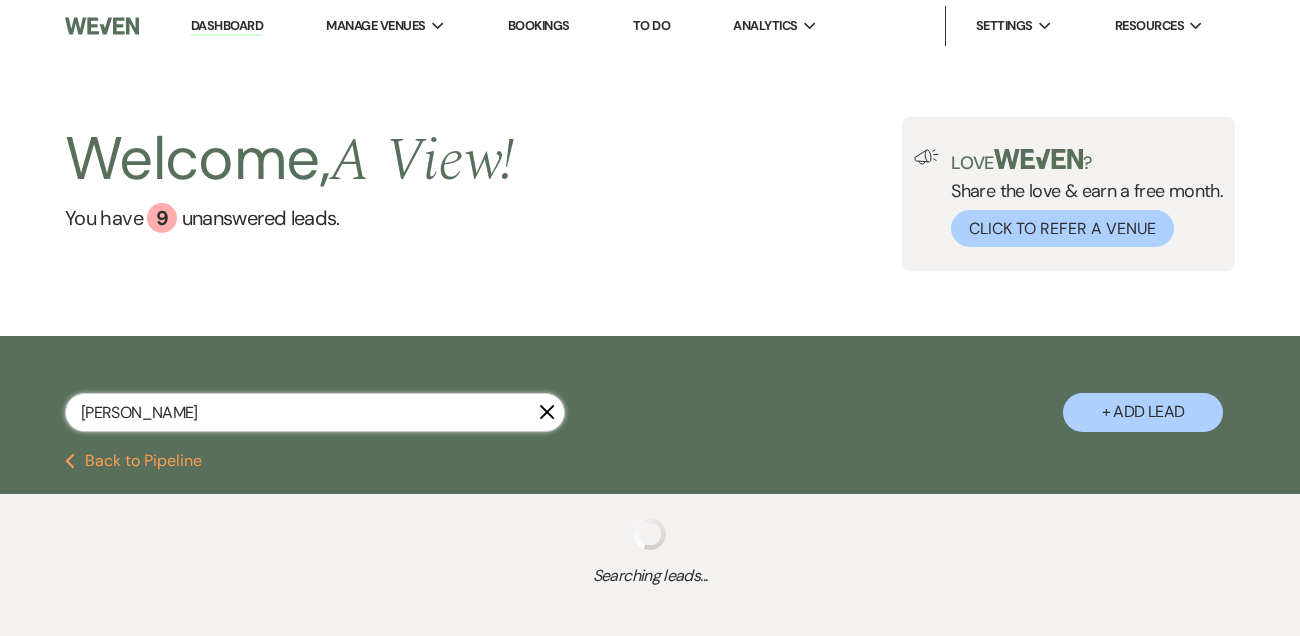 select on "4" 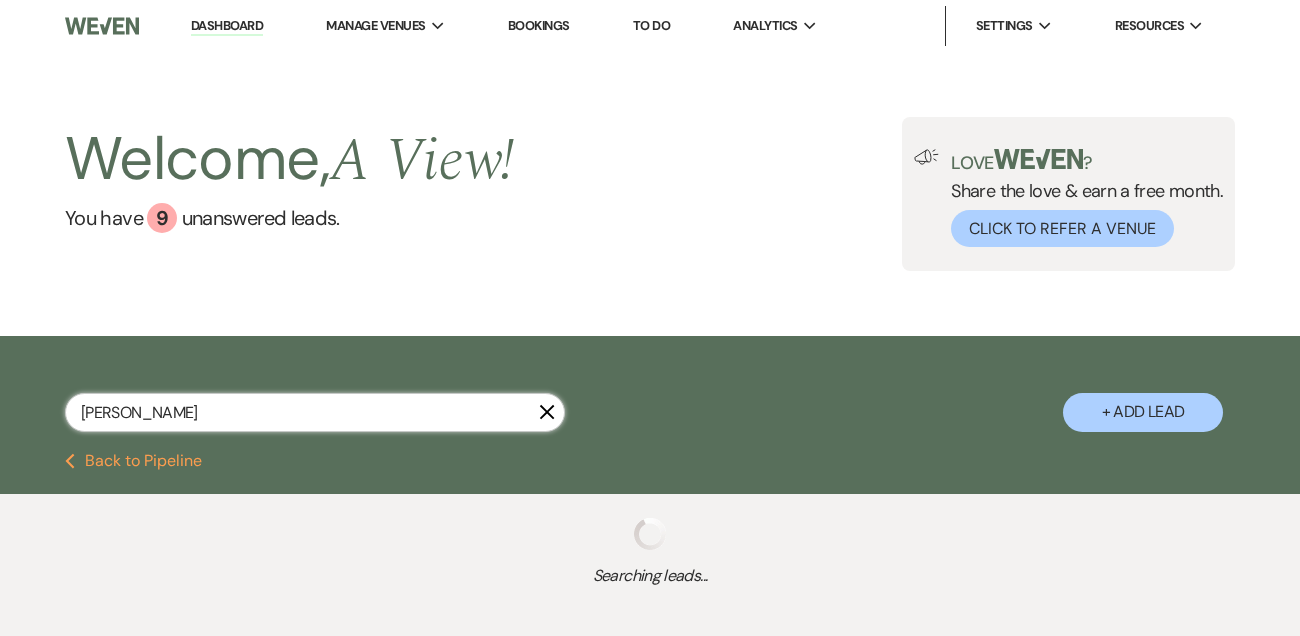 select on "9" 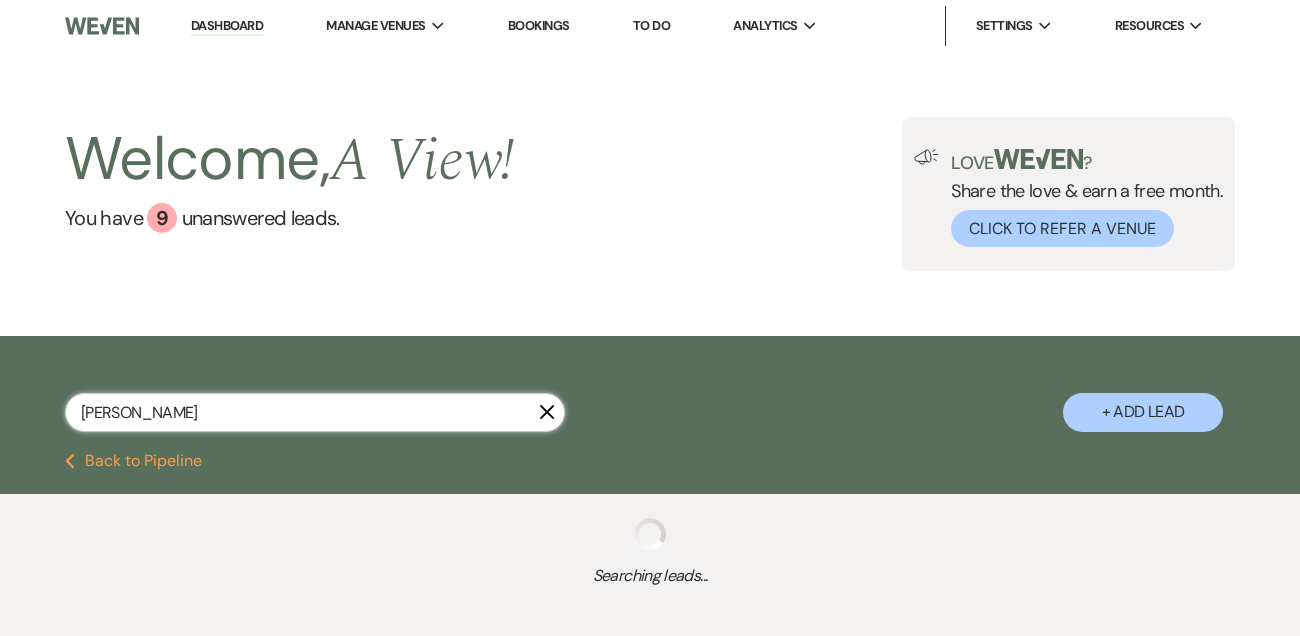 select on "8" 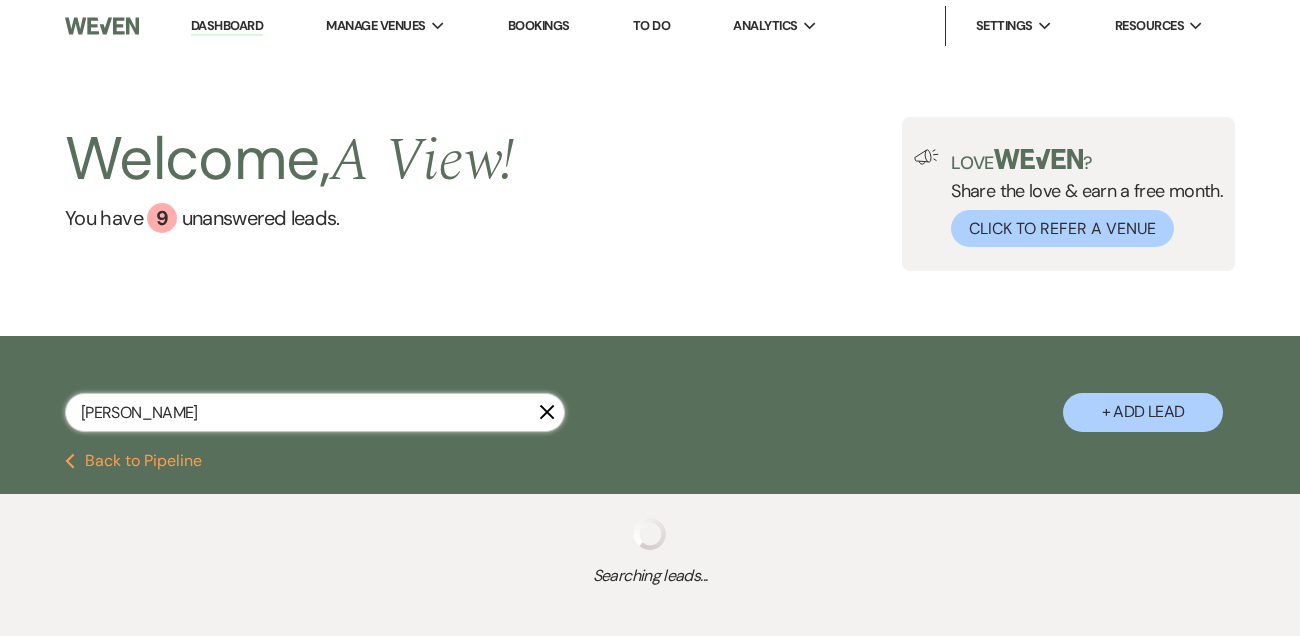 select on "4" 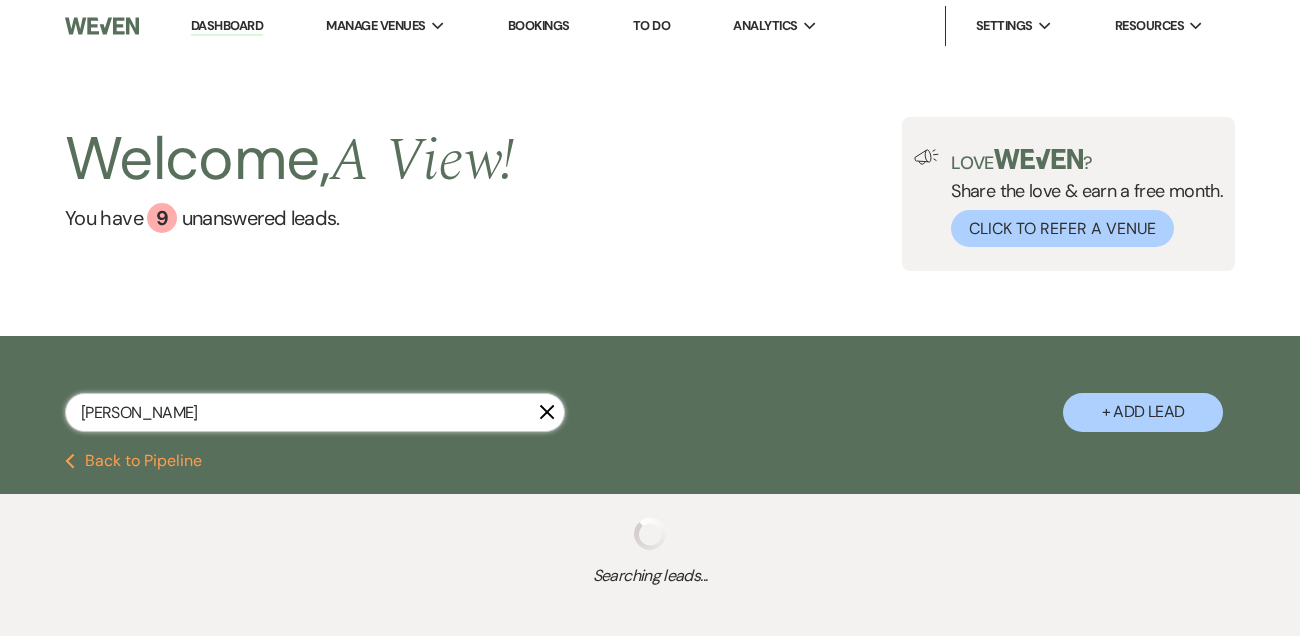 select on "9" 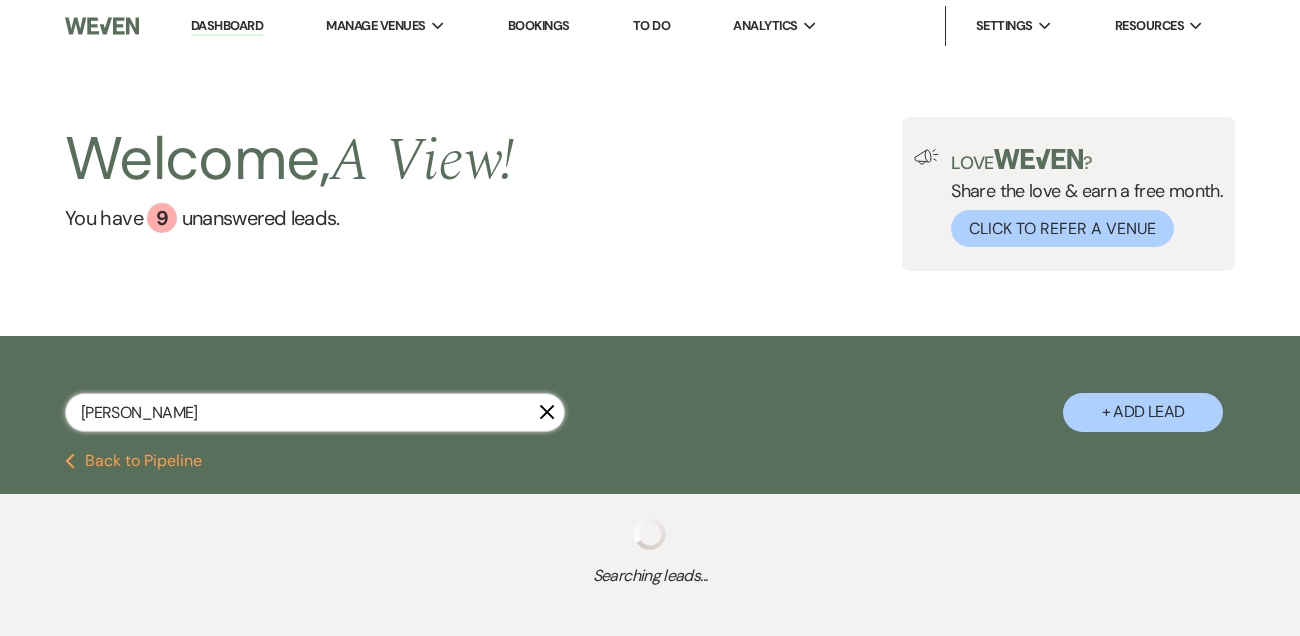 select on "8" 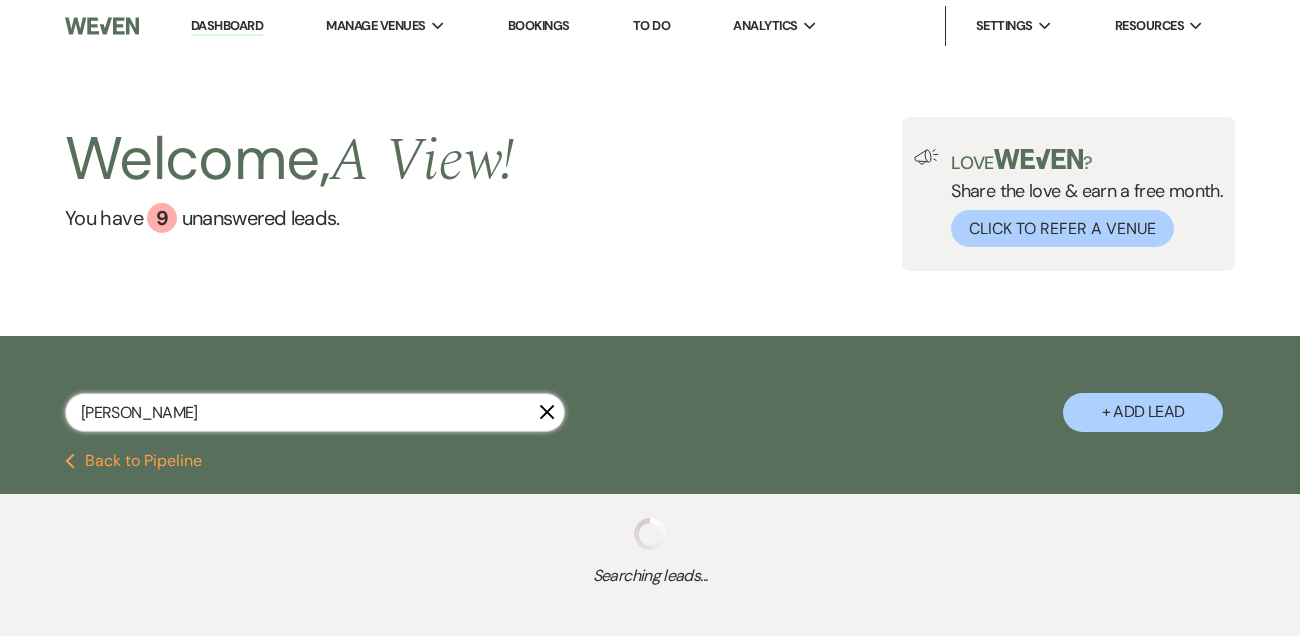 select on "4" 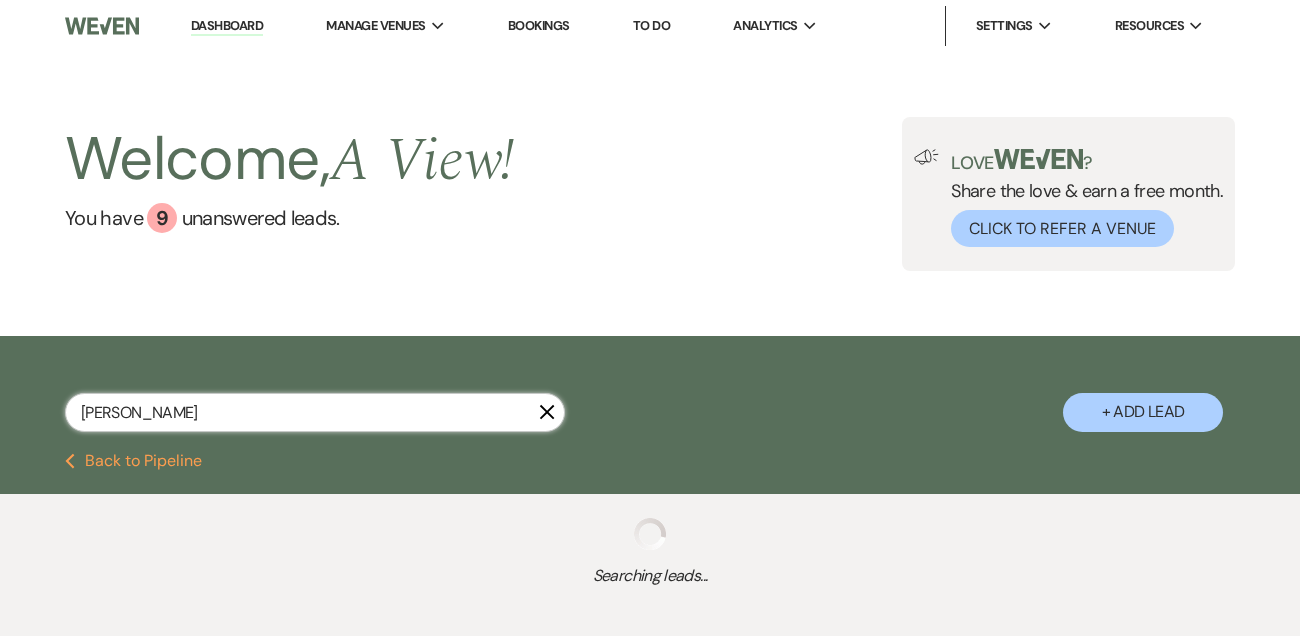 select on "8" 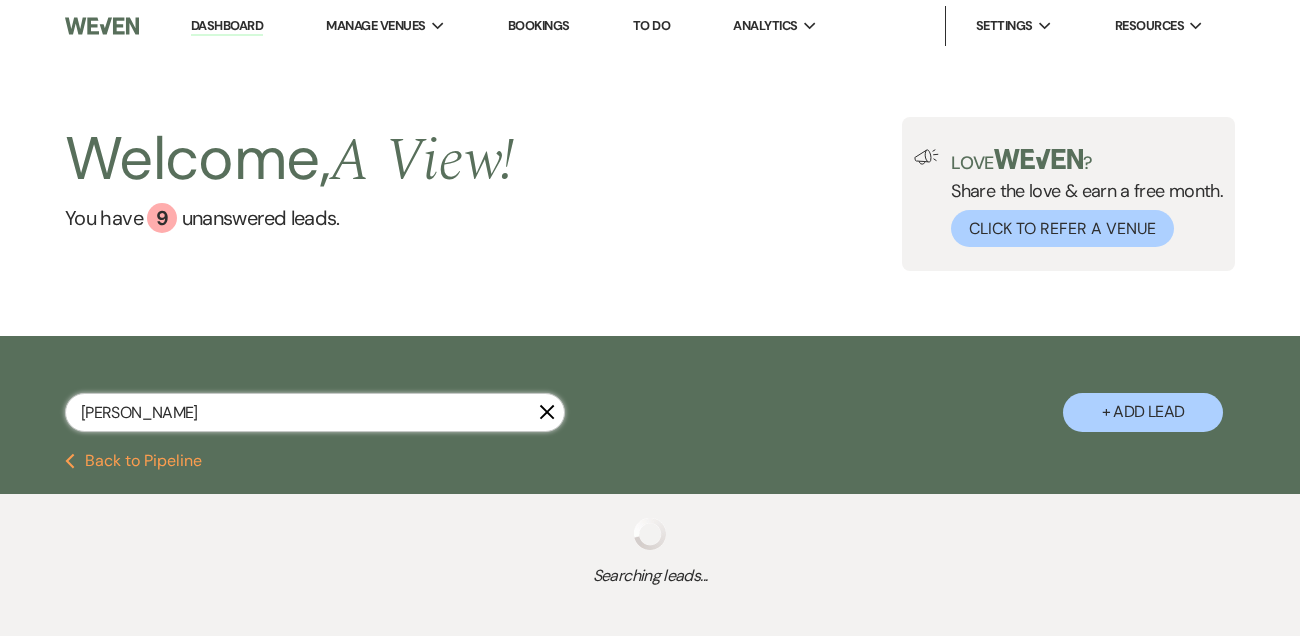 select on "4" 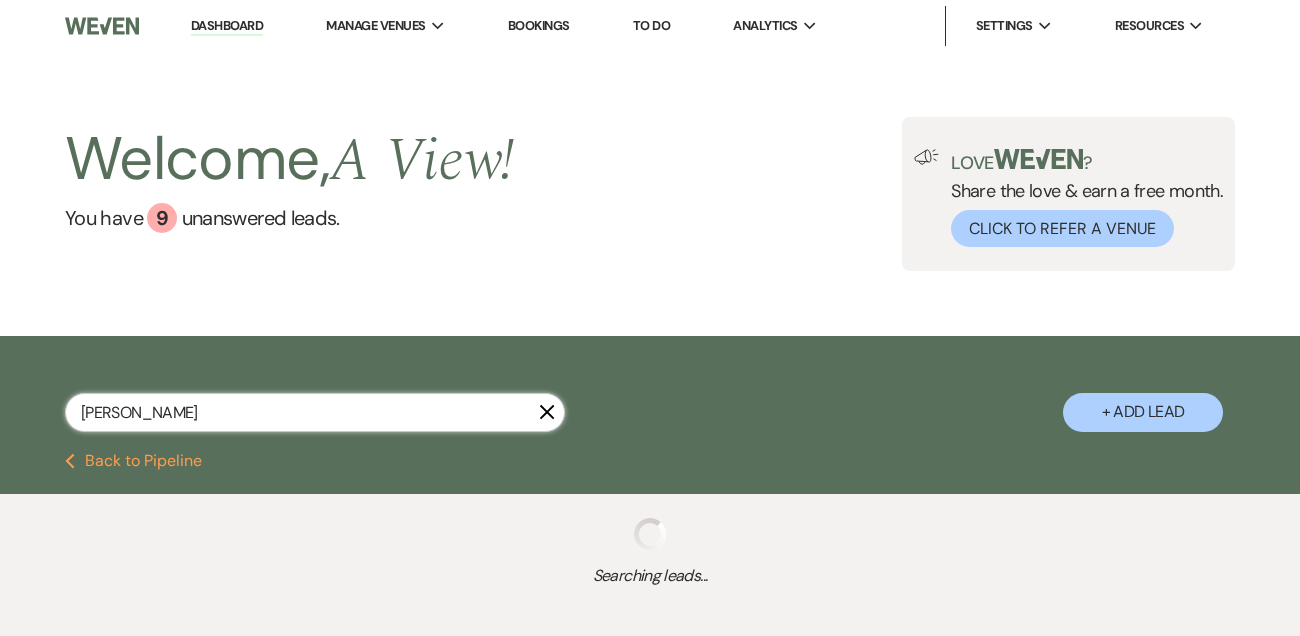 select on "8" 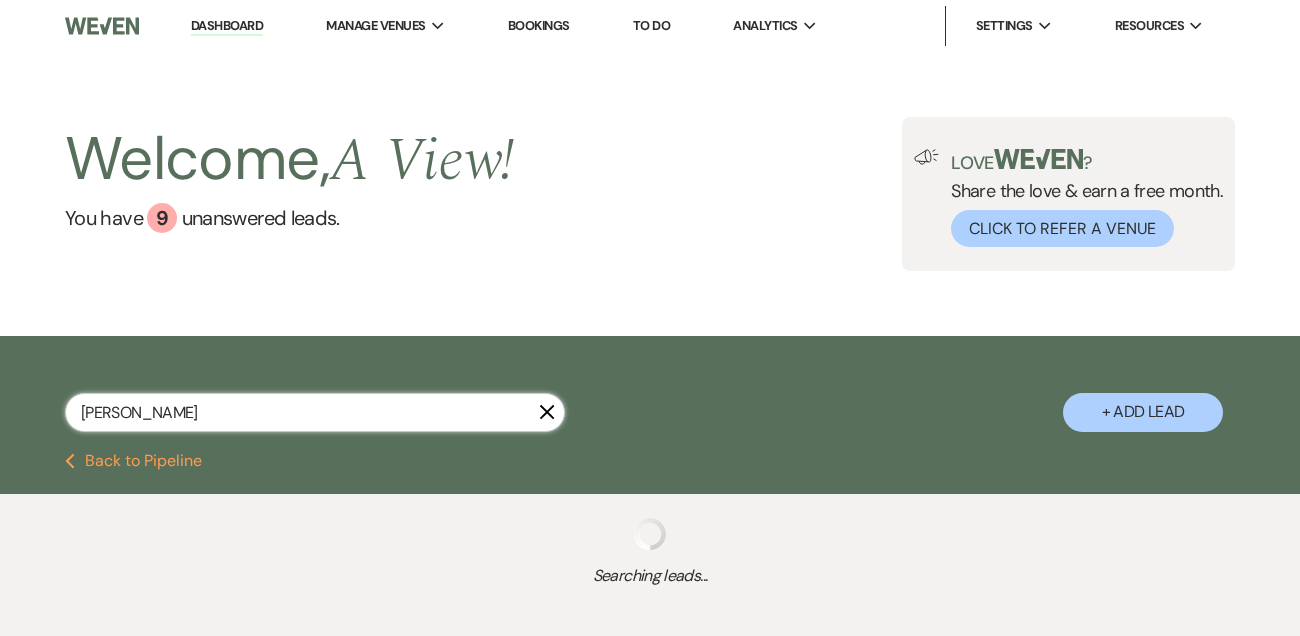 select on "4" 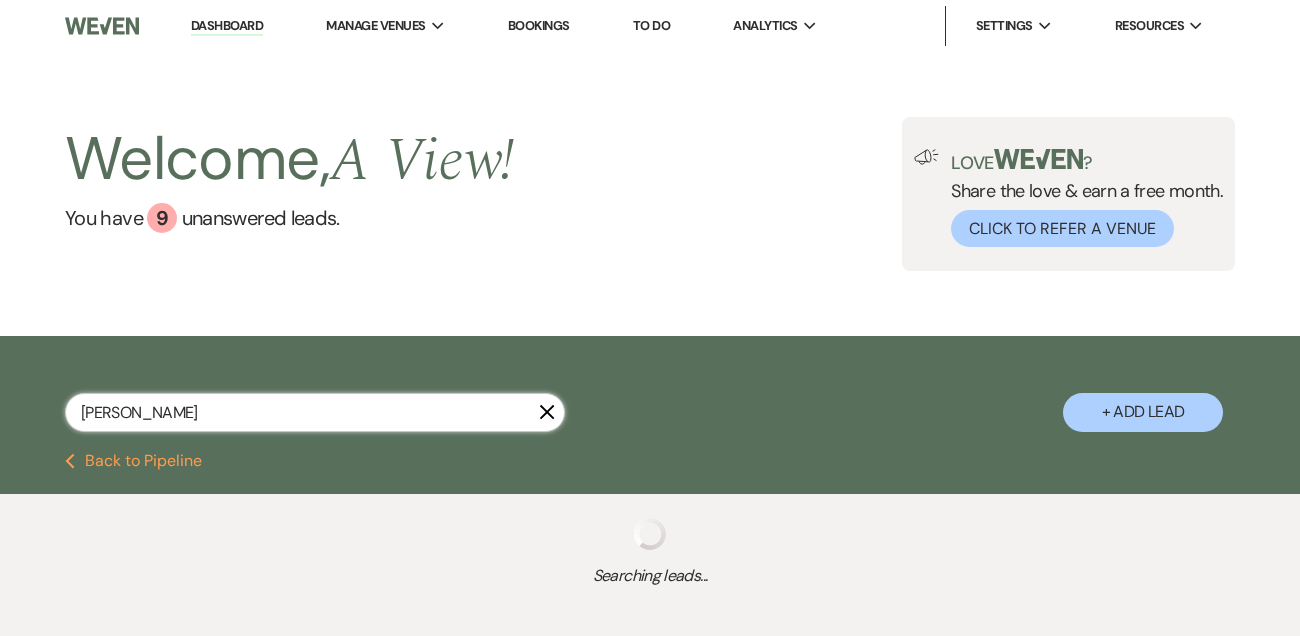select on "8" 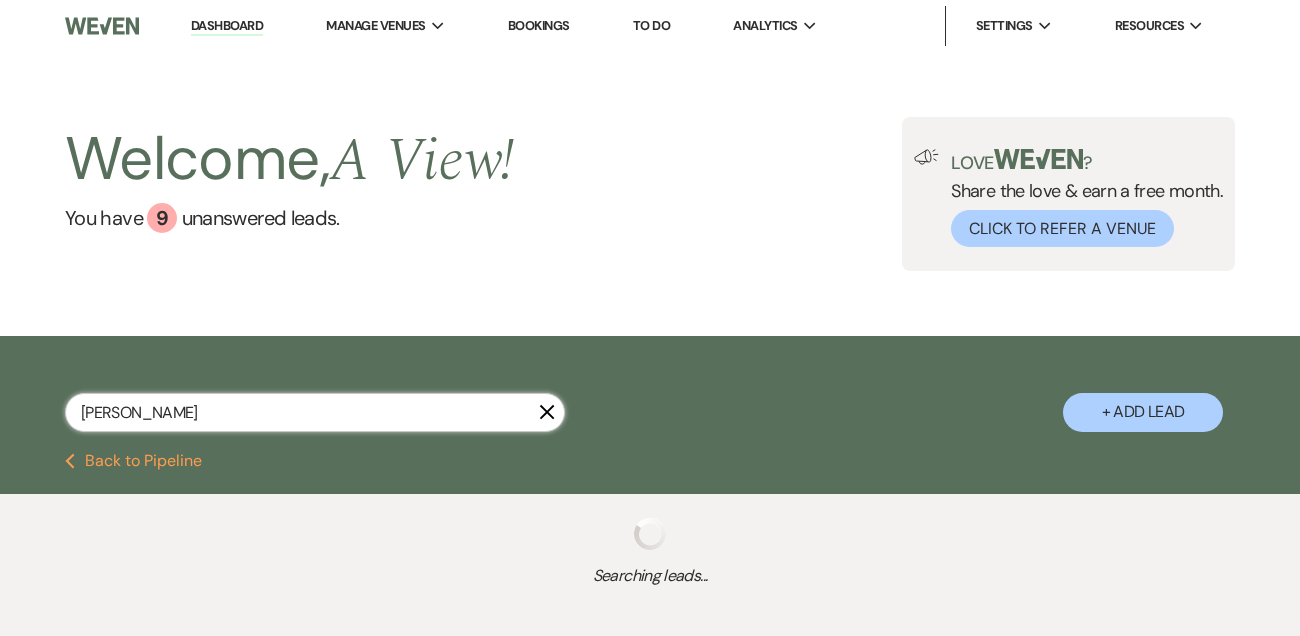 select on "4" 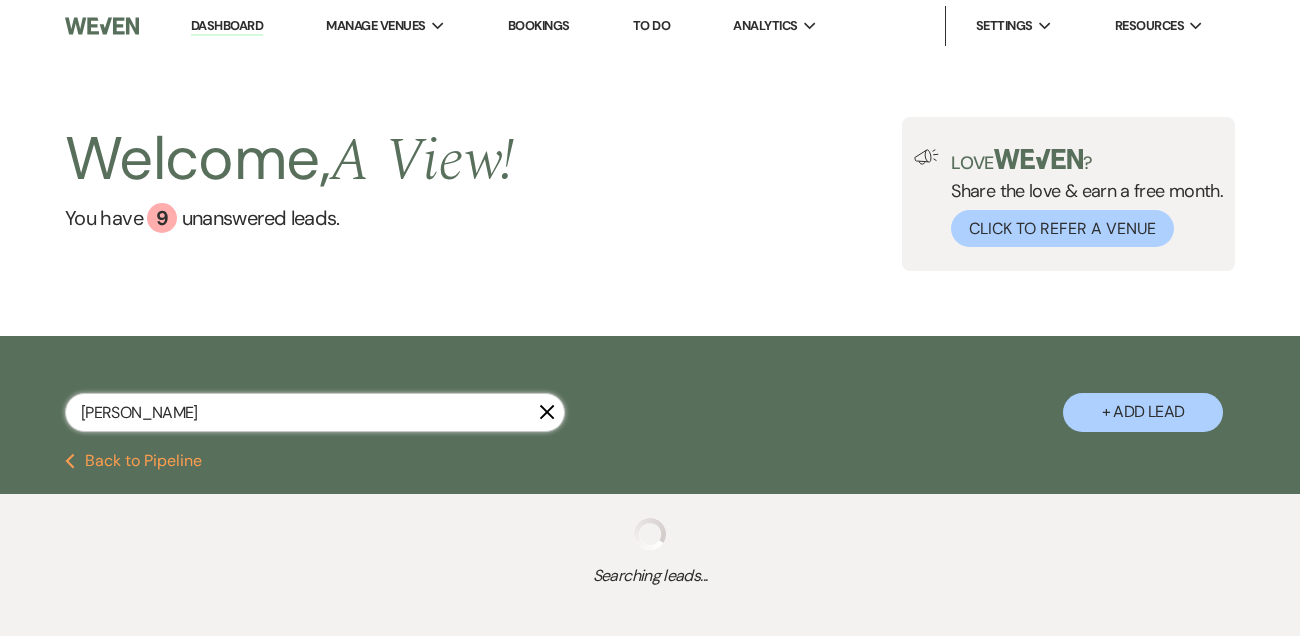 select on "9" 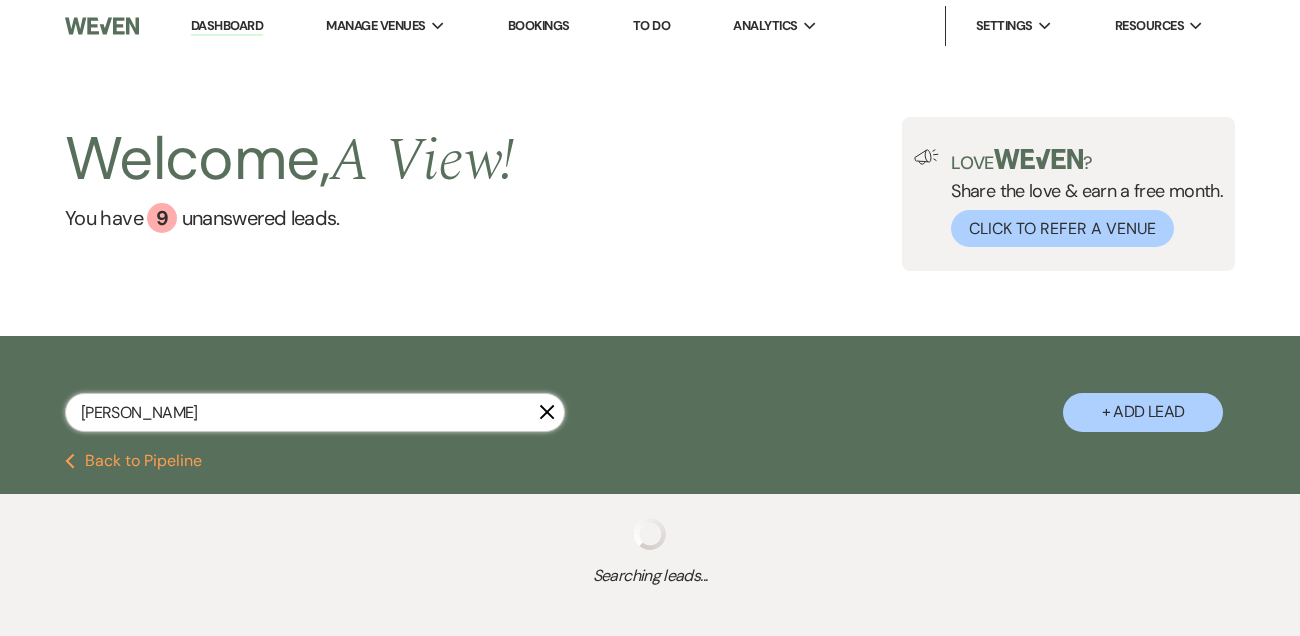 select on "9" 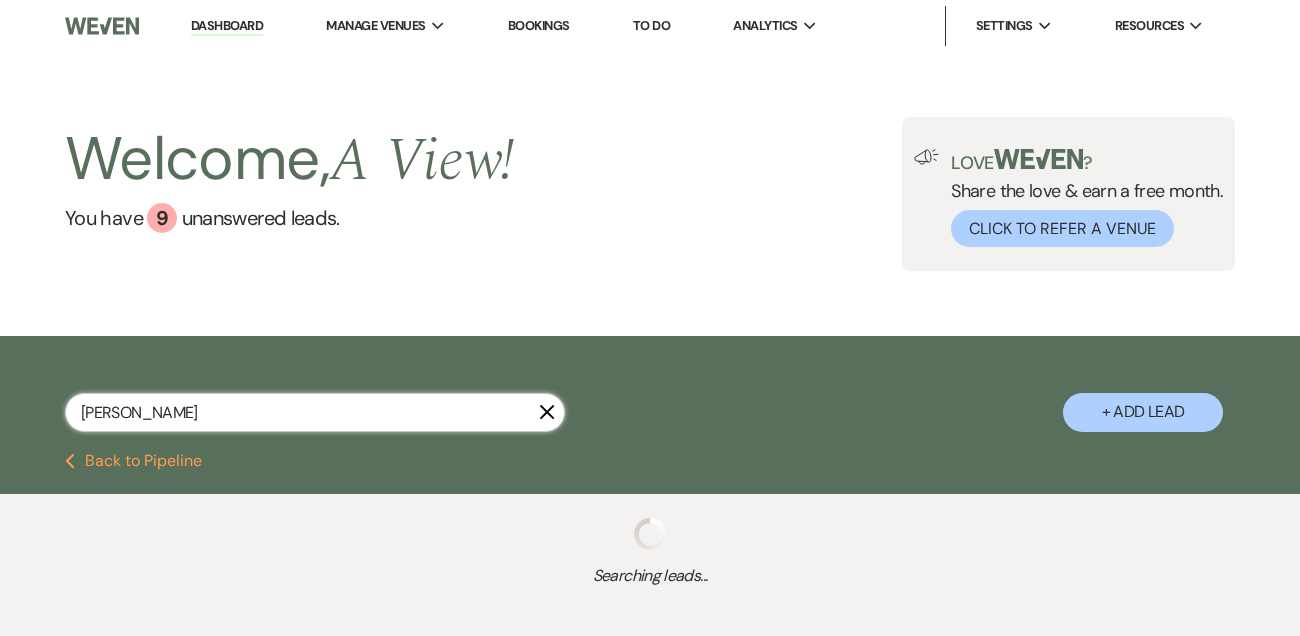 select on "8" 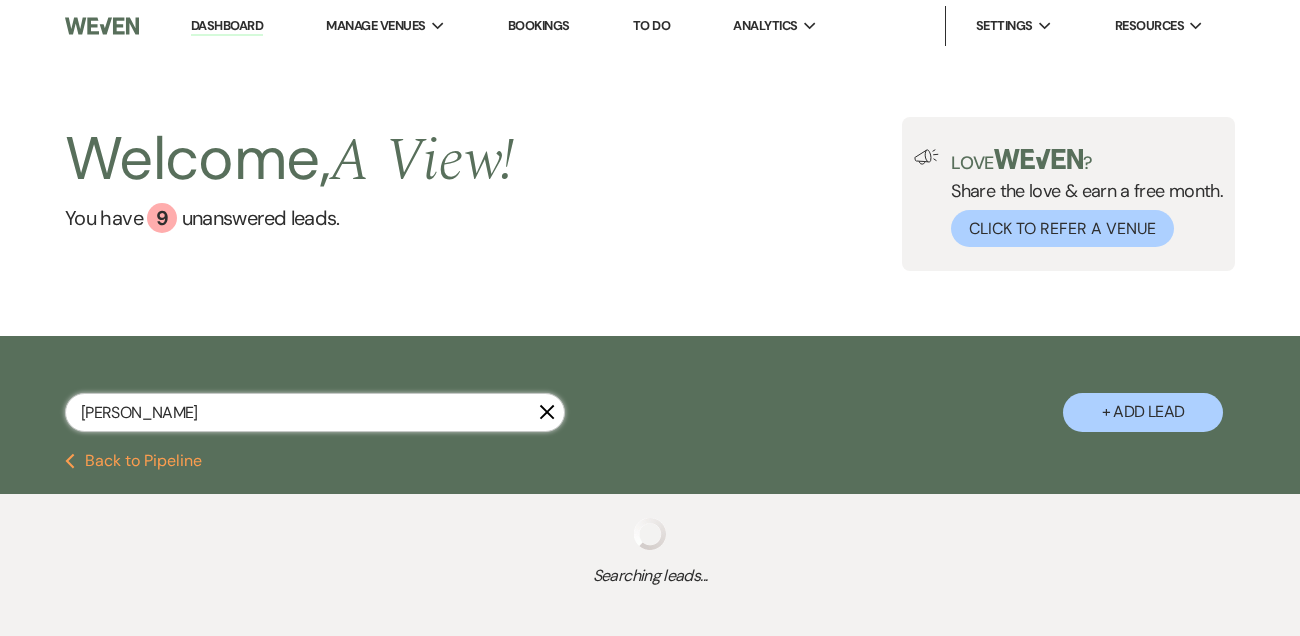 select on "4" 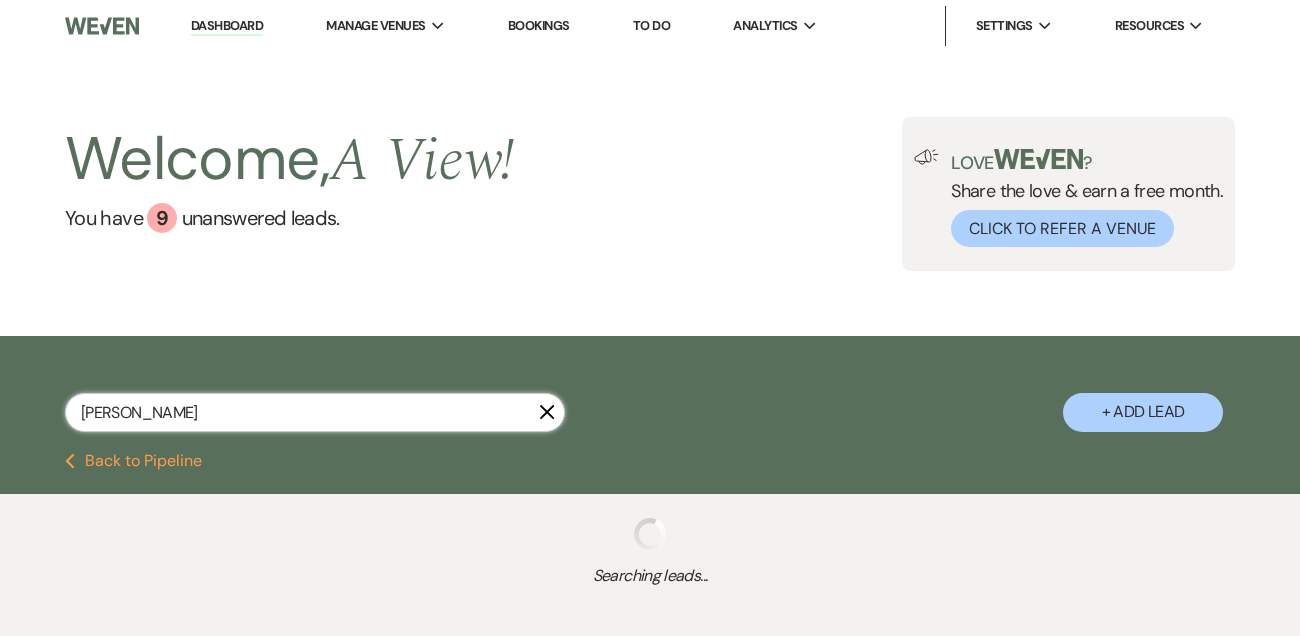select on "8" 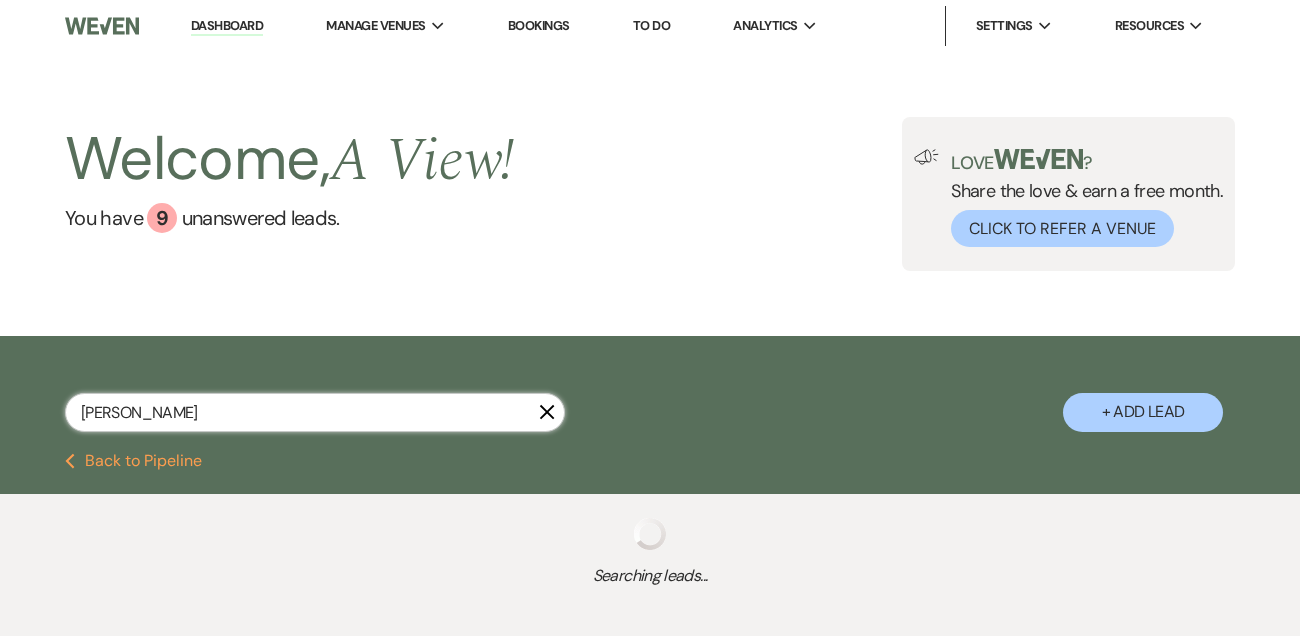 select on "2" 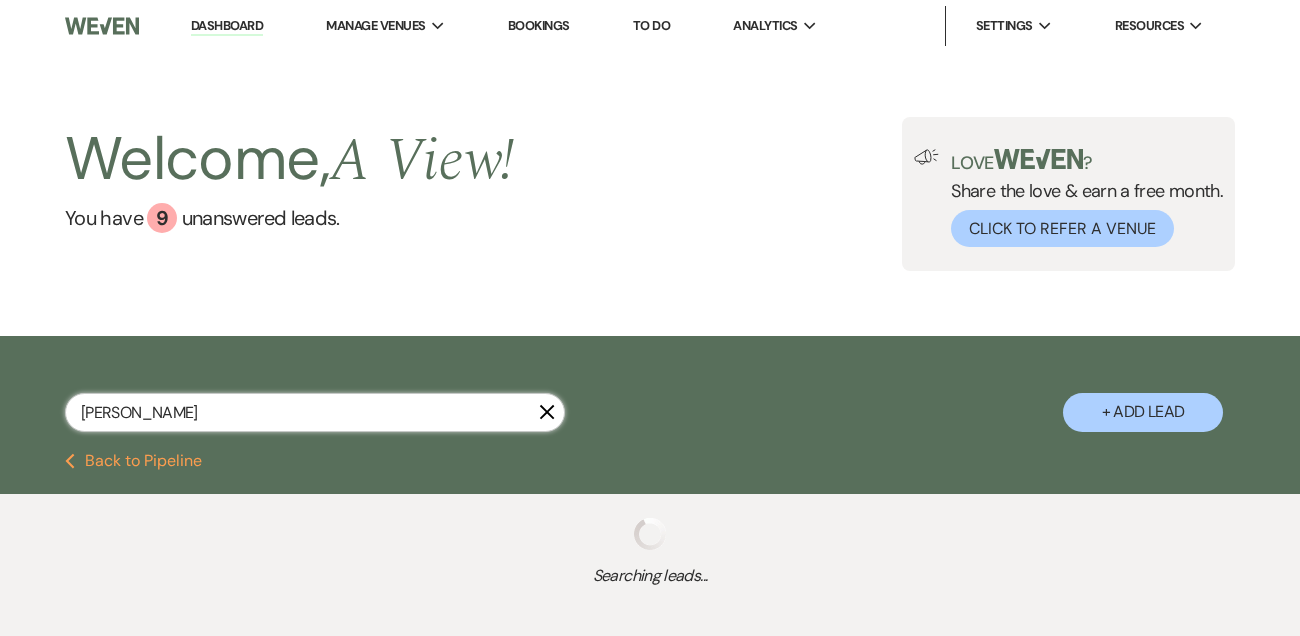select on "8" 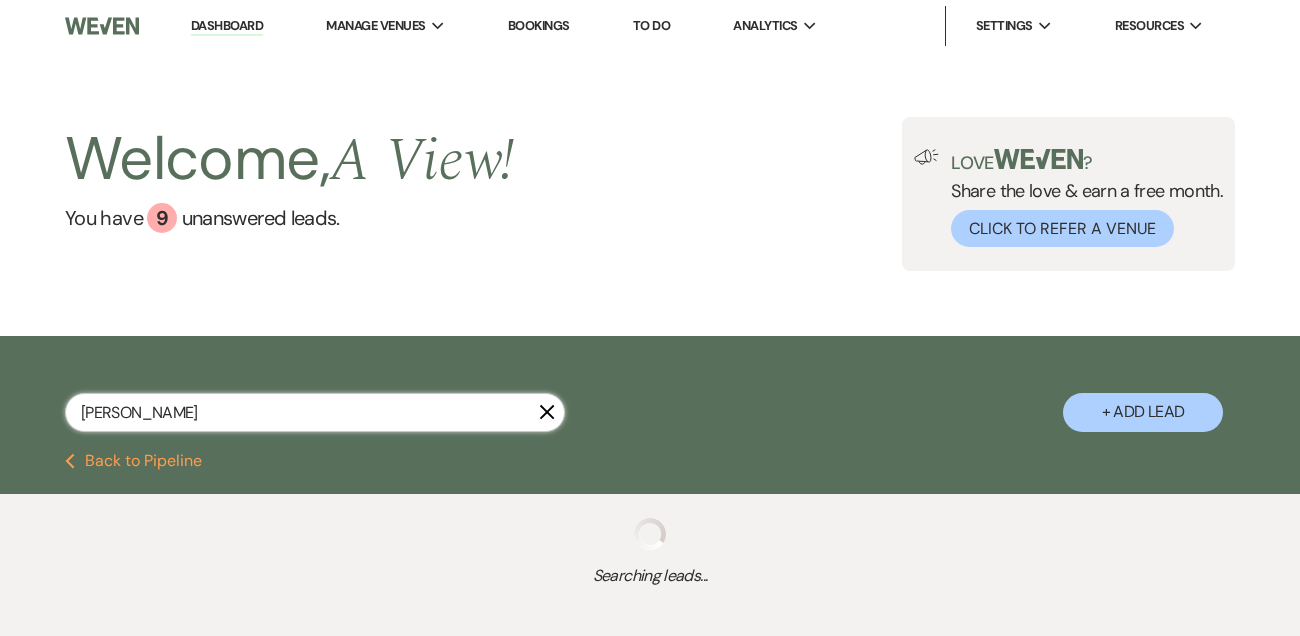 select on "5" 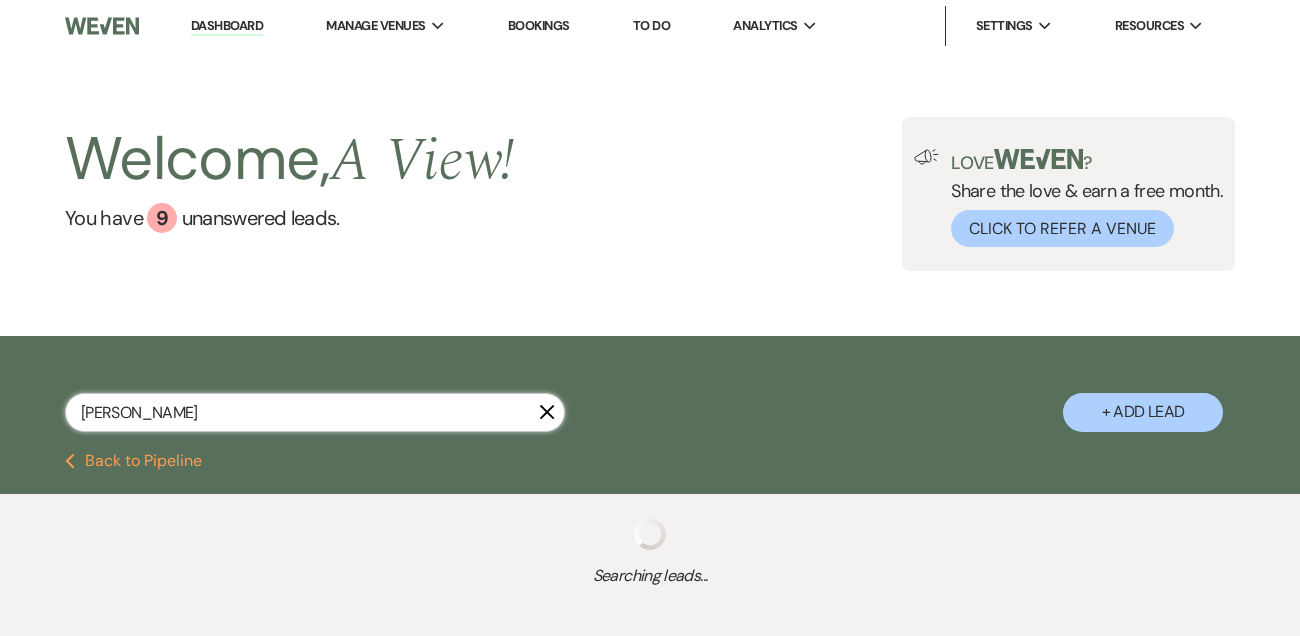 select on "8" 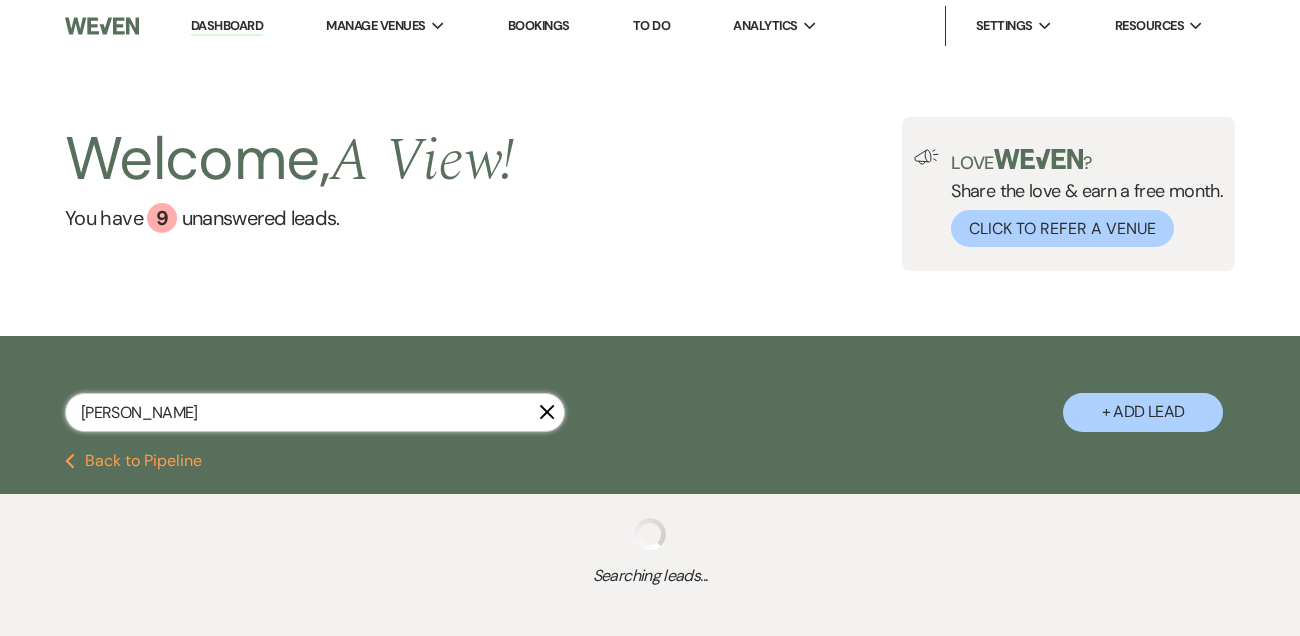 select on "4" 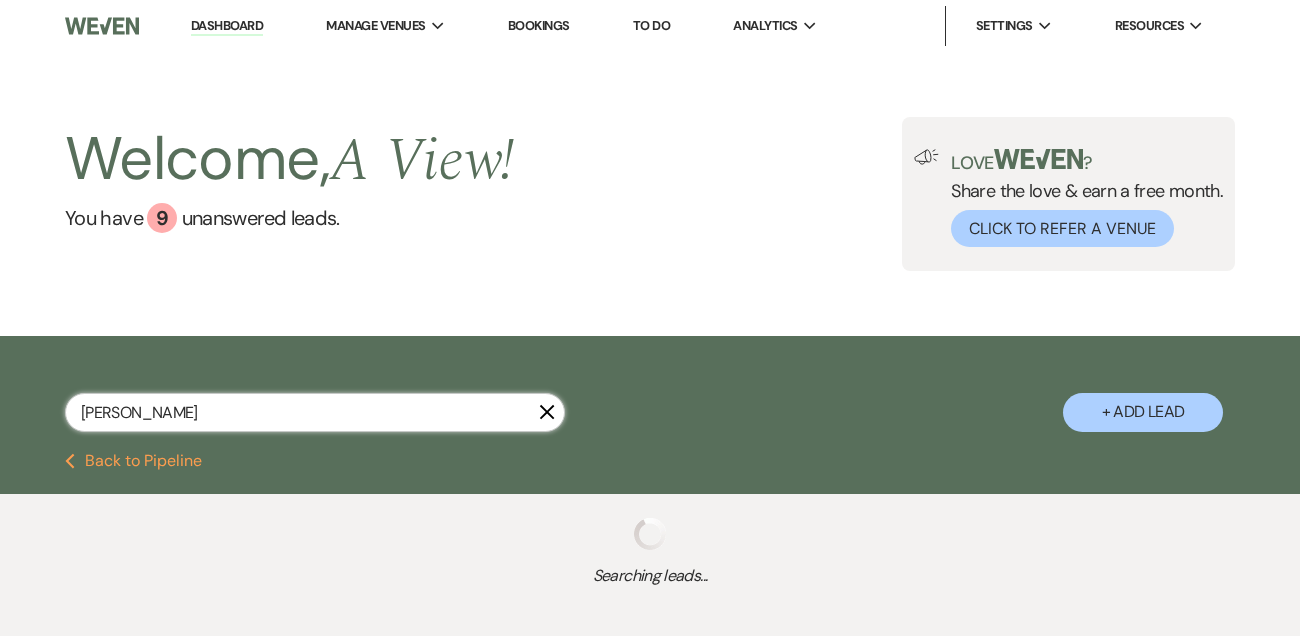 select on "8" 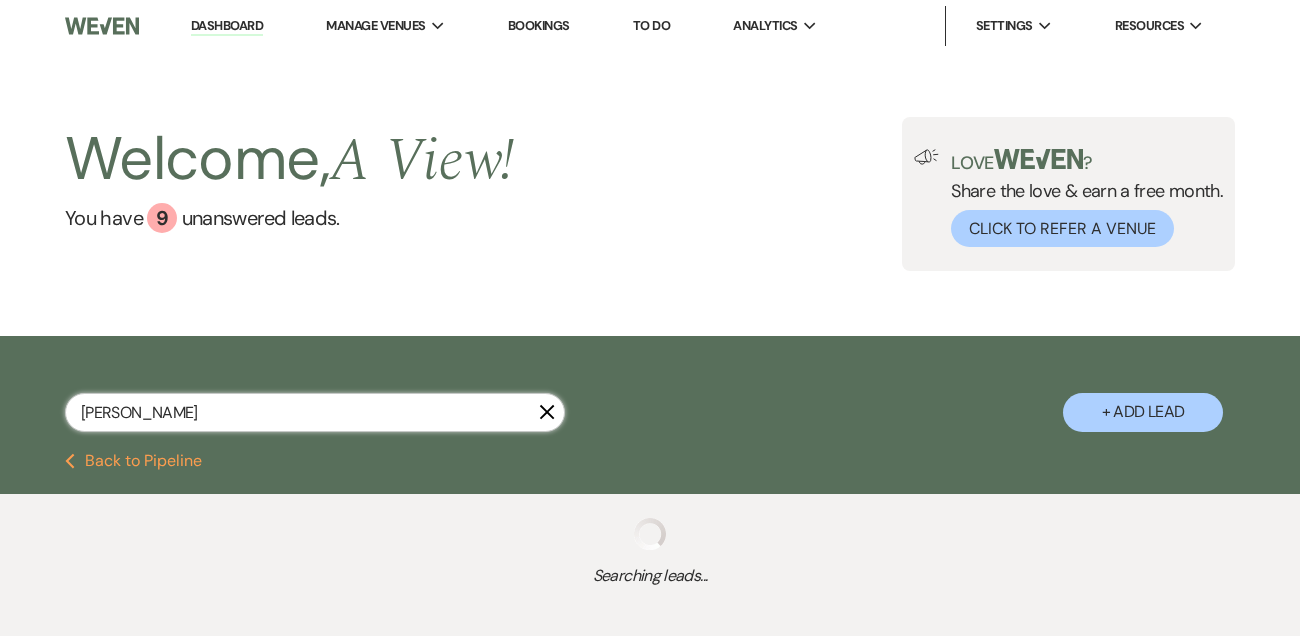 select on "4" 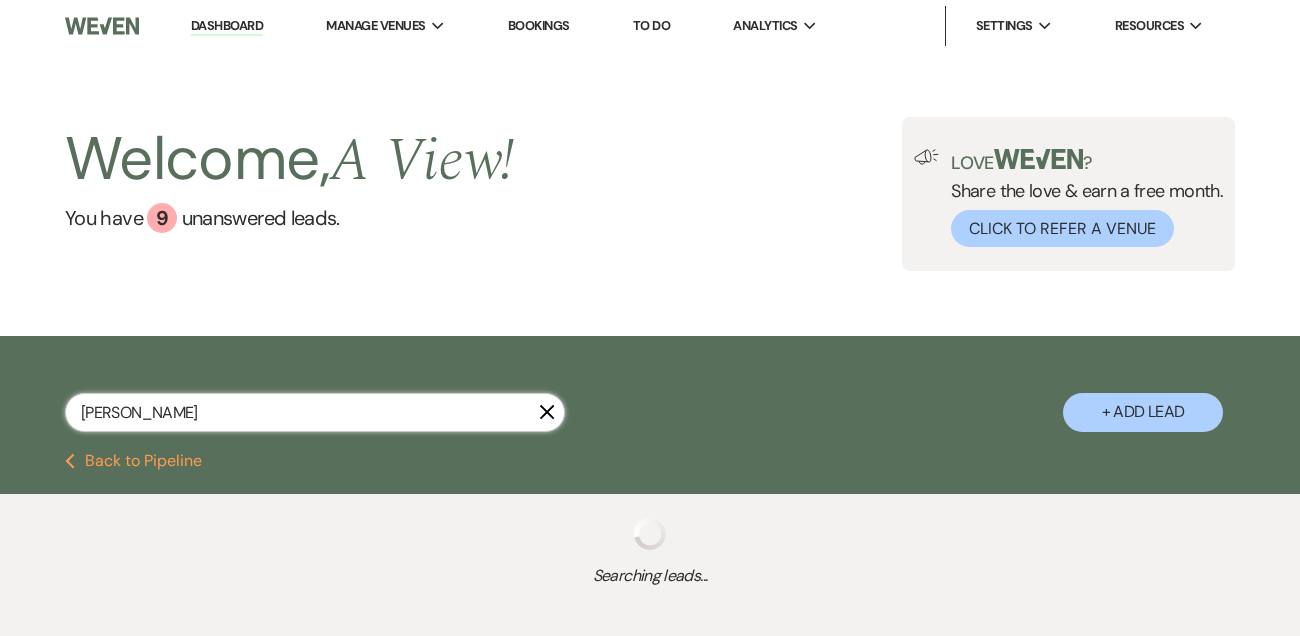 select on "8" 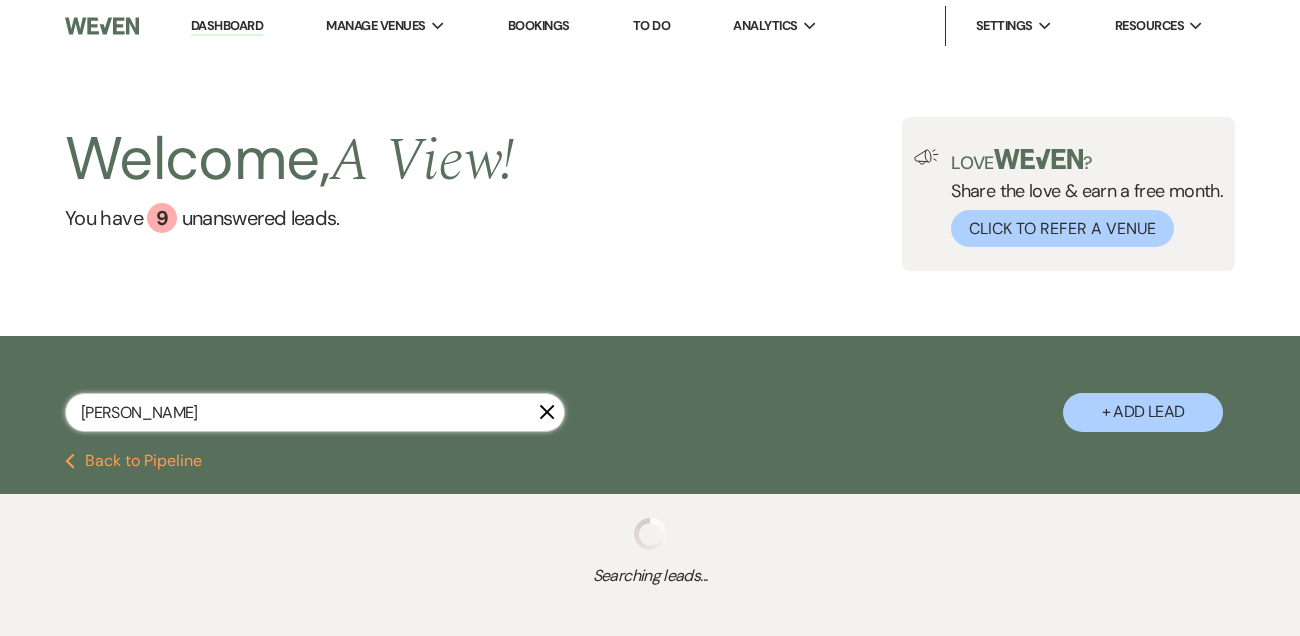 select on "5" 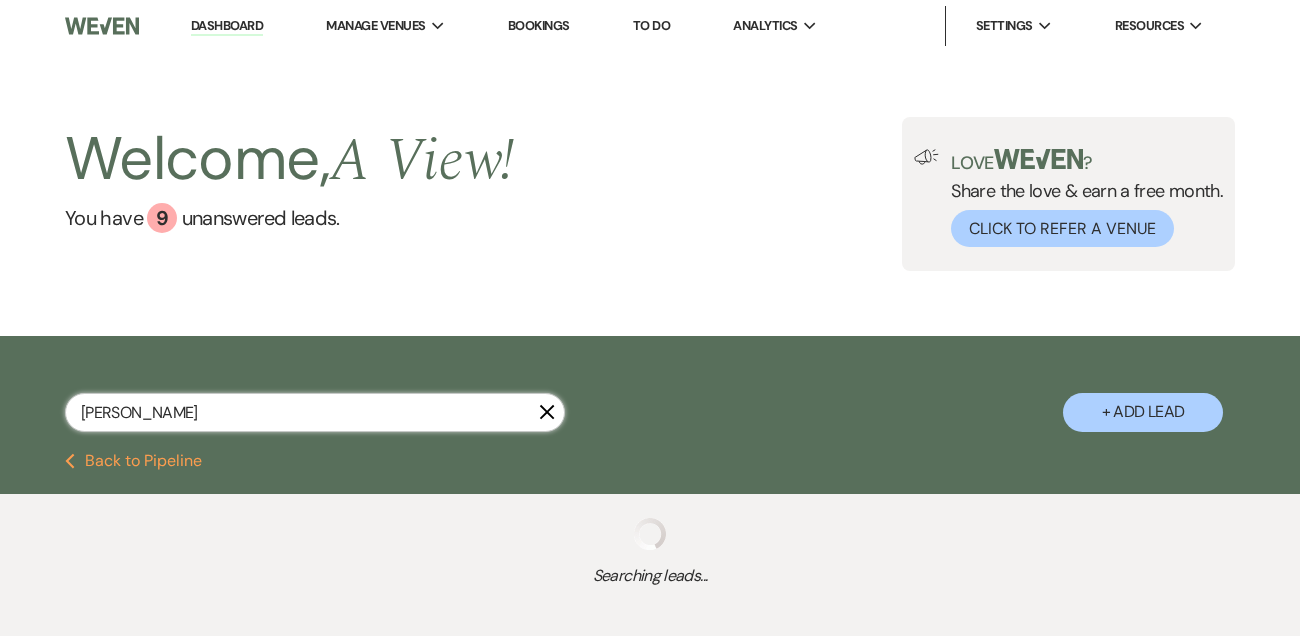 select on "6" 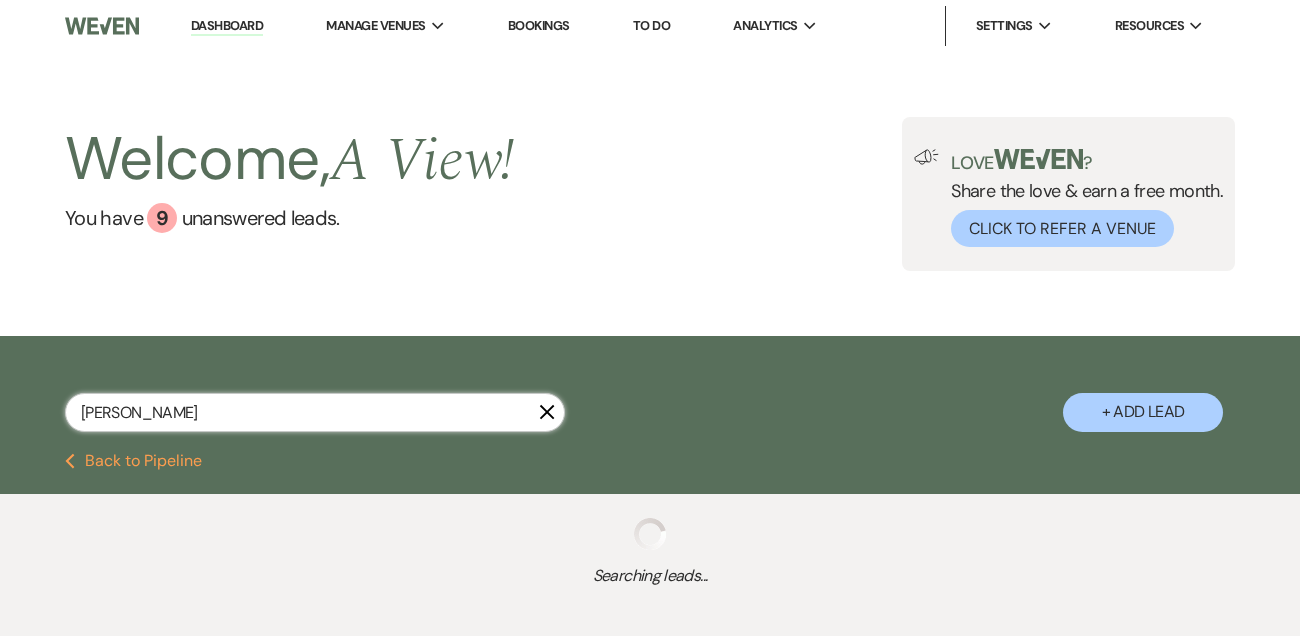 select on "2" 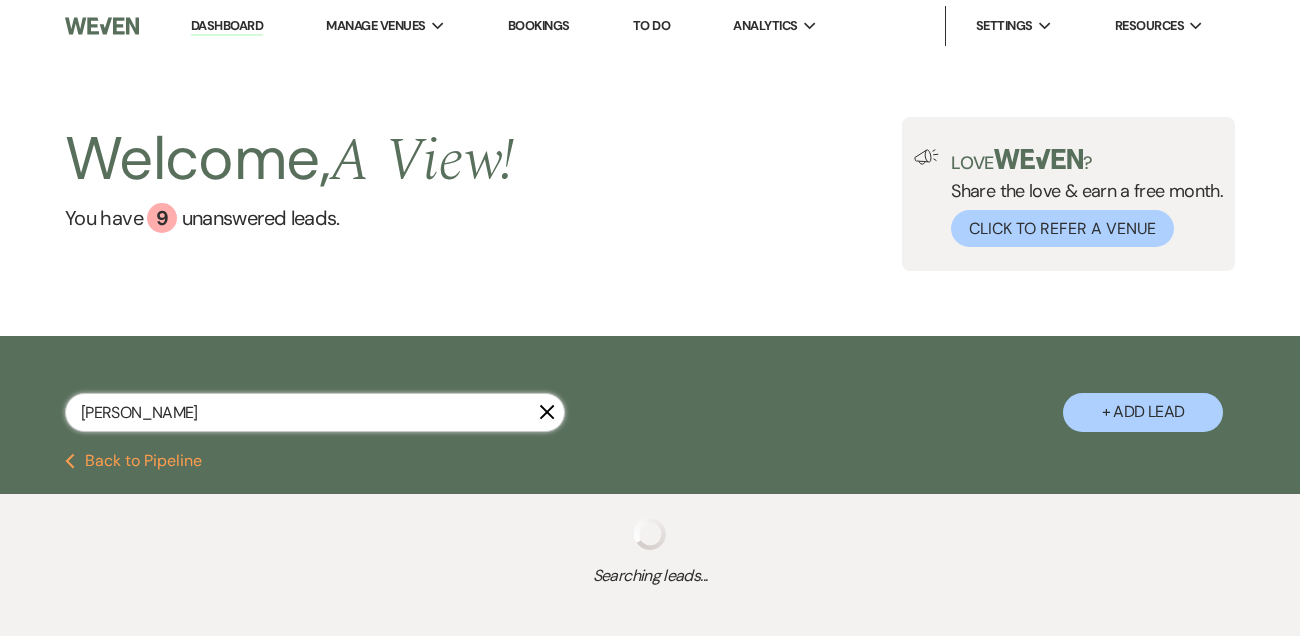 select on "8" 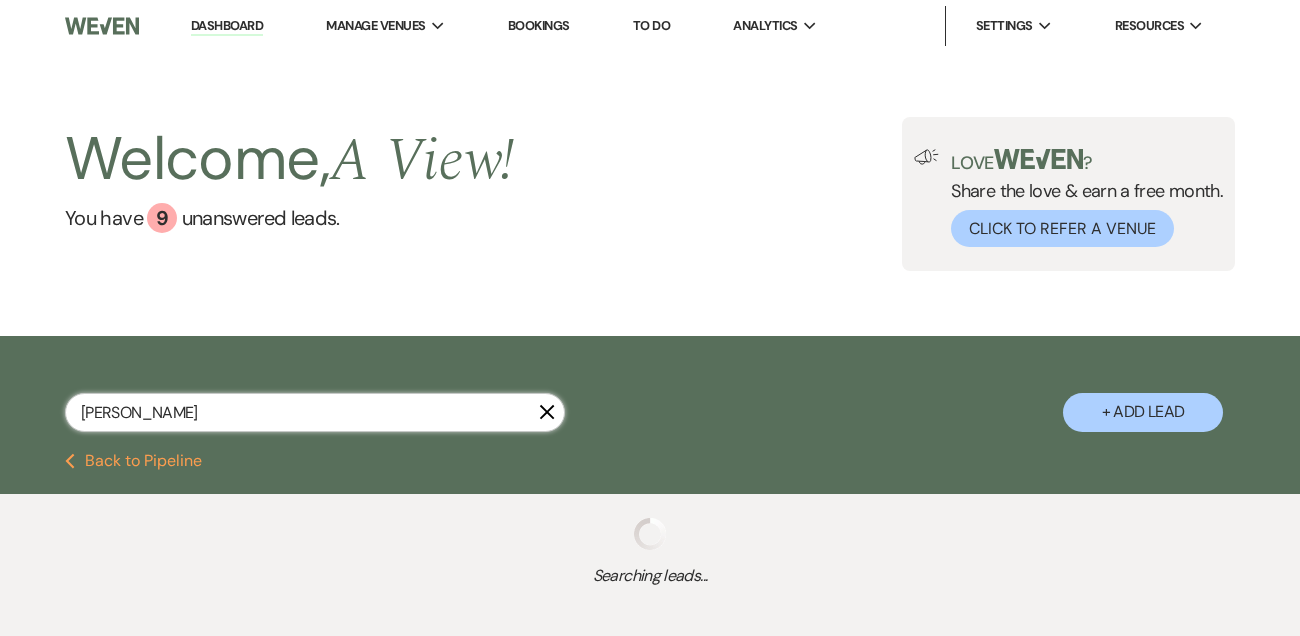select on "4" 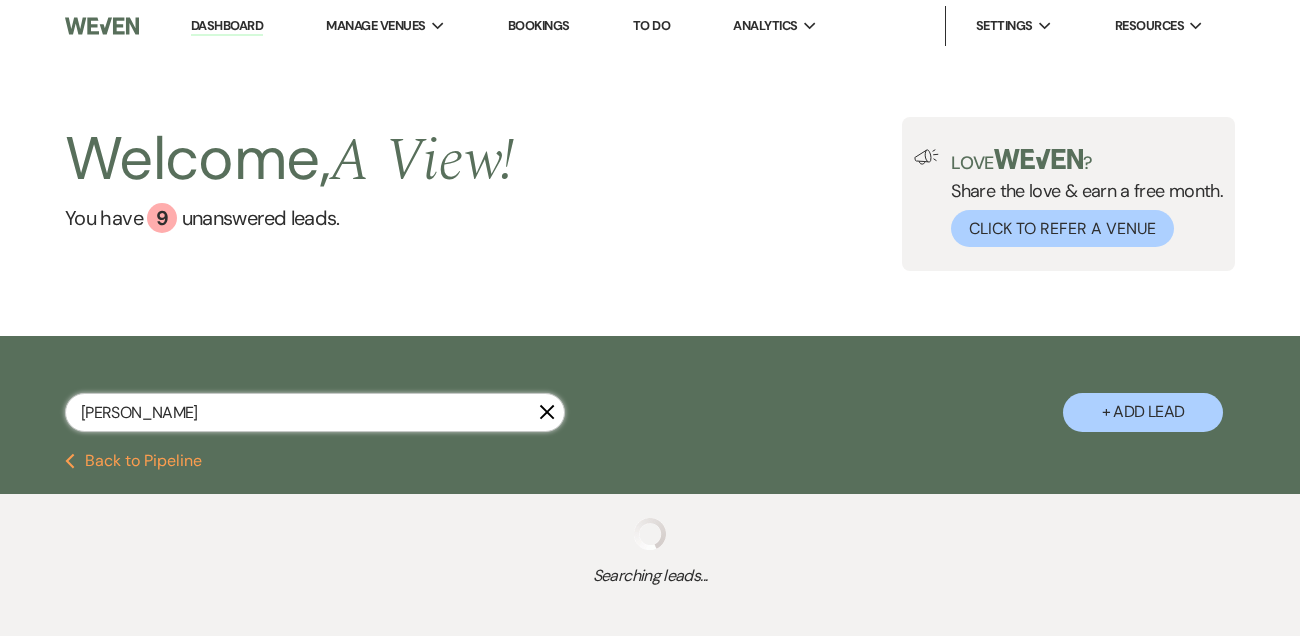 select on "8" 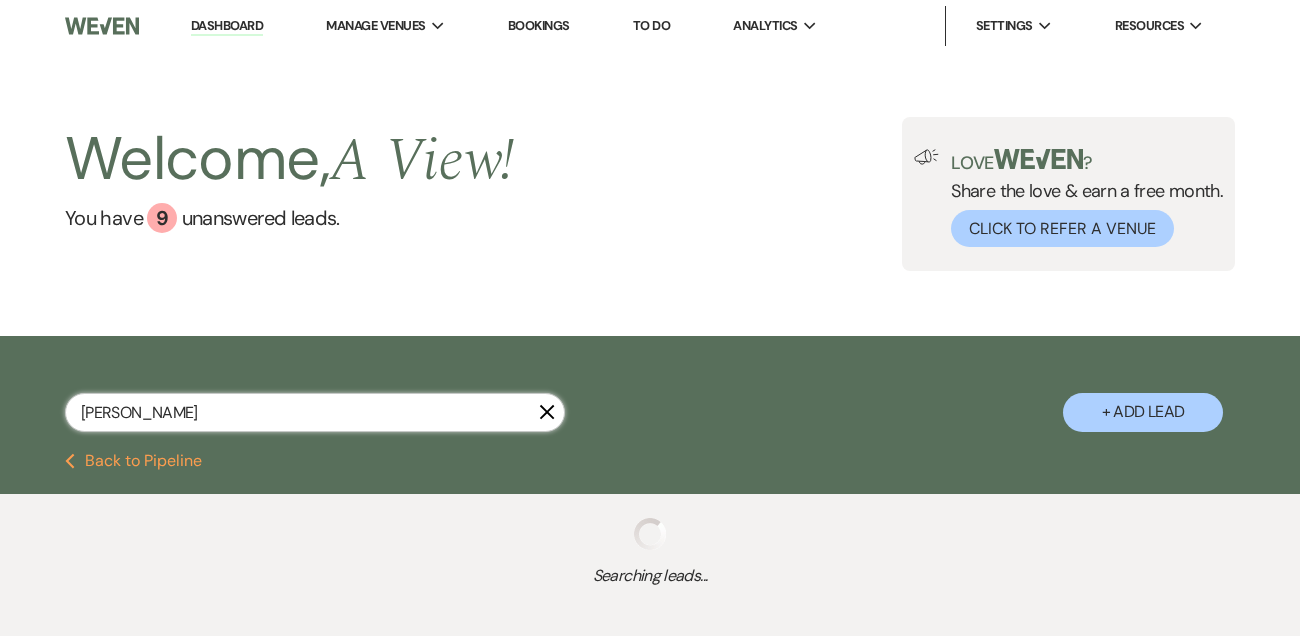 select on "8" 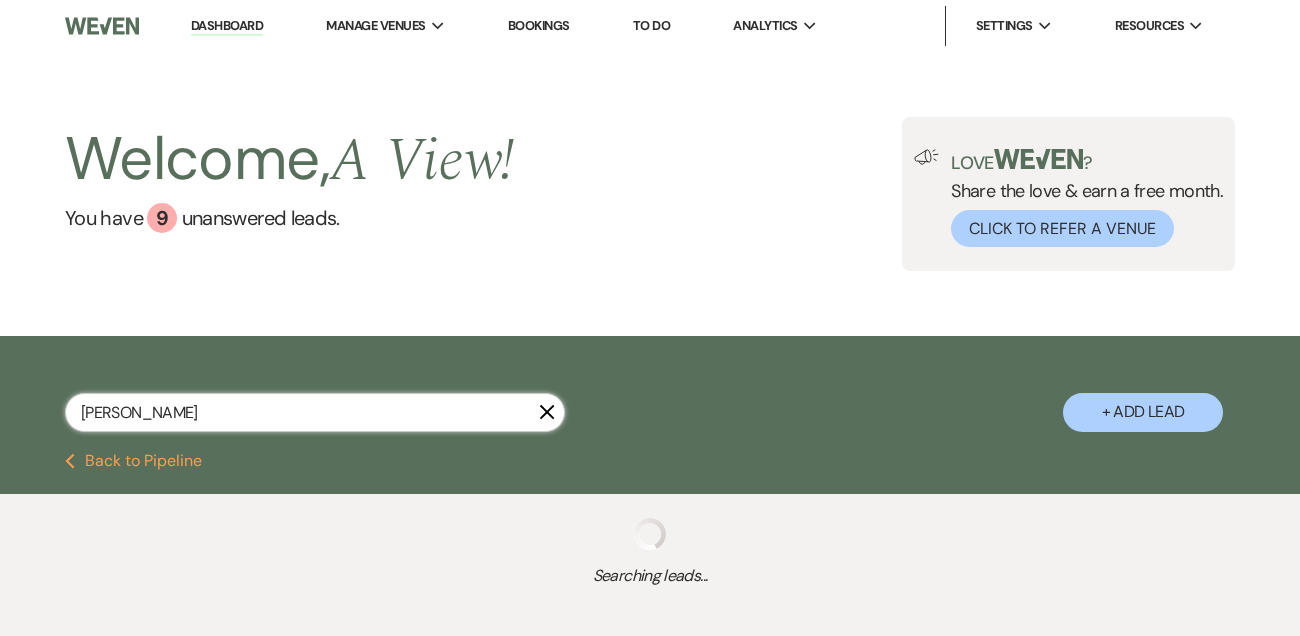 select on "9" 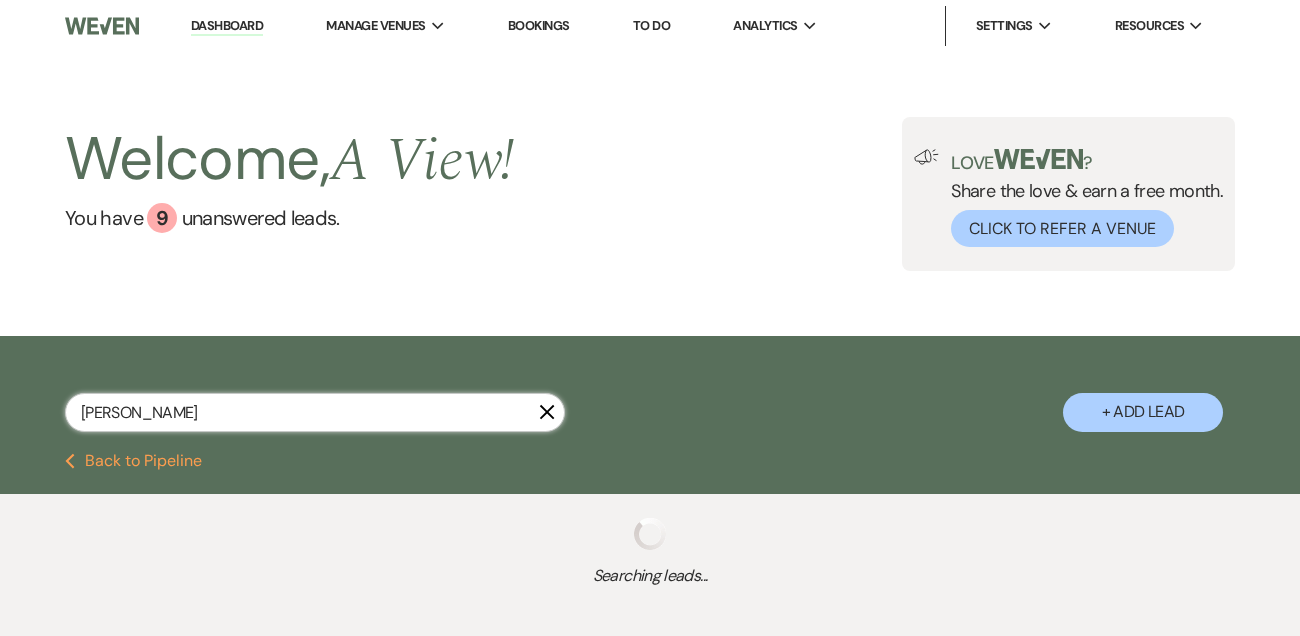 select on "8" 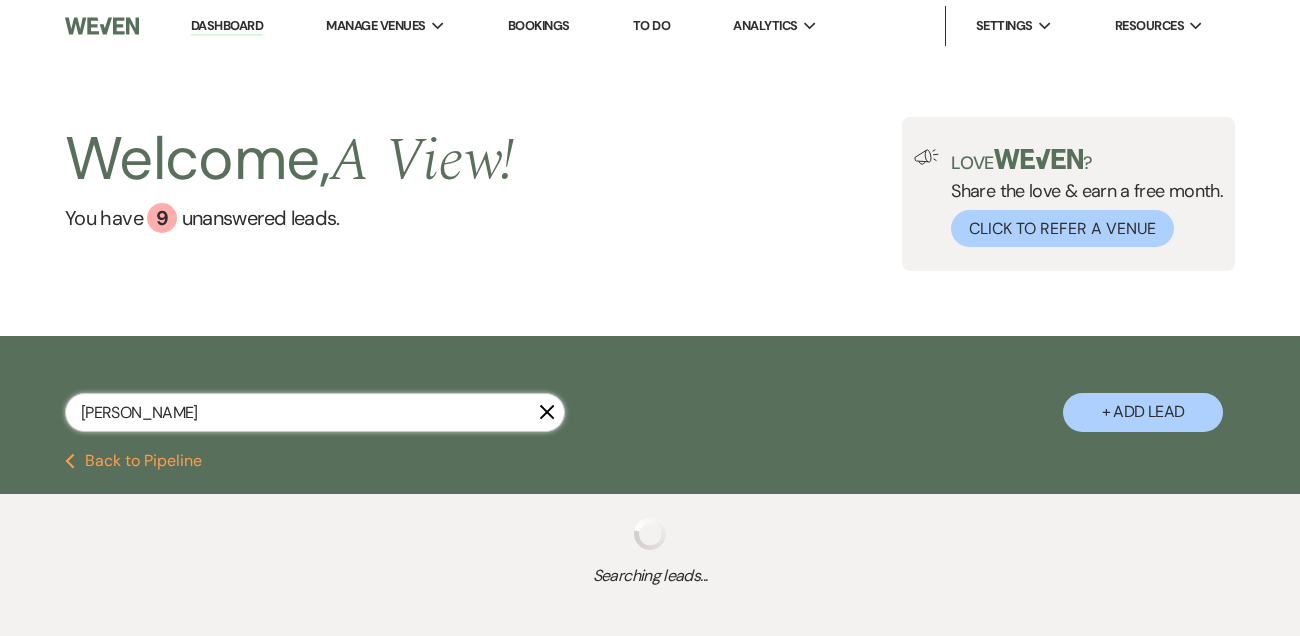 select on "6" 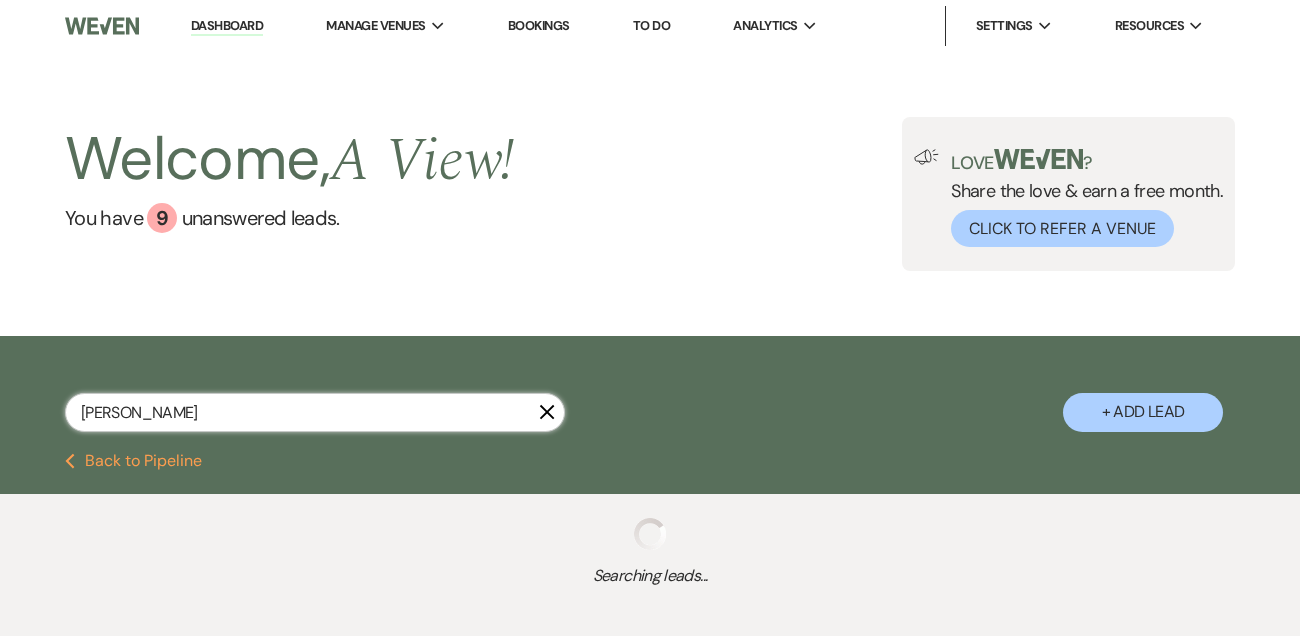 select on "8" 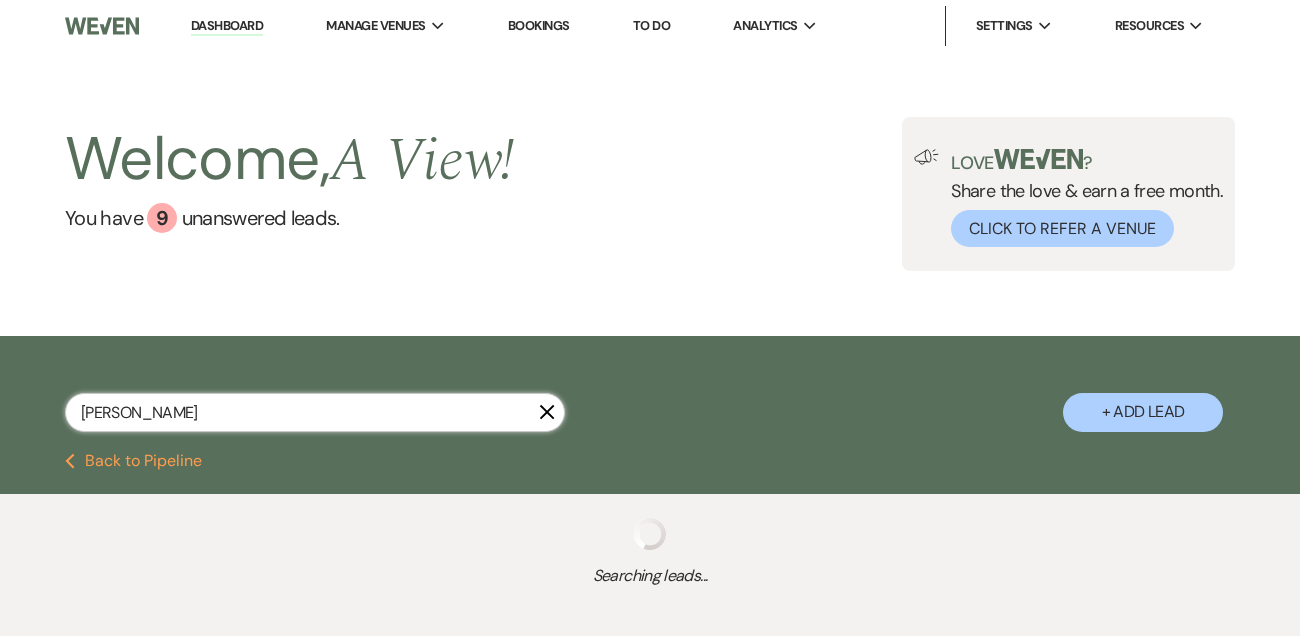 select on "5" 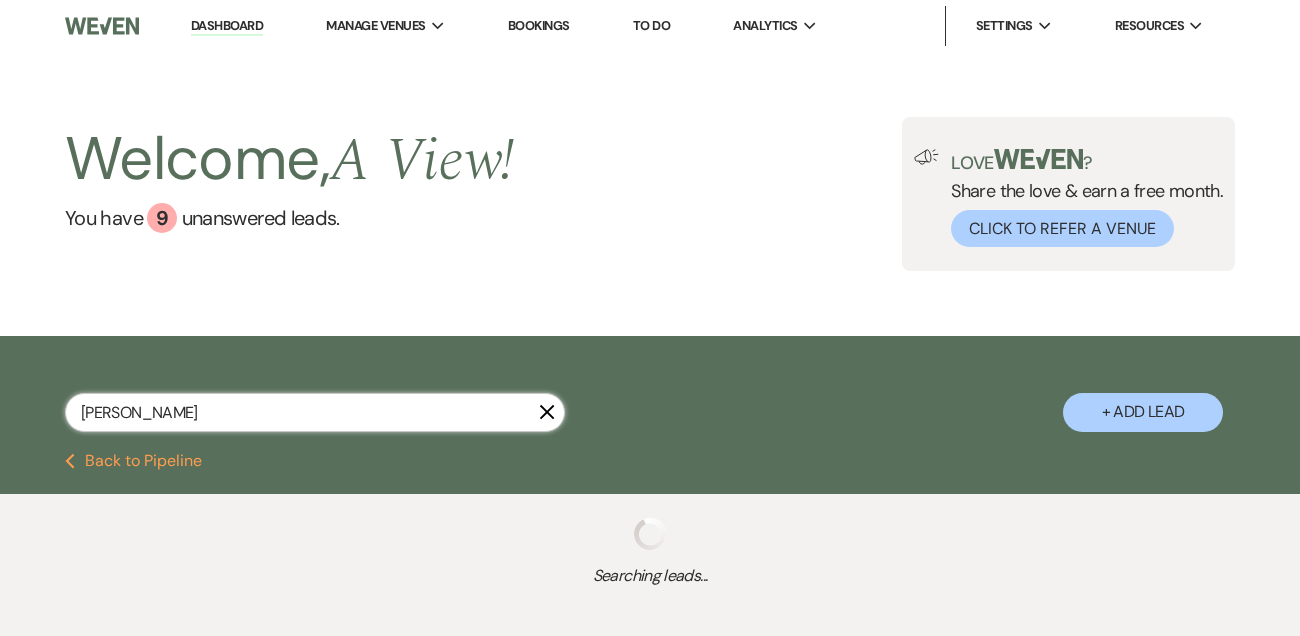 select on "8" 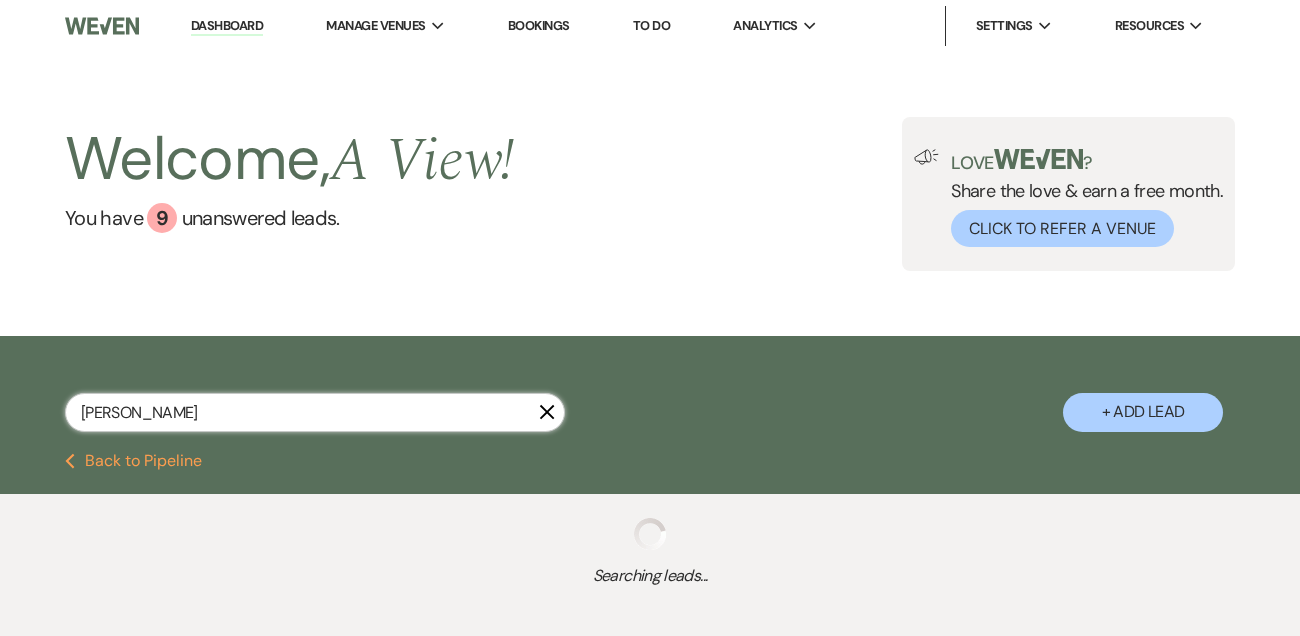 select on "4" 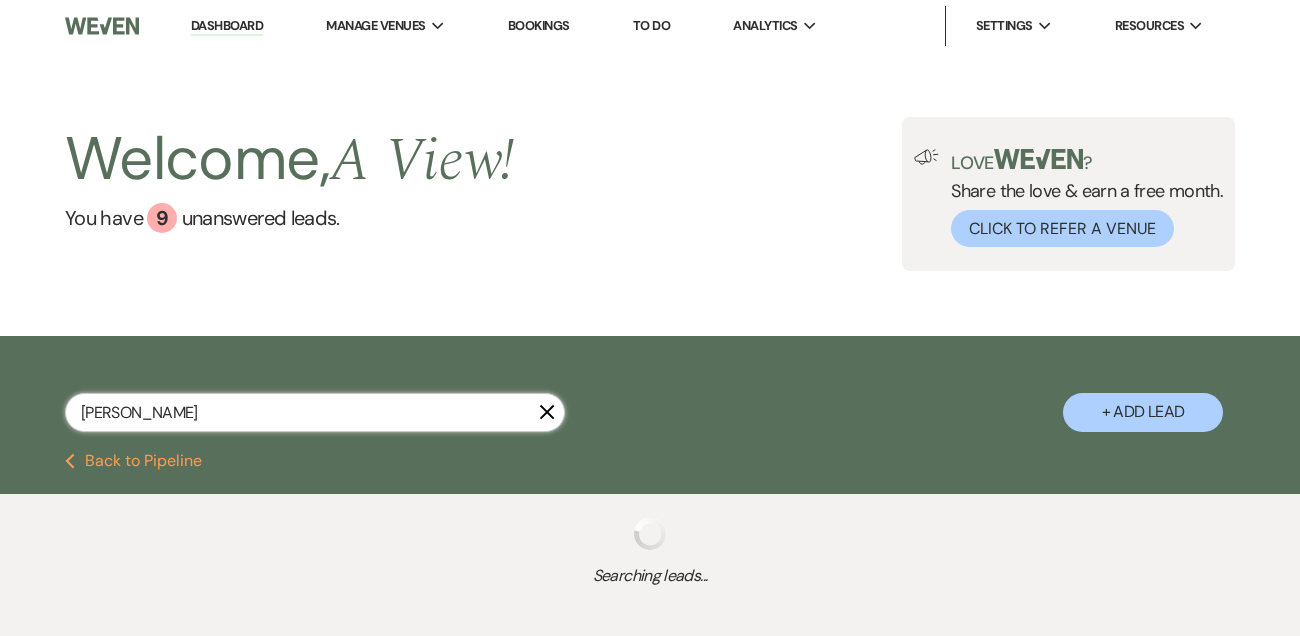 select on "9" 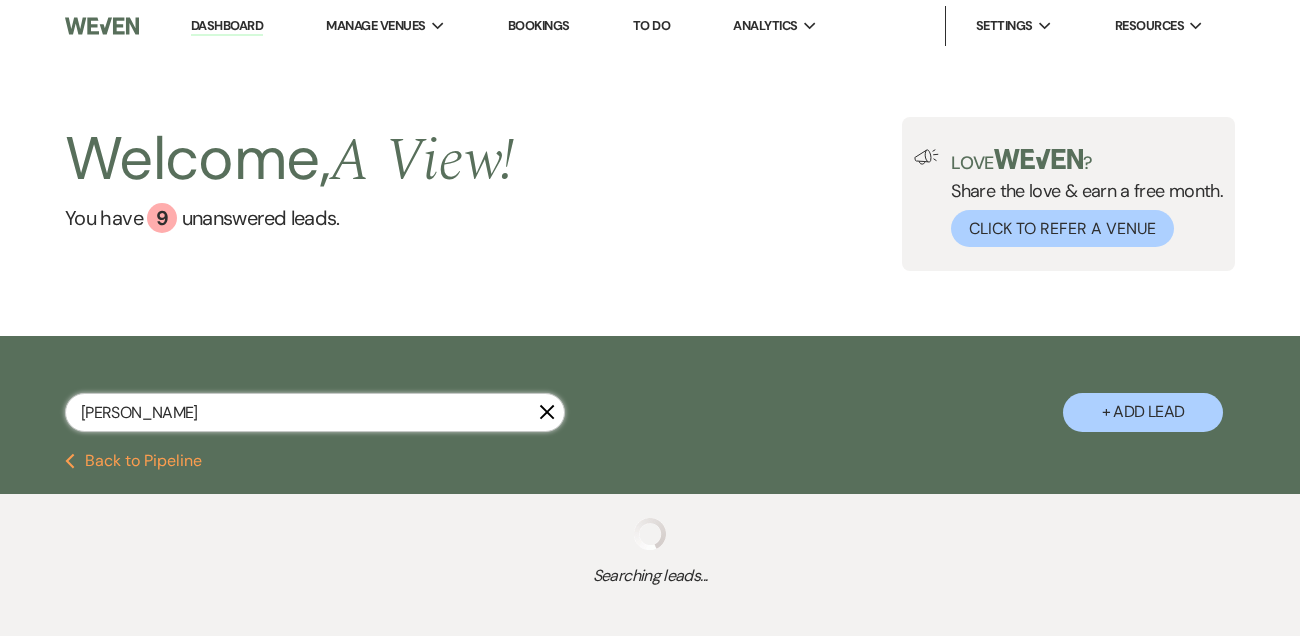 select on "8" 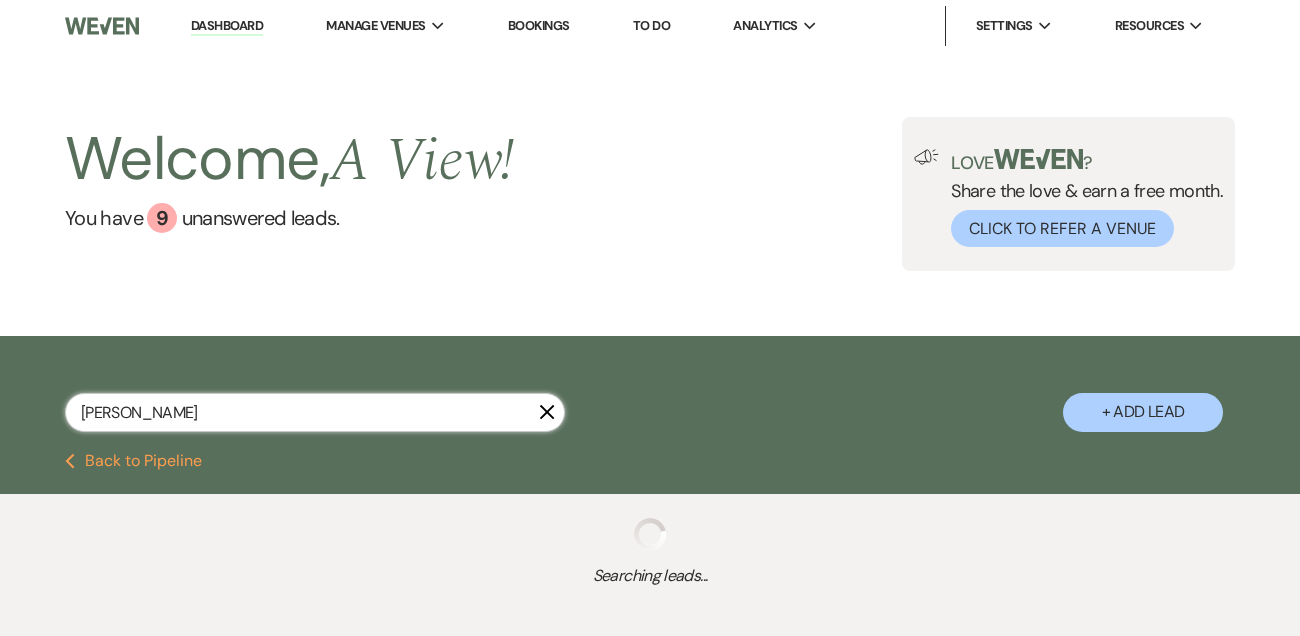 select on "4" 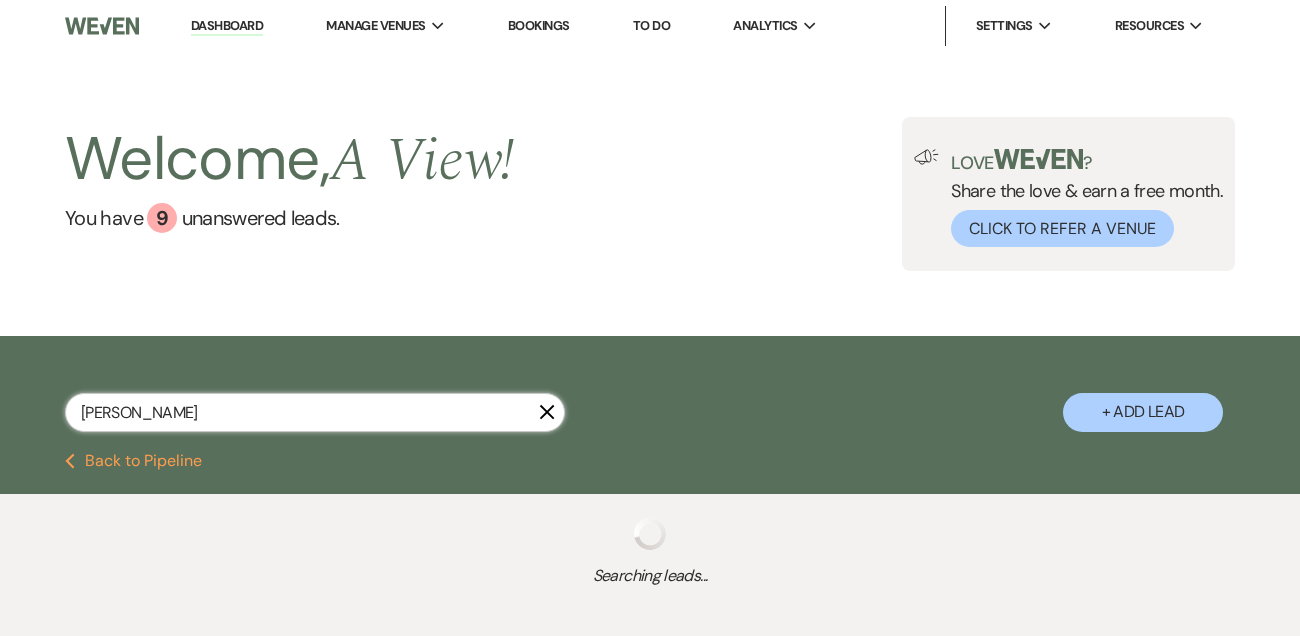 select on "8" 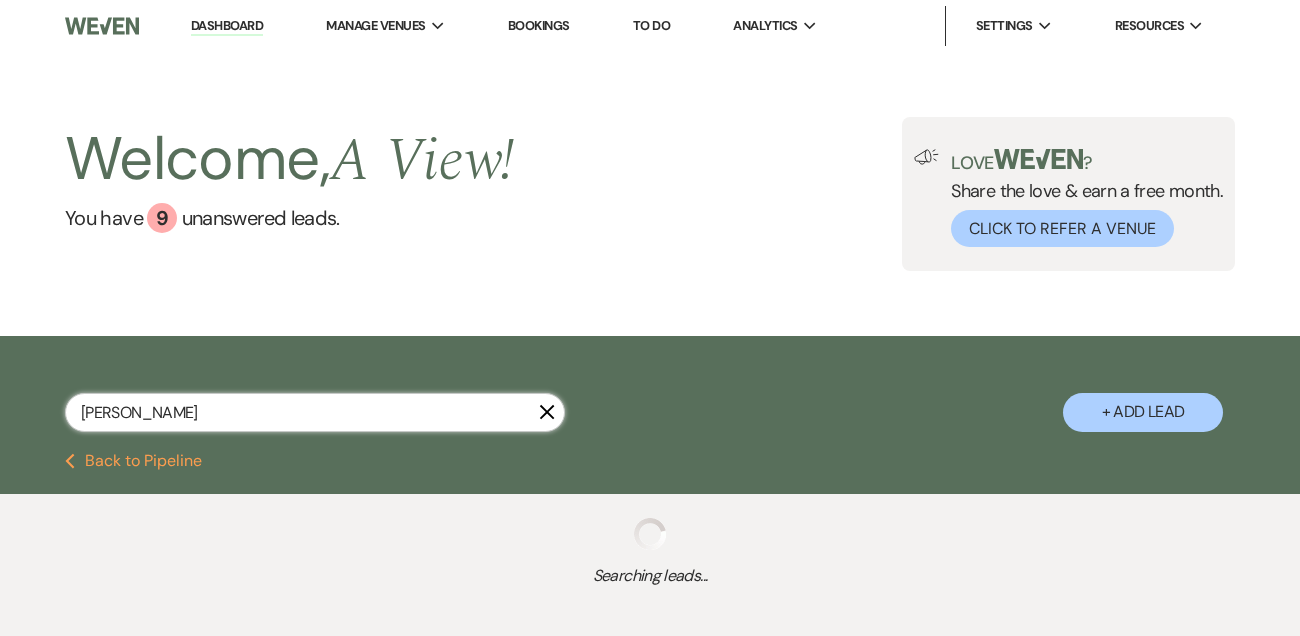 select on "4" 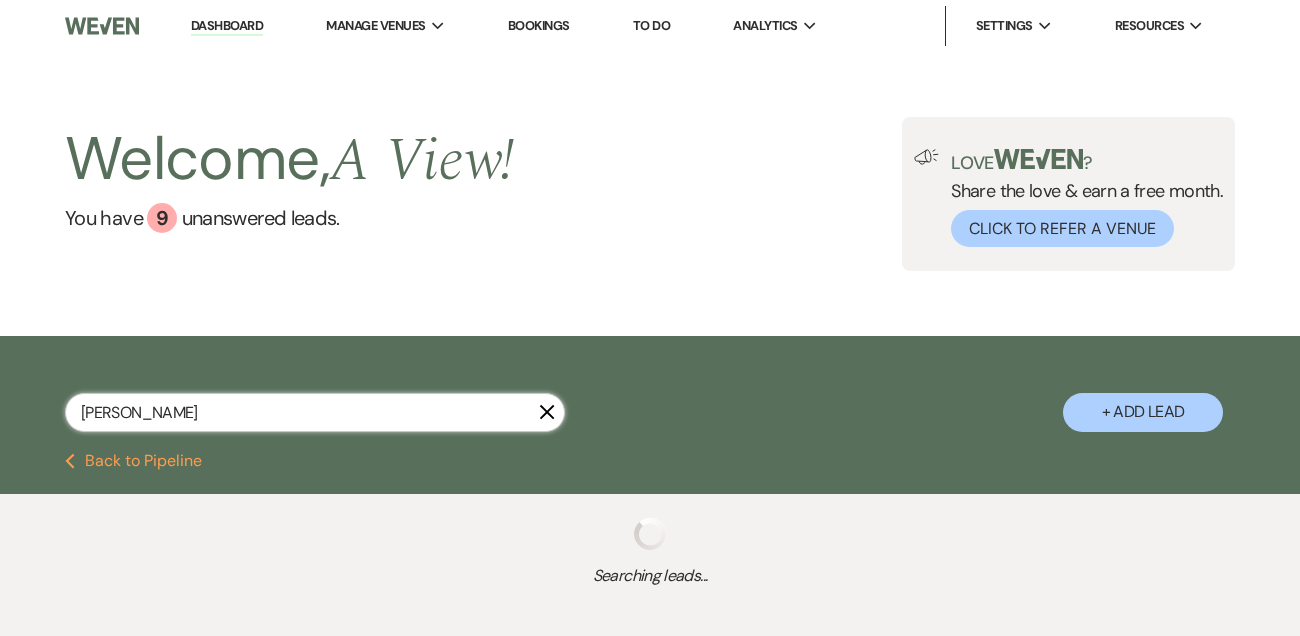select on "8" 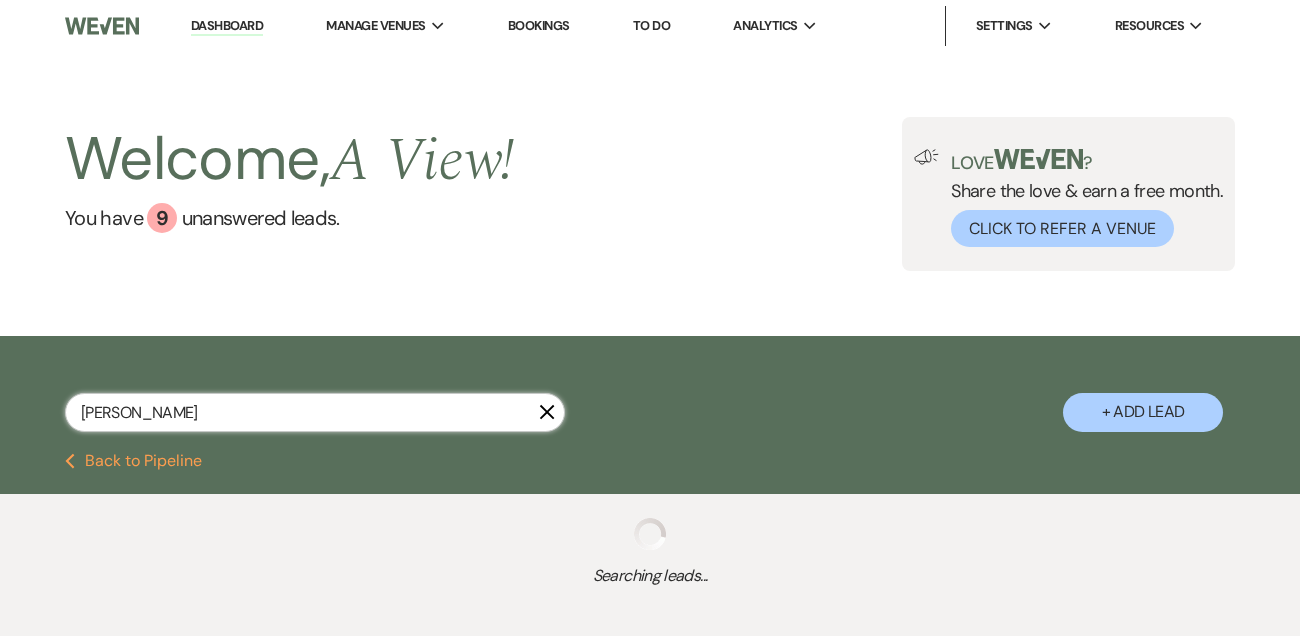 select on "4" 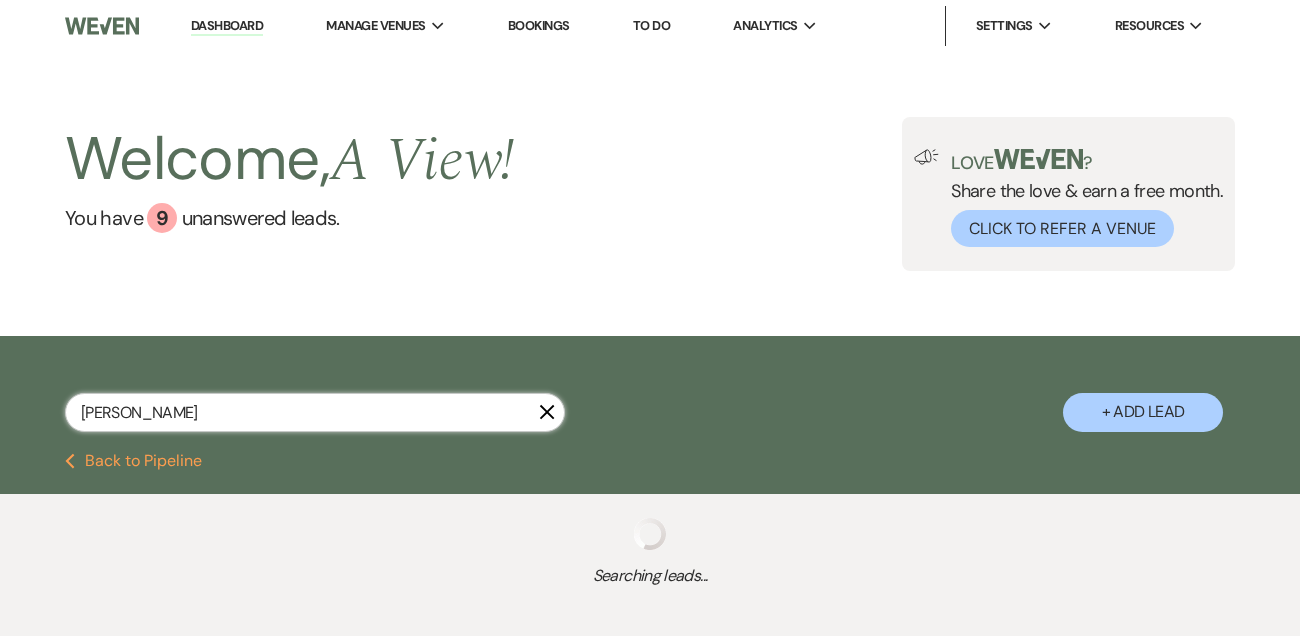 select on "8" 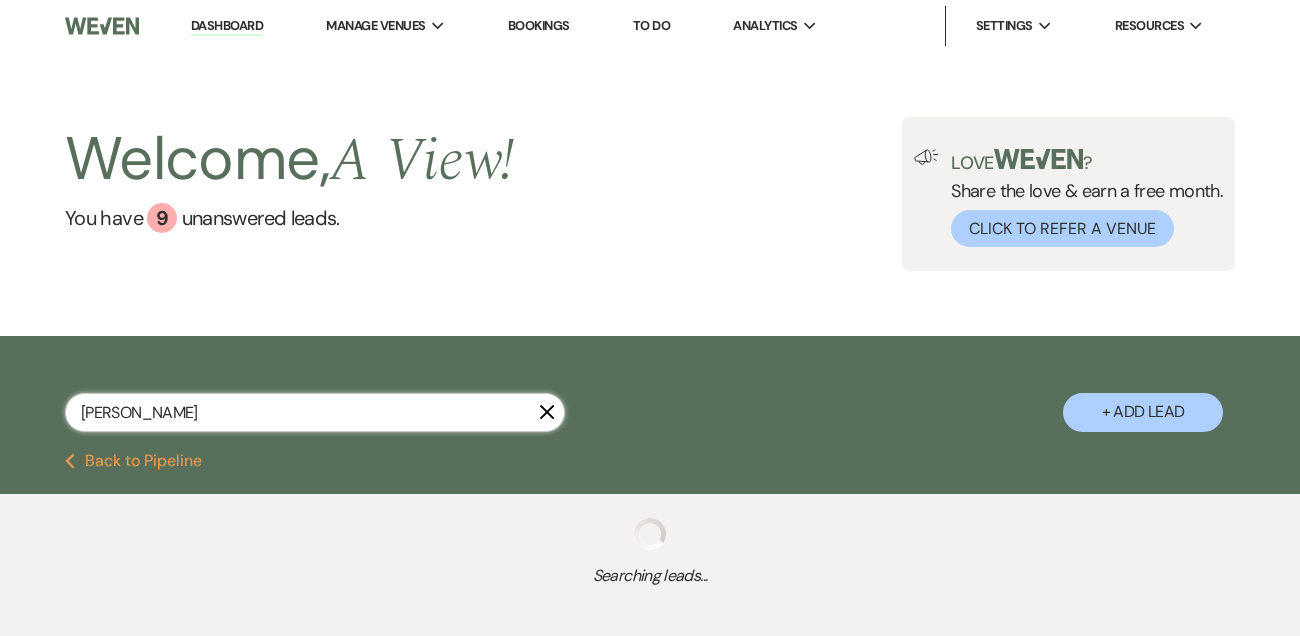 select on "4" 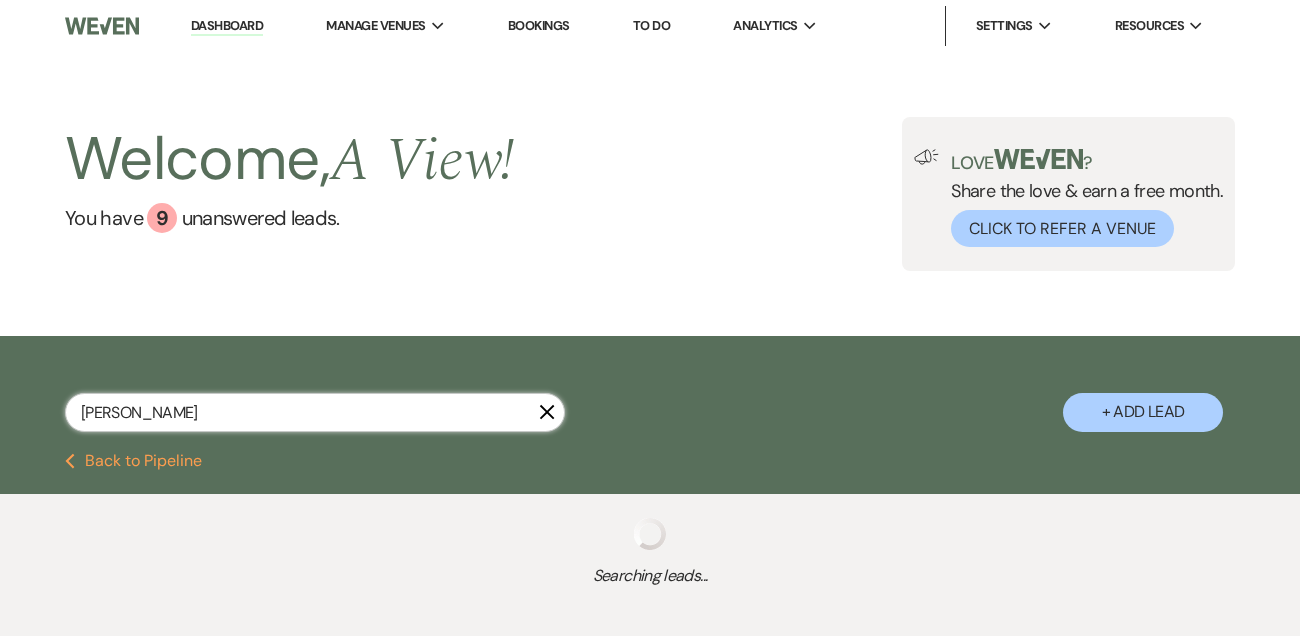 select on "8" 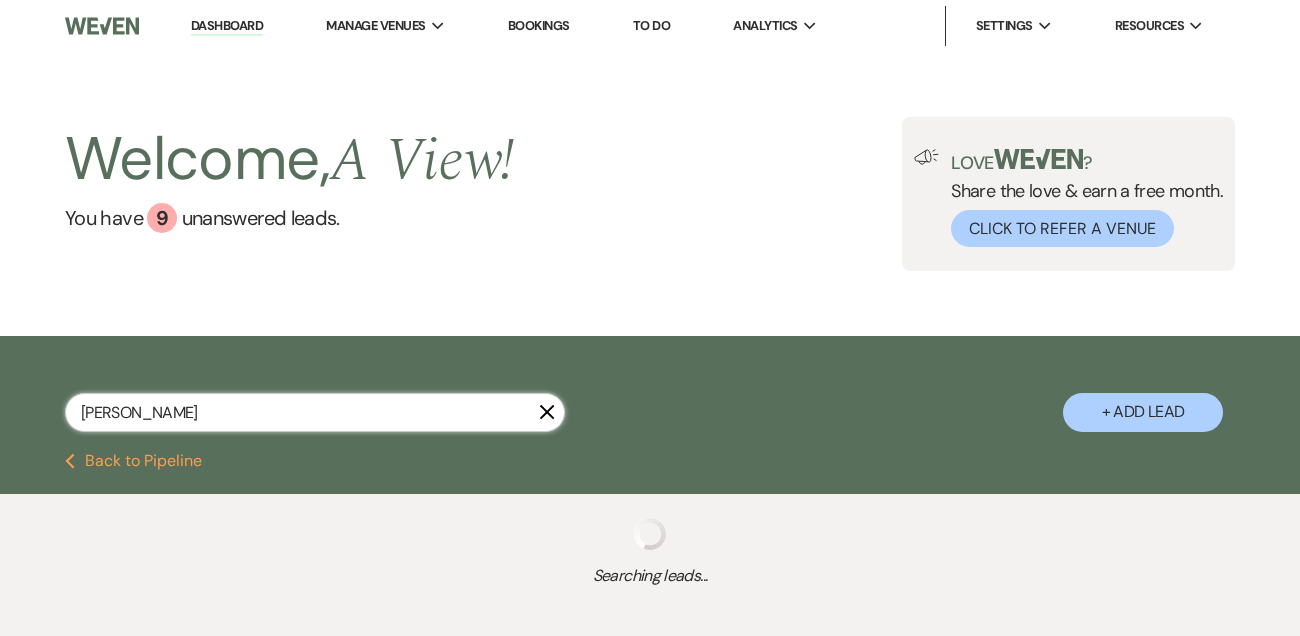 select on "4" 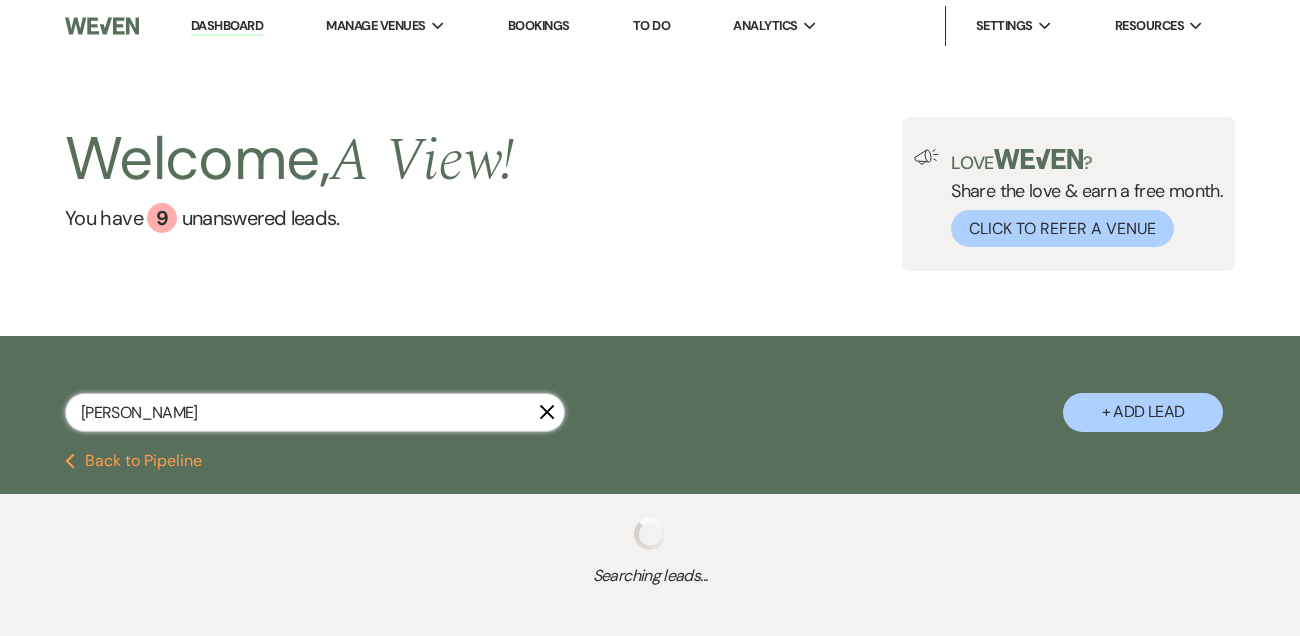 select on "8" 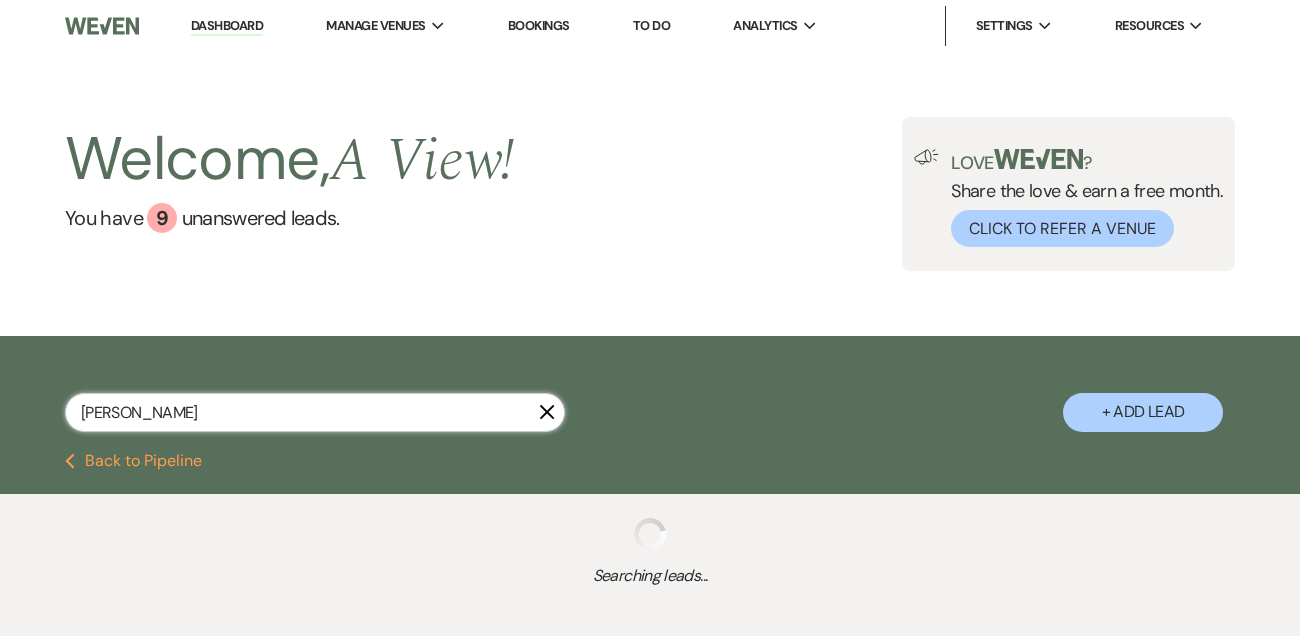 select on "7" 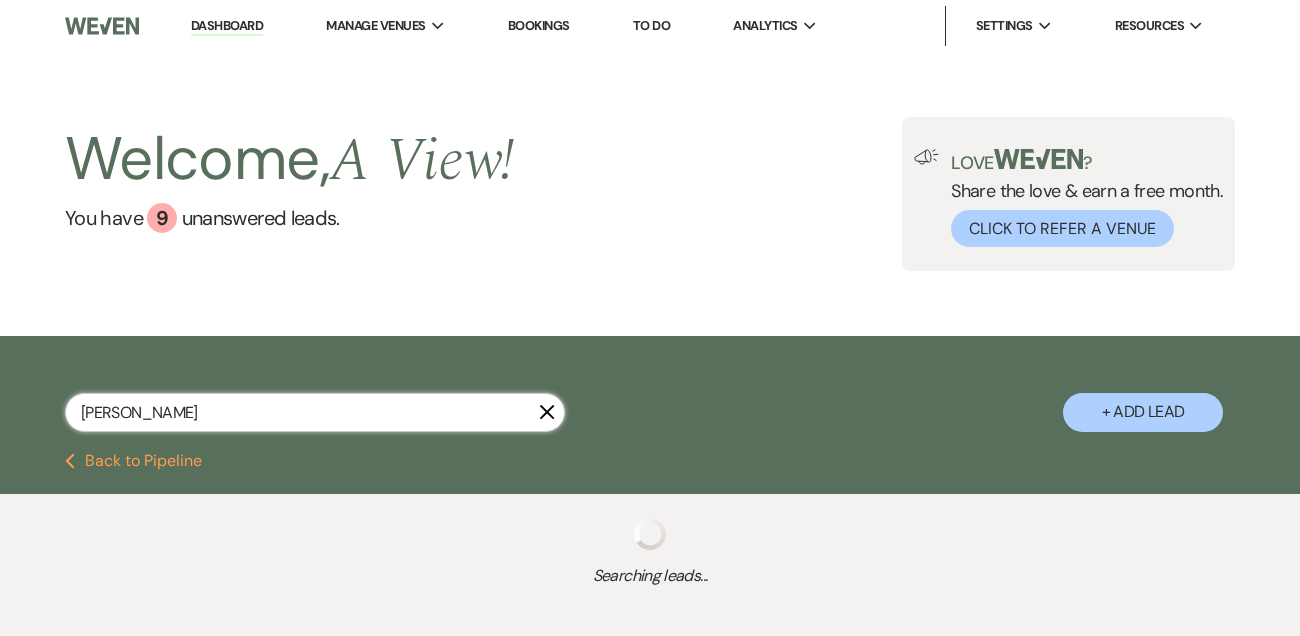 select on "8" 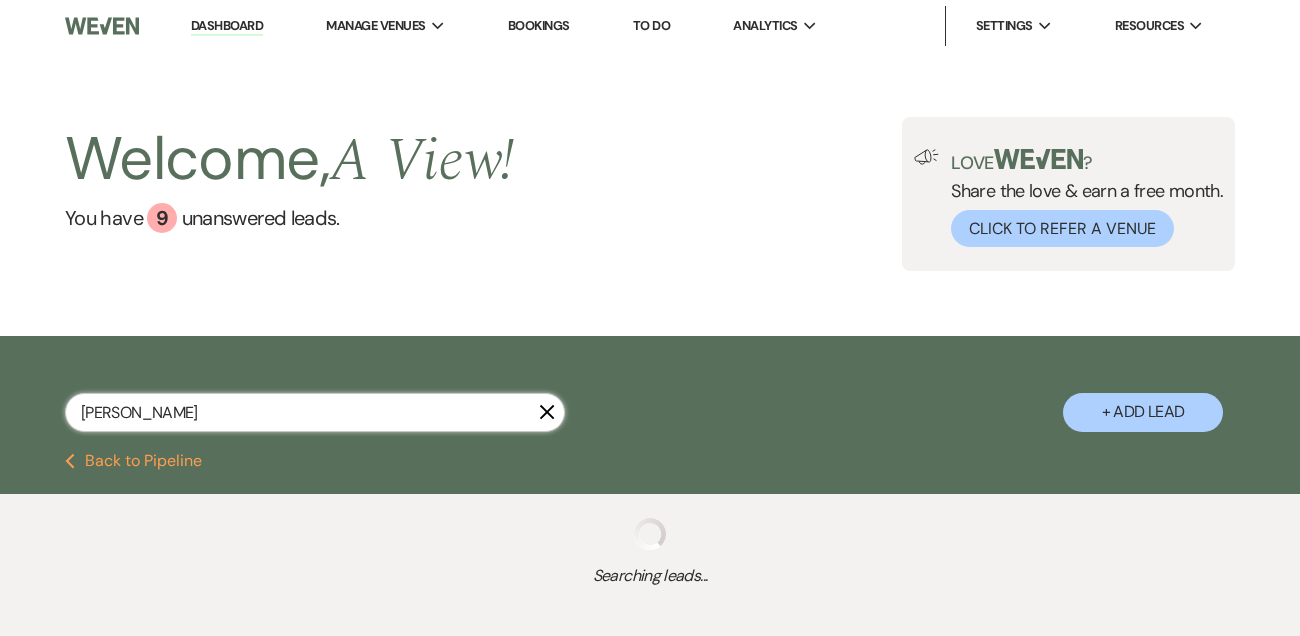 select on "4" 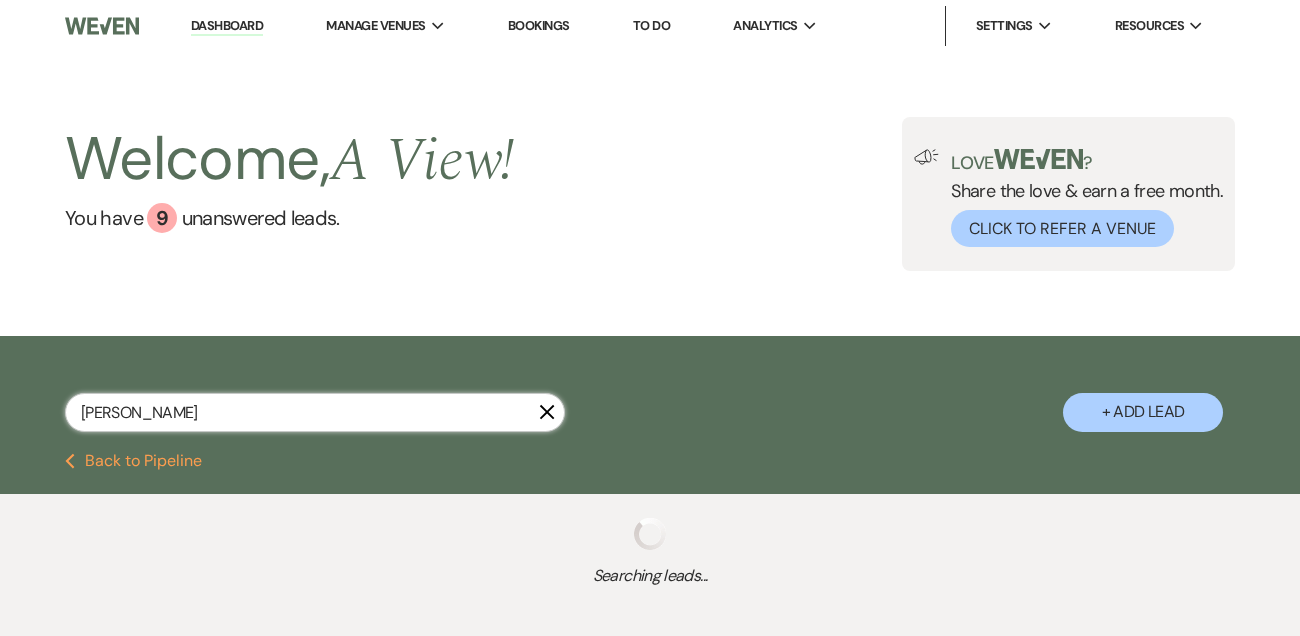 select on "8" 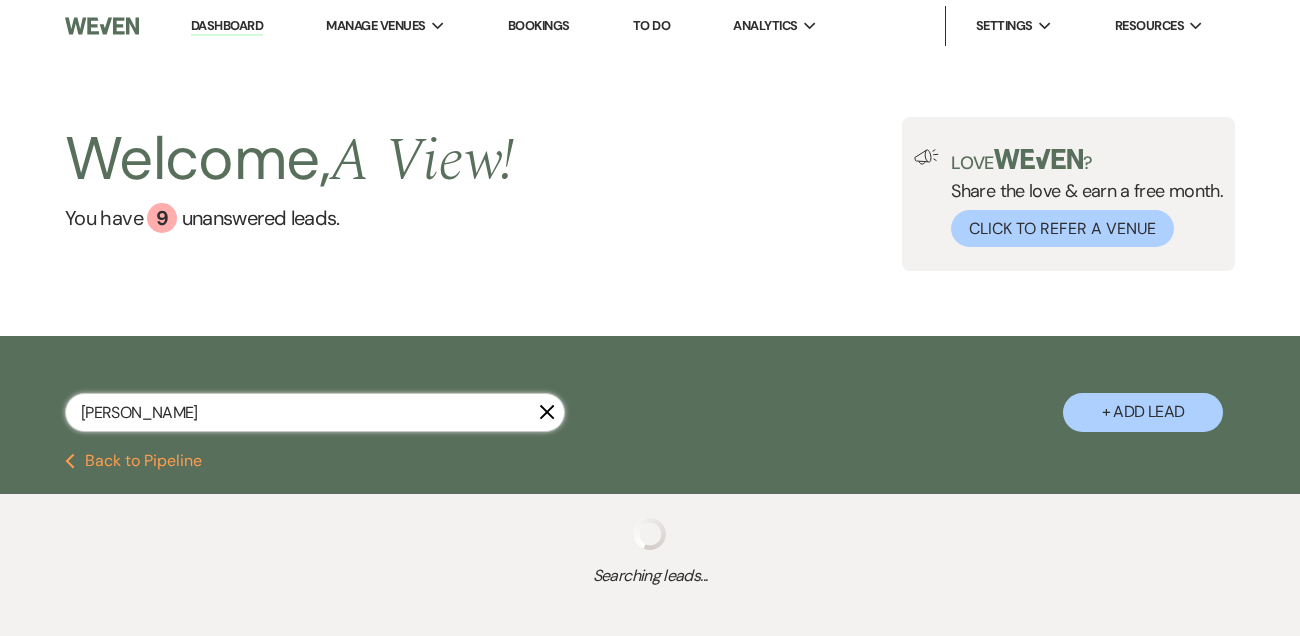 select on "4" 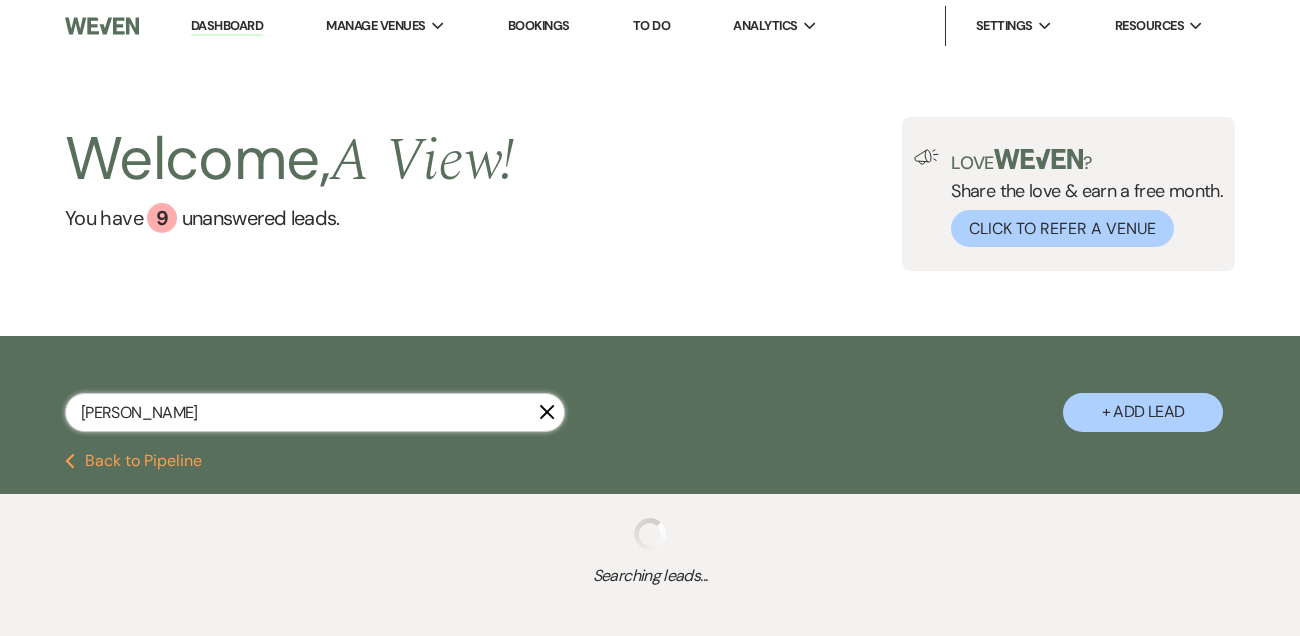 select on "8" 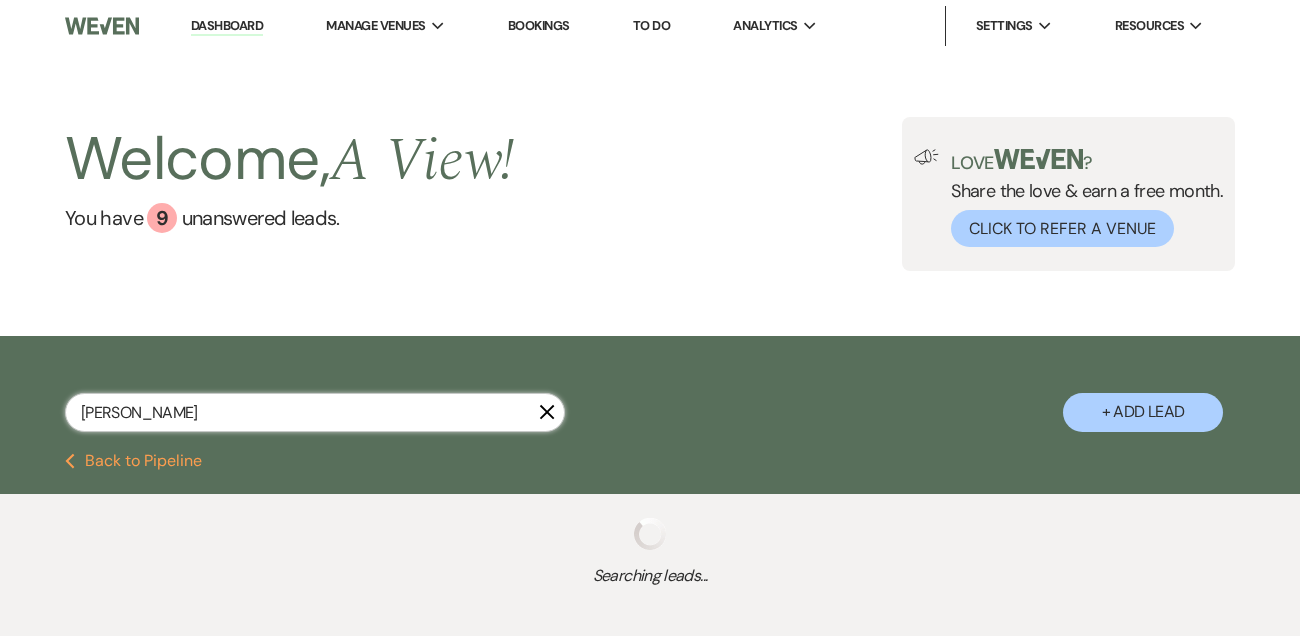 select on "4" 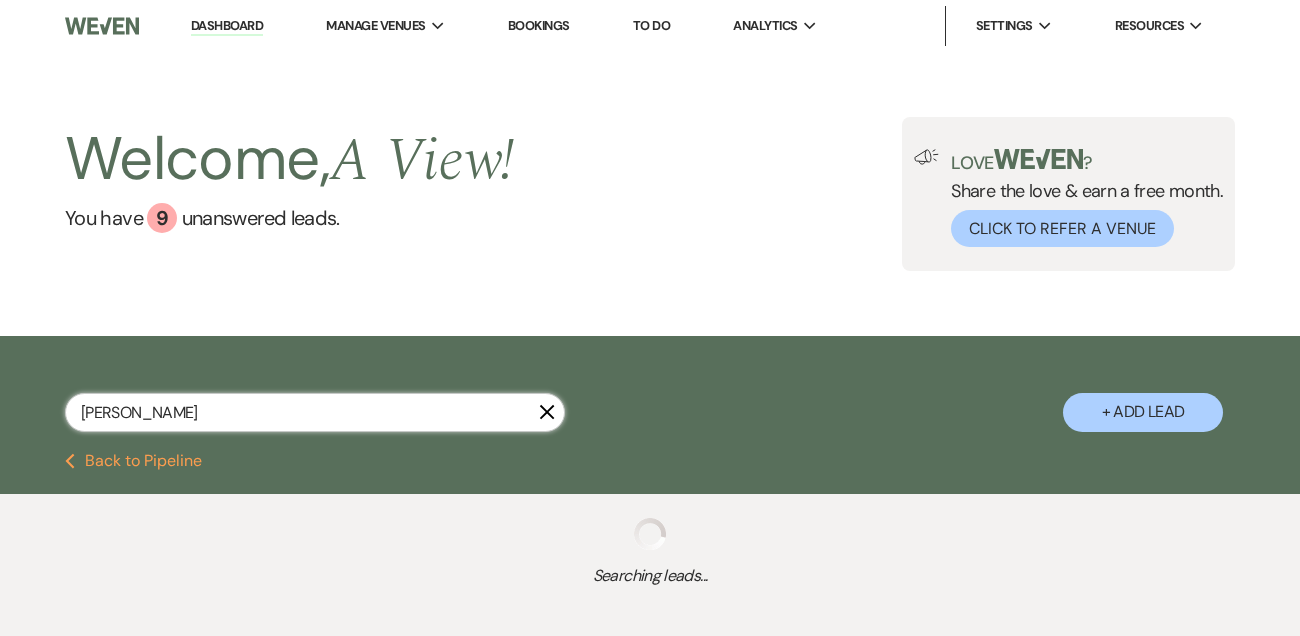 select on "8" 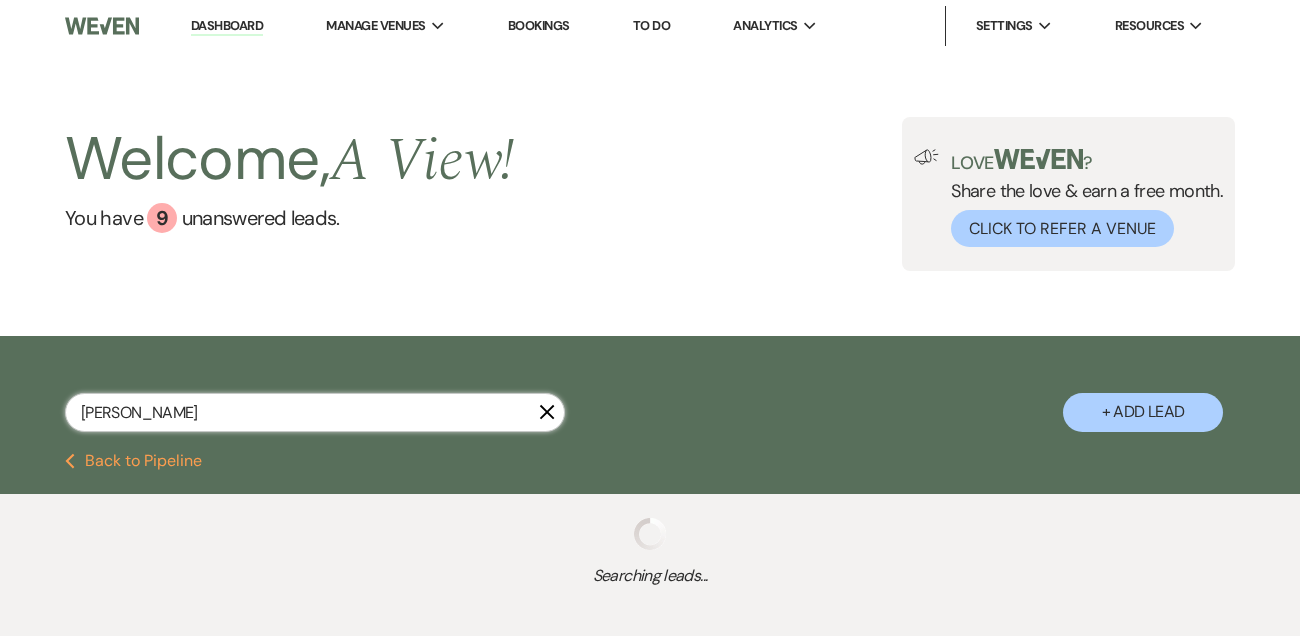 select on "4" 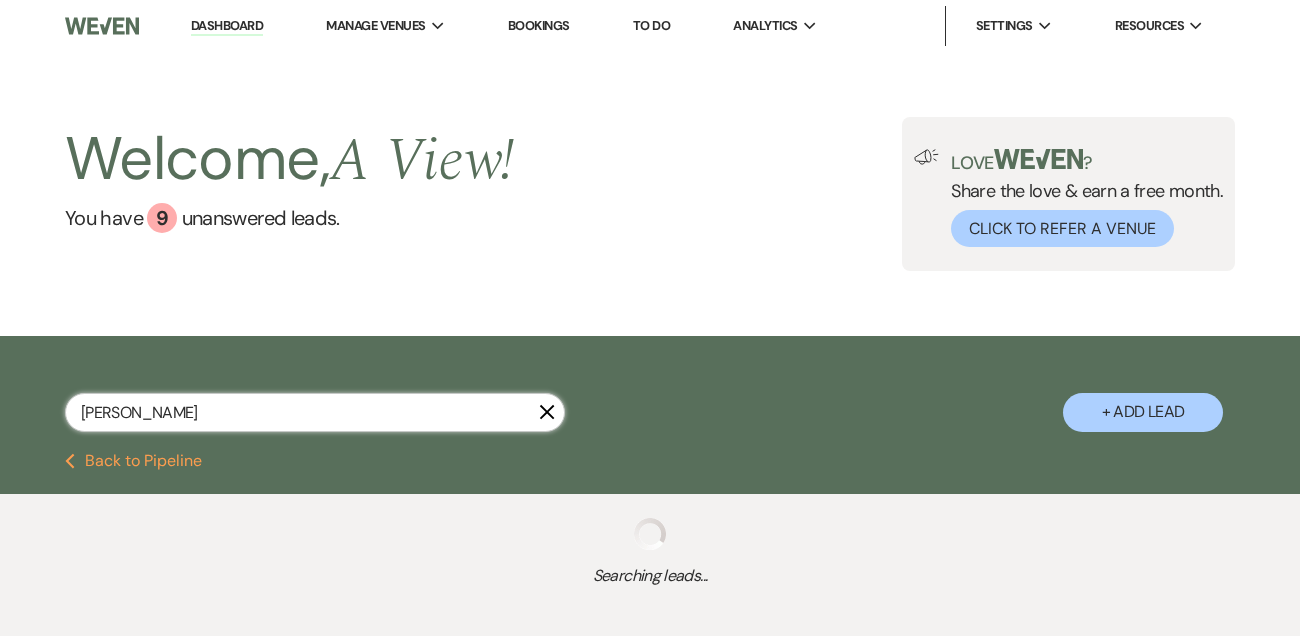 select on "8" 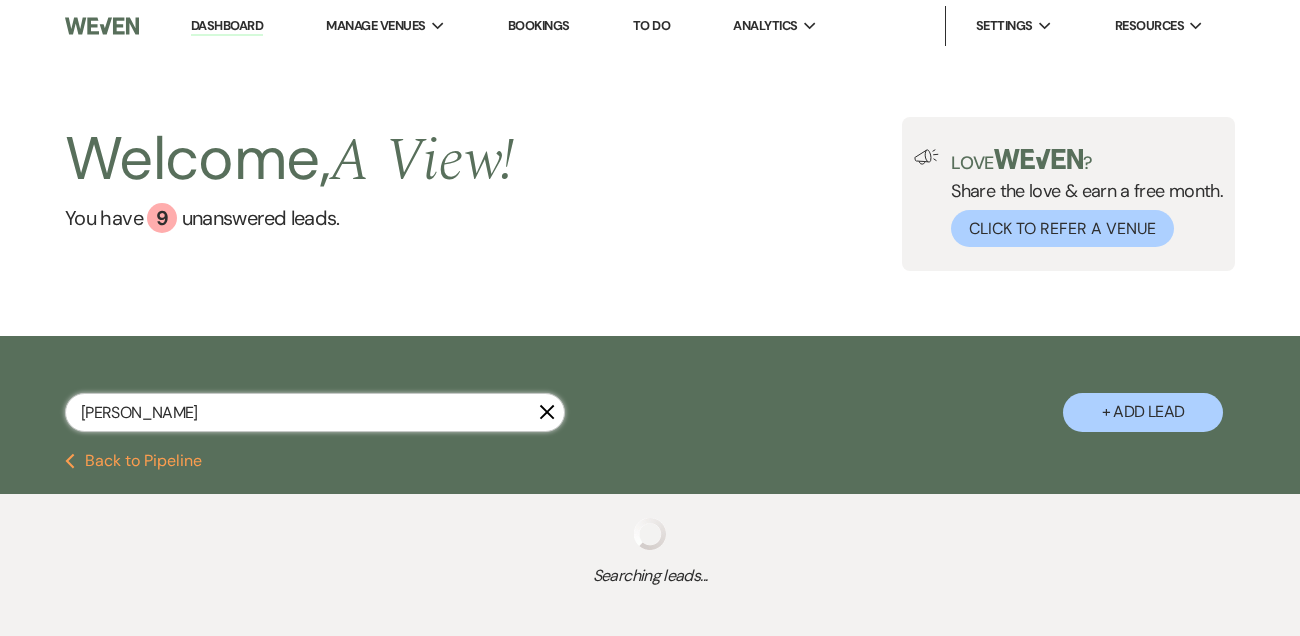select on "5" 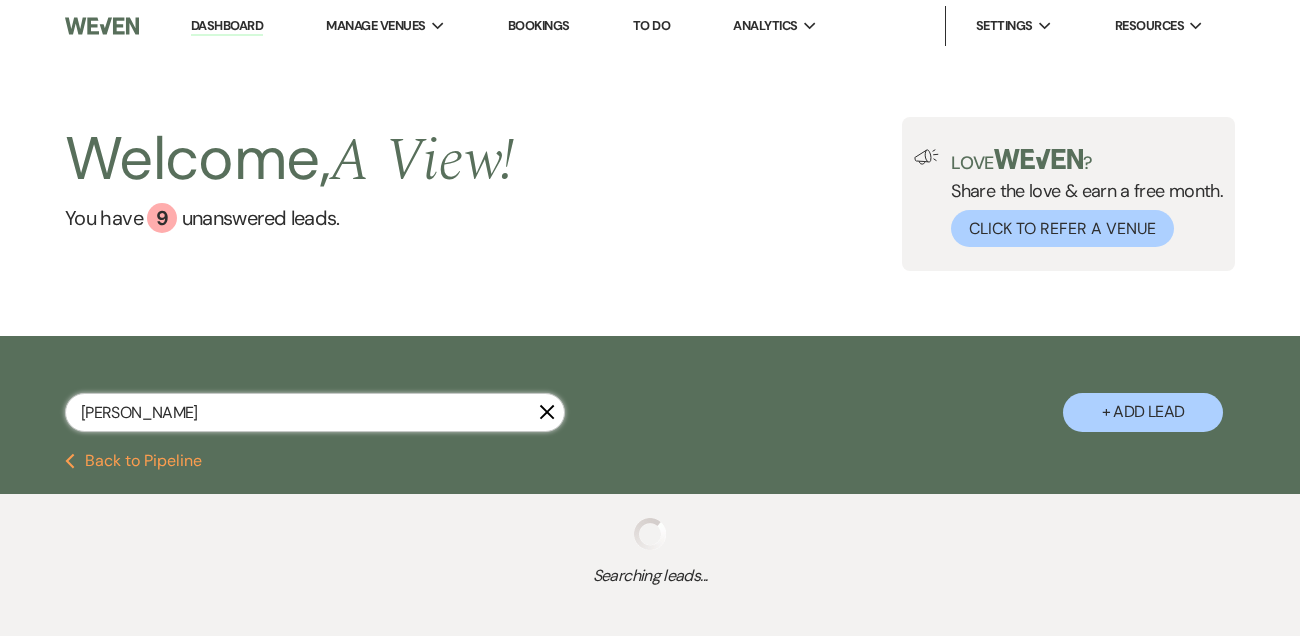select on "8" 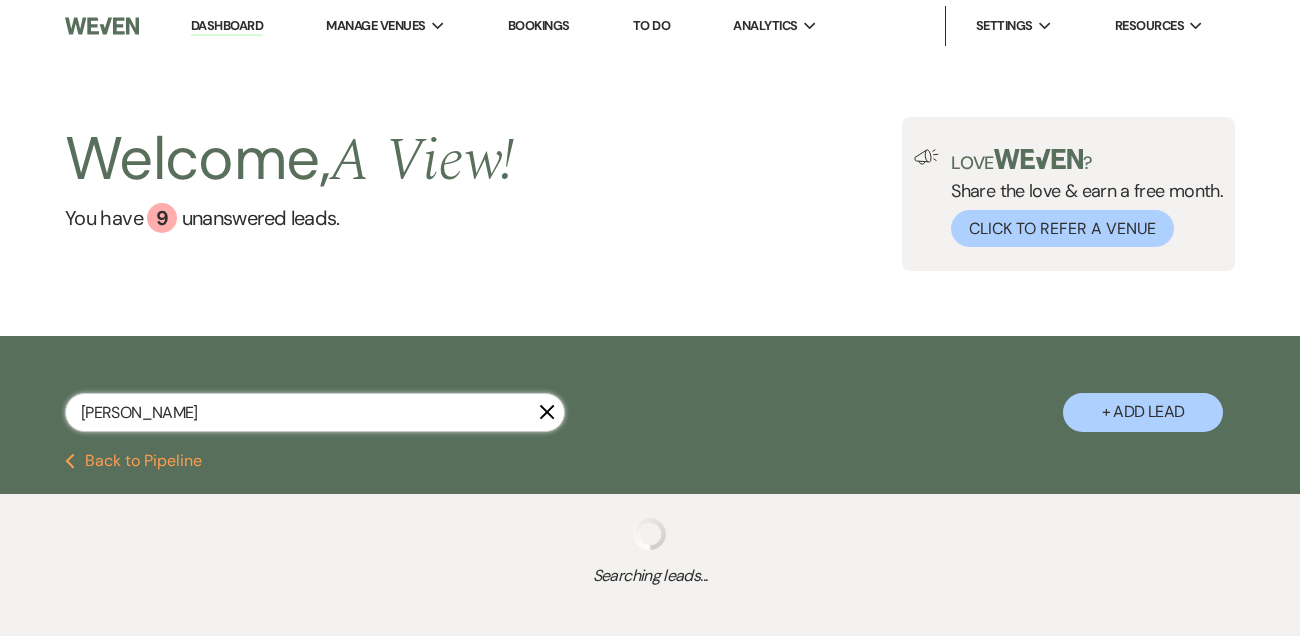 select on "5" 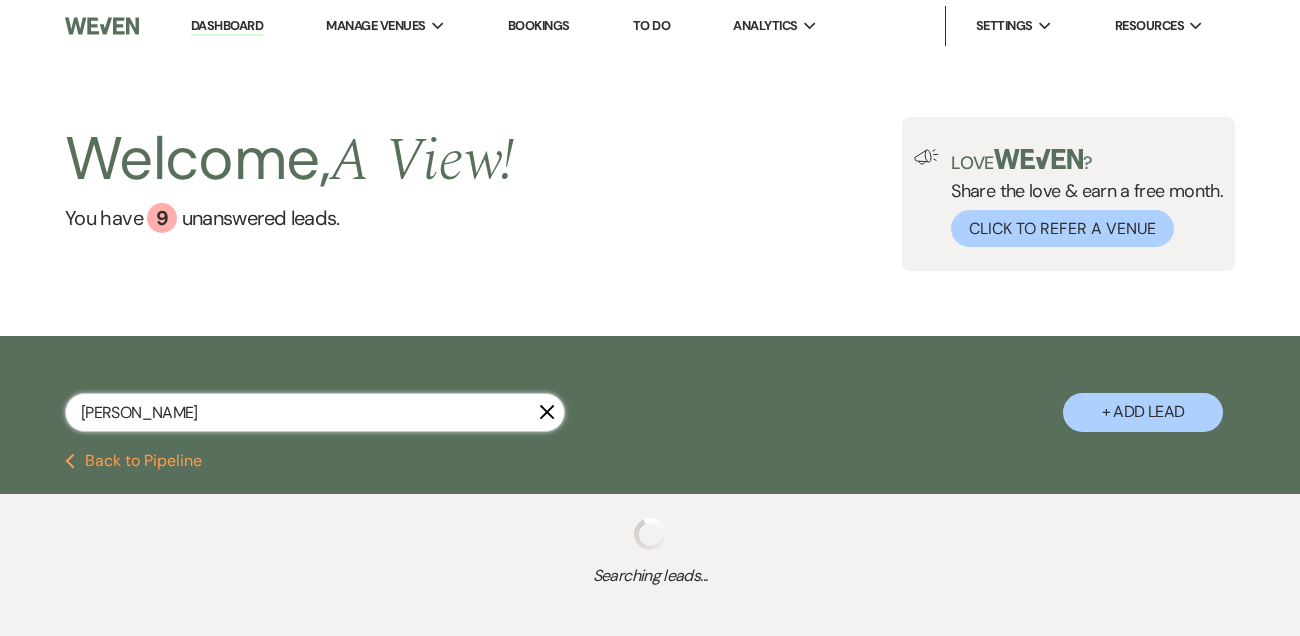 select on "8" 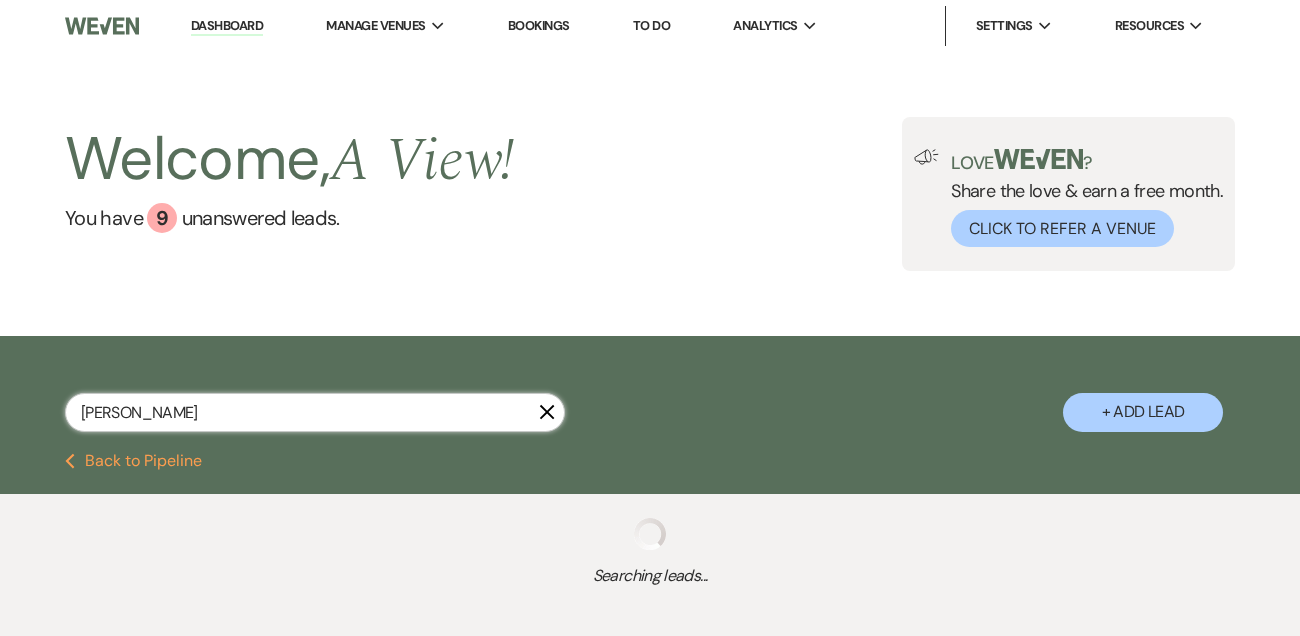 select on "4" 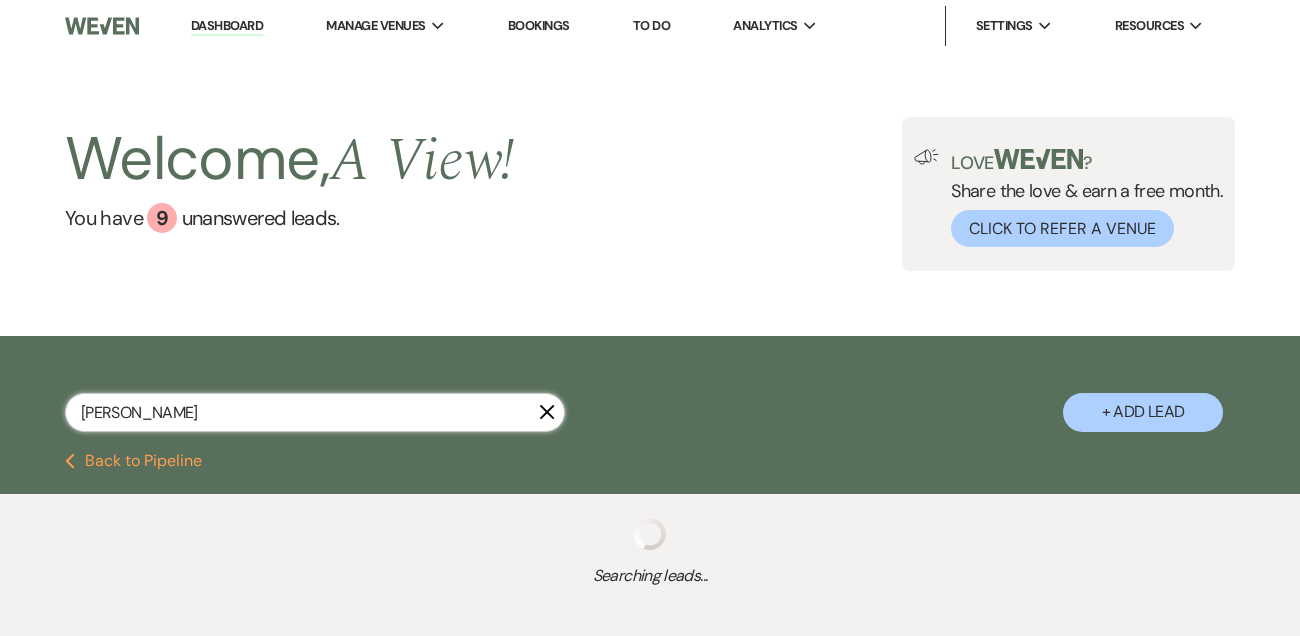 select on "8" 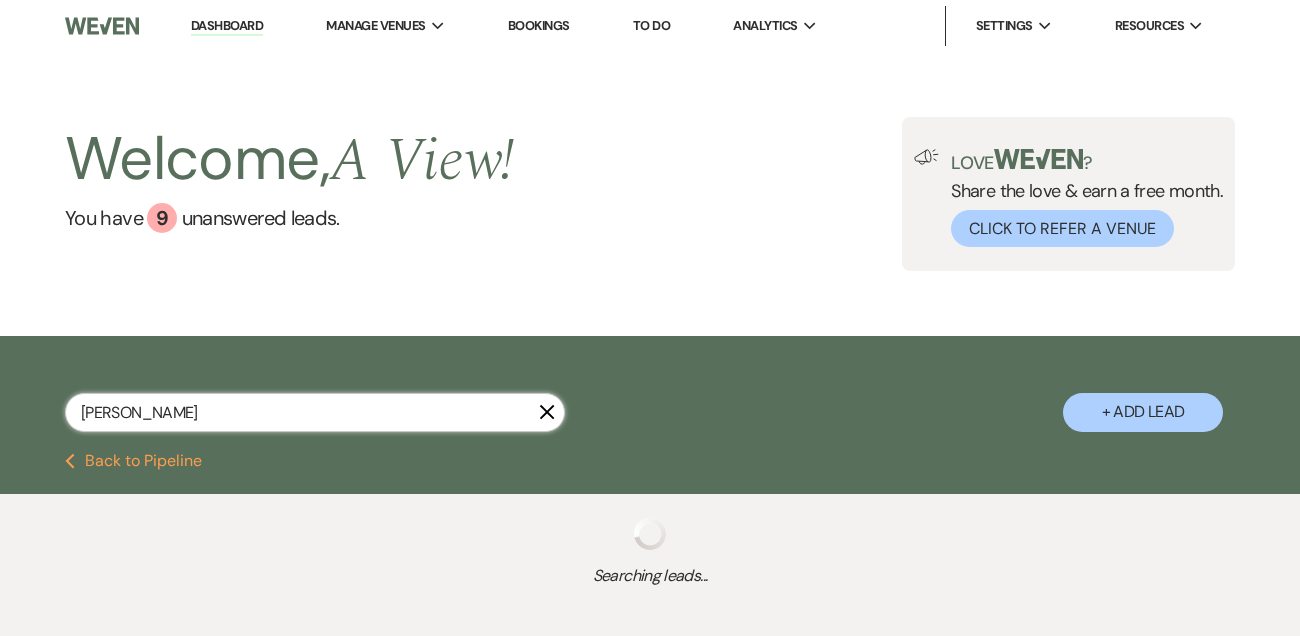 select on "4" 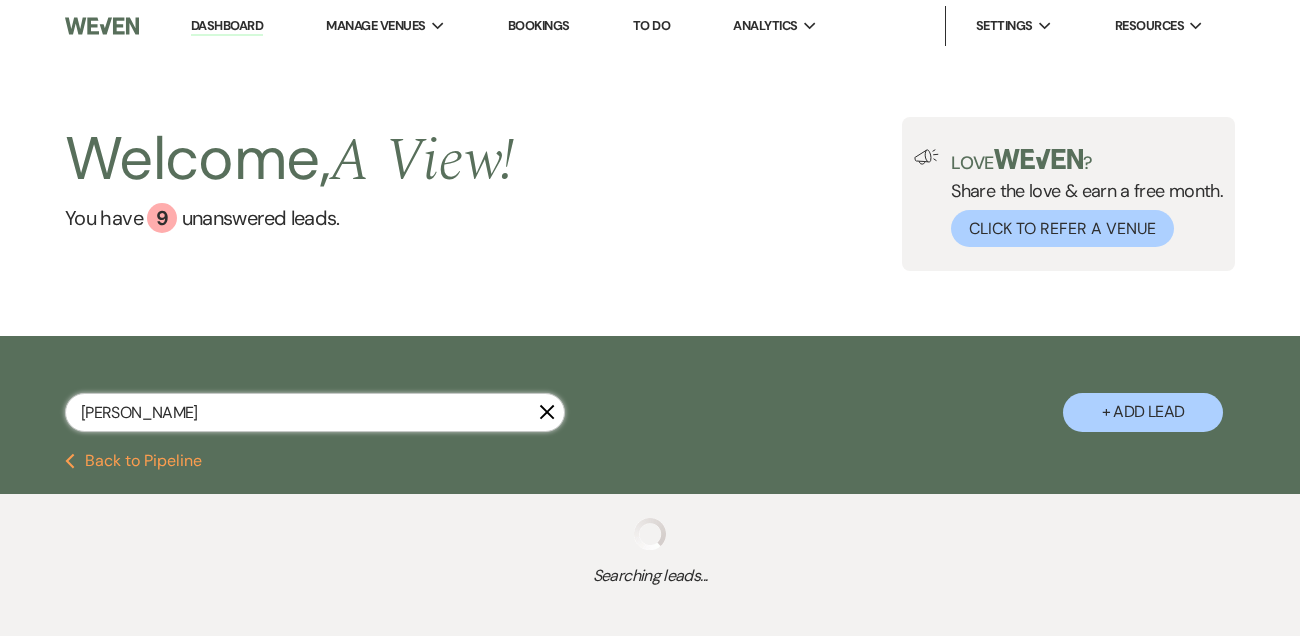 select on "8" 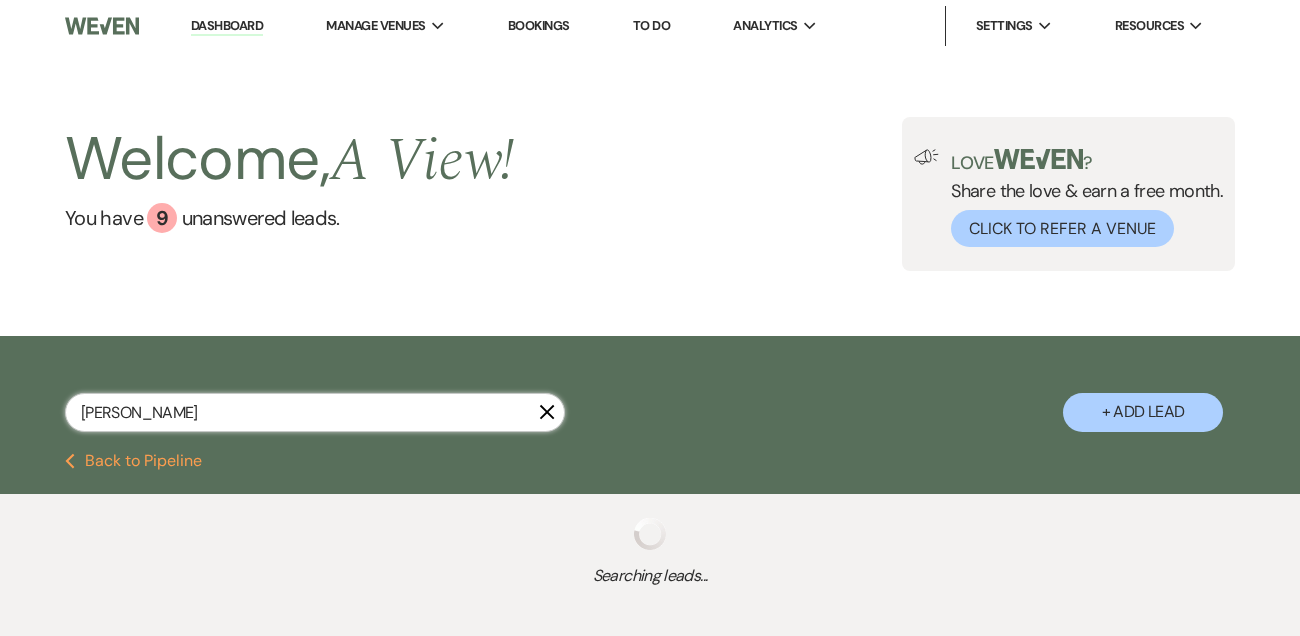 select on "8" 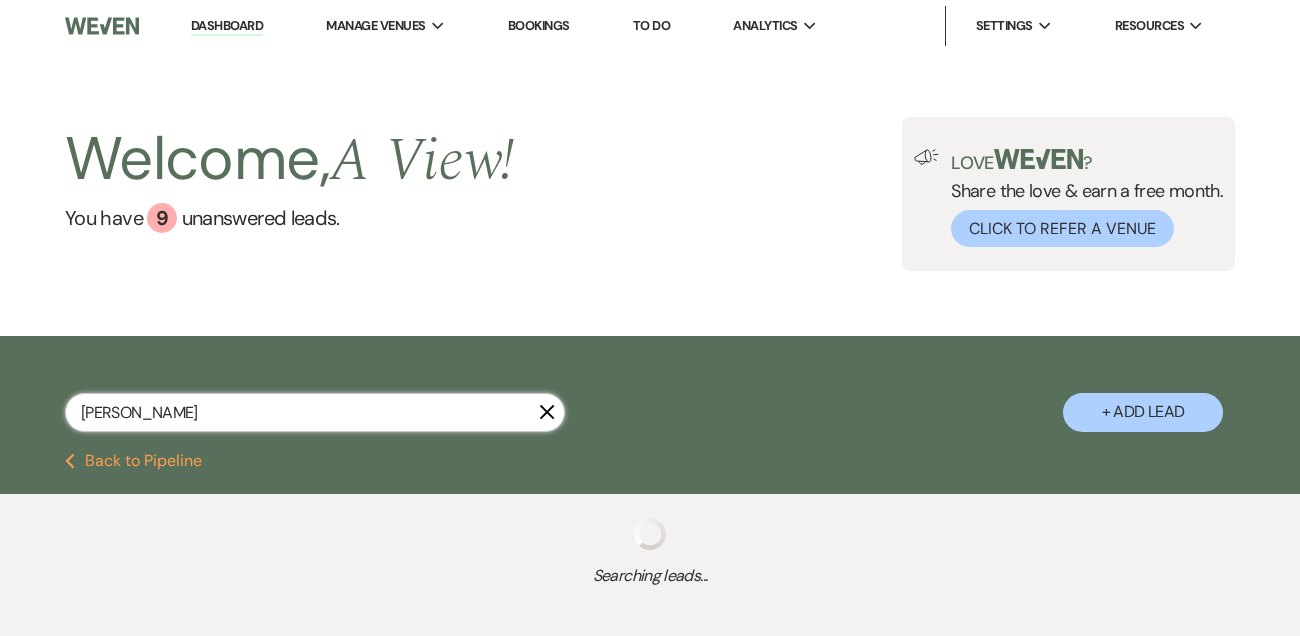 select on "8" 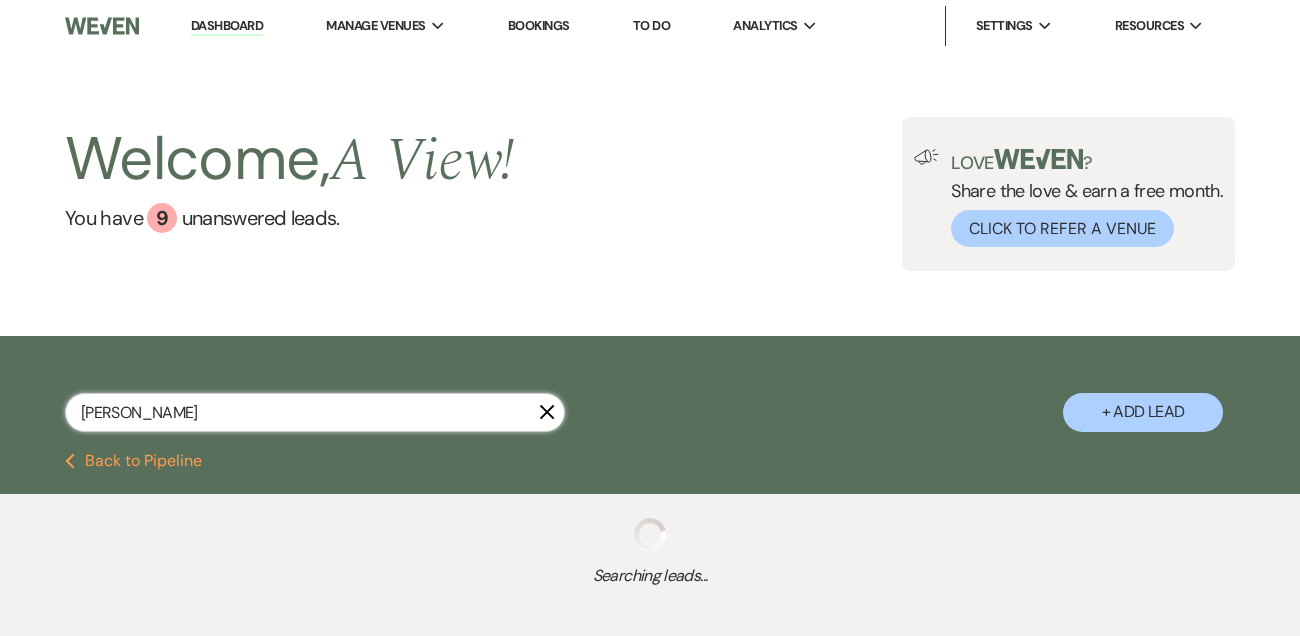 select on "1" 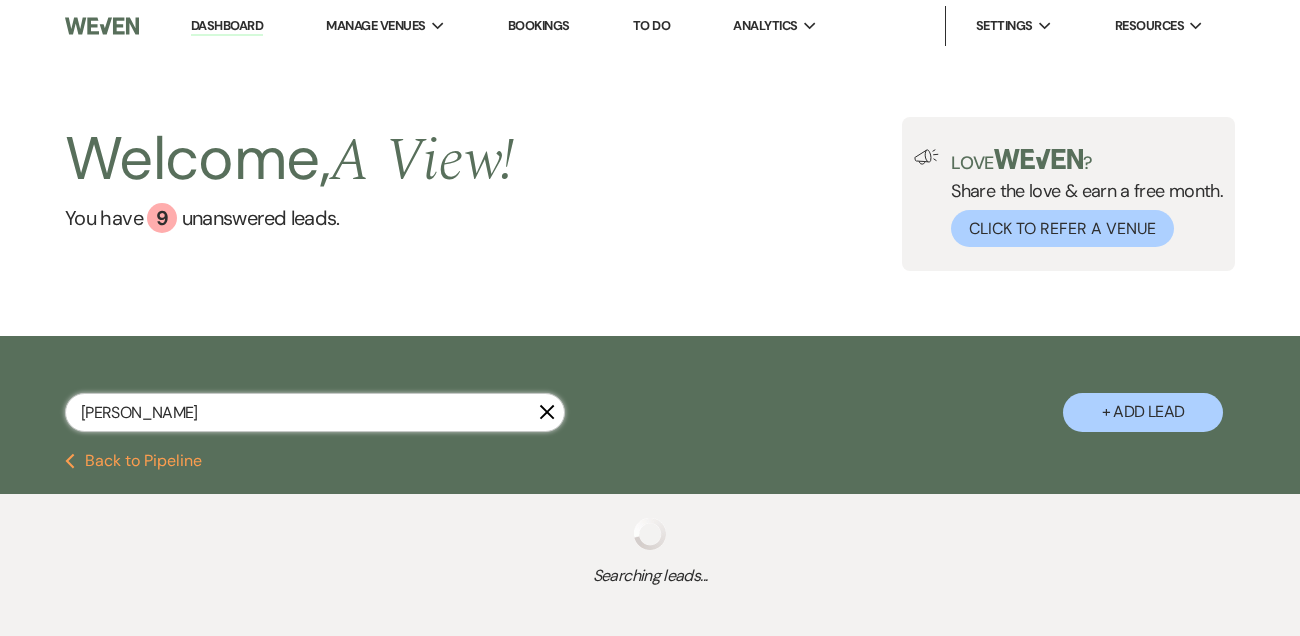 select on "8" 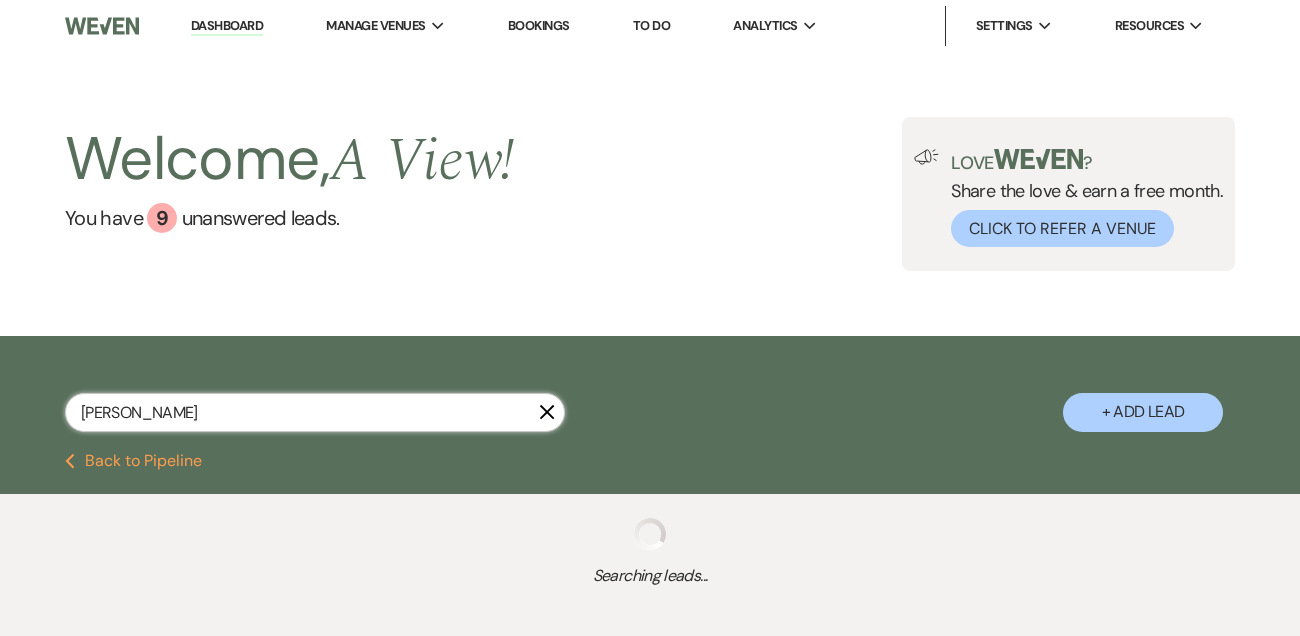 select on "8" 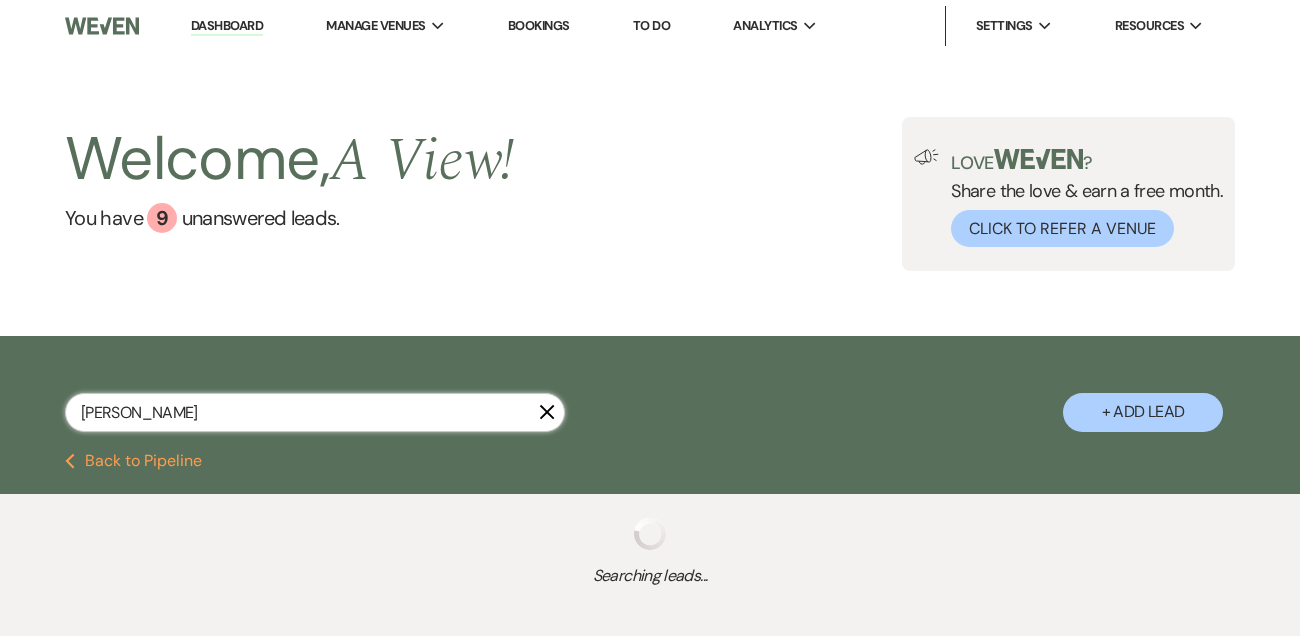 select on "4" 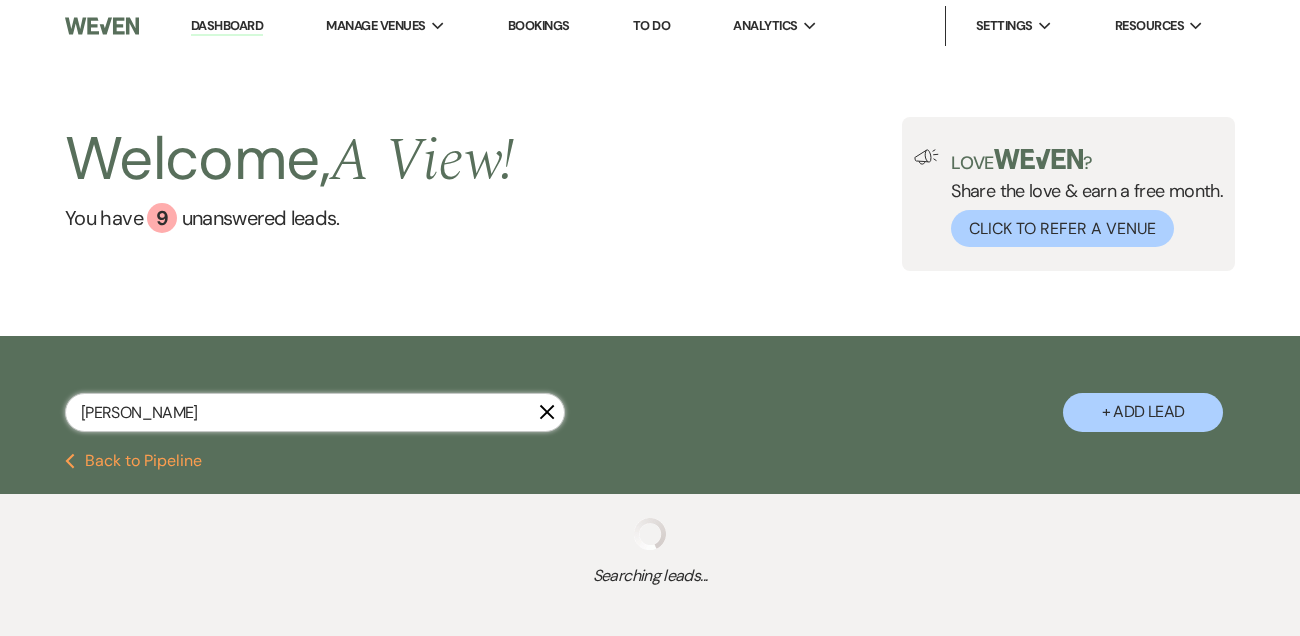 select on "8" 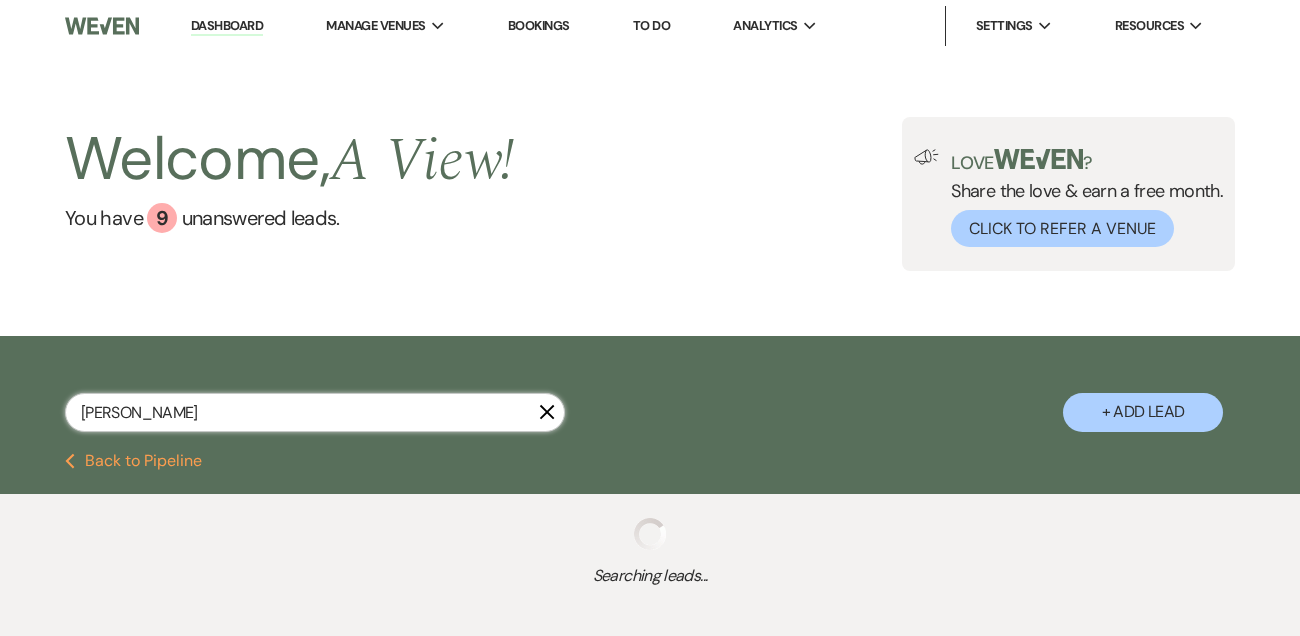 select on "4" 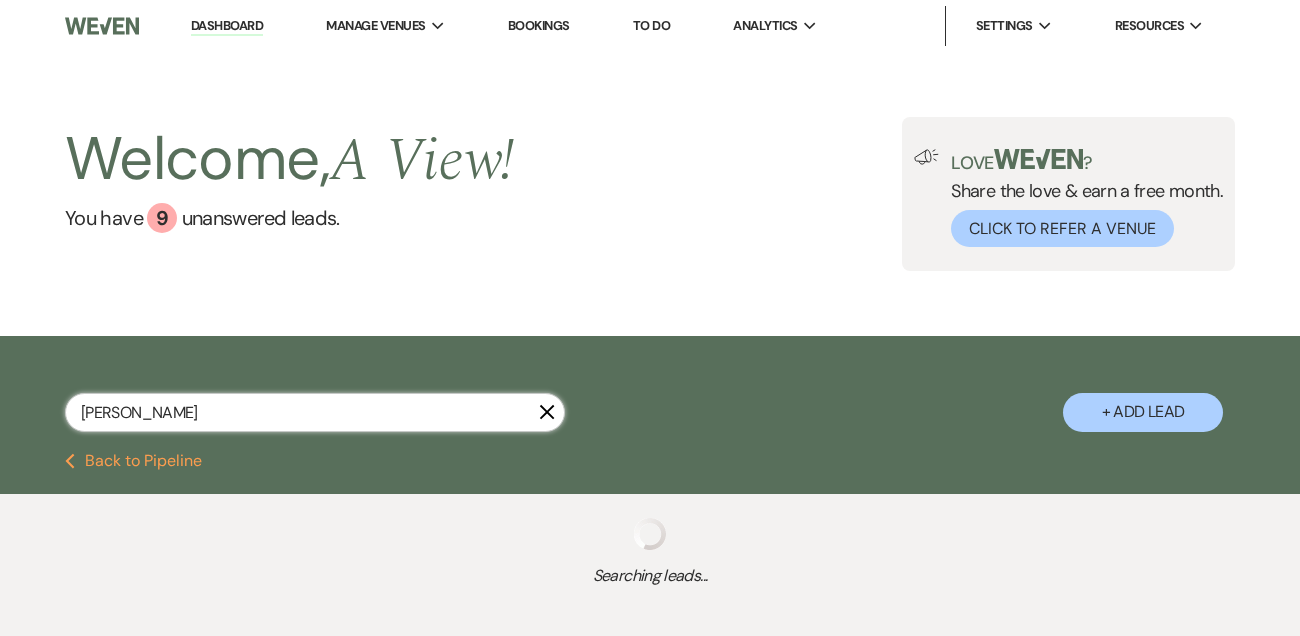 select on "8" 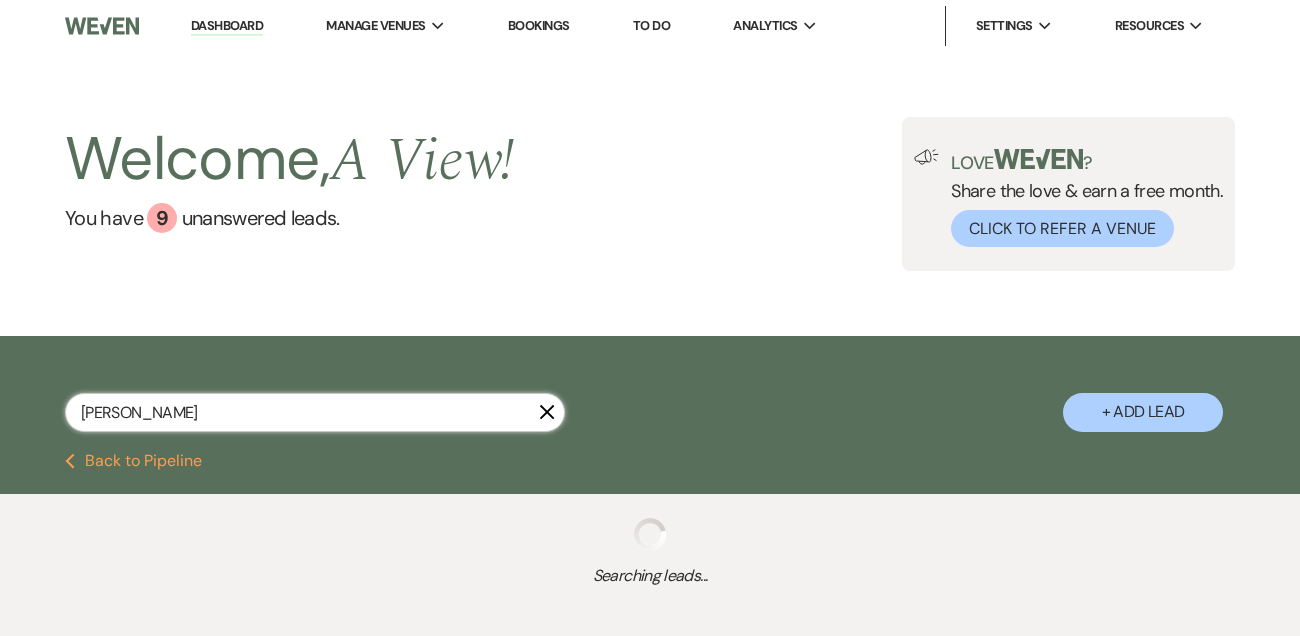 select on "8" 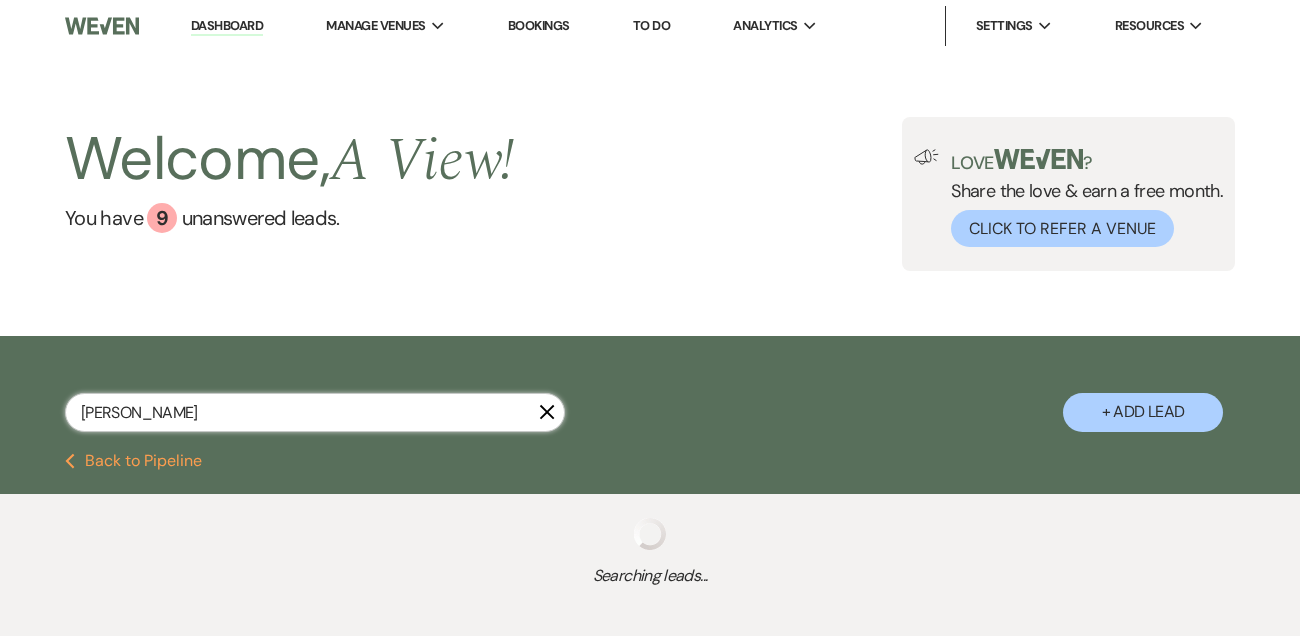 select on "8" 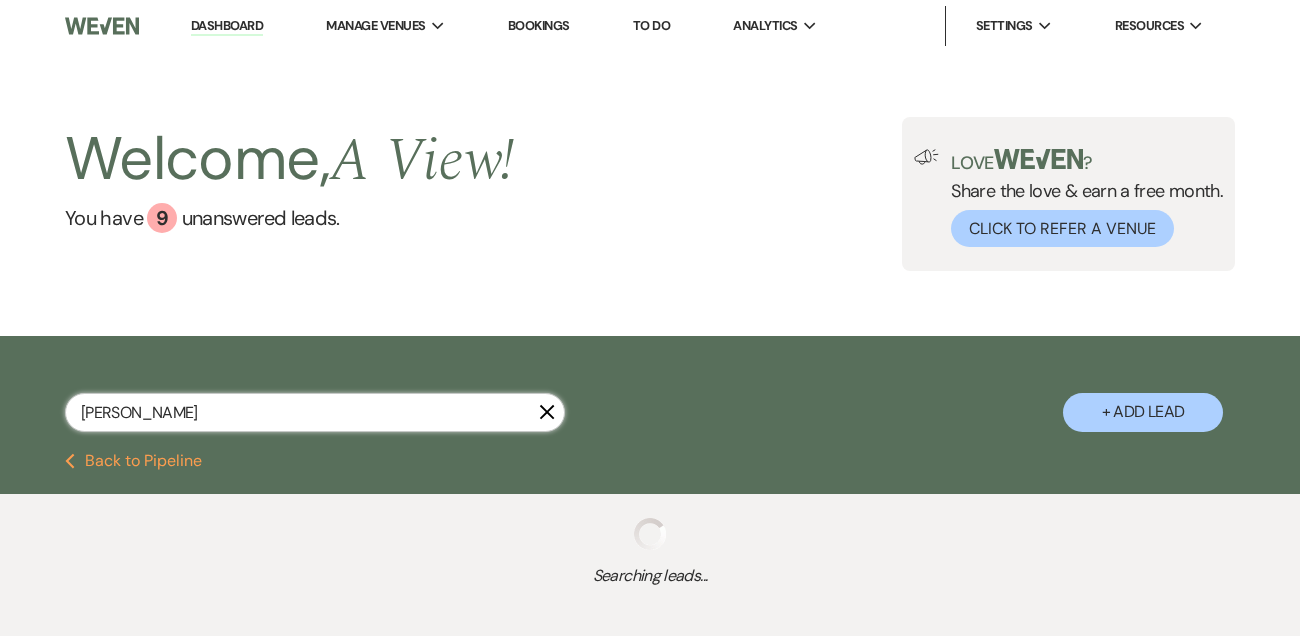 select on "8" 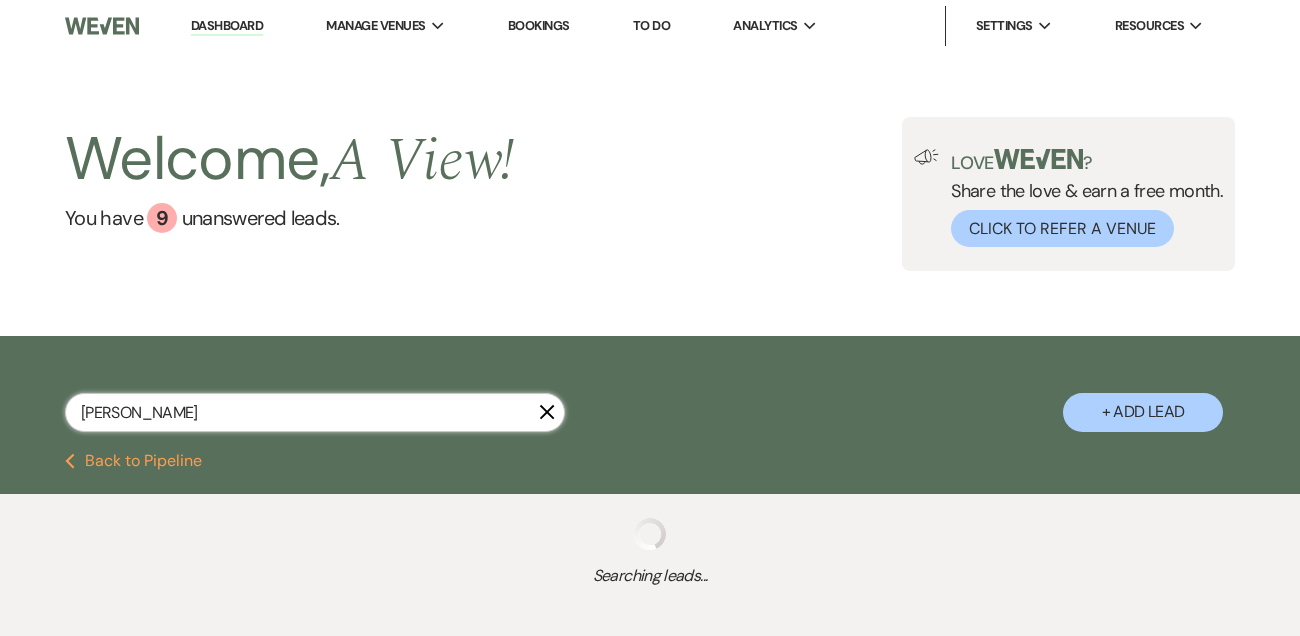 select on "4" 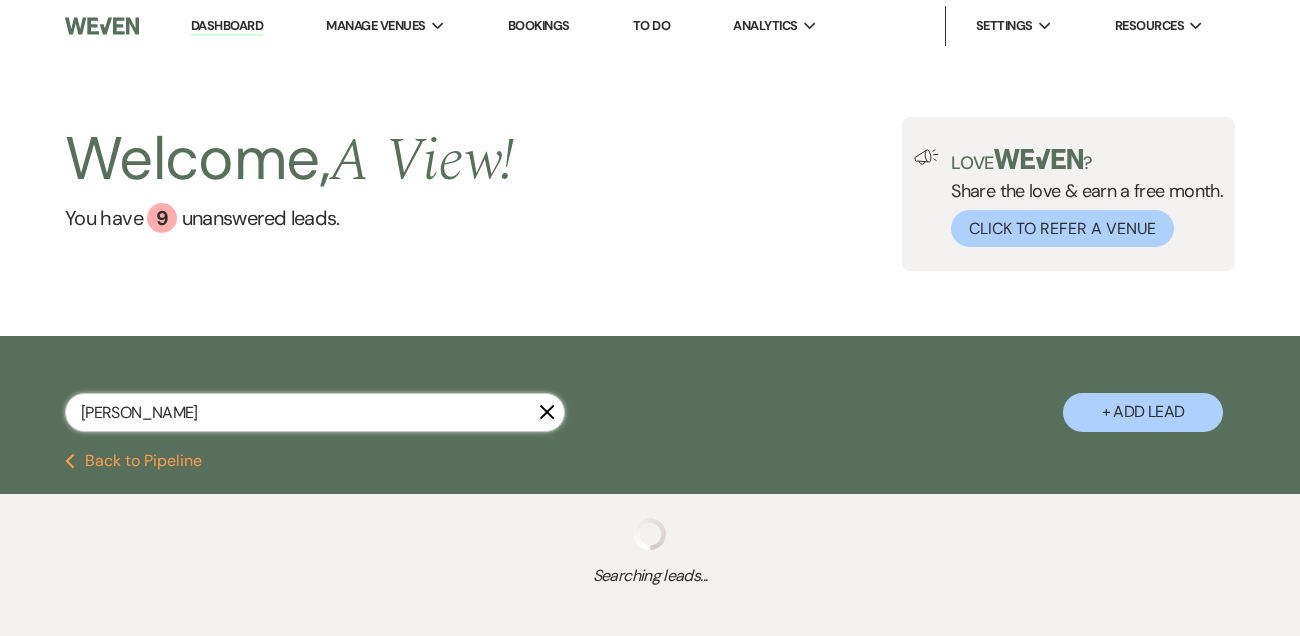 select on "8" 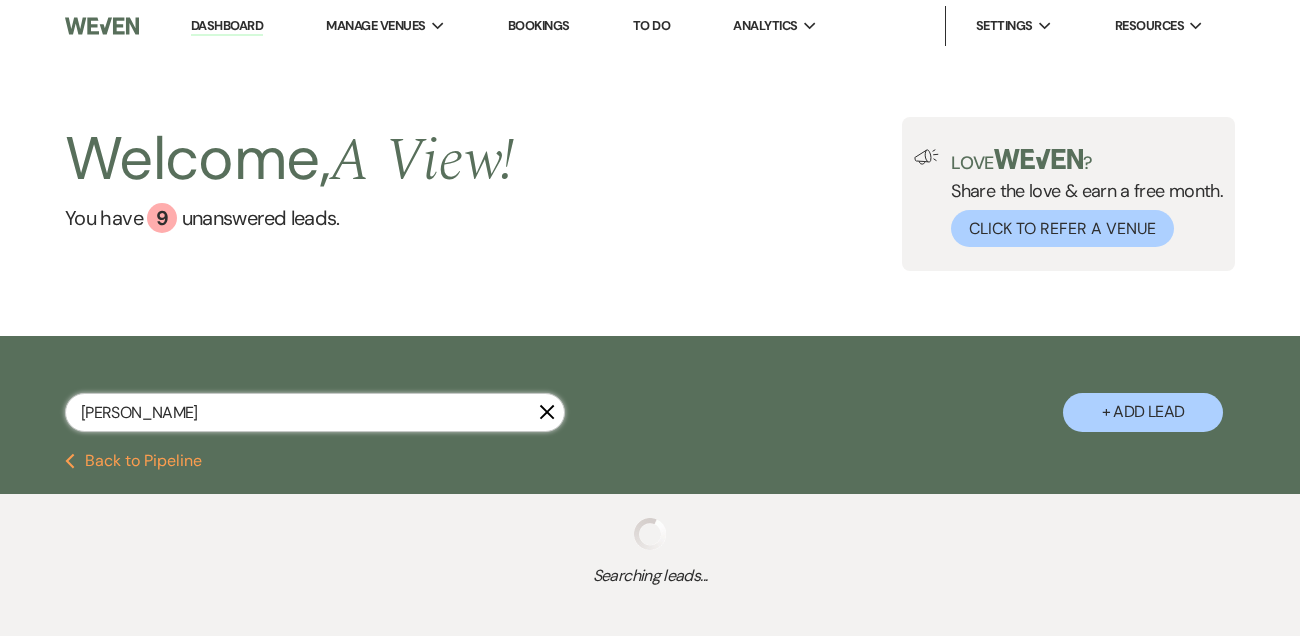 select on "8" 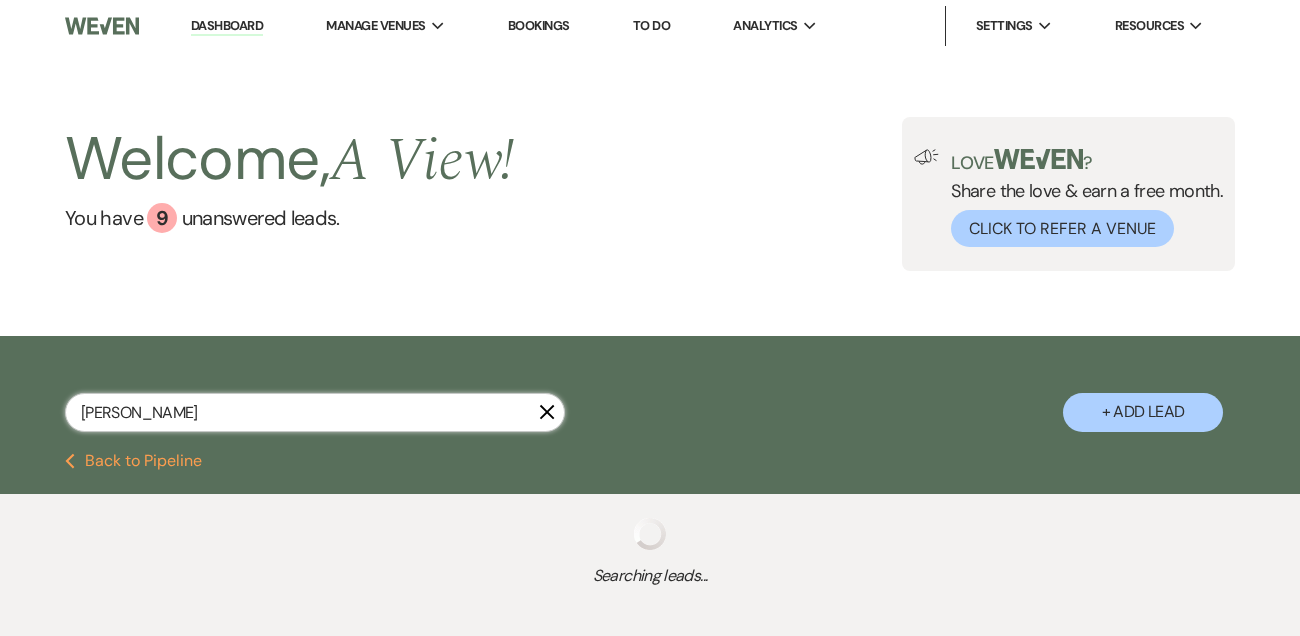 select on "4" 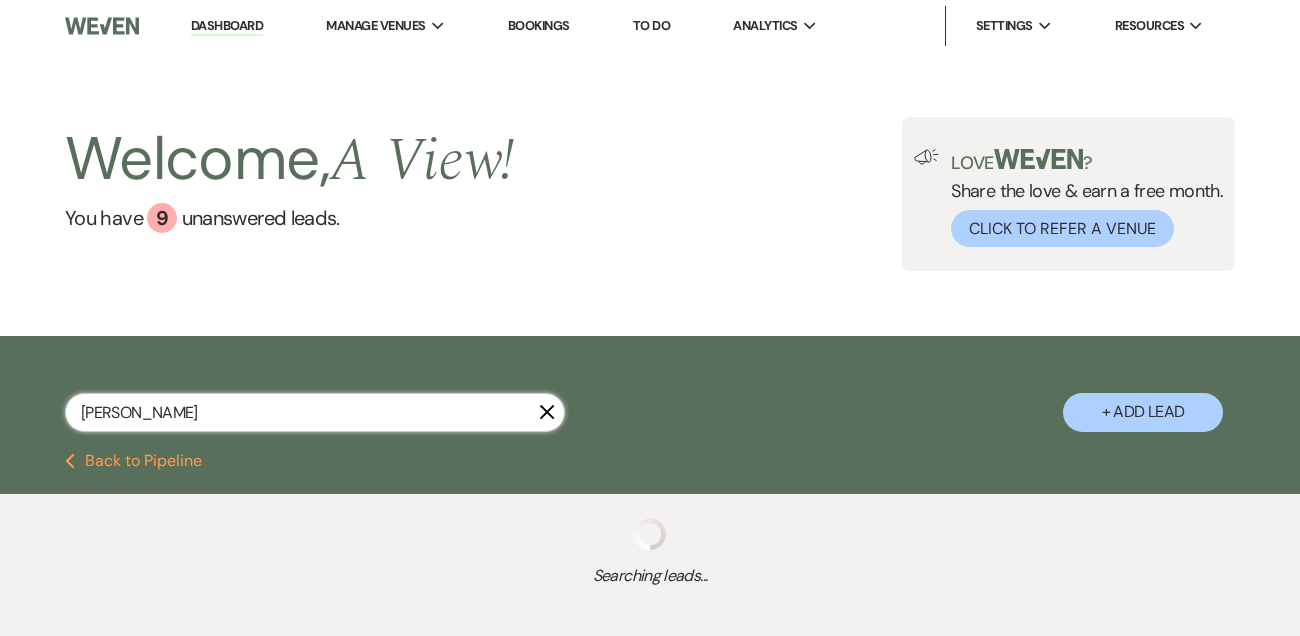 select on "8" 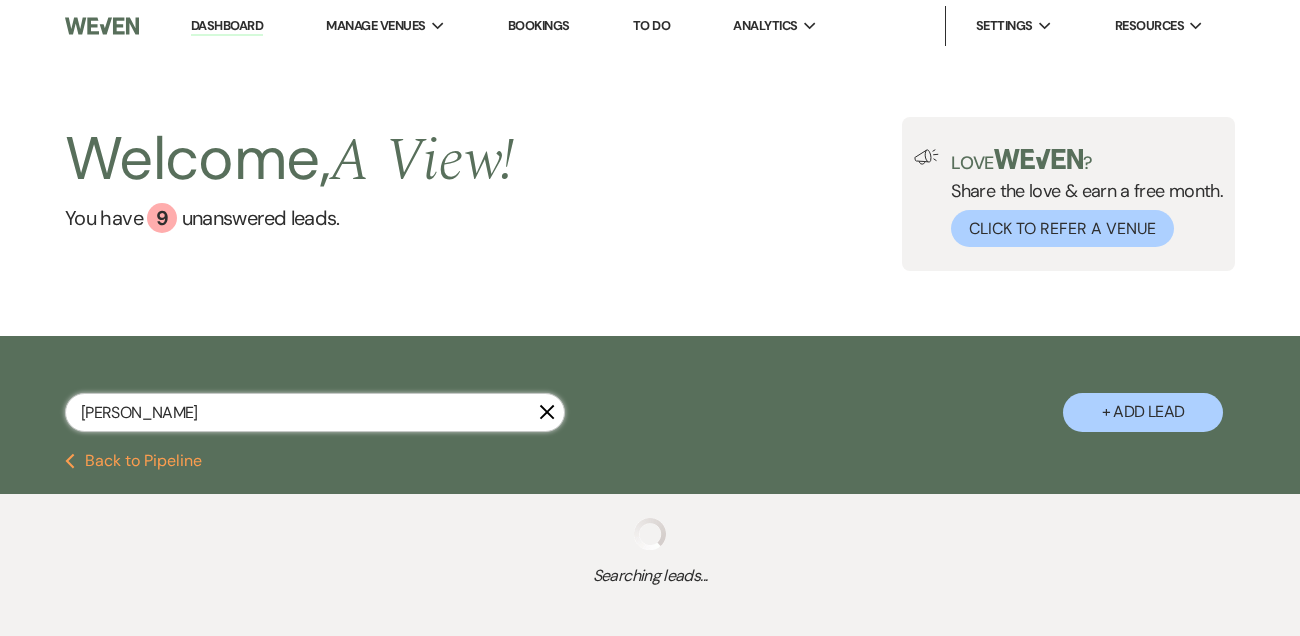 select on "8" 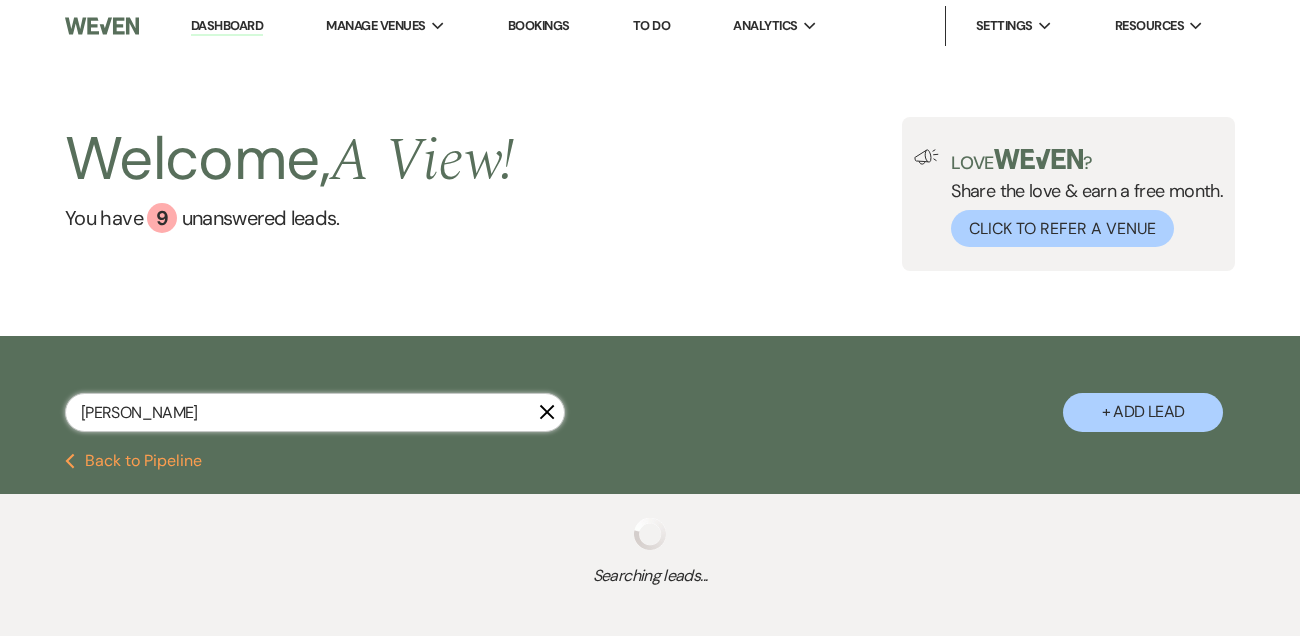 select on "4" 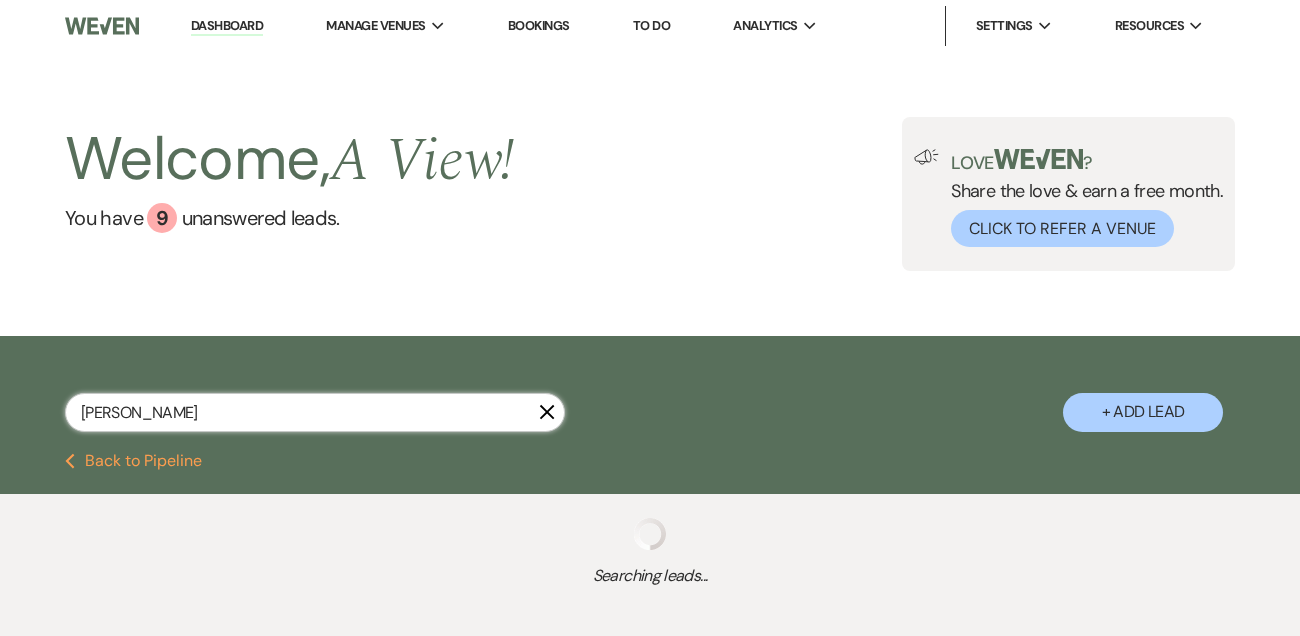 select on "8" 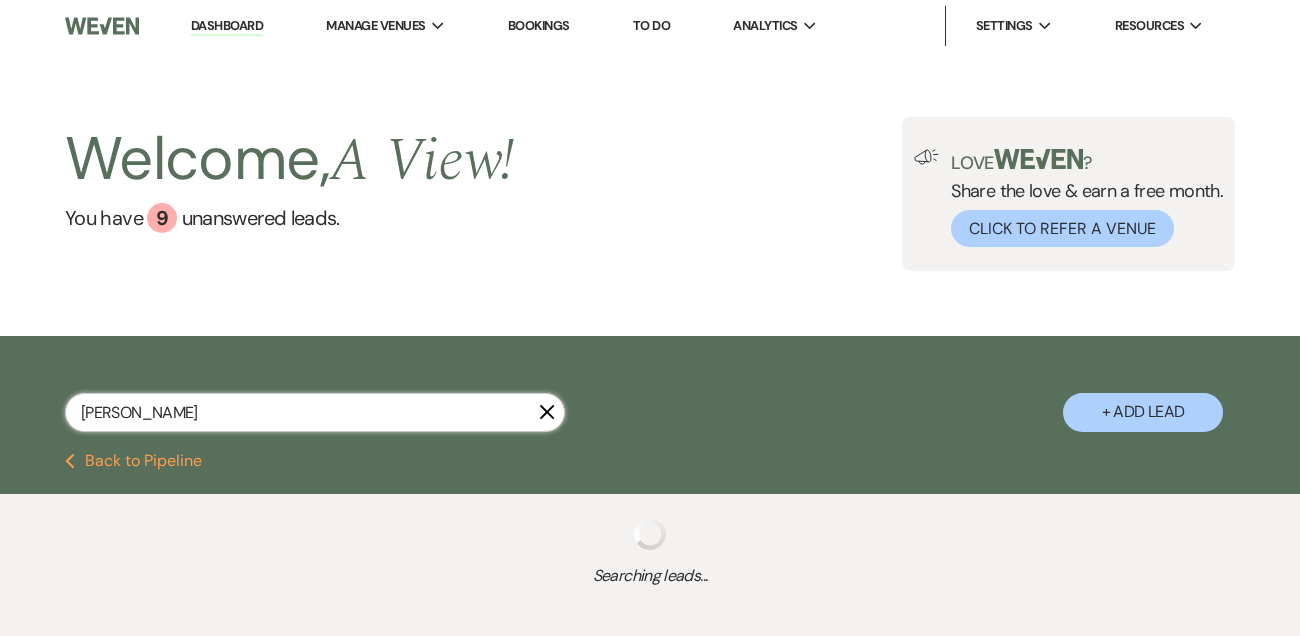 select on "4" 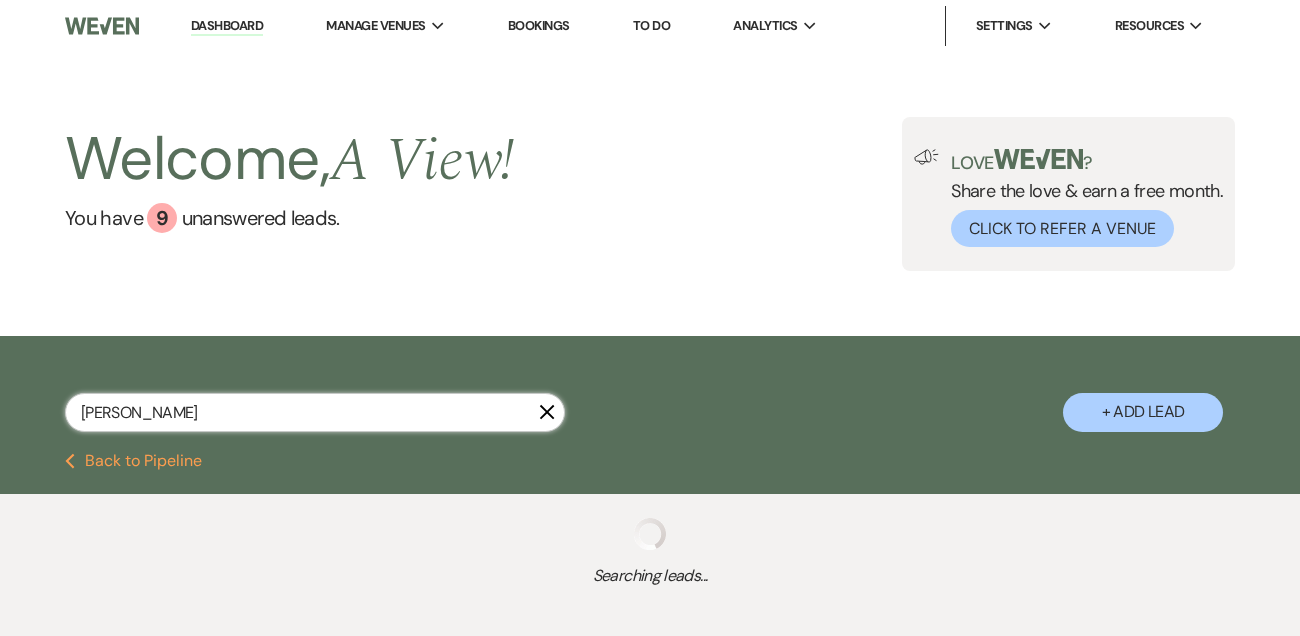 select on "8" 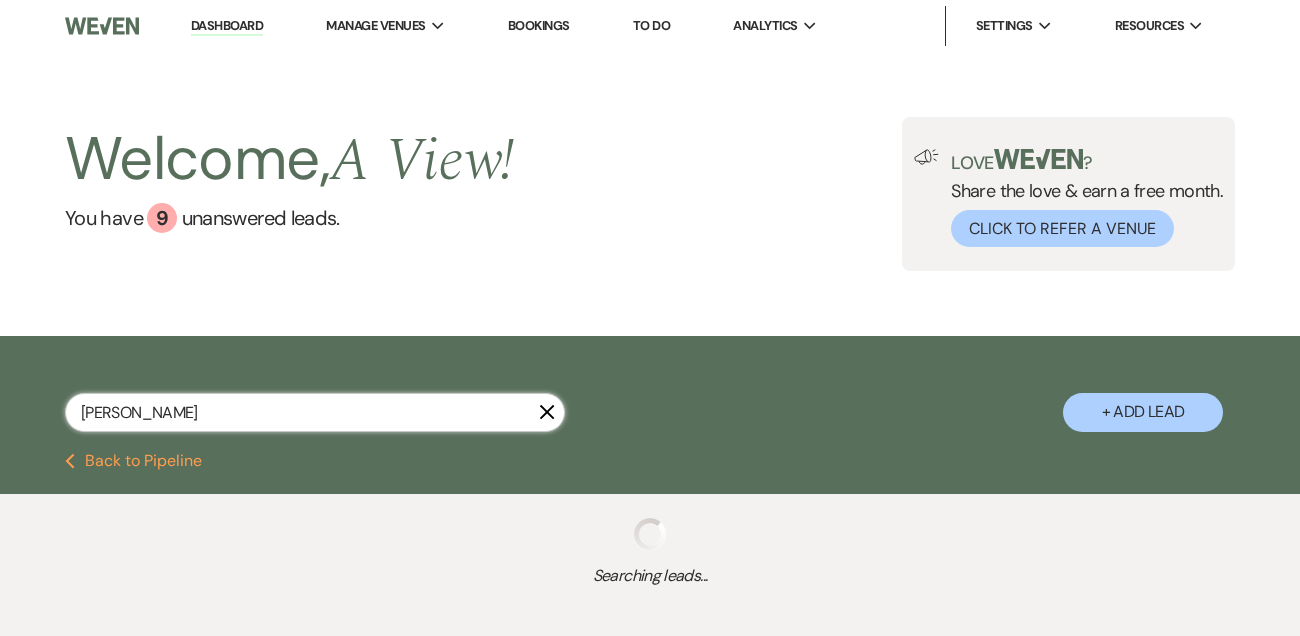 select on "7" 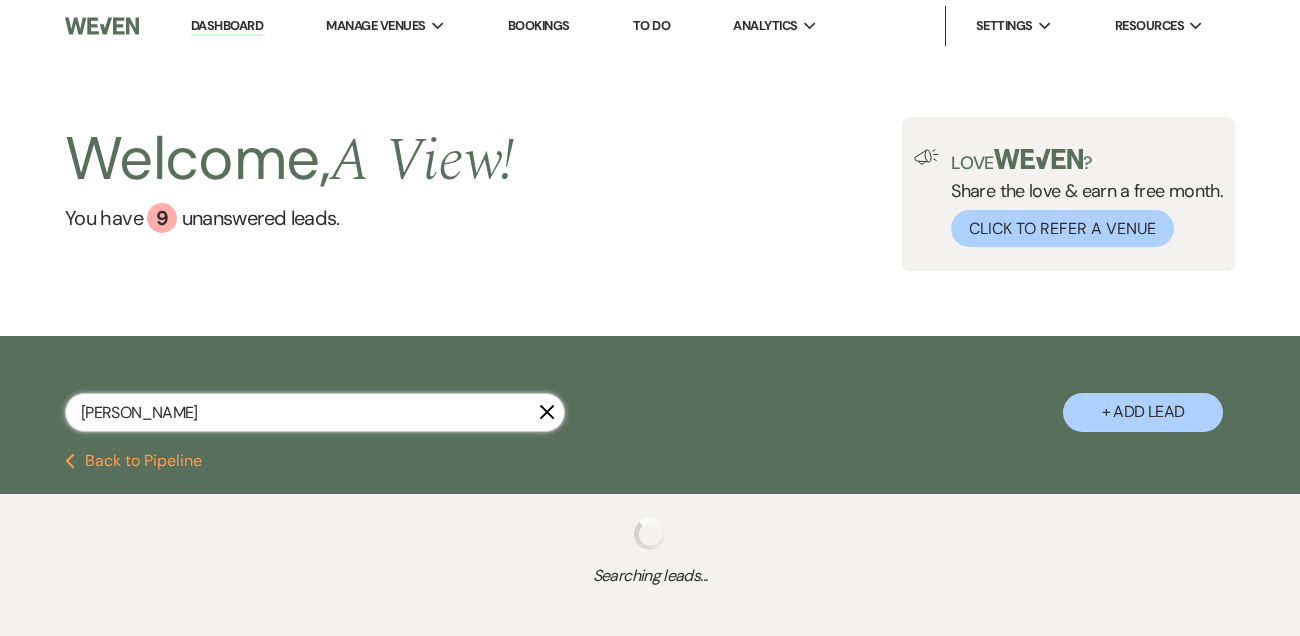 select on "8" 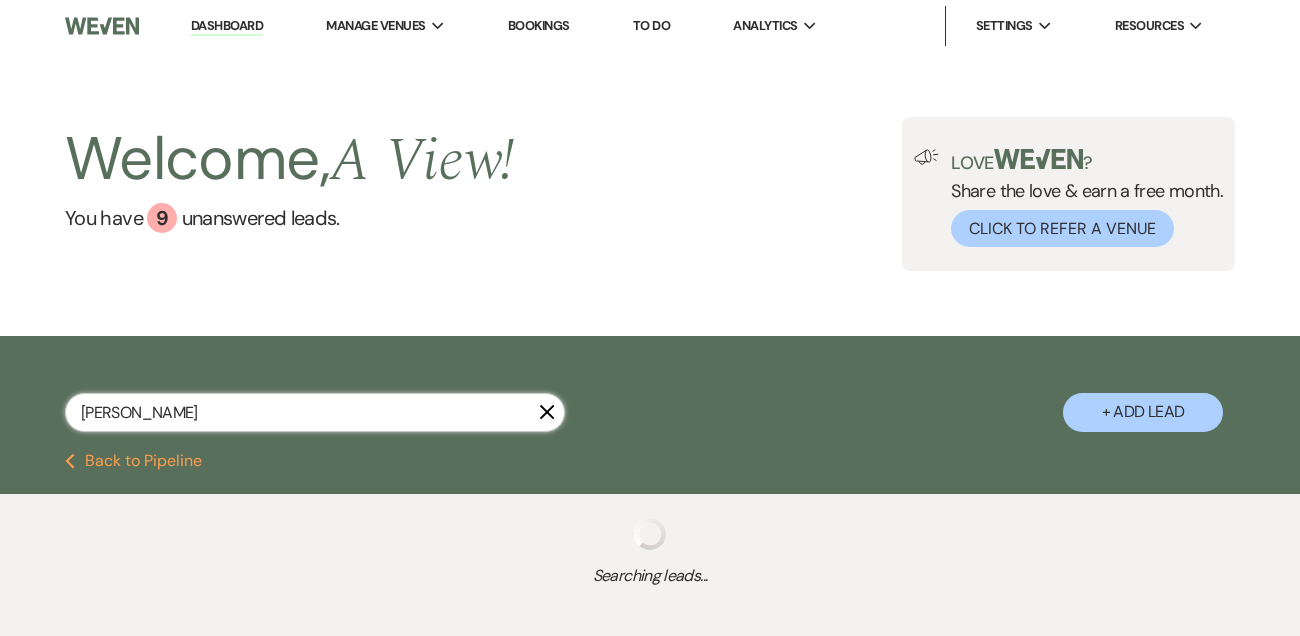 select on "8" 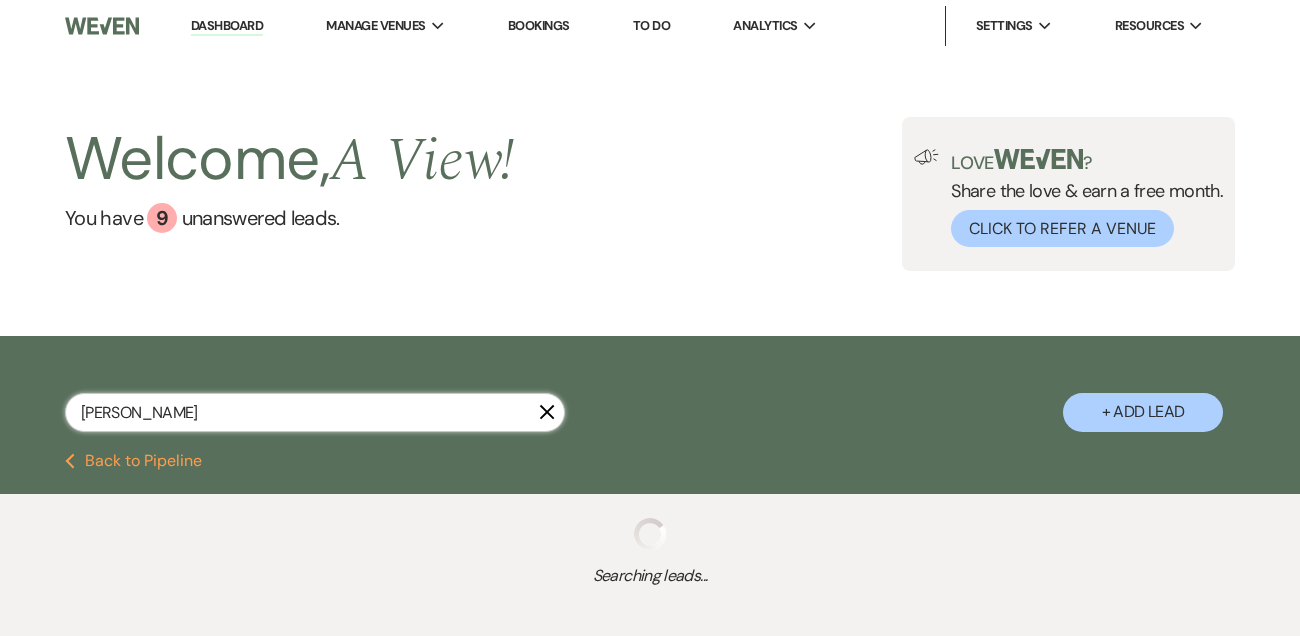 select on "8" 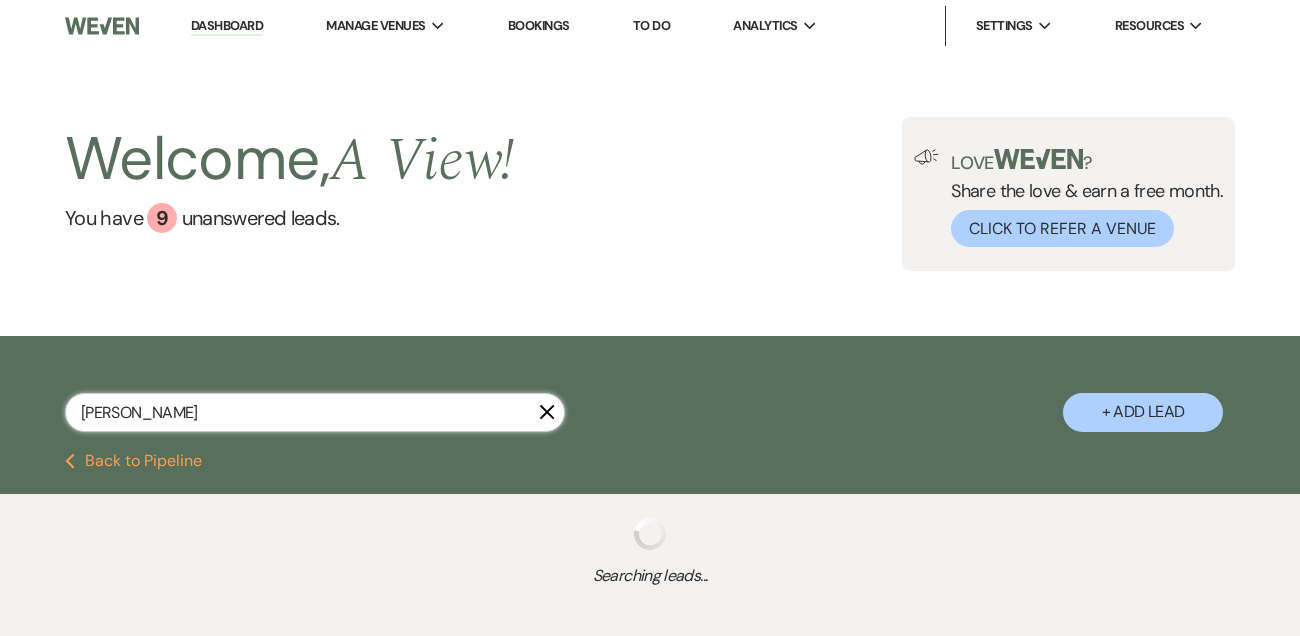 select on "6" 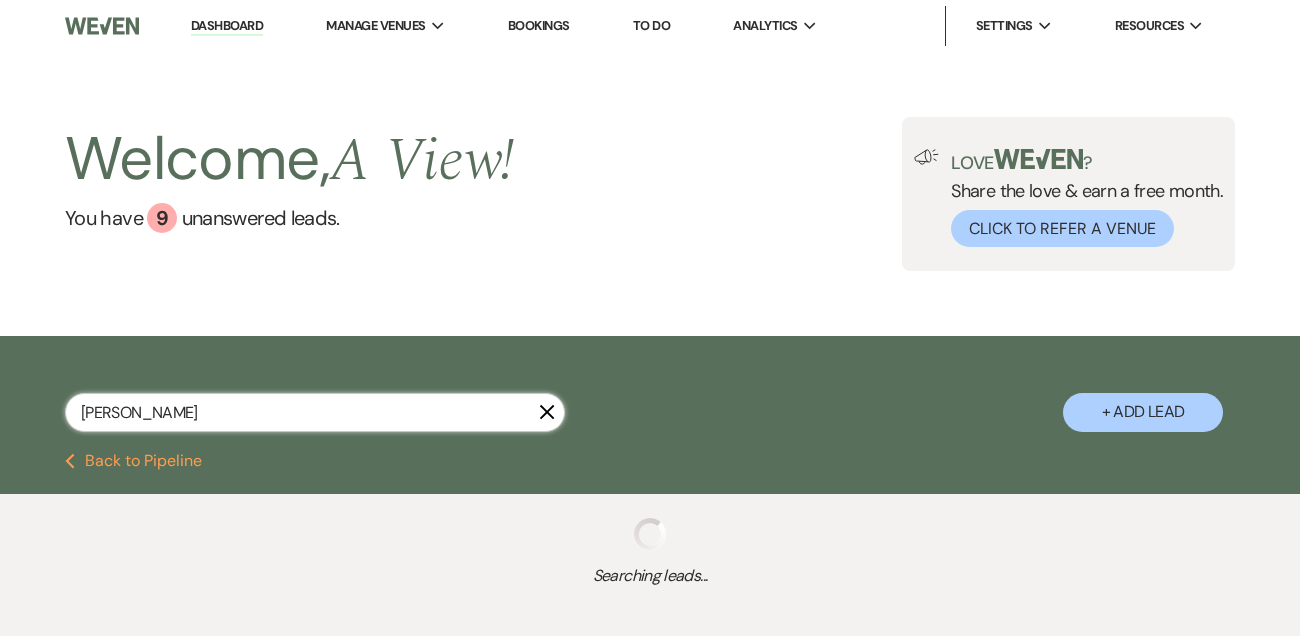 select on "8" 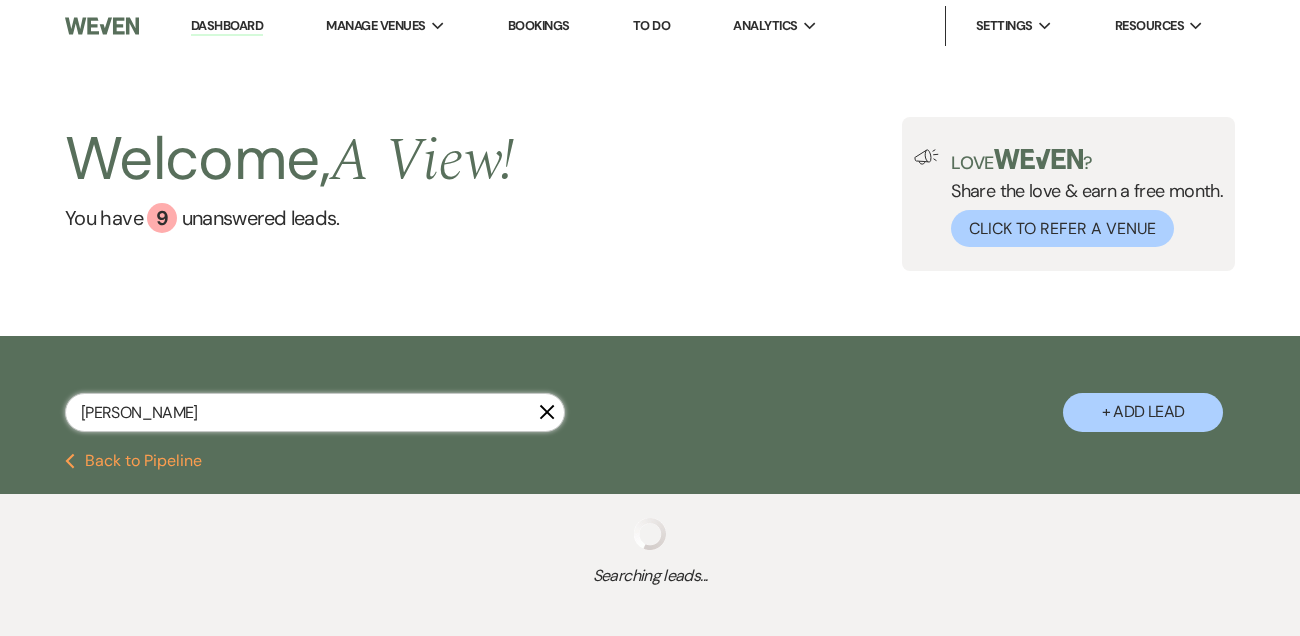 select on "6" 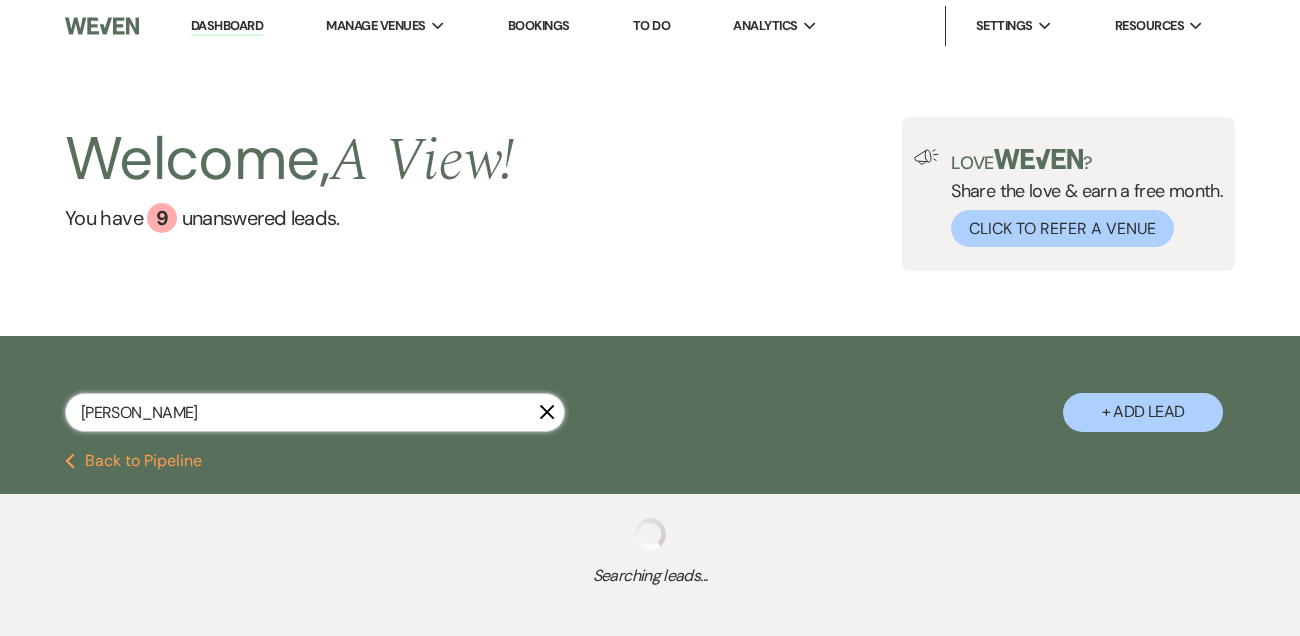select on "8" 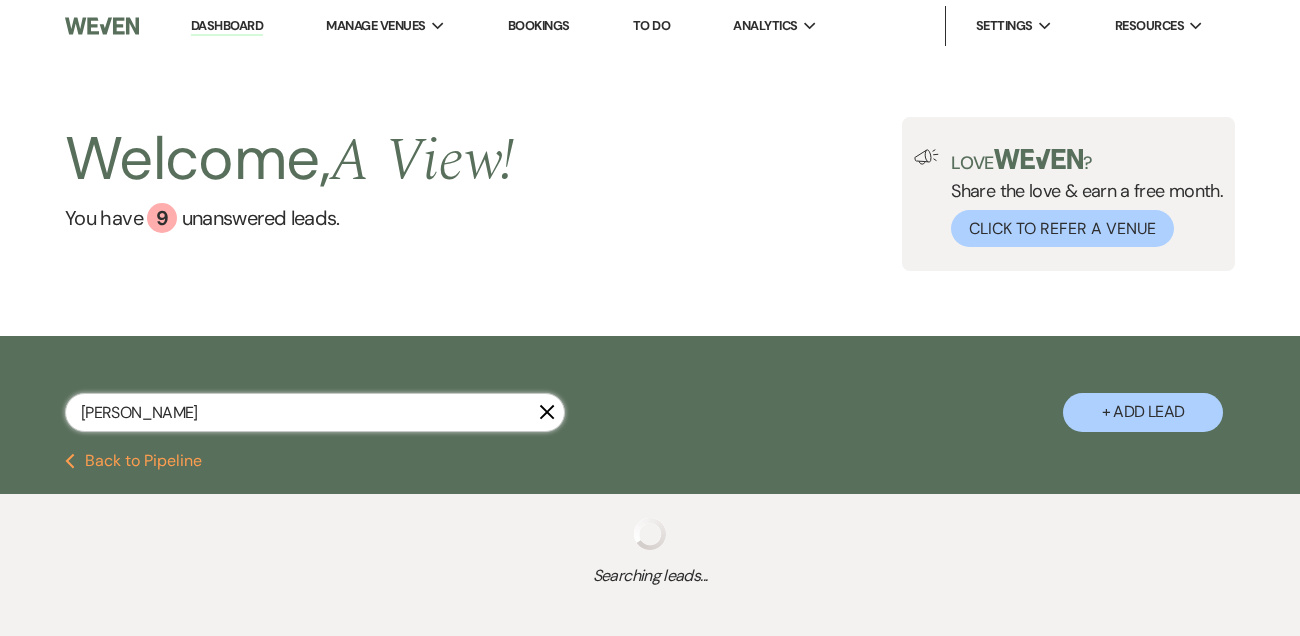 select on "4" 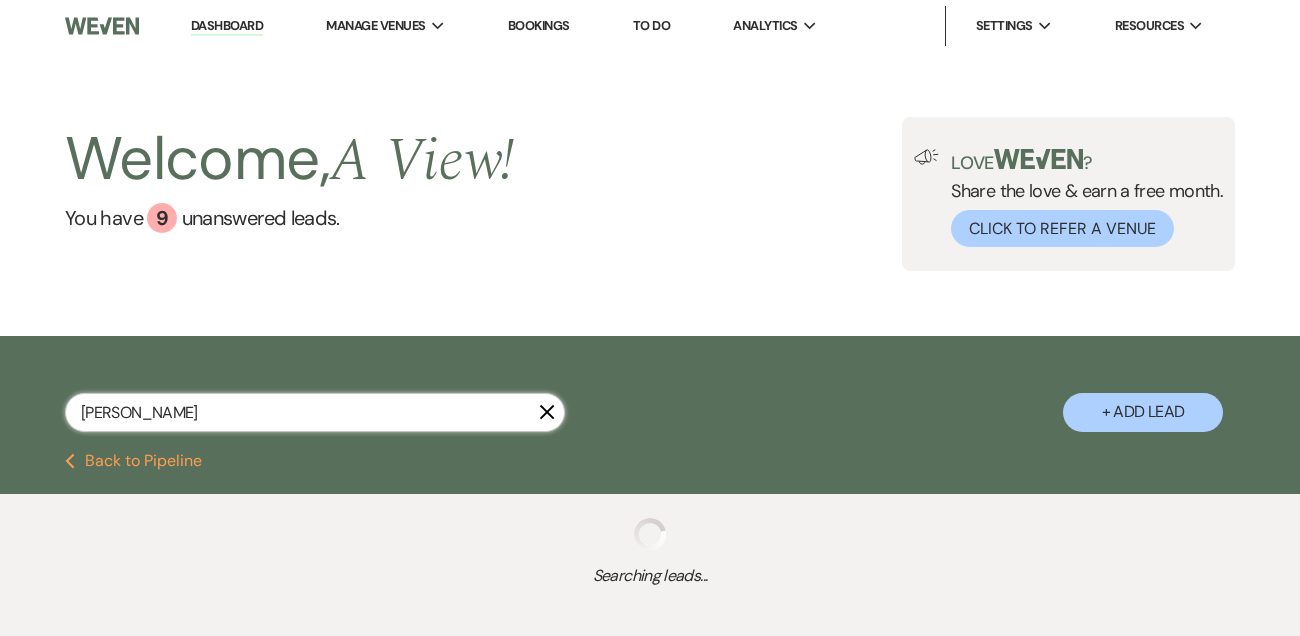 select on "8" 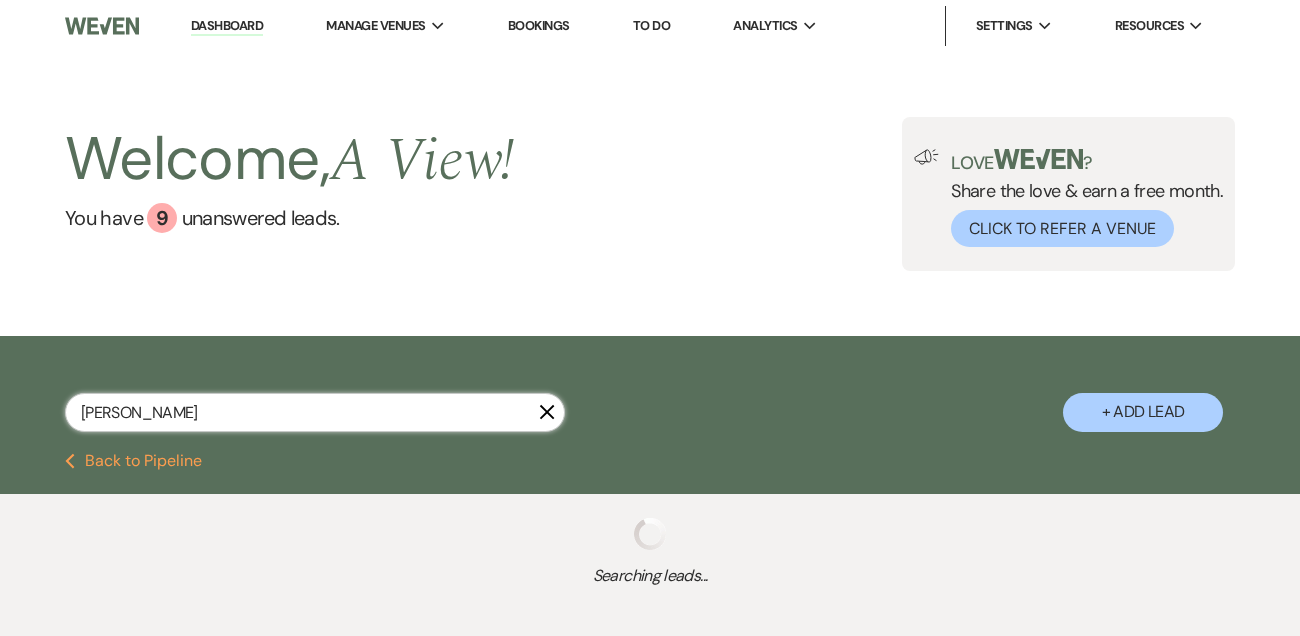 select on "8" 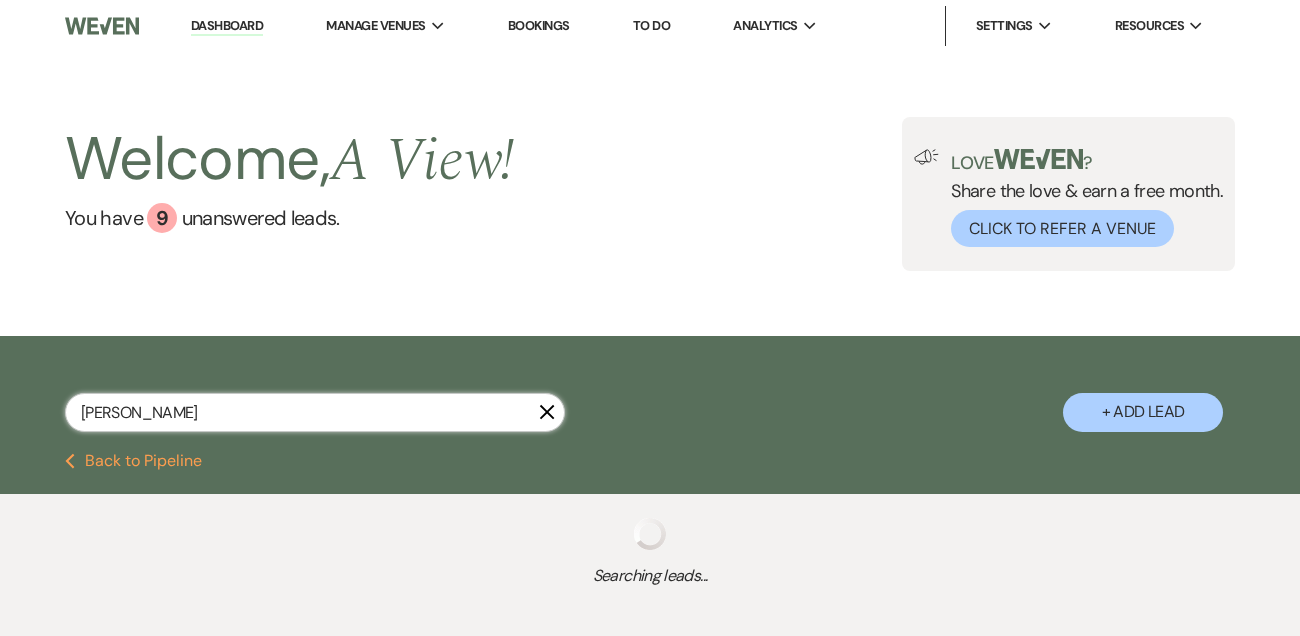 select on "4" 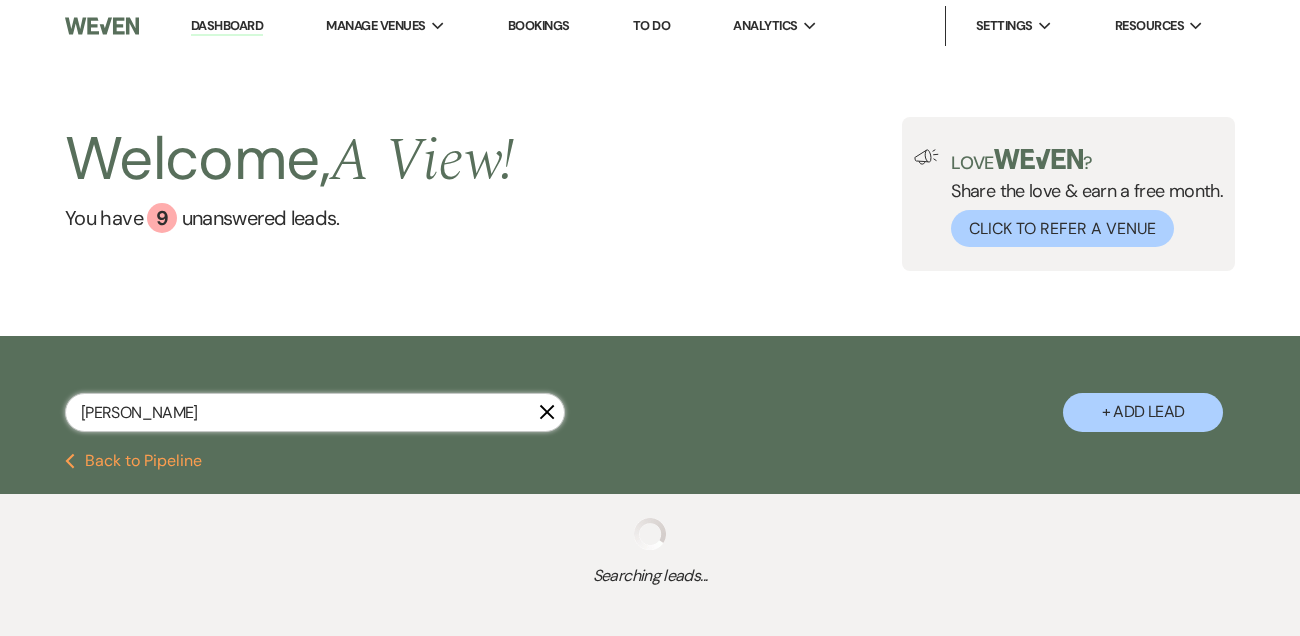 select on "8" 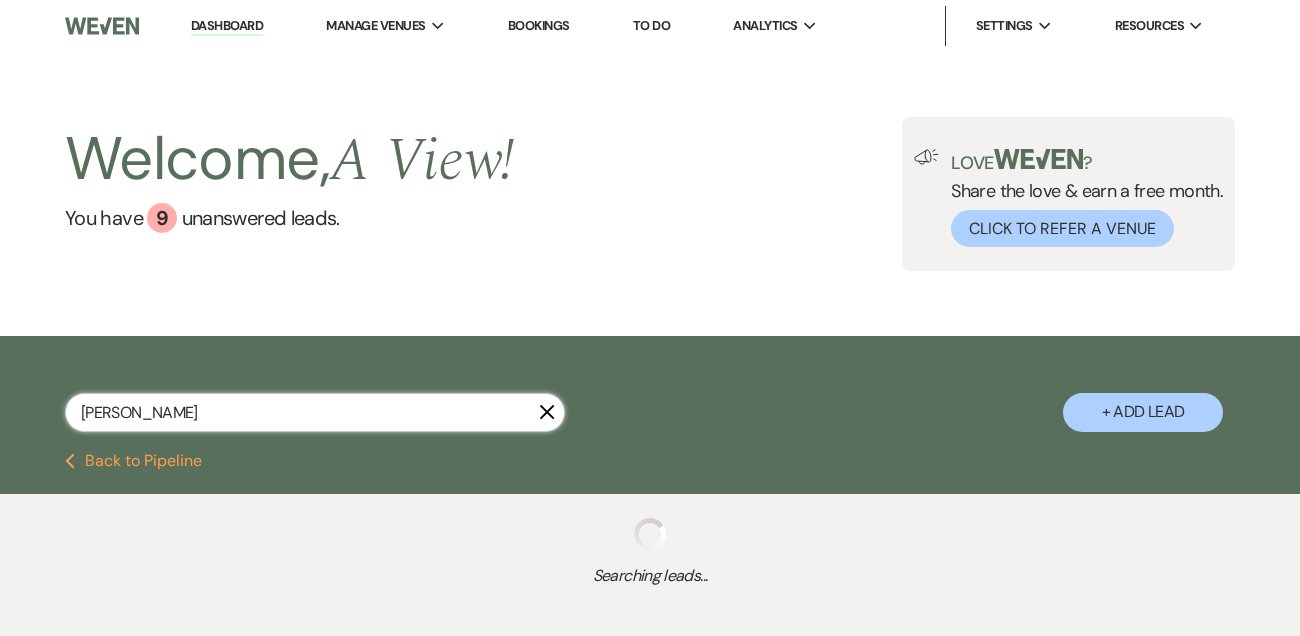 select on "4" 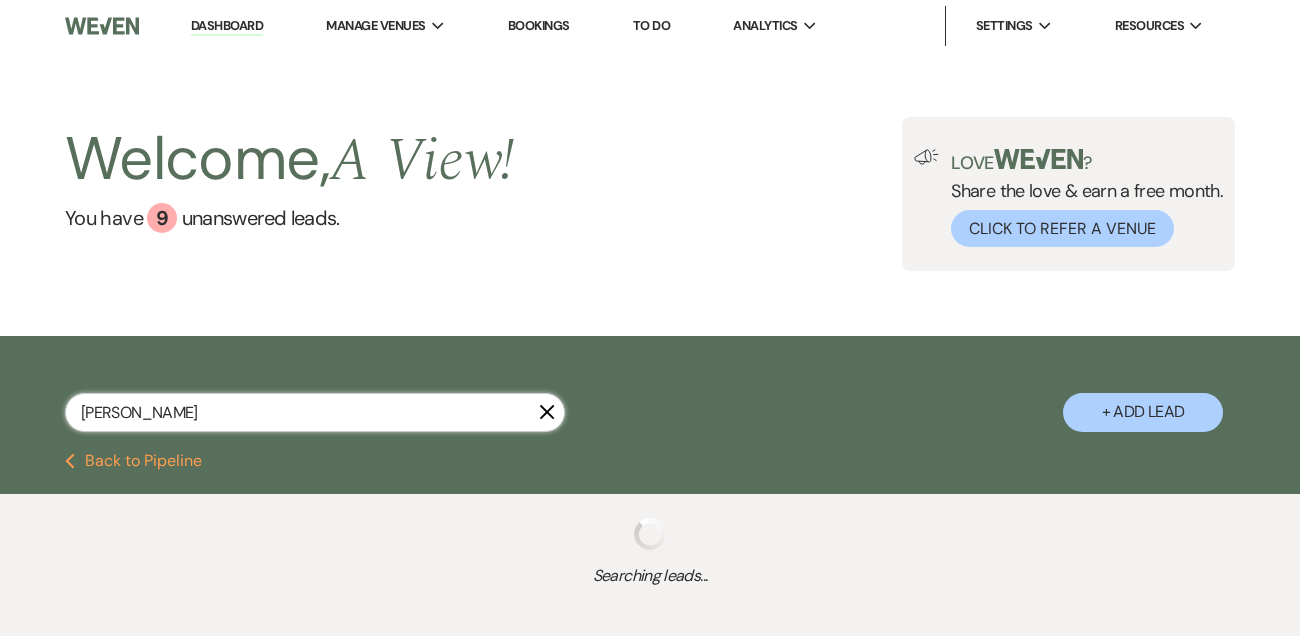 select on "8" 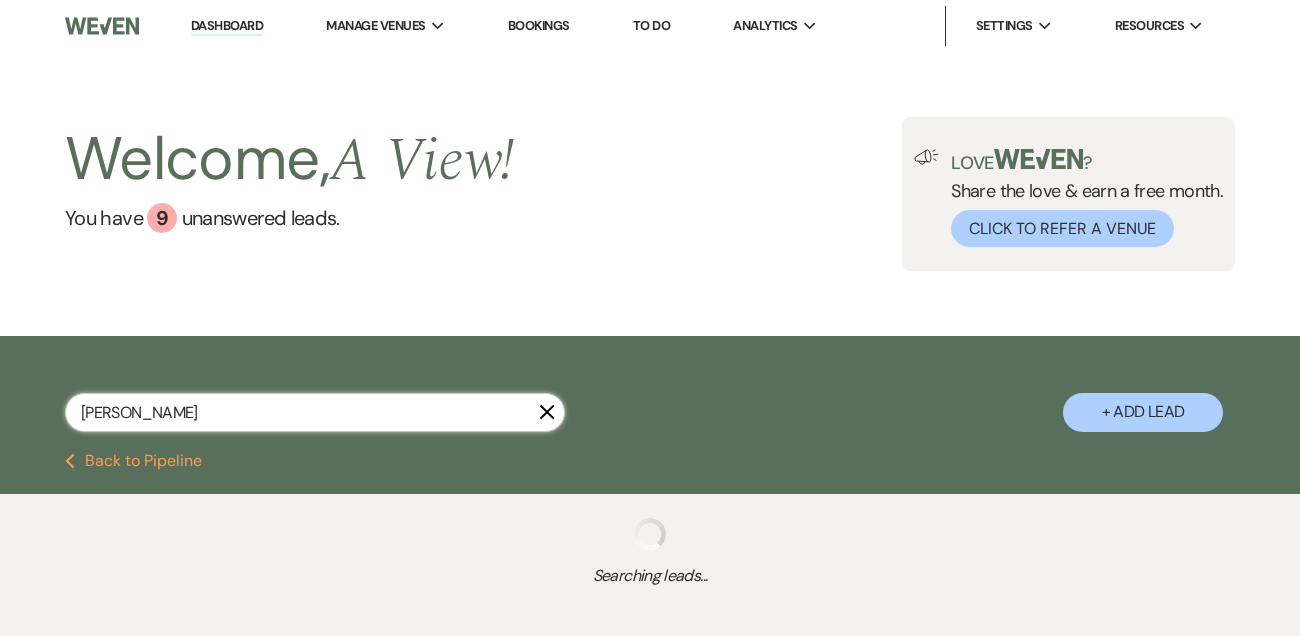 select on "8" 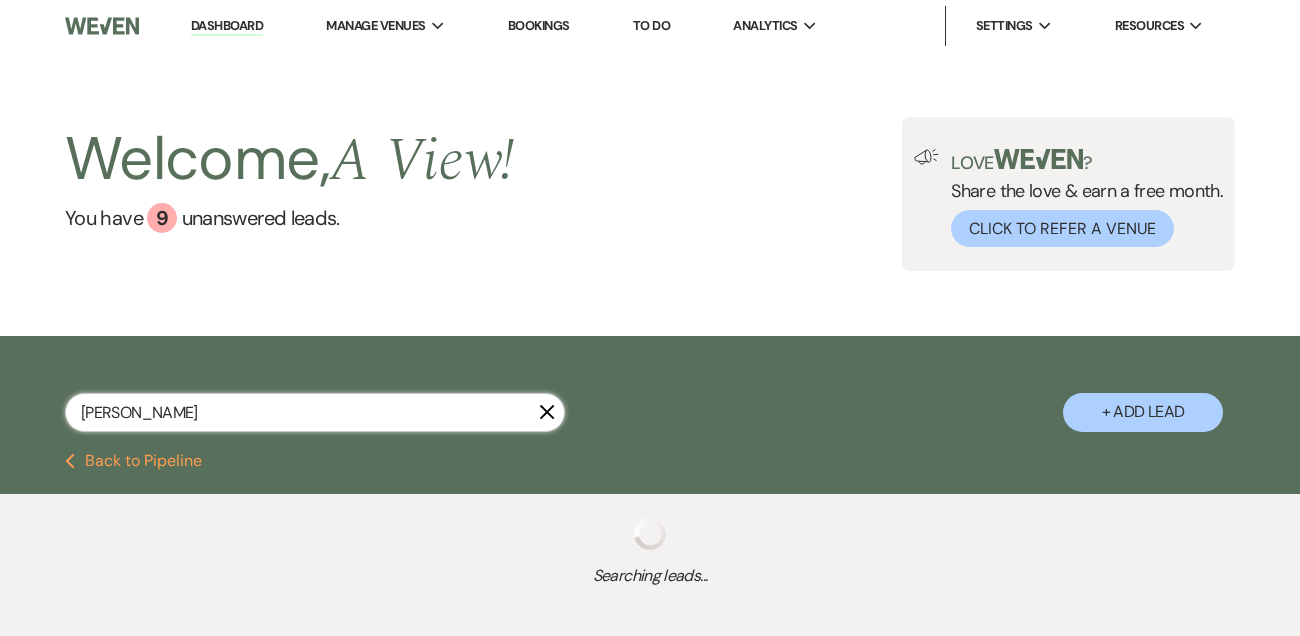 select on "8" 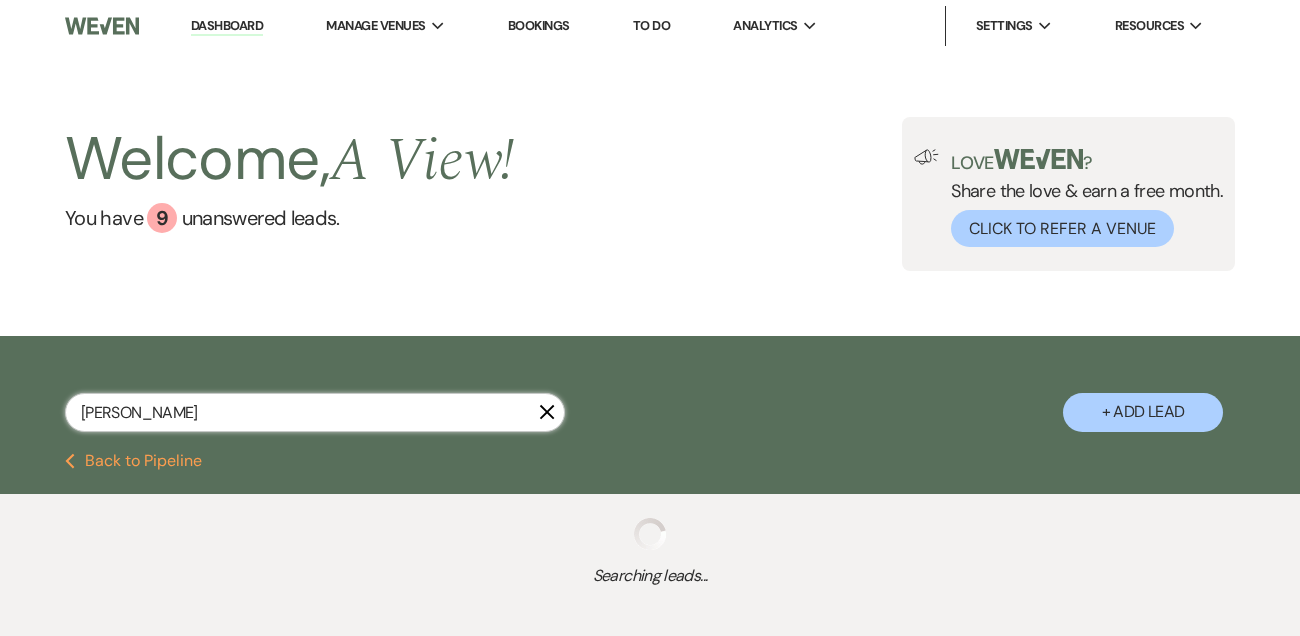 select on "6" 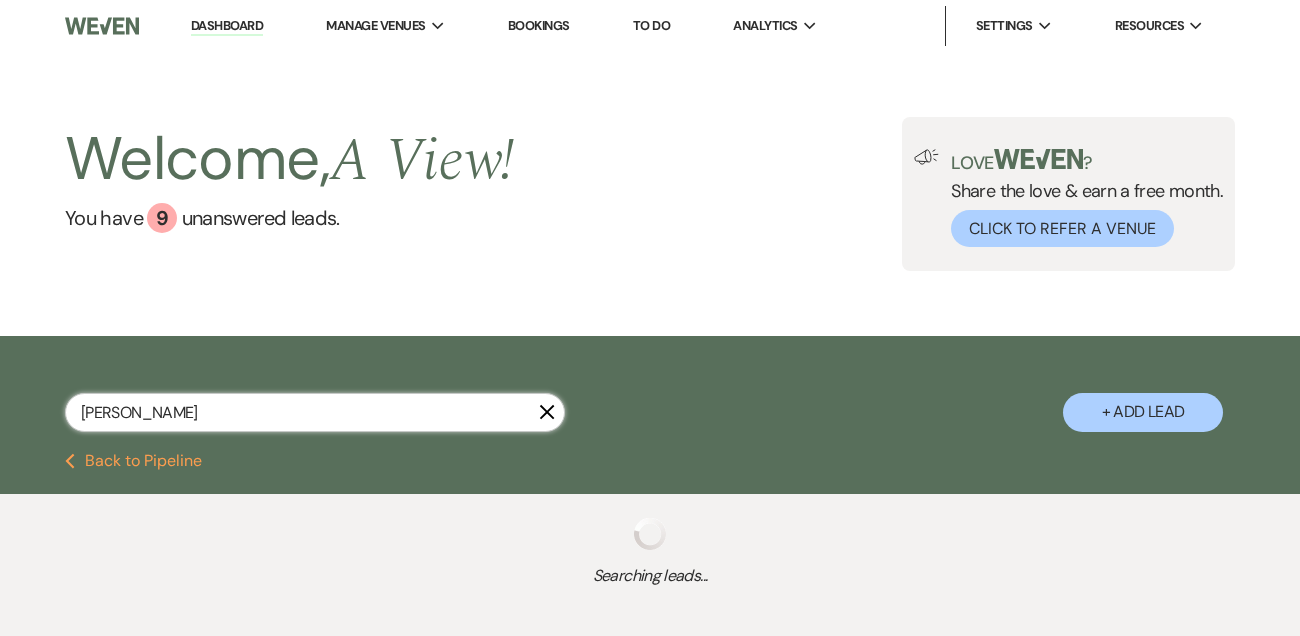 select on "8" 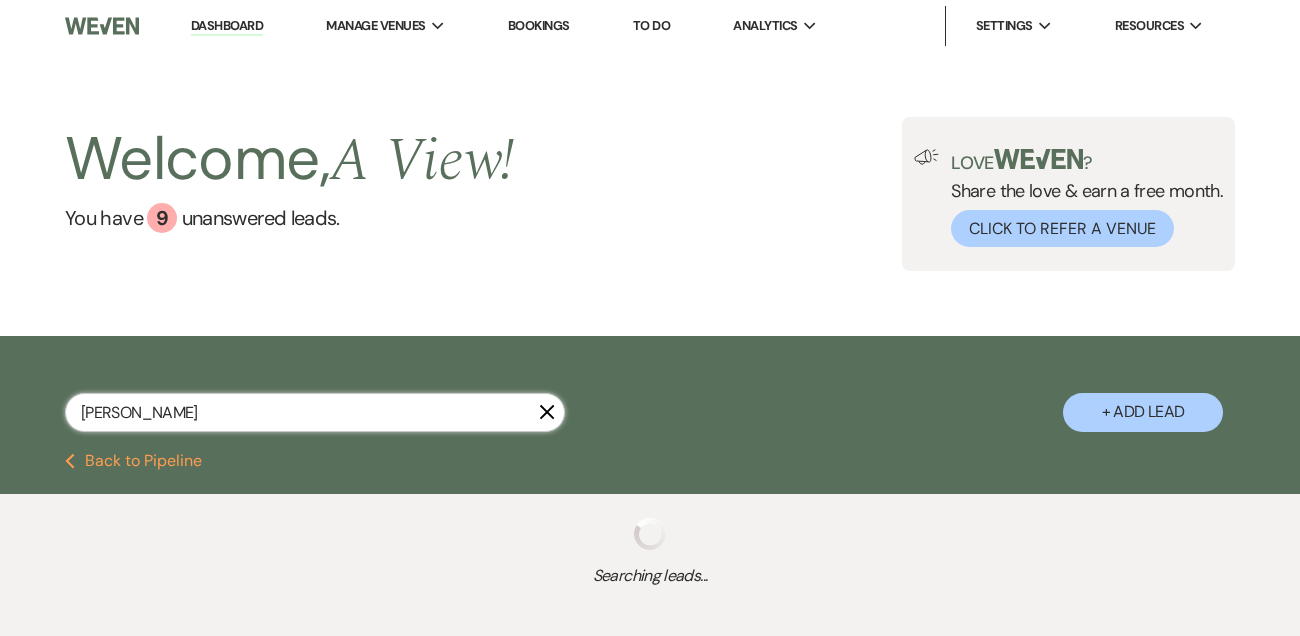 select on "8" 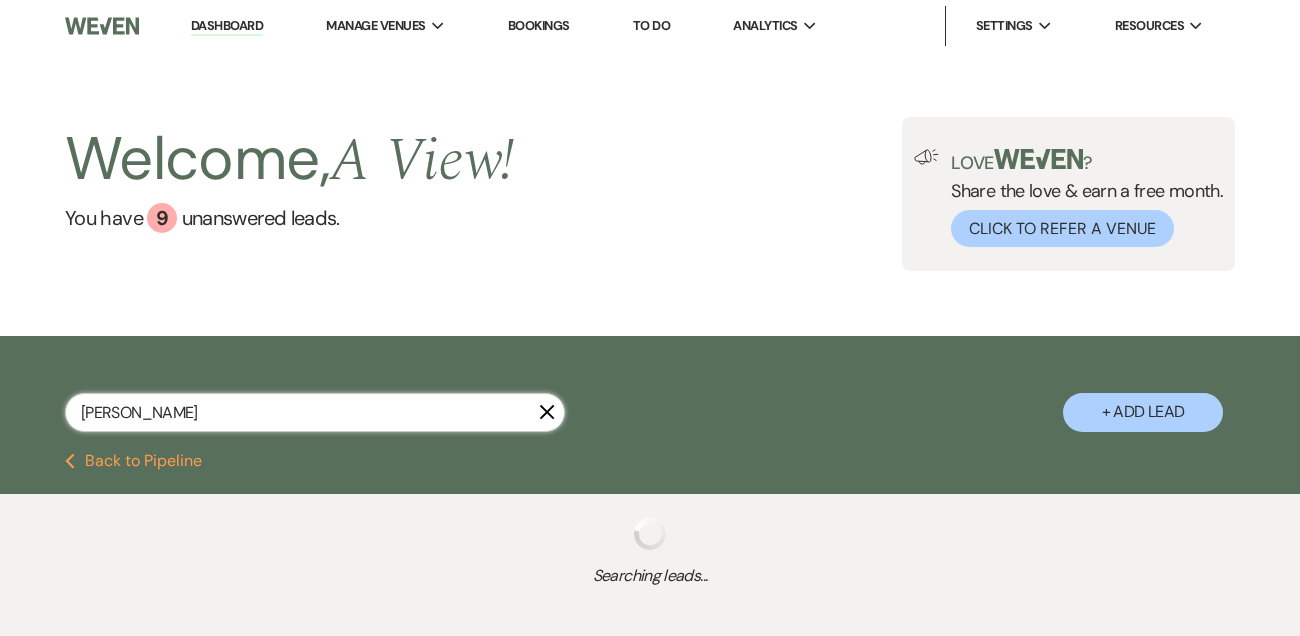 select on "4" 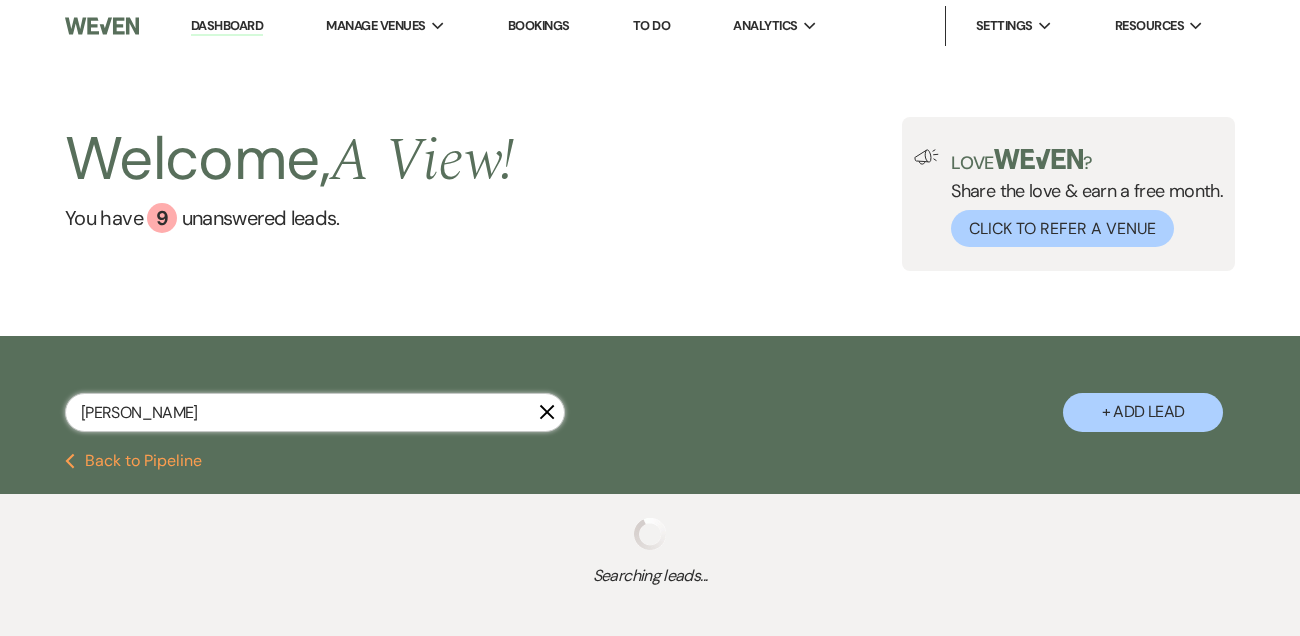 select on "8" 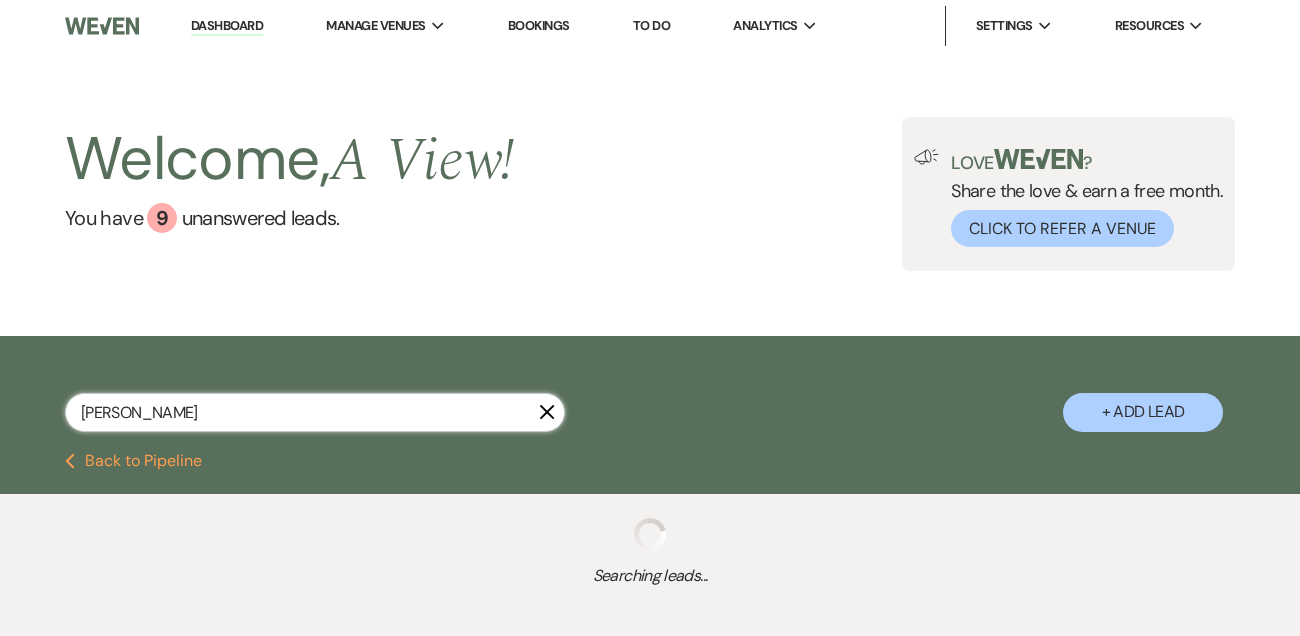 select on "4" 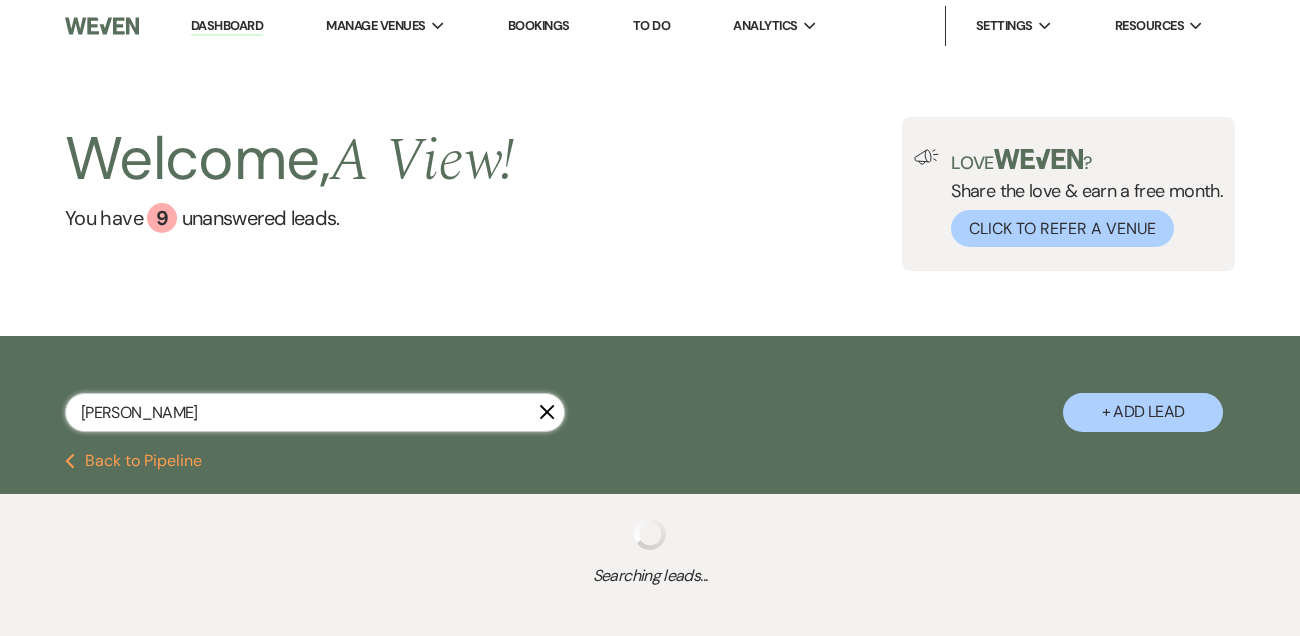 select on "8" 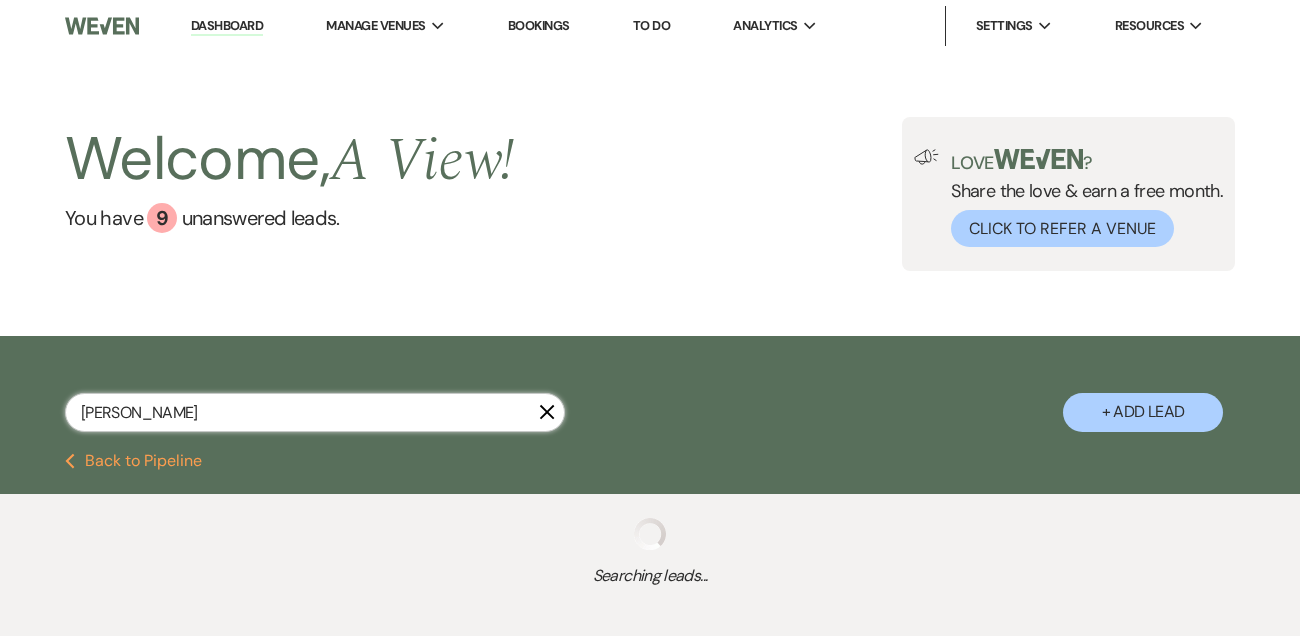select on "4" 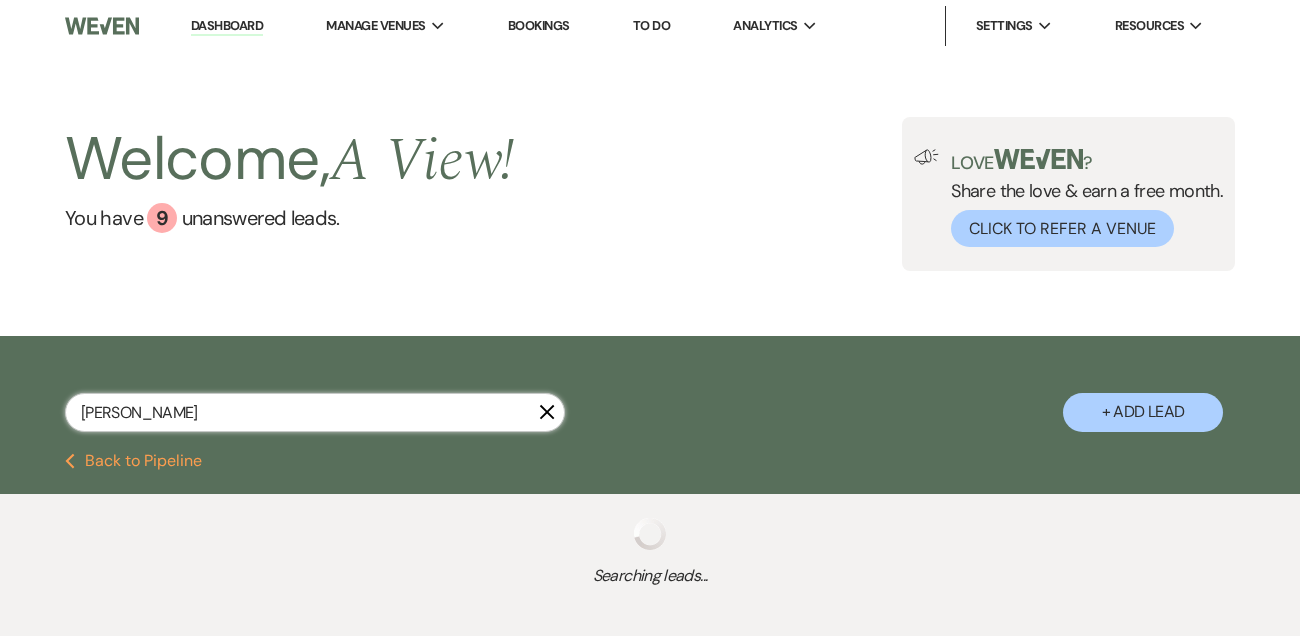 select on "8" 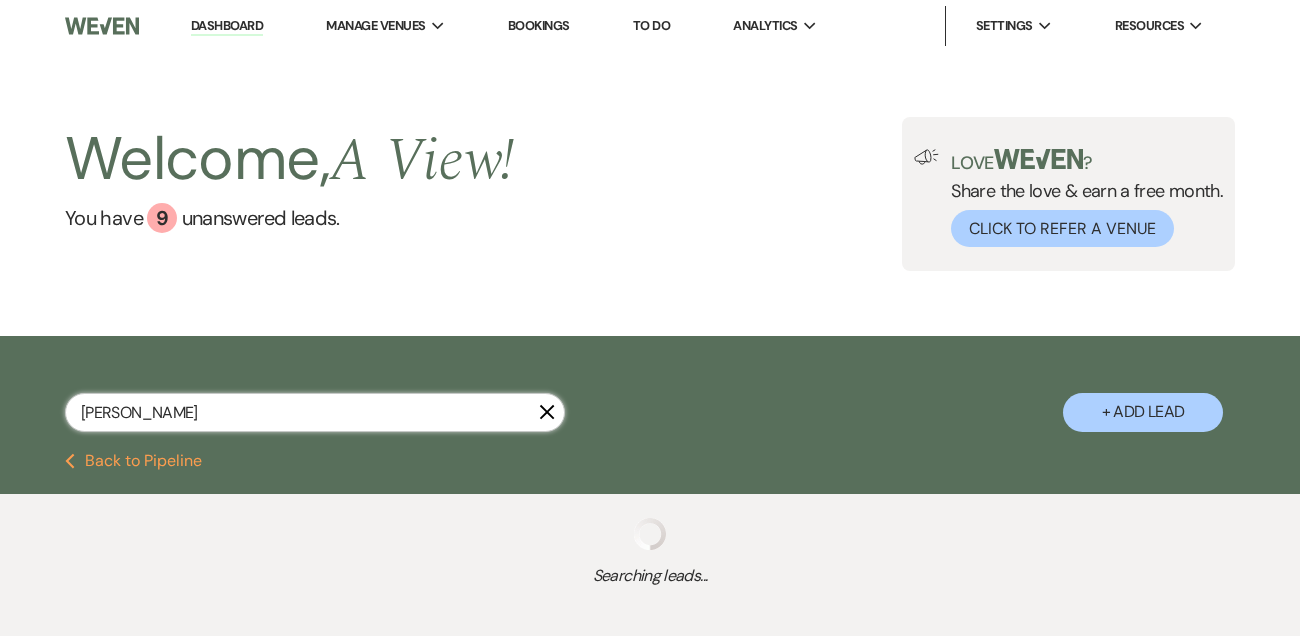 select on "4" 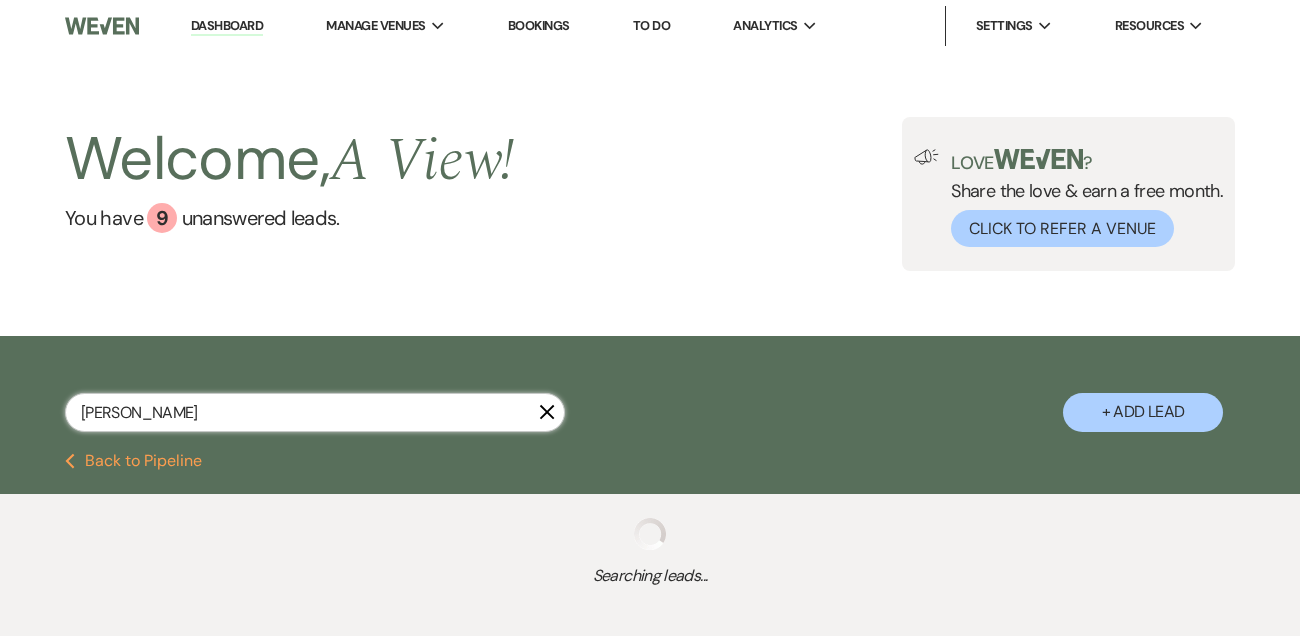 select on "8" 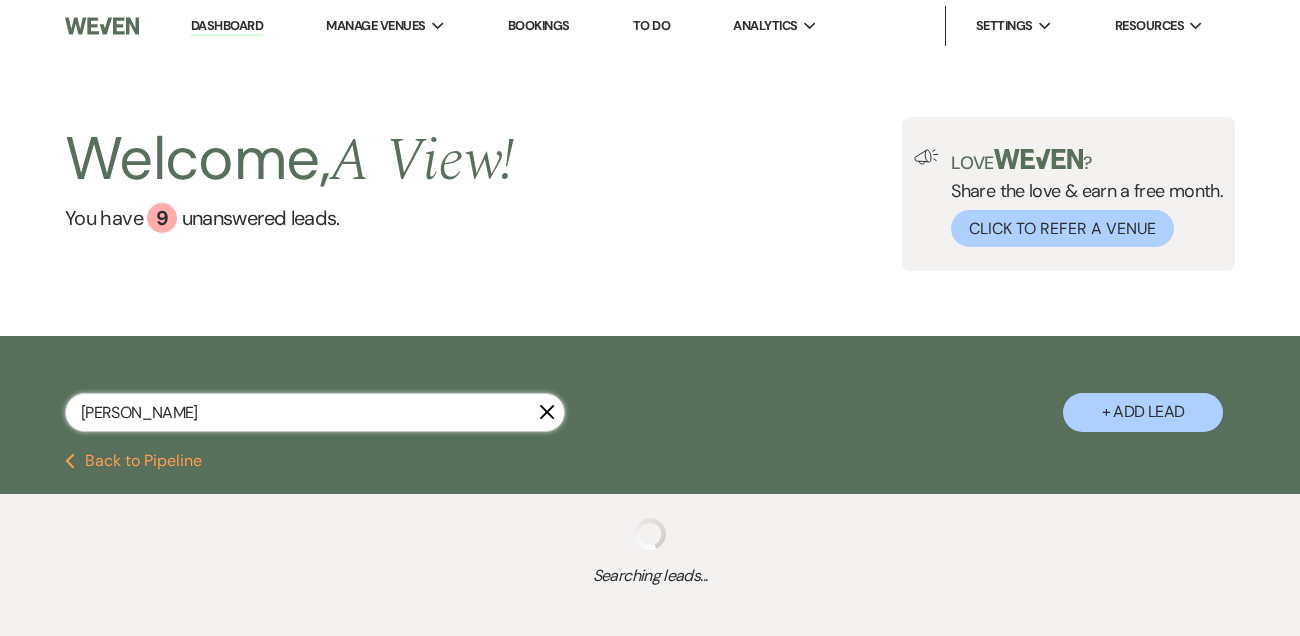 select on "8" 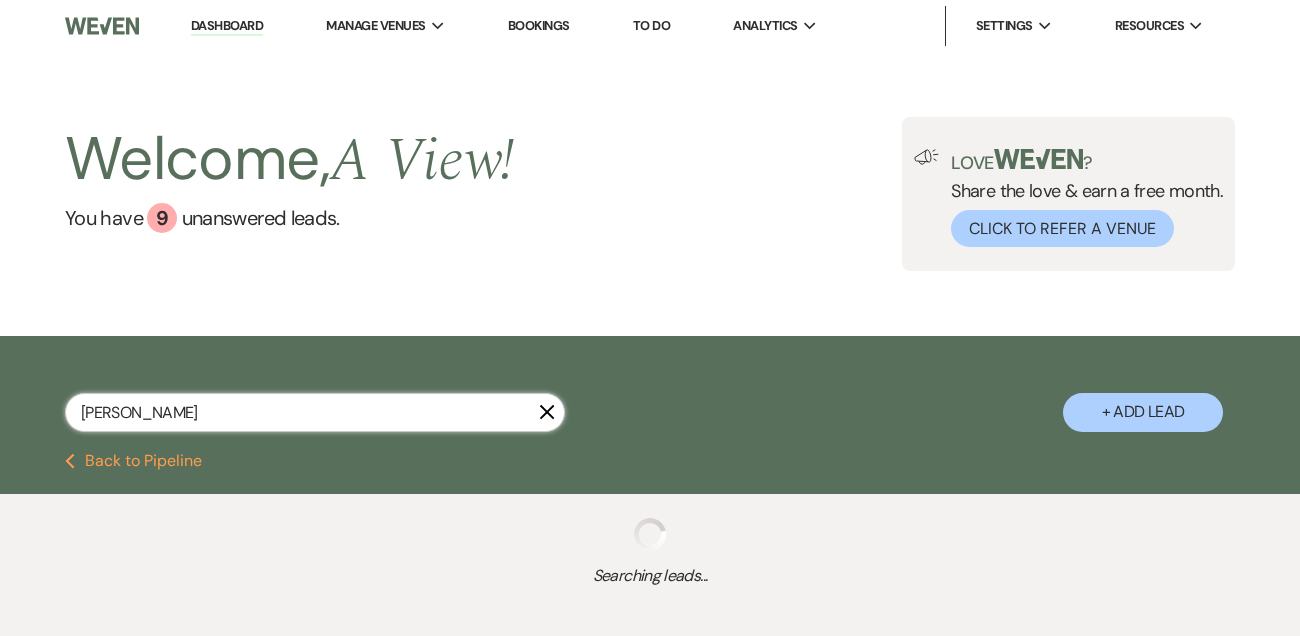 select on "6" 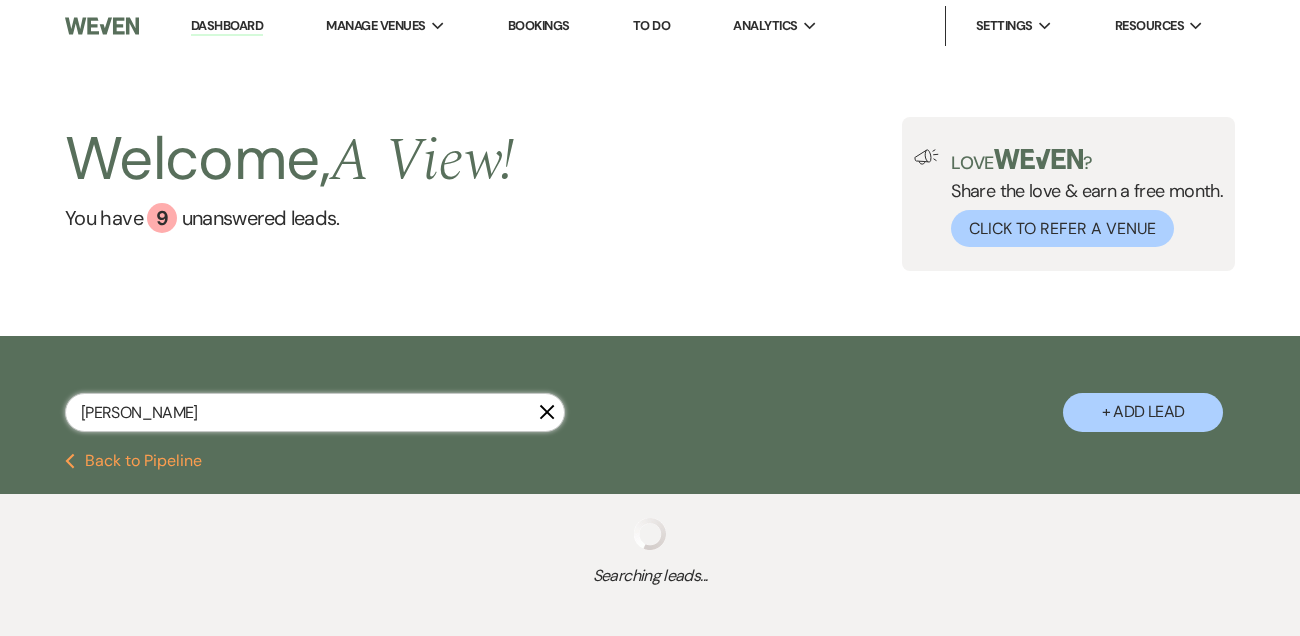select on "8" 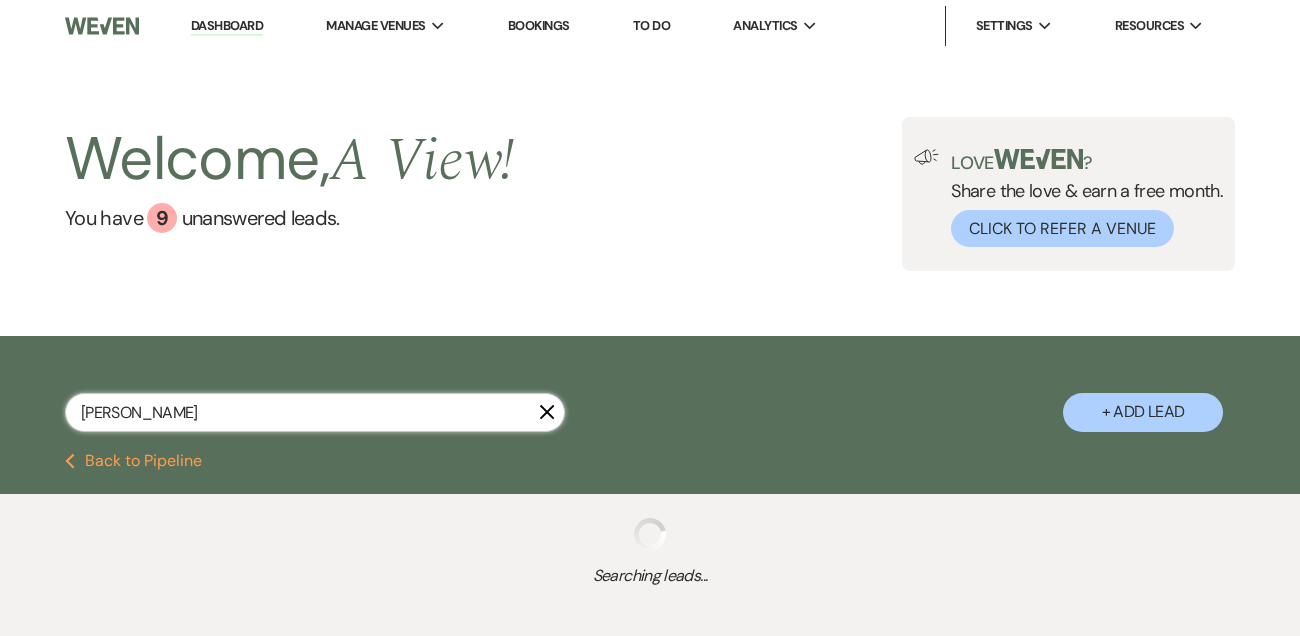 select on "8" 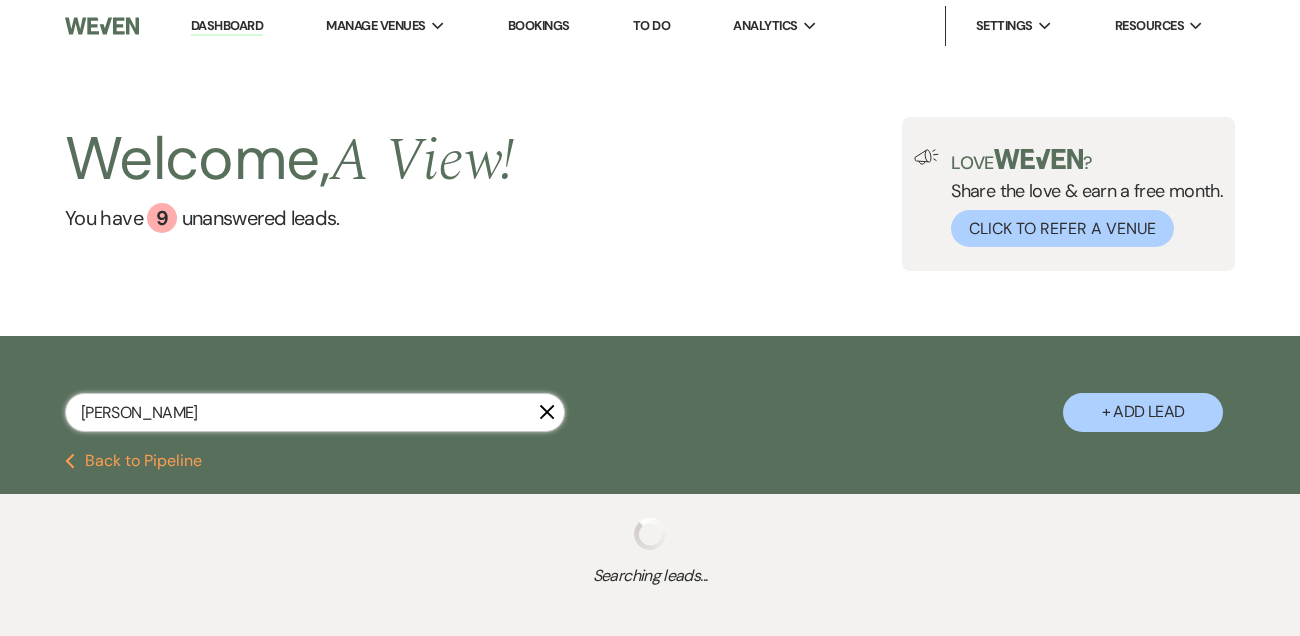 select on "4" 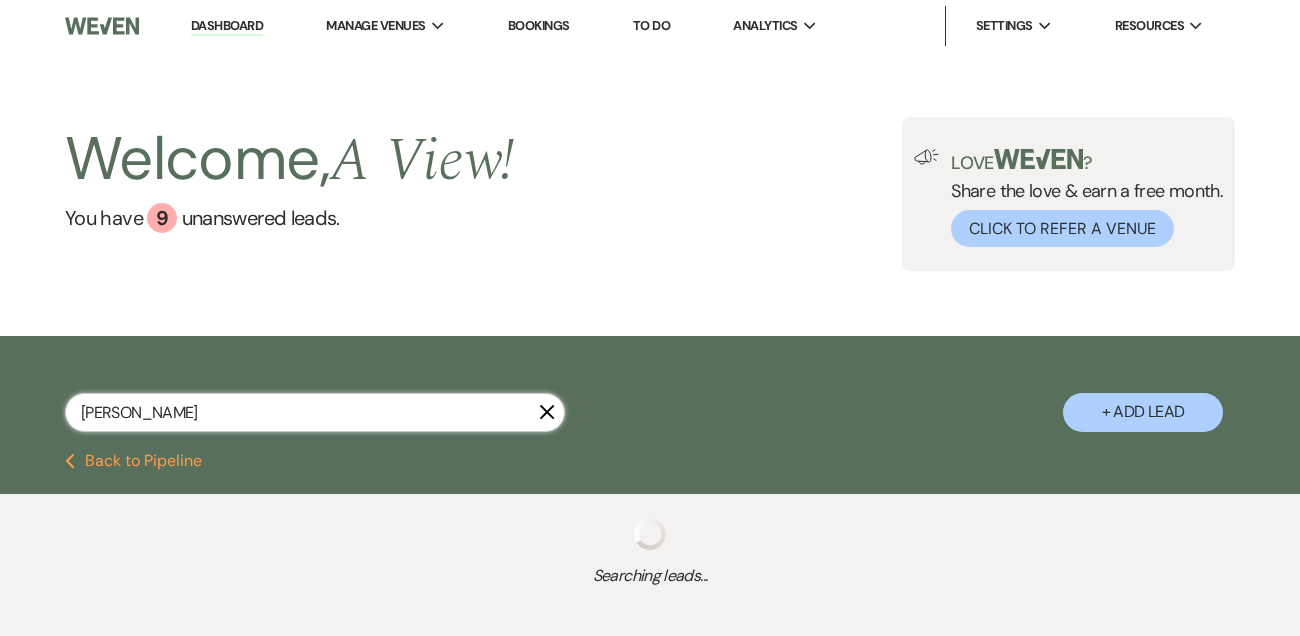 select on "8" 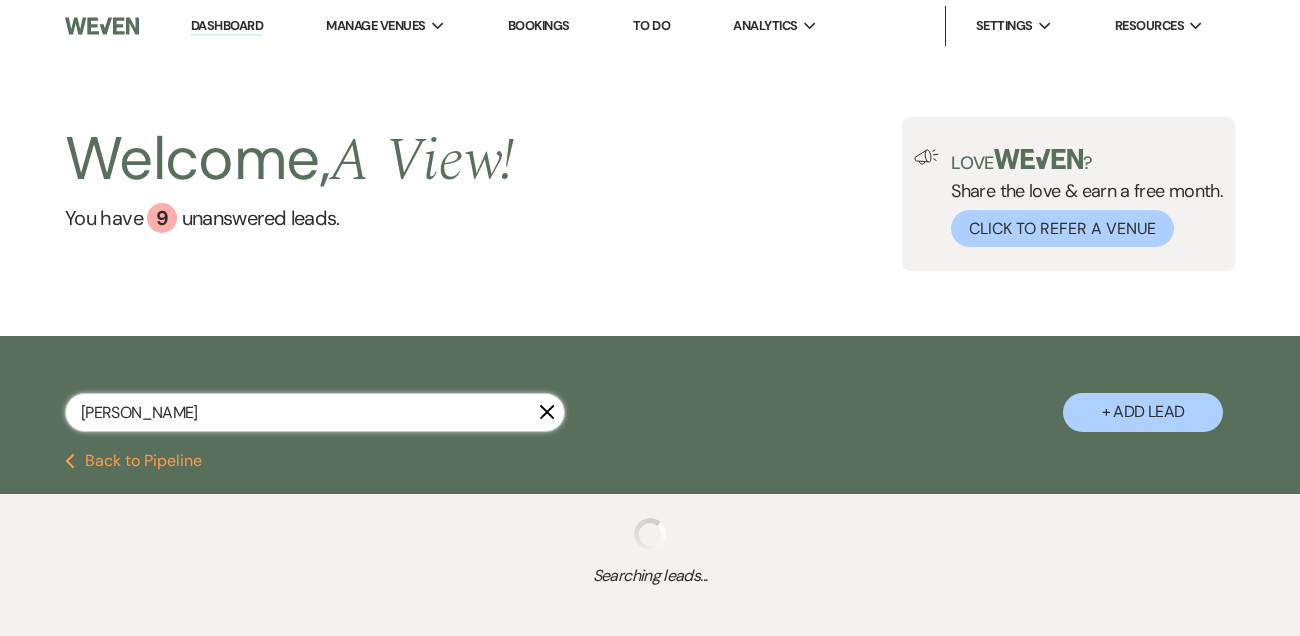 select on "8" 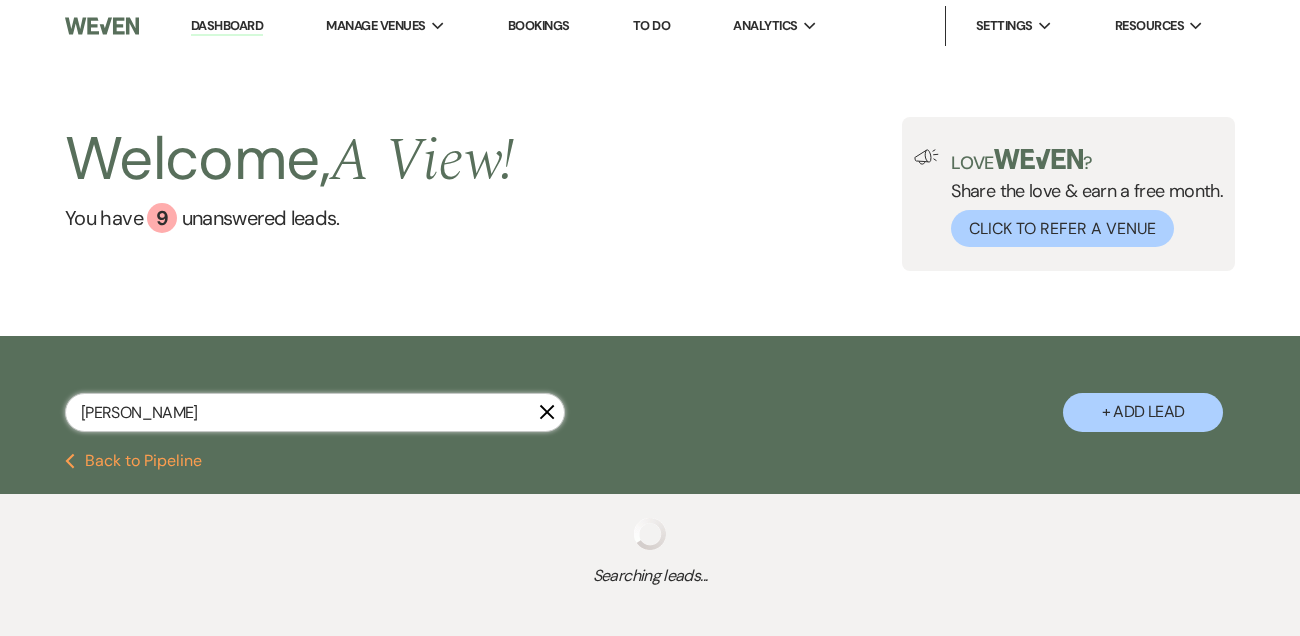 select on "8" 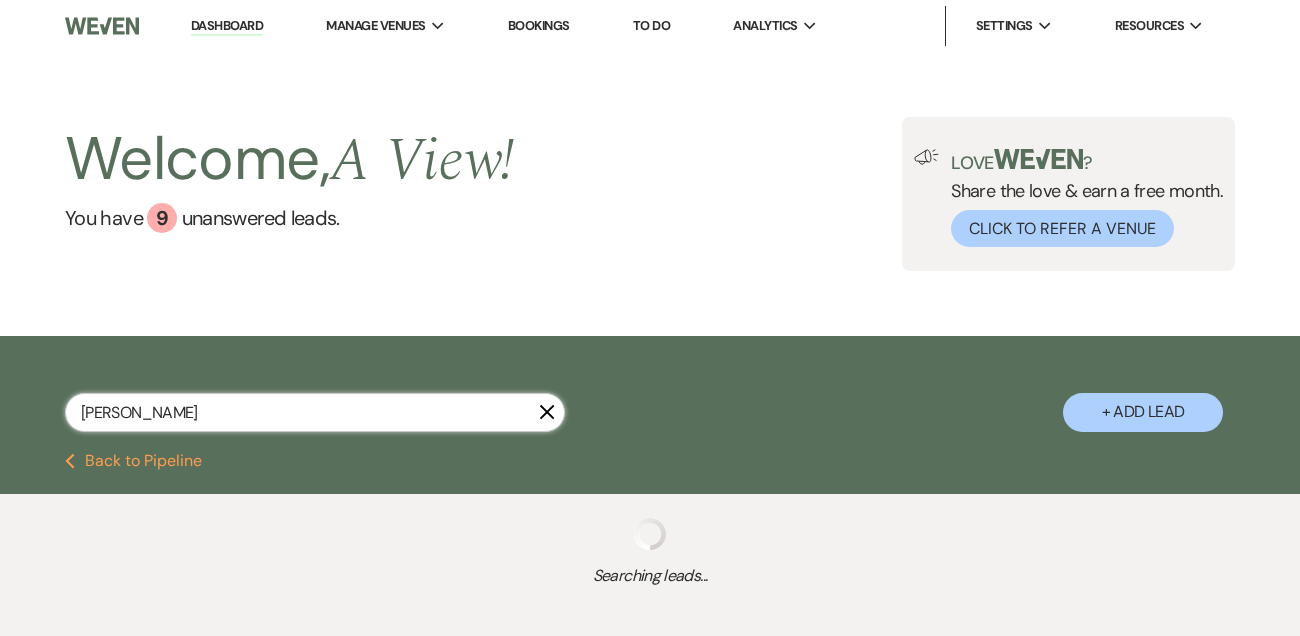 select on "8" 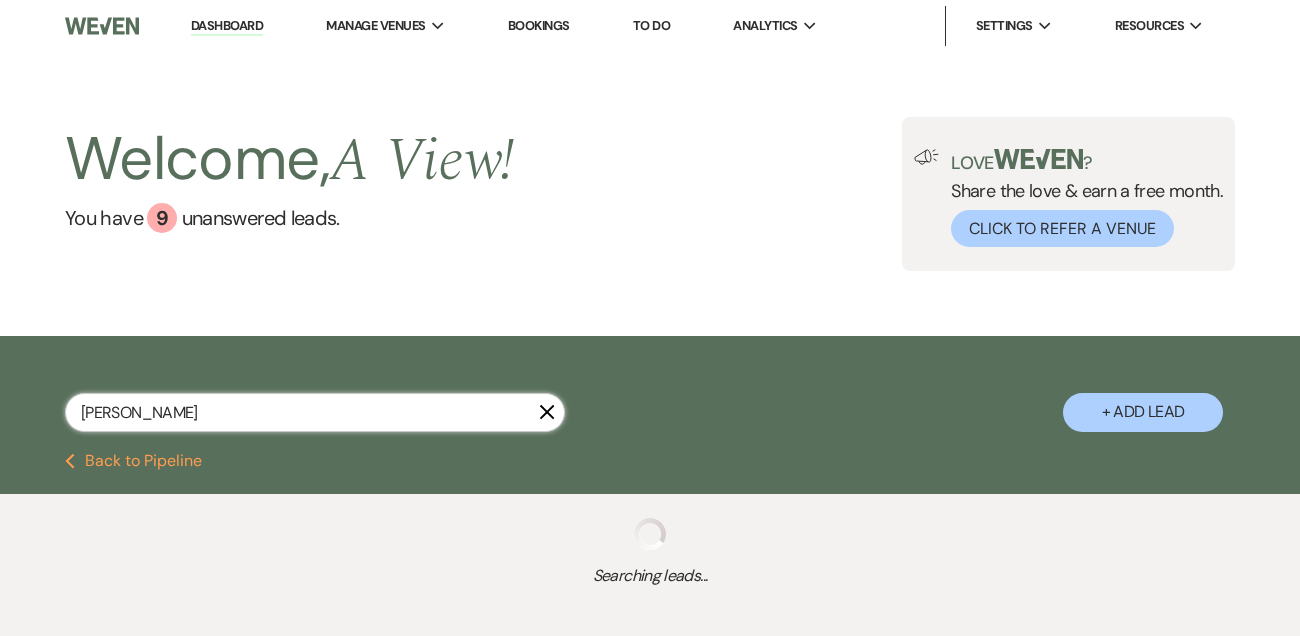 select on "4" 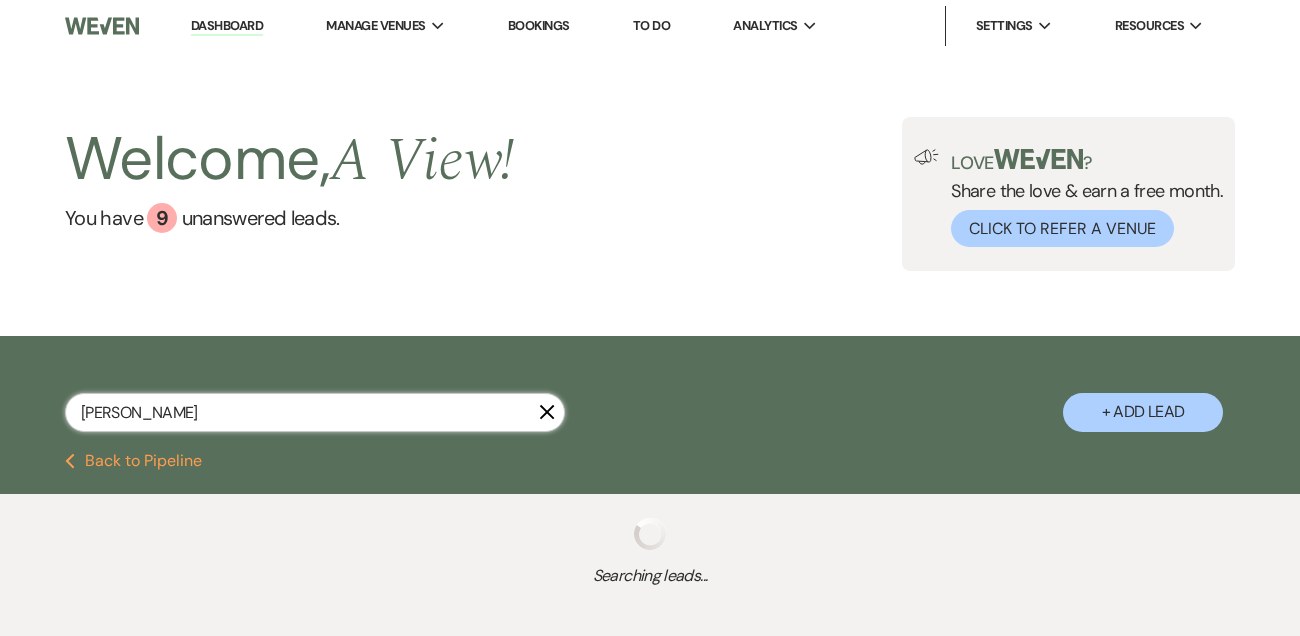 select on "8" 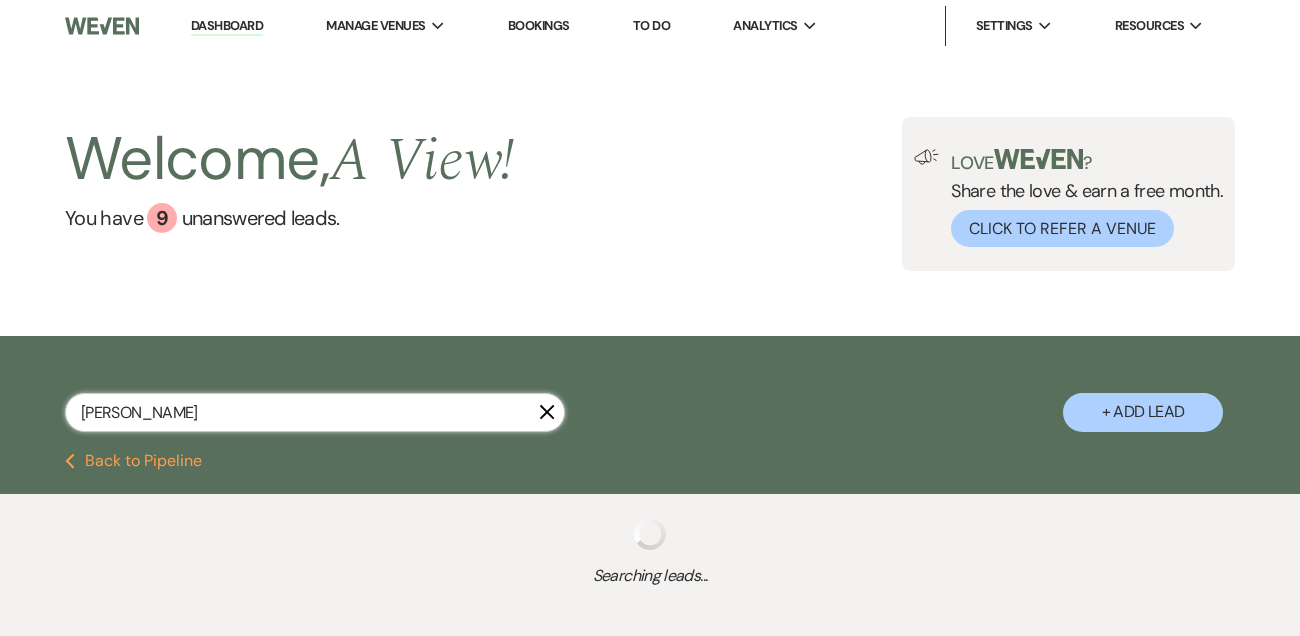 select on "2" 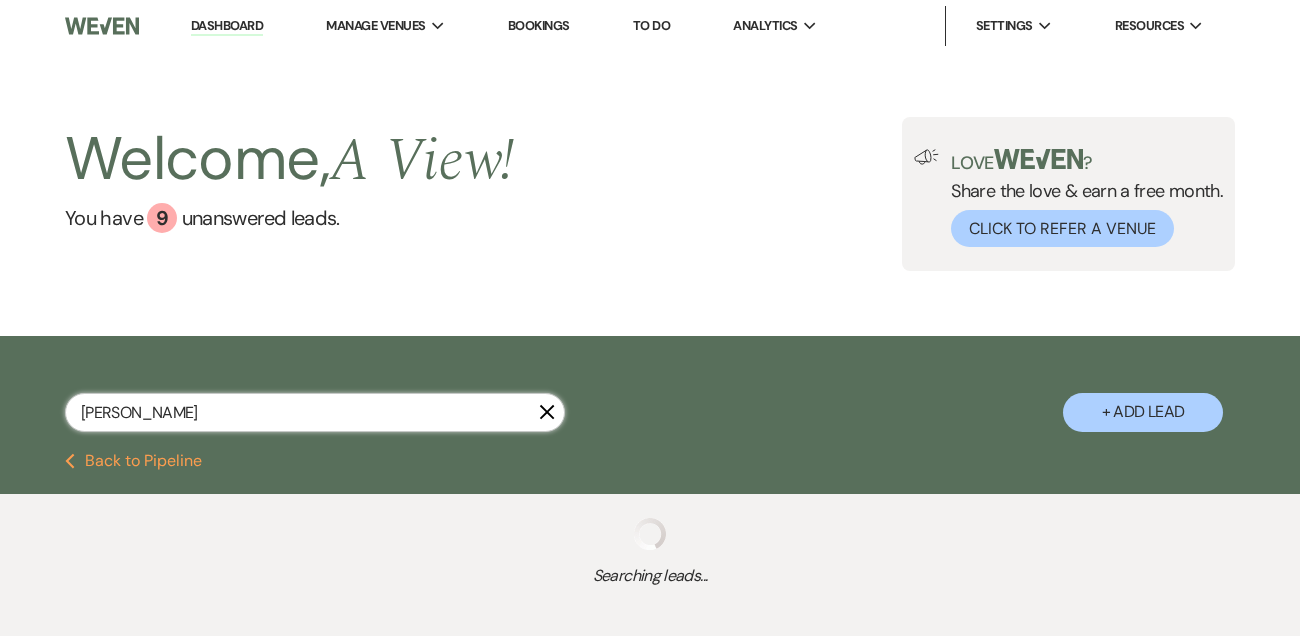 select on "8" 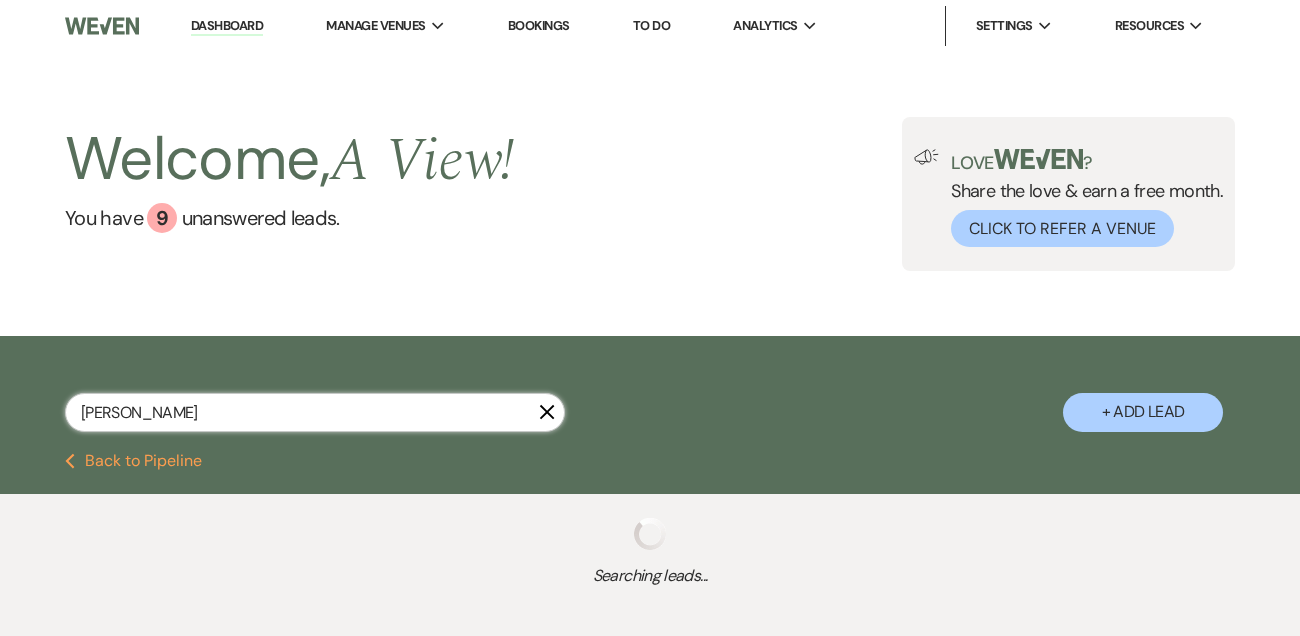 select on "2" 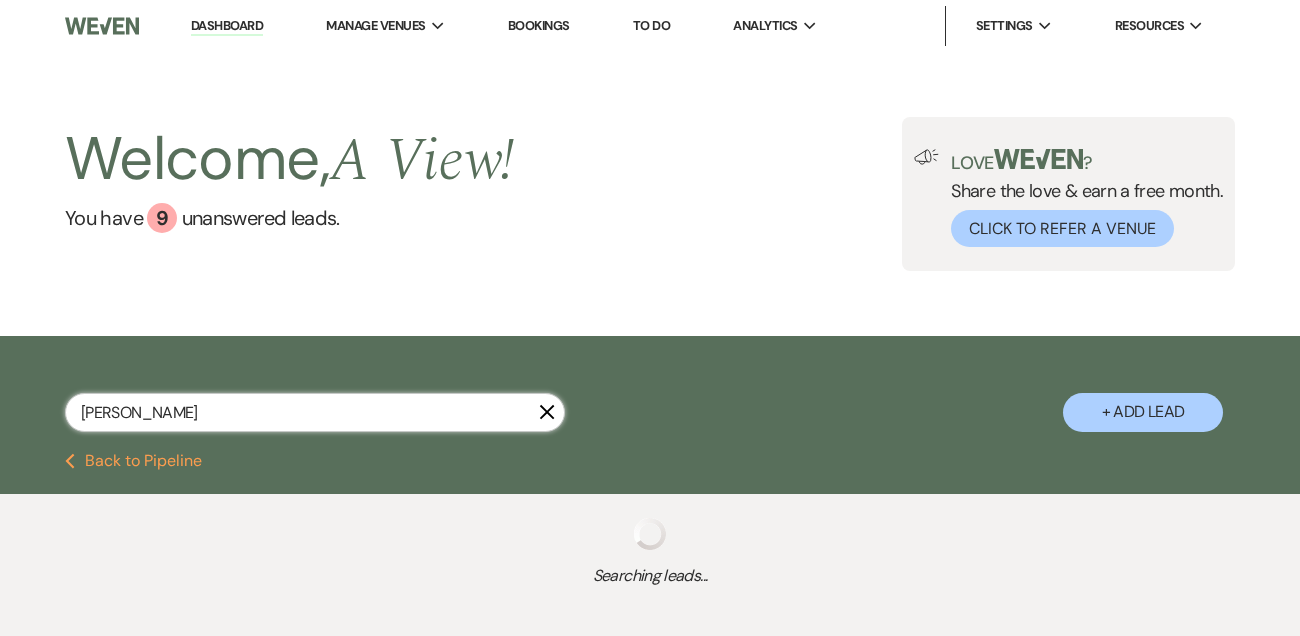 select on "8" 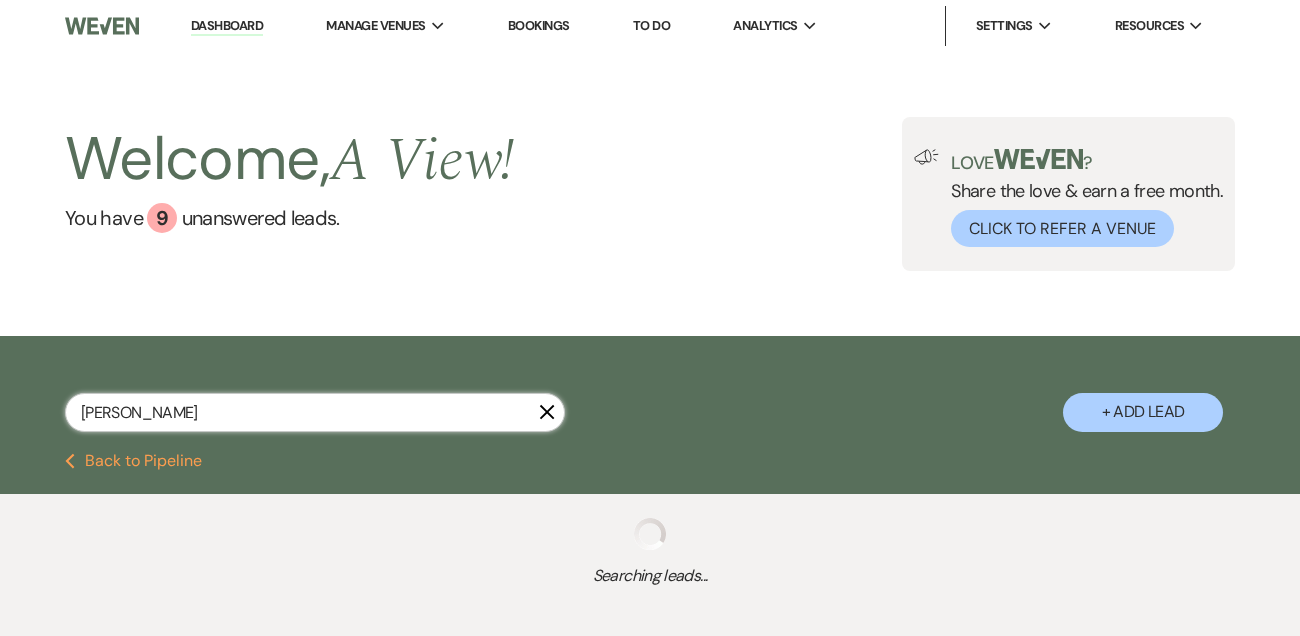 select on "2" 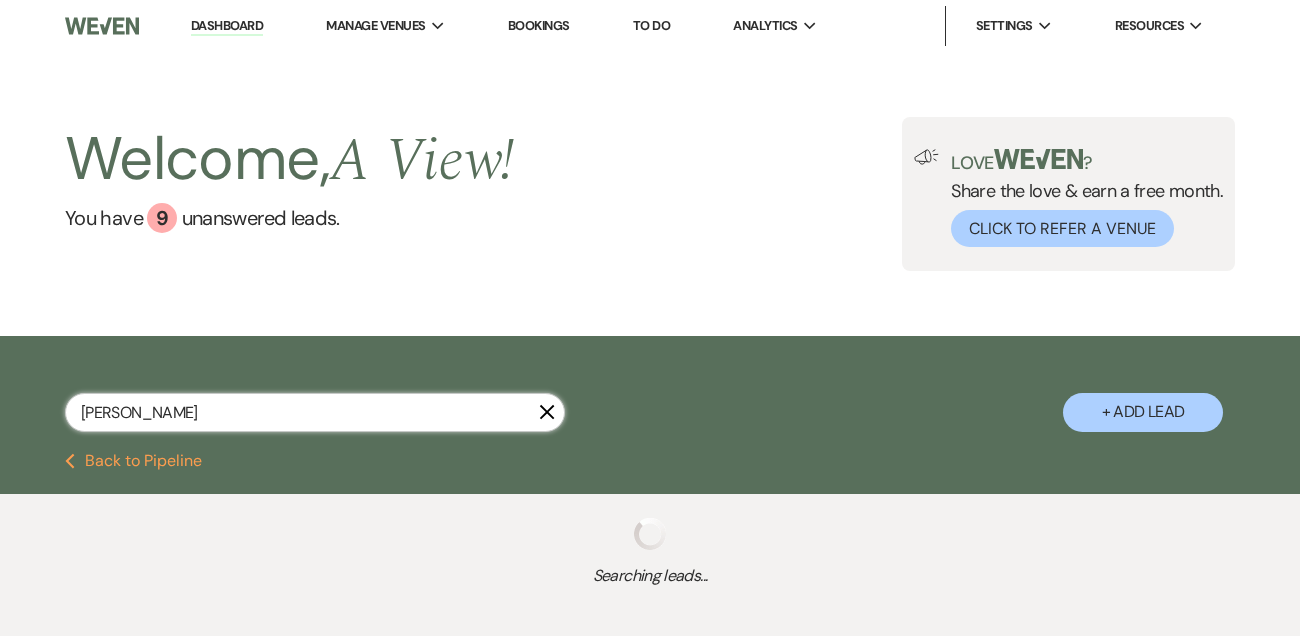 select on "8" 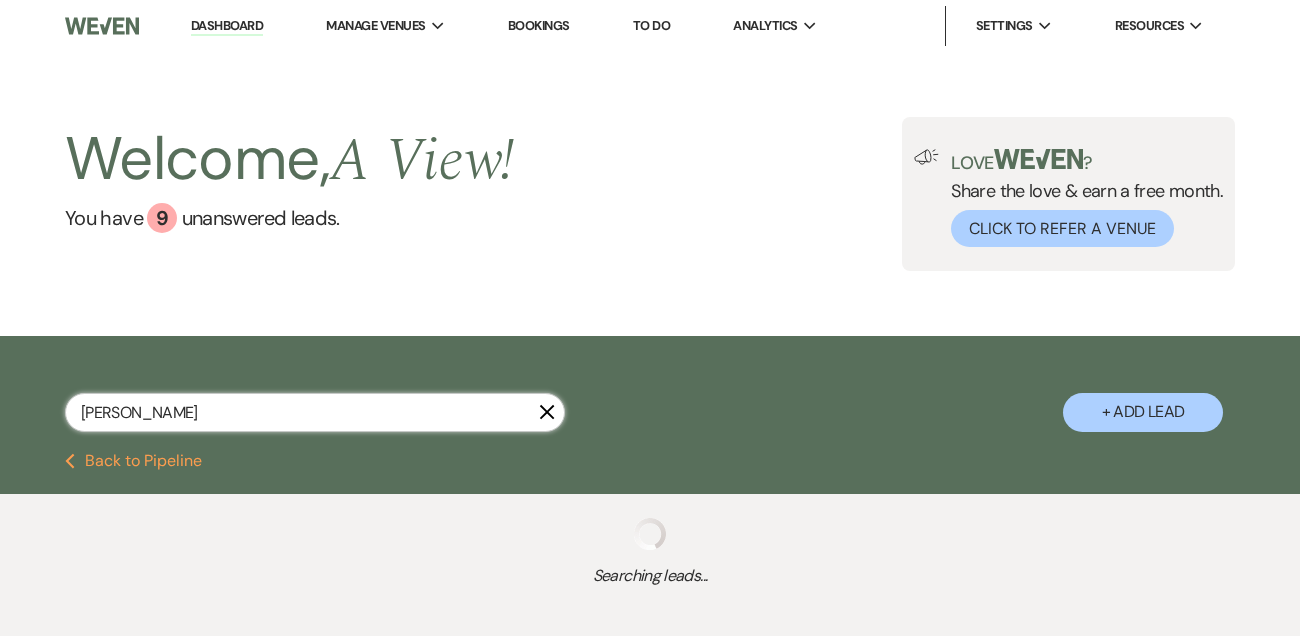 select on "2" 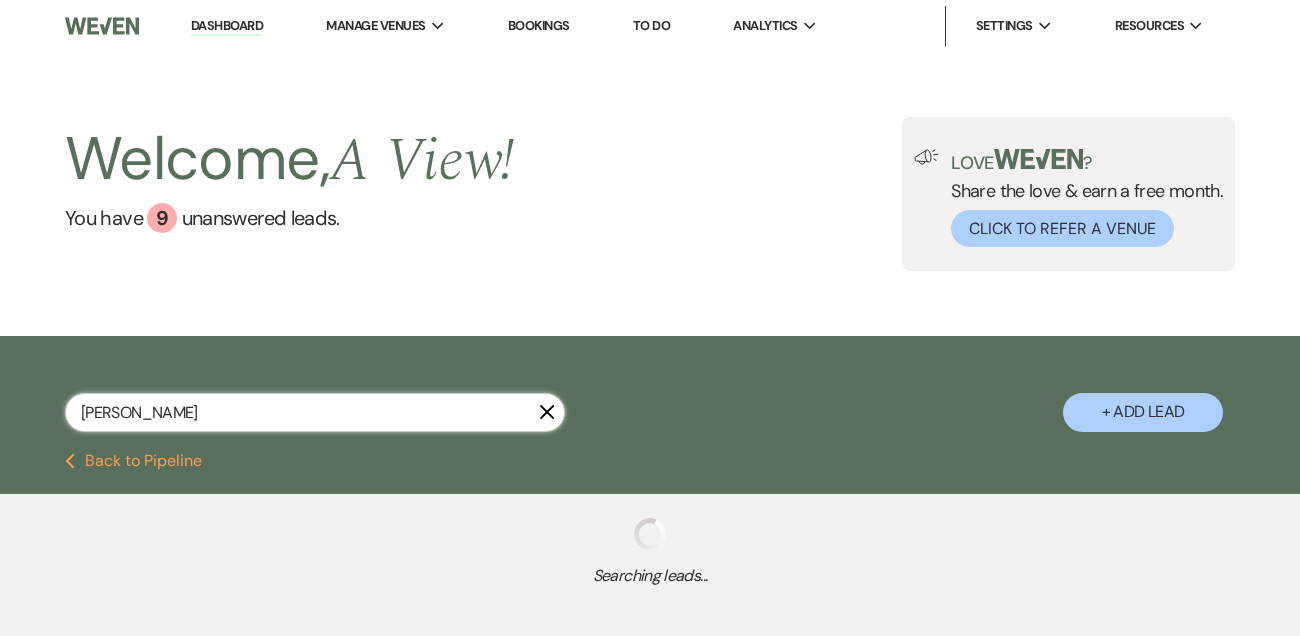 select on "8" 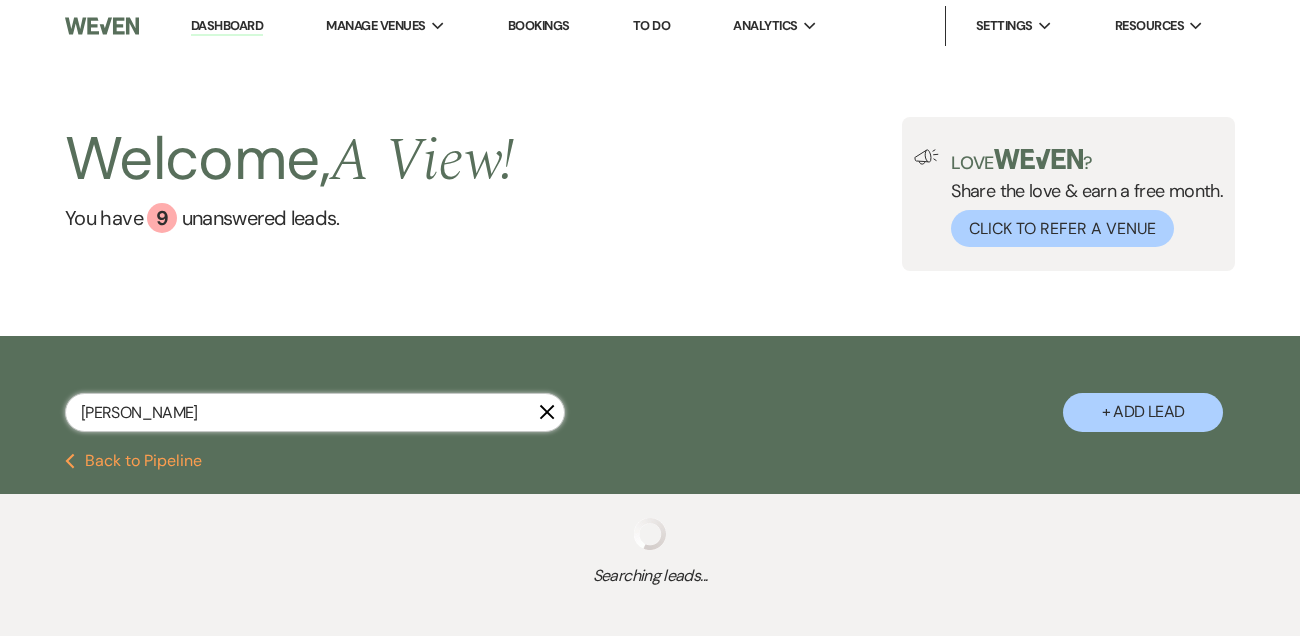 select on "2" 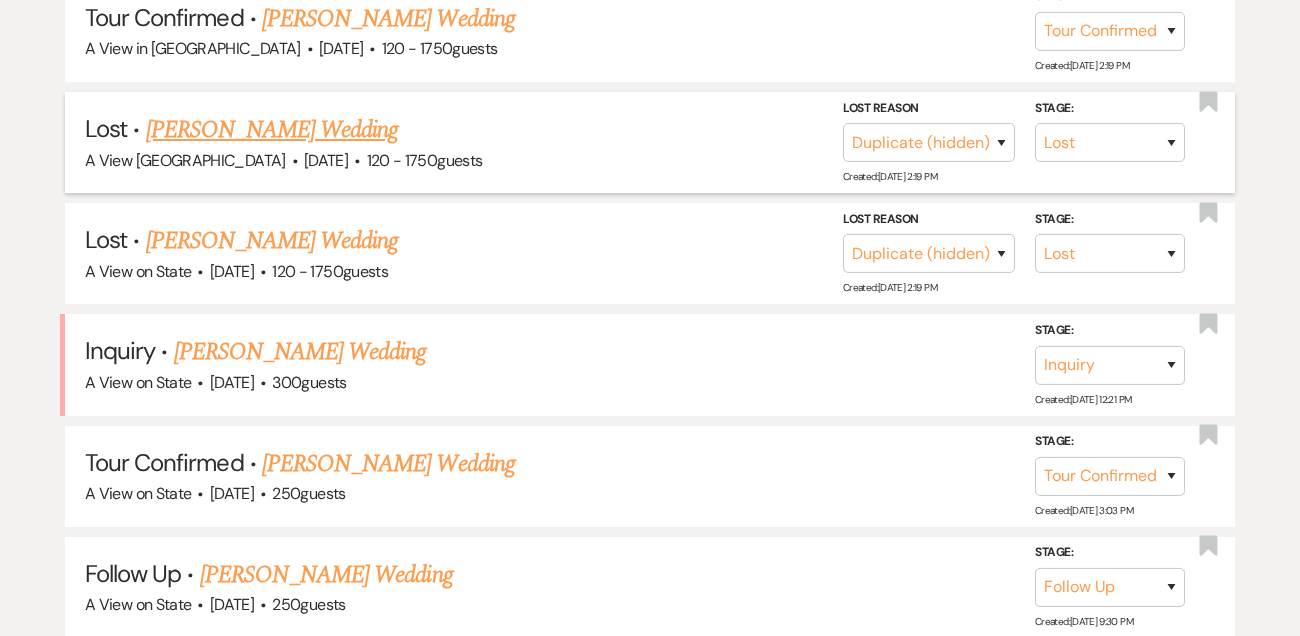 scroll, scrollTop: 633, scrollLeft: 0, axis: vertical 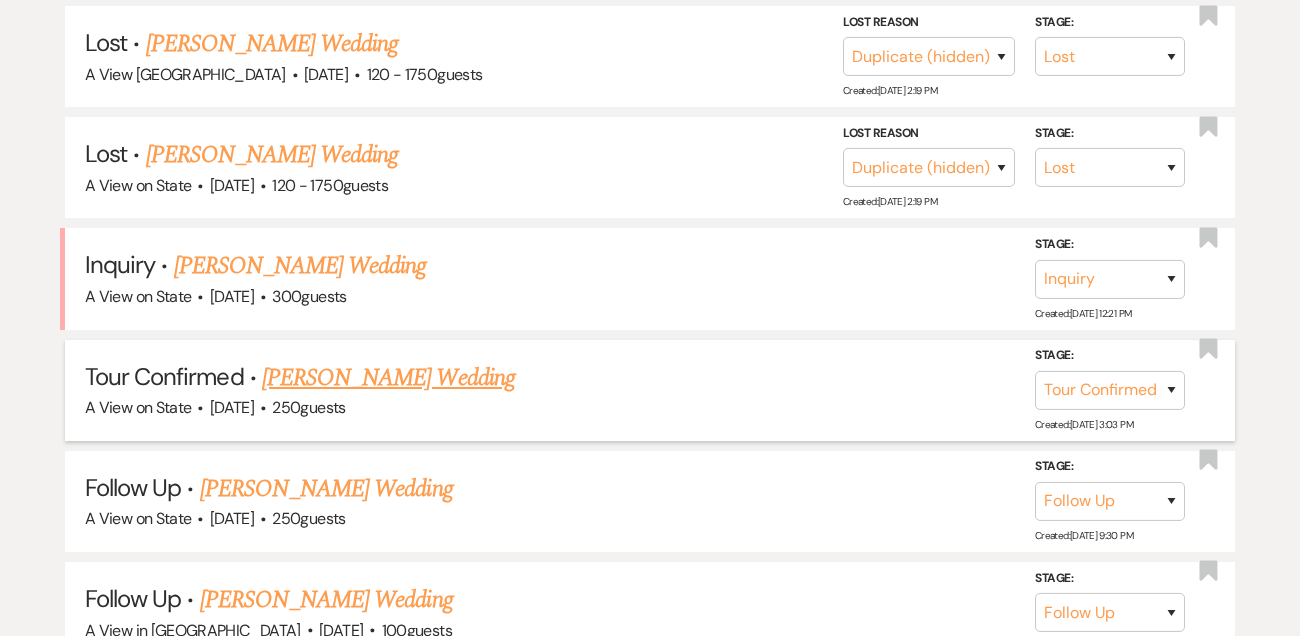 type on "[PERSON_NAME]" 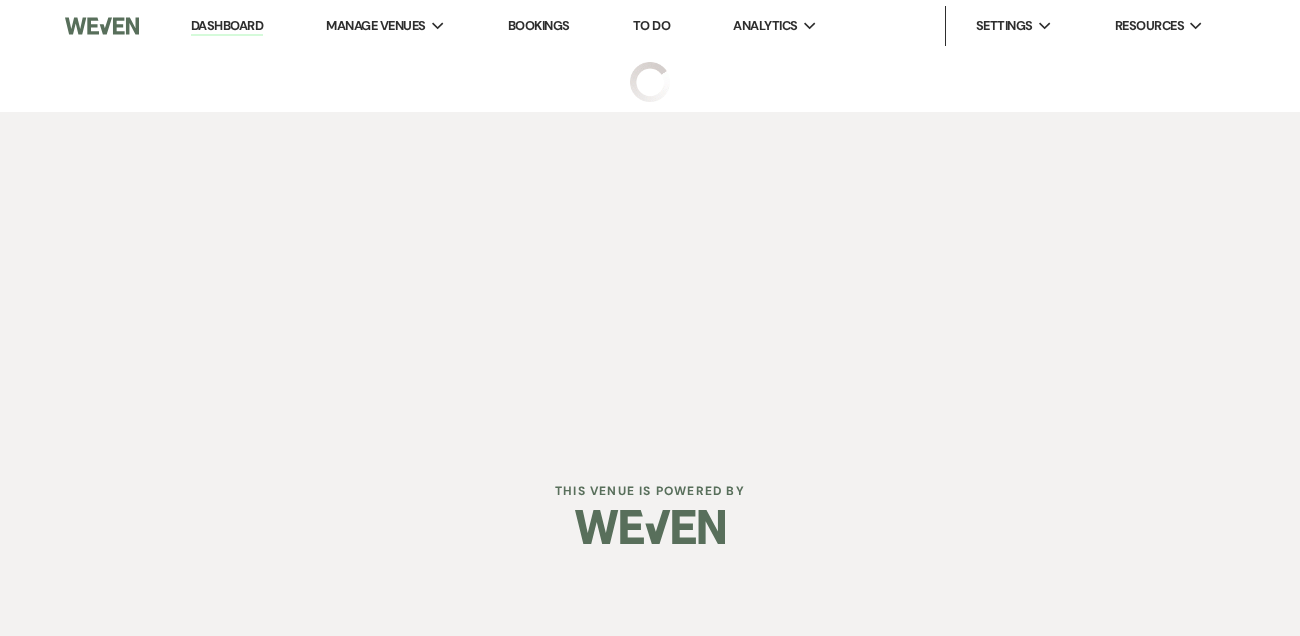 scroll, scrollTop: 0, scrollLeft: 0, axis: both 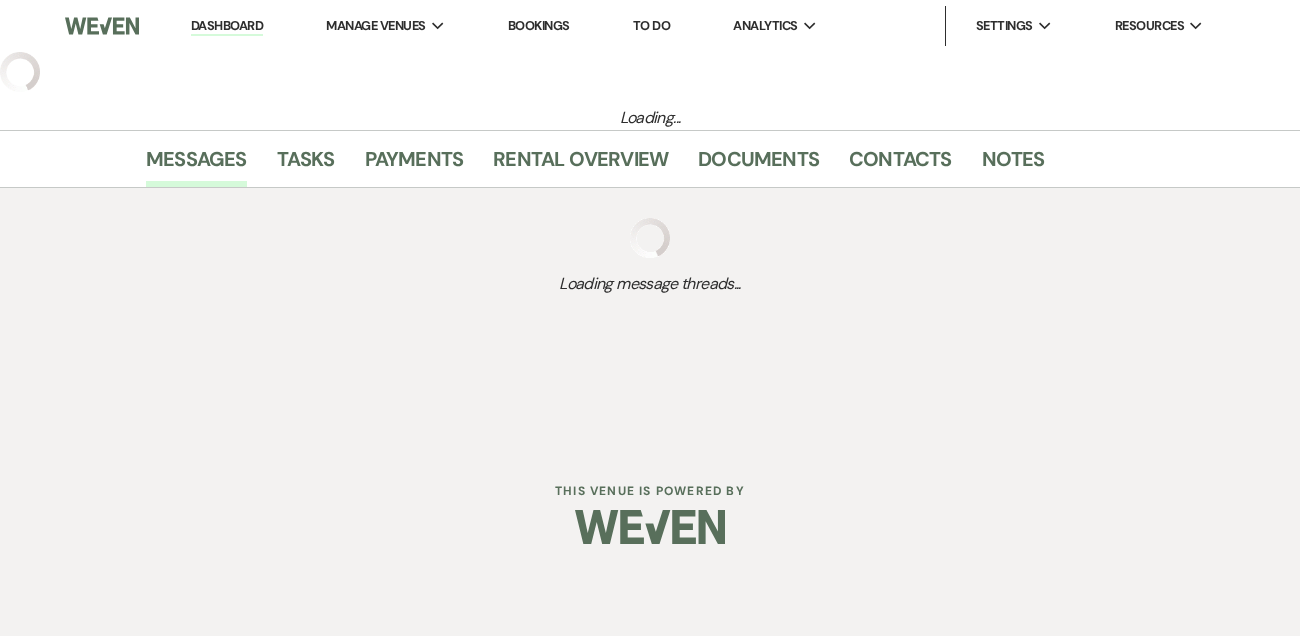 select on "4" 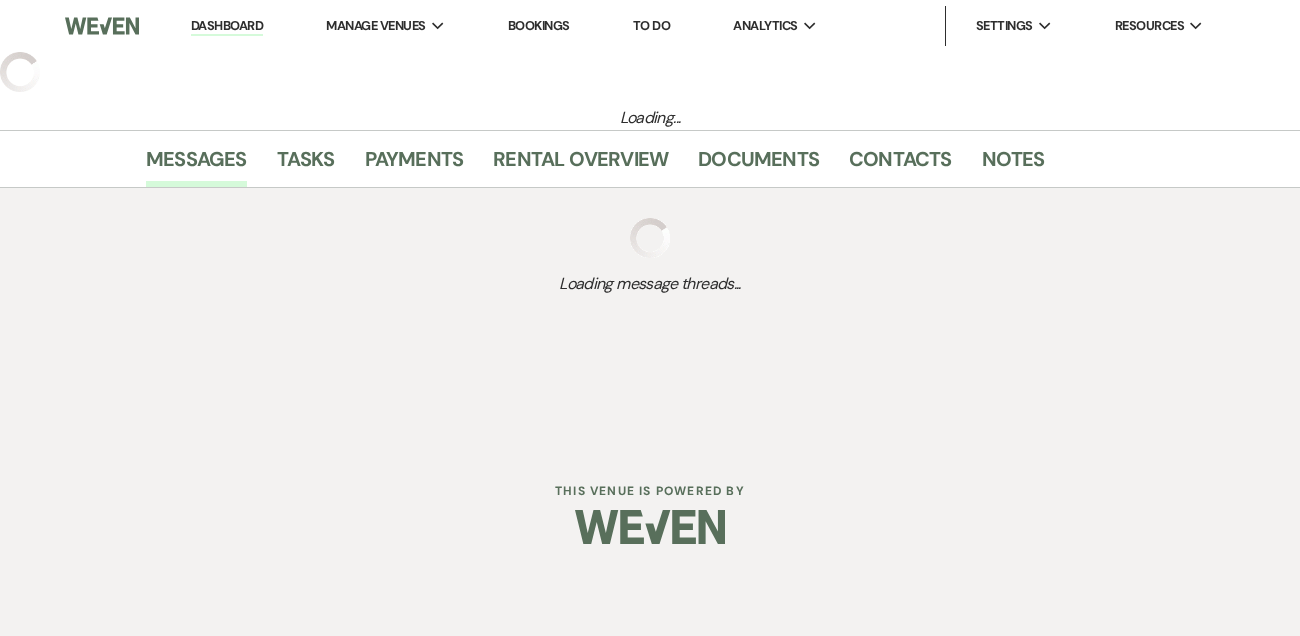 select on "5" 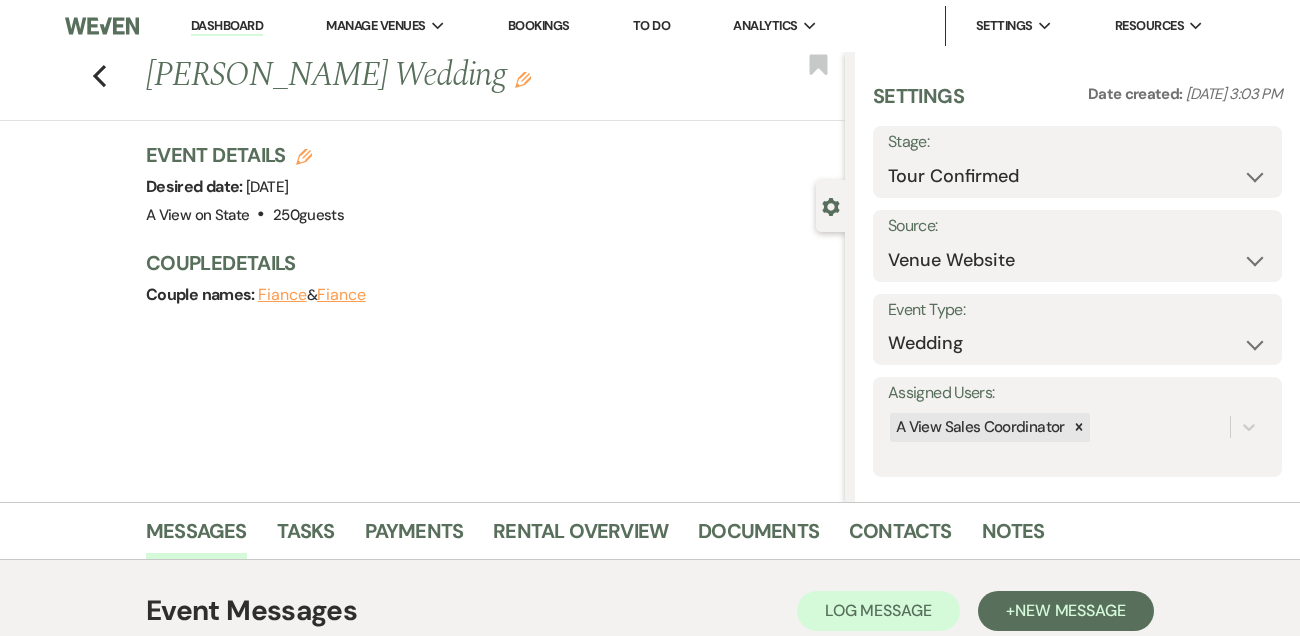 scroll, scrollTop: 17, scrollLeft: 0, axis: vertical 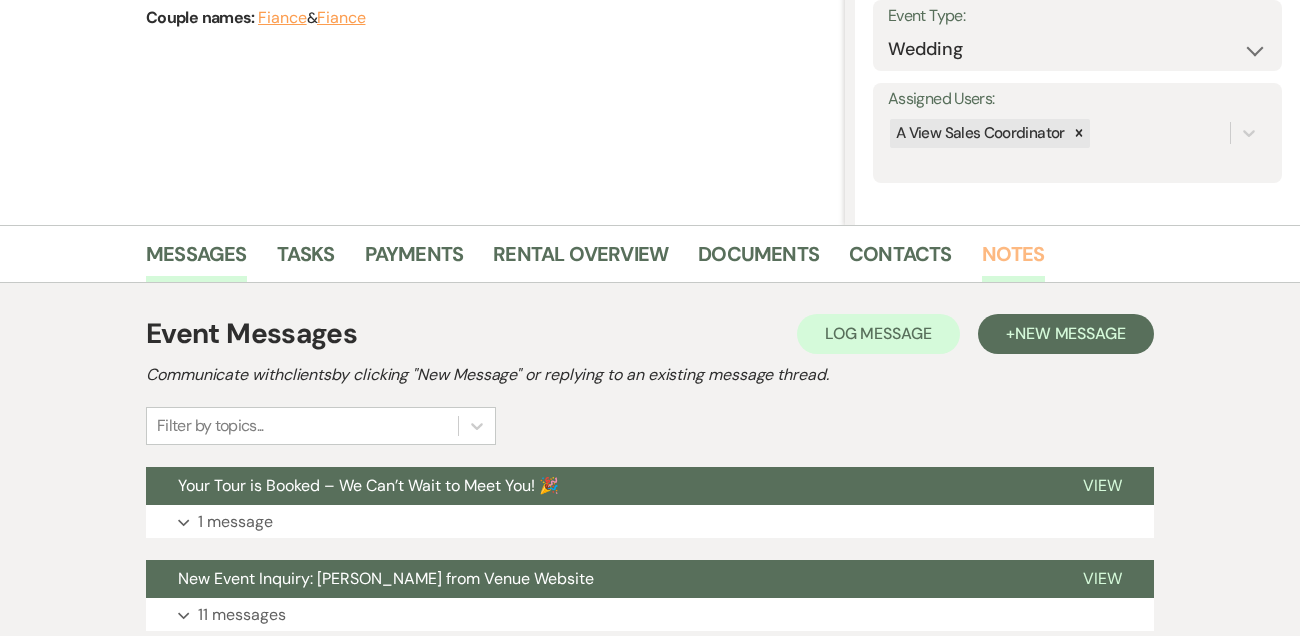click on "Notes" at bounding box center [1013, 260] 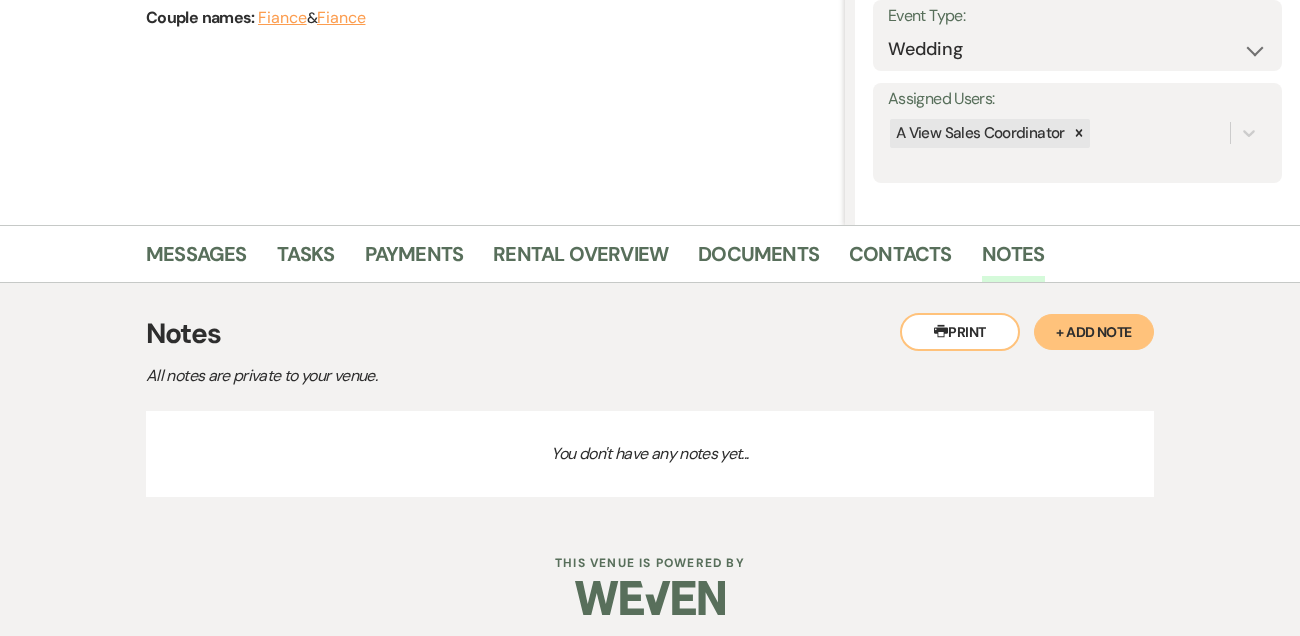 click on "+ Add Note" at bounding box center [1094, 332] 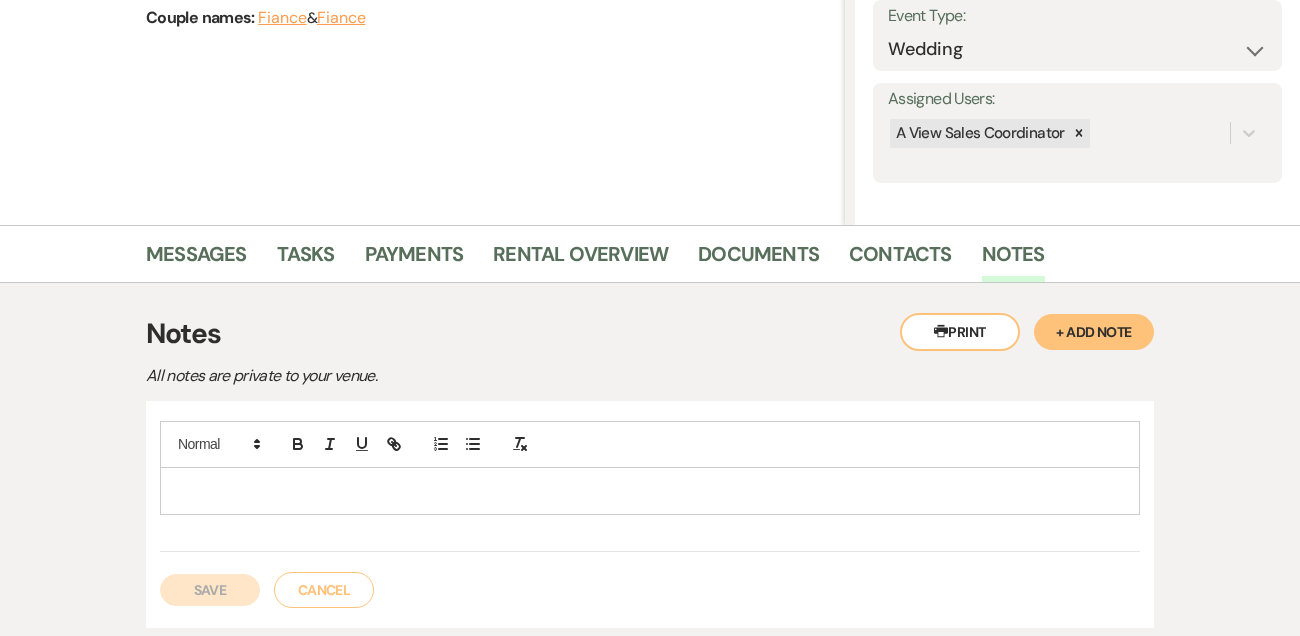 click at bounding box center [650, 491] 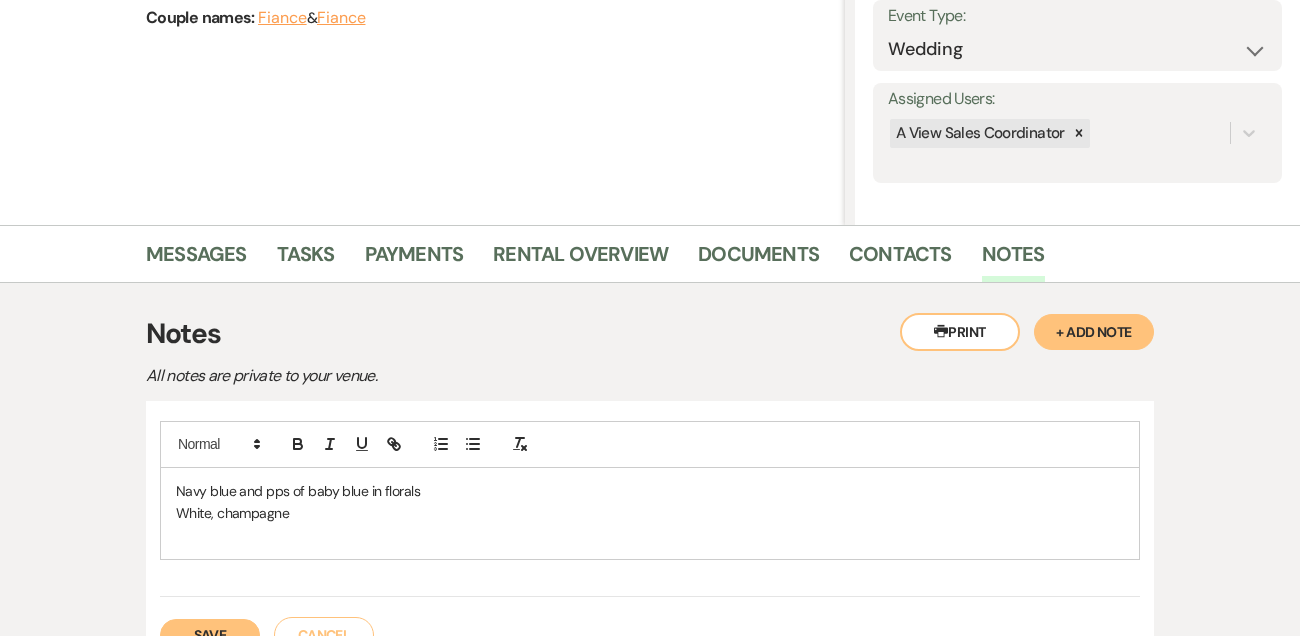 click on "Navy blue and pps of baby blue in florals" at bounding box center [650, 491] 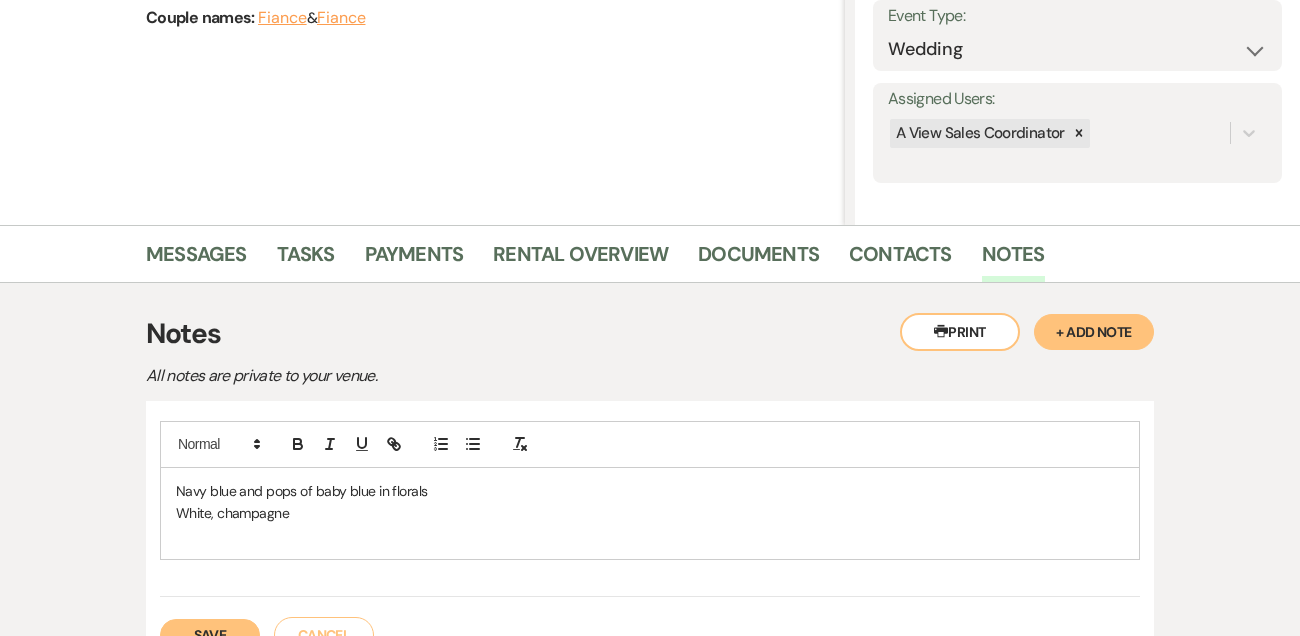 click on "White, champagne" at bounding box center (650, 513) 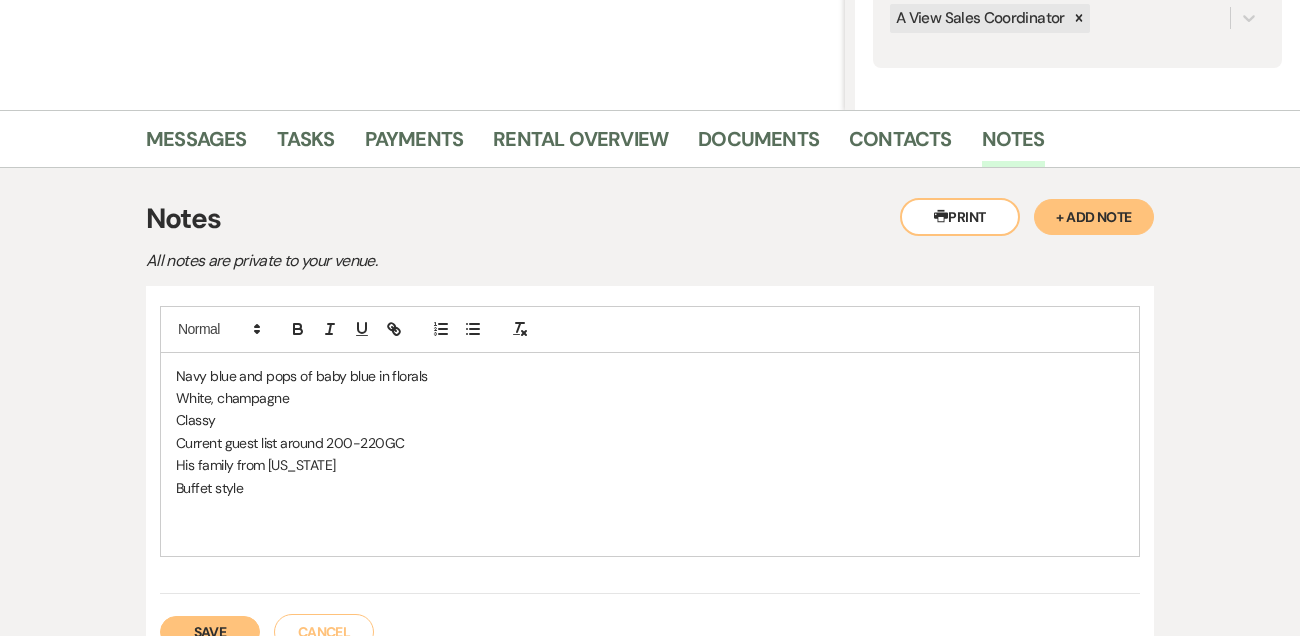 scroll, scrollTop: 395, scrollLeft: 0, axis: vertical 